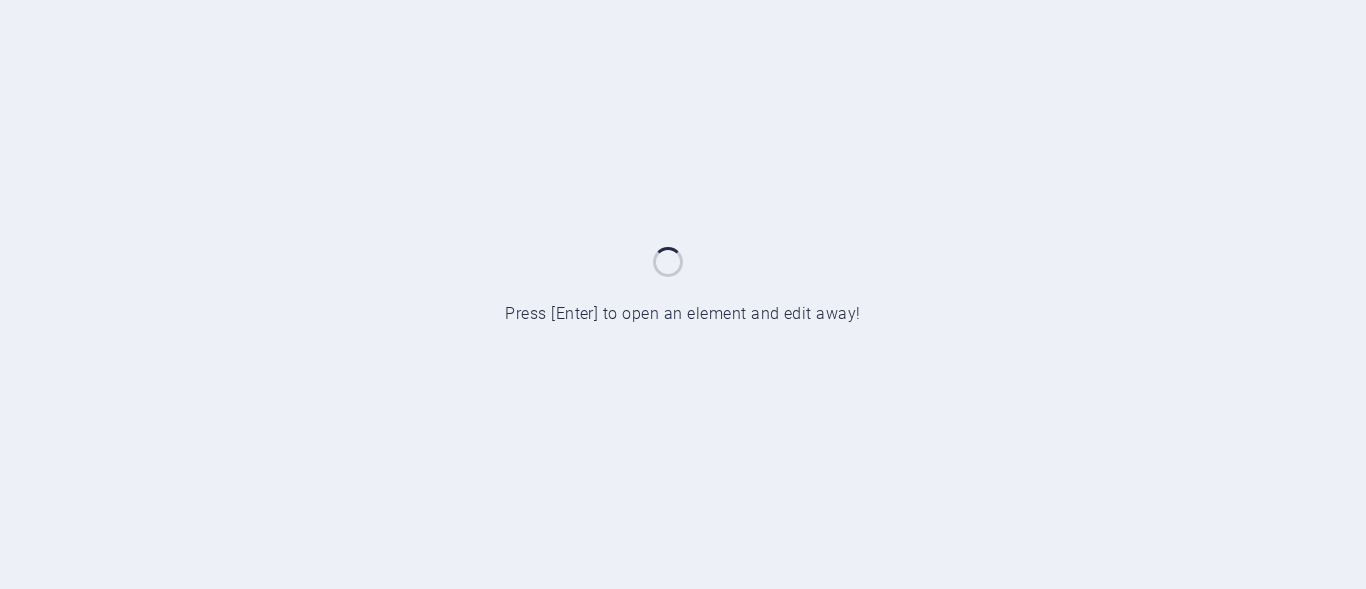scroll, scrollTop: 0, scrollLeft: 0, axis: both 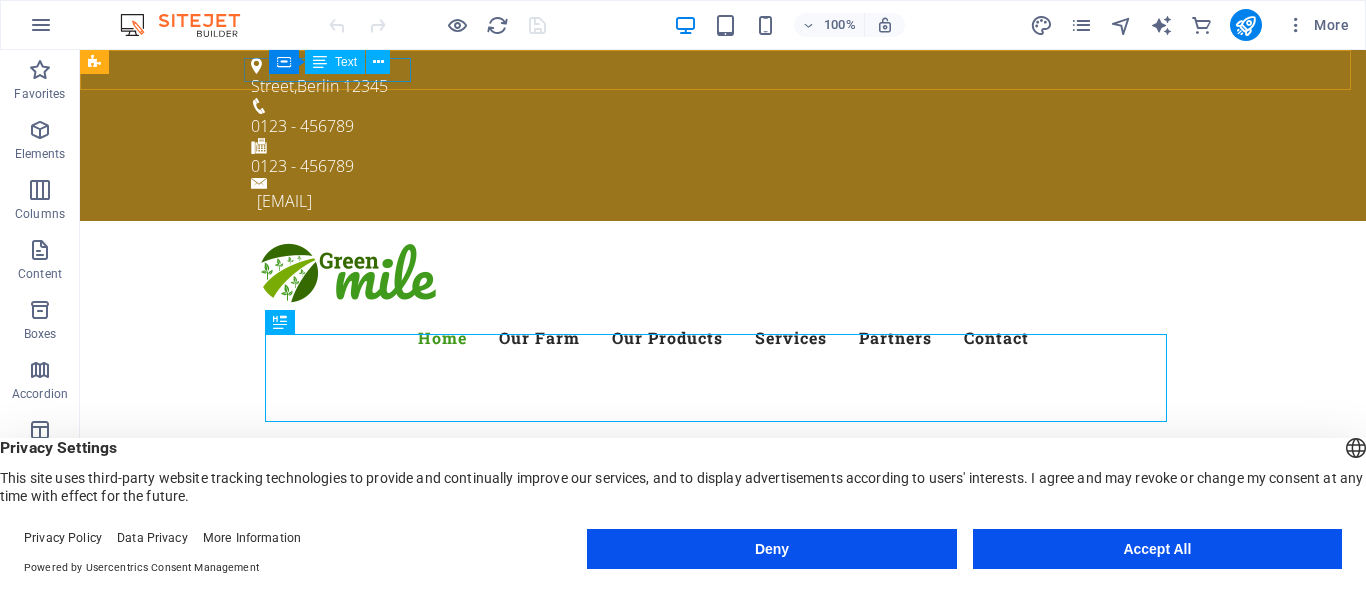 click on "Container   Text" at bounding box center (336, 62) 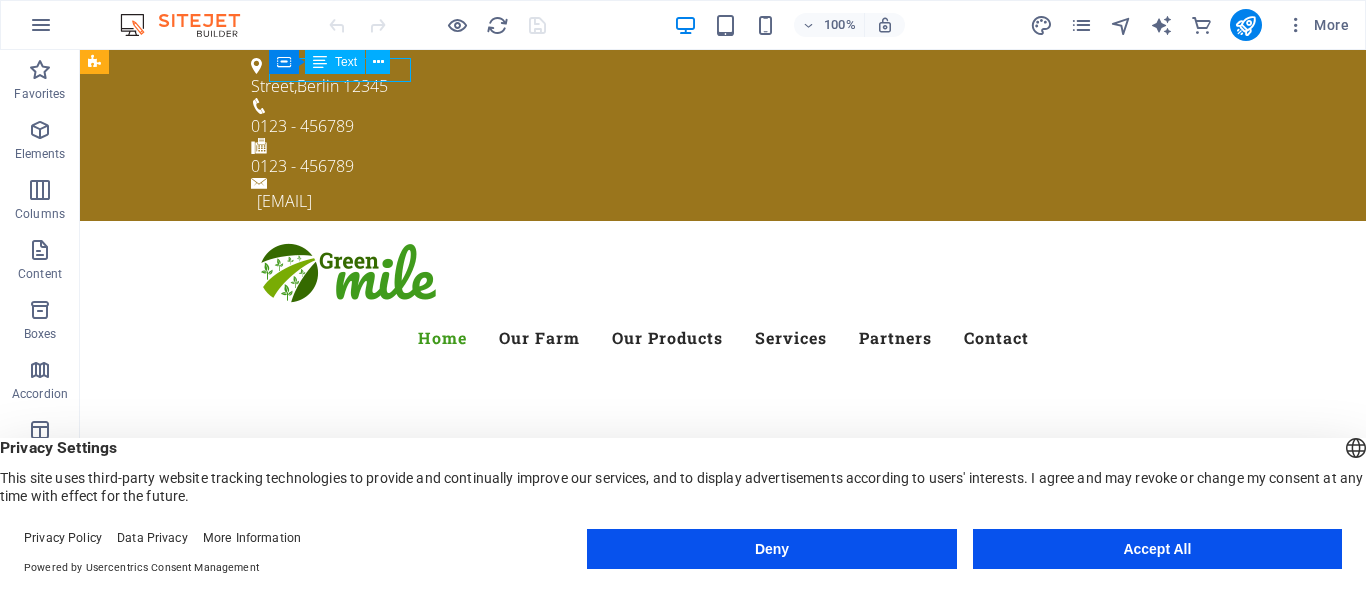 click on "Text" at bounding box center (335, 62) 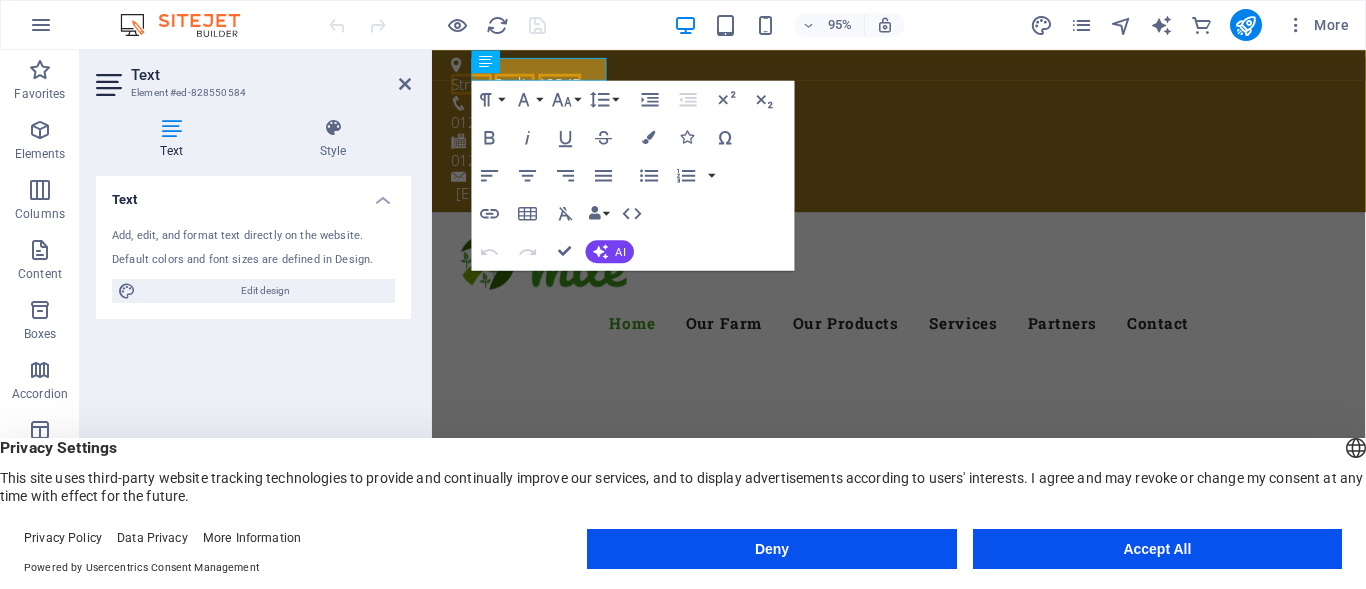 click on "Default colors and font sizes are defined in Design." at bounding box center (253, 260) 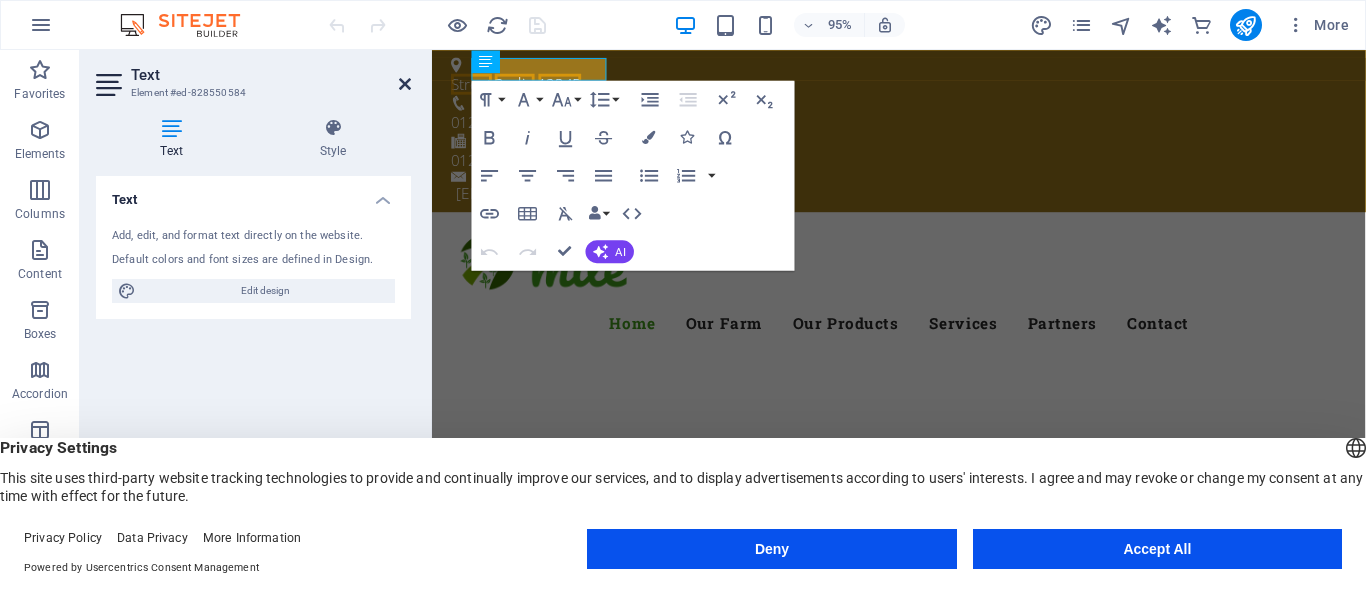click at bounding box center [405, 84] 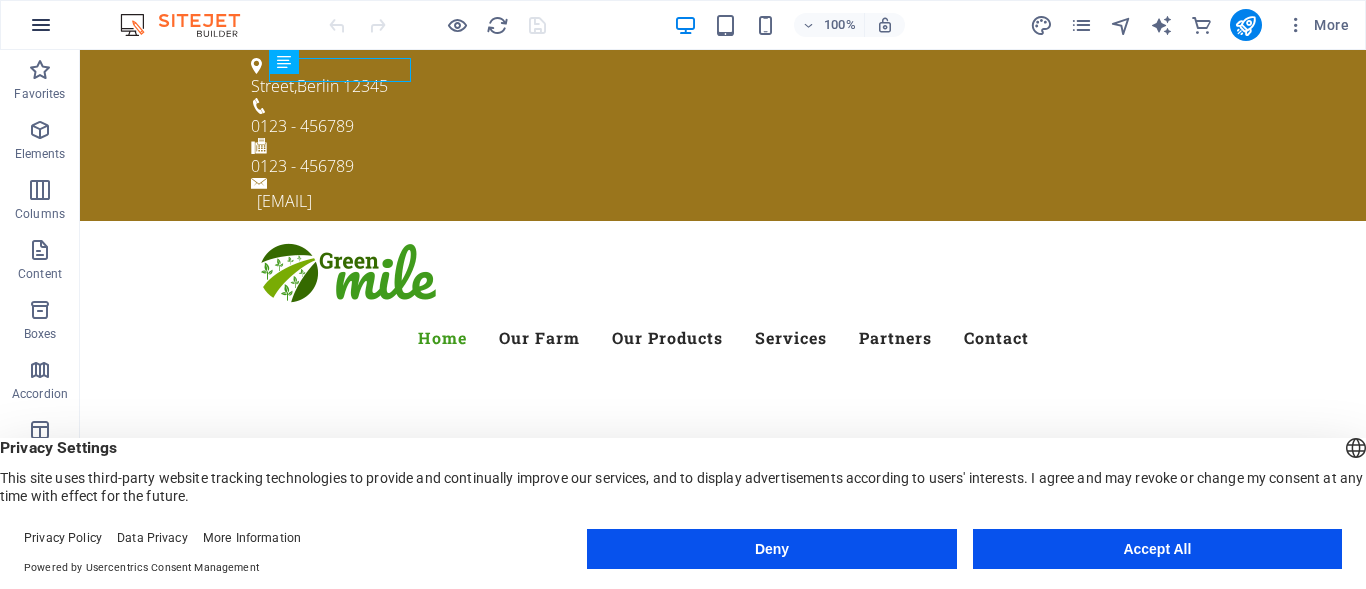 click at bounding box center (41, 25) 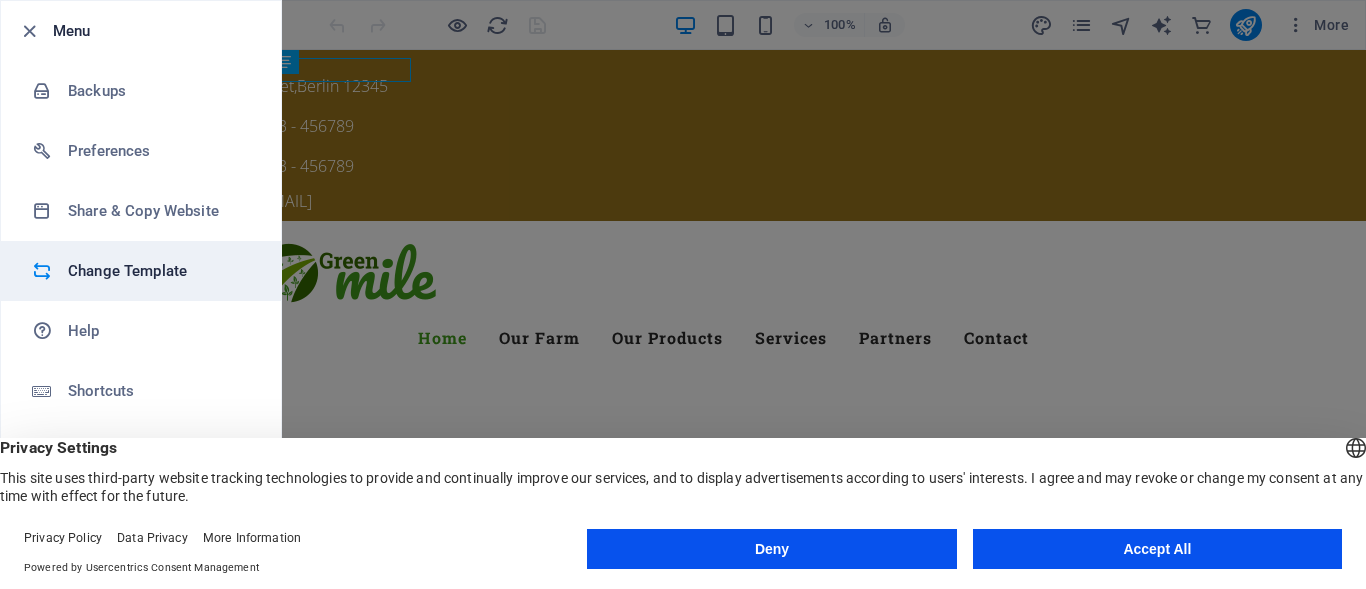 click on "Change Template" at bounding box center (160, 271) 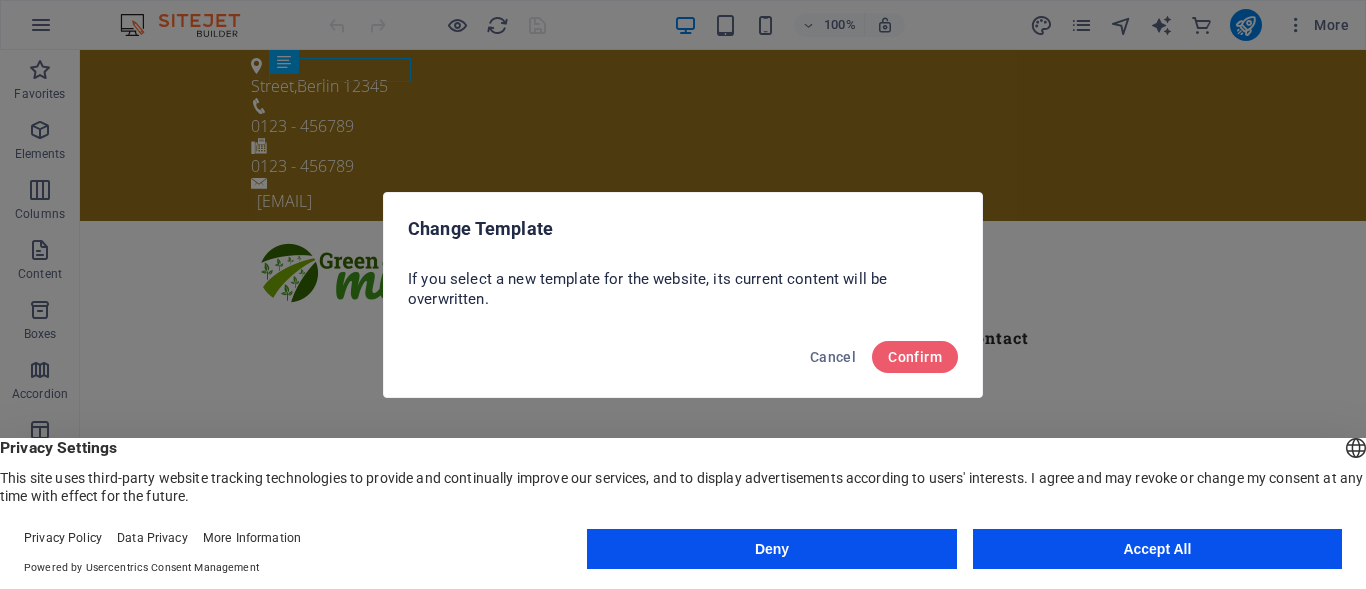 click on "Cancel Confirm" at bounding box center [683, 363] 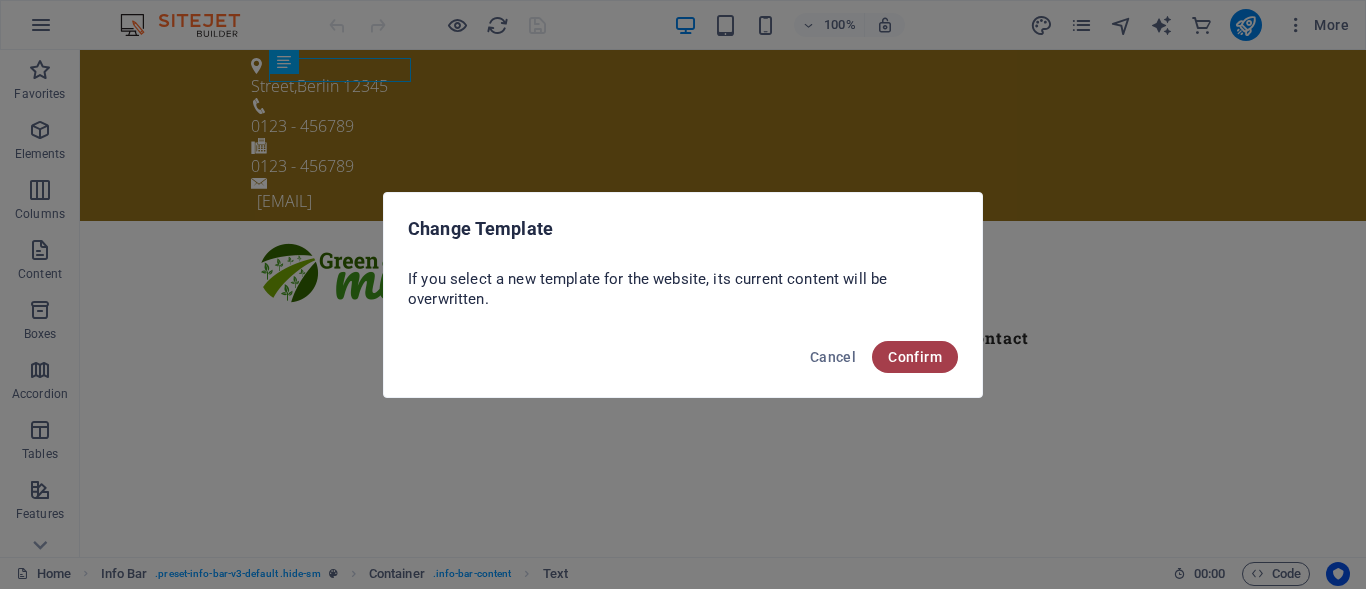 click on "Confirm" at bounding box center (915, 357) 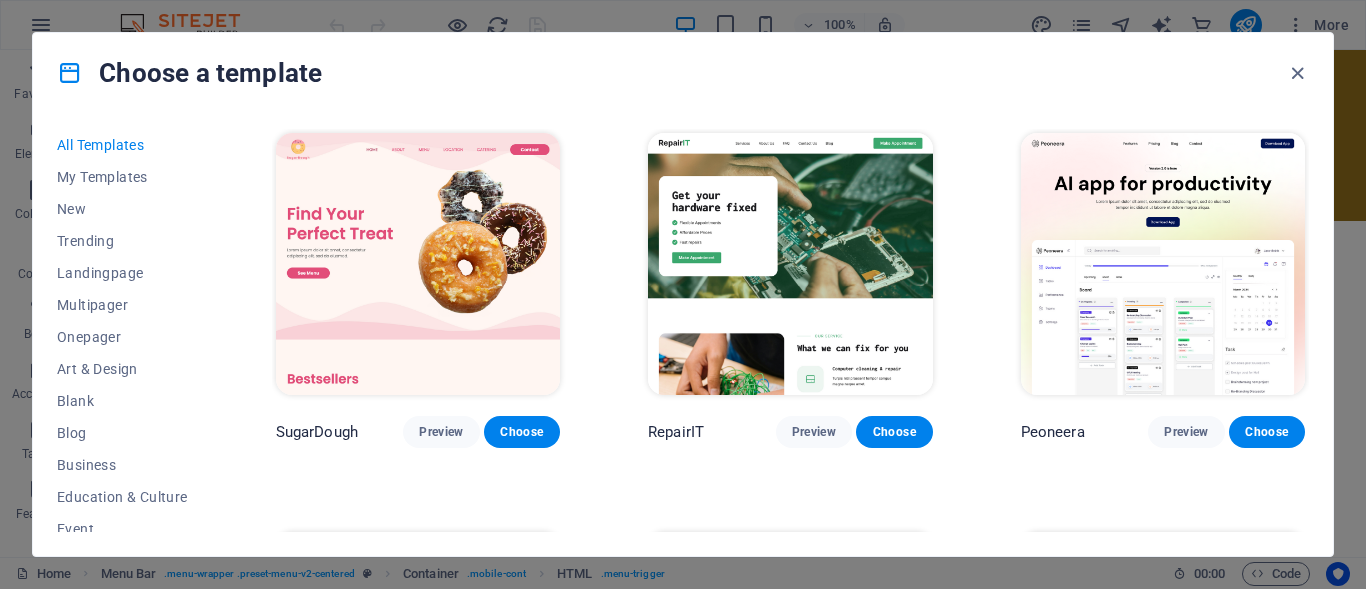 click at bounding box center (790, 264) 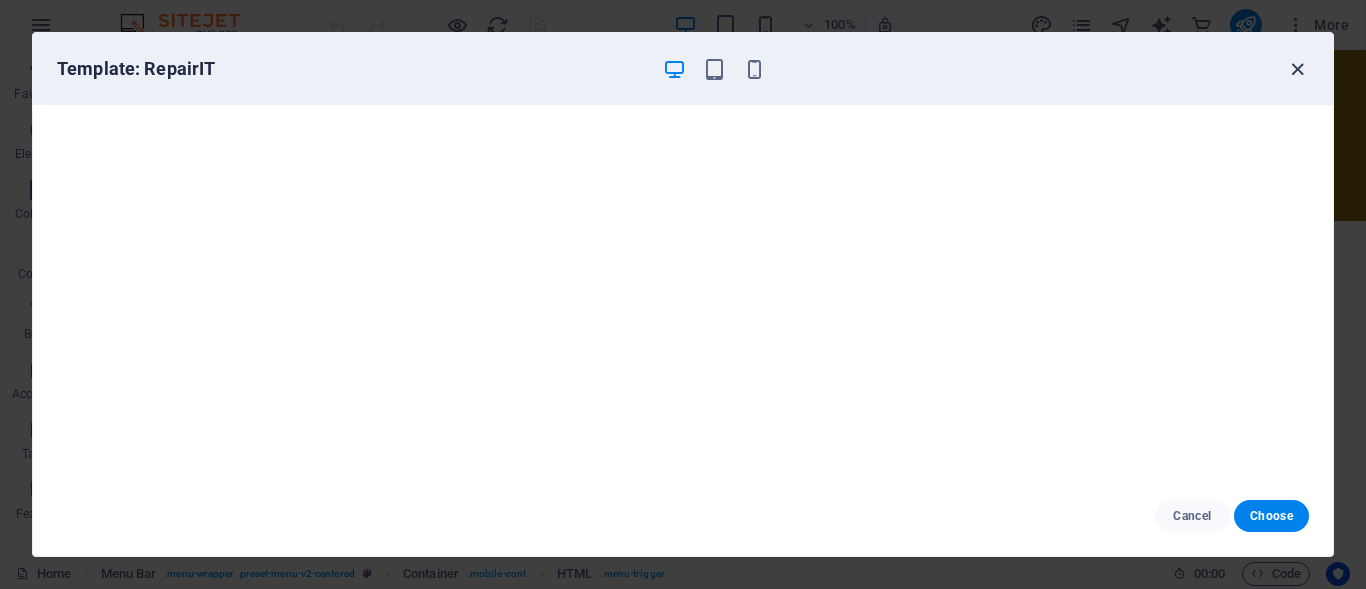 click at bounding box center (1297, 69) 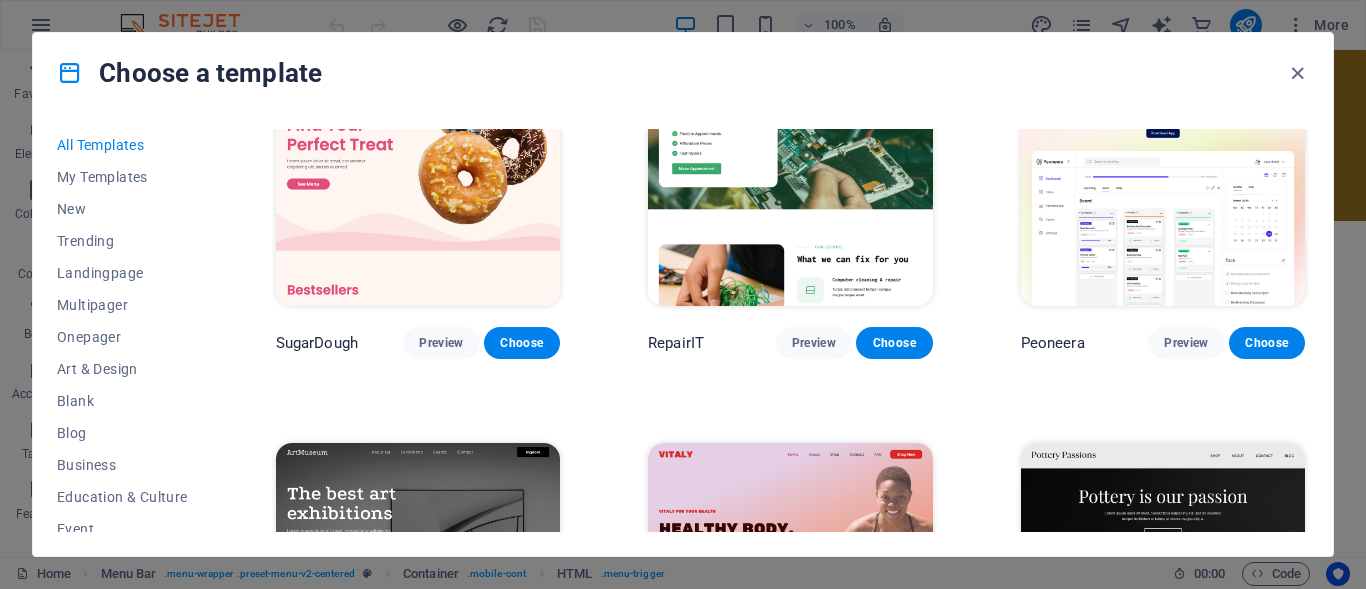 scroll, scrollTop: 0, scrollLeft: 0, axis: both 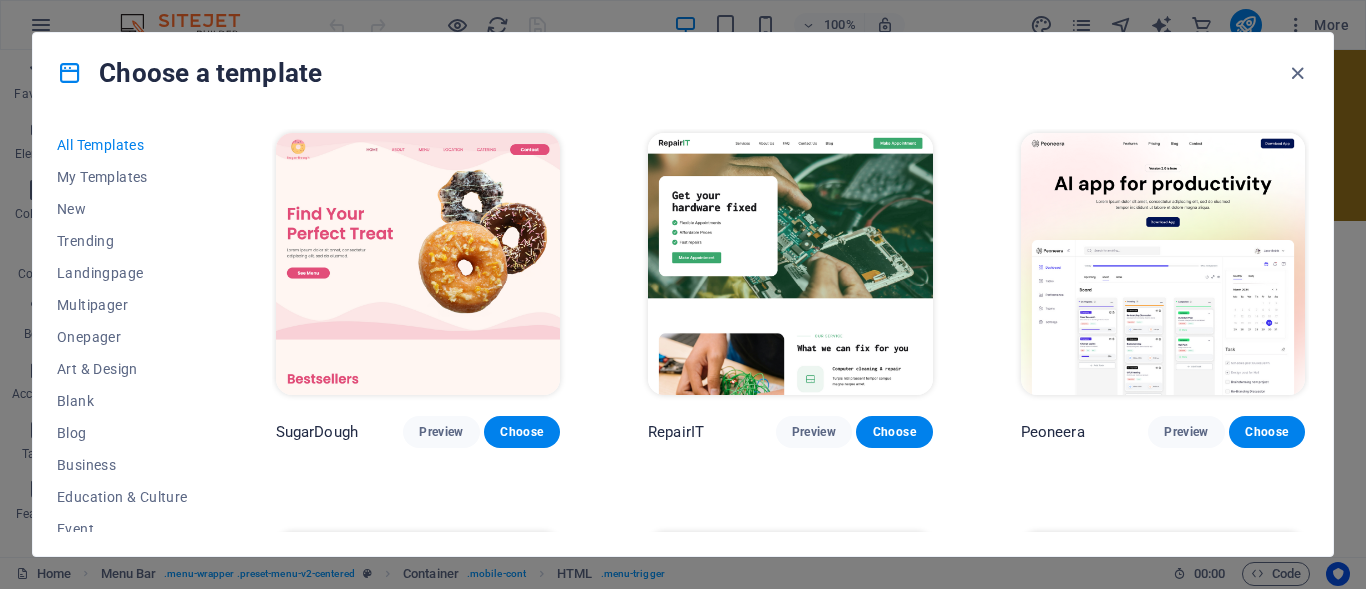 click on "Peoneera Preview Choose" at bounding box center [1163, 288] 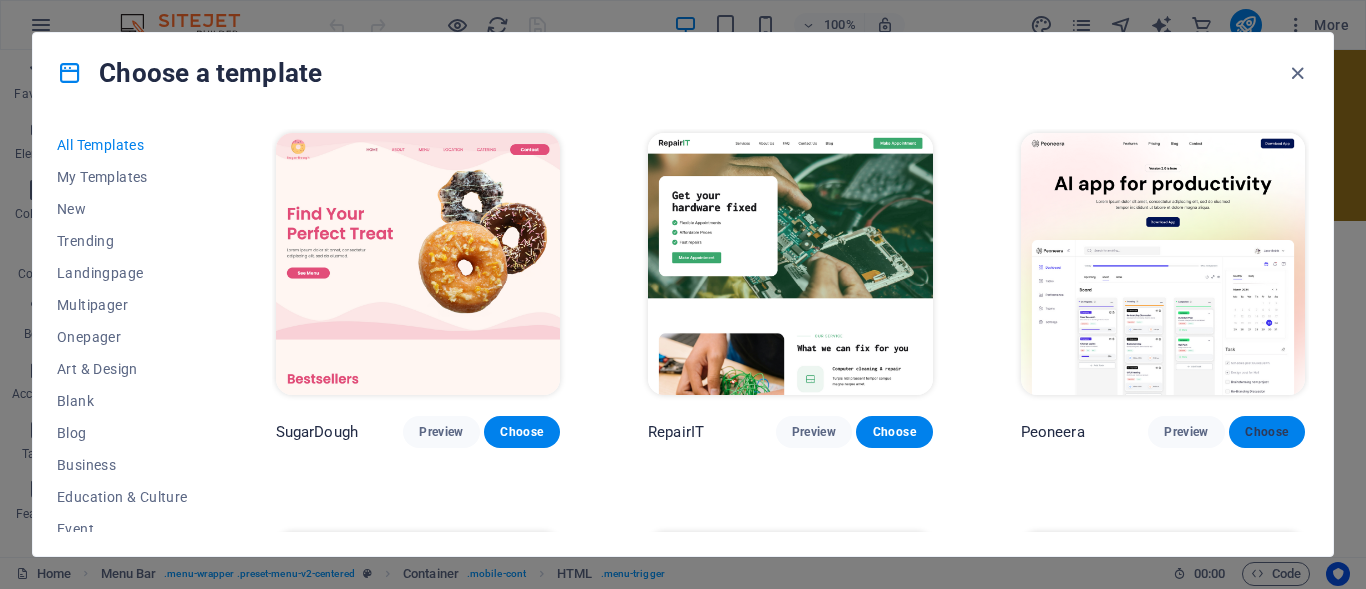 click on "Choose" at bounding box center [1267, 432] 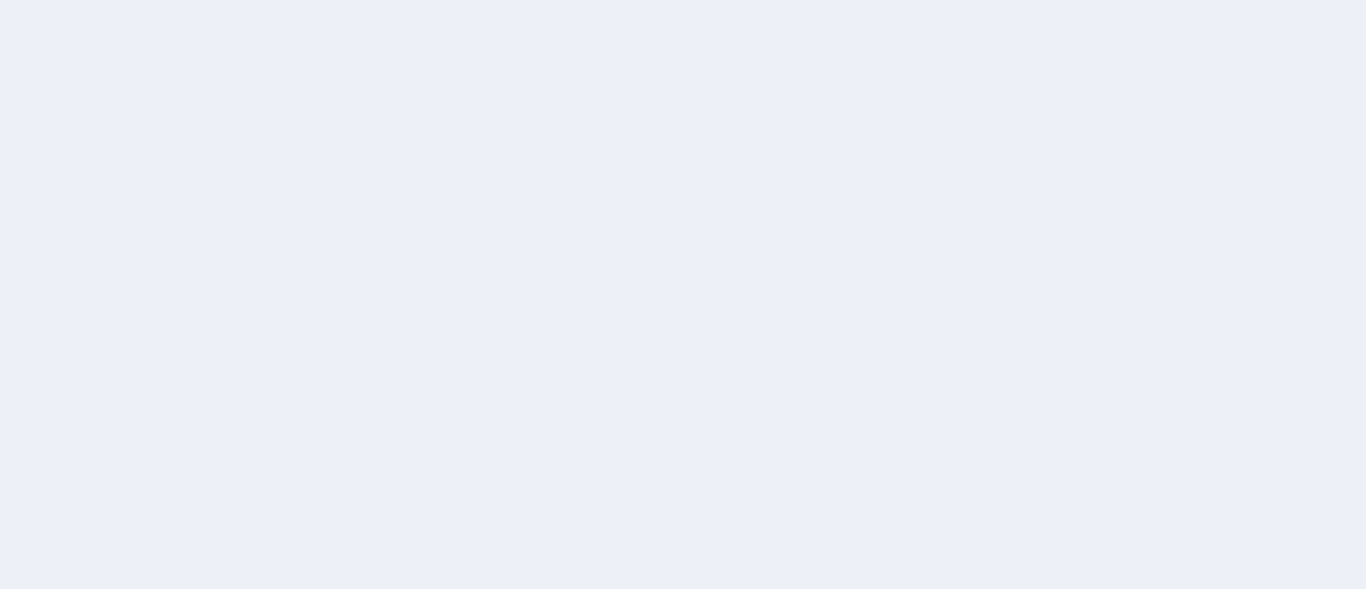 scroll, scrollTop: 0, scrollLeft: 0, axis: both 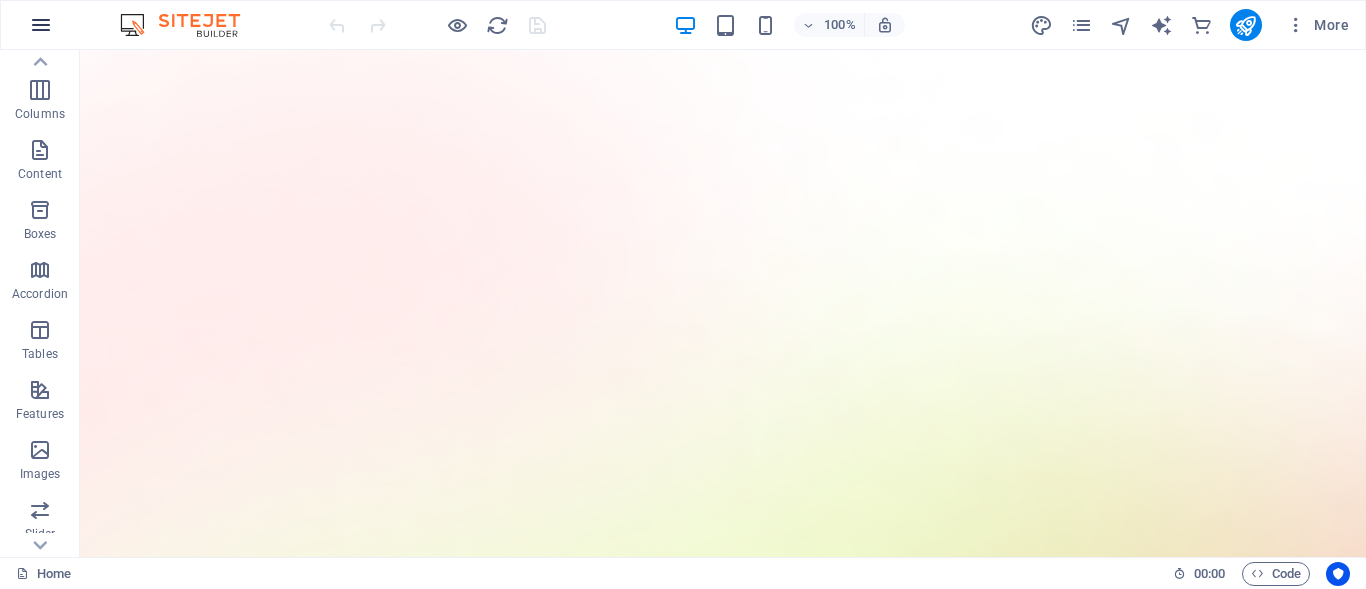 click at bounding box center (41, 25) 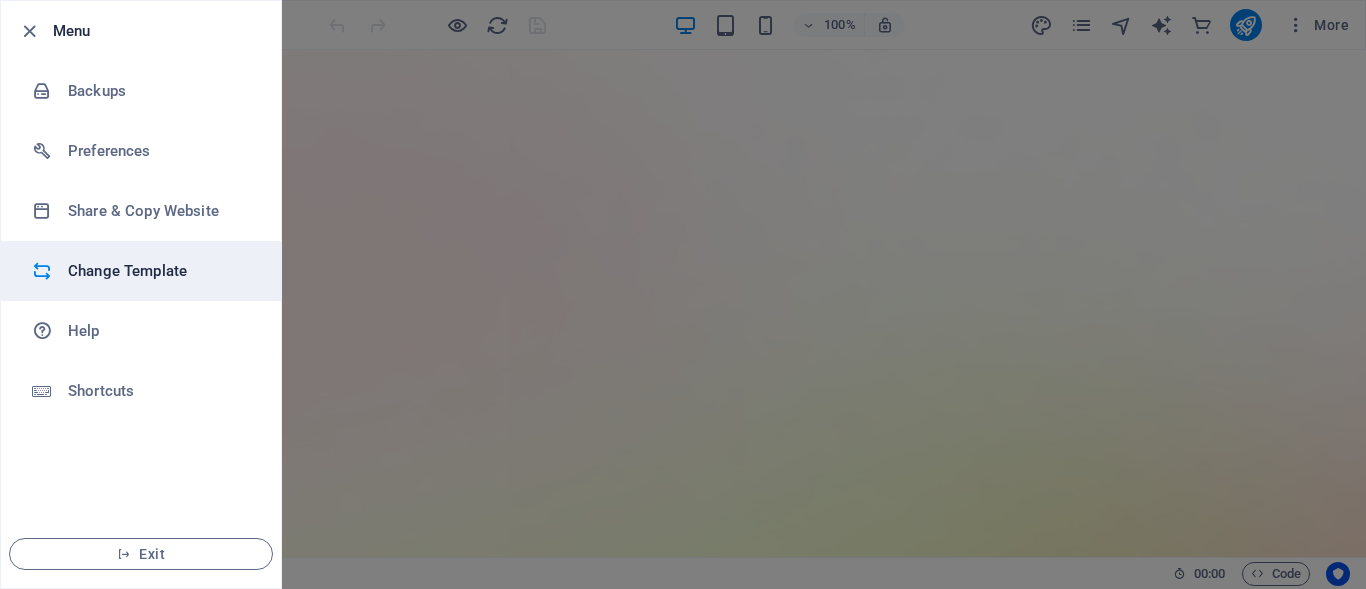 click on "Change Template" at bounding box center (160, 271) 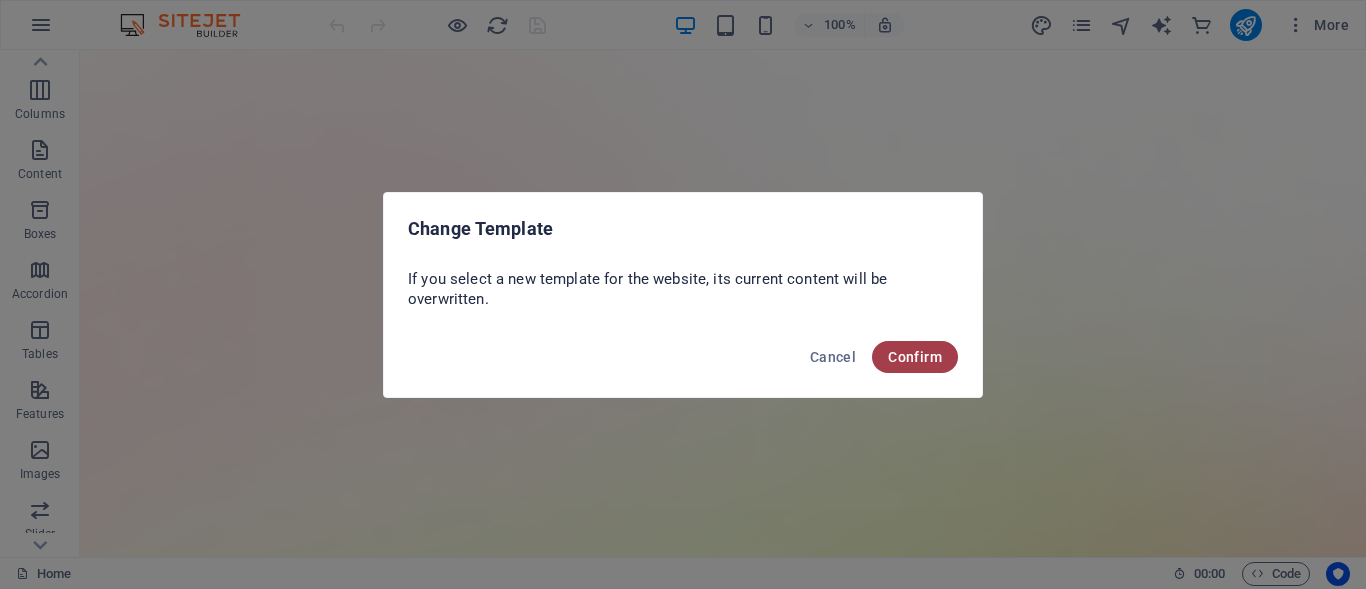 click on "Confirm" at bounding box center (915, 357) 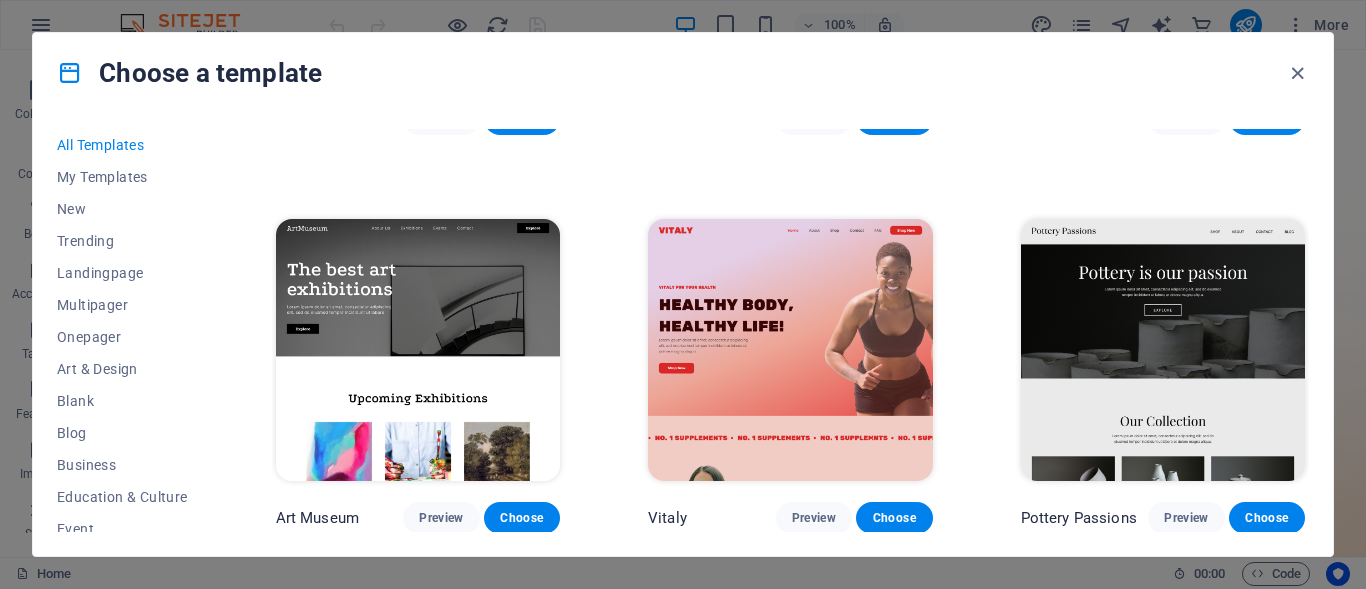scroll, scrollTop: 346, scrollLeft: 0, axis: vertical 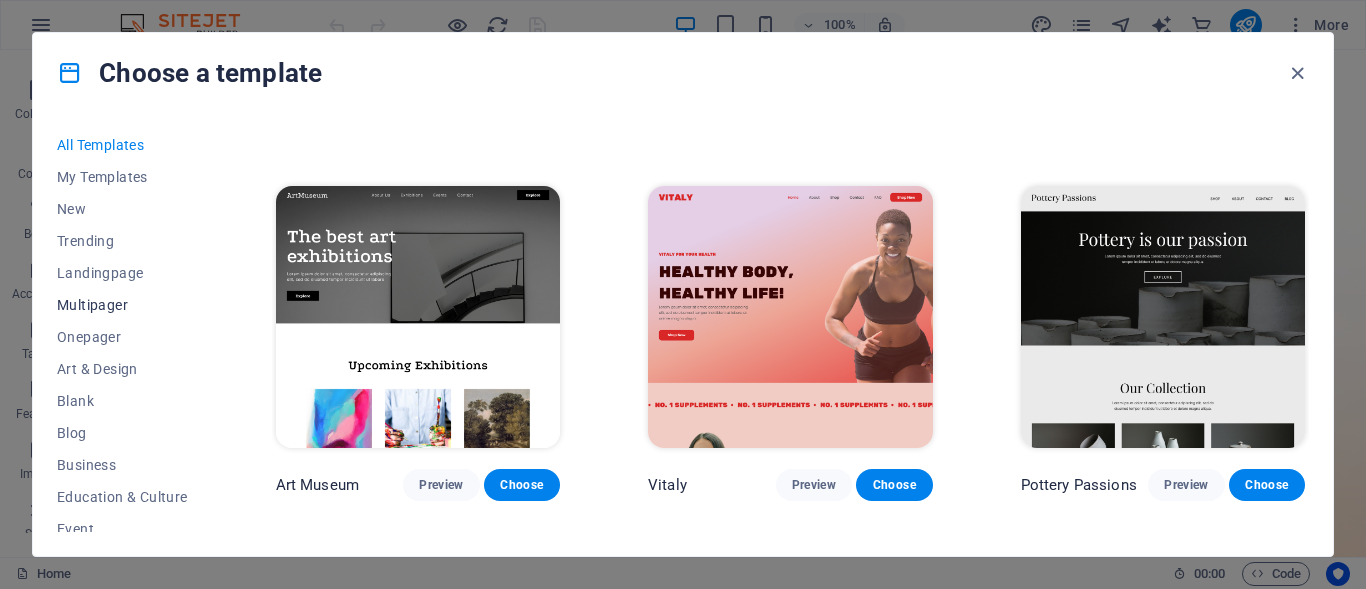 click on "Multipager" at bounding box center [122, 305] 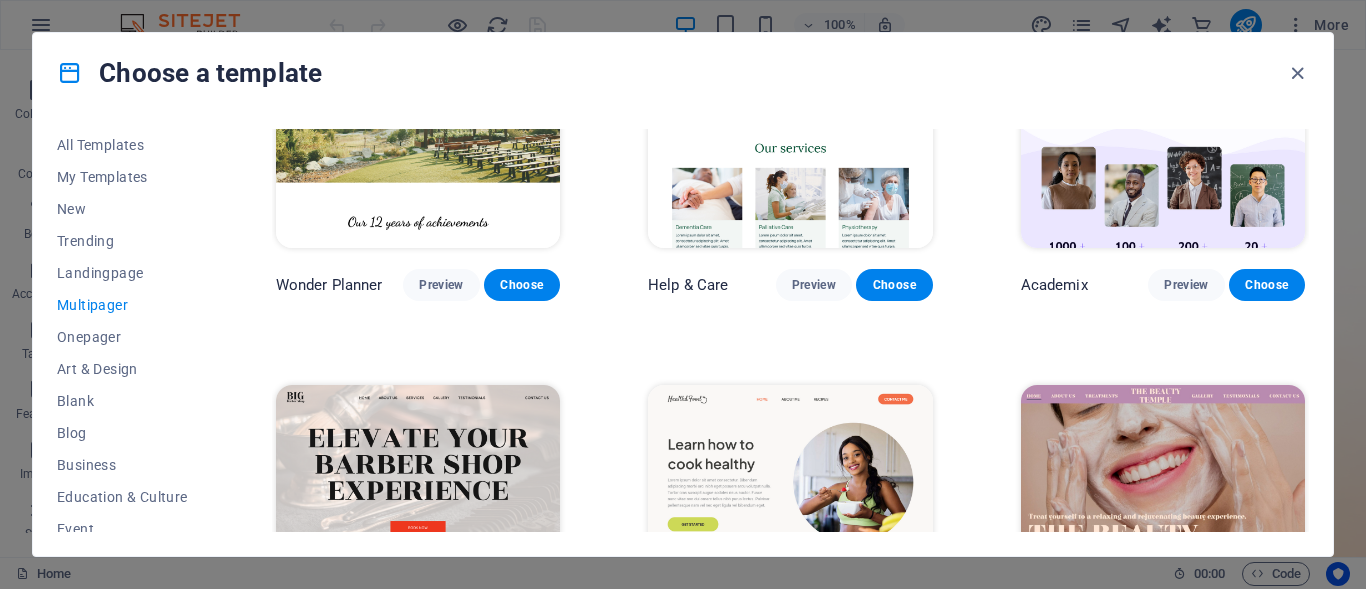scroll, scrollTop: 946, scrollLeft: 0, axis: vertical 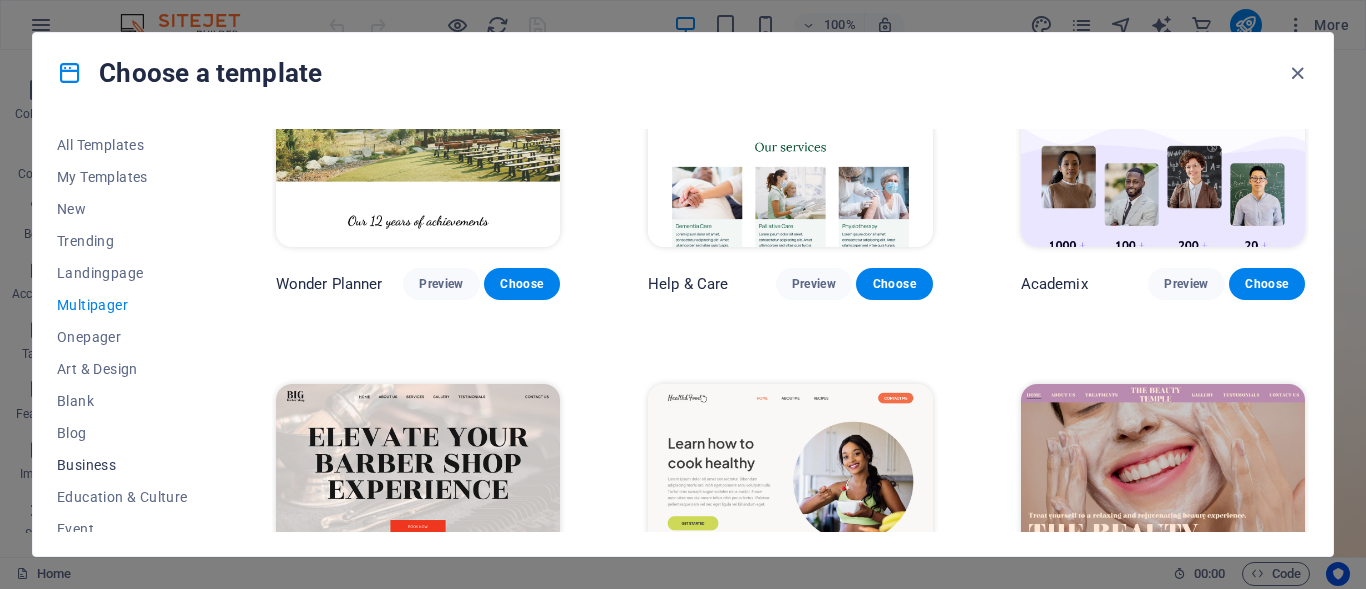 click on "Business" at bounding box center (122, 465) 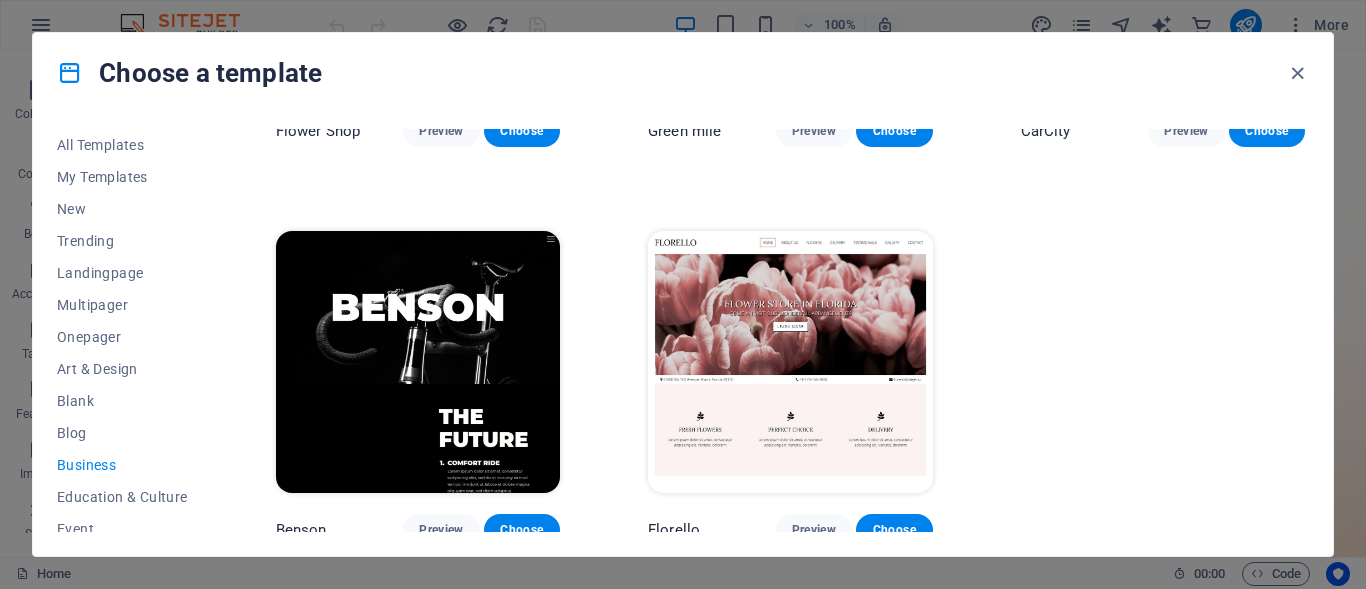 scroll, scrollTop: 707, scrollLeft: 0, axis: vertical 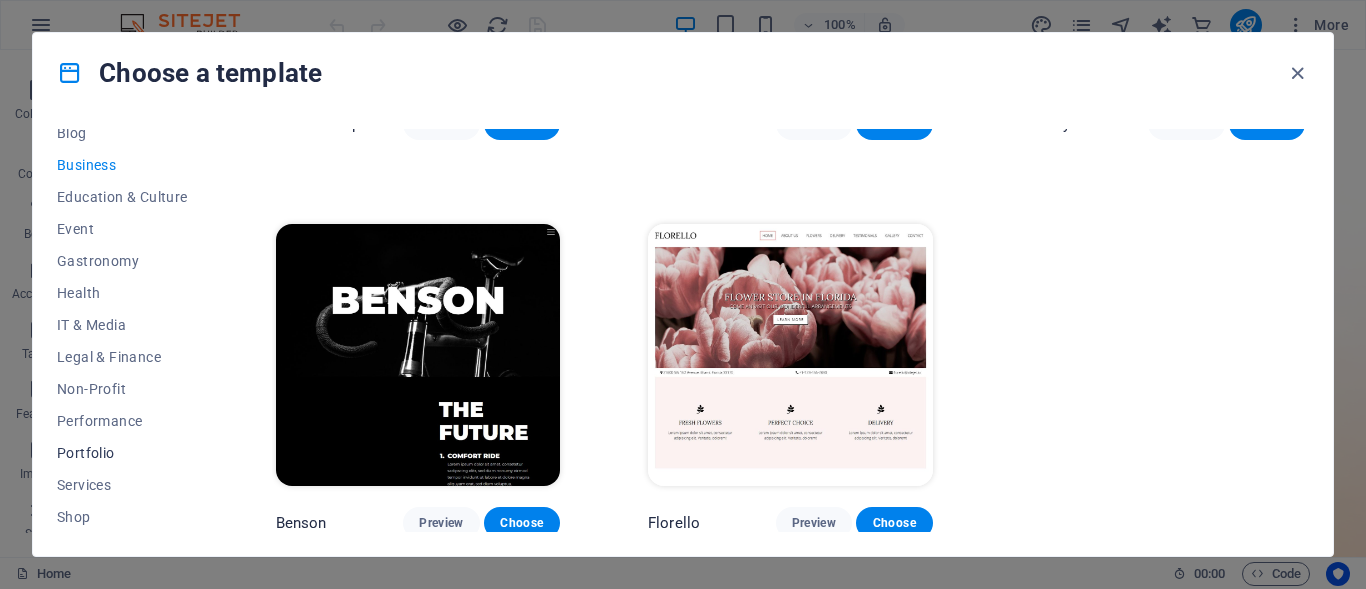 click on "Portfolio" at bounding box center (122, 453) 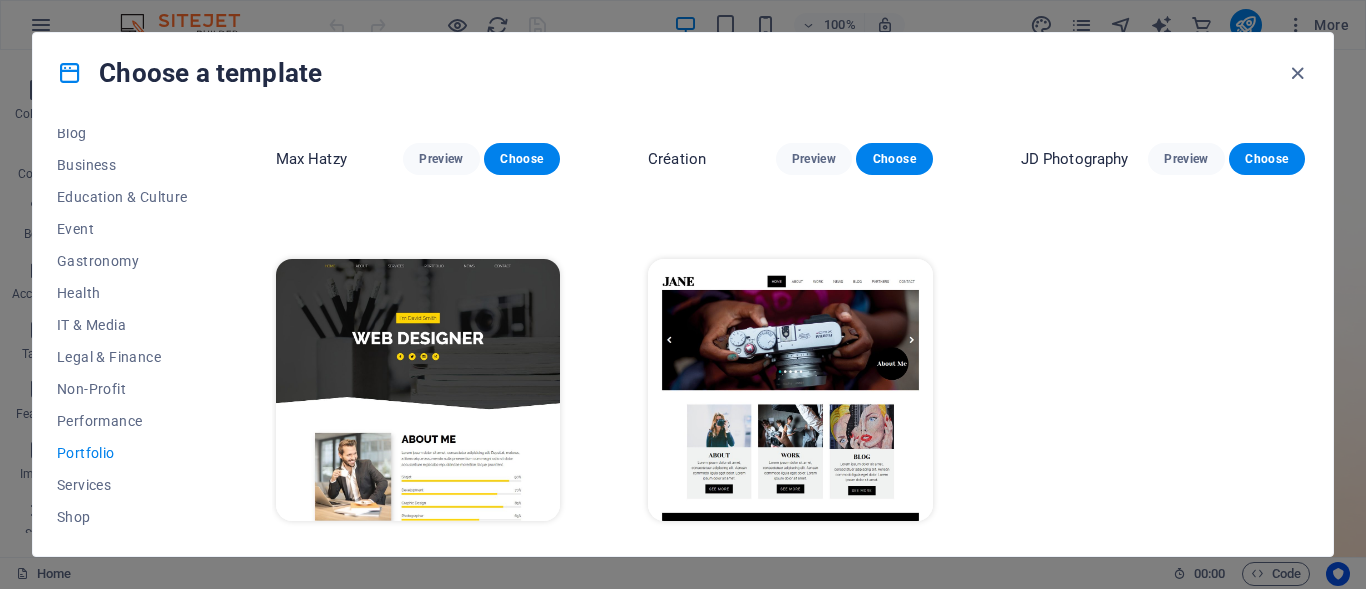 scroll, scrollTop: 715, scrollLeft: 0, axis: vertical 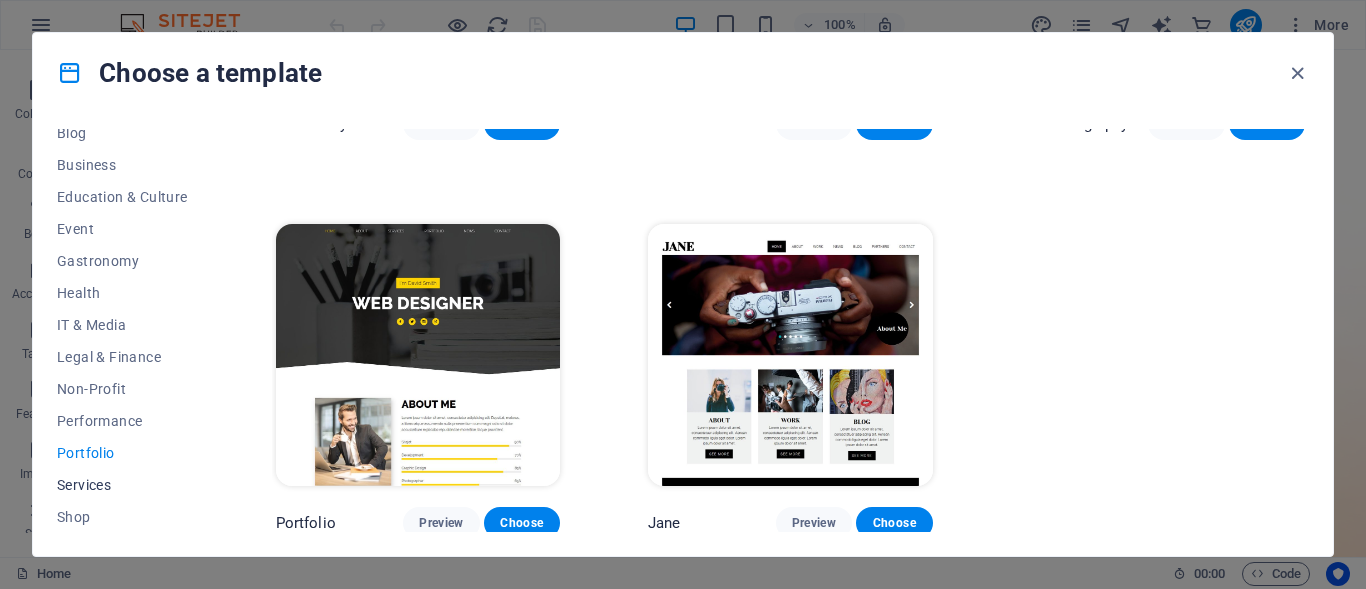 click on "Services" at bounding box center (122, 485) 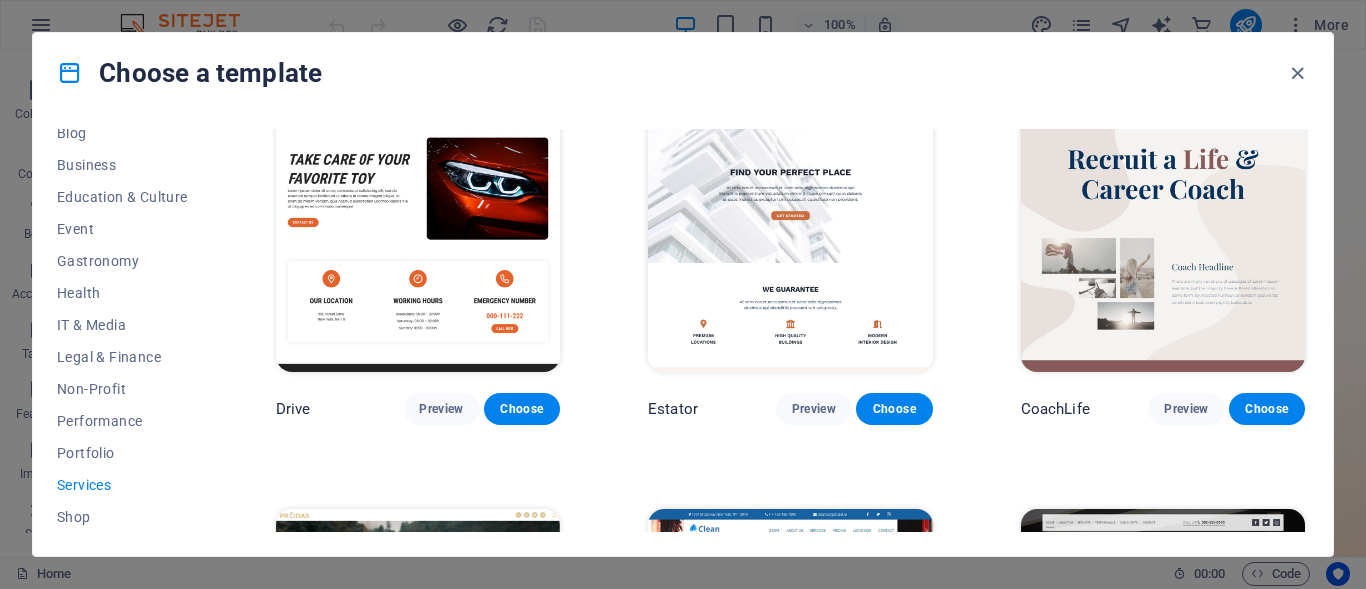 scroll, scrollTop: 811, scrollLeft: 0, axis: vertical 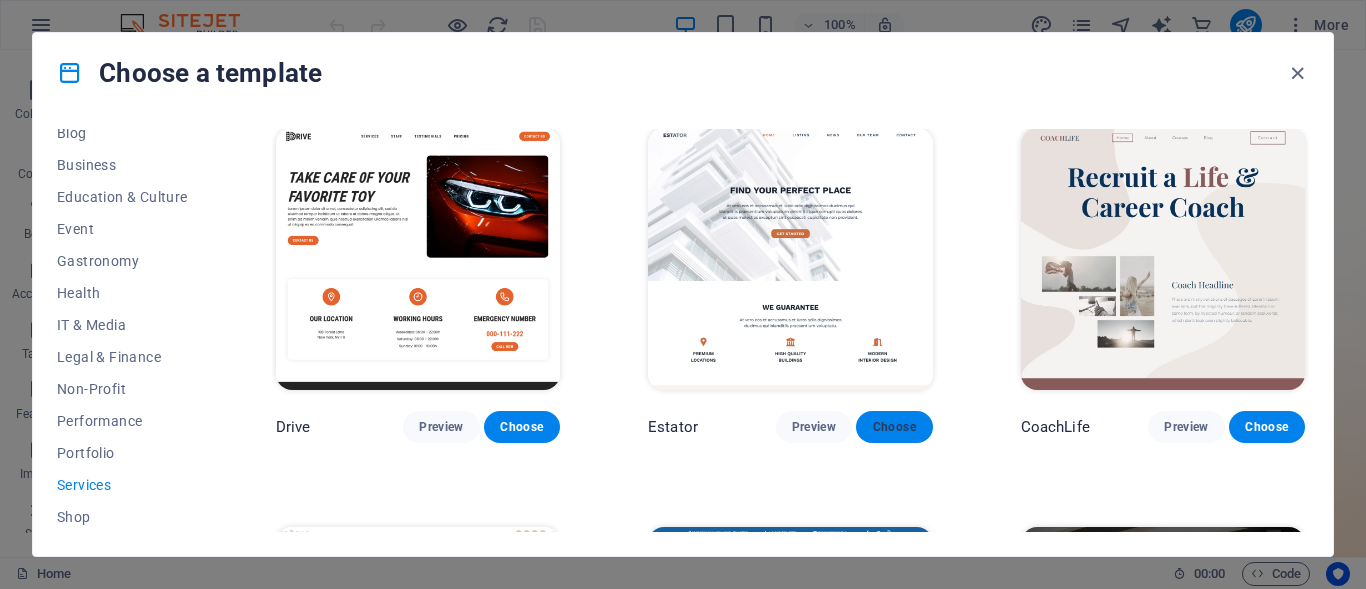click on "Choose" at bounding box center (894, 427) 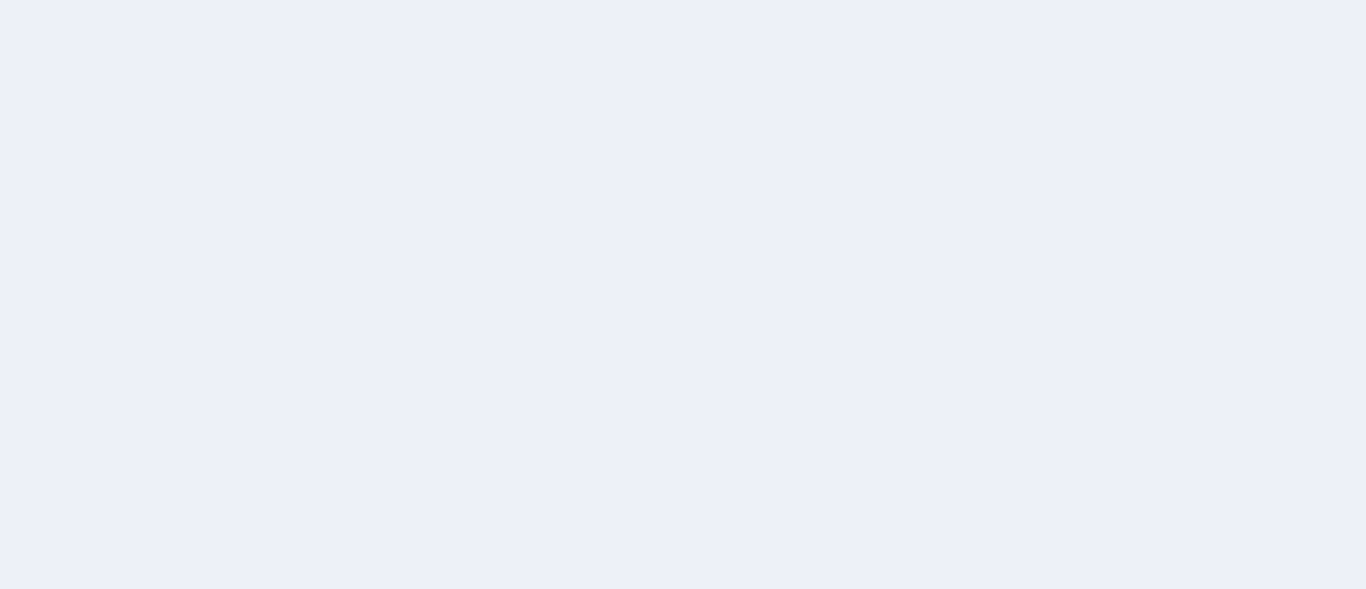 scroll, scrollTop: 0, scrollLeft: 0, axis: both 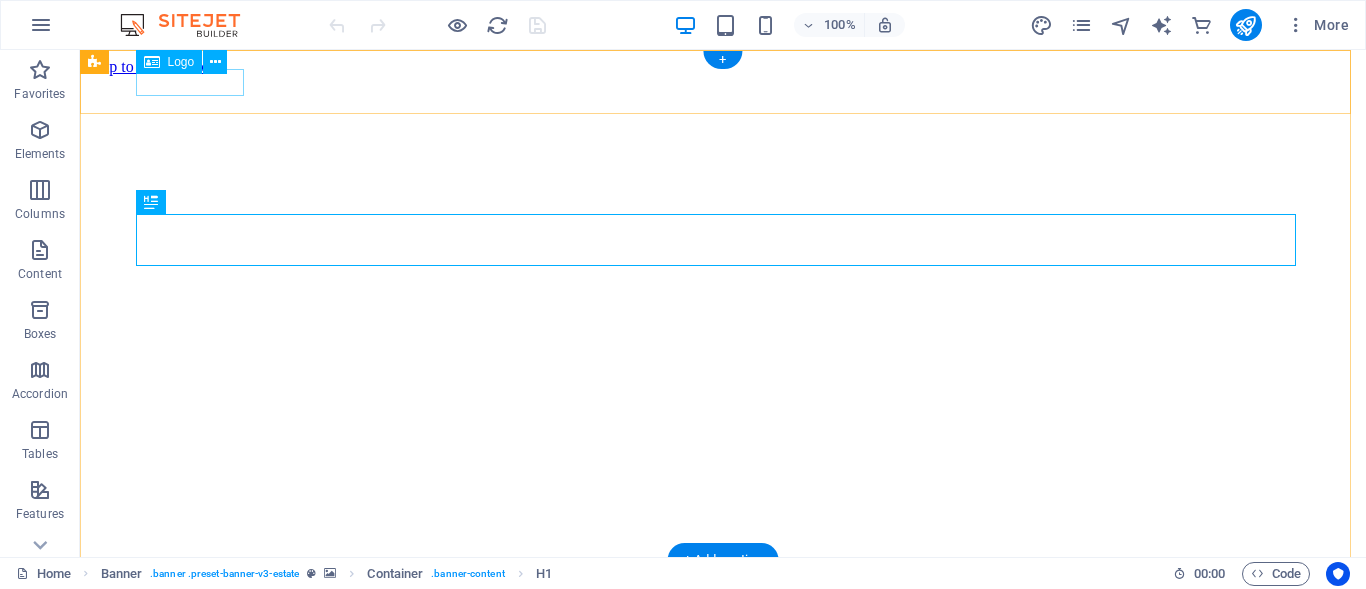 click at bounding box center (723, 597) 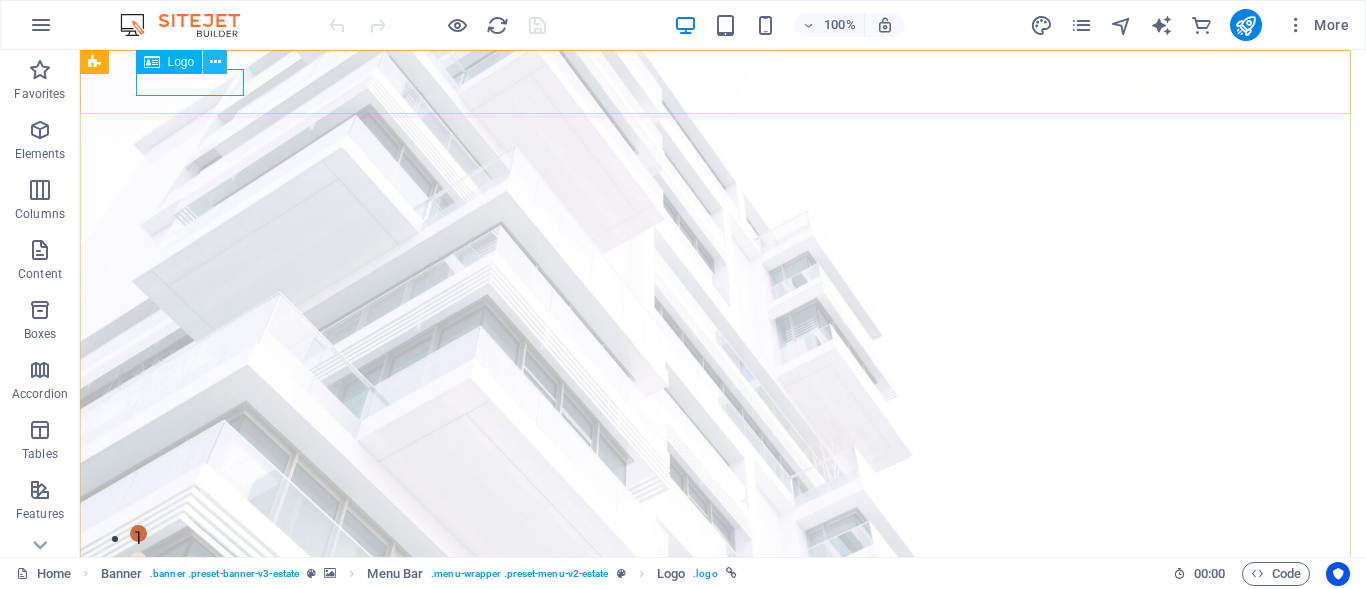 click at bounding box center (215, 62) 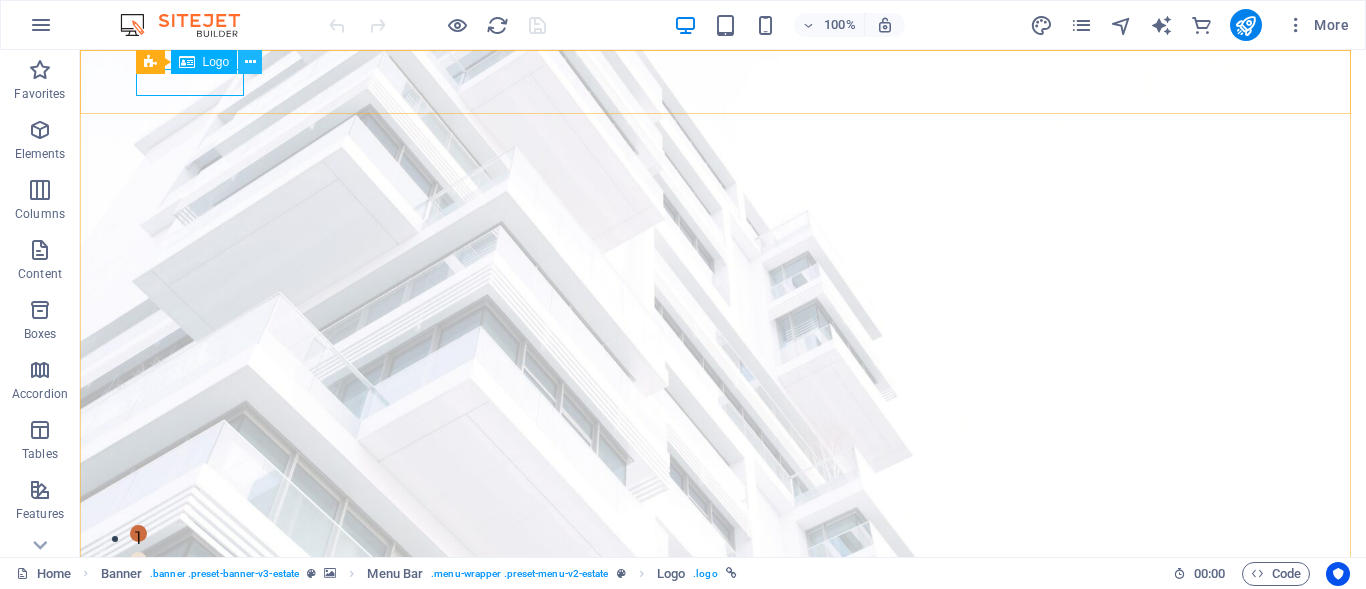 click at bounding box center [250, 62] 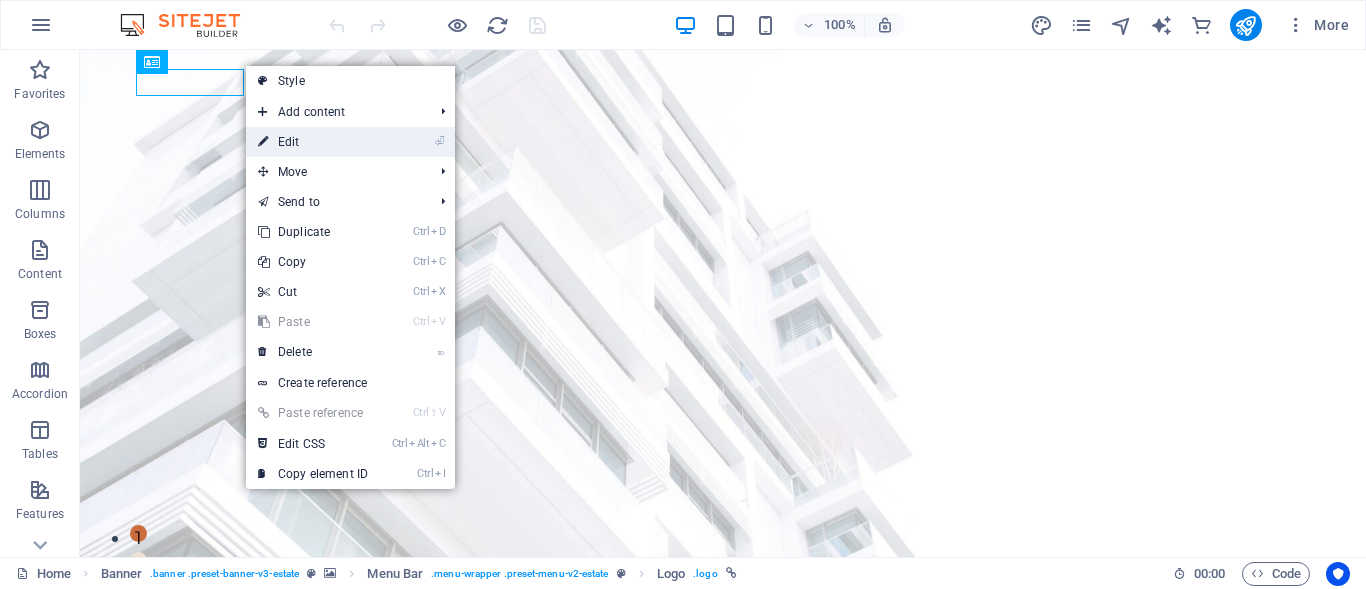 click on "⏎  Edit" at bounding box center [313, 142] 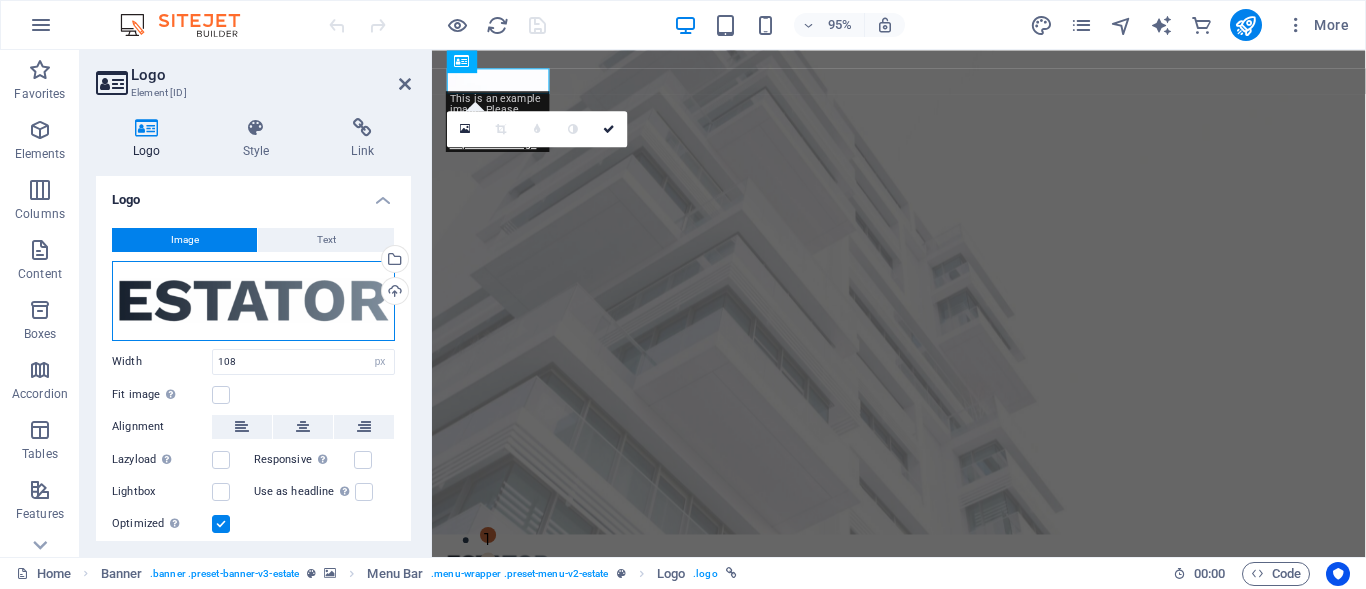 click on "Drag files here, click to choose files or select files from Files or our free stock photos & videos" at bounding box center [253, 301] 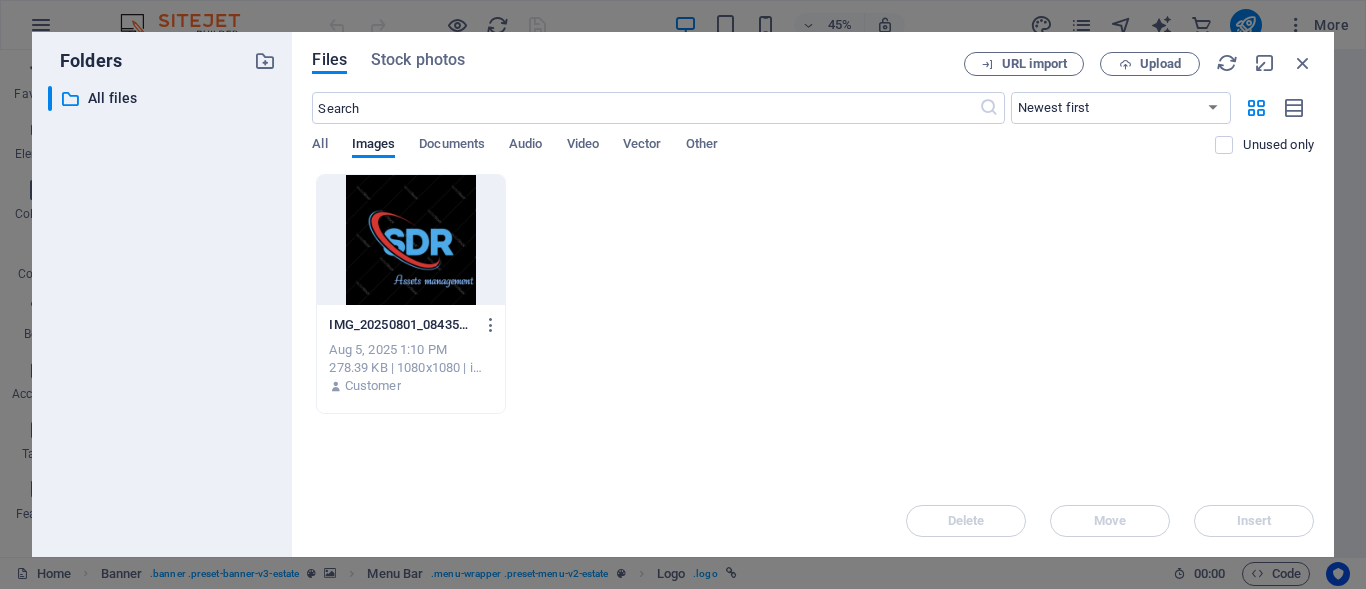 click at bounding box center [410, 240] 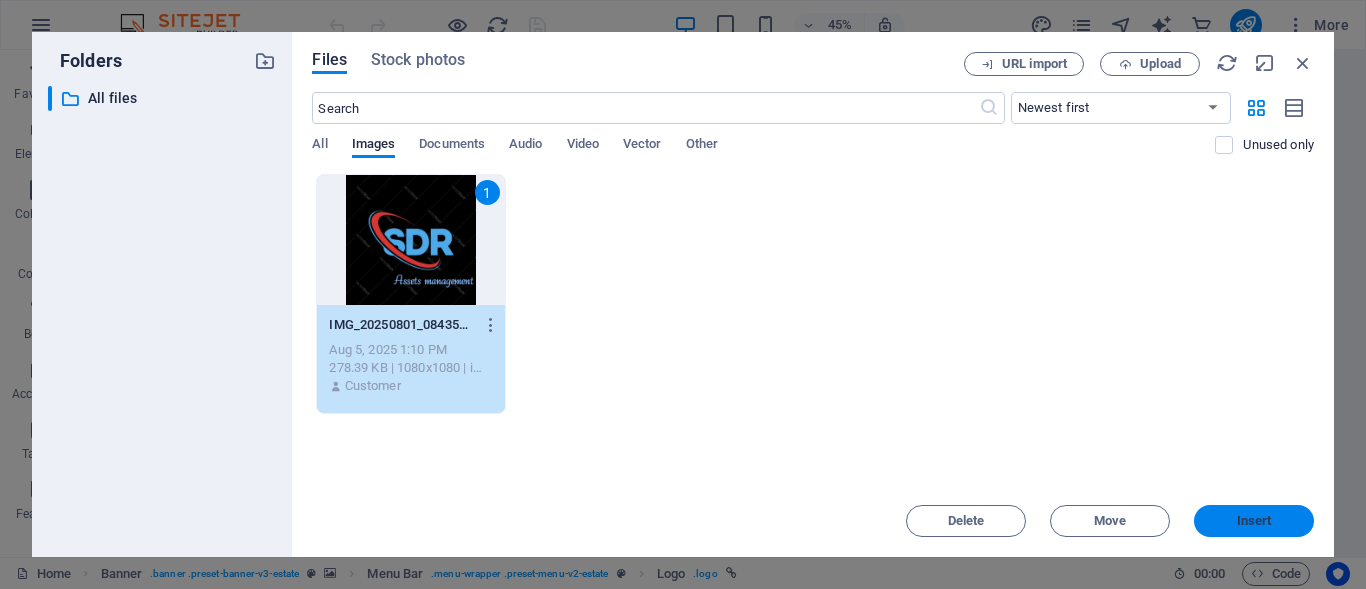 click on "Insert" at bounding box center [1254, 521] 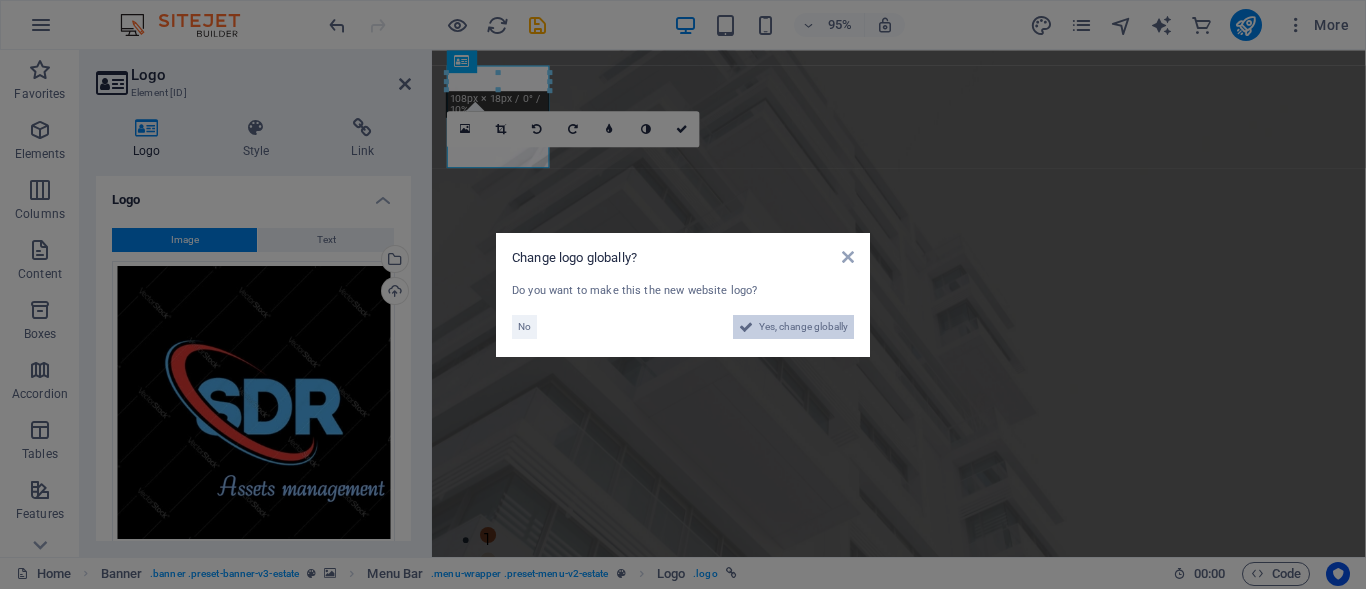 click on "Yes, change globally" at bounding box center [803, 327] 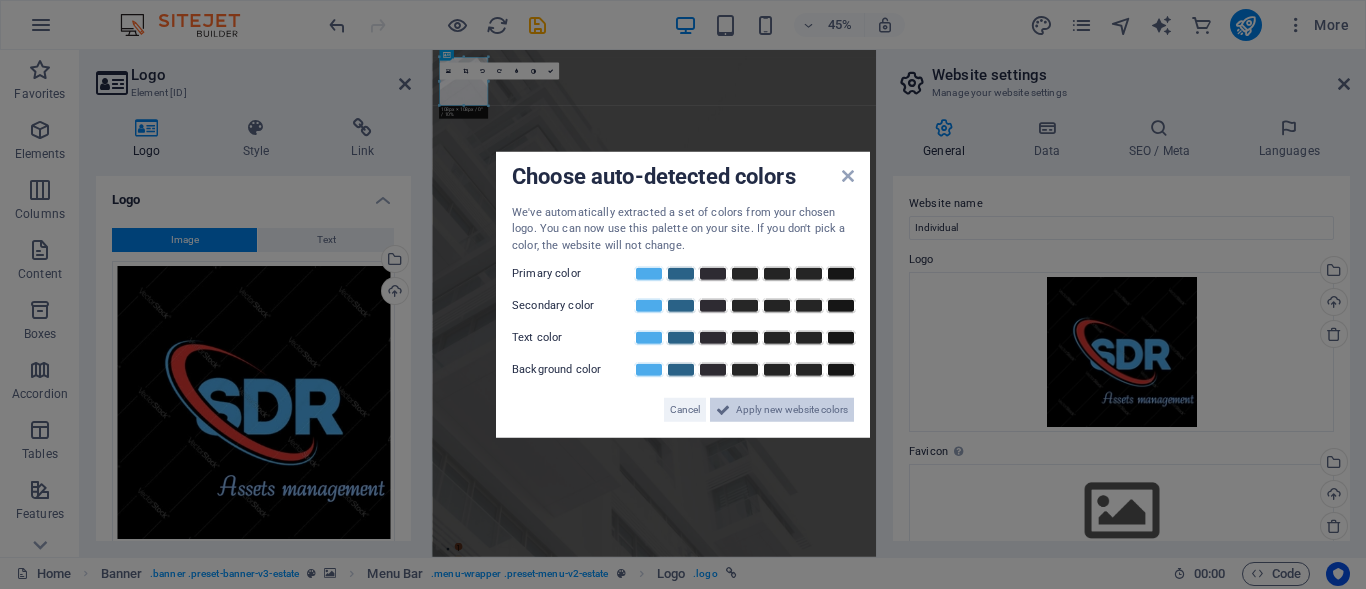 drag, startPoint x: 801, startPoint y: 407, endPoint x: 822, endPoint y: 793, distance: 386.57083 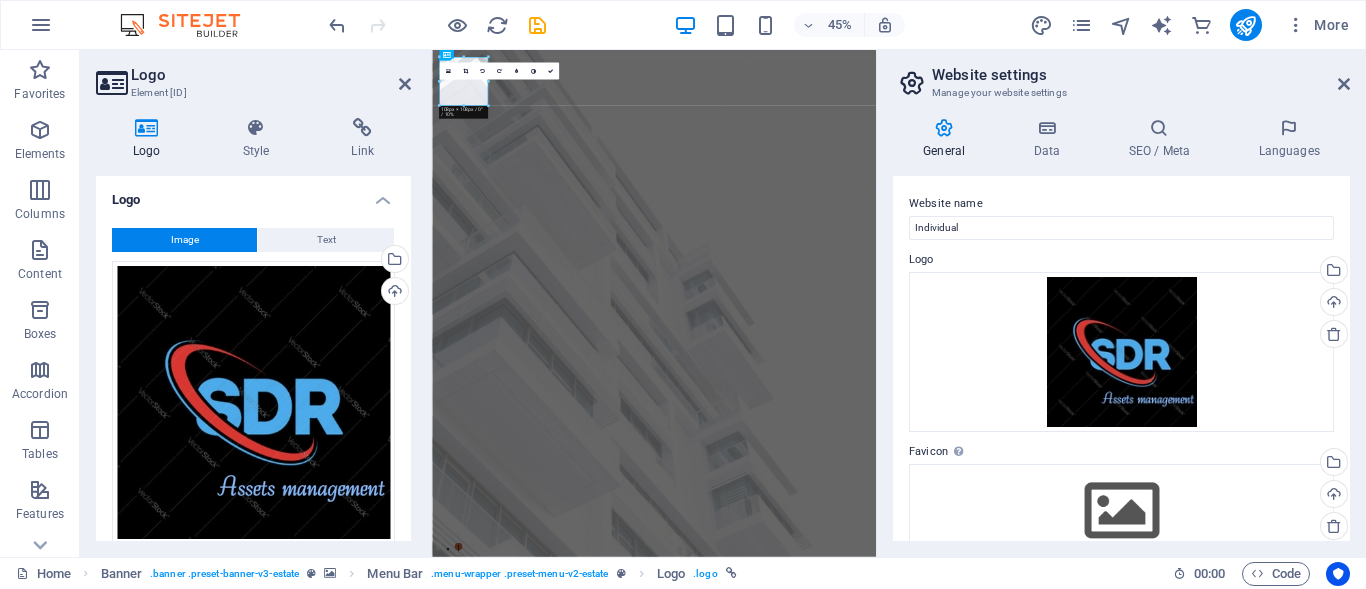 click on "Image" at bounding box center [184, 240] 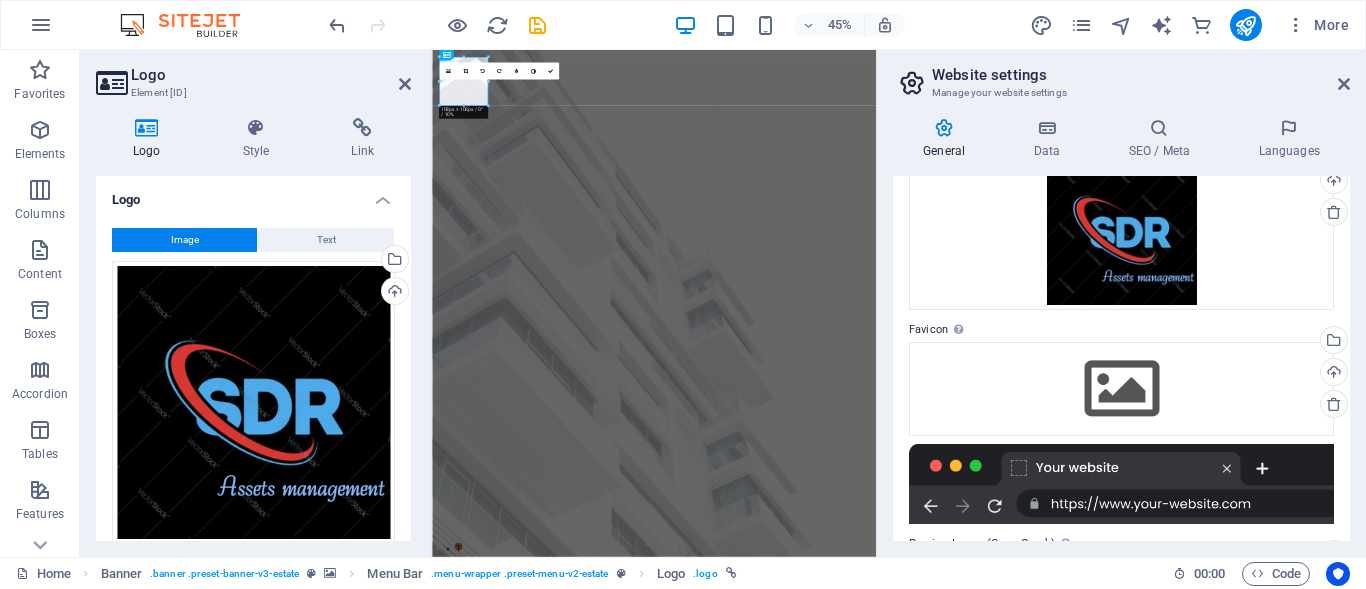 scroll, scrollTop: 0, scrollLeft: 0, axis: both 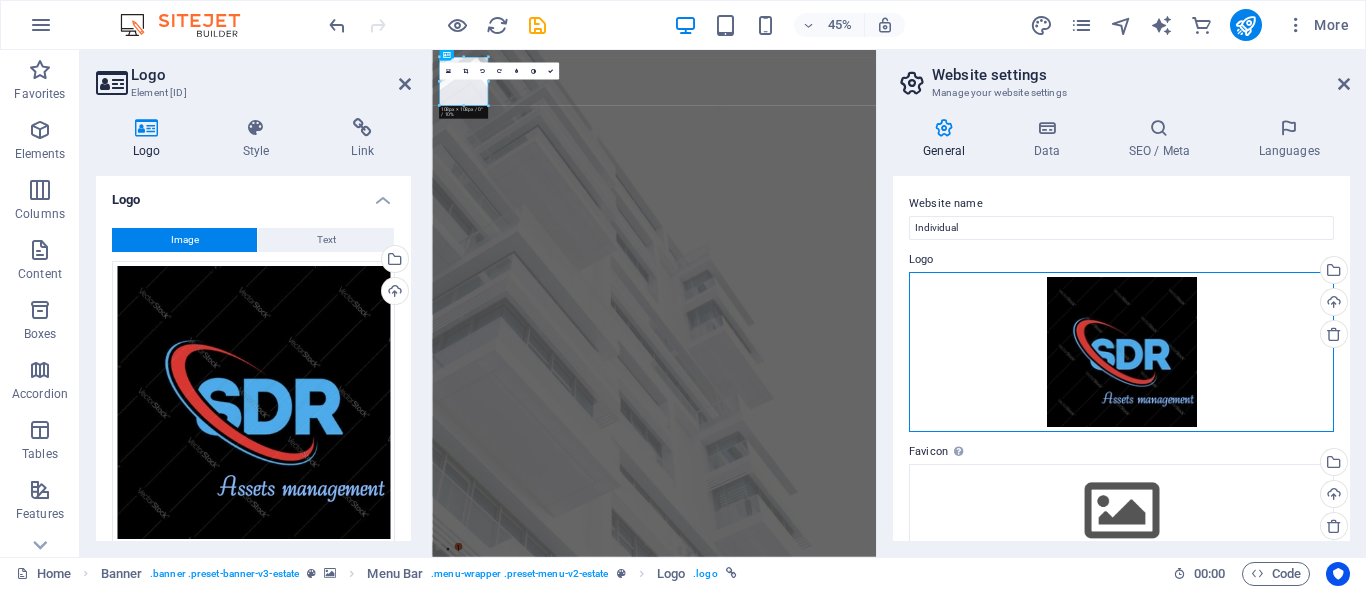click on "Drag files here, click to choose files or select files from Files or our free stock photos & videos" at bounding box center [1121, 352] 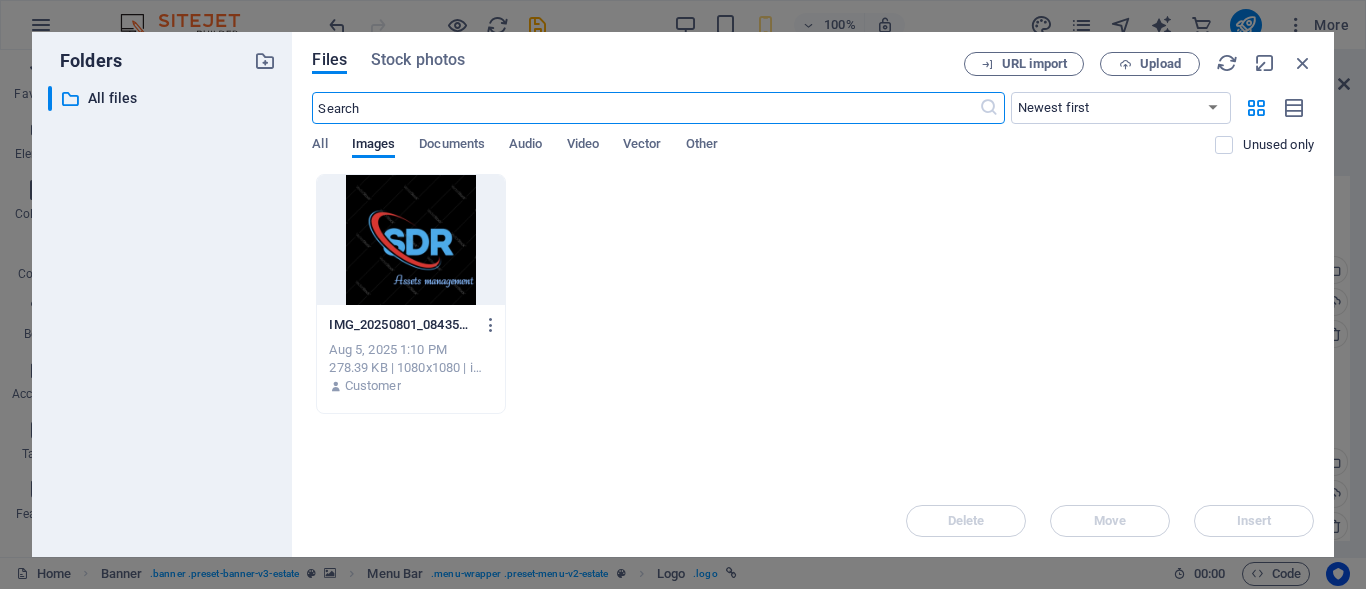 click at bounding box center [410, 240] 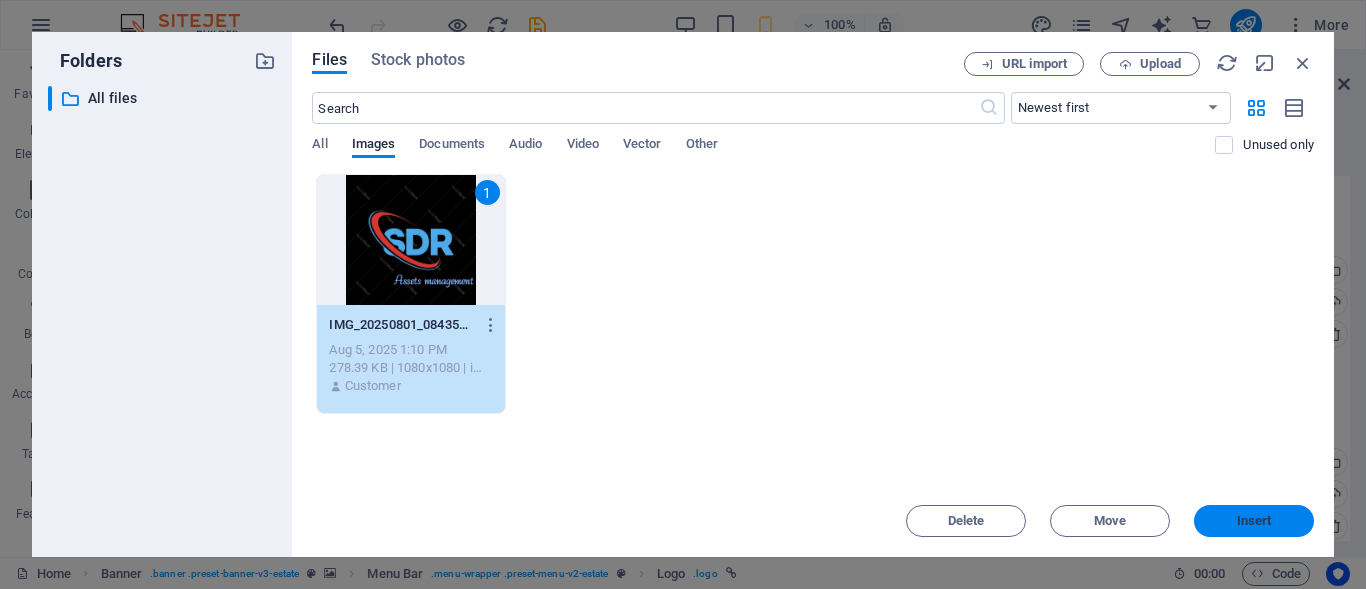 click on "Insert" at bounding box center (1254, 521) 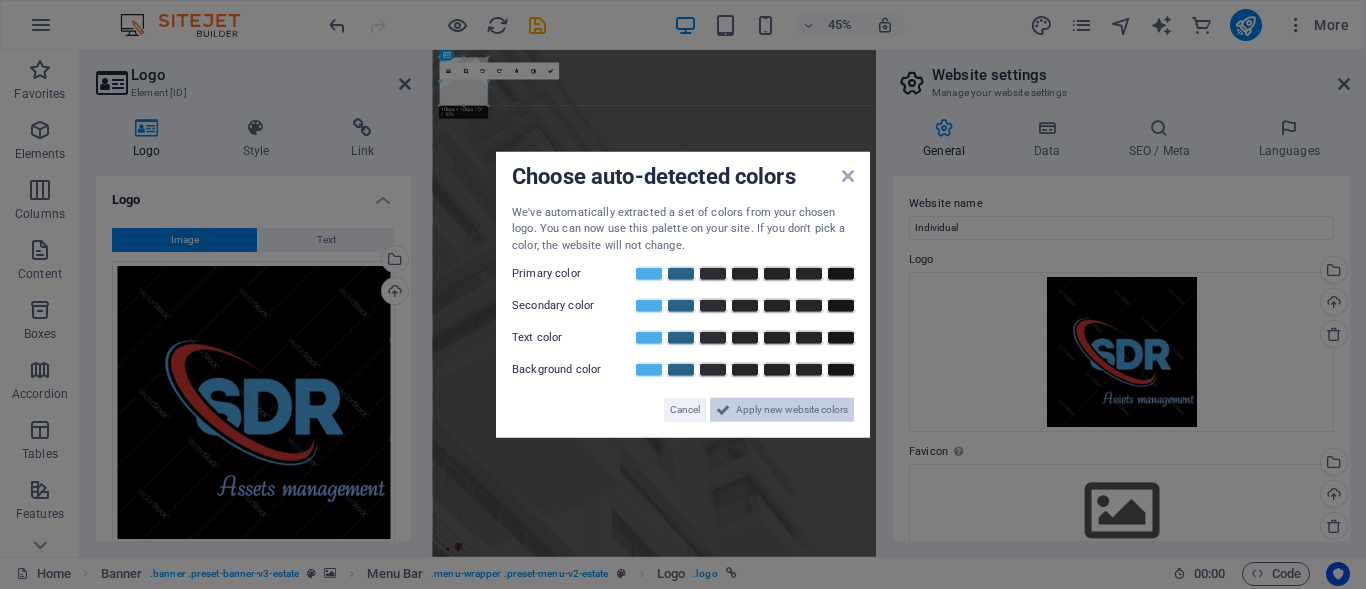 click on "Apply new website colors" at bounding box center (792, 410) 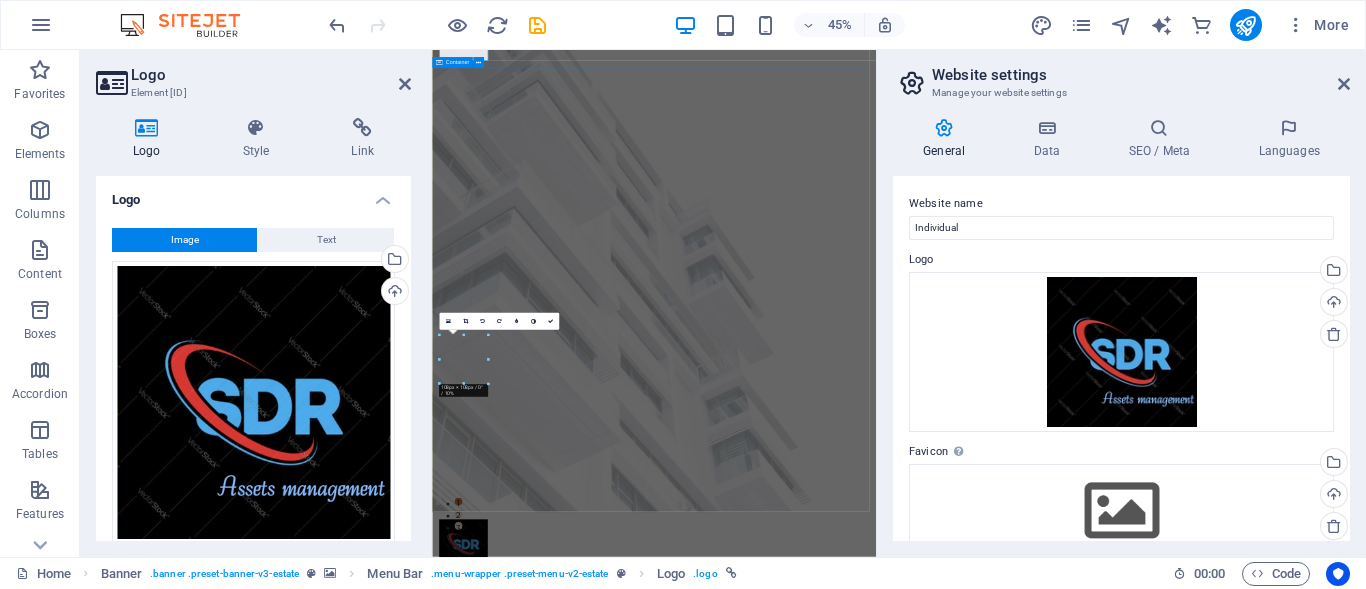 scroll, scrollTop: 0, scrollLeft: 0, axis: both 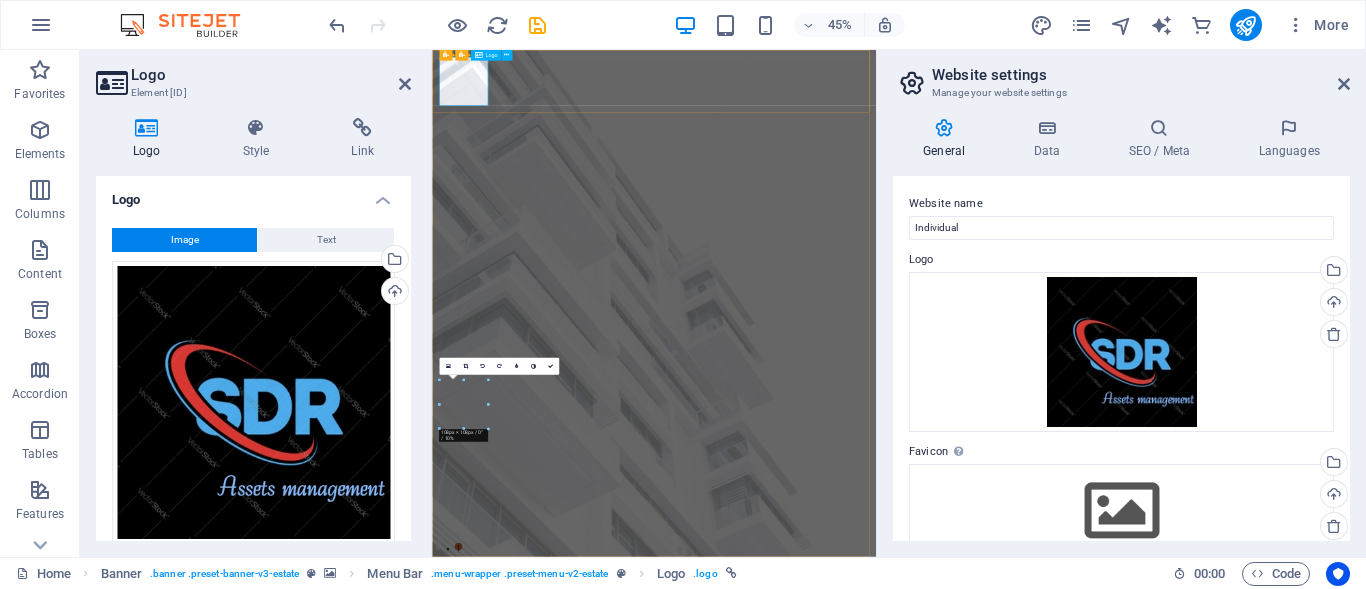 click at bounding box center (925, 1247) 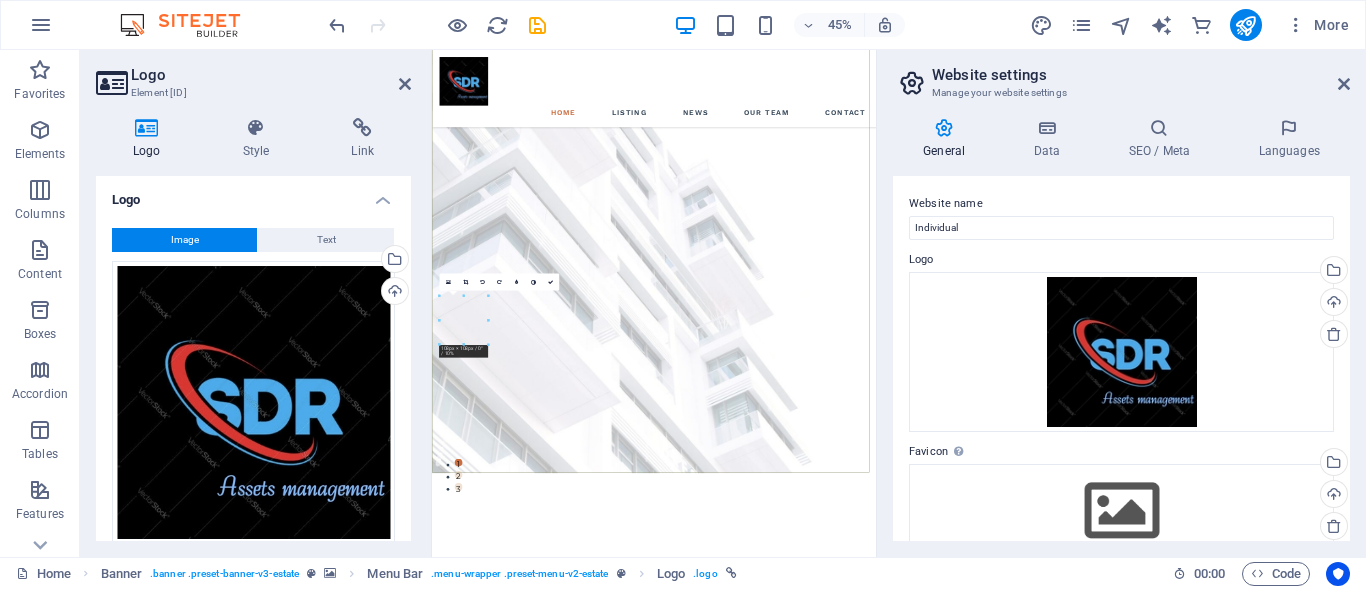 scroll, scrollTop: 0, scrollLeft: 0, axis: both 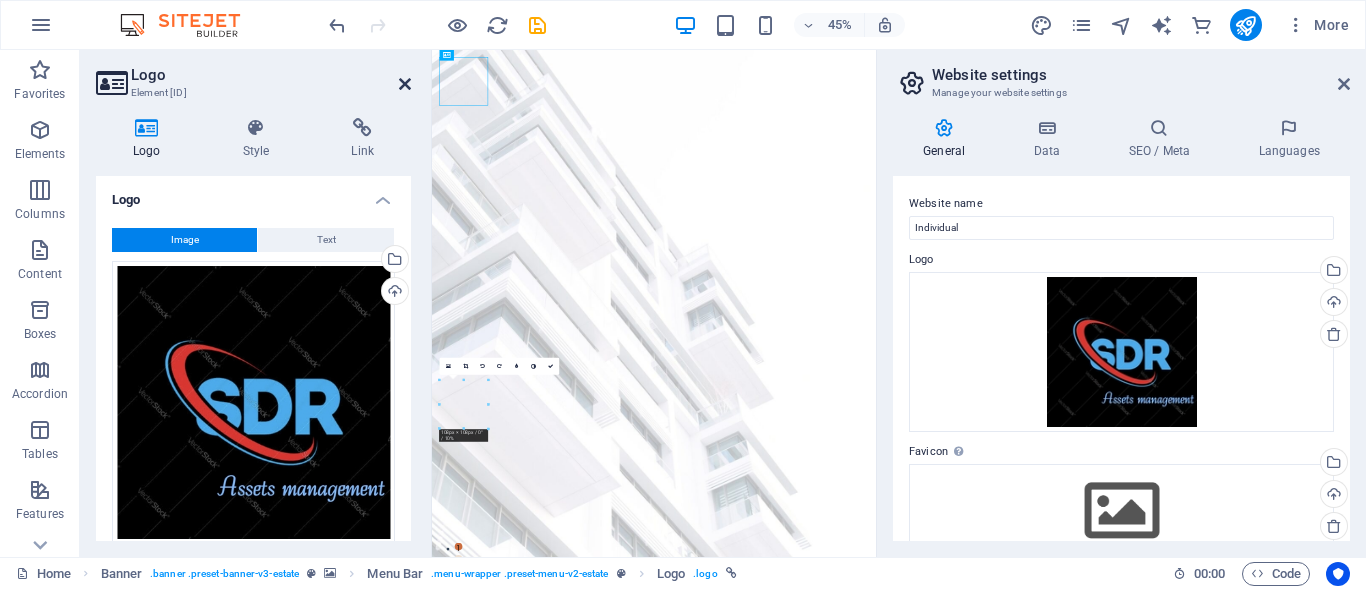 click at bounding box center (405, 84) 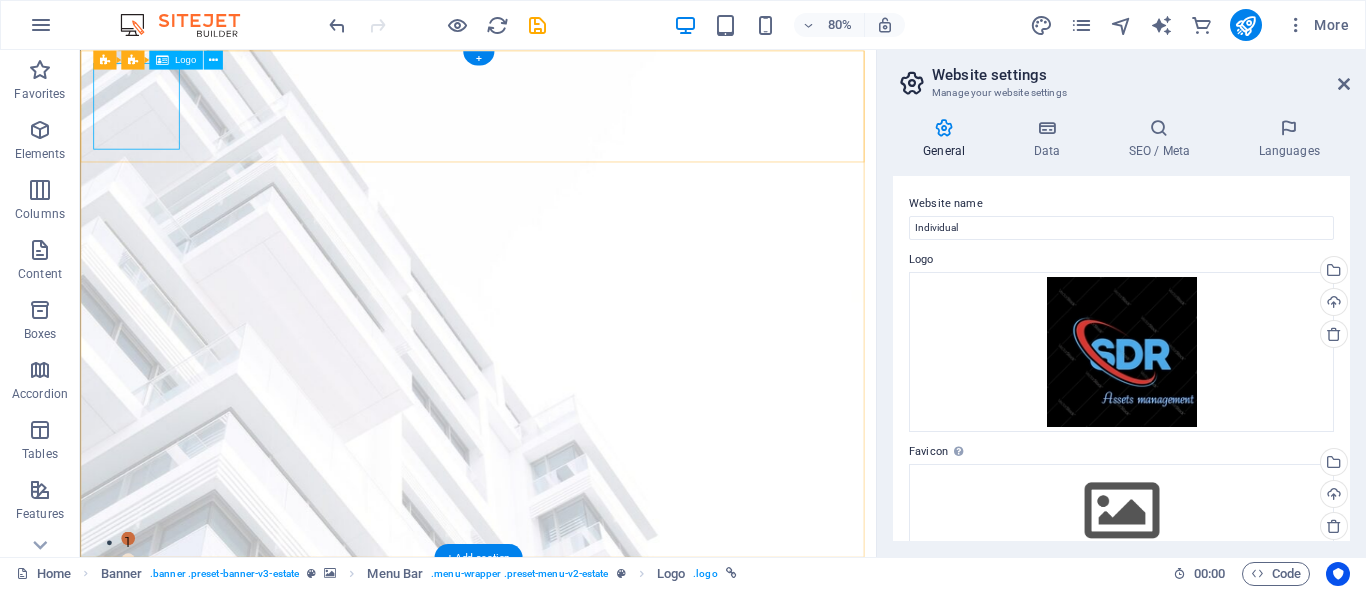 click at bounding box center (577, 1247) 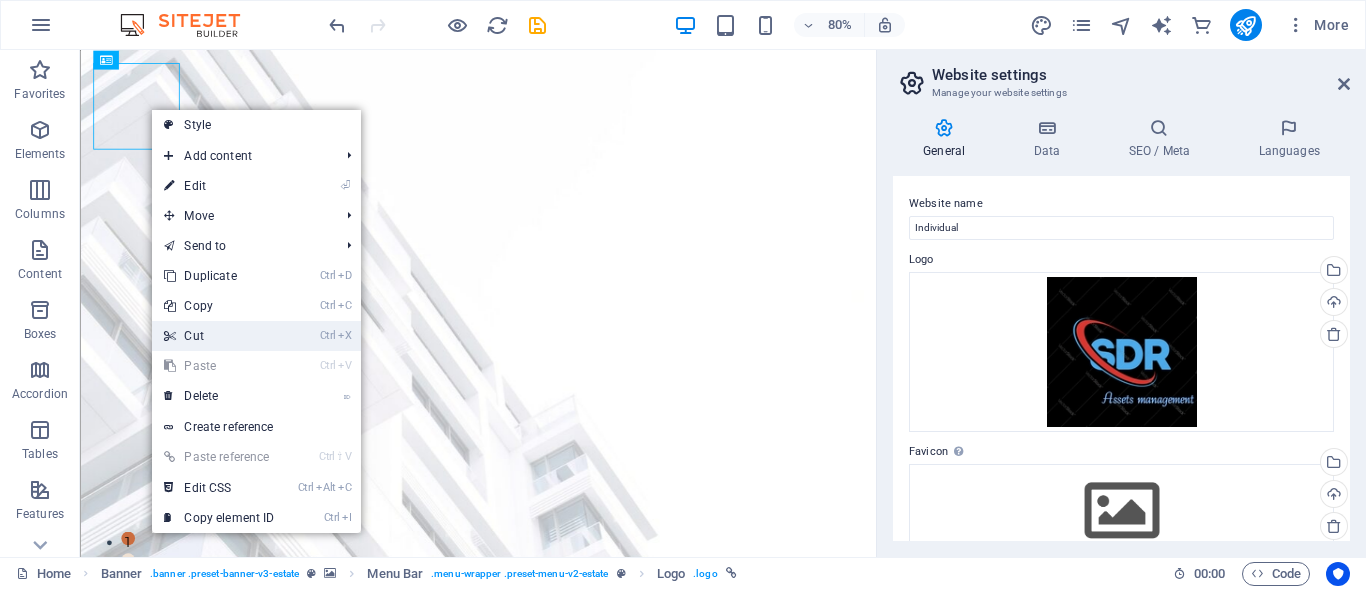click on "Ctrl X  Cut" at bounding box center (219, 336) 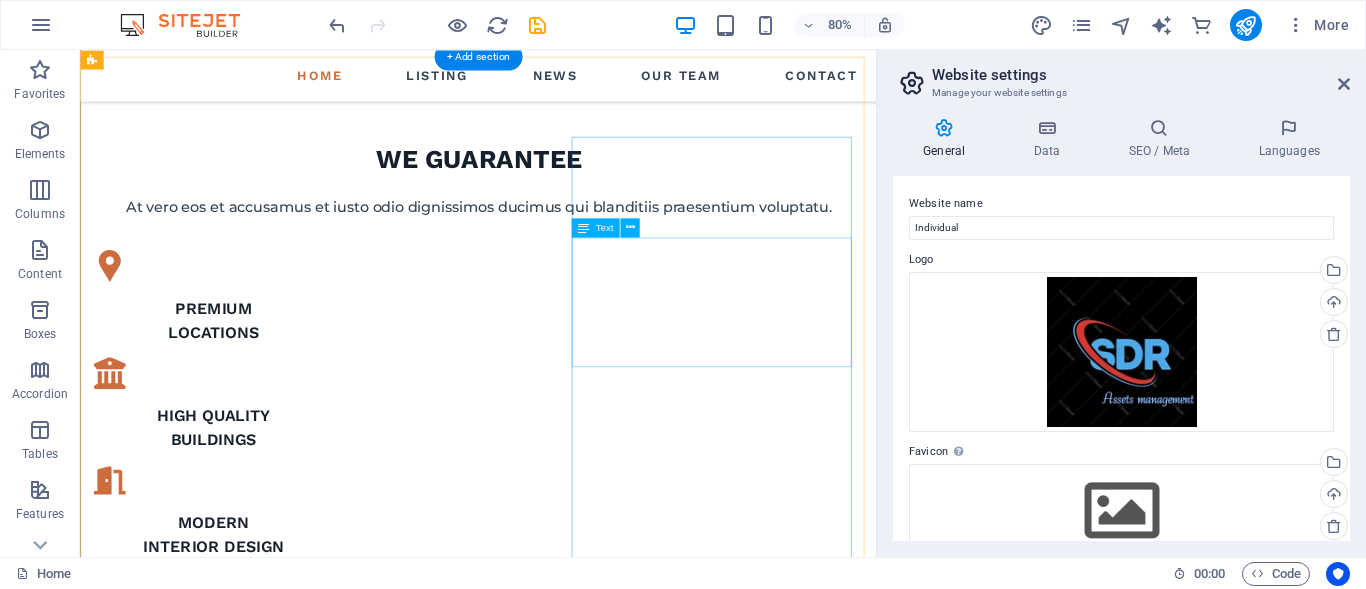 scroll, scrollTop: 1100, scrollLeft: 0, axis: vertical 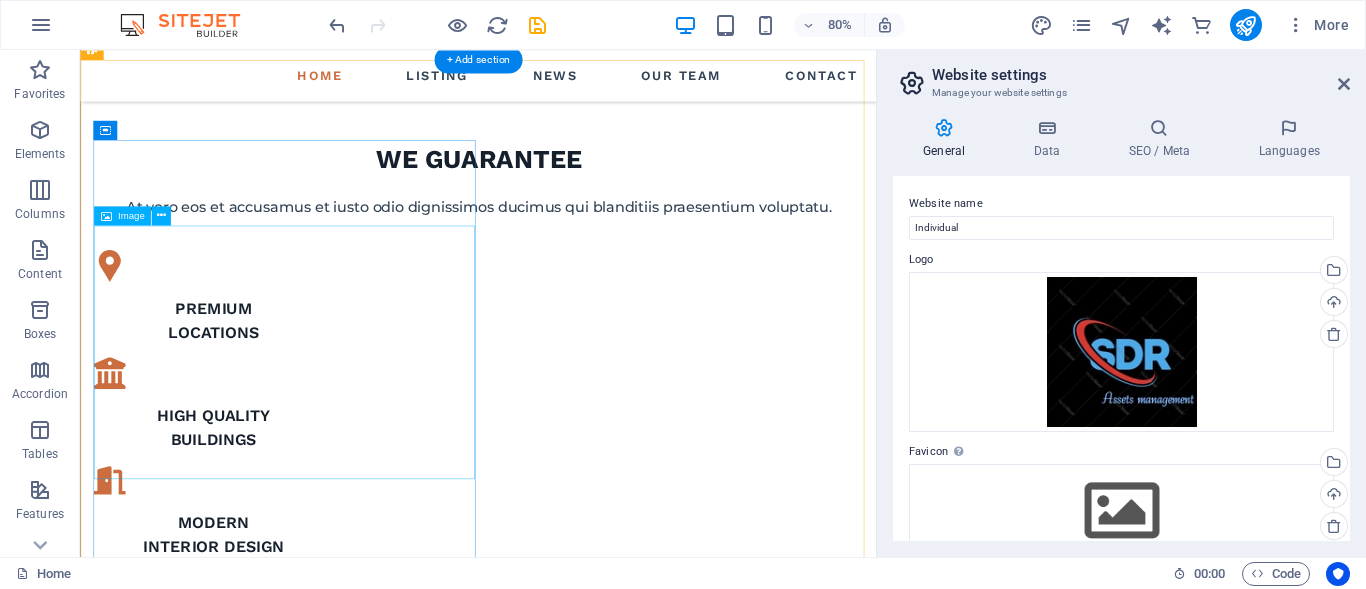 click at bounding box center (577, 1219) 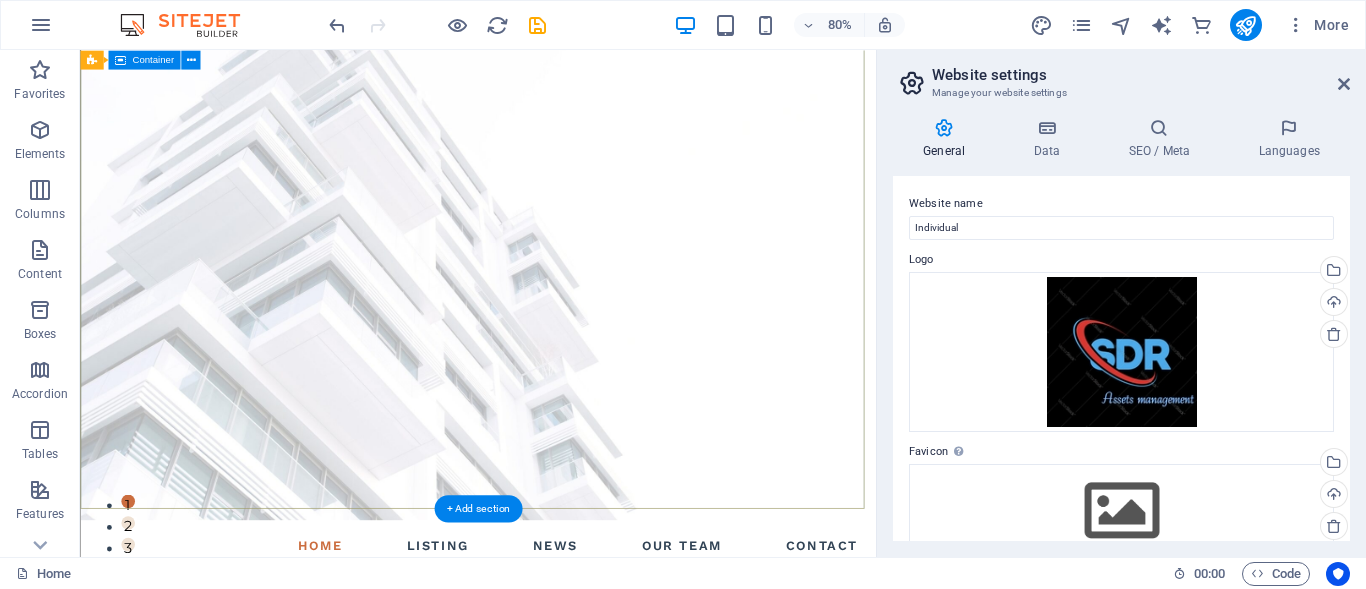 scroll, scrollTop: 0, scrollLeft: 0, axis: both 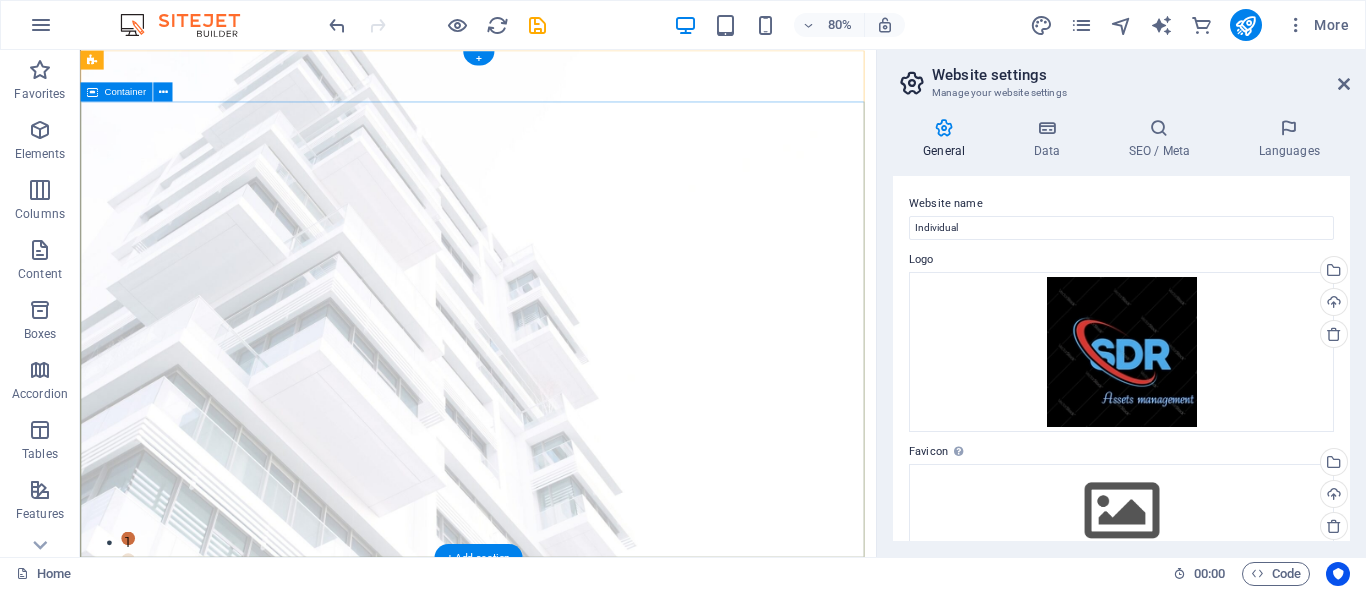 click on "FIND YOUR PERFECT PLACE At vero eos et accusamus et iusto odio dignissimos ducimus qui blanditiis praesentium voluptatum deleniti atque corrupti quos dolores et quas molestias excepturi sint occaecati cupiditate non provident. get started" at bounding box center (577, 957) 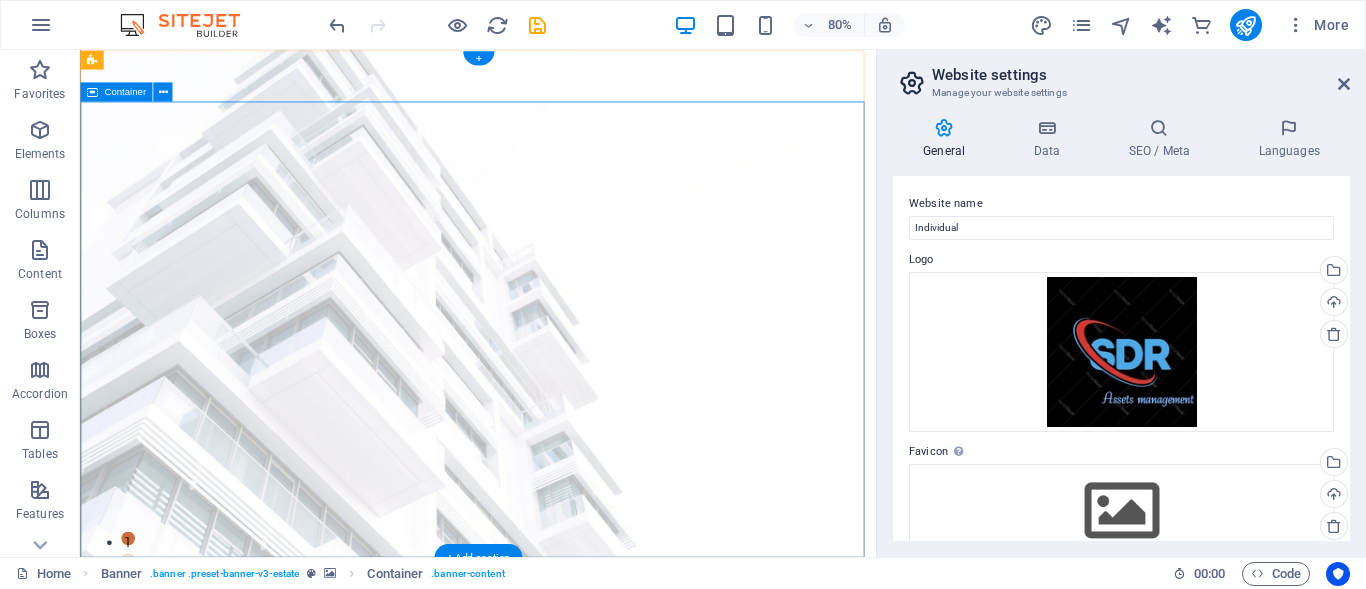 click on "FIND YOUR PERFECT PLACE At vero eos et accusamus et iusto odio dignissimos ducimus qui blanditiis praesentium voluptatum deleniti atque corrupti quos dolores et quas molestias excepturi sint occaecati cupiditate non provident. get started" at bounding box center [577, 957] 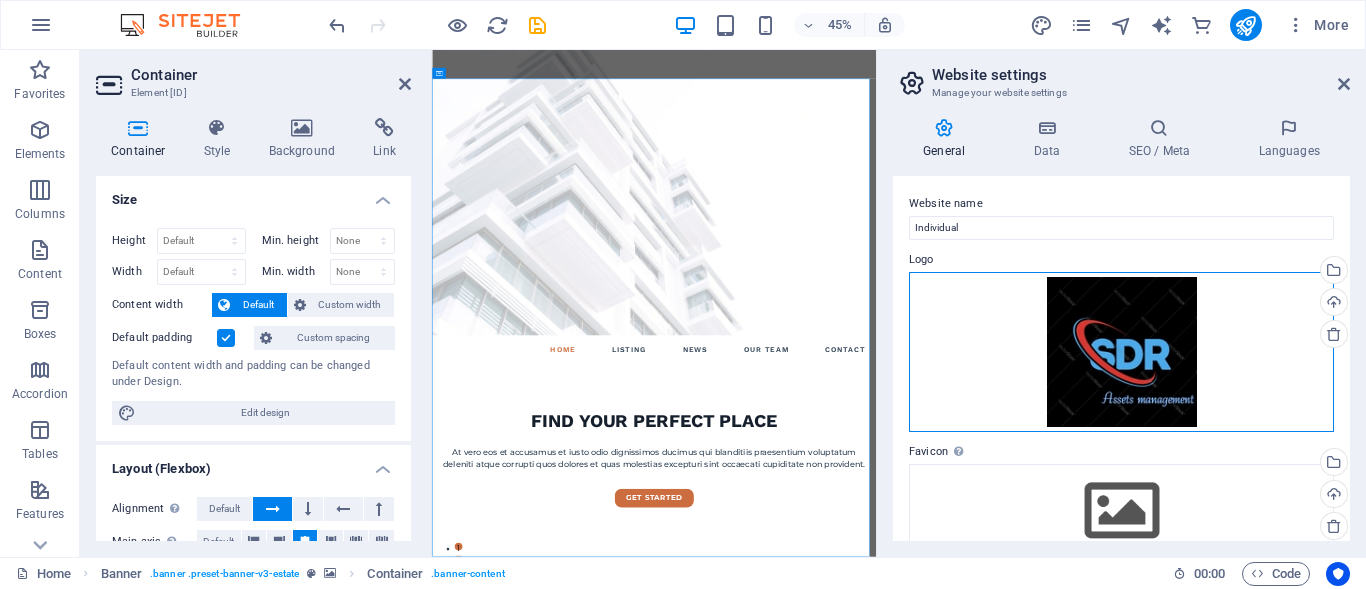 click on "Drag files here, click to choose files or select files from Files or our free stock photos & videos" at bounding box center [1121, 352] 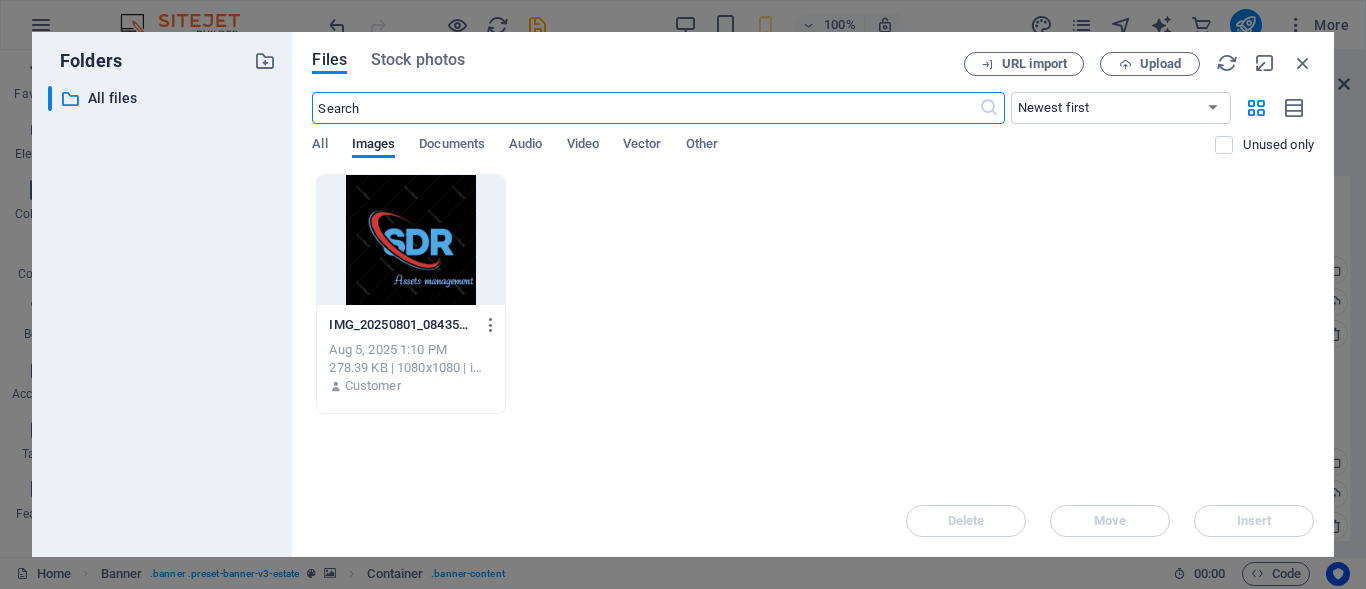 click at bounding box center [410, 240] 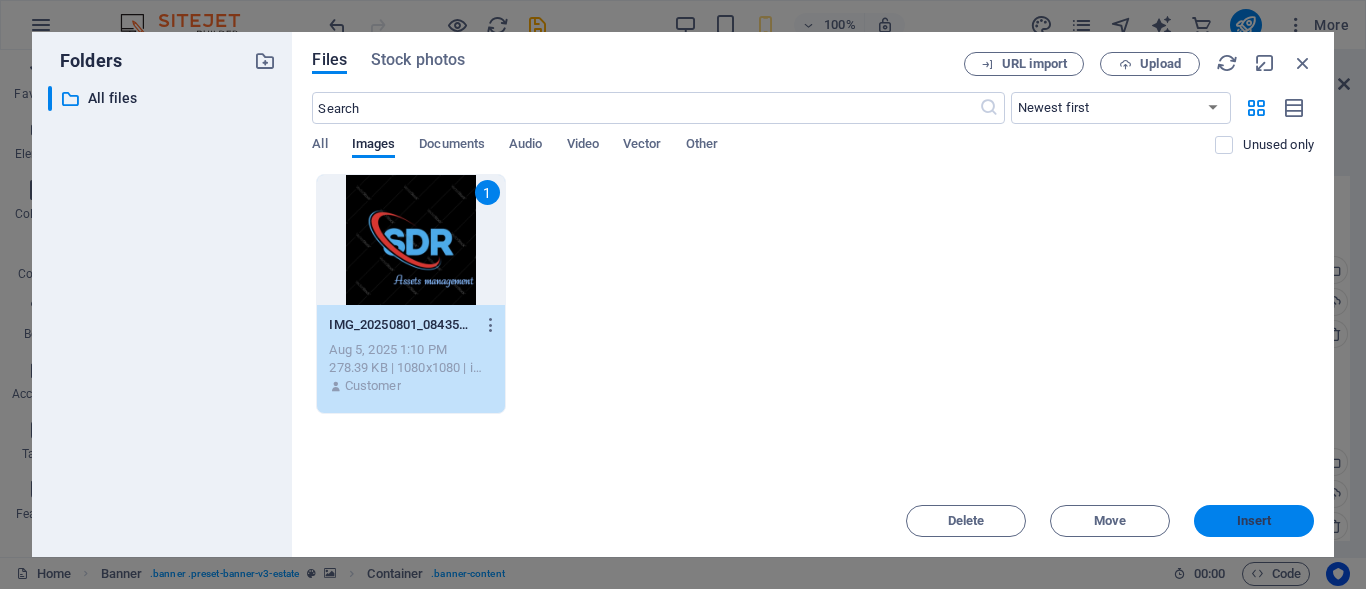 click on "Insert" at bounding box center (1254, 521) 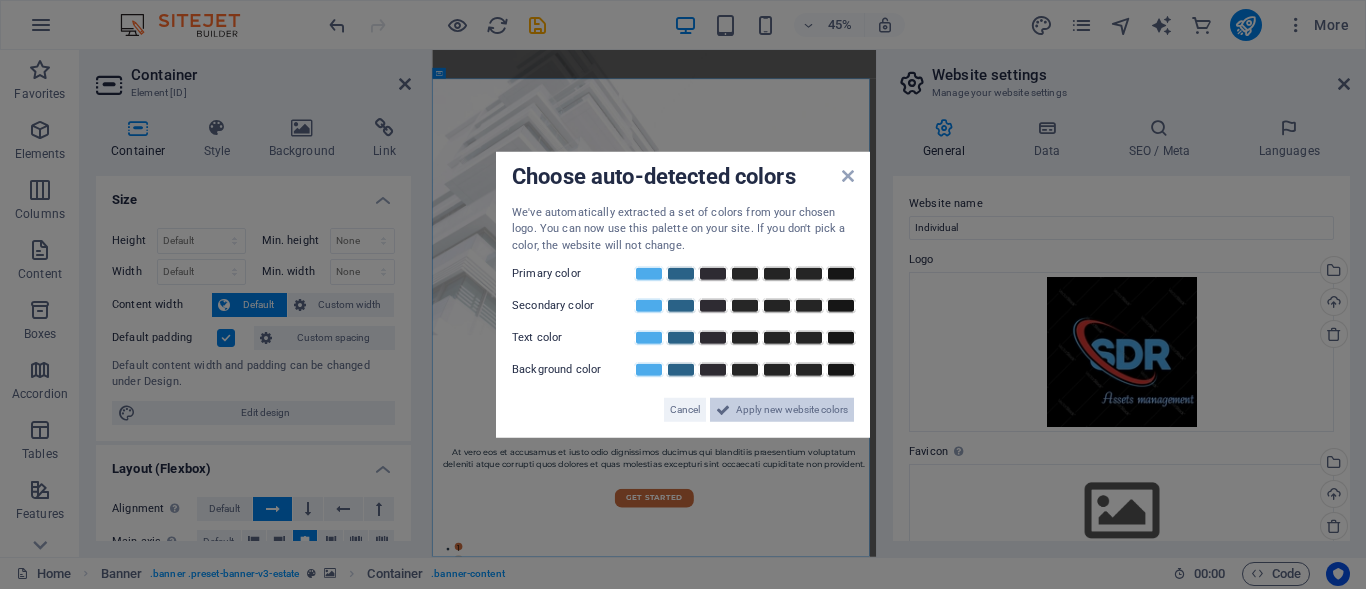 click on "Apply new website colors" at bounding box center [792, 410] 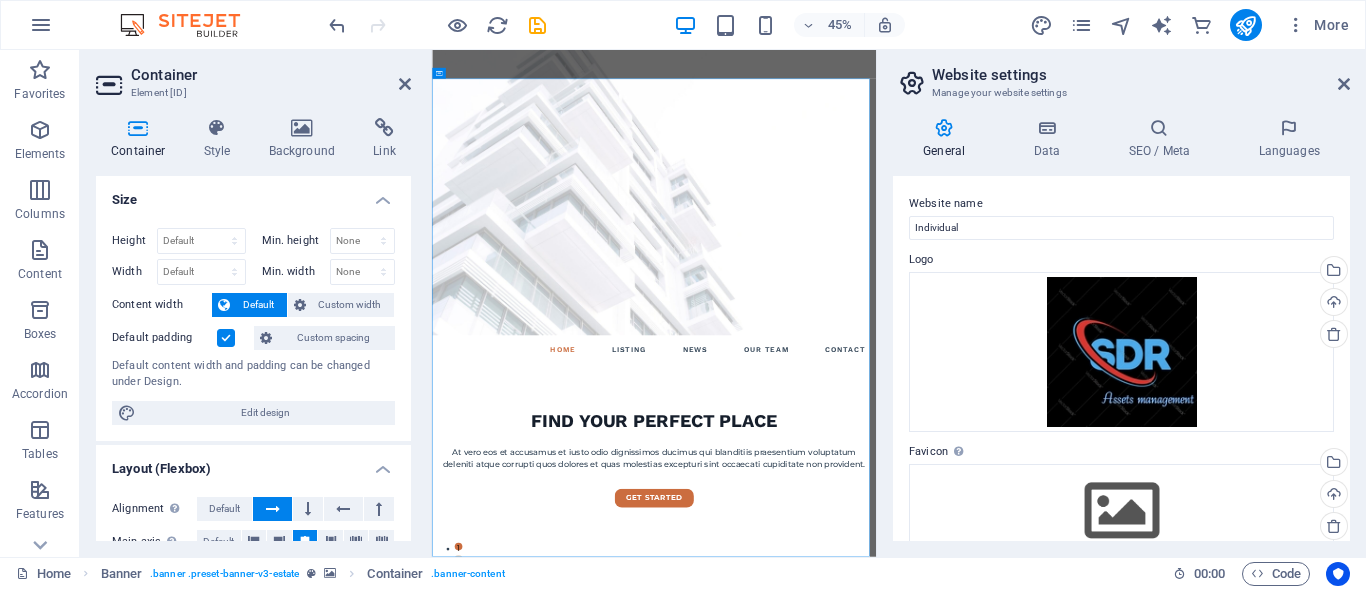 click on "Container Element #ed-828885729
Container Style Background Link Size Height Default px rem % vh vw Min. height None px rem % vh vw Width Default px rem % em vh vw Min. width None px rem % vh vw Content width Default Custom width Width Default px rem % em vh vw Min. width None px rem % vh vw Default padding Custom spacing Default content width and padding can be changed under Design. Edit design Layout (Flexbox) Alignment Determines the flex direction. Default Main axis Determine how elements should behave along the main axis inside this container (justify content). Default Side axis Control the vertical direction of the element inside of the container (align items). Default Wrap Default On Off Fill Controls the distances and direction of elements on the y-axis across several lines (align content). Default Accessibility ARIA helps assistive technologies (like screen readers) to understand the role, state, and behavior of web elements Role The ARIA role defines the purpose of an element.  None" at bounding box center [256, 303] 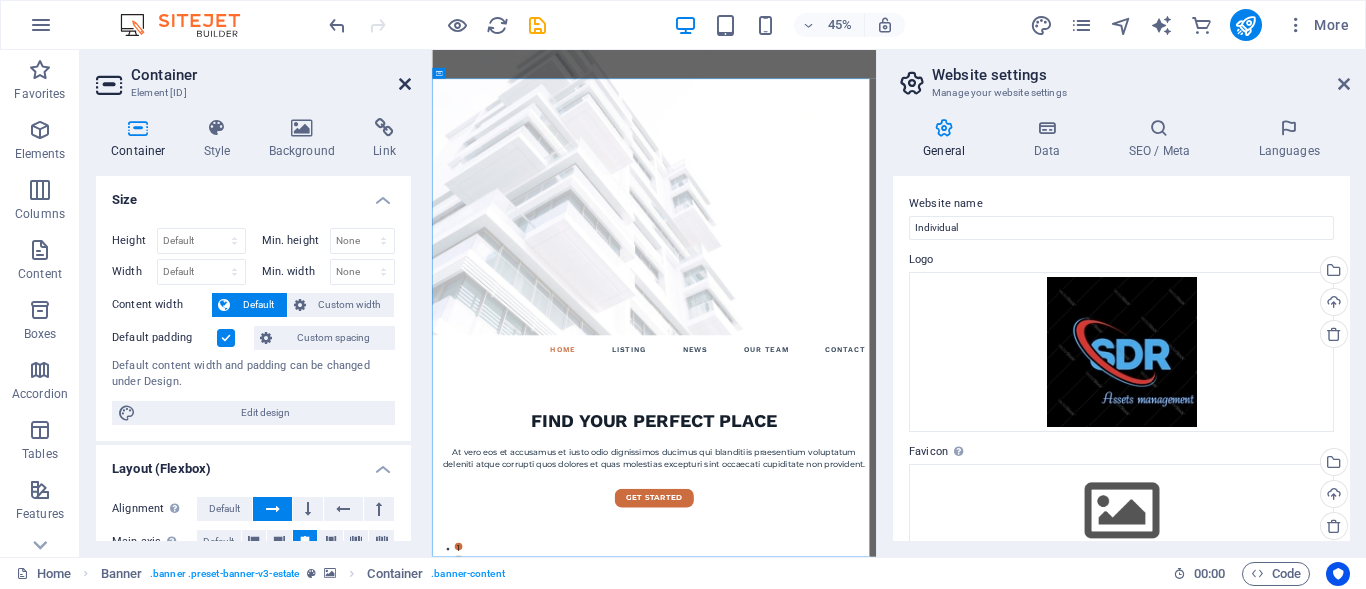 click at bounding box center (405, 84) 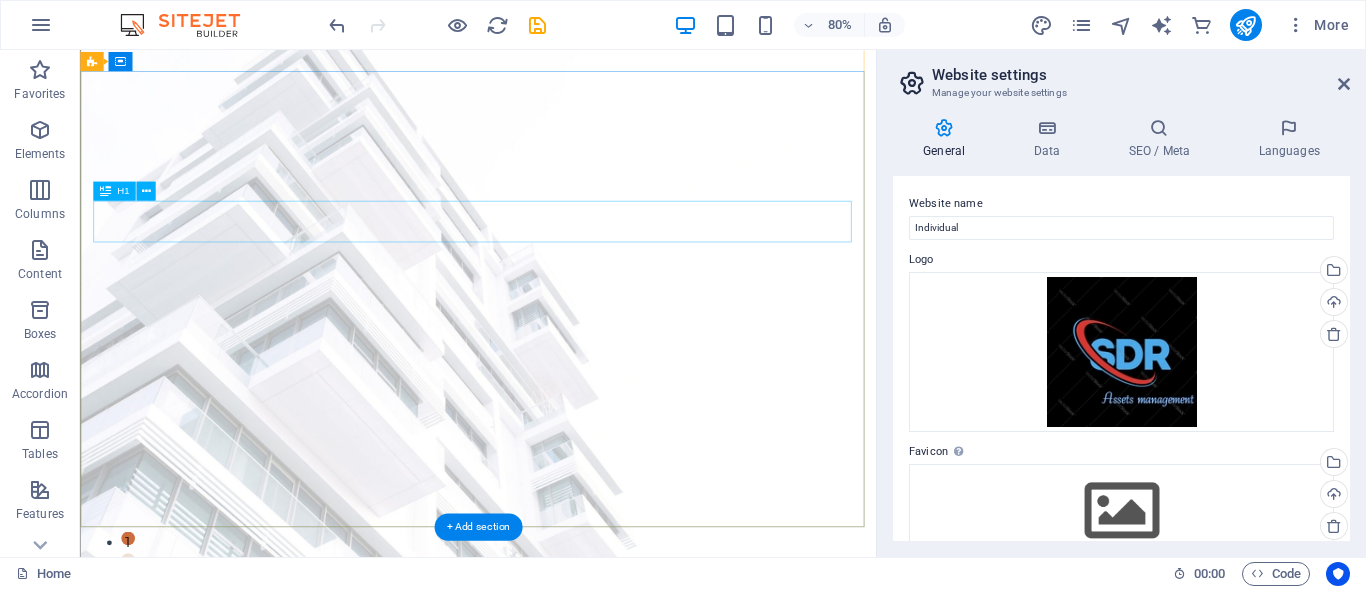 scroll, scrollTop: 0, scrollLeft: 0, axis: both 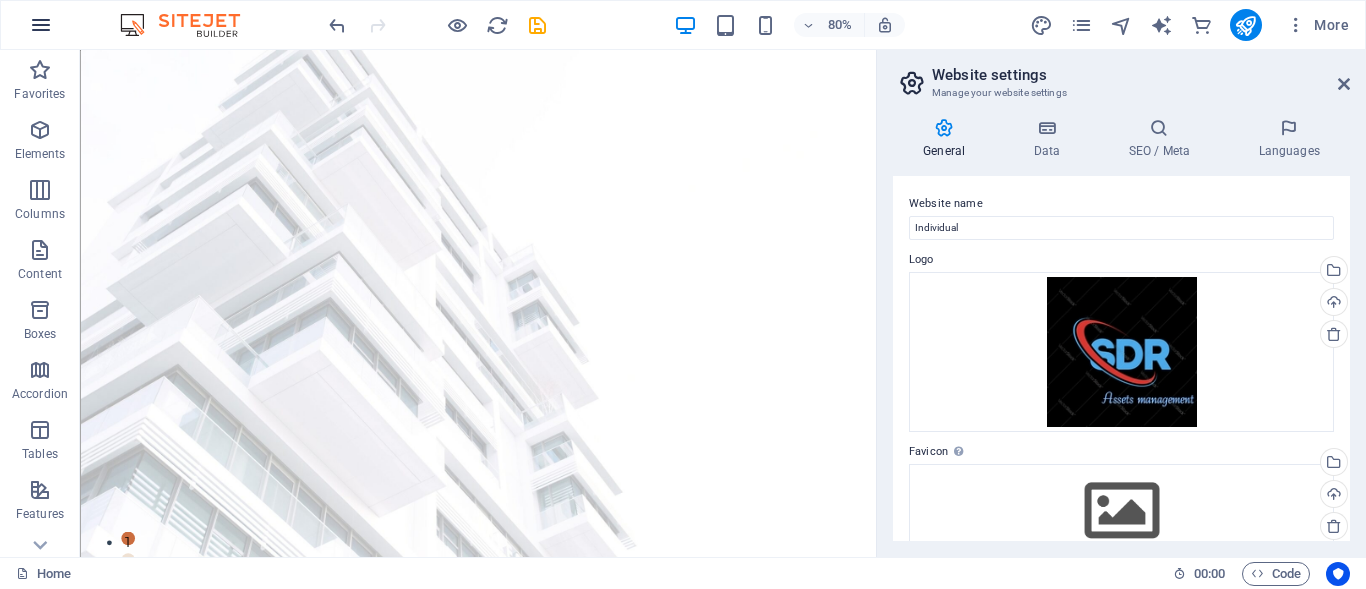 click at bounding box center (41, 25) 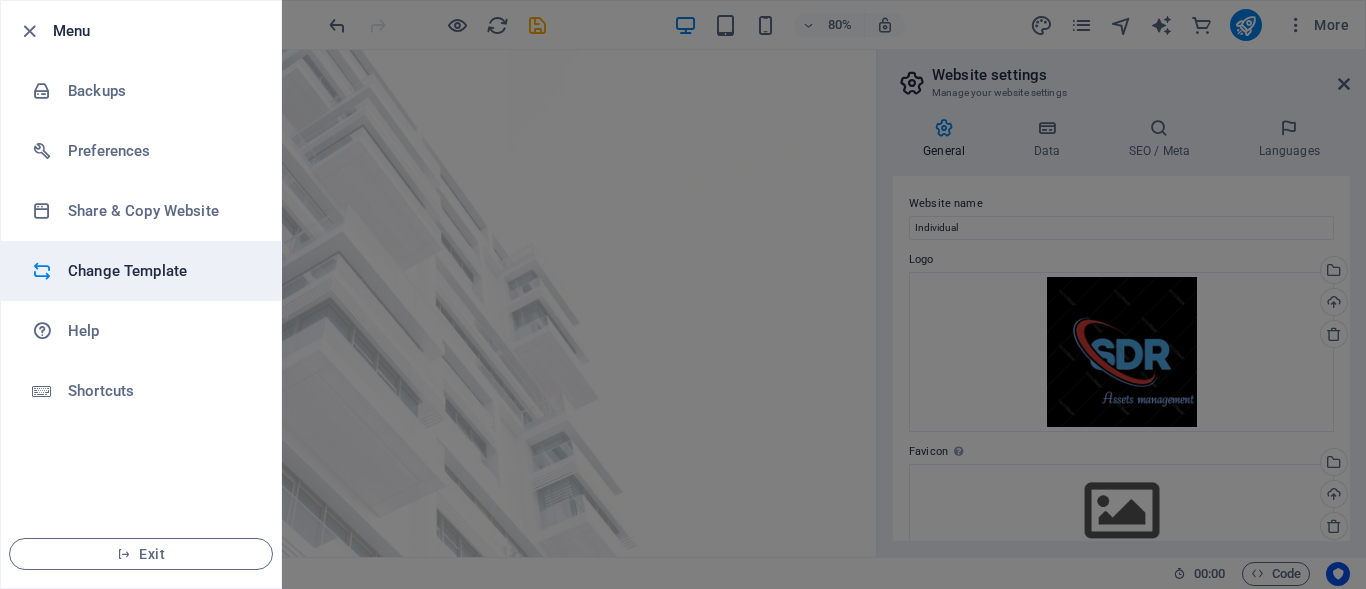 click on "Change Template" at bounding box center [160, 271] 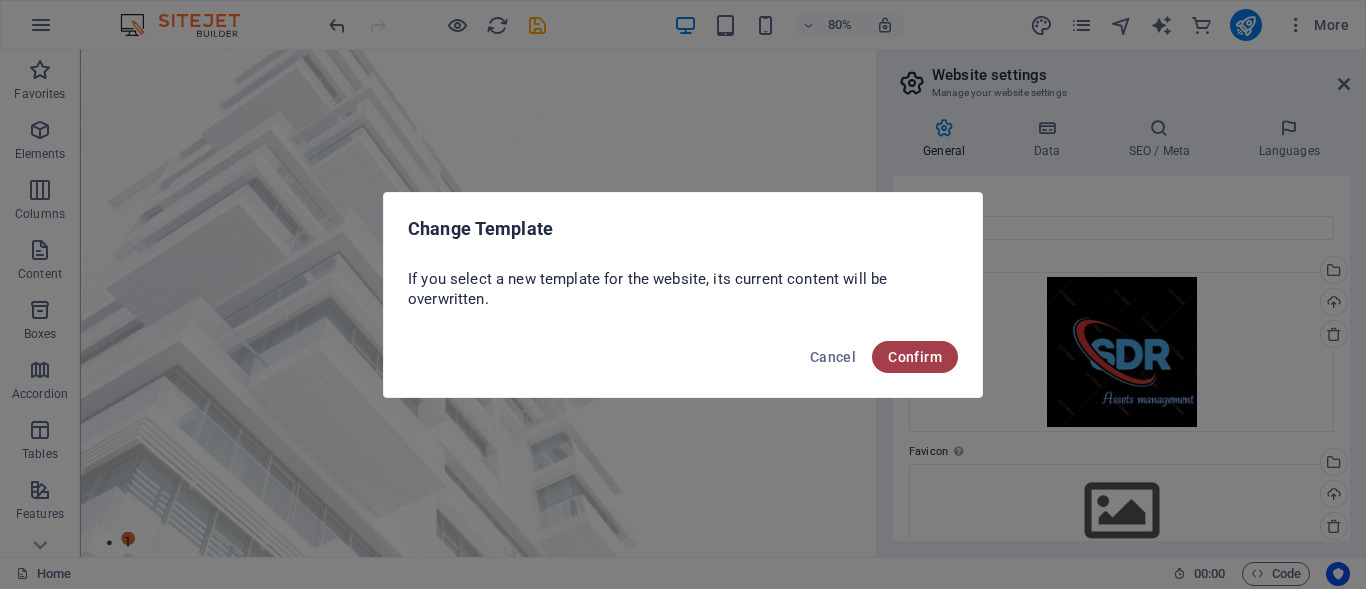 click on "Confirm" at bounding box center [915, 357] 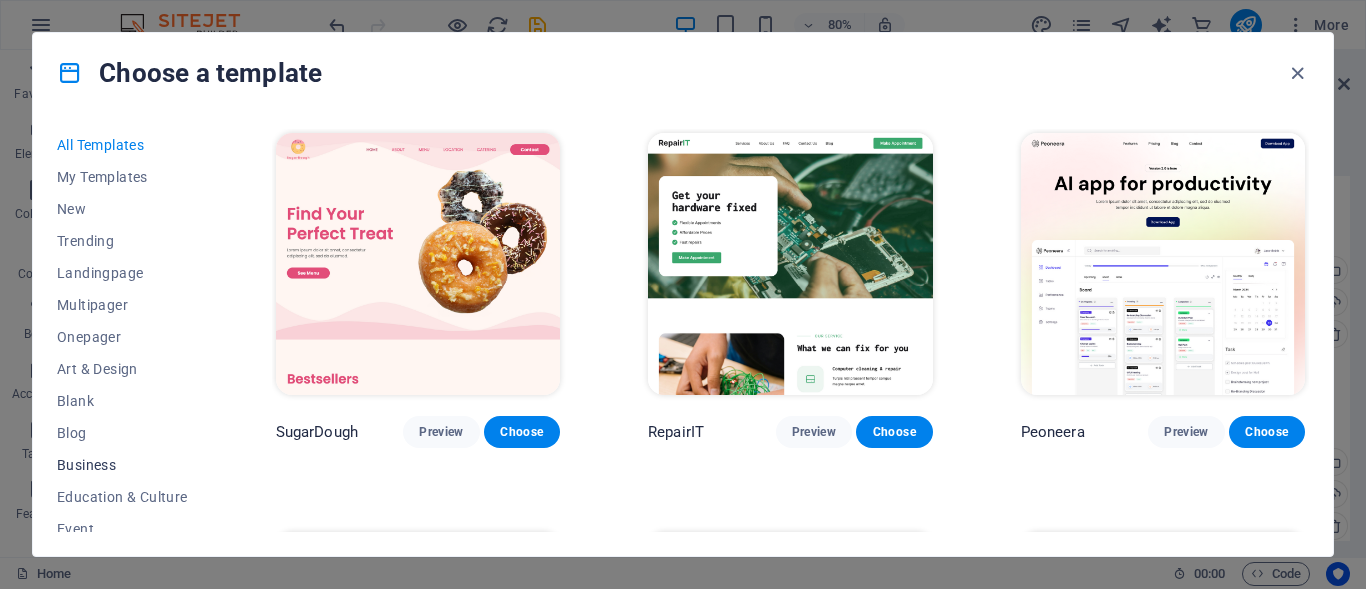 click on "Business" at bounding box center (122, 465) 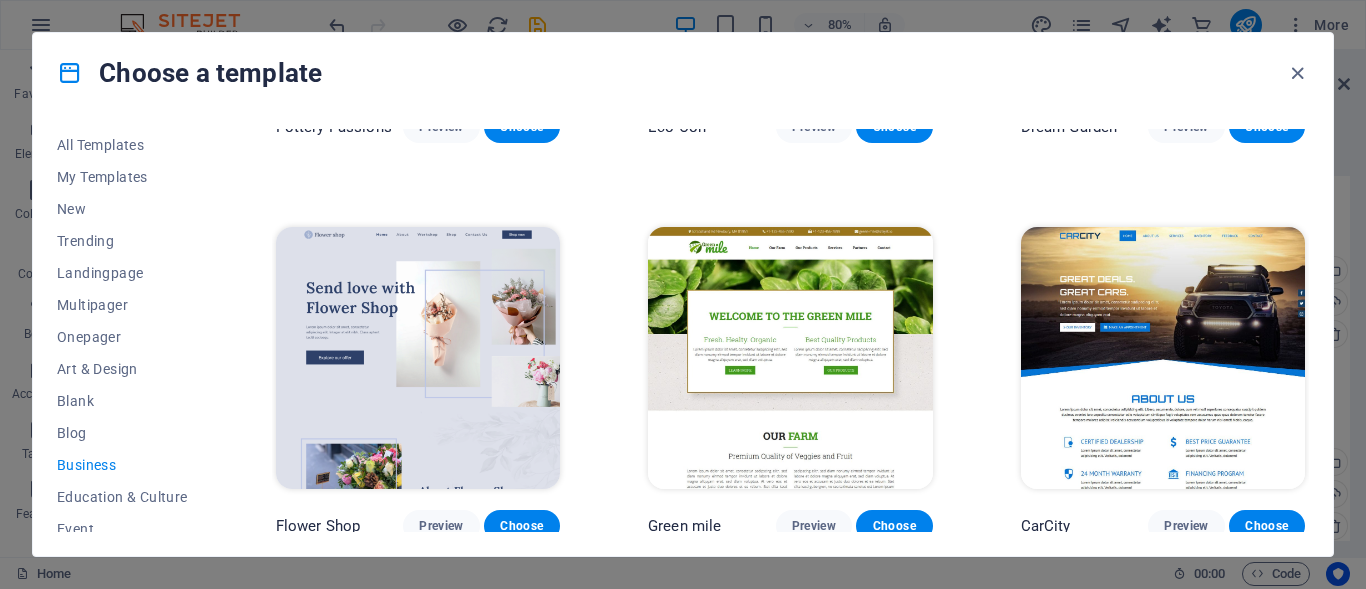 scroll, scrollTop: 300, scrollLeft: 0, axis: vertical 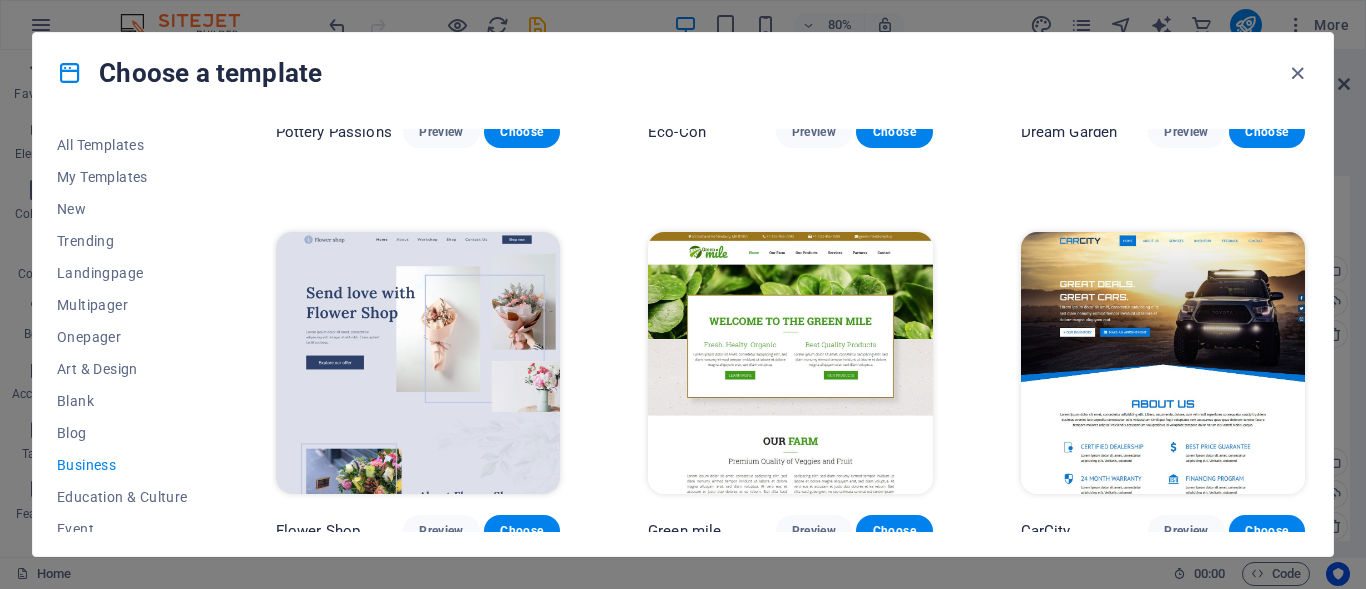 click at bounding box center [790, 363] 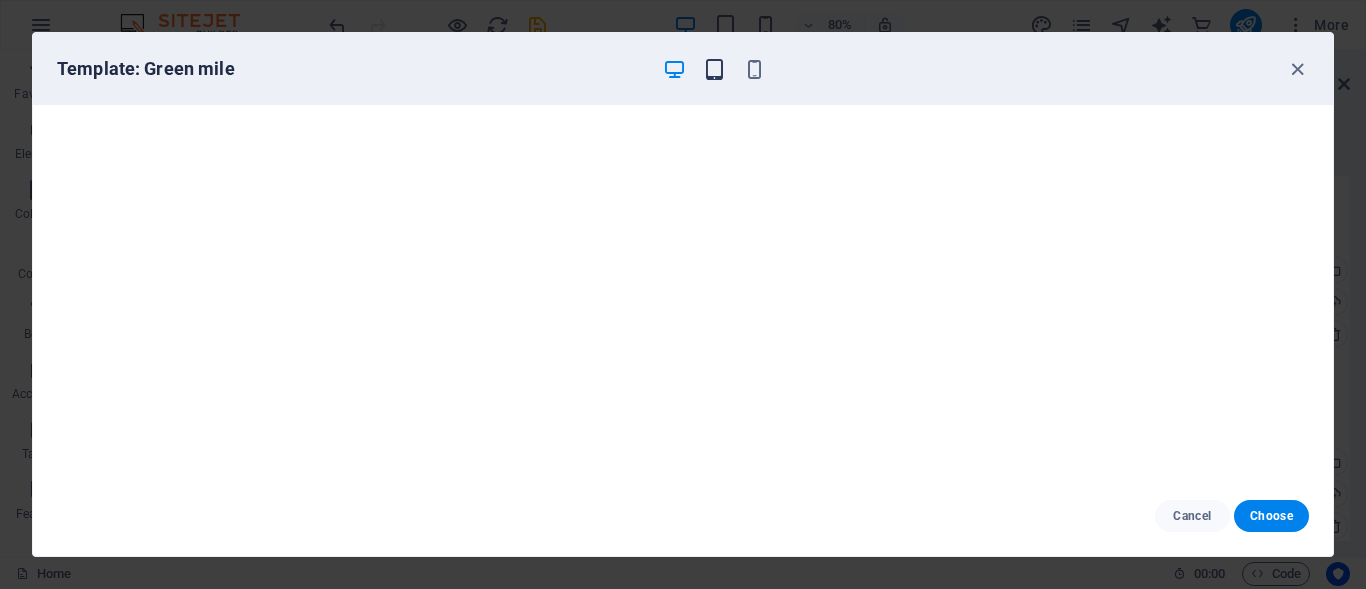 click at bounding box center [714, 69] 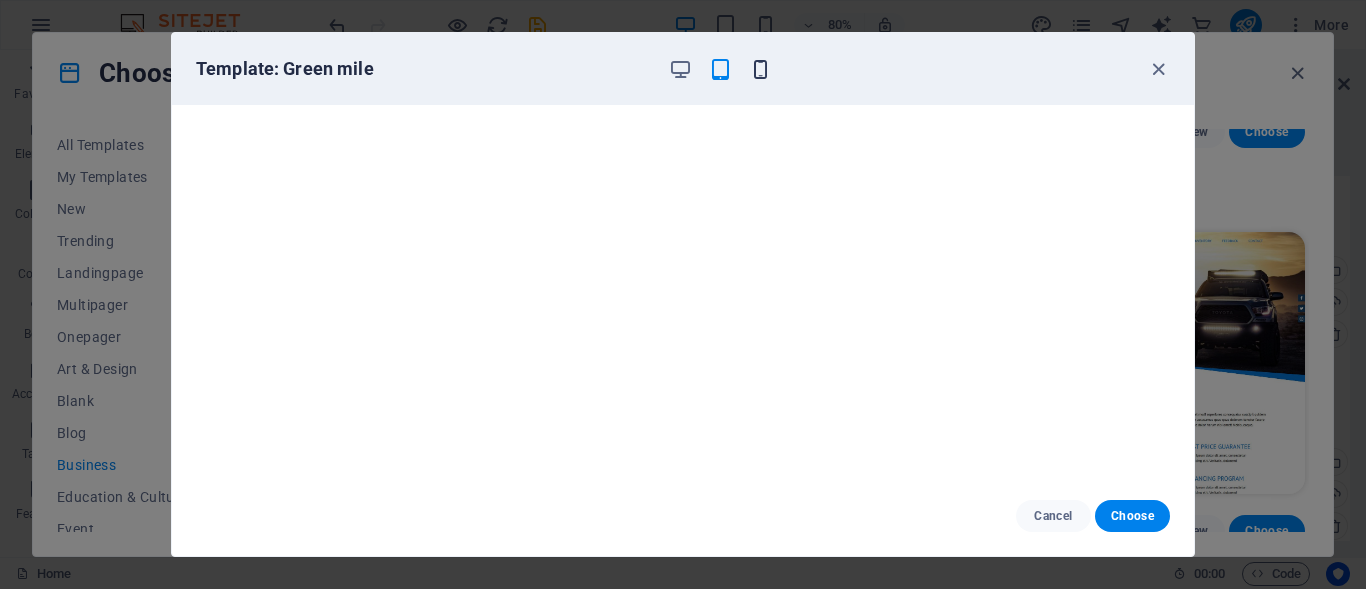 click at bounding box center (760, 69) 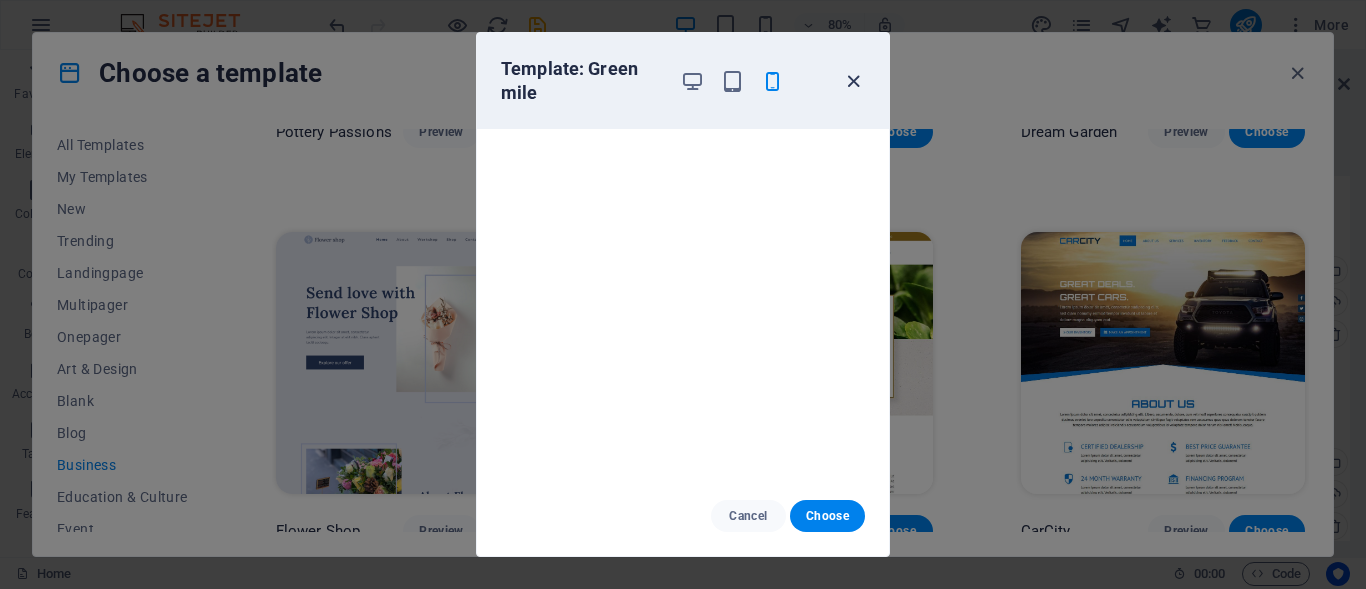 click at bounding box center [853, 81] 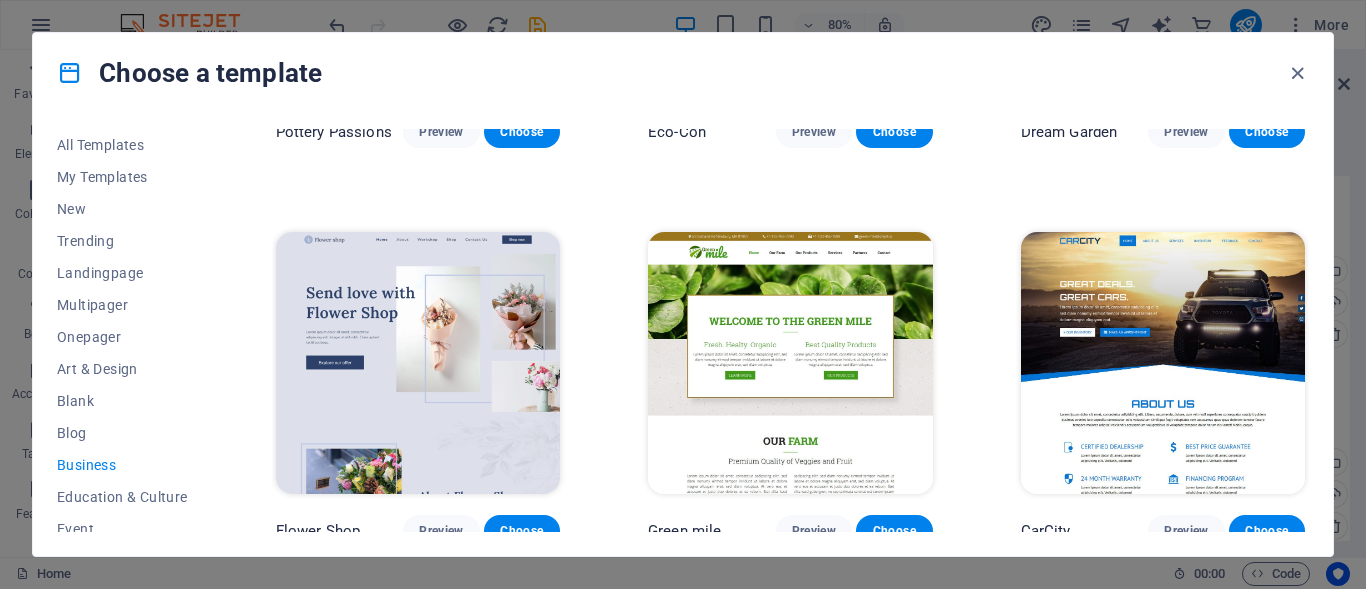 click at bounding box center [418, 363] 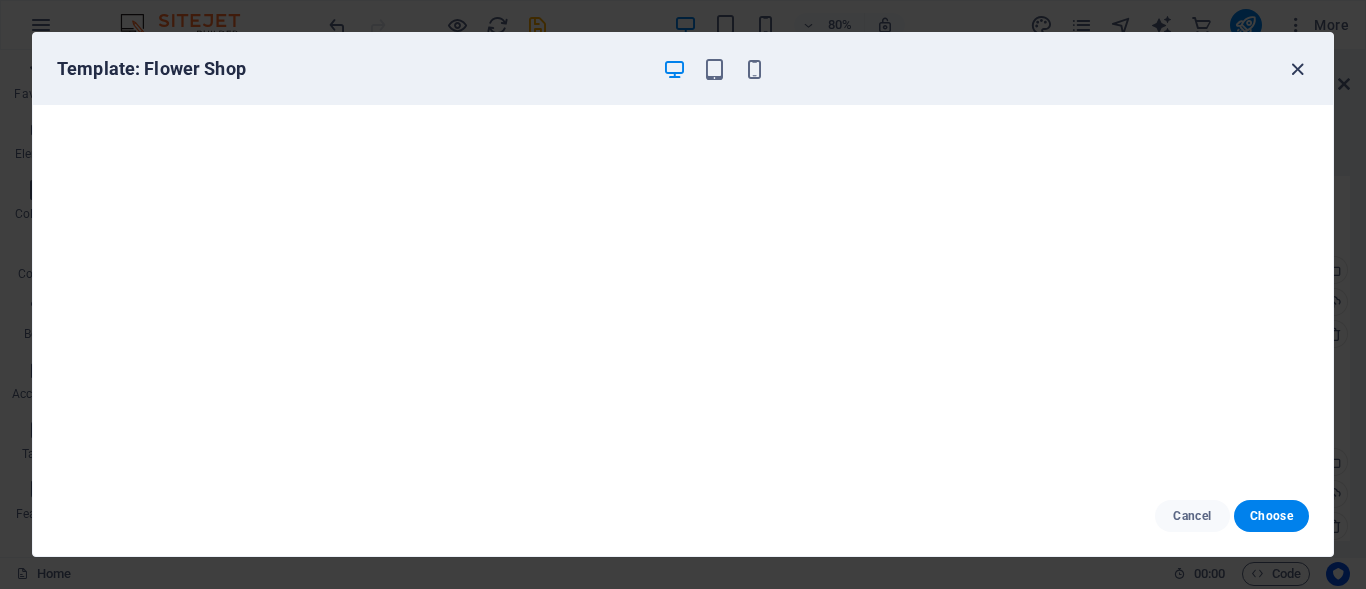click at bounding box center (1297, 69) 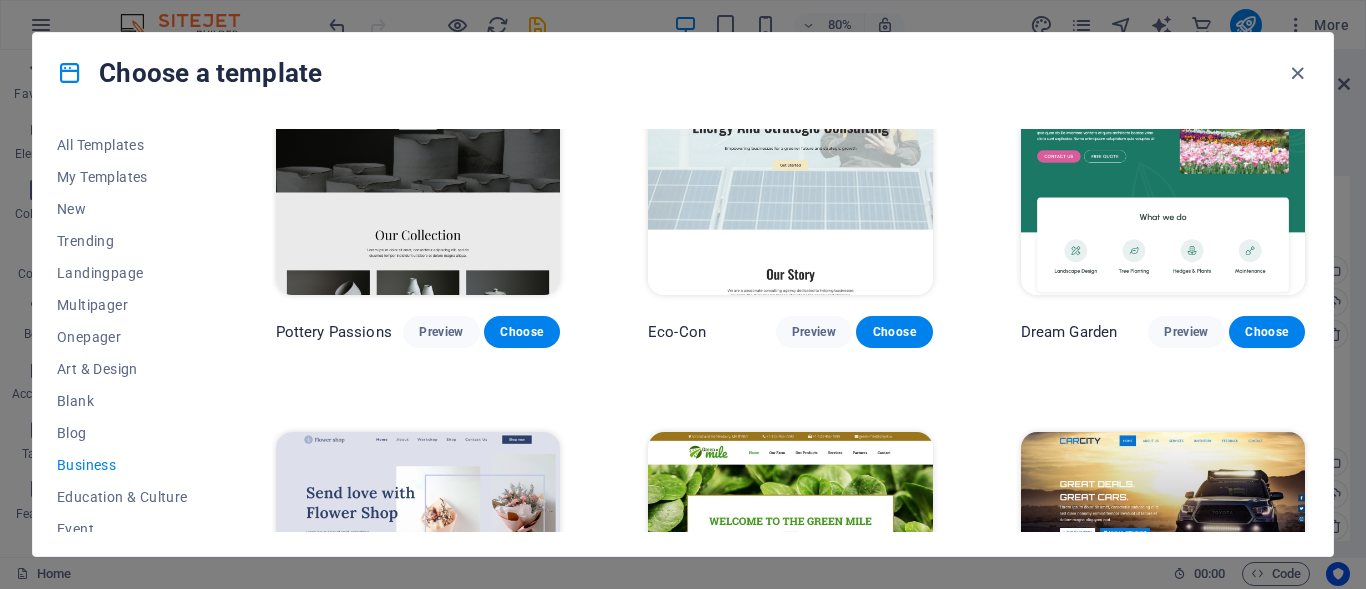 scroll, scrollTop: 0, scrollLeft: 0, axis: both 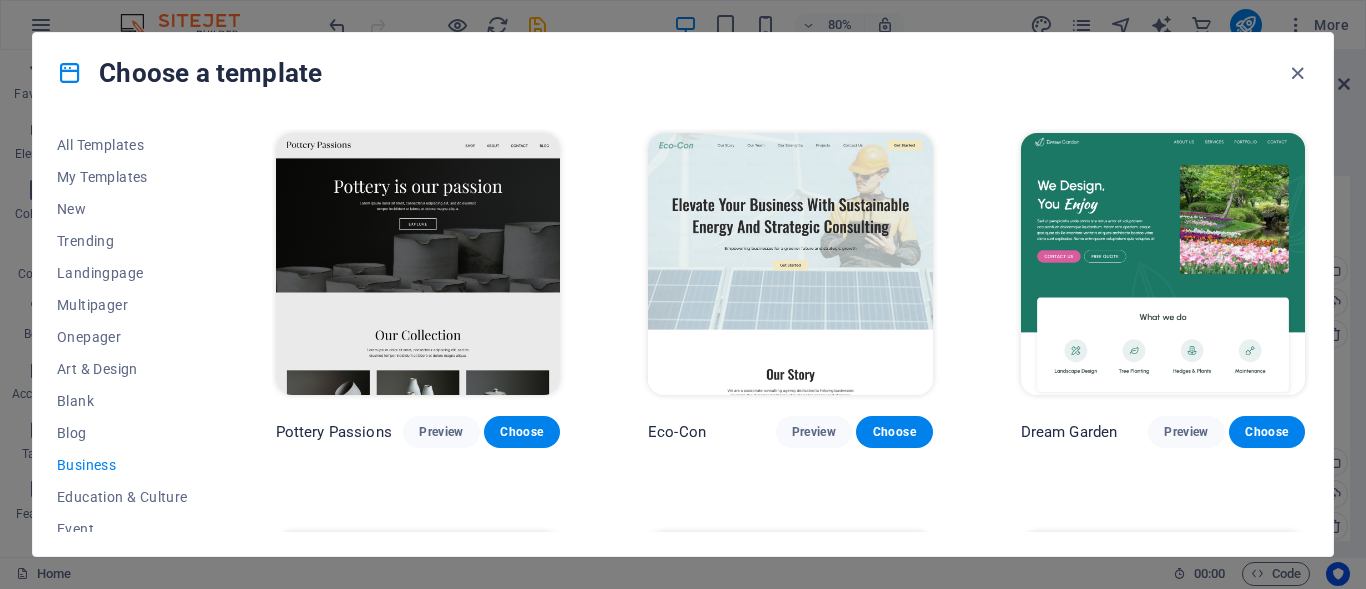 click at bounding box center (790, 264) 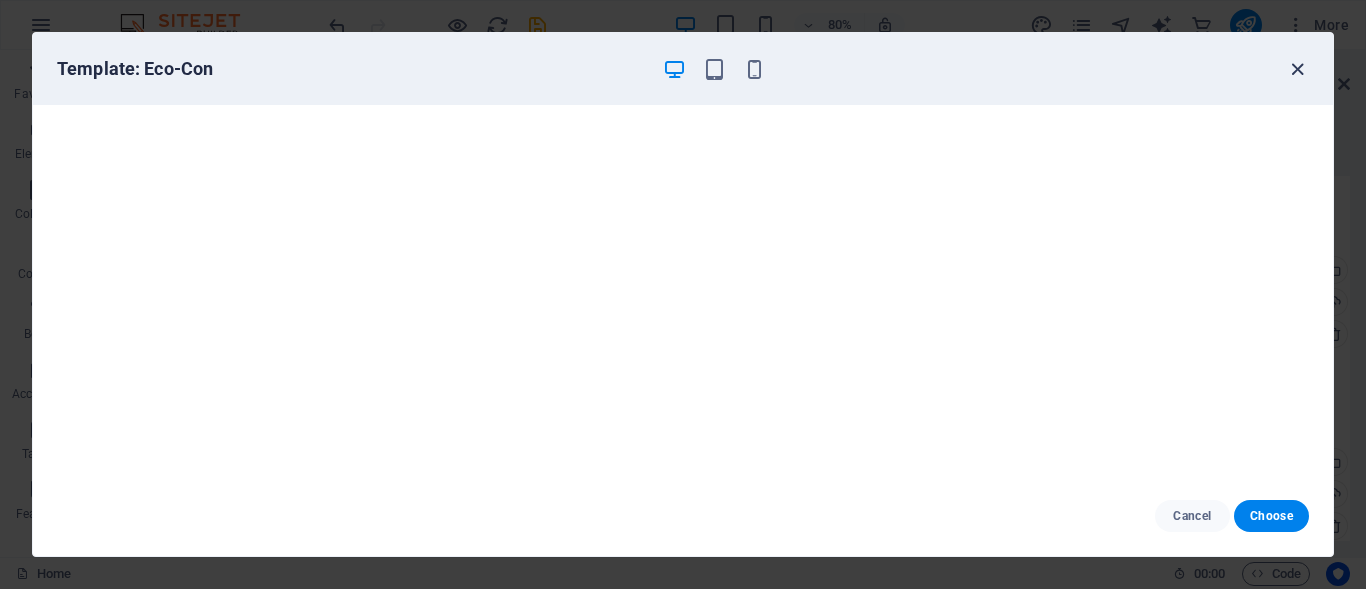 click at bounding box center [1297, 69] 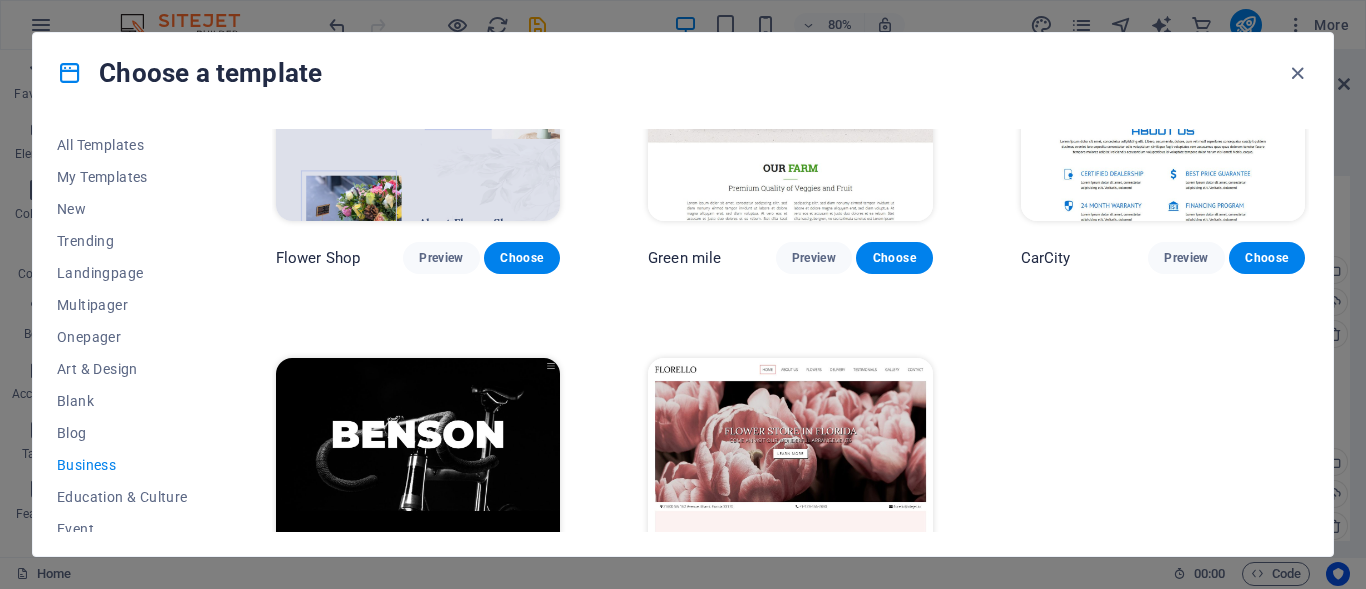 scroll, scrollTop: 400, scrollLeft: 0, axis: vertical 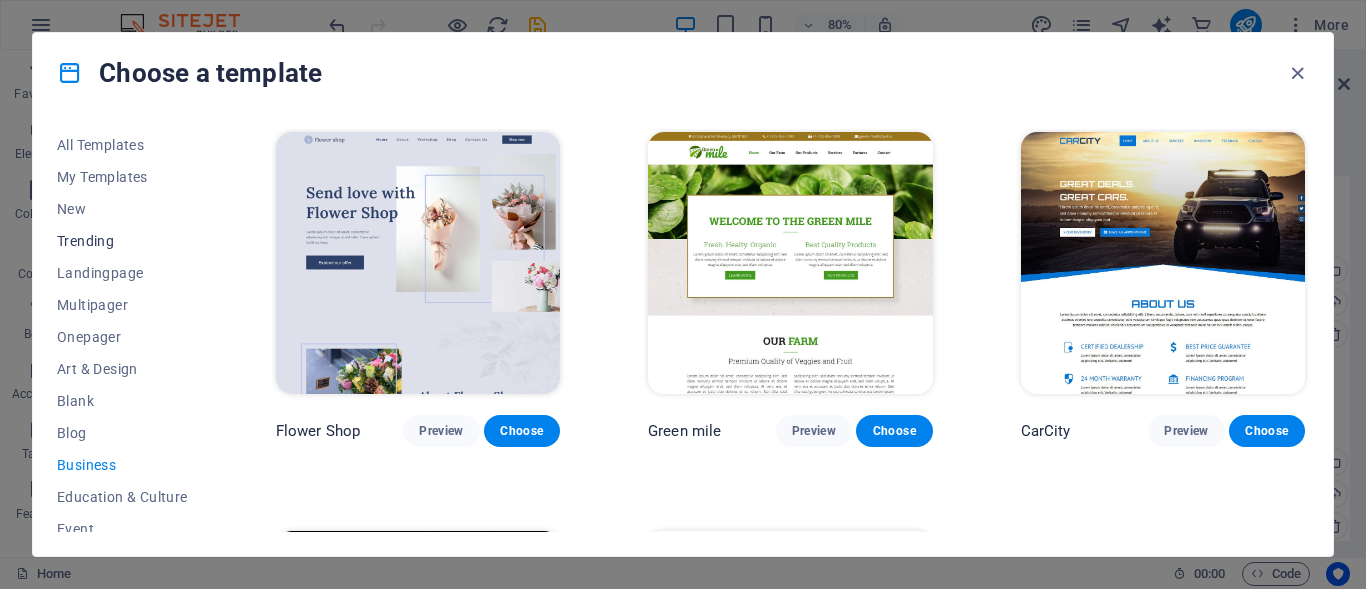 click on "Trending" at bounding box center [122, 241] 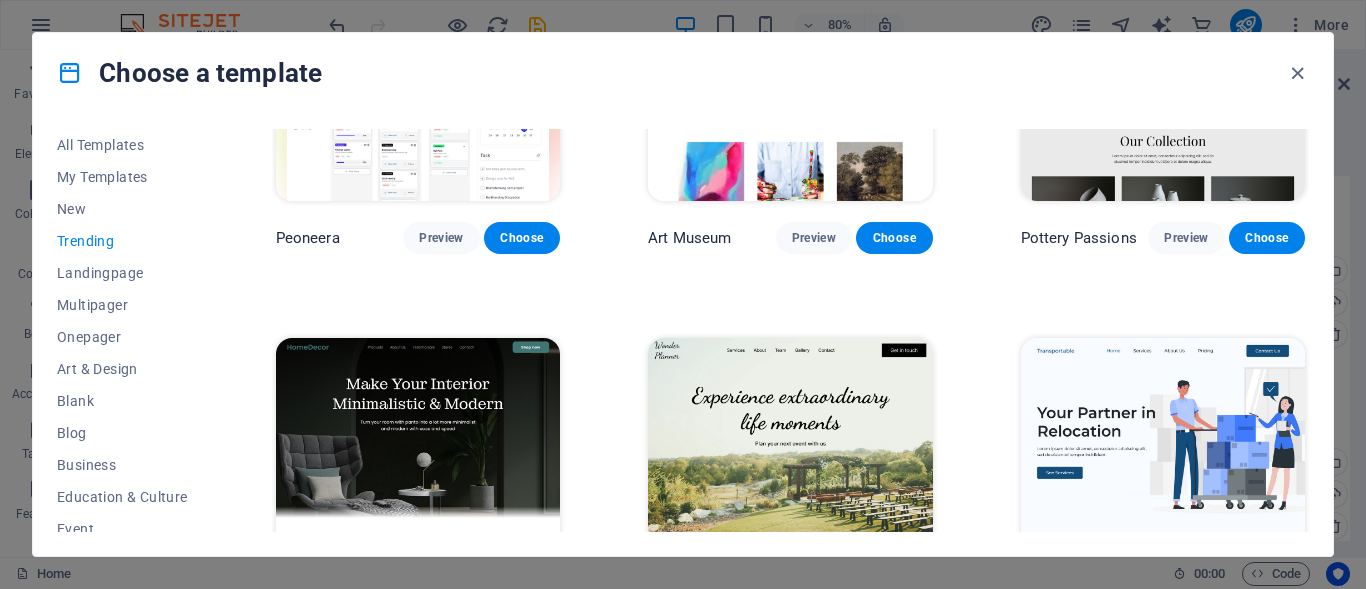 scroll, scrollTop: 200, scrollLeft: 0, axis: vertical 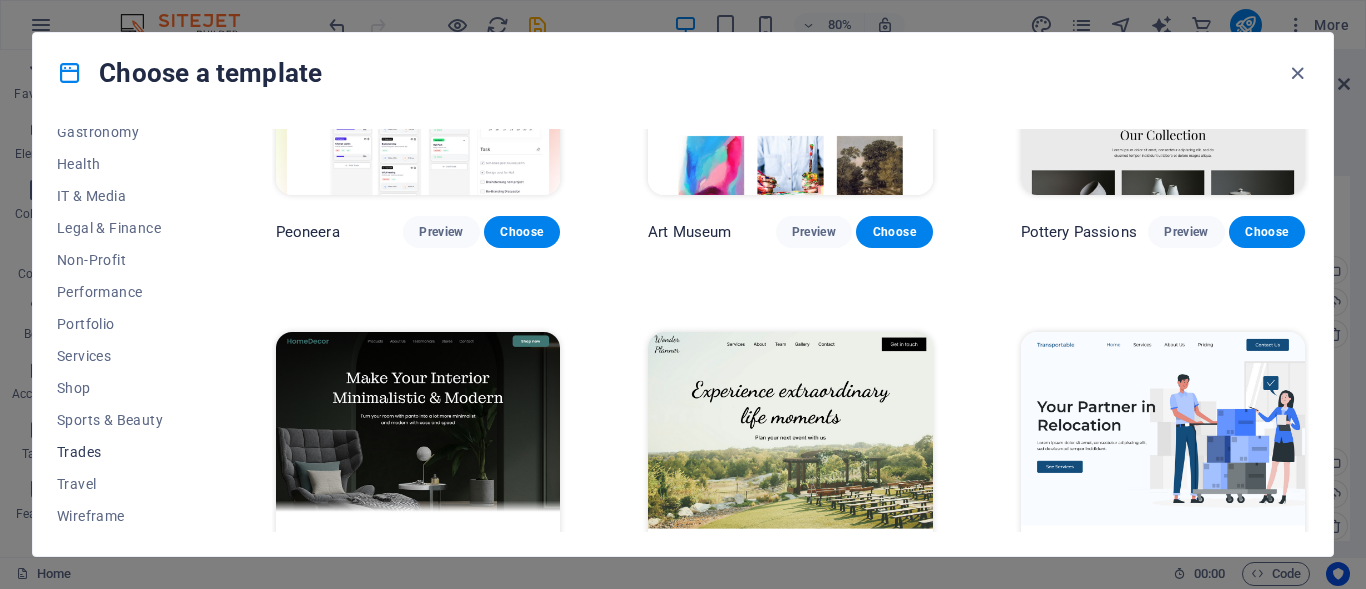 click on "Trades" at bounding box center (122, 452) 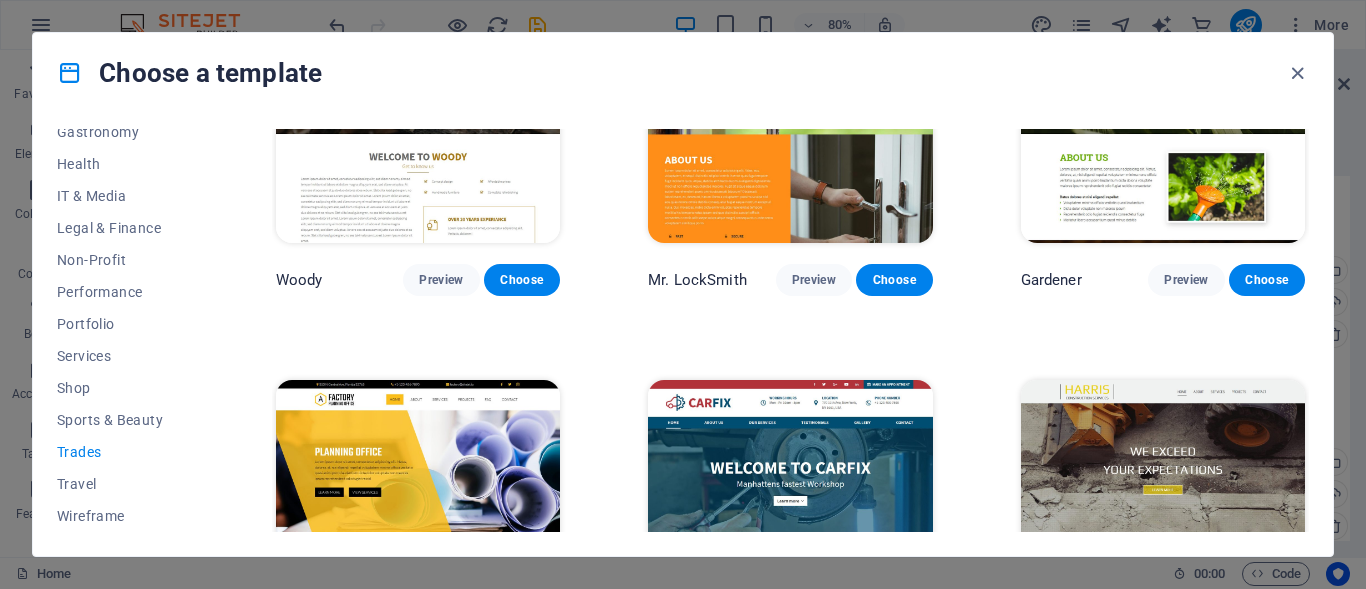scroll, scrollTop: 700, scrollLeft: 0, axis: vertical 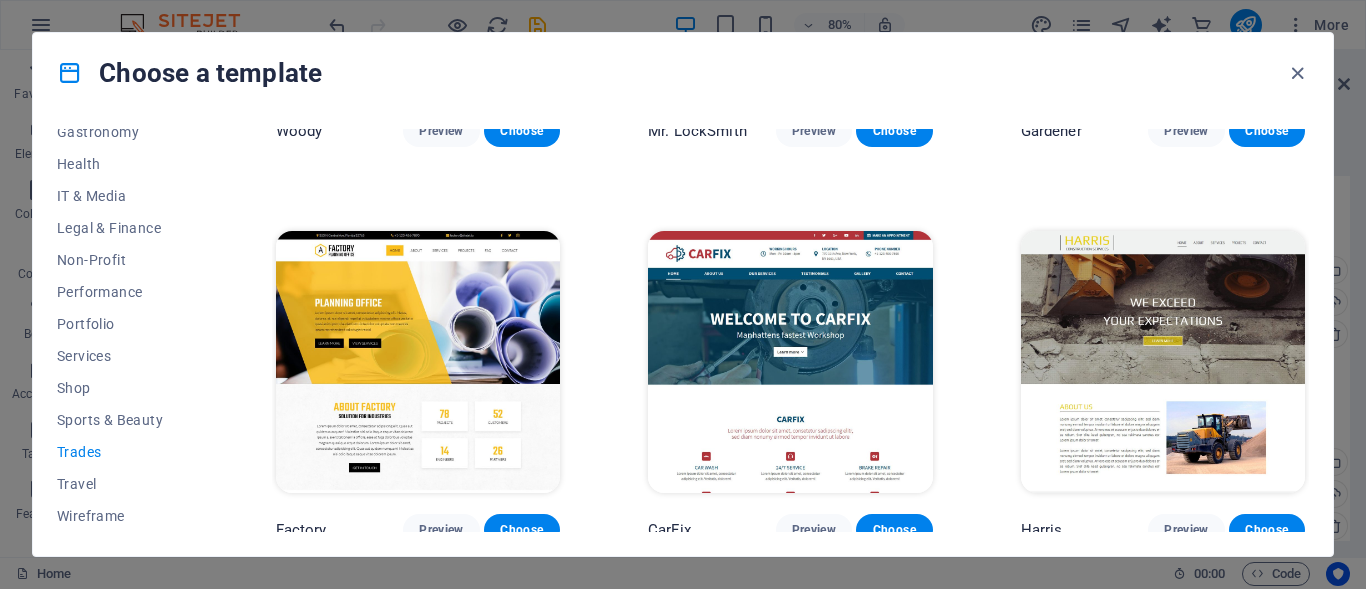 click at bounding box center [790, 362] 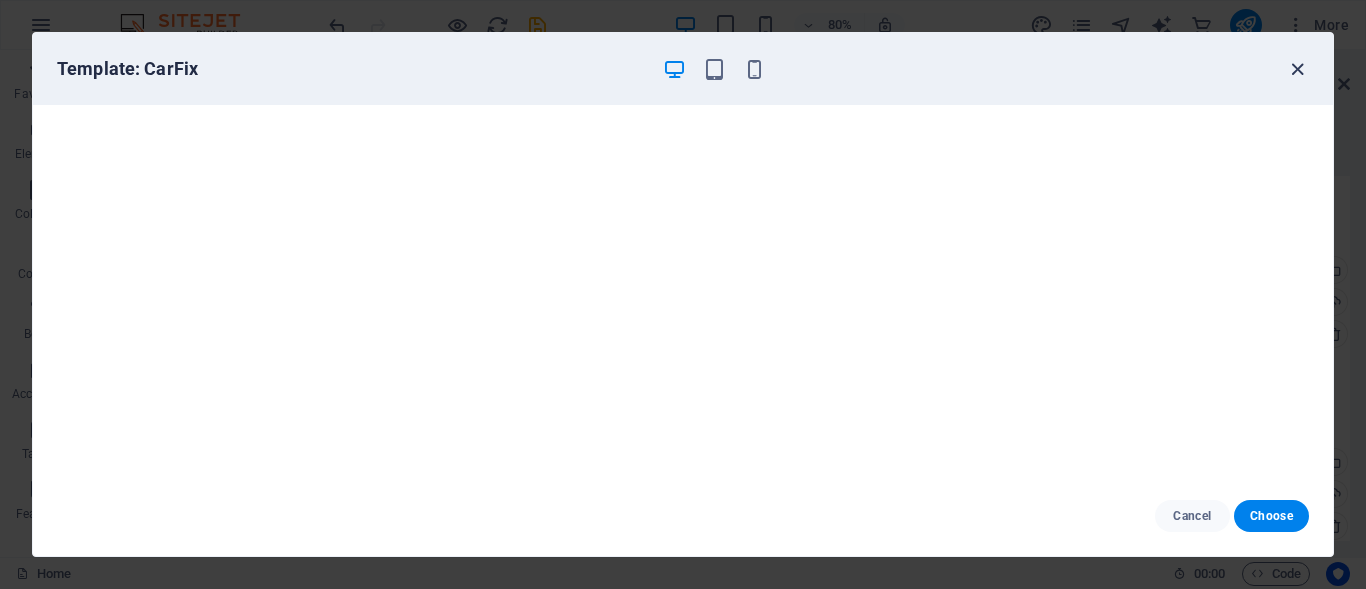 click at bounding box center (1297, 69) 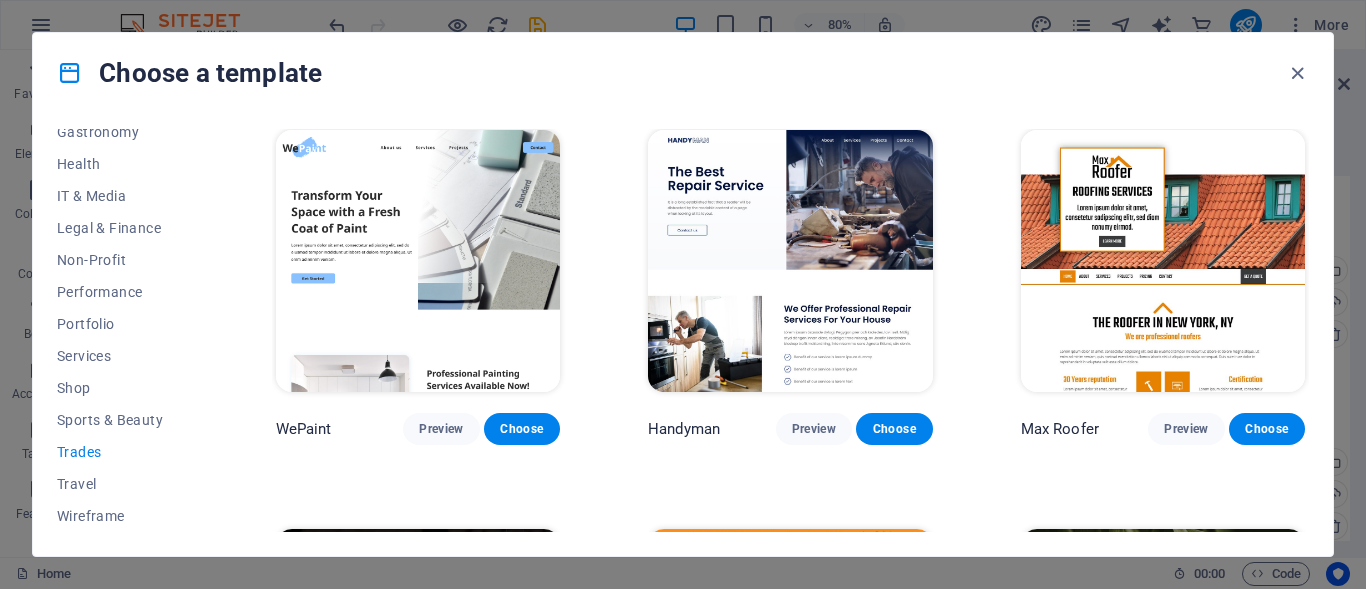 scroll, scrollTop: 0, scrollLeft: 0, axis: both 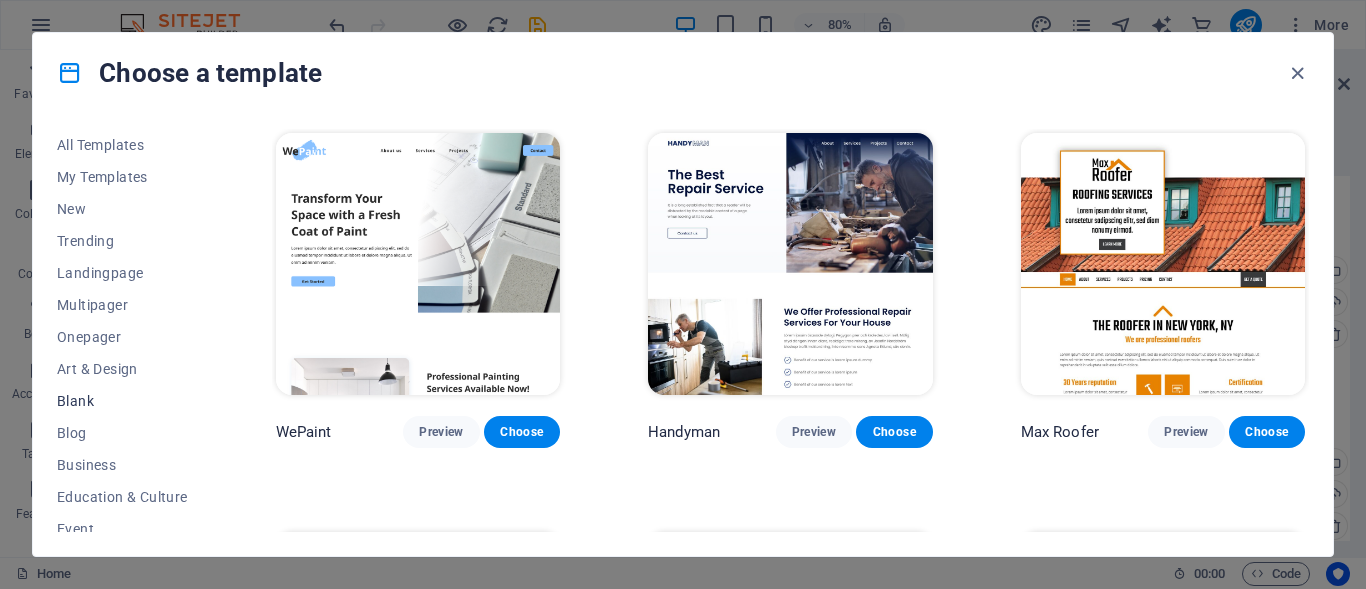 click on "Blank" at bounding box center [122, 401] 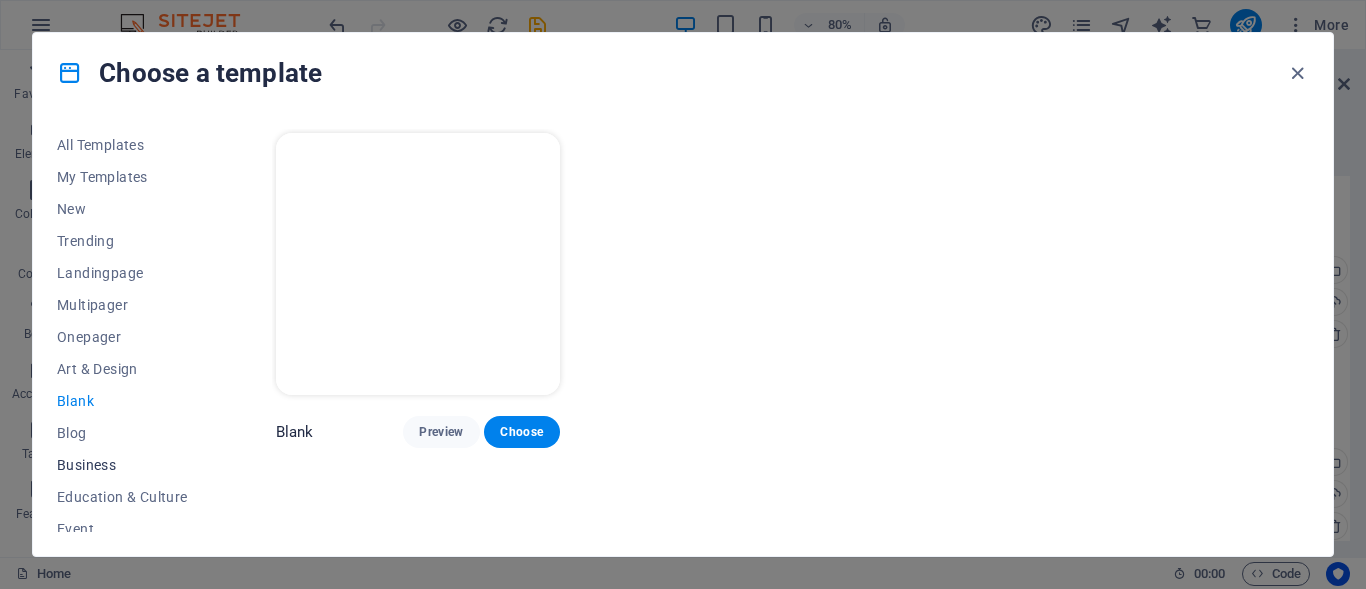 click on "Business" at bounding box center [122, 465] 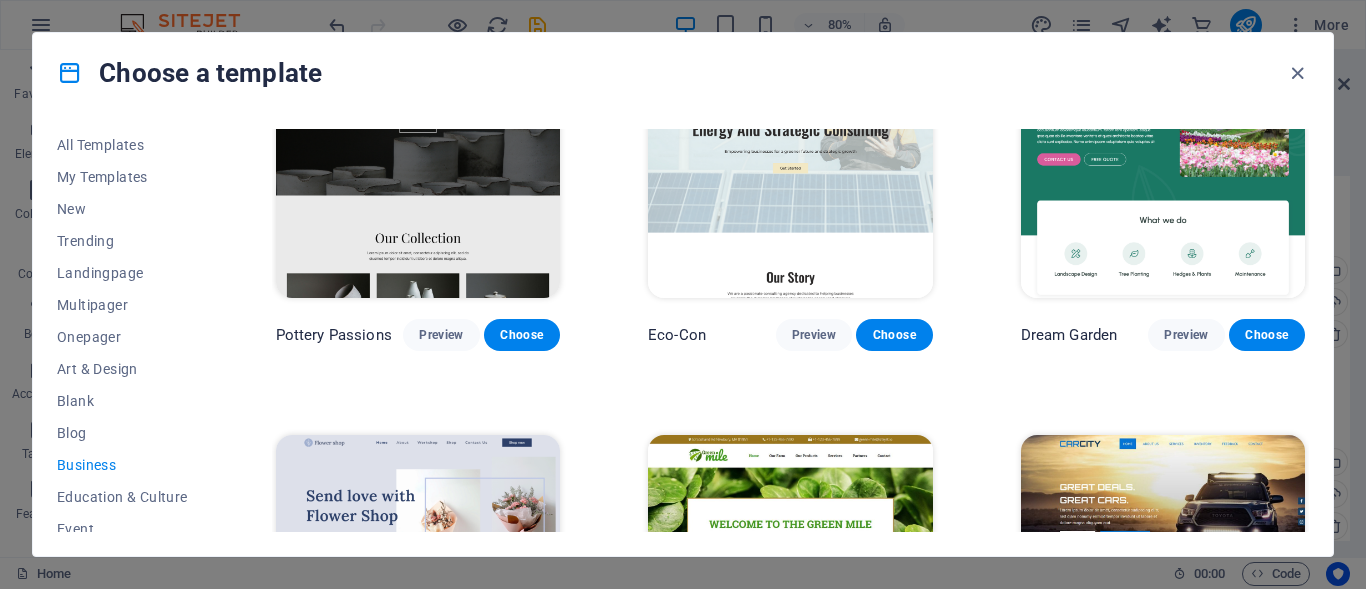 scroll, scrollTop: 0, scrollLeft: 0, axis: both 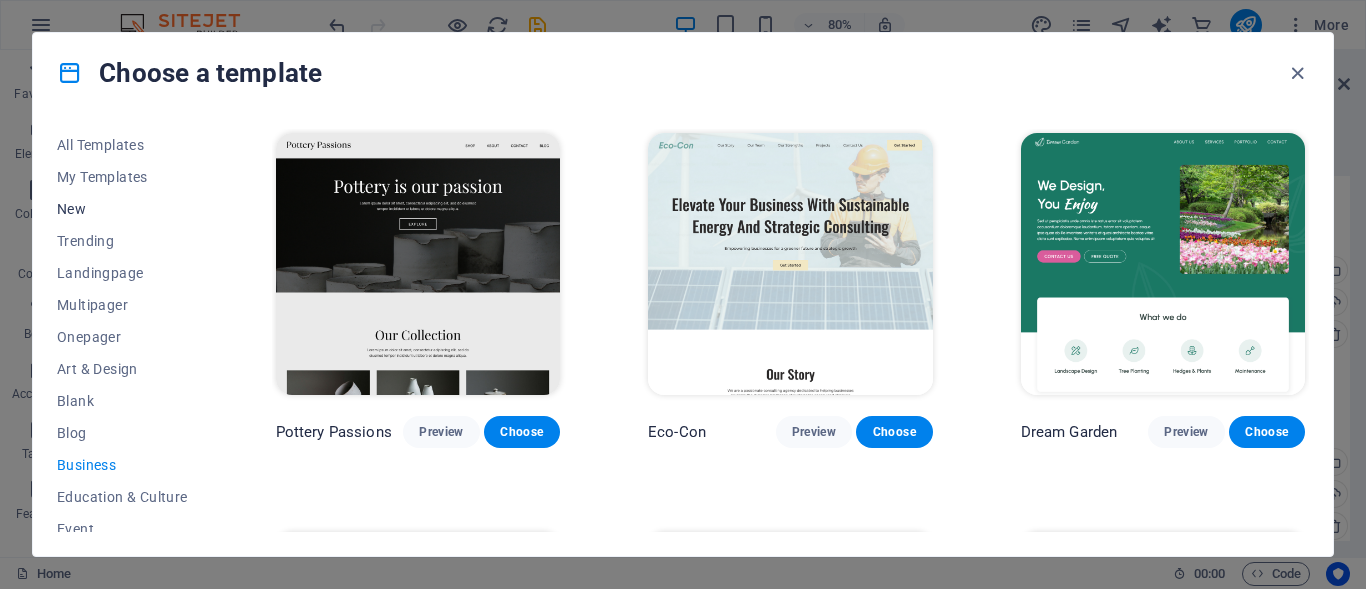 click on "New" at bounding box center [122, 209] 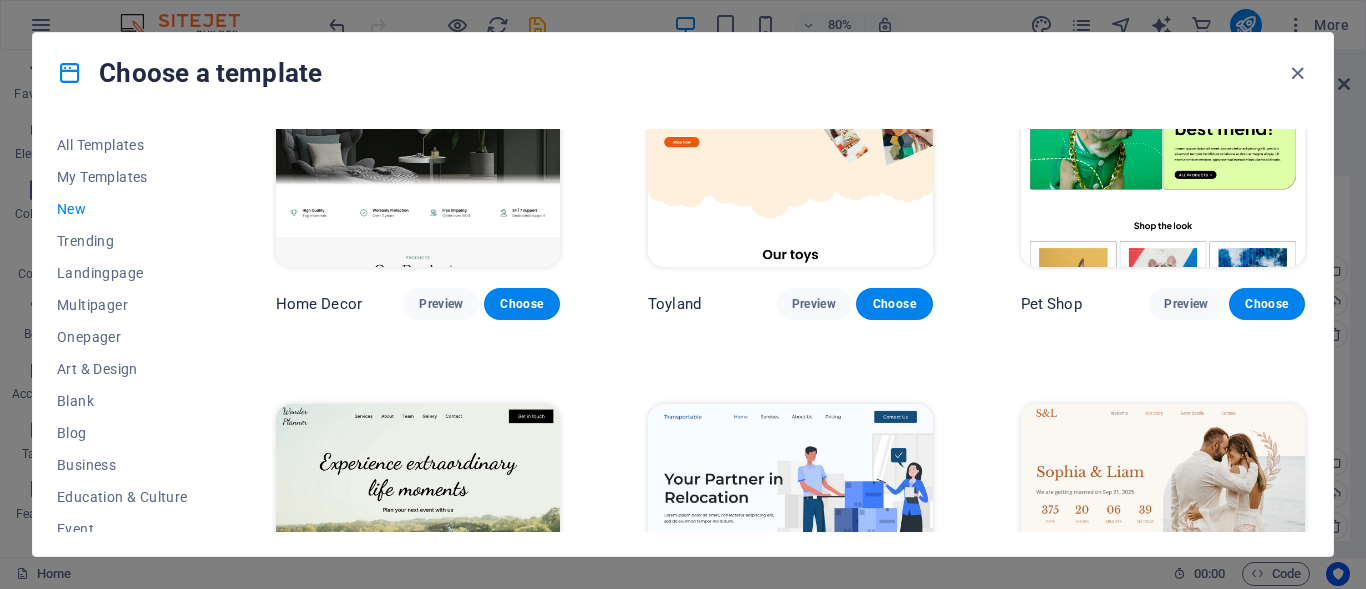 scroll, scrollTop: 1000, scrollLeft: 0, axis: vertical 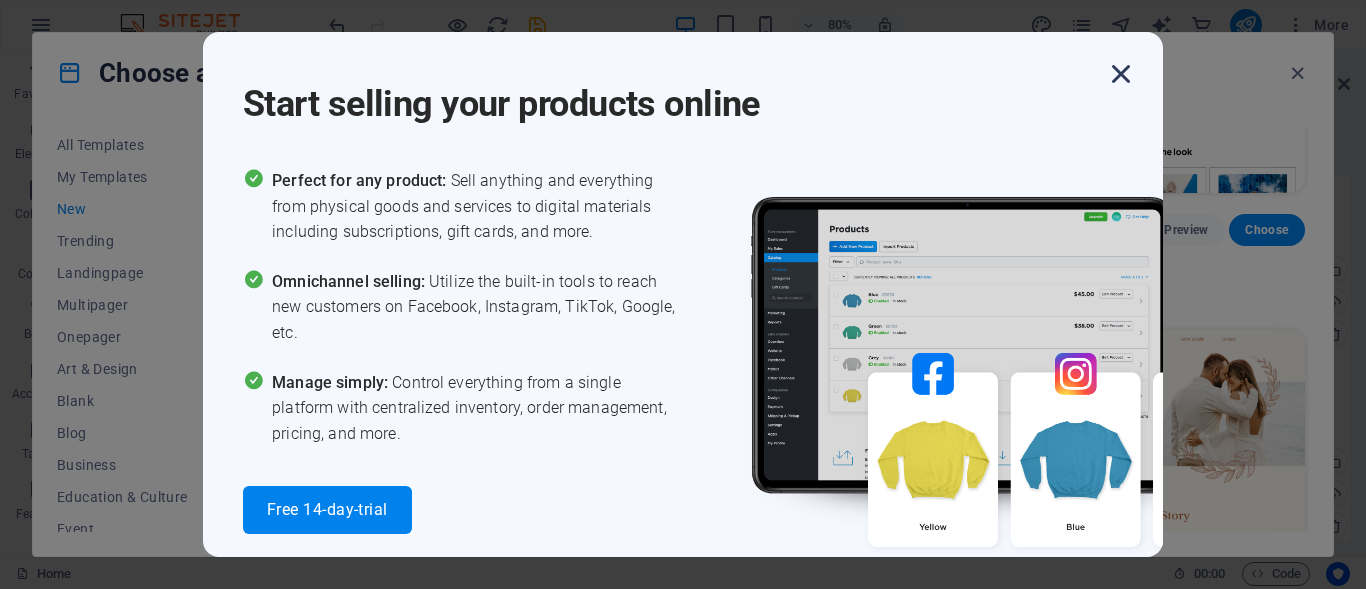 click at bounding box center [1121, 74] 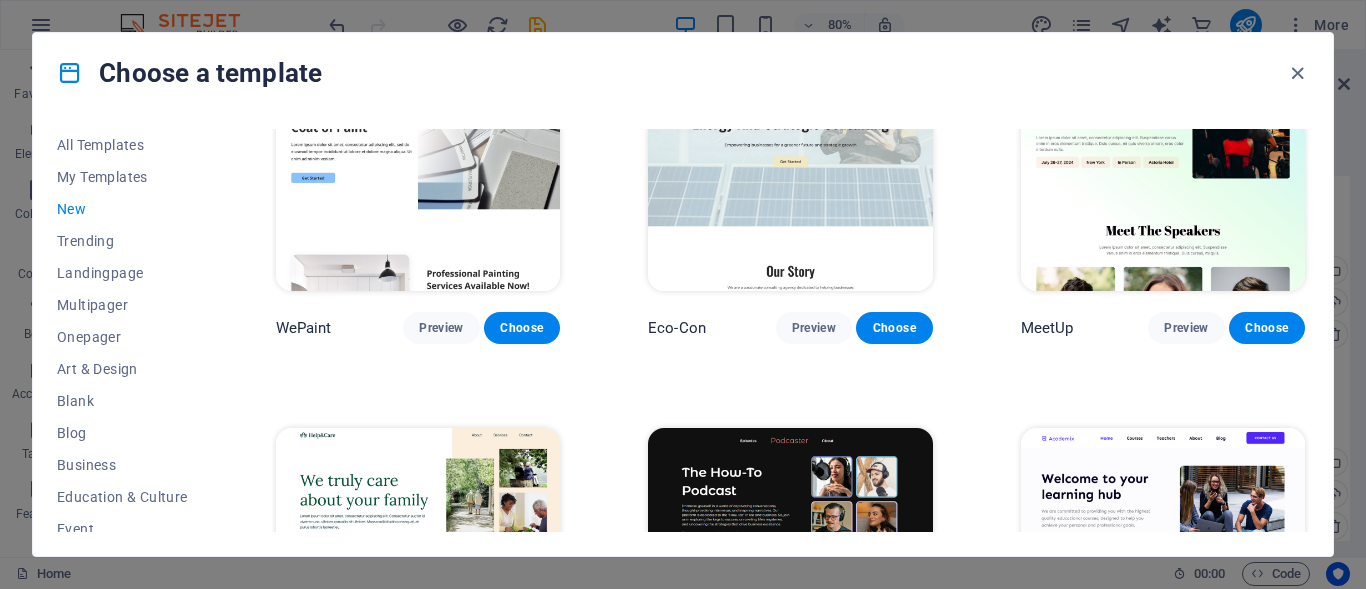scroll, scrollTop: 1898, scrollLeft: 0, axis: vertical 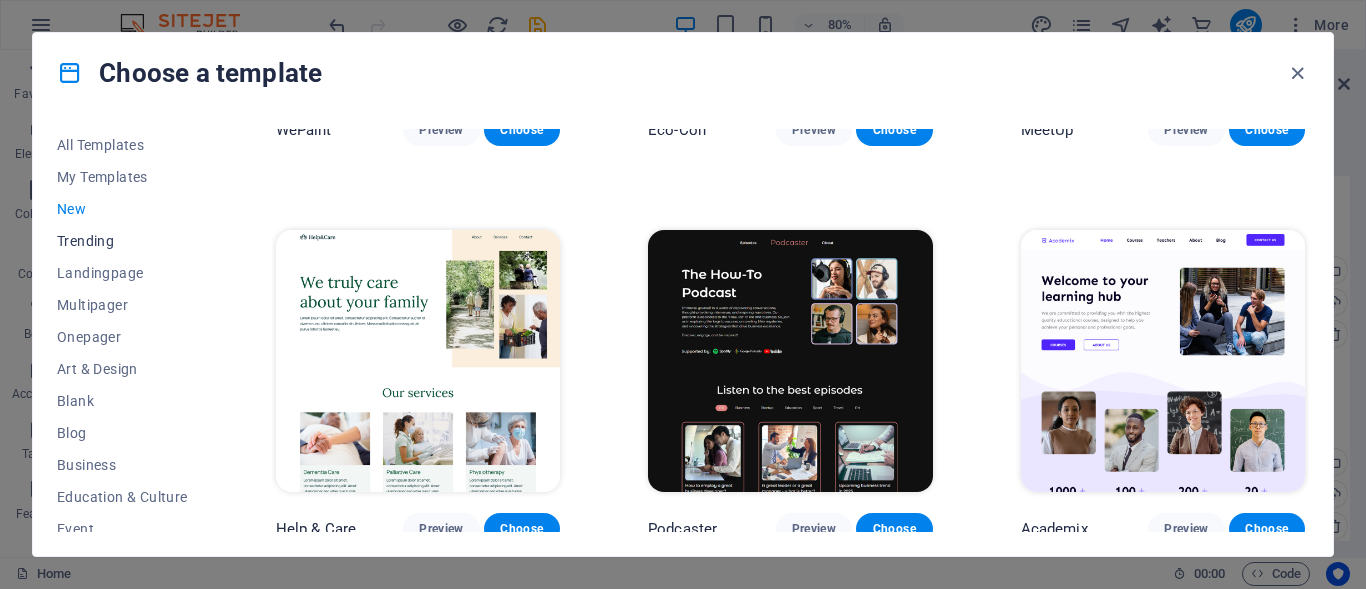click on "Trending" at bounding box center (122, 241) 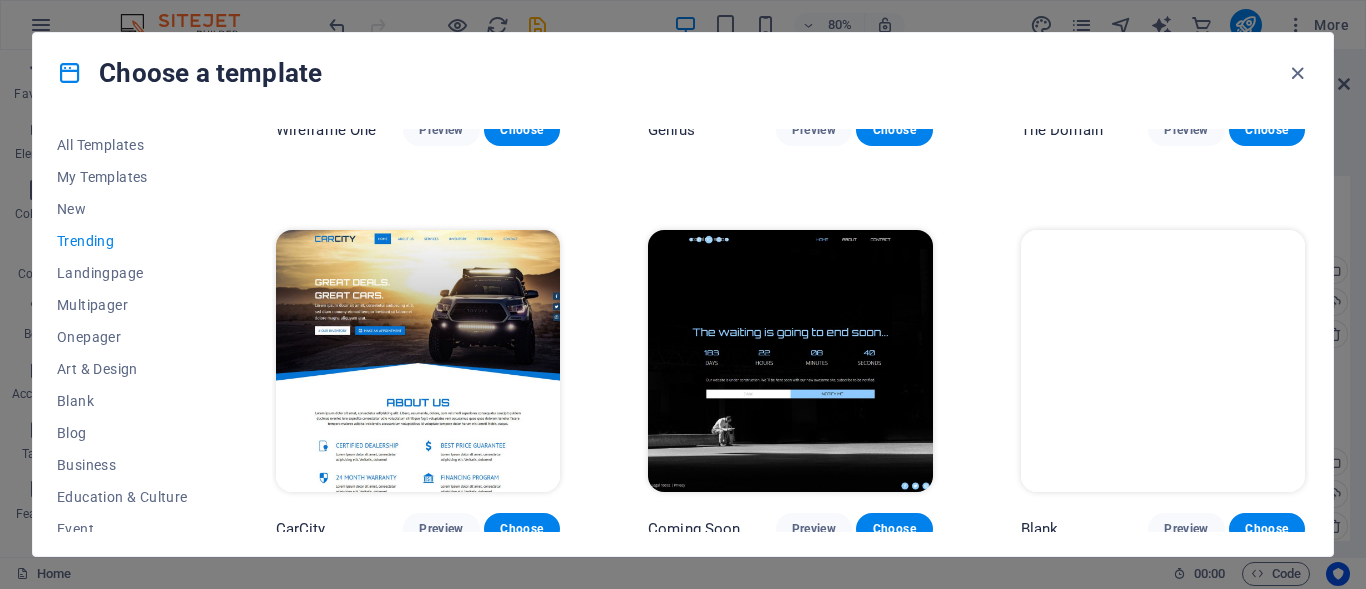 scroll, scrollTop: 1104, scrollLeft: 0, axis: vertical 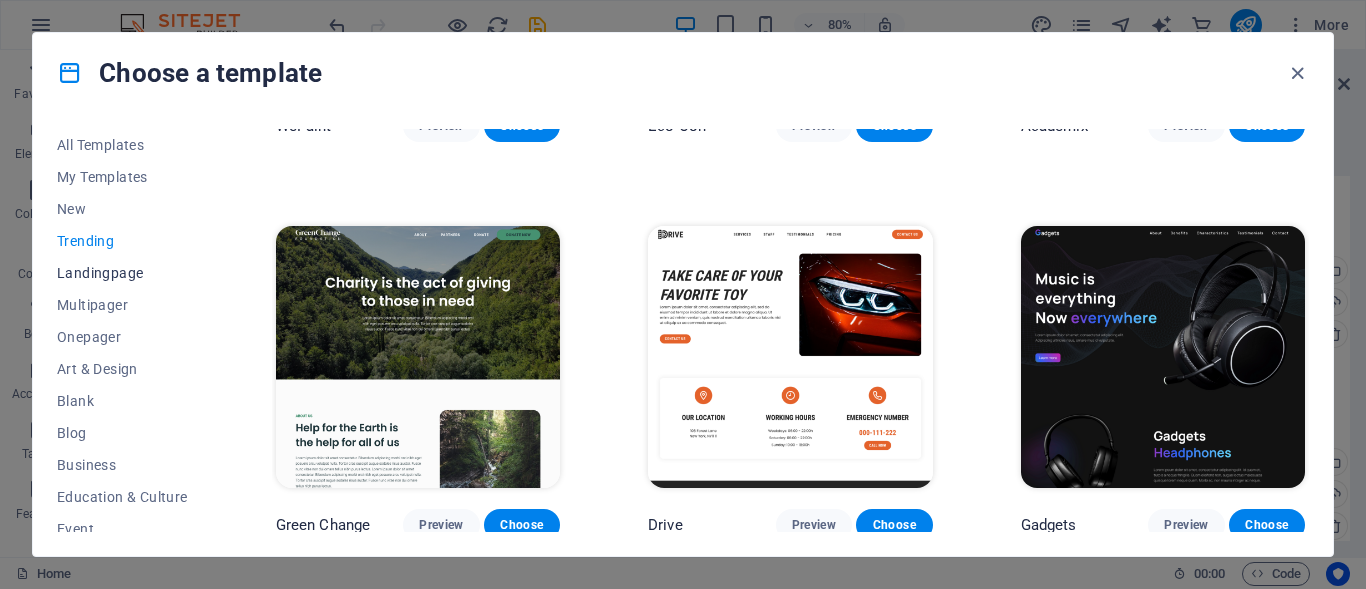 click on "Landingpage" at bounding box center [122, 273] 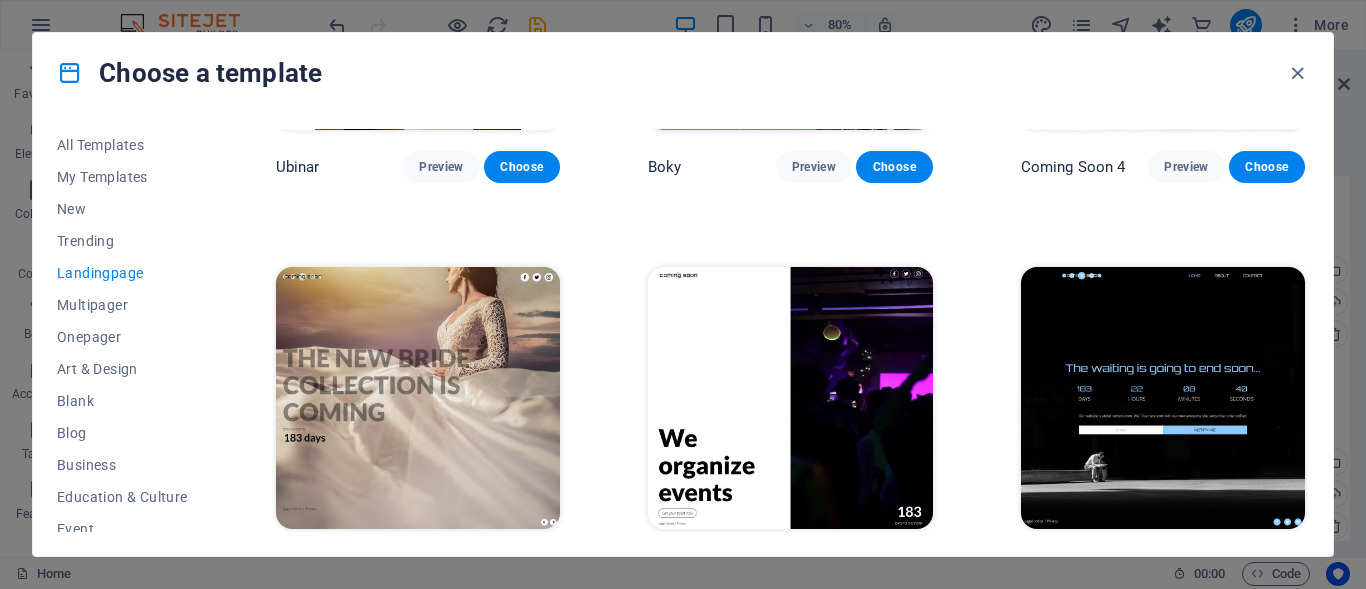 scroll, scrollTop: 3088, scrollLeft: 0, axis: vertical 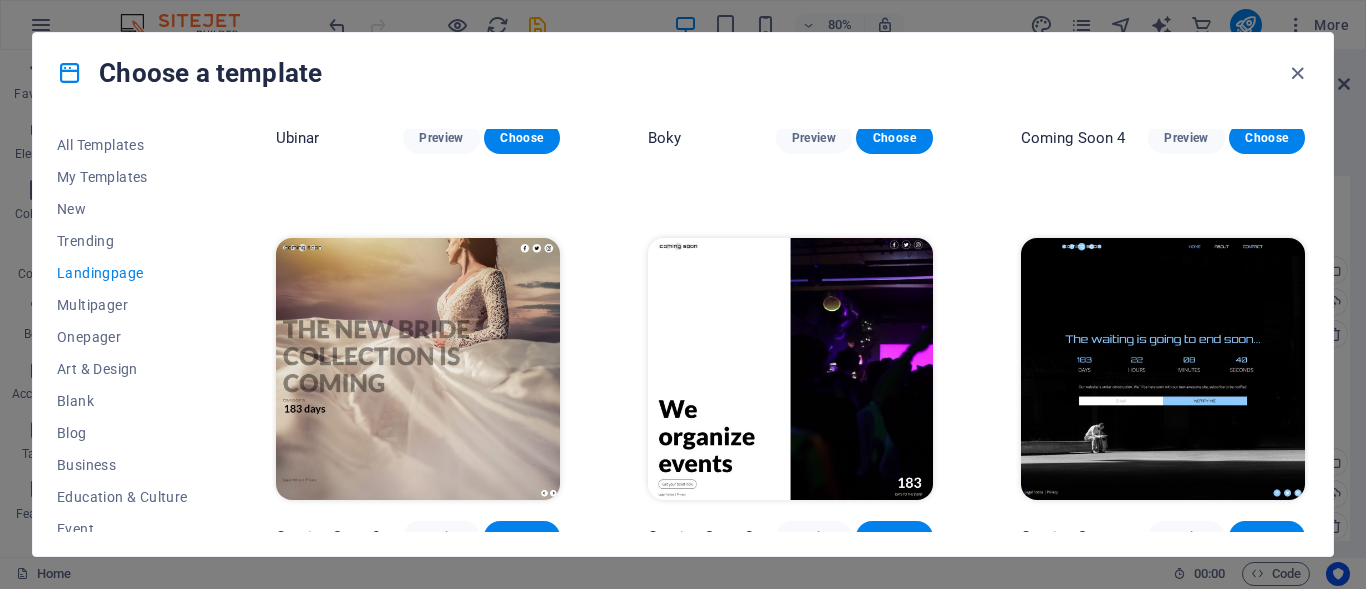 click on "Choose" at bounding box center (1267, 537) 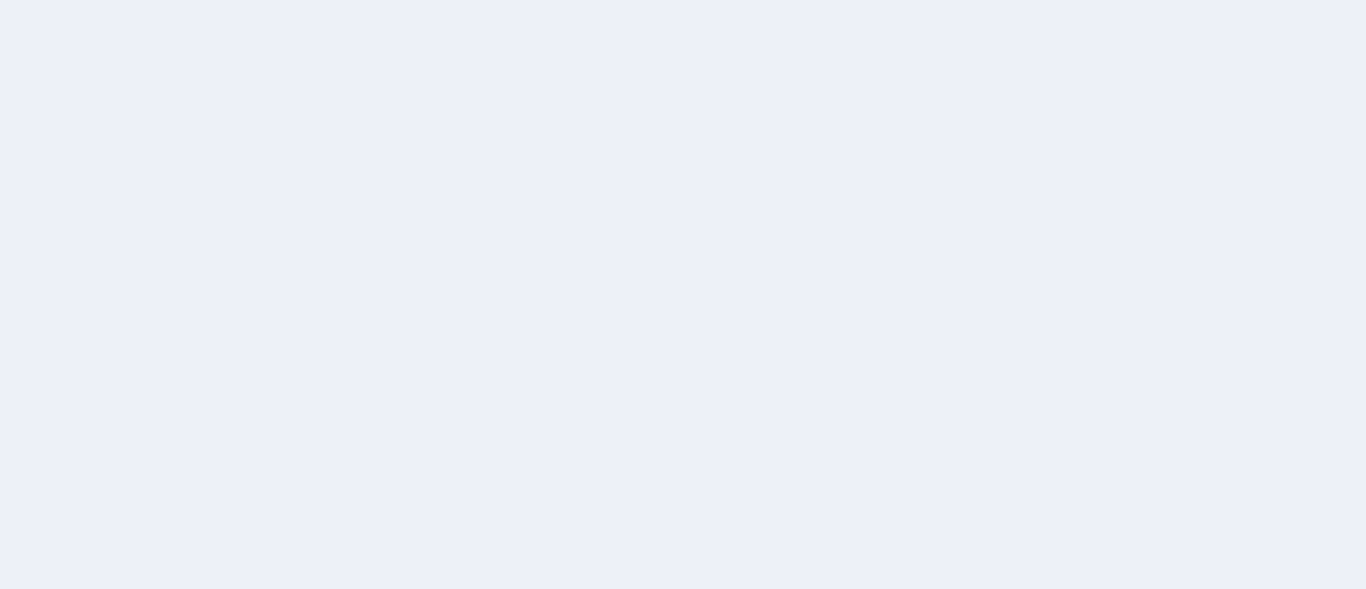 scroll, scrollTop: 0, scrollLeft: 0, axis: both 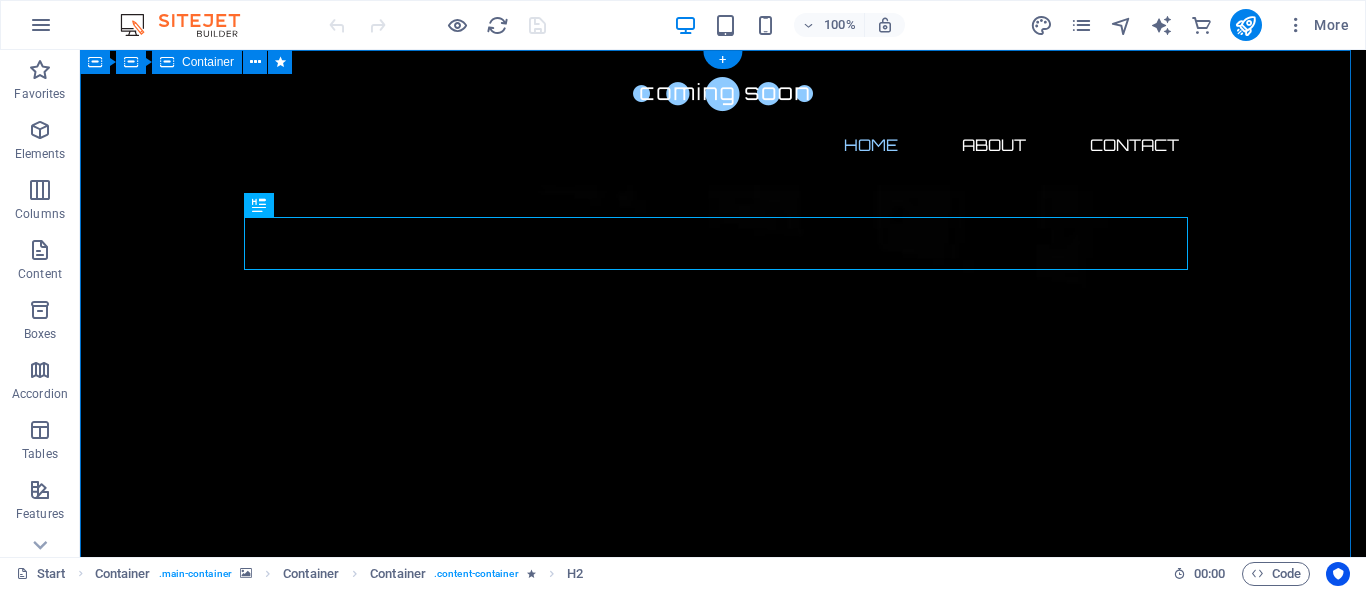 click on "The waiting is going to end soon... 0 Days 0 Hours 0 Minutes 0 Seconds Our website is under construction. We`ll be here soon with our new awesome site, subscribe to be notified.  Notify me   I have read and understand the privacy policy. Unreadable? Load new" at bounding box center (723, 2751) 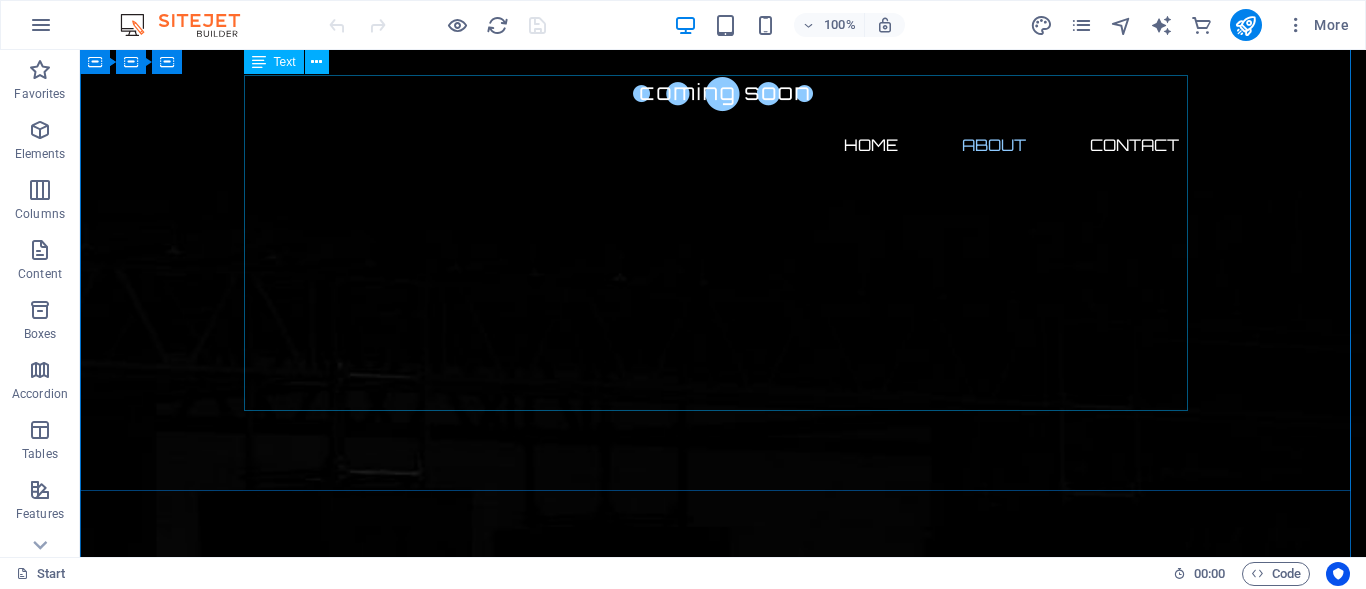 scroll, scrollTop: 481, scrollLeft: 0, axis: vertical 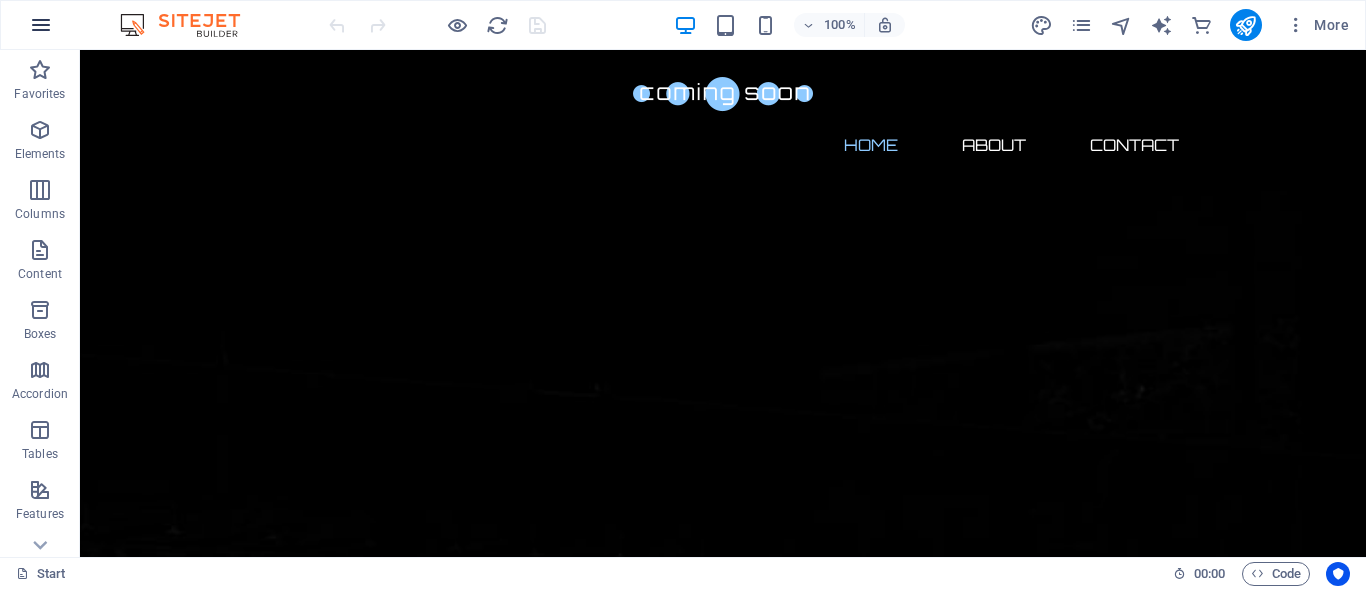 click at bounding box center [41, 25] 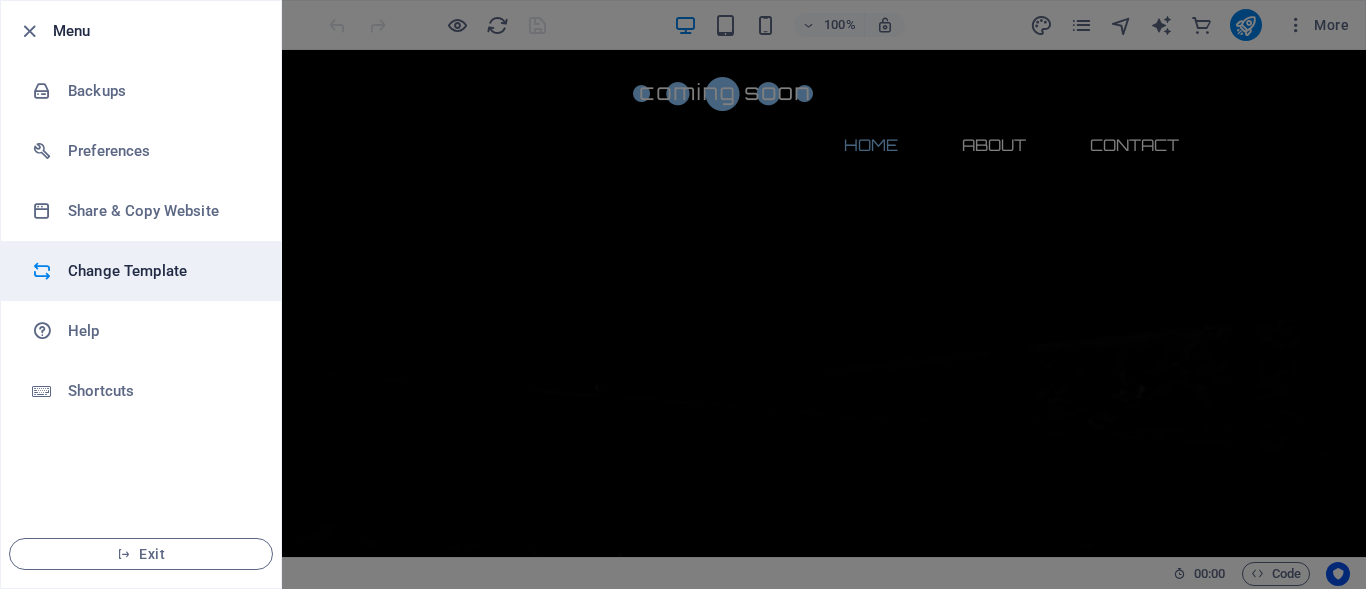 click on "Change Template" at bounding box center [160, 271] 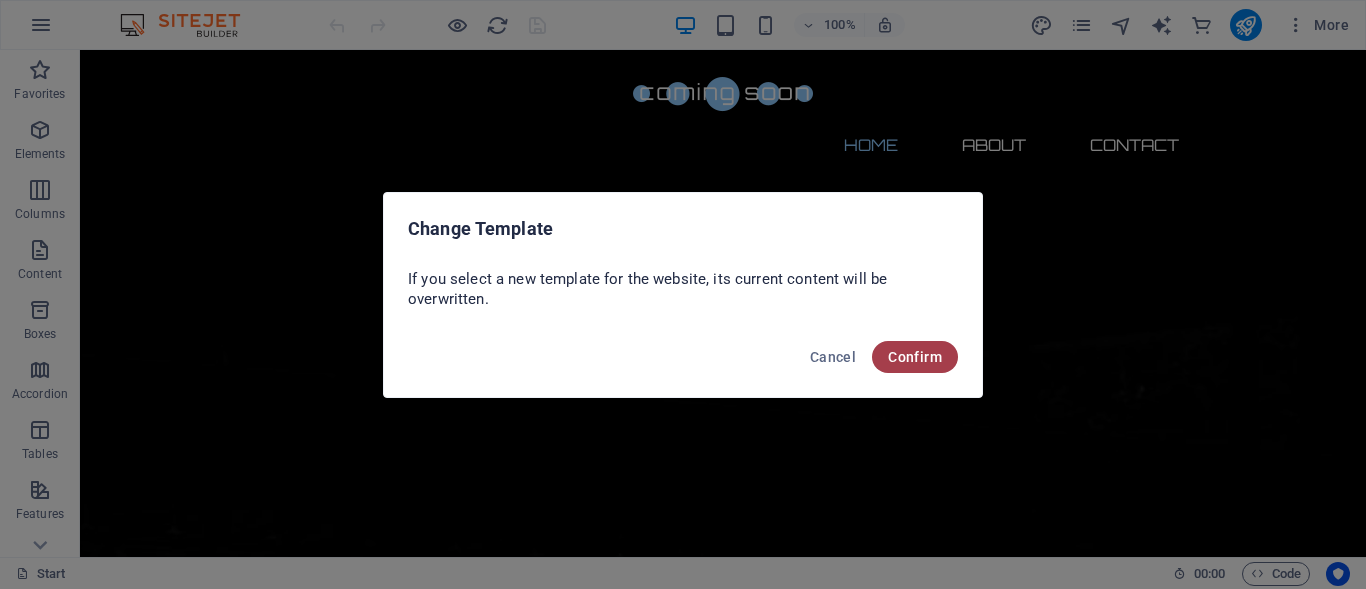 click on "Confirm" at bounding box center [915, 357] 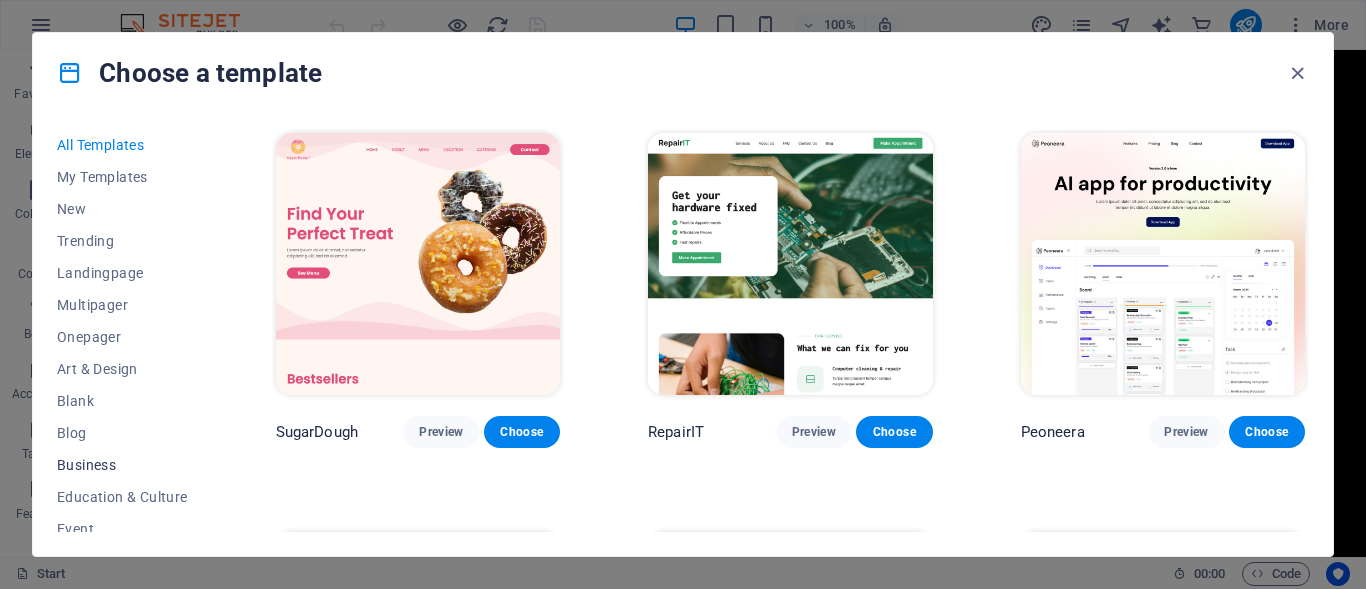 click on "Business" at bounding box center [122, 465] 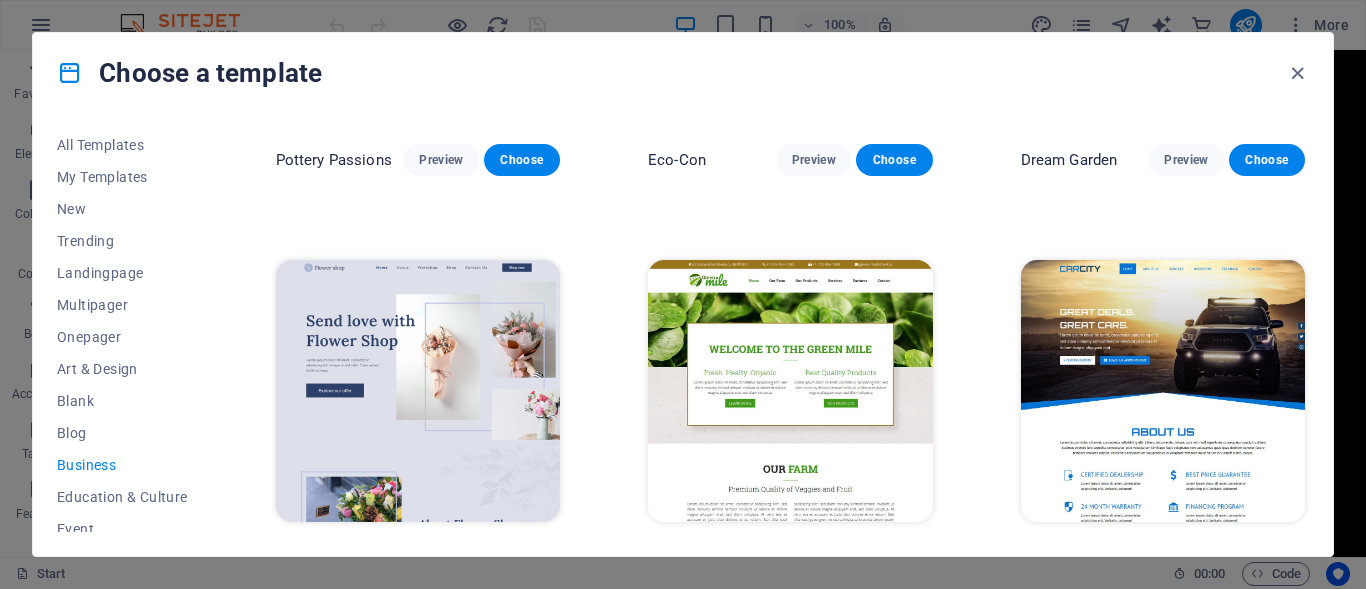 scroll, scrollTop: 300, scrollLeft: 0, axis: vertical 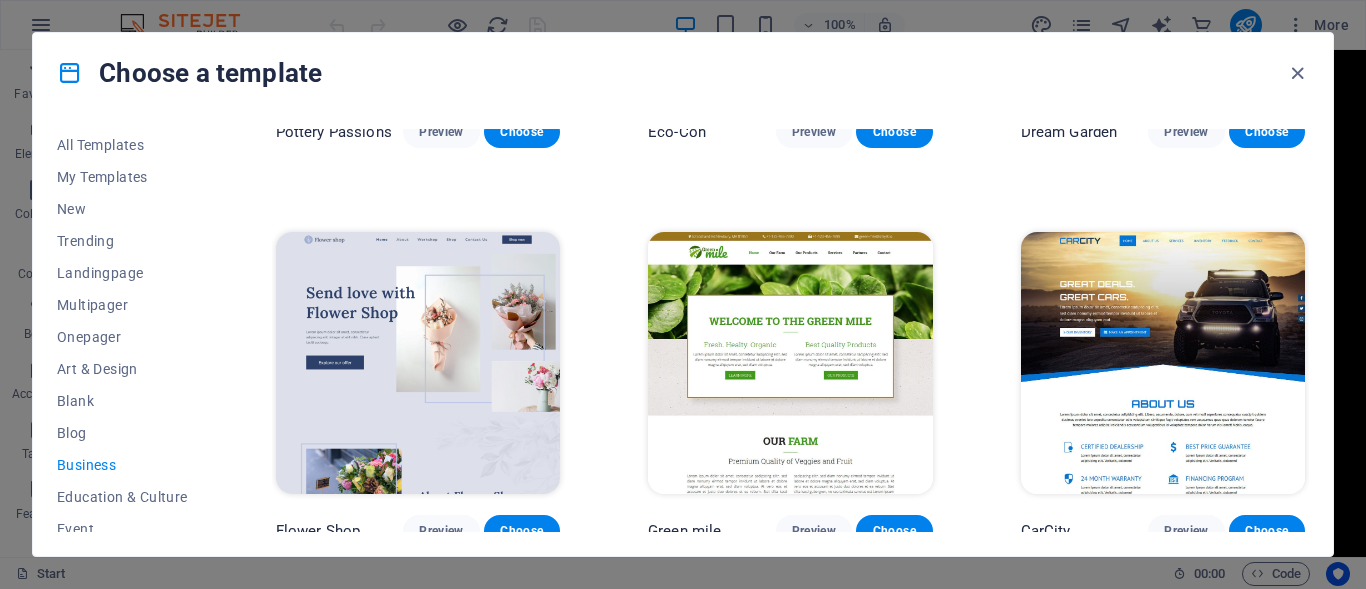 click at bounding box center (790, 363) 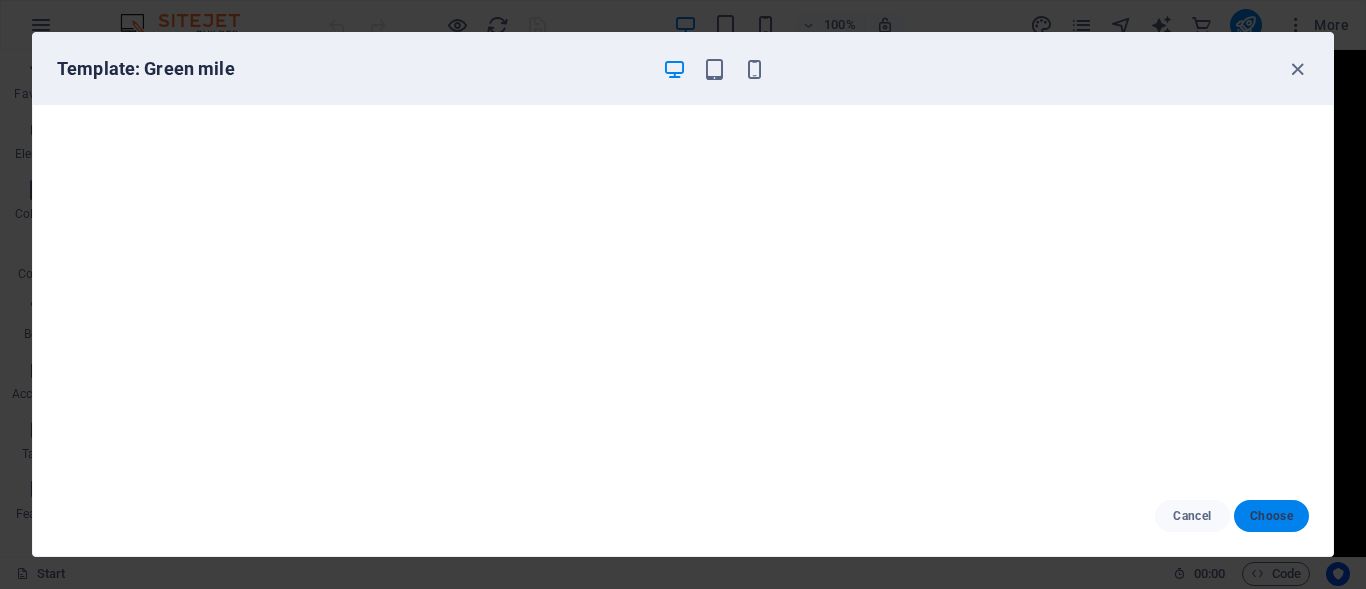 click on "Choose" at bounding box center (1271, 516) 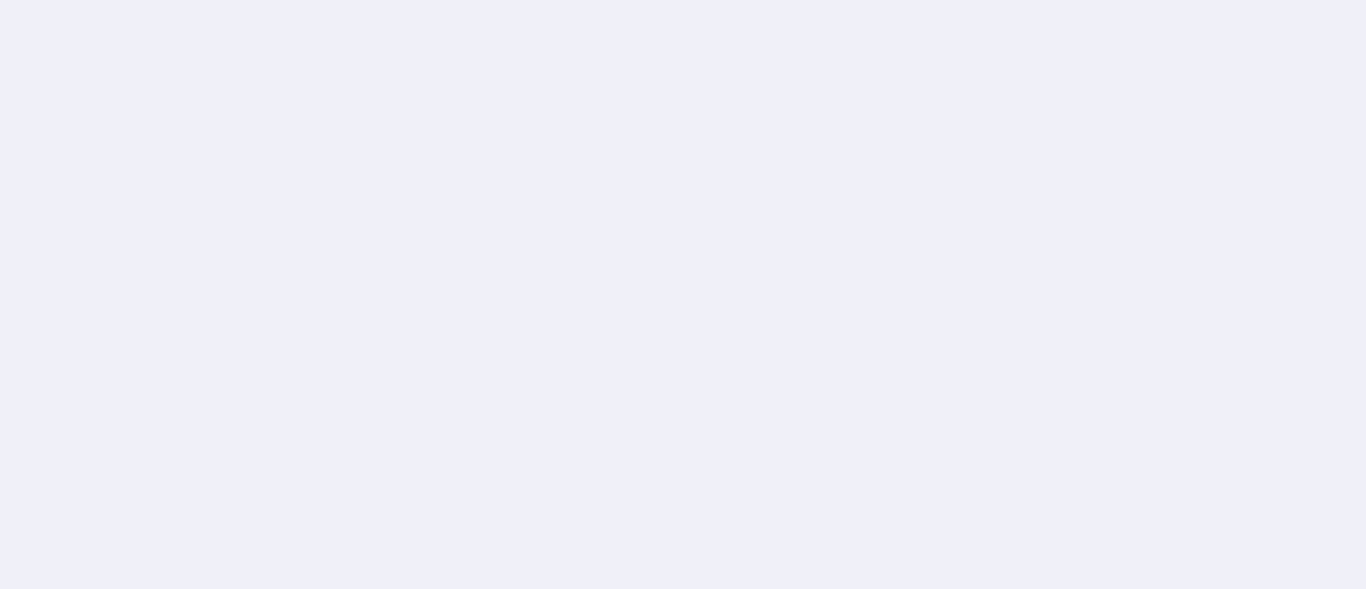 scroll, scrollTop: 0, scrollLeft: 0, axis: both 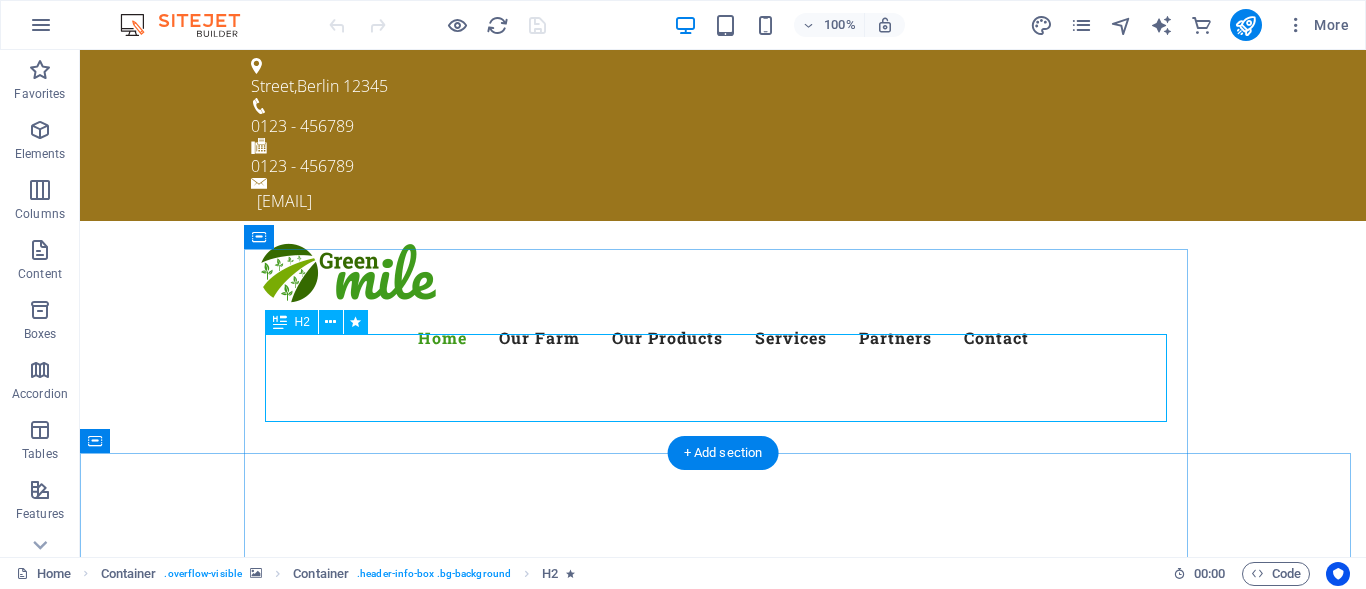 click on "Welcome to the  Individual" at bounding box center [723, 1070] 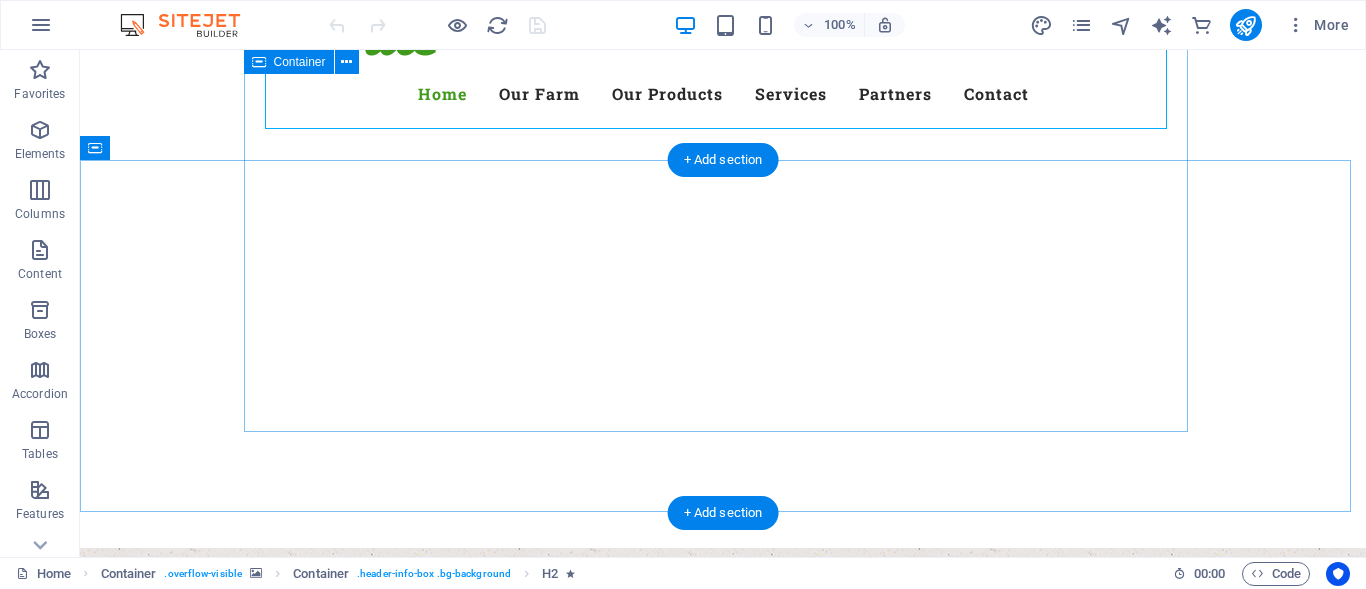 scroll, scrollTop: 200, scrollLeft: 0, axis: vertical 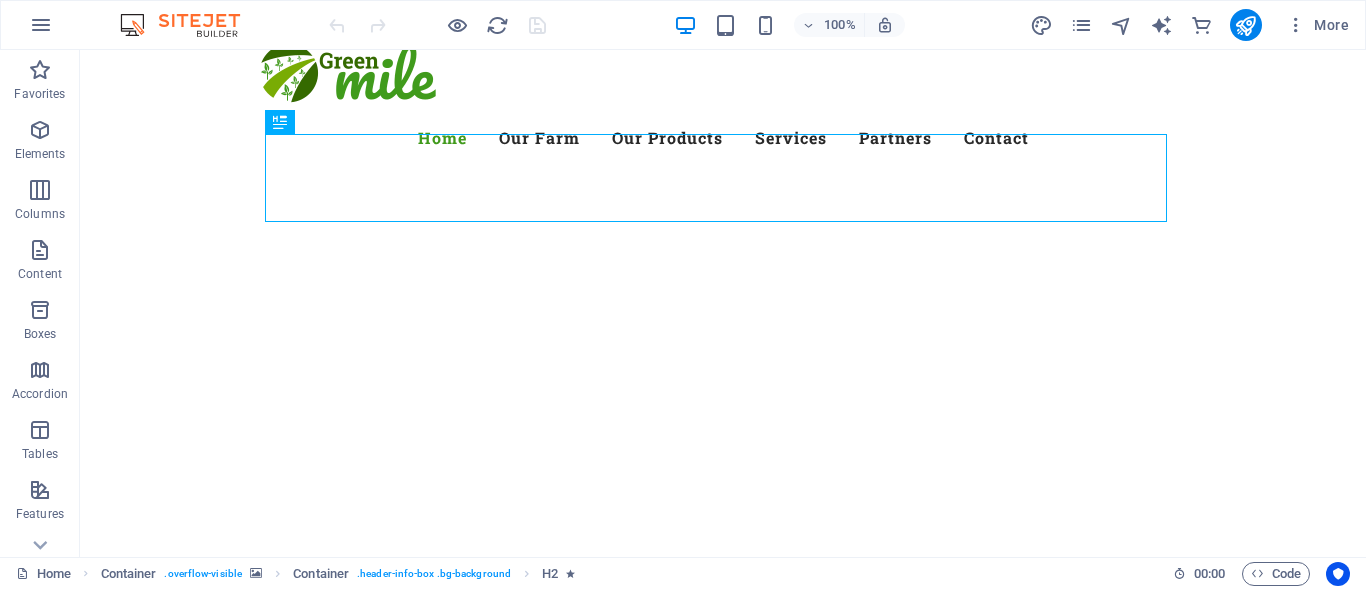 click at bounding box center (190, 25) 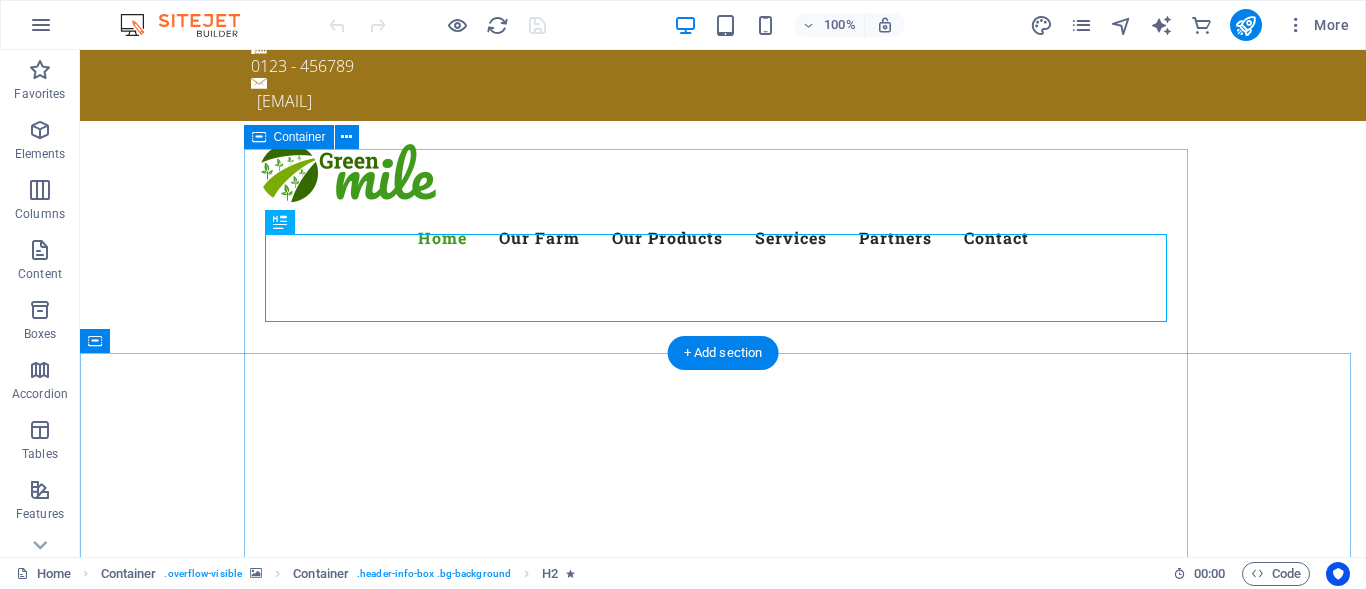 scroll, scrollTop: 0, scrollLeft: 0, axis: both 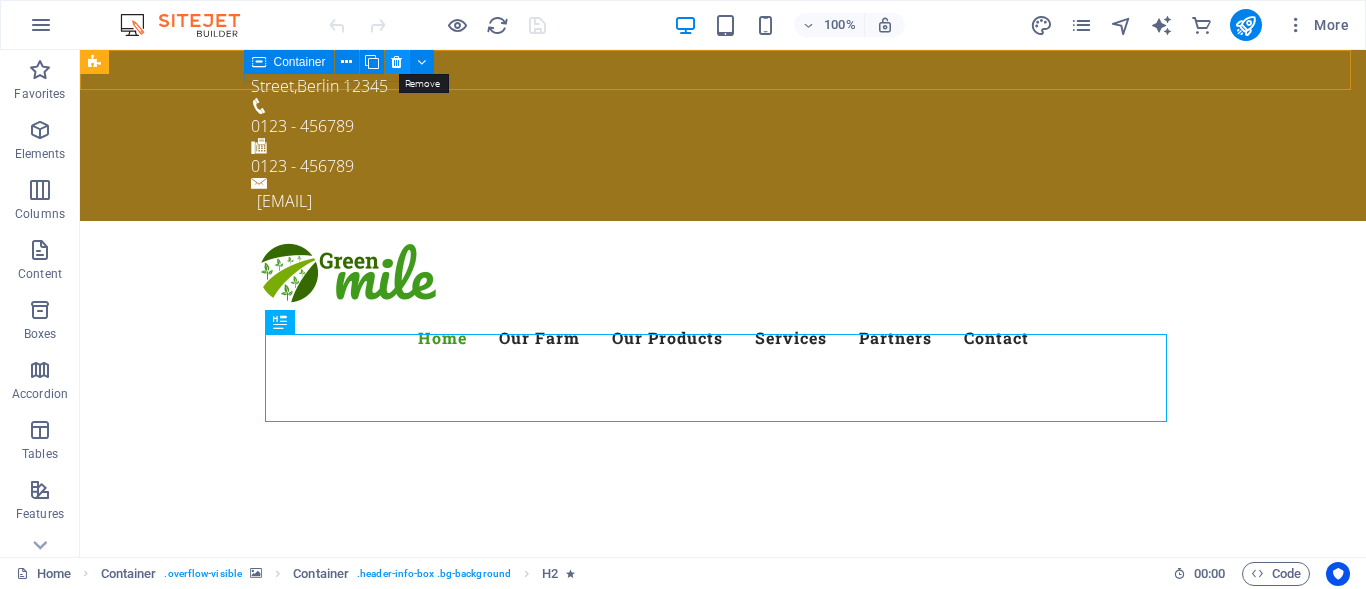 click at bounding box center (397, 62) 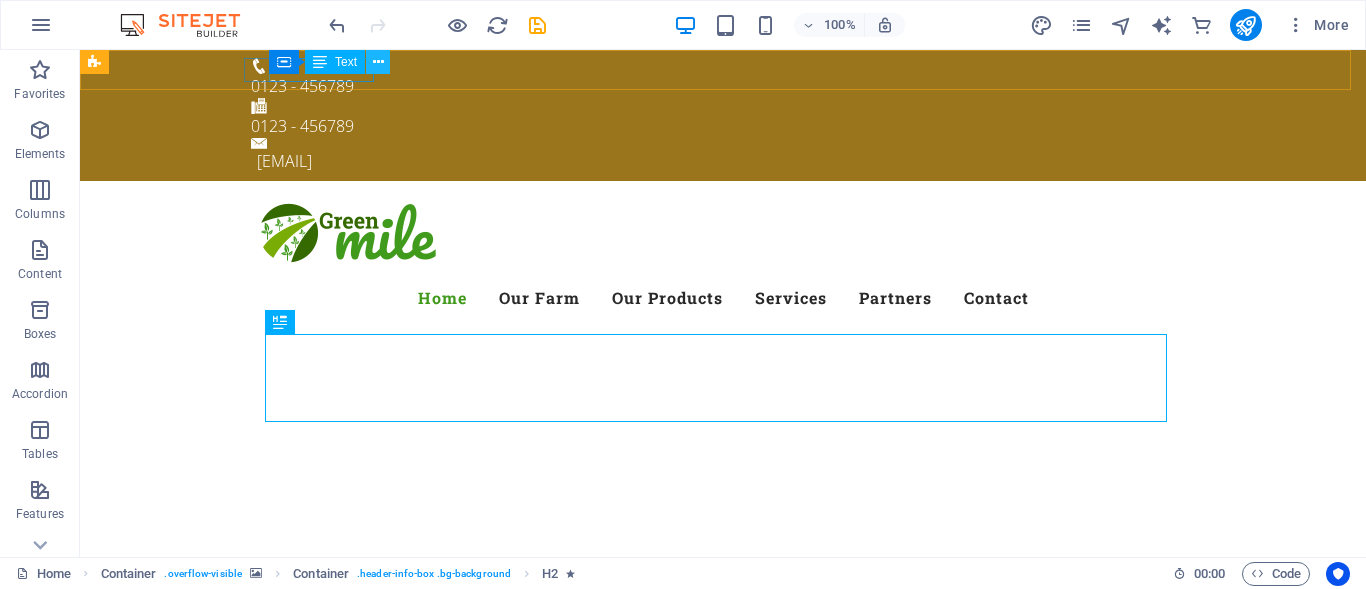 click at bounding box center (378, 62) 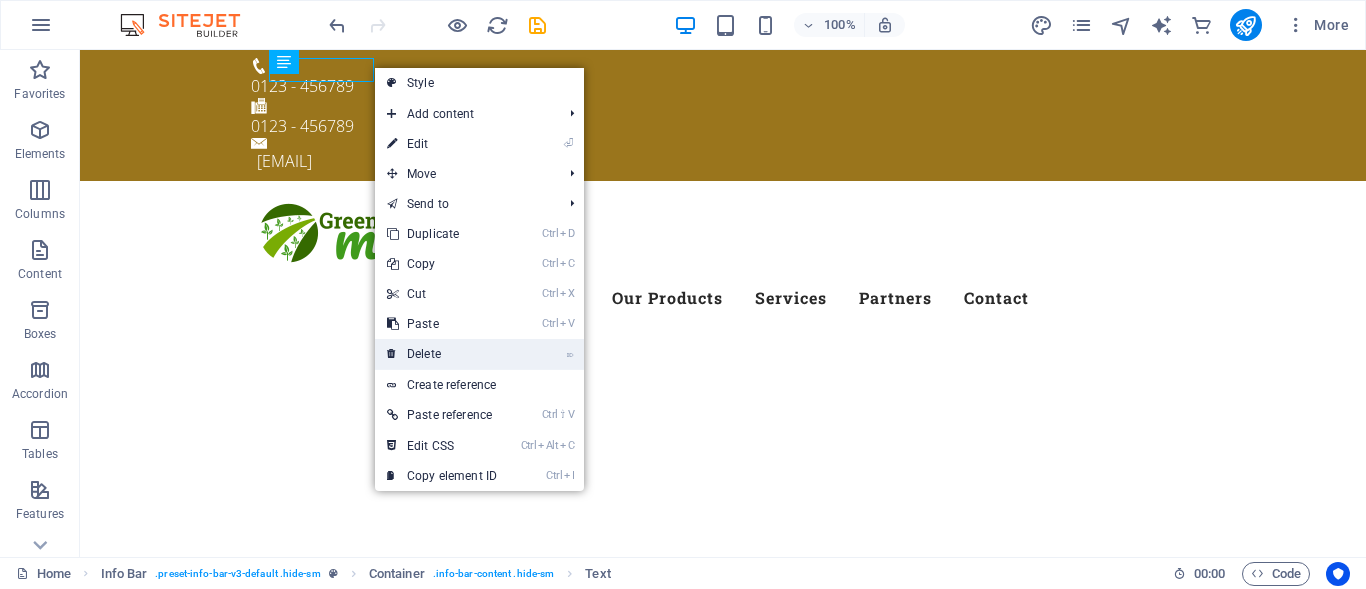 click on "⌦  Delete" at bounding box center [442, 354] 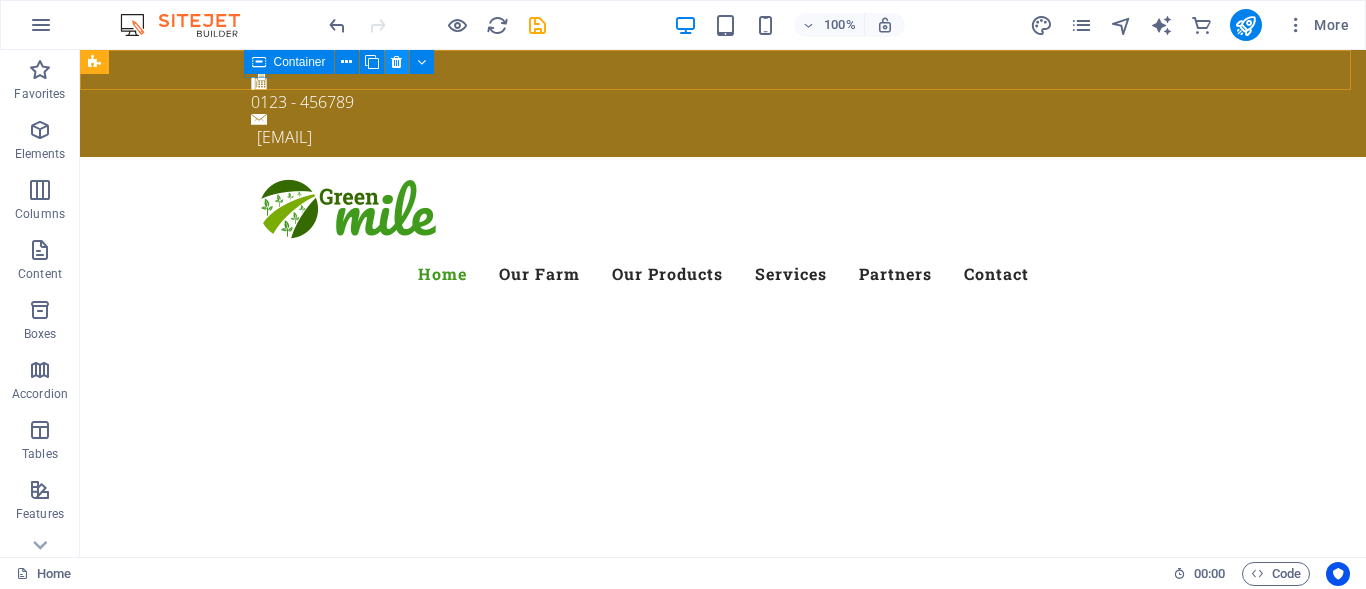 click at bounding box center [397, 62] 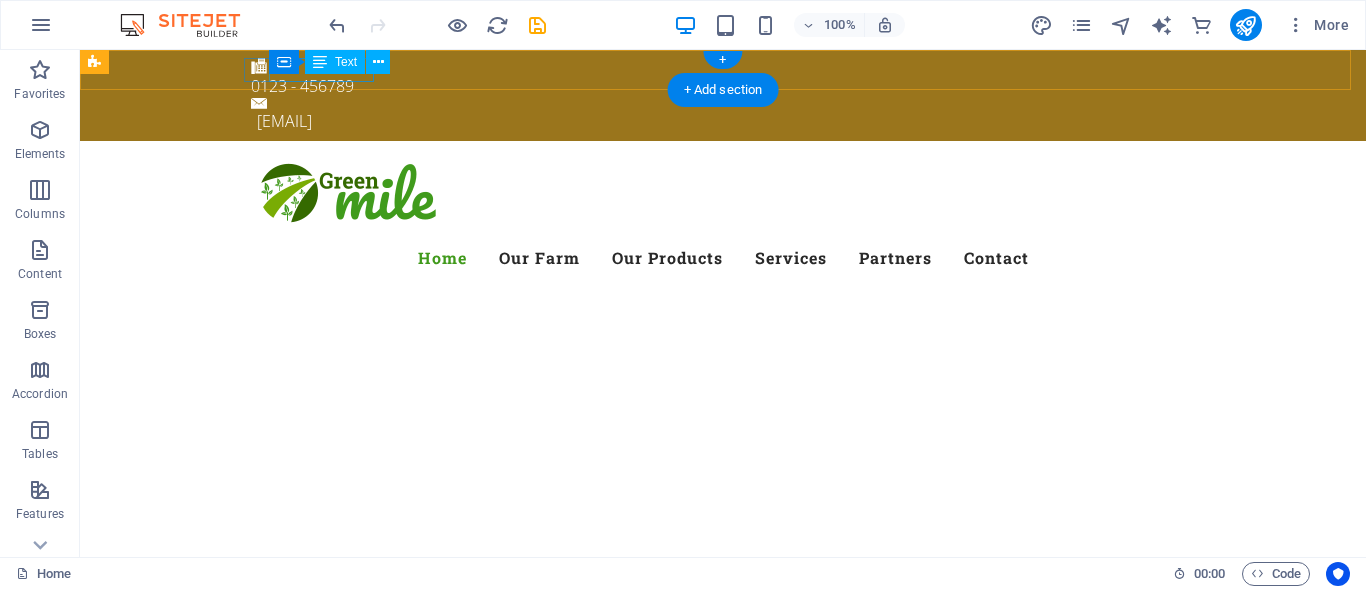 drag, startPoint x: 334, startPoint y: 76, endPoint x: 418, endPoint y: 124, distance: 96.74709 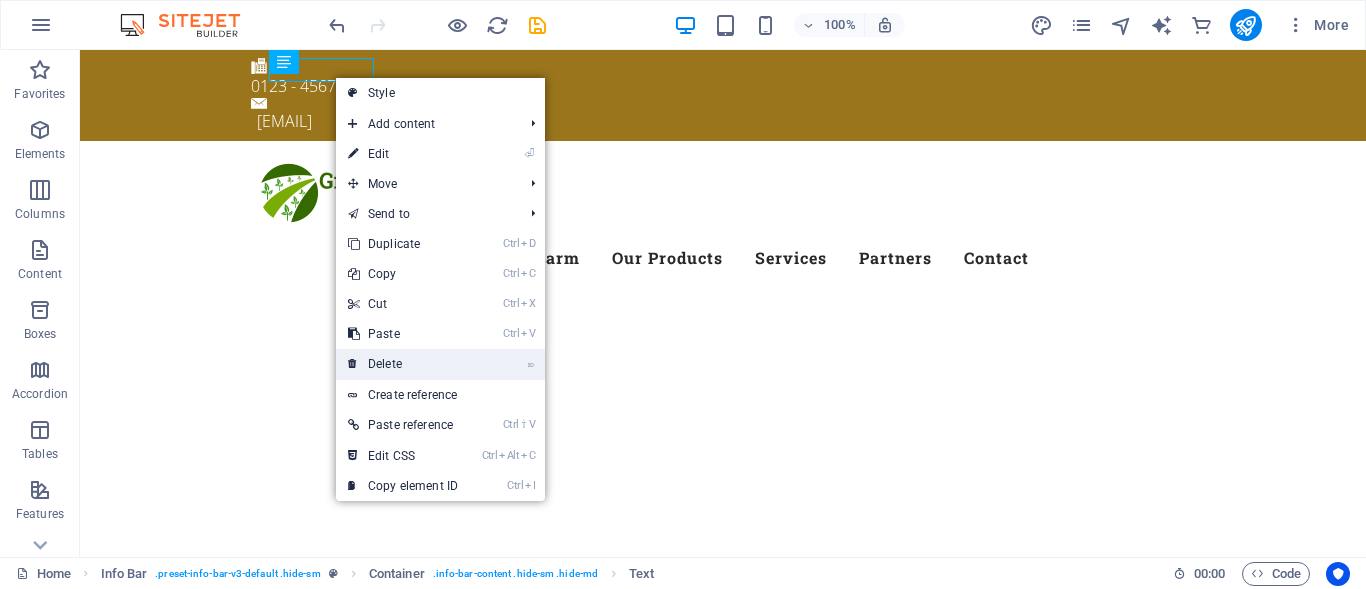 click on "⌦  Delete" at bounding box center (403, 364) 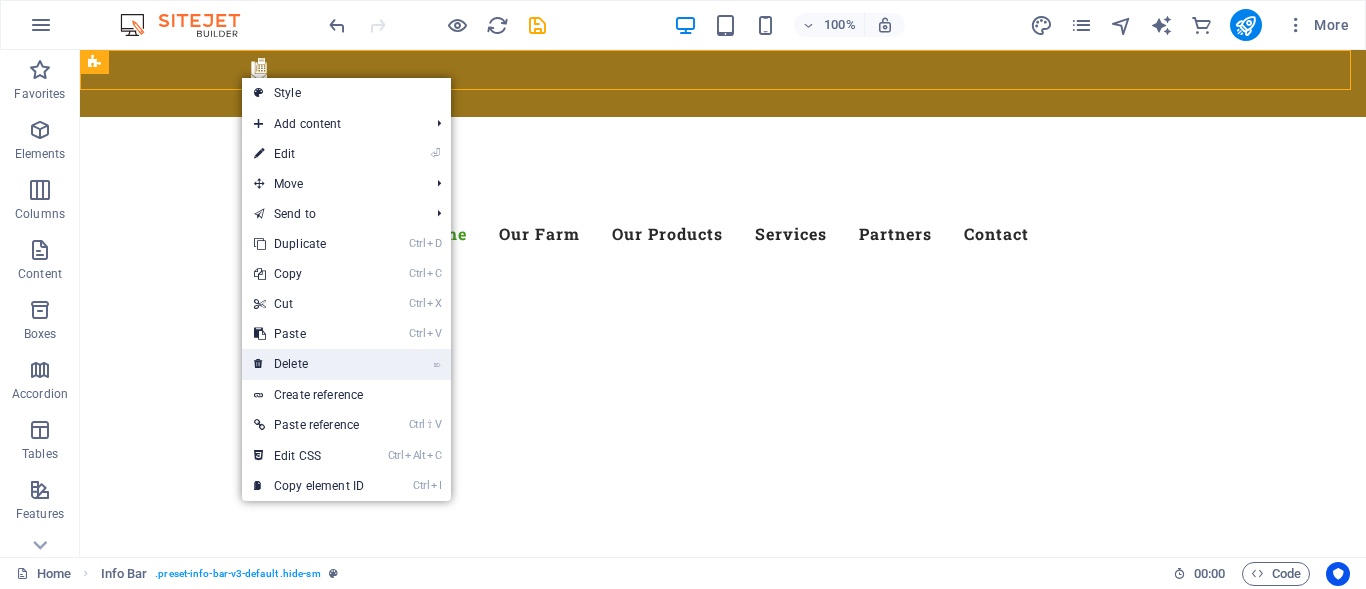 click on "⌦  Delete" at bounding box center [309, 364] 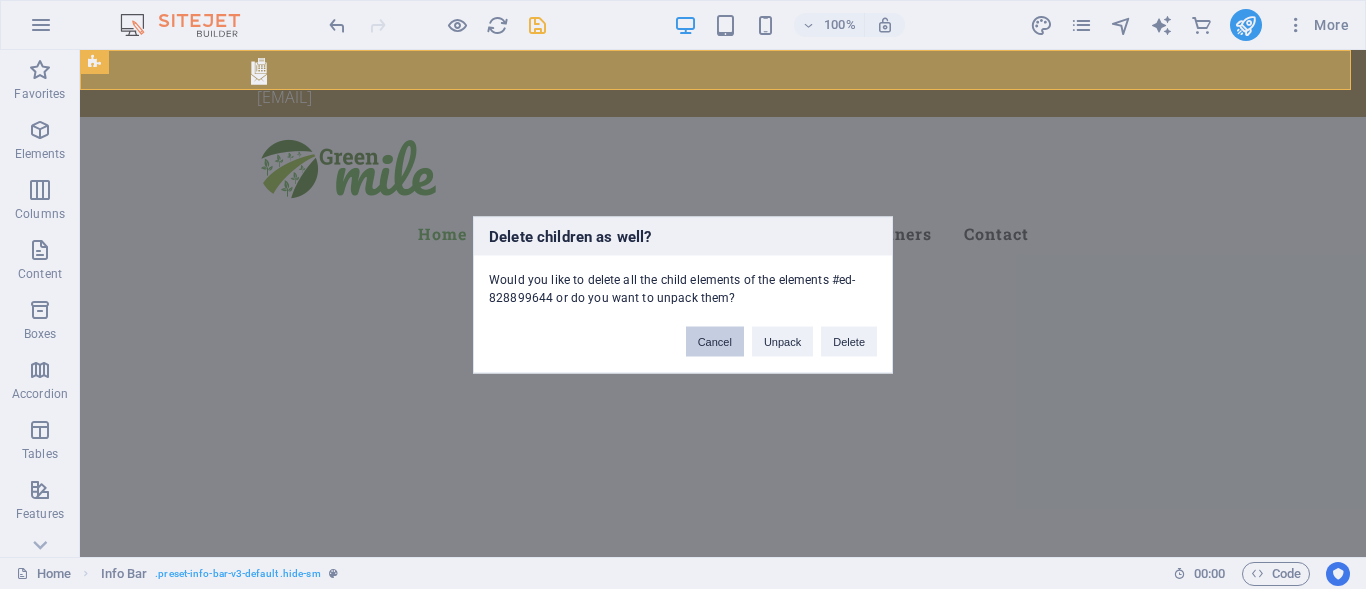 click on "Cancel" at bounding box center [715, 341] 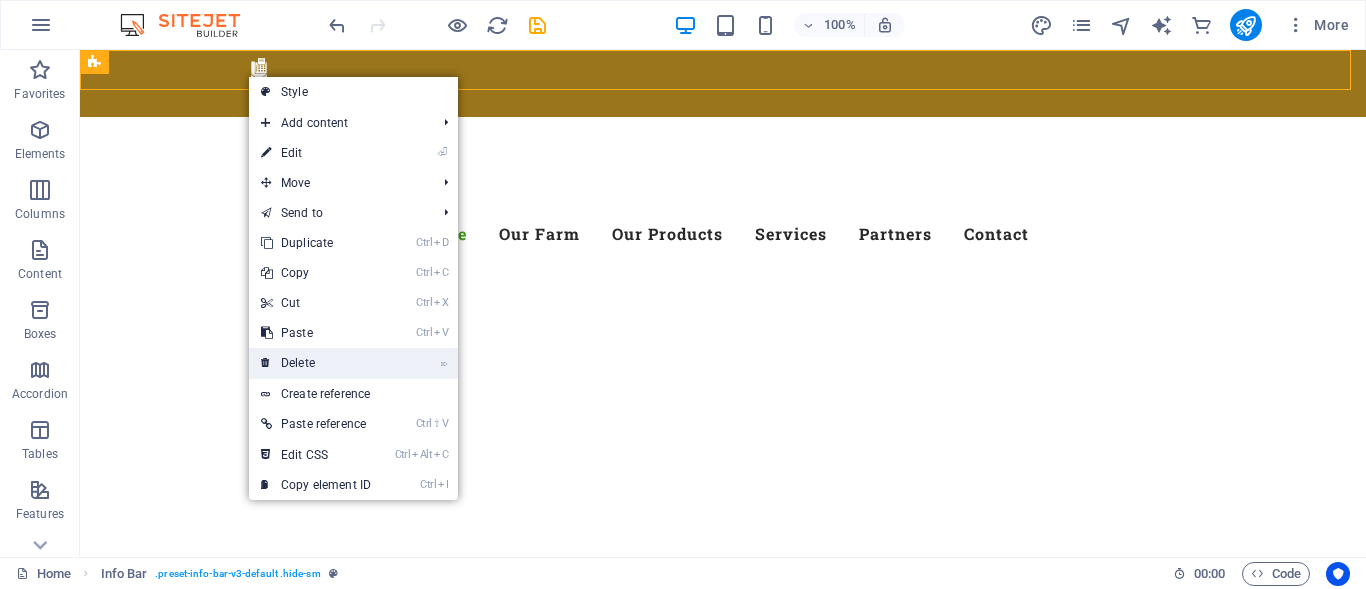 click on "⌦  Delete" at bounding box center [316, 363] 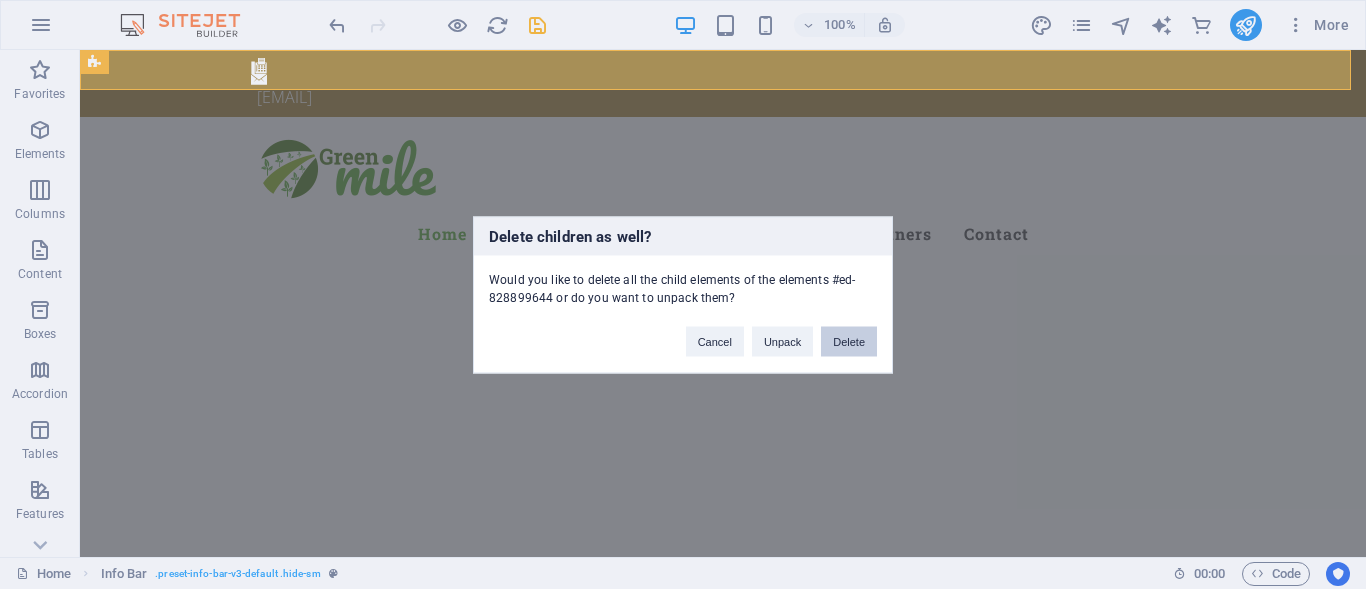 click on "Delete" at bounding box center (849, 341) 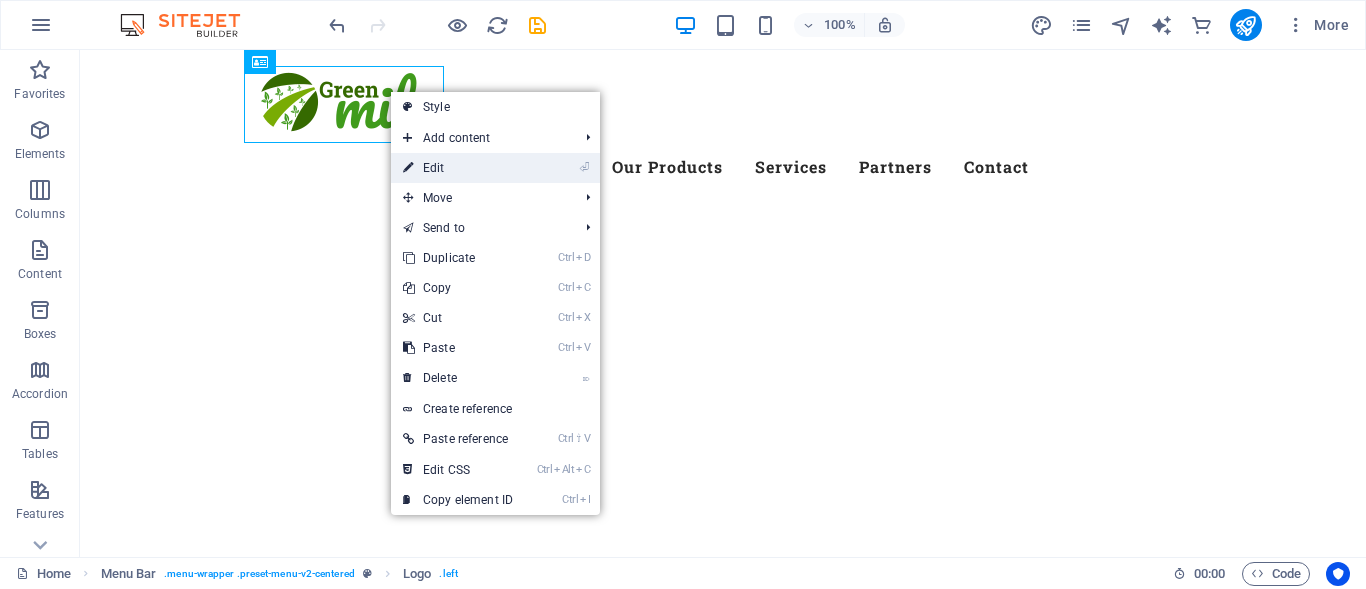 click on "⏎  Edit" at bounding box center [458, 168] 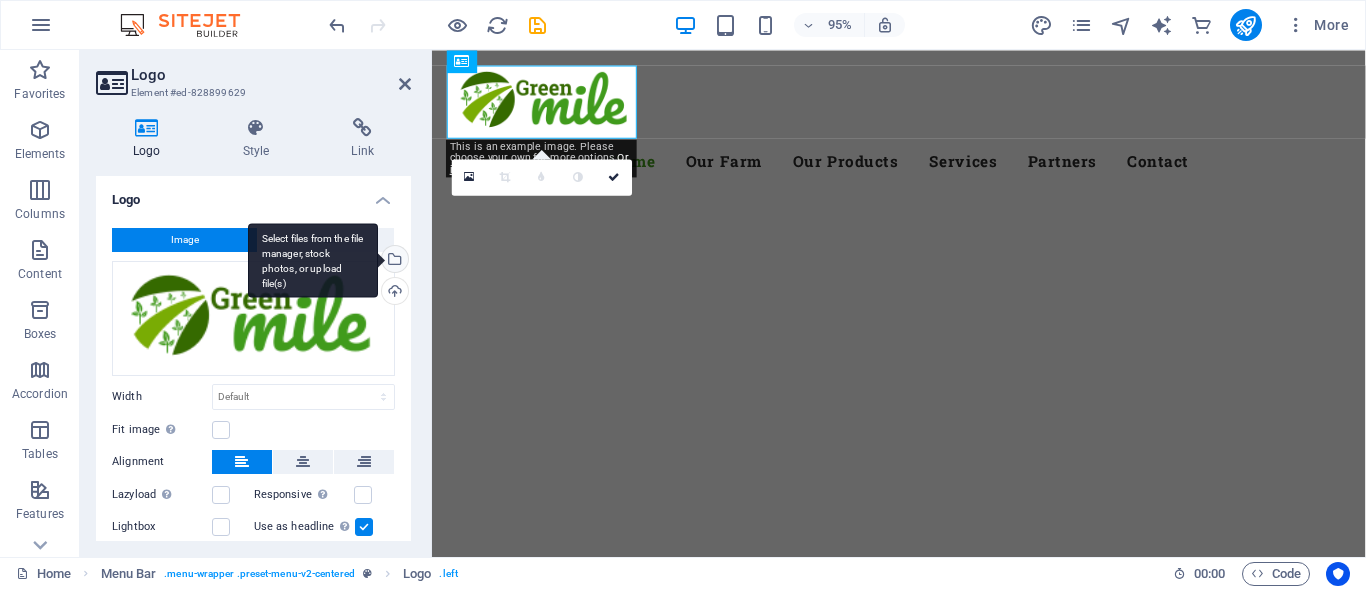 click on "Select files from the file manager, stock photos, or upload file(s)" at bounding box center (393, 261) 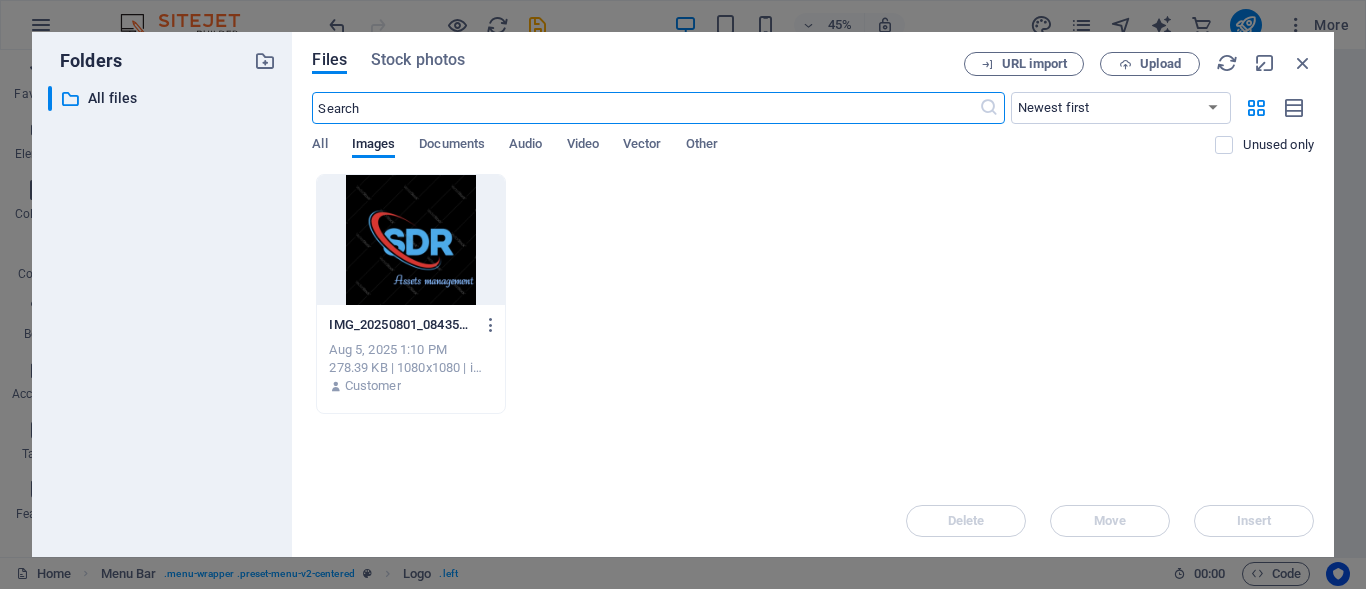 click at bounding box center [410, 240] 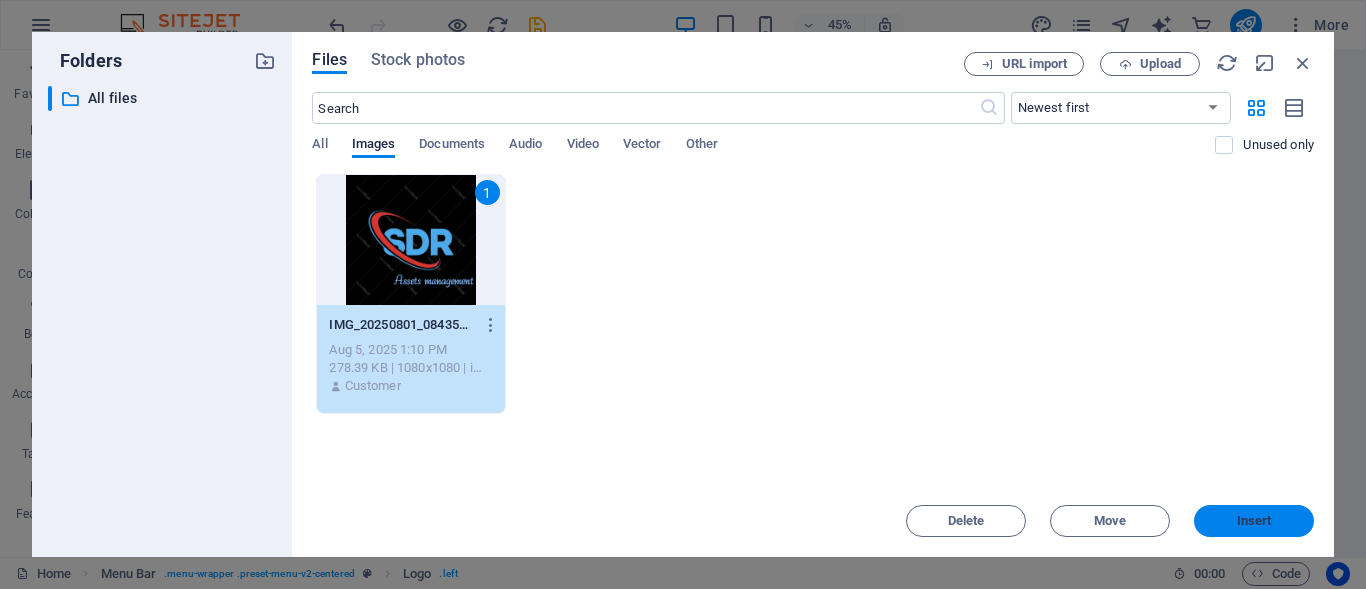click on "Insert" at bounding box center [1254, 521] 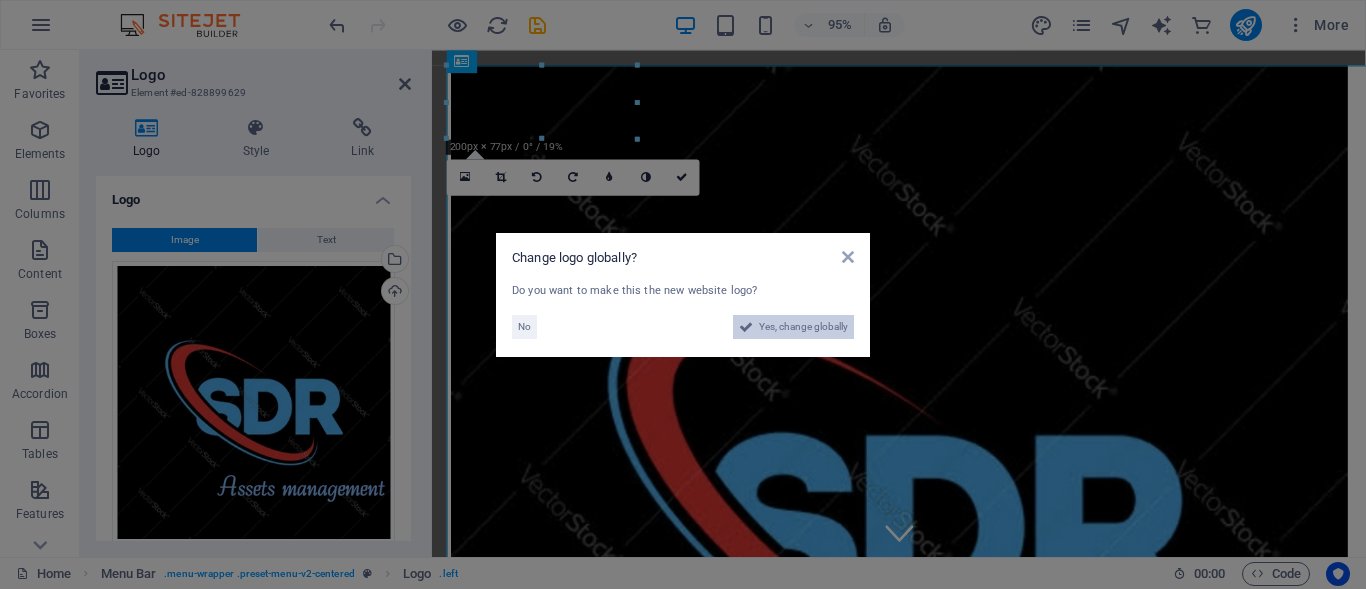 click on "Yes, change globally" at bounding box center (803, 327) 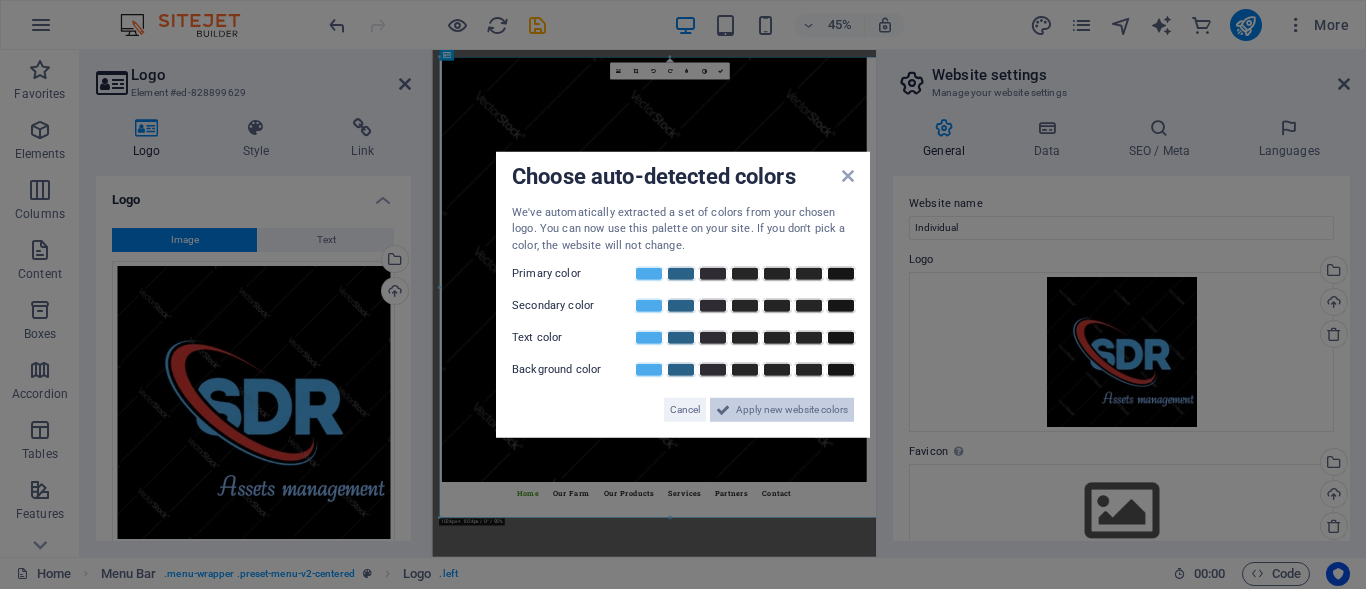 drag, startPoint x: 765, startPoint y: 416, endPoint x: 739, endPoint y: 813, distance: 397.85046 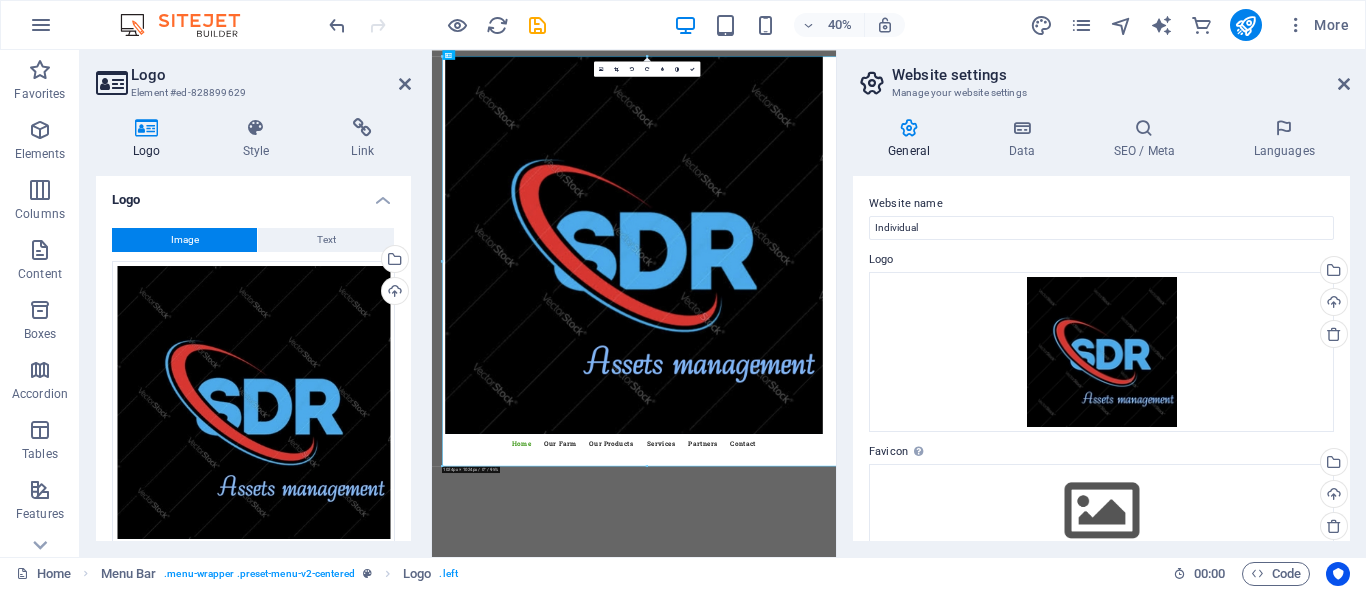 drag, startPoint x: 877, startPoint y: 549, endPoint x: 832, endPoint y: 495, distance: 70.292244 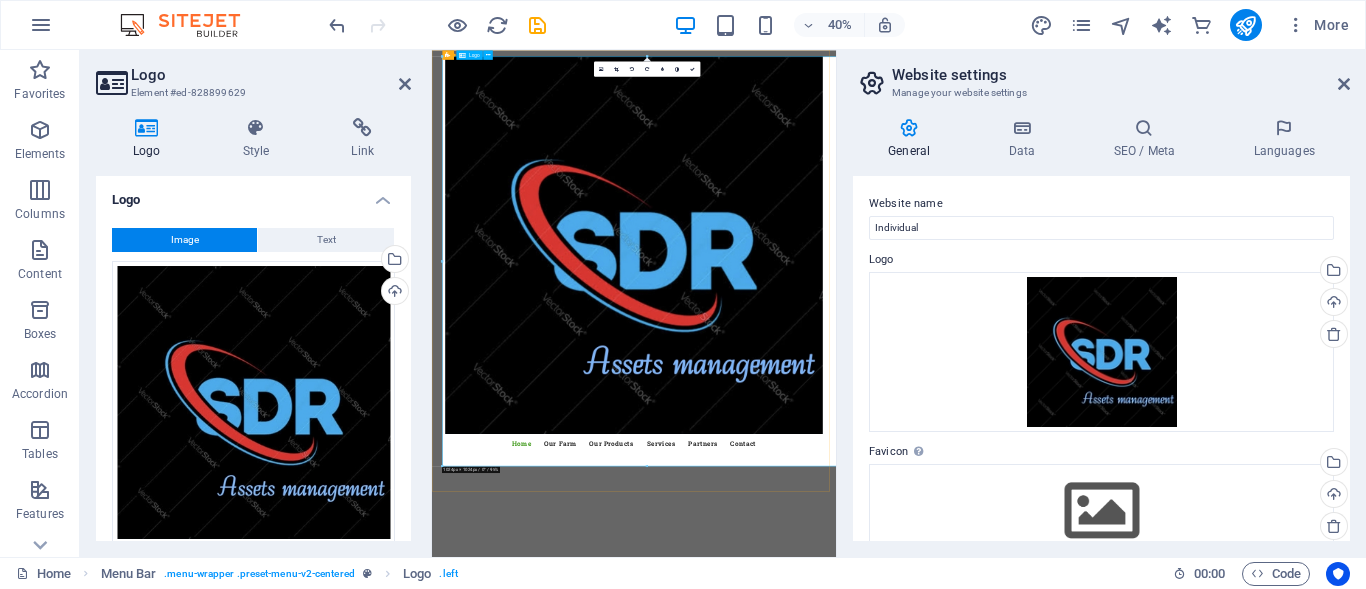 click at bounding box center (937, 538) 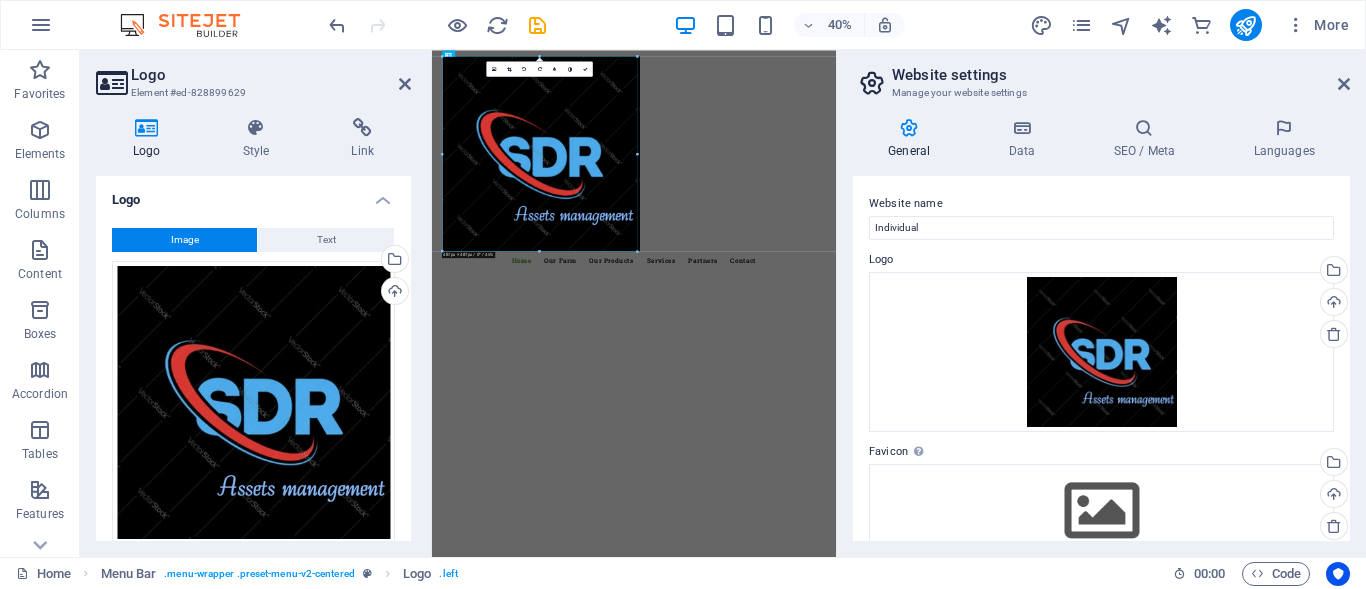 drag, startPoint x: 648, startPoint y: 469, endPoint x: 79, endPoint y: -74, distance: 786.51764 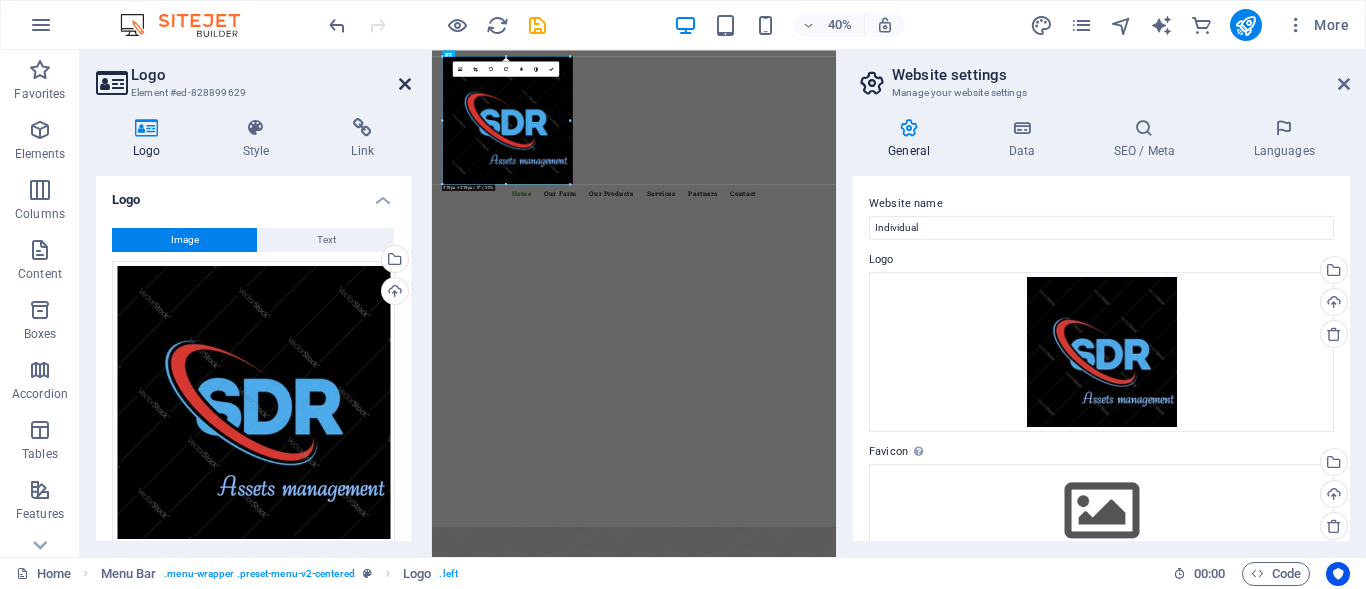 drag, startPoint x: 542, startPoint y: 252, endPoint x: 407, endPoint y: 81, distance: 217.86693 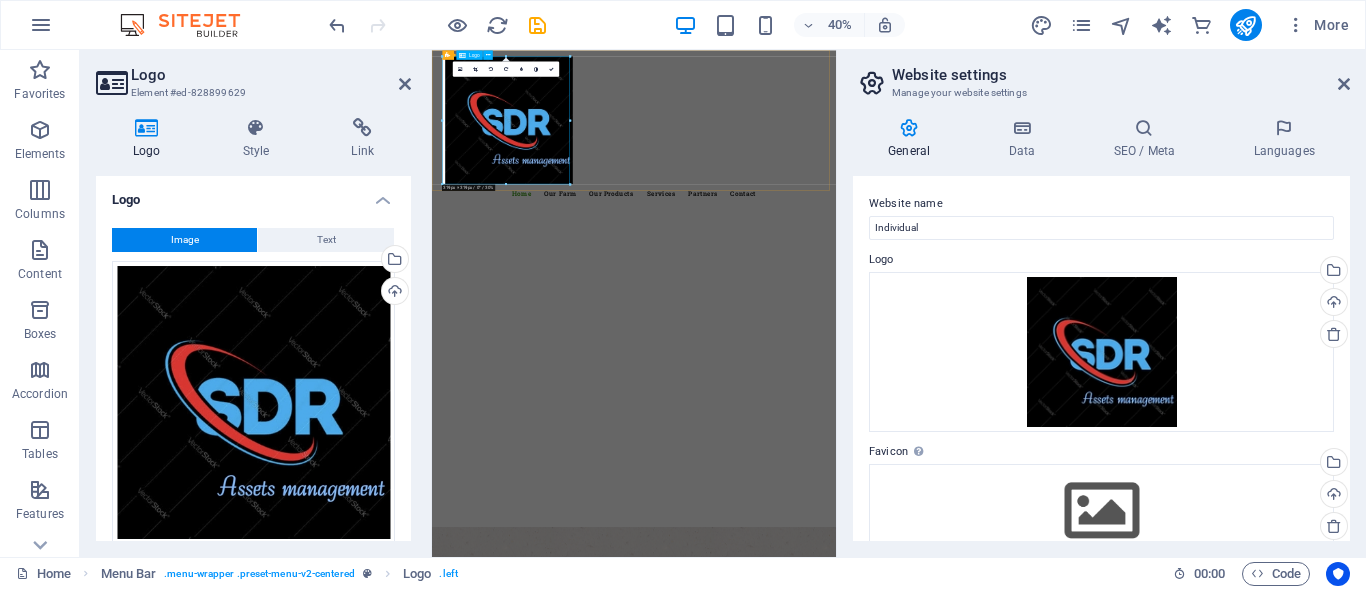 drag, startPoint x: 876, startPoint y: 110, endPoint x: 527, endPoint y: 167, distance: 353.62408 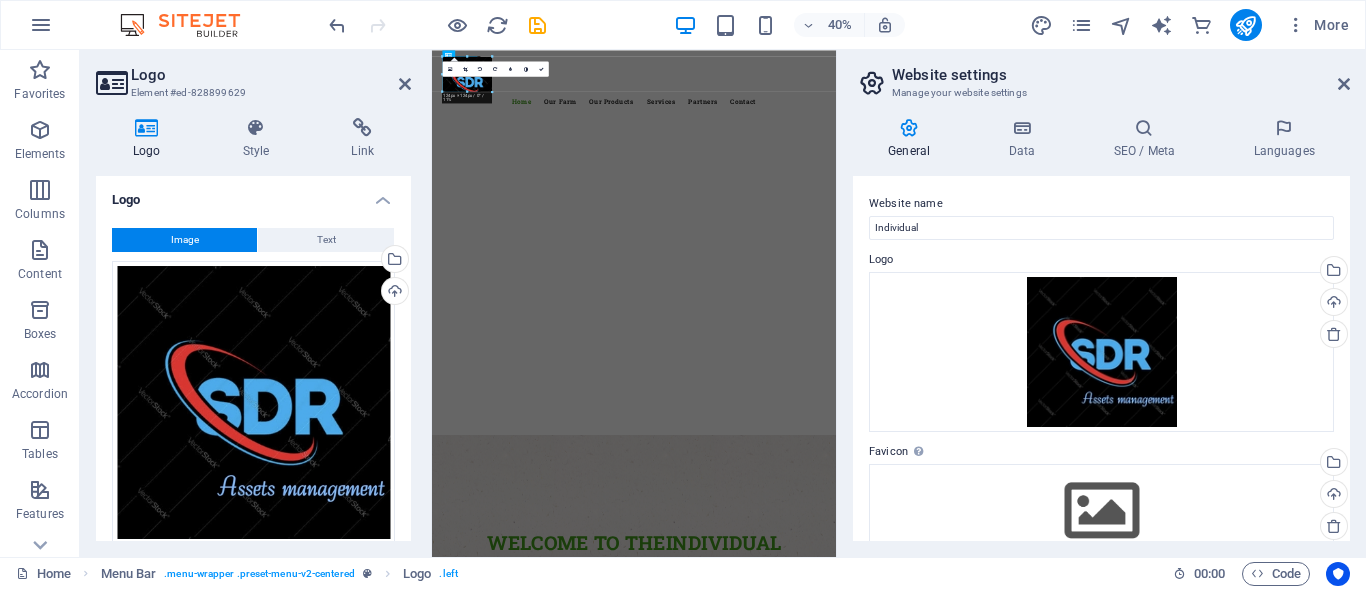 drag, startPoint x: 441, startPoint y: 119, endPoint x: 672, endPoint y: 83, distance: 233.78836 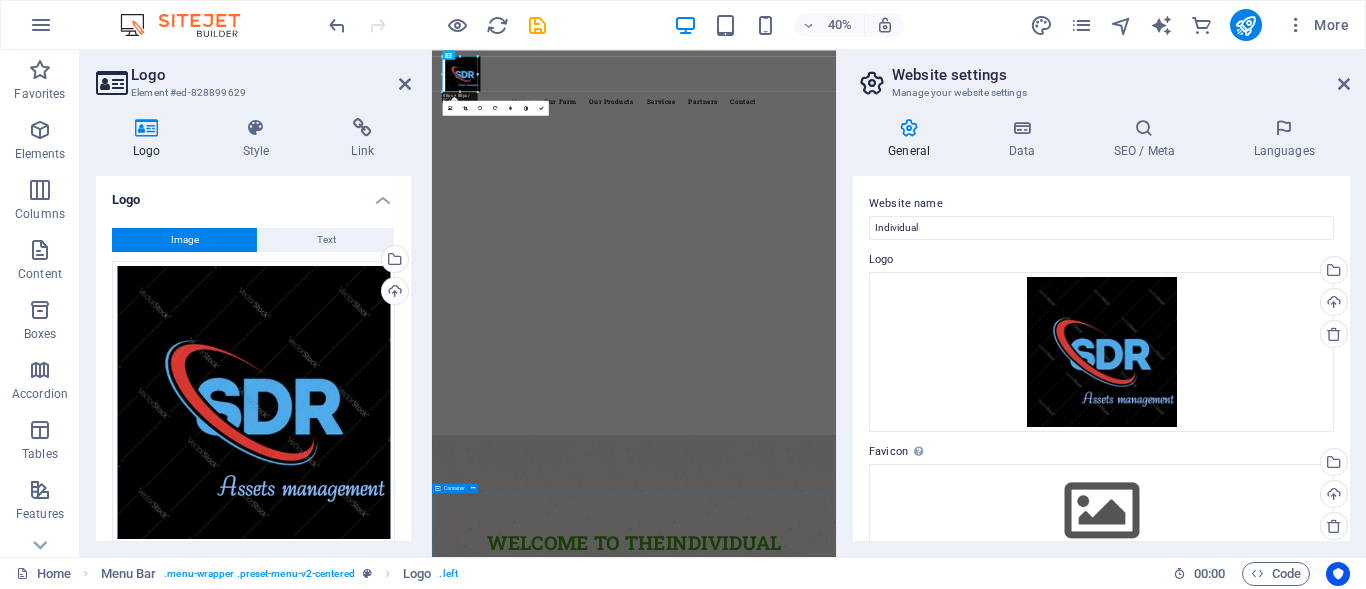 click on "Our  Farm Premium Quality of Veggies and Fruit Lorem ipsum dolor sit amet, consetetur sadipscing elitr, sed diam nonumy eirmod tempor invidunt ut labore et dolore magna aliquyam erat, sed diam voluptua. At vero eos et accusam et justo duo dolores et ea rebum. Stet clita kasd gubergren, no sea takimata sanctus est Lorem ipsum dolor sit amet. Lorem ipsum dolor sit amet, consetetur sadipscing elitr, sed diam nonumy eirmod tempor invidunt ut labore et dolore magna aliquyam erat, sed diam voluptua.  At vero eos et accusam et justo duo dolores et ea rebum. Stet clita kasd gubergren, no sea takimata sanctus est Lorem ipsum dolor sit amet. Lorem ipsum dolor sit amet, consetetur sadipscing elitr, sed diam nonumy eirmod tempor invidunt ut labore et dolore magna aliquyam erat, sed diam voluptua. At vero eos et accusam et justo duo dolores et ea rebum. Stet clita kasd gubergren, no sea takimata sanctus est Lorem ipsum dolor sit amet.    Premium Quality Fresh Vegetables Best Farmers Organic Agriculture" at bounding box center (937, 2594) 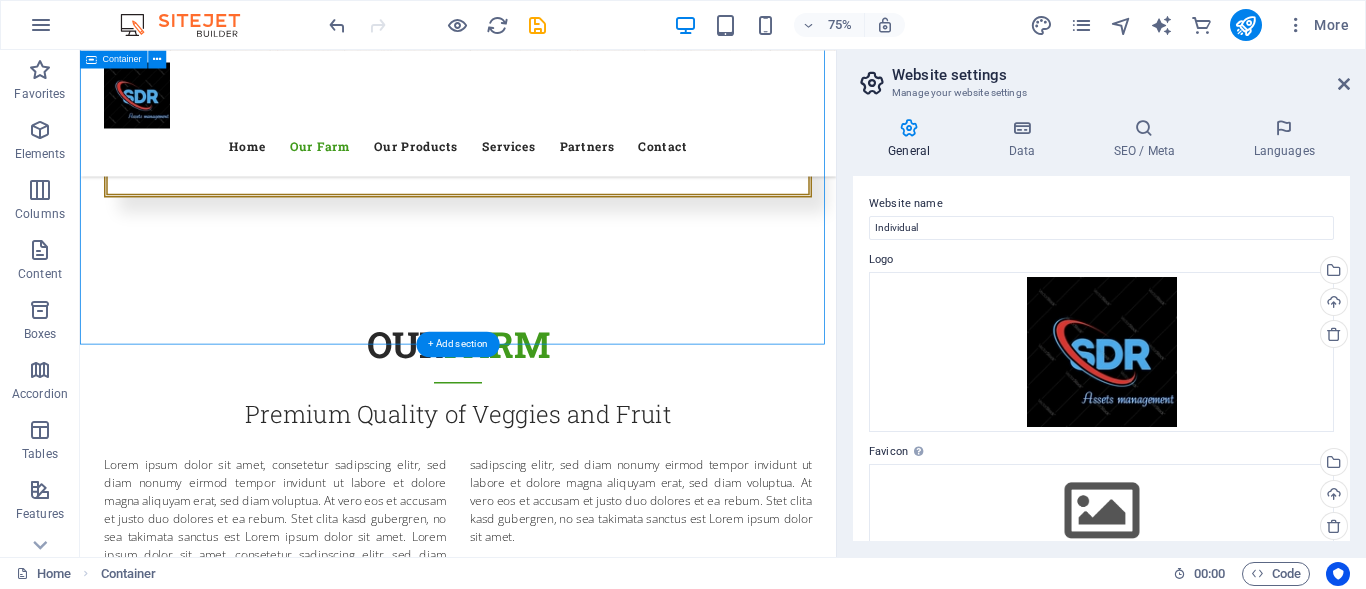 scroll, scrollTop: 1244, scrollLeft: 0, axis: vertical 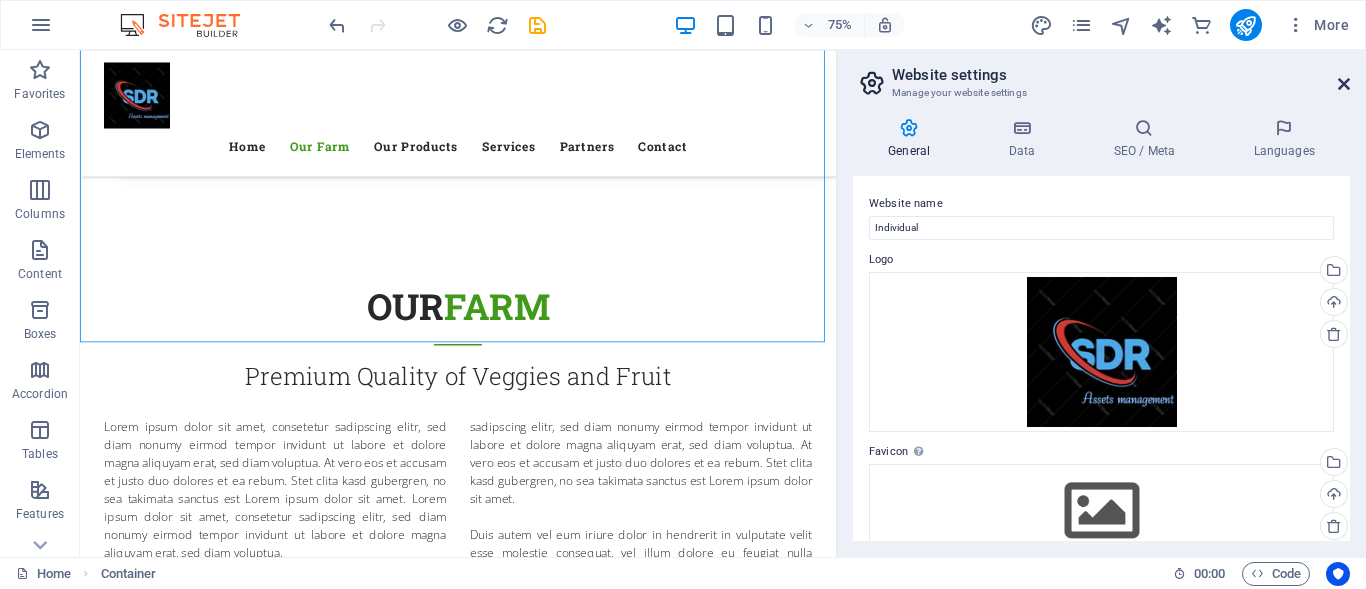 click at bounding box center [1344, 84] 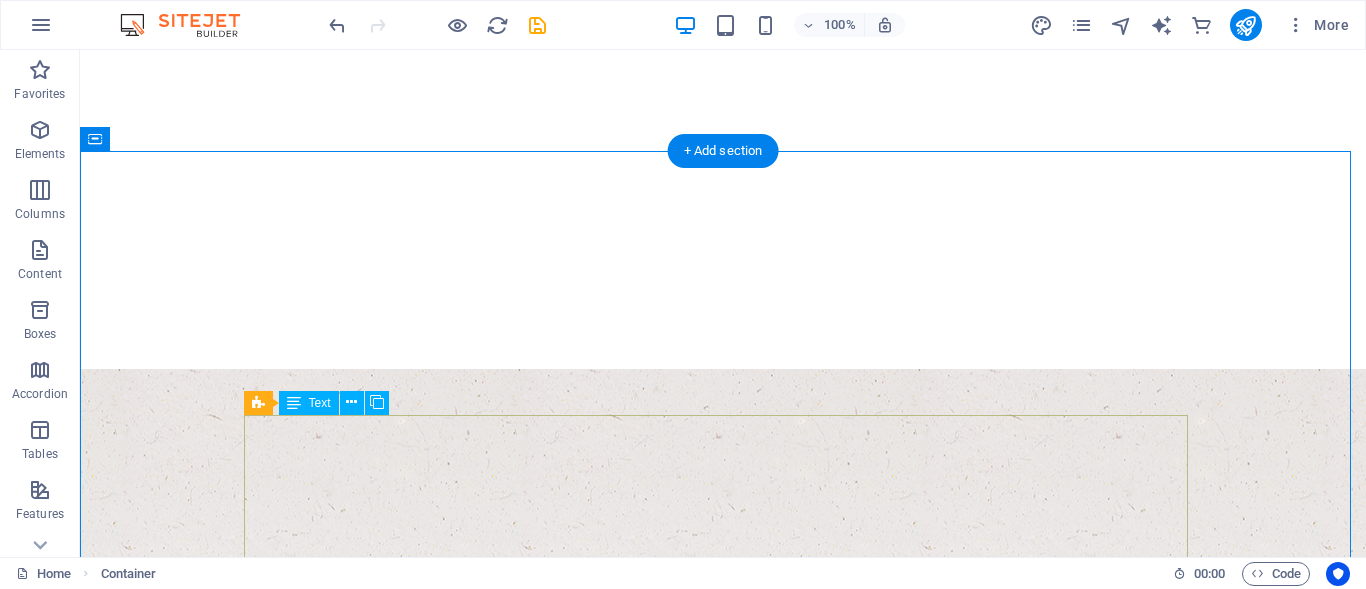 scroll, scrollTop: 0, scrollLeft: 0, axis: both 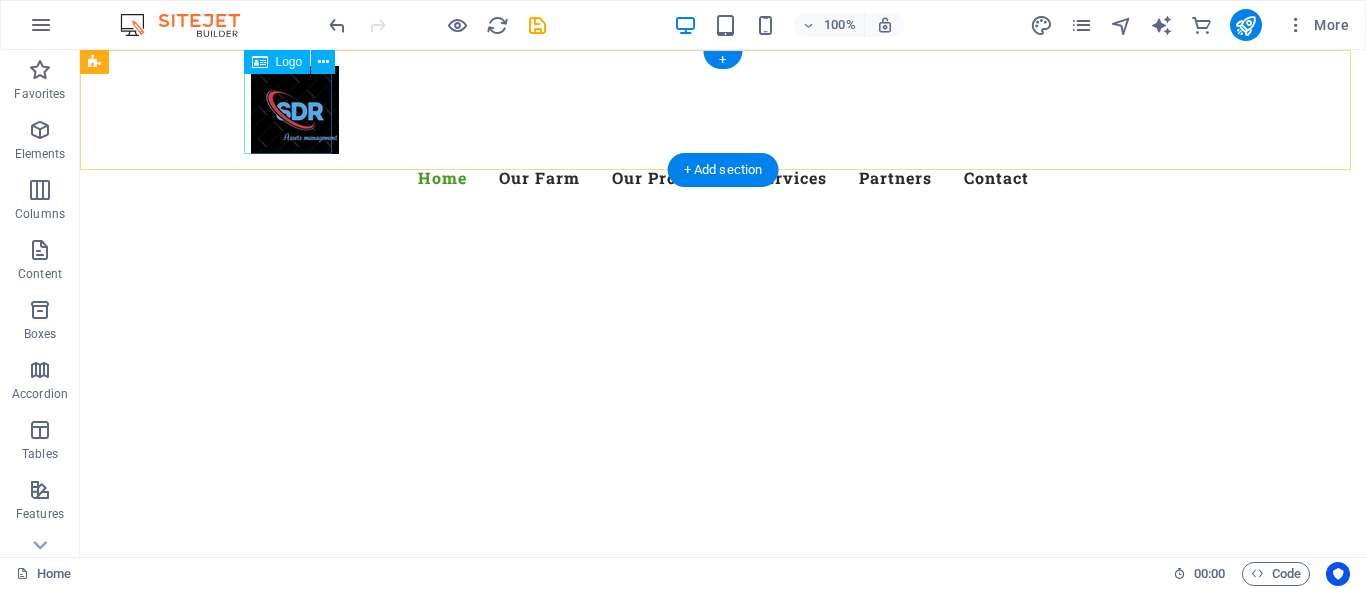 click at bounding box center [723, 110] 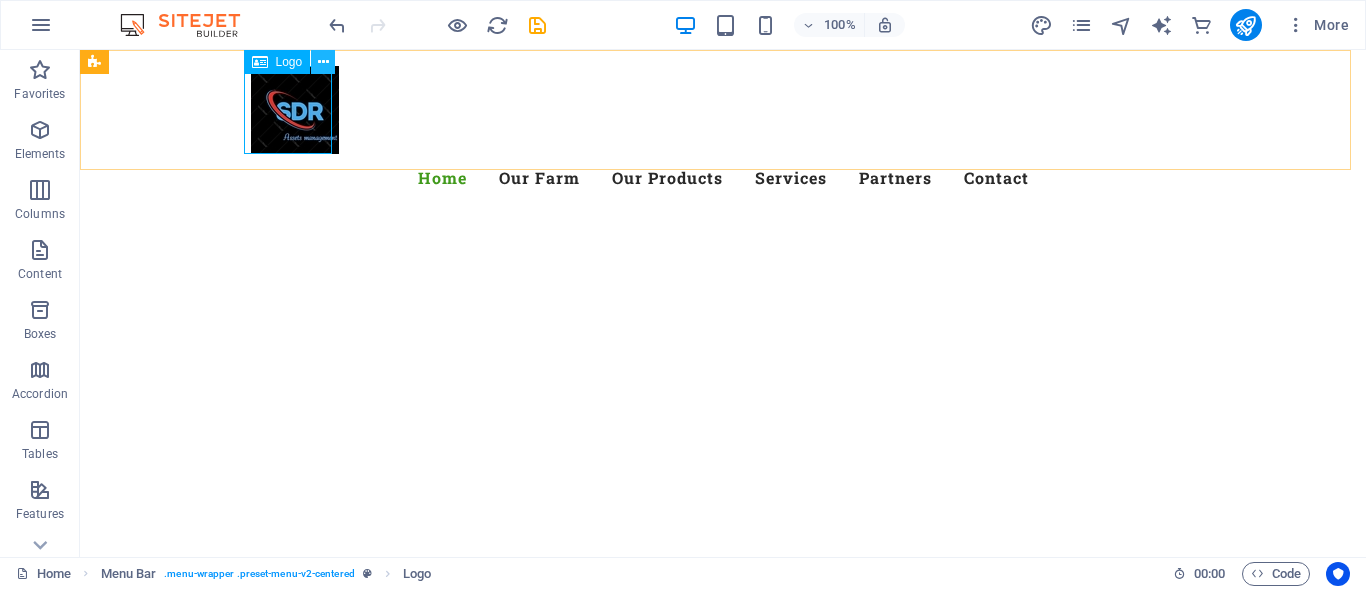 click at bounding box center [323, 62] 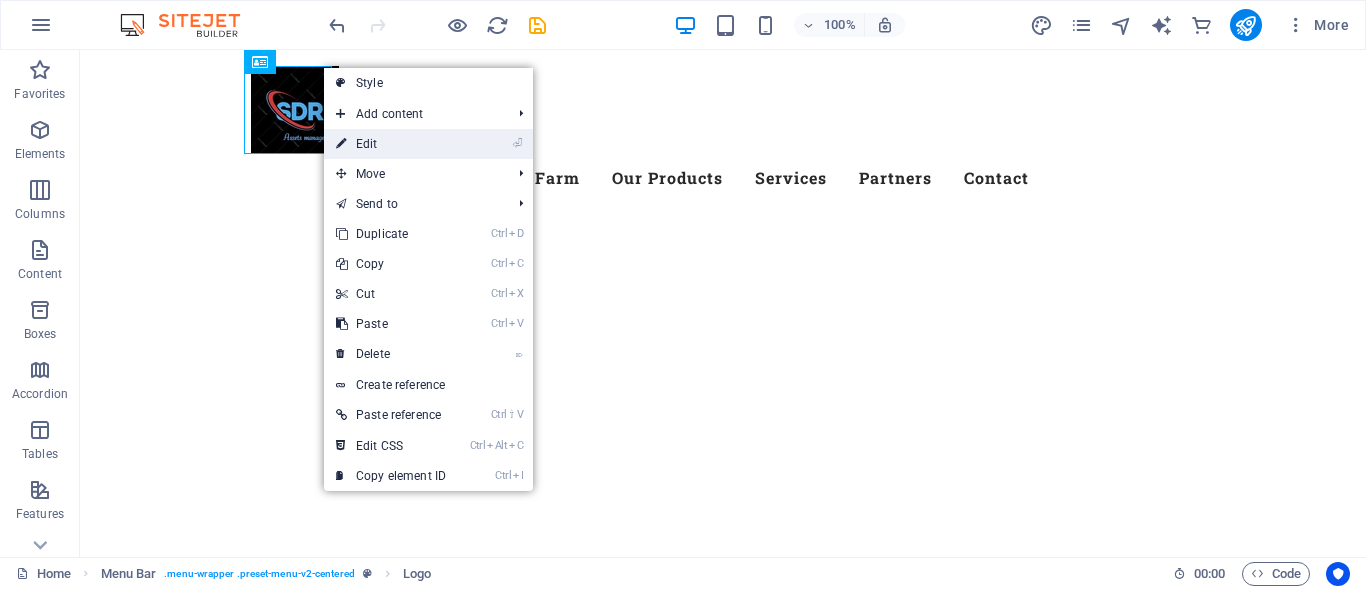 click on "⏎  Edit" at bounding box center (391, 144) 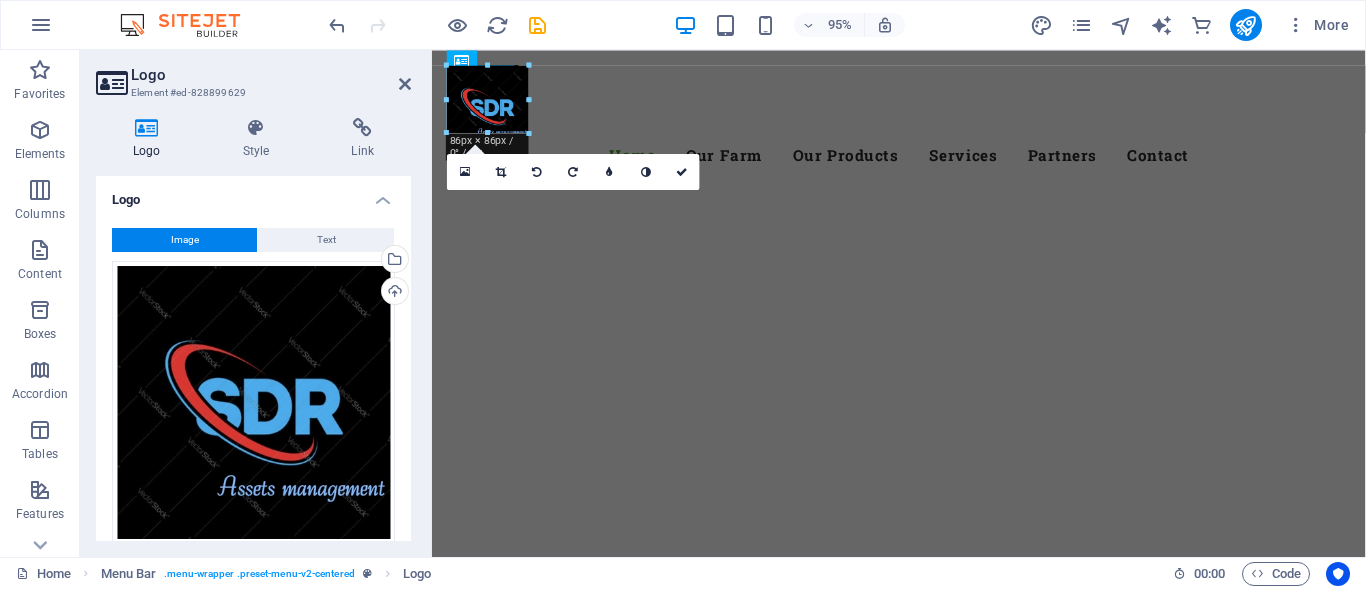 drag, startPoint x: 529, startPoint y: 104, endPoint x: 512, endPoint y: 102, distance: 17.117243 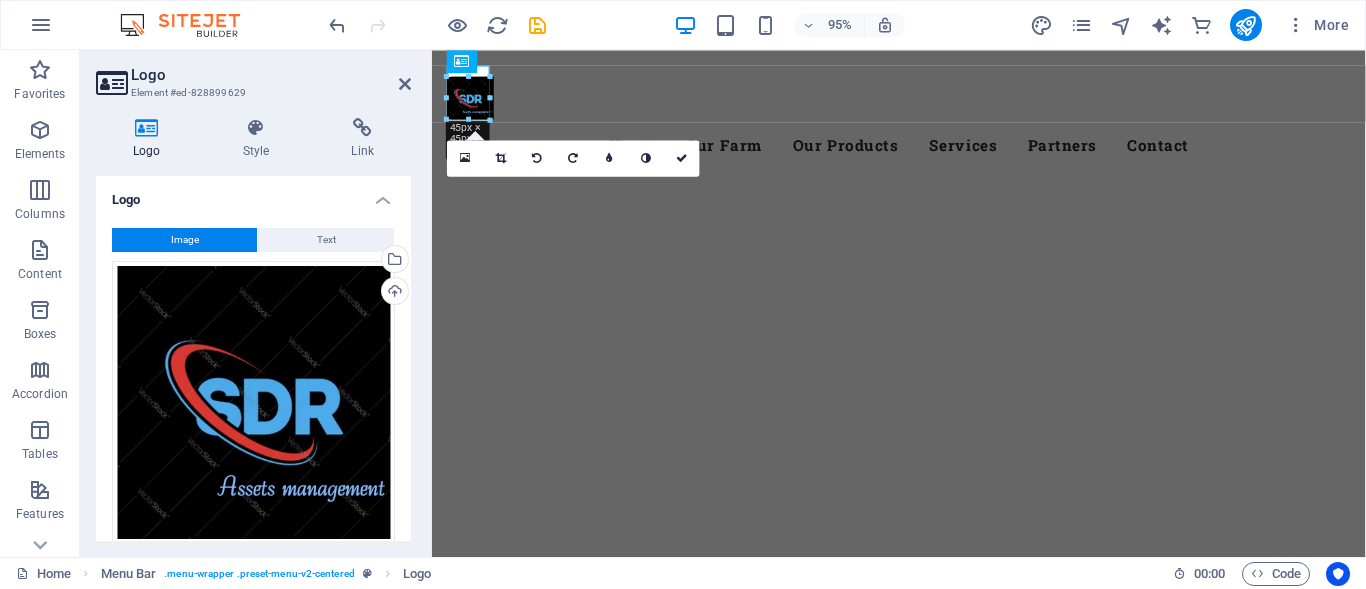 drag, startPoint x: 479, startPoint y: 133, endPoint x: 228, endPoint y: 59, distance: 261.6811 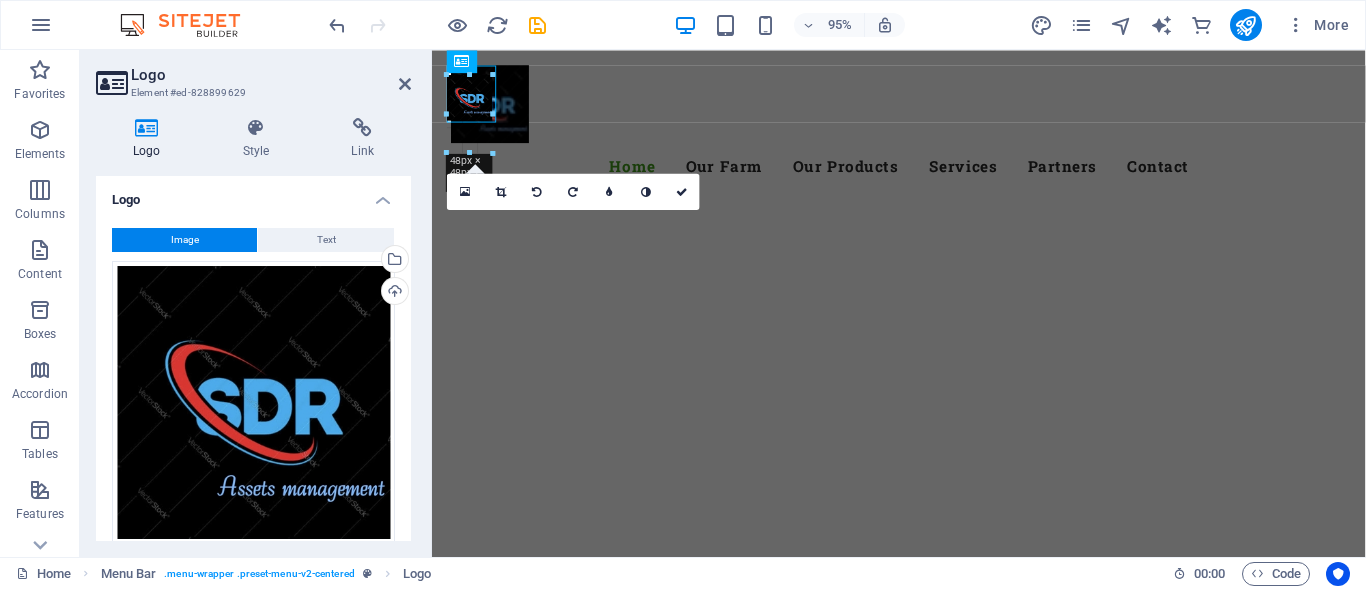 drag, startPoint x: 508, startPoint y: 90, endPoint x: 529, endPoint y: 89, distance: 21.023796 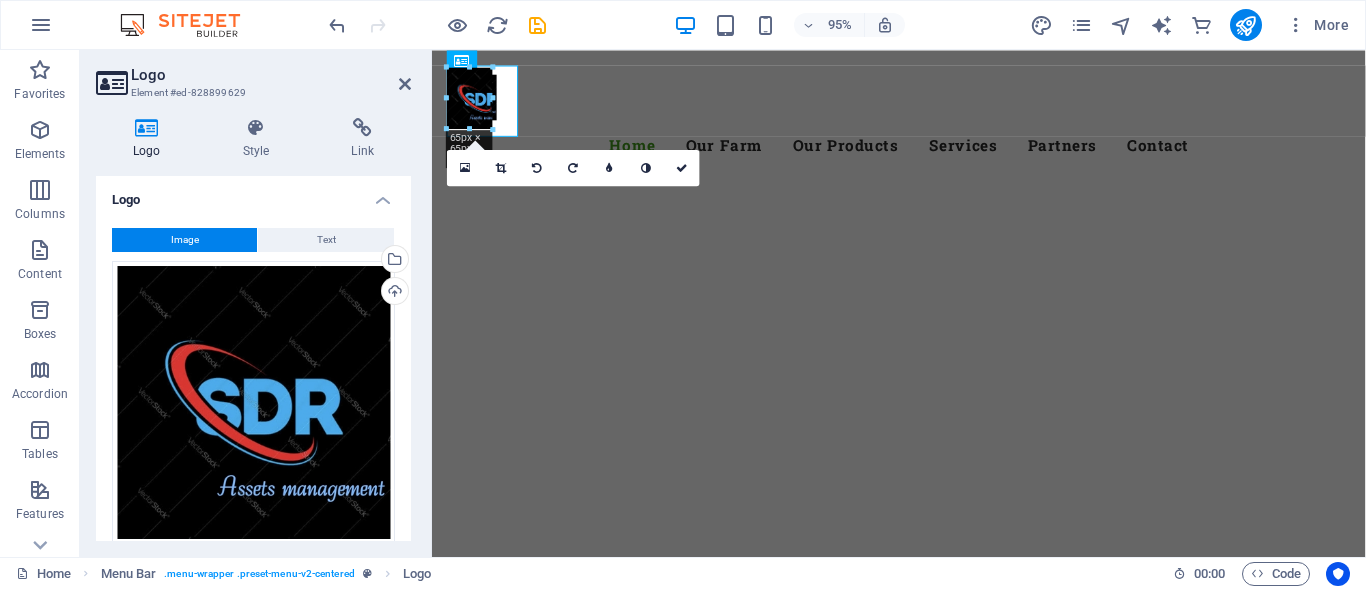drag, startPoint x: 480, startPoint y: 143, endPoint x: 477, endPoint y: 109, distance: 34.132095 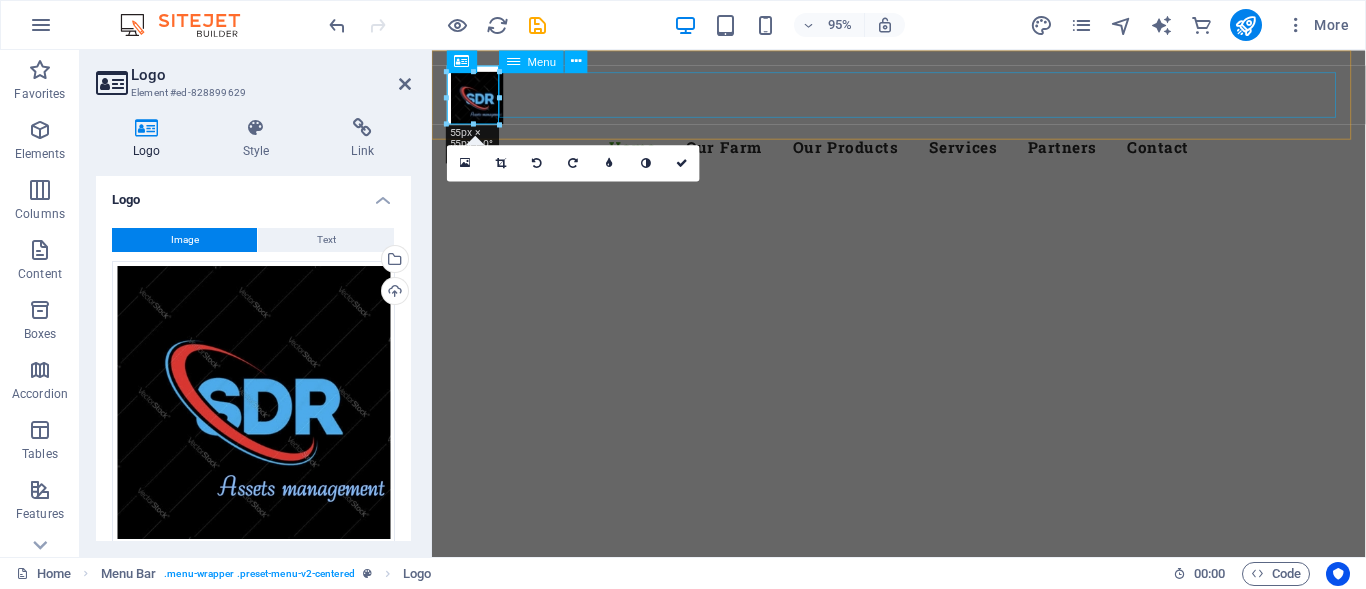 click on "Home Our Farm Our Products Services Partners Contact" at bounding box center (924, 152) 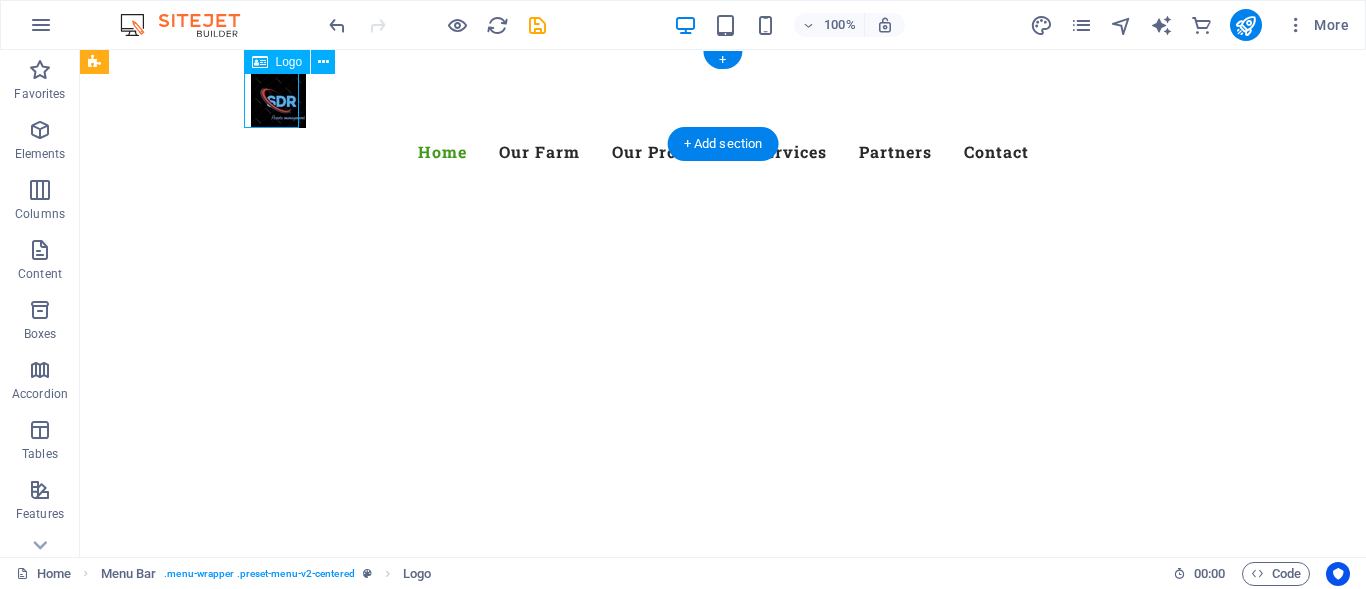 drag, startPoint x: 256, startPoint y: 94, endPoint x: 259, endPoint y: 76, distance: 18.248287 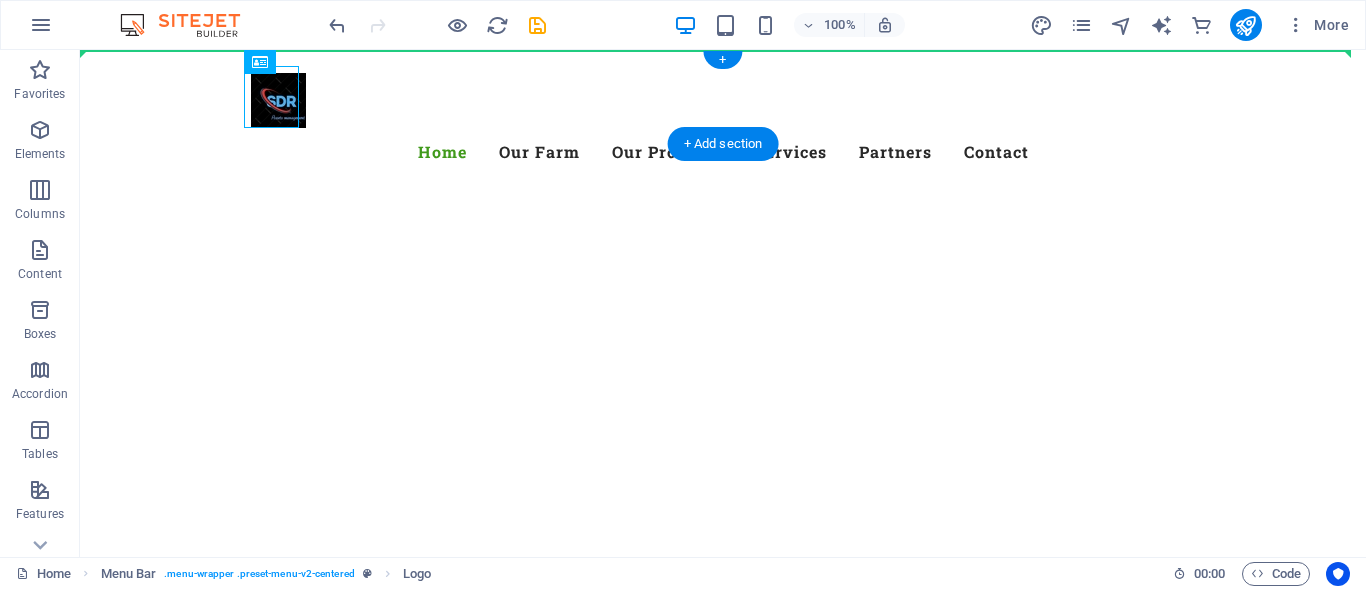 drag, startPoint x: 268, startPoint y: 102, endPoint x: 272, endPoint y: 64, distance: 38.209946 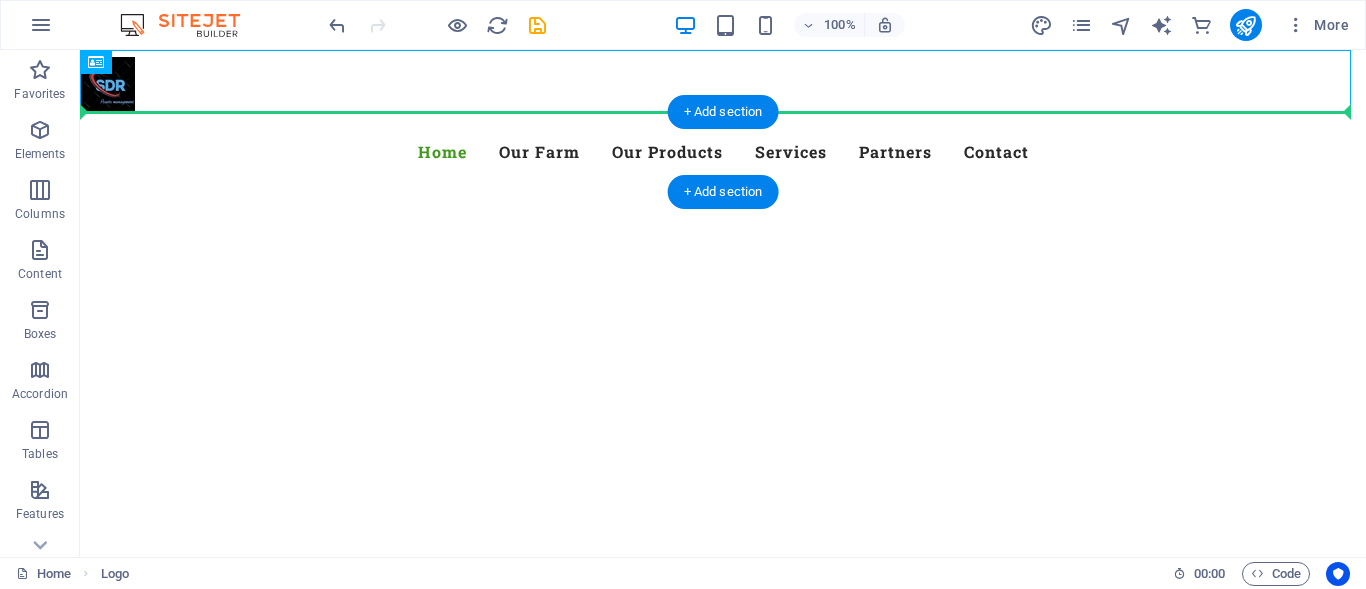 drag, startPoint x: 114, startPoint y: 87, endPoint x: 113, endPoint y: 151, distance: 64.00781 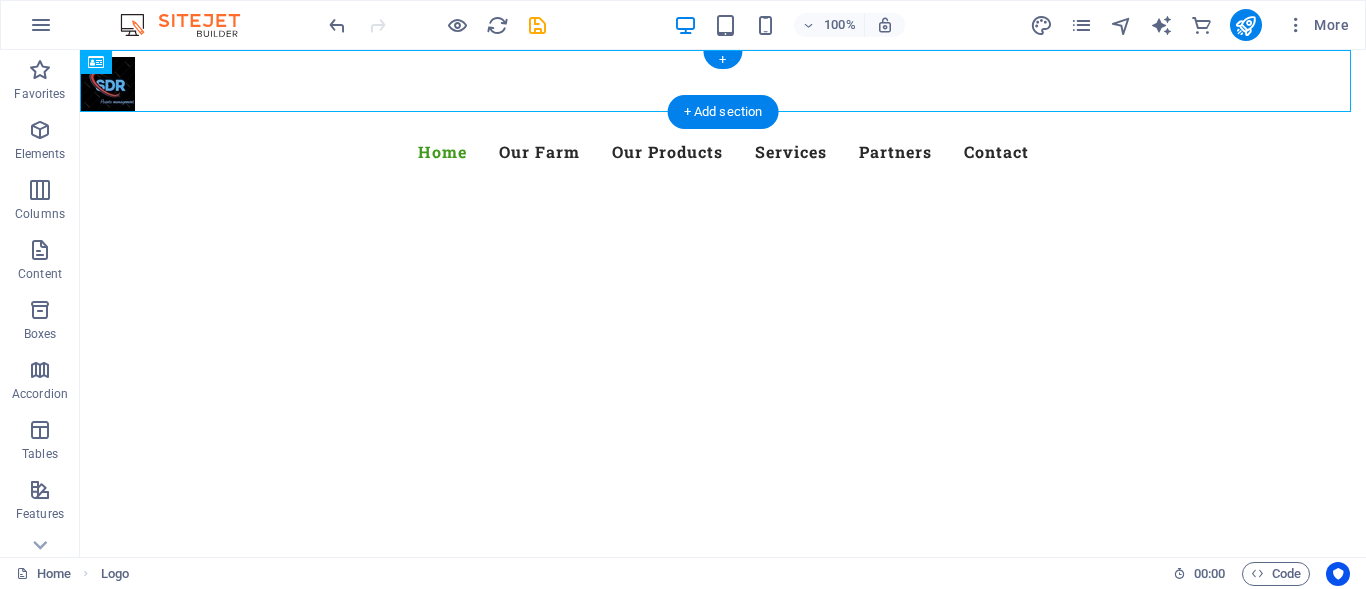 drag, startPoint x: 106, startPoint y: 87, endPoint x: 253, endPoint y: 70, distance: 147.97972 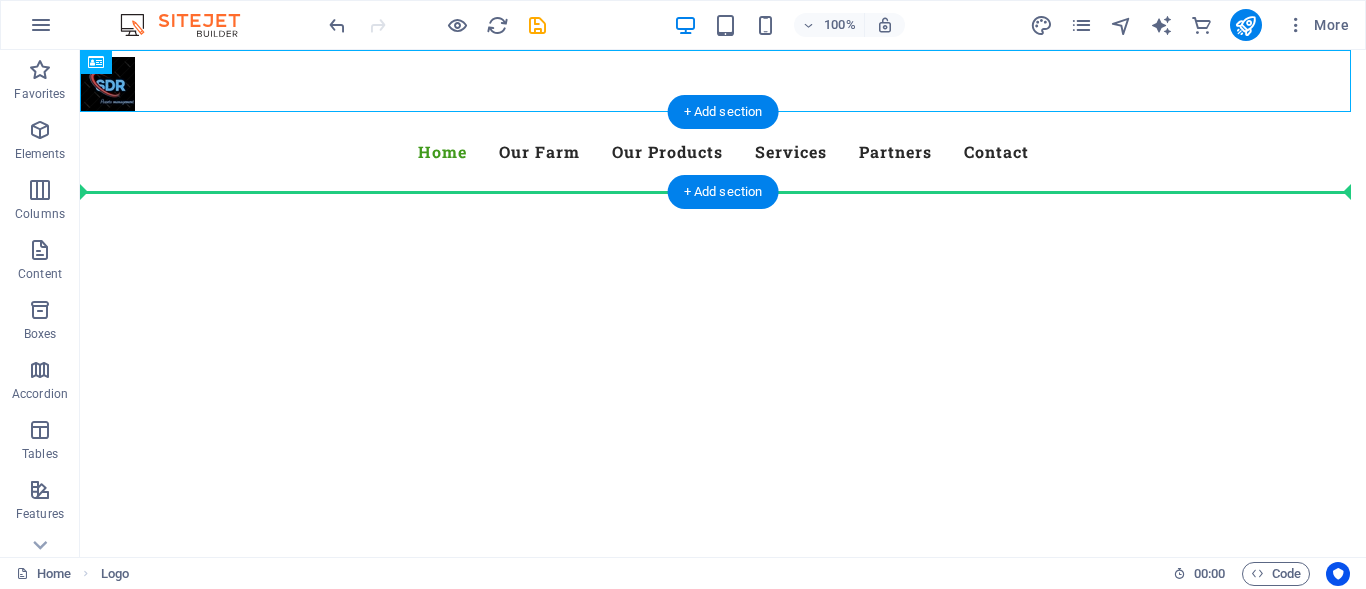 drag, startPoint x: 111, startPoint y: 88, endPoint x: 199, endPoint y: 159, distance: 113.07078 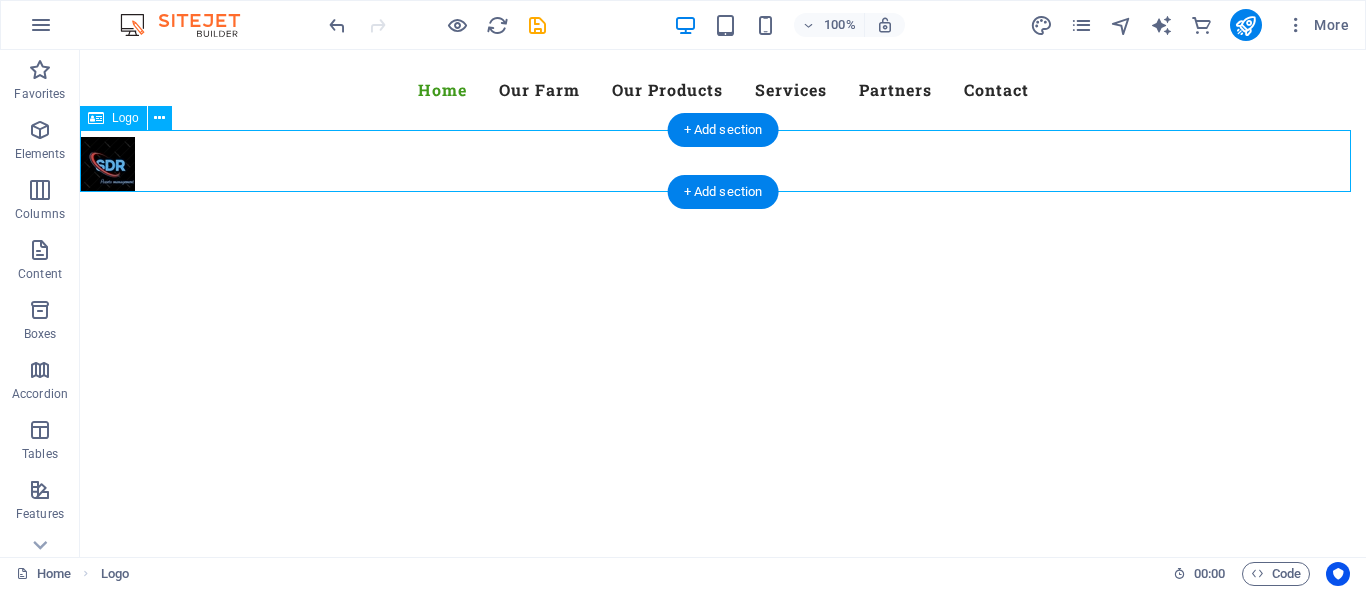 click at bounding box center (723, 161) 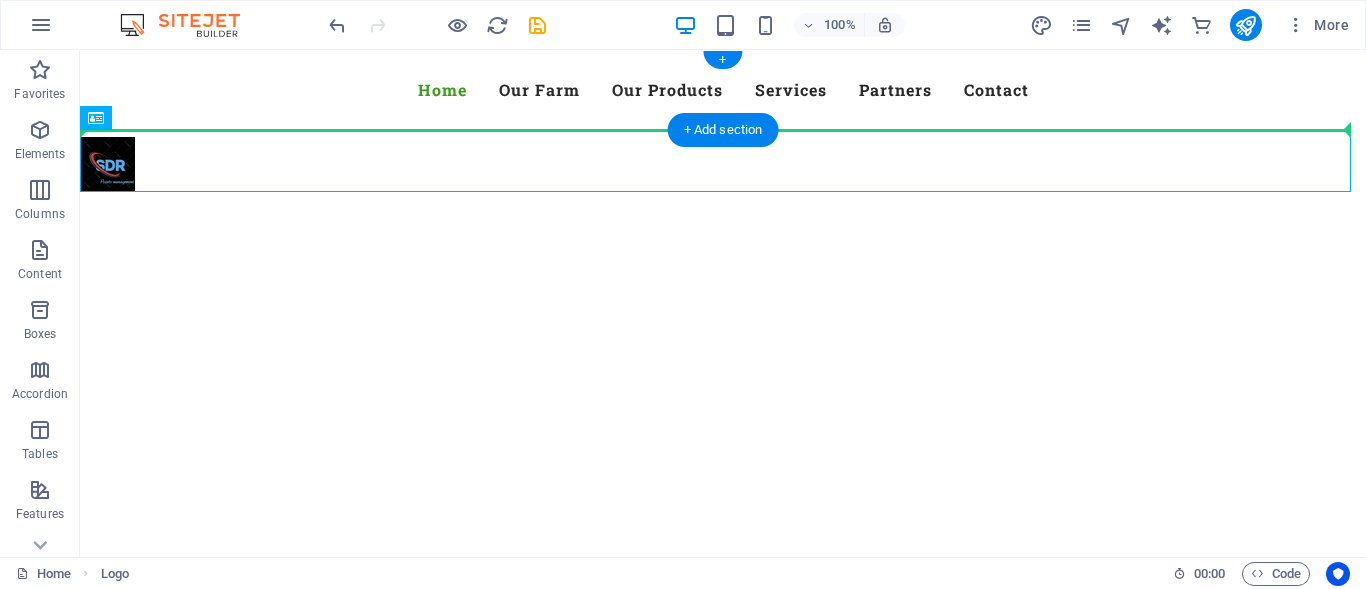 drag, startPoint x: 98, startPoint y: 154, endPoint x: 131, endPoint y: 91, distance: 71.11962 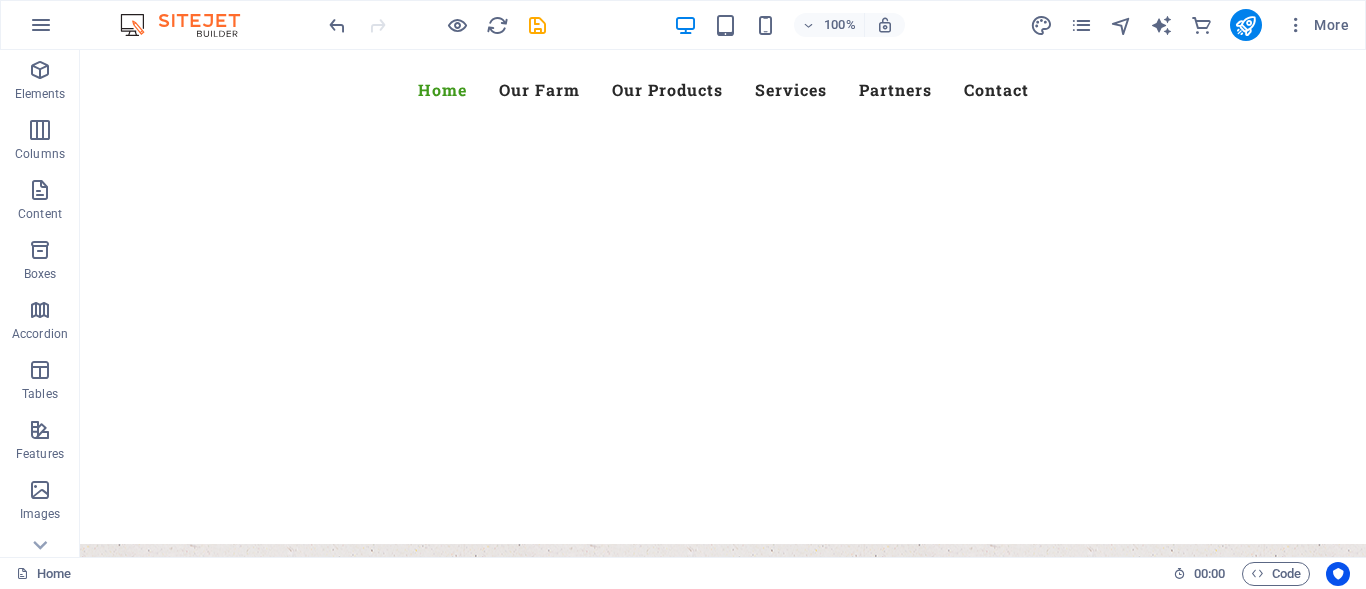 scroll, scrollTop: 0, scrollLeft: 0, axis: both 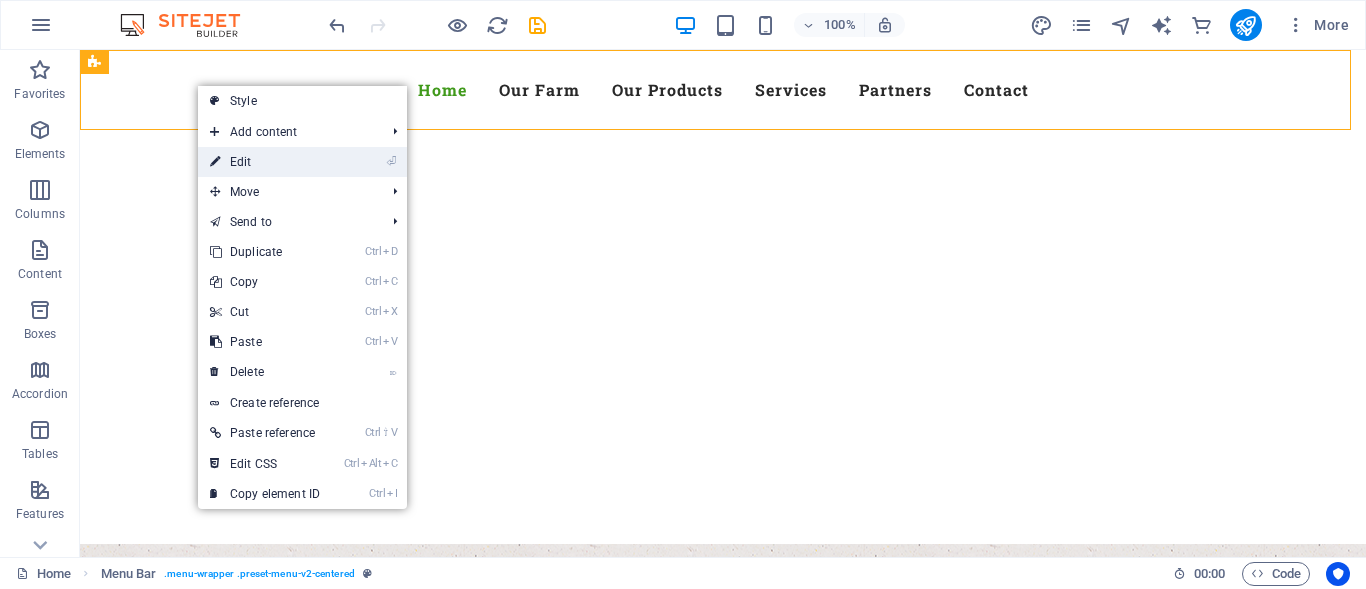 click on "⏎  Edit" at bounding box center [265, 162] 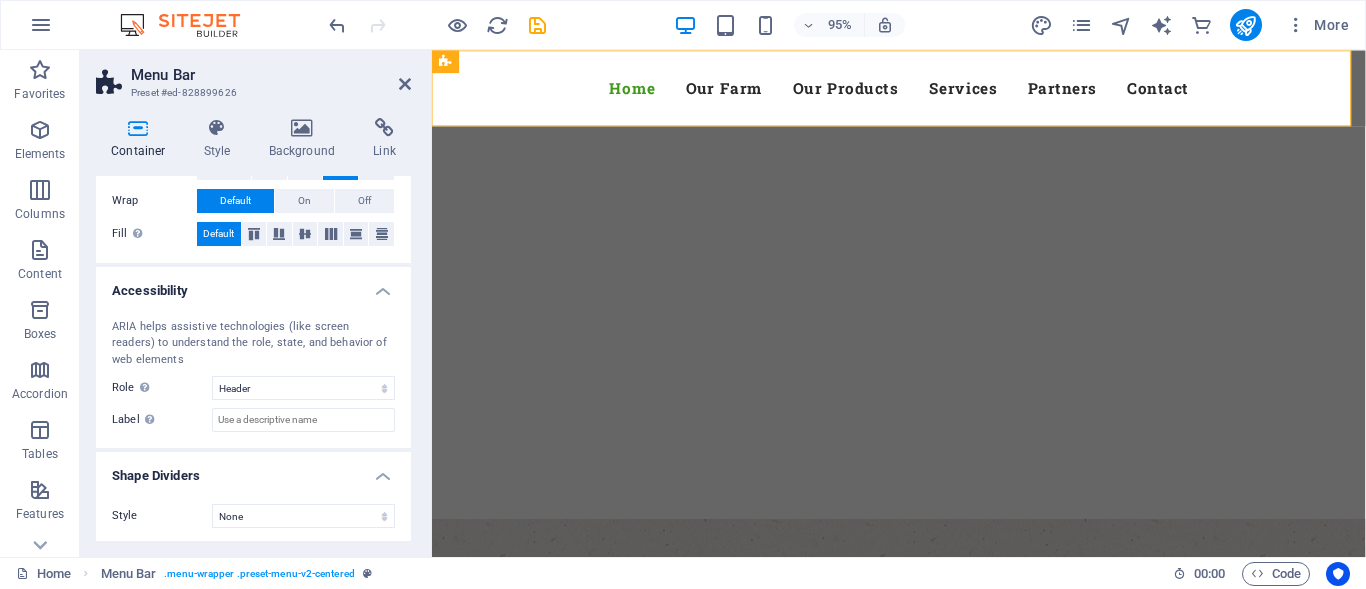 scroll, scrollTop: 410, scrollLeft: 0, axis: vertical 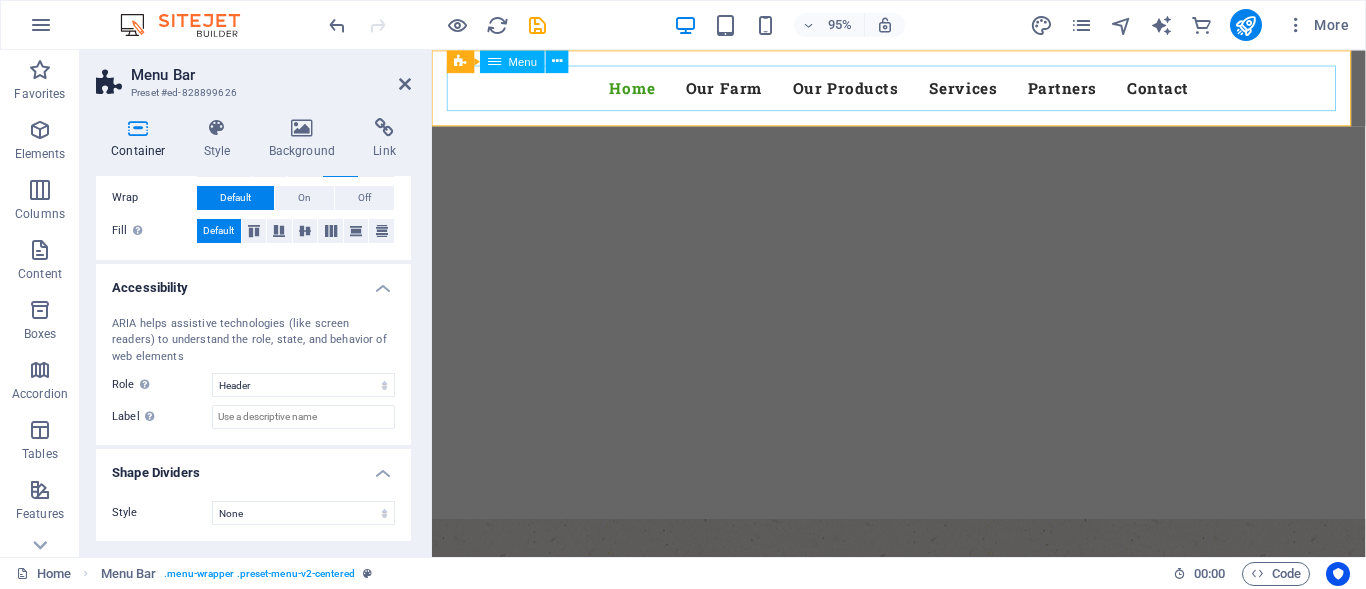 click on "Home Our Farm Our Products Services Partners Contact" at bounding box center [924, 90] 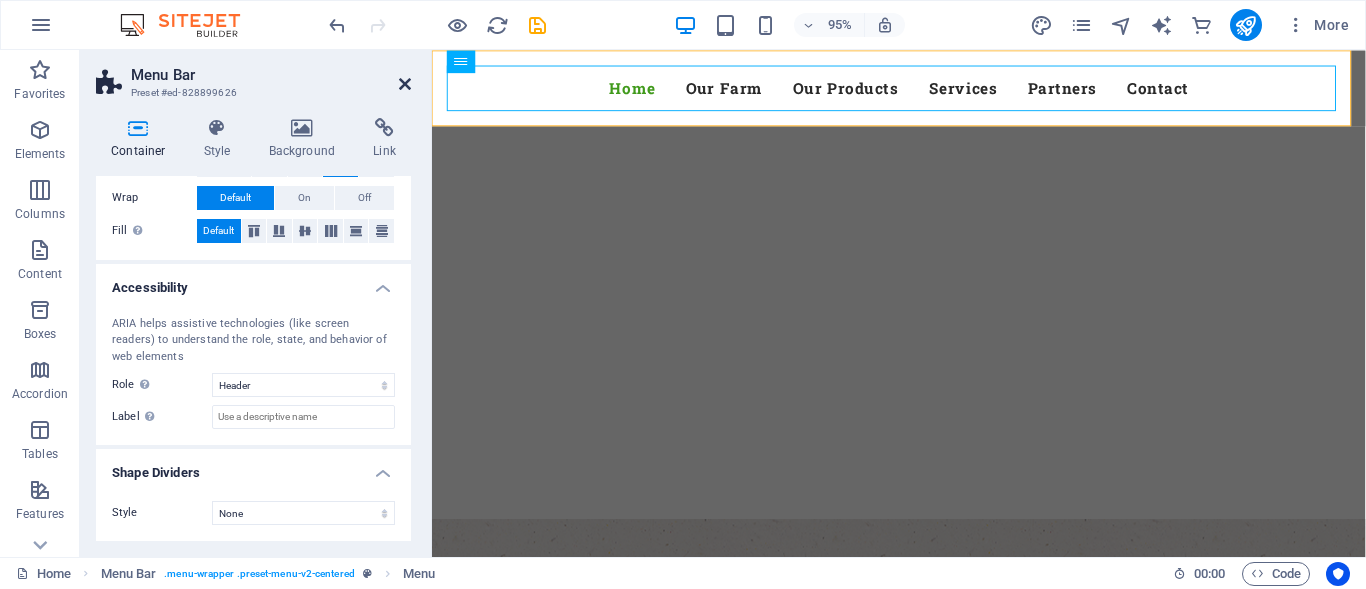 click at bounding box center (405, 84) 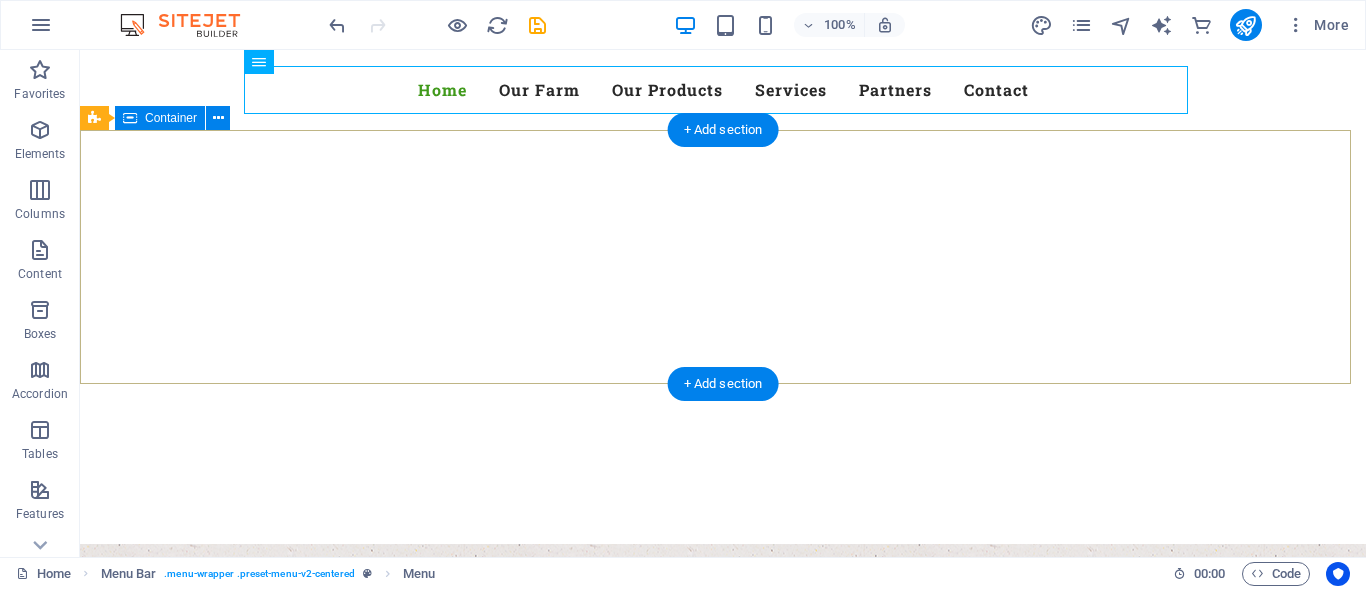 click at bounding box center [723, 464] 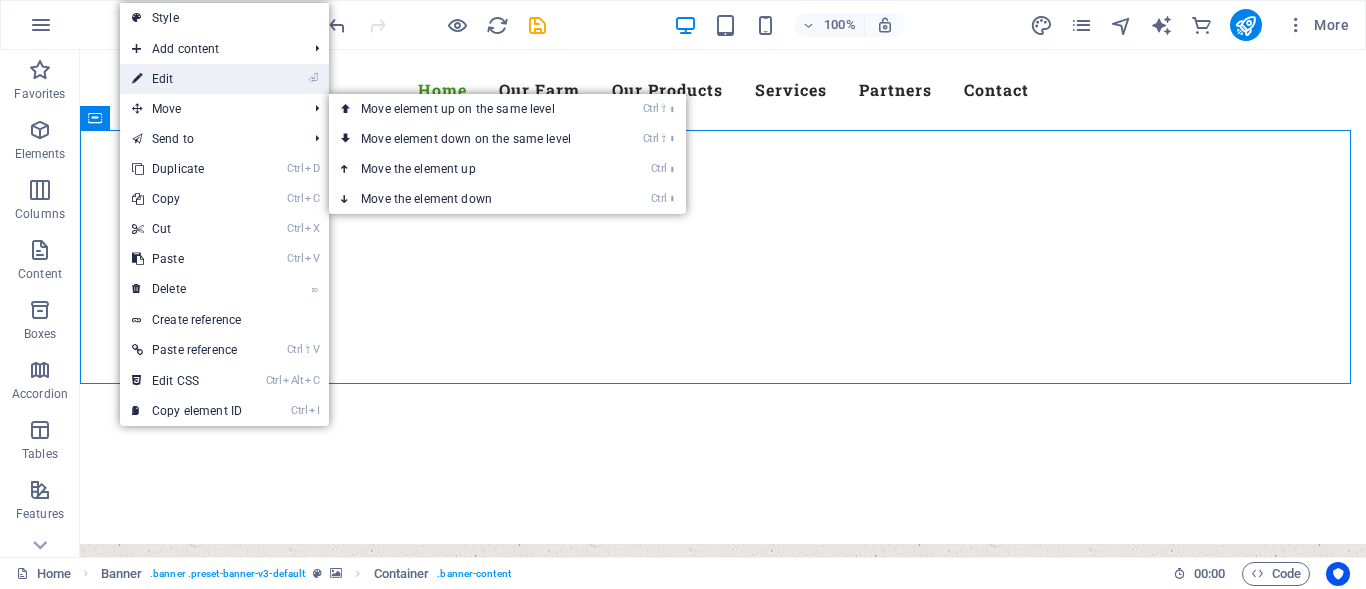 click on "⏎  Edit" at bounding box center [187, 79] 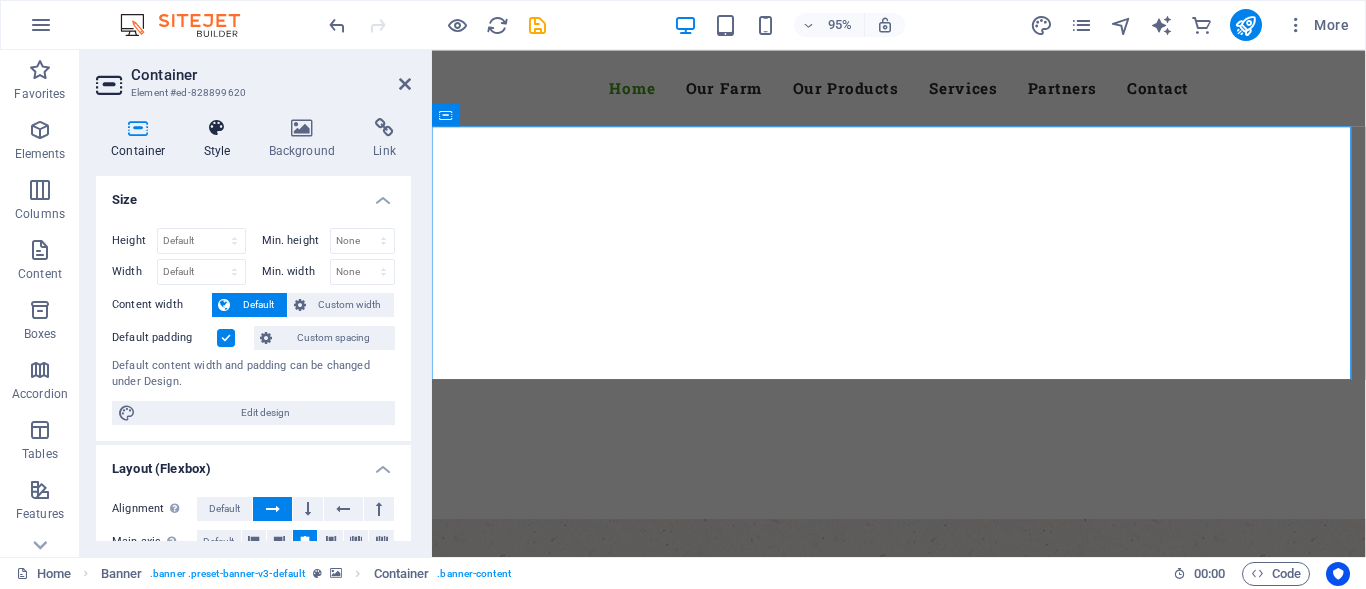 click on "Style" at bounding box center (221, 139) 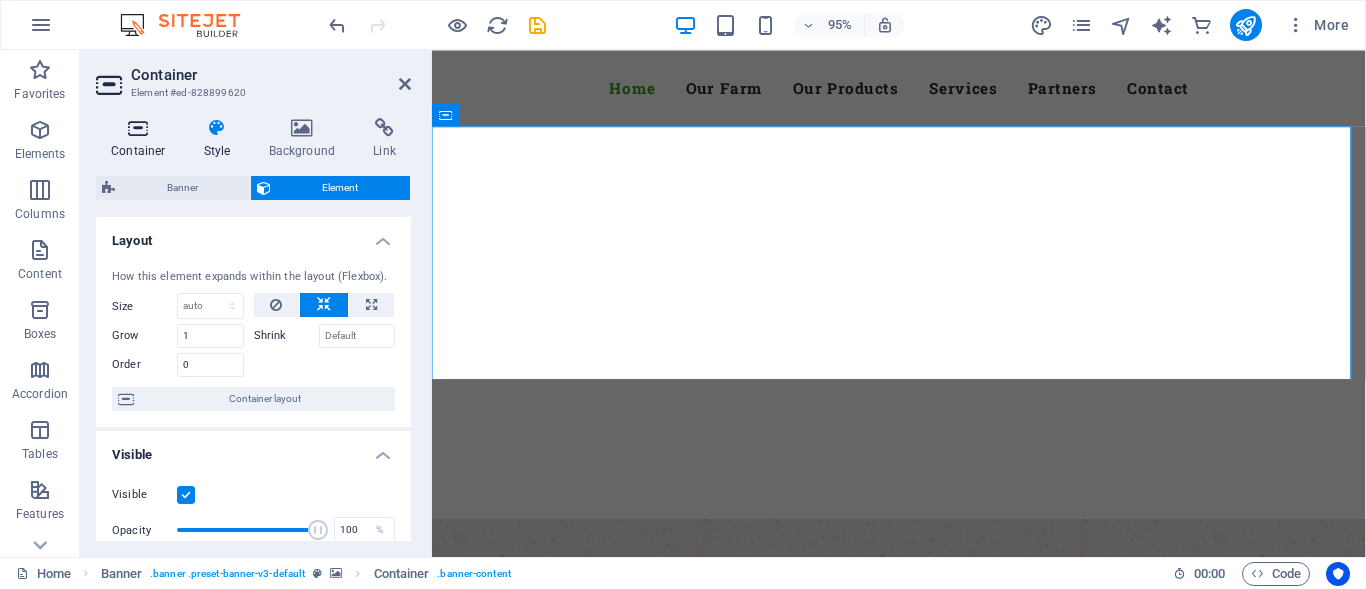 click at bounding box center (138, 128) 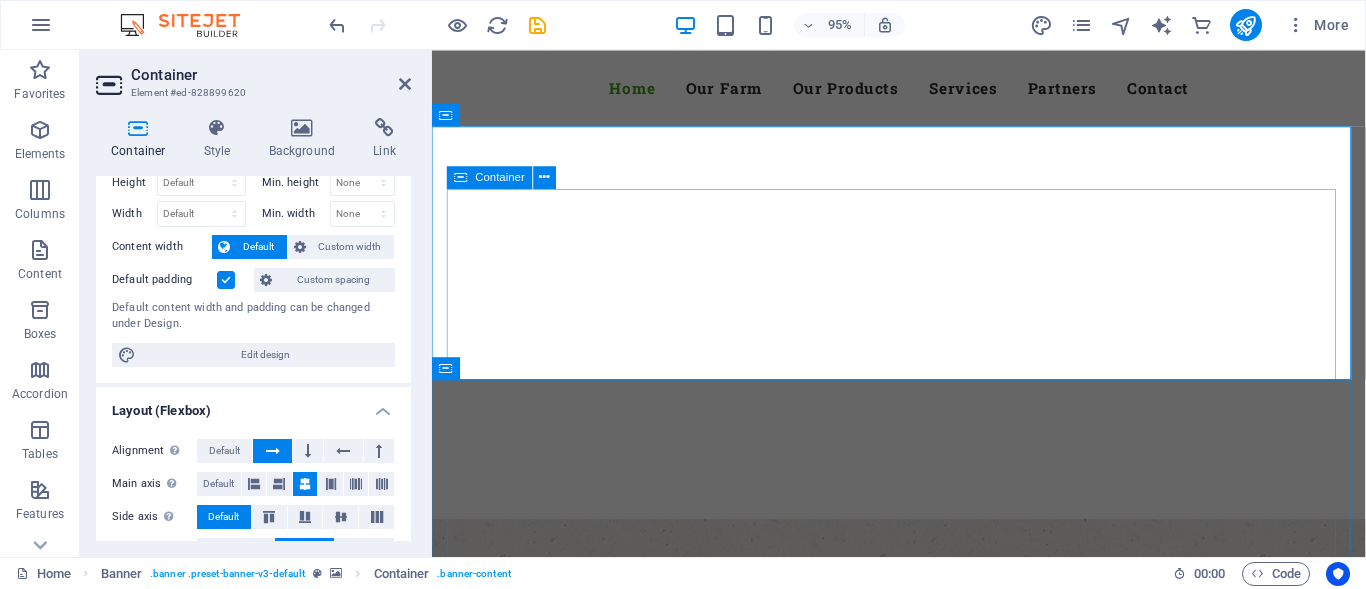 scroll, scrollTop: 100, scrollLeft: 0, axis: vertical 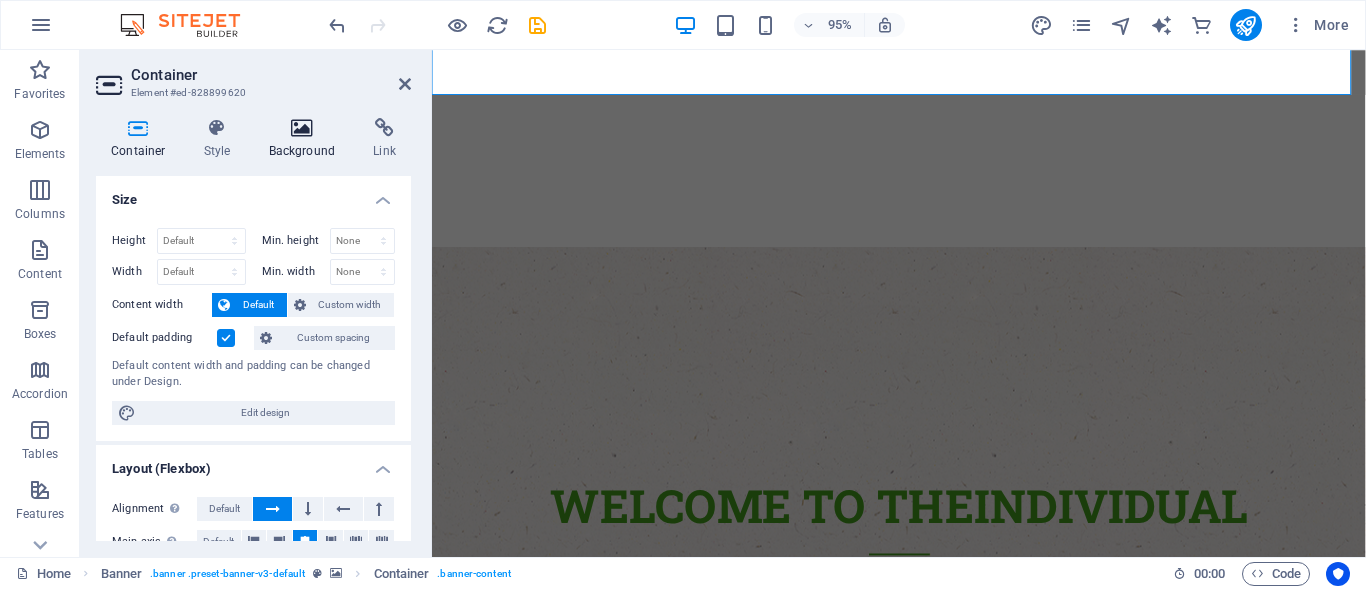 click at bounding box center [302, 128] 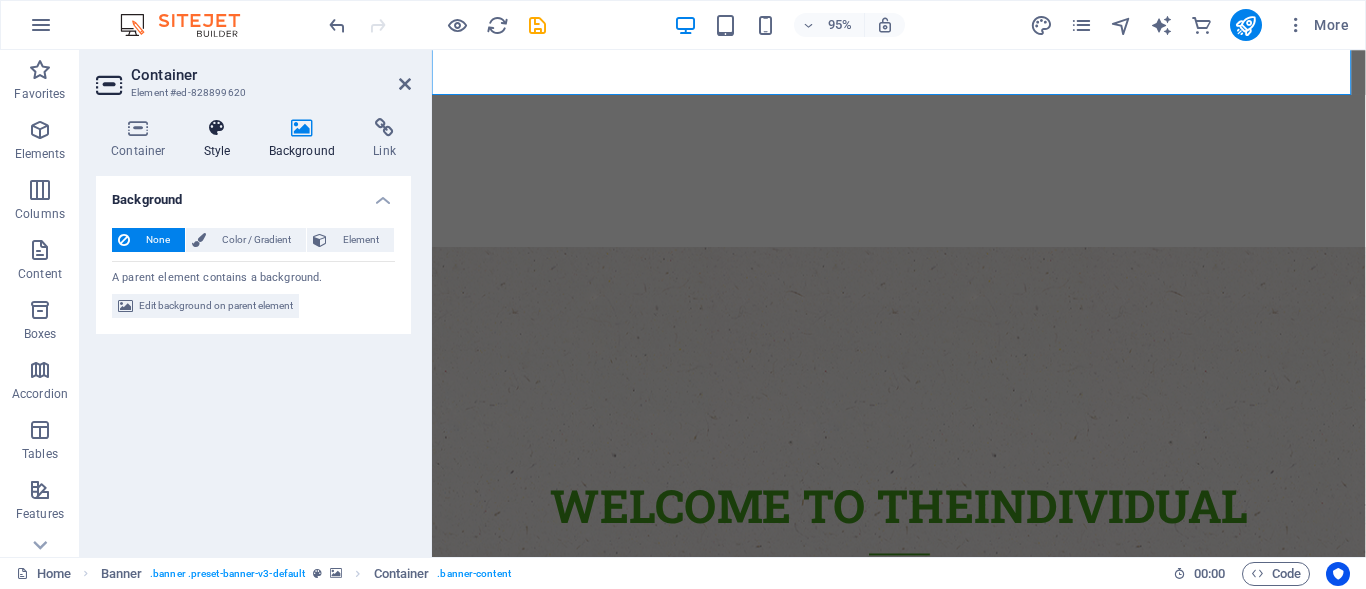 click at bounding box center (217, 128) 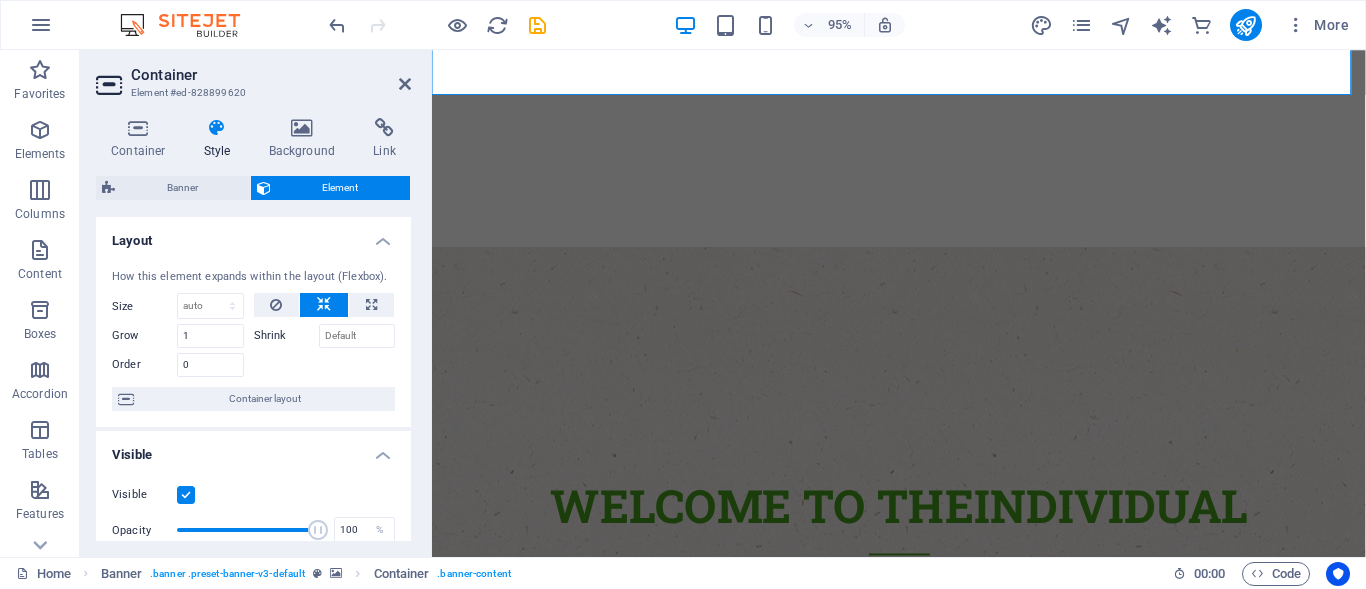 click on "Container Element #ed-828899620
Container Style Background Link Size Height Default px rem % vh vw Min. height None px rem % vh vw Width Default px rem % em vh vw Min. width None px rem % vh vw Content width Default Custom width Width Default px rem % em vh vw Min. width None px rem % vh vw Default padding Custom spacing Default content width and padding can be changed under Design. Edit design Layout (Flexbox) Alignment Determines the flex direction. Default Main axis Determine how elements should behave along the main axis inside this container (justify content). Default Side axis Control the vertical direction of the element inside of the container (align items). Default Wrap Default On Off Fill Controls the distances and direction of elements on the y-axis across several lines (align content). Default Accessibility ARIA helps assistive technologies (like screen readers) to understand the role, state, and behavior of web elements Role The ARIA role defines the purpose of an element.  None" at bounding box center (256, 303) 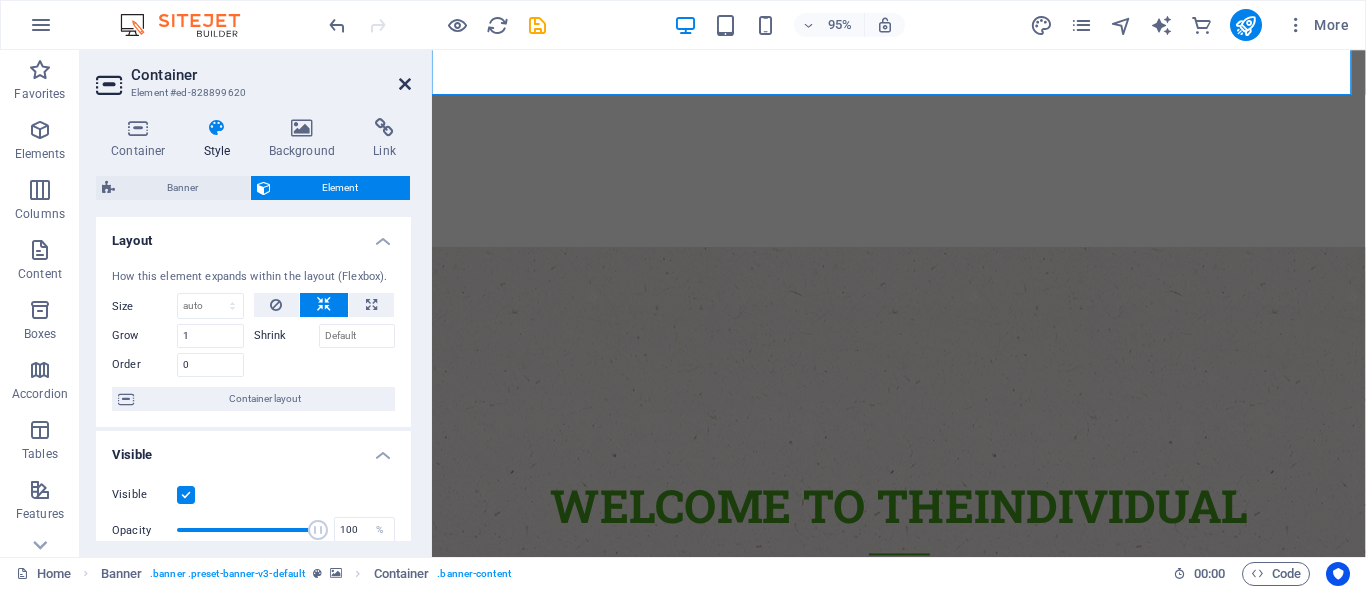 click at bounding box center (405, 84) 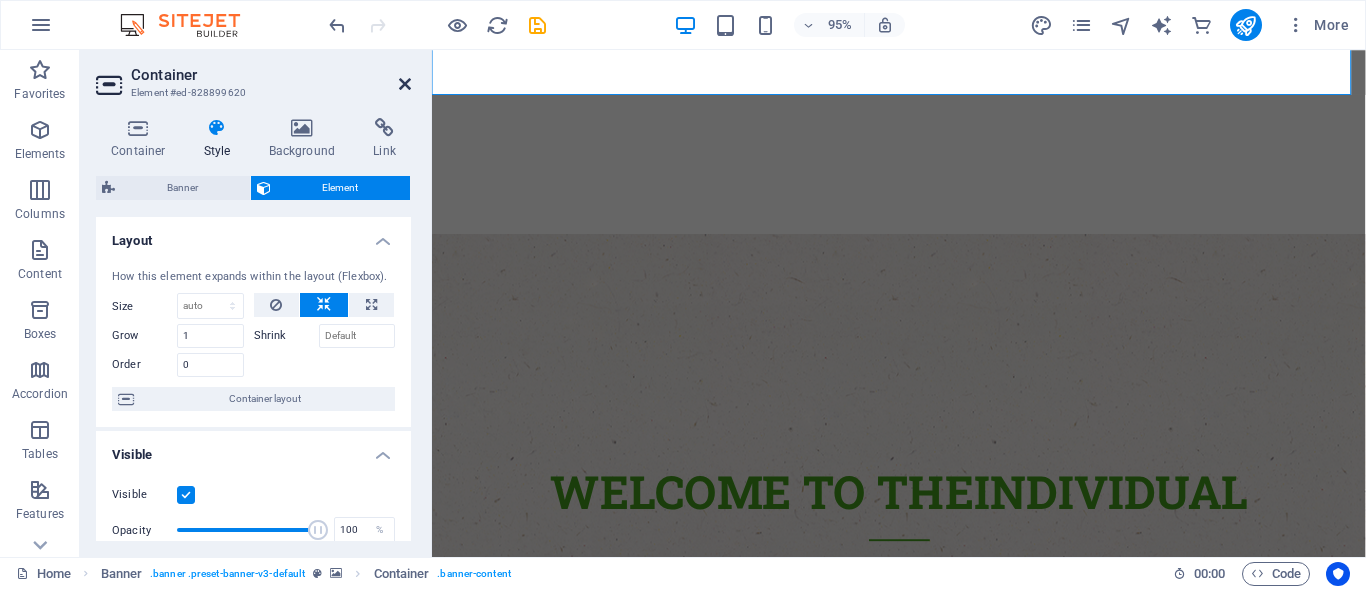 scroll, scrollTop: 0, scrollLeft: 0, axis: both 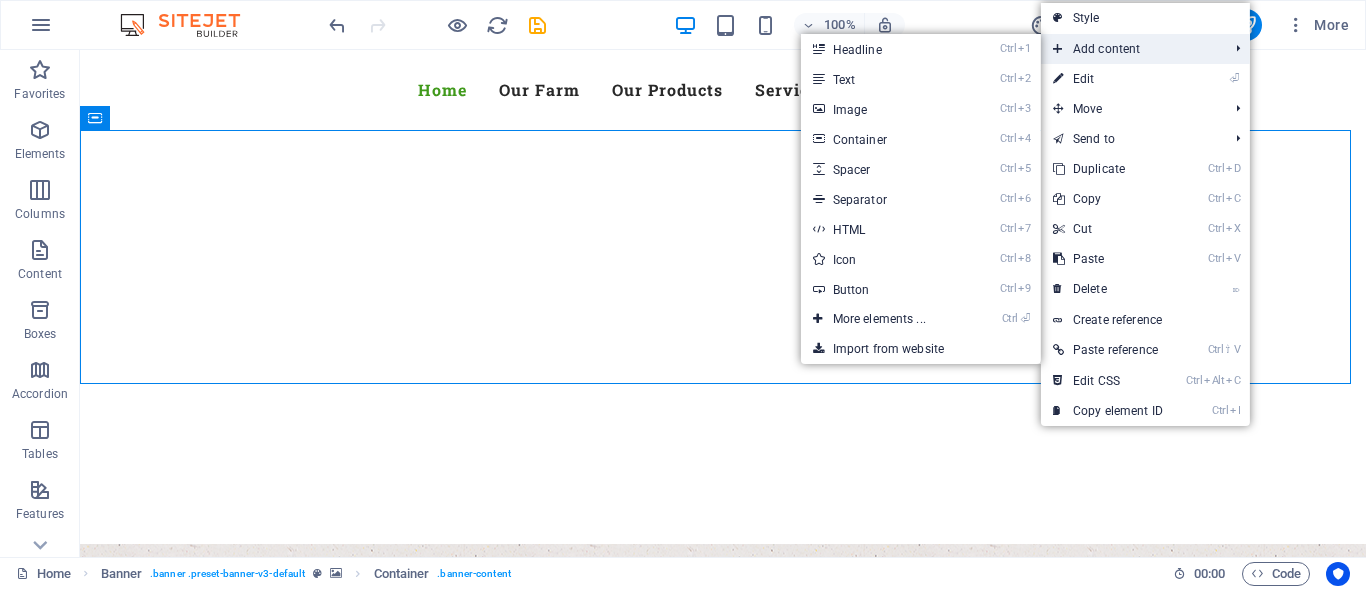 click on "Add content" at bounding box center (1130, 49) 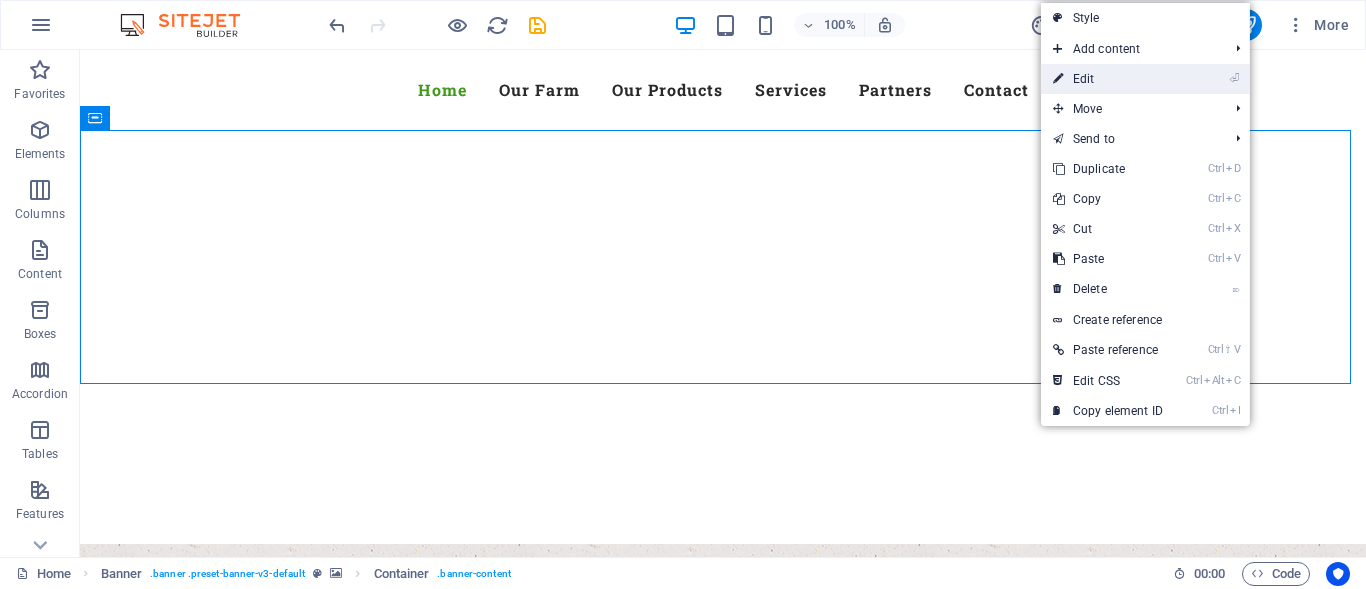 click on "⏎  Edit" at bounding box center (1145, 79) 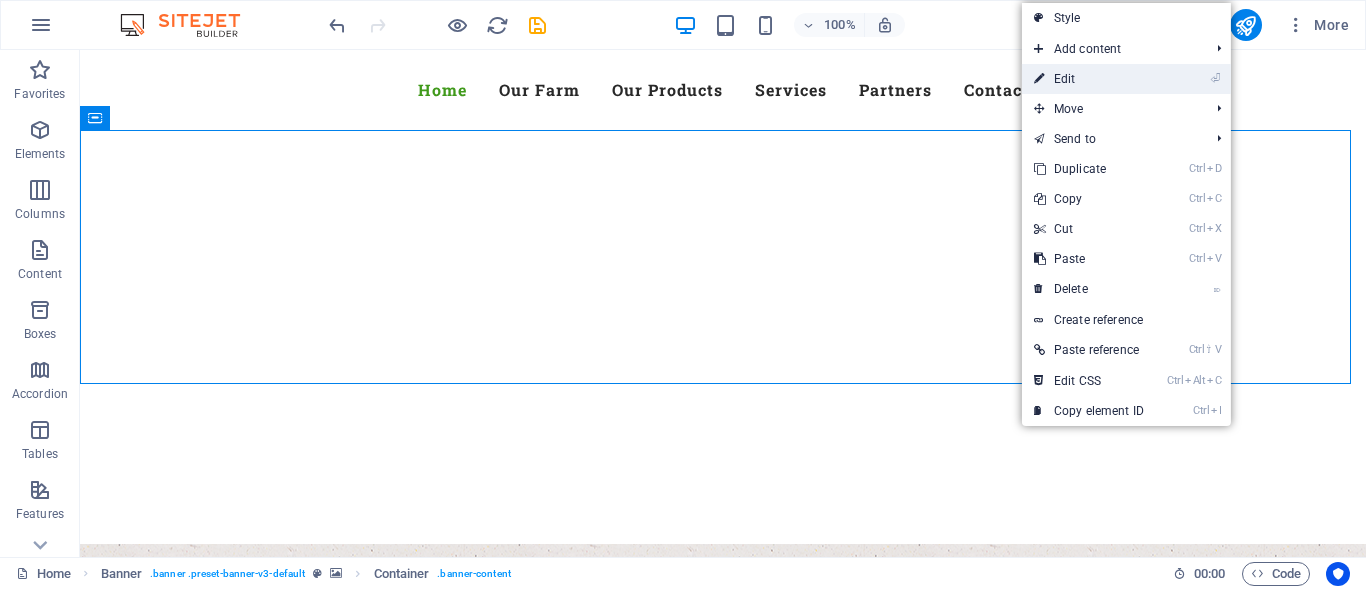 click on "⏎  Edit" at bounding box center (1126, 79) 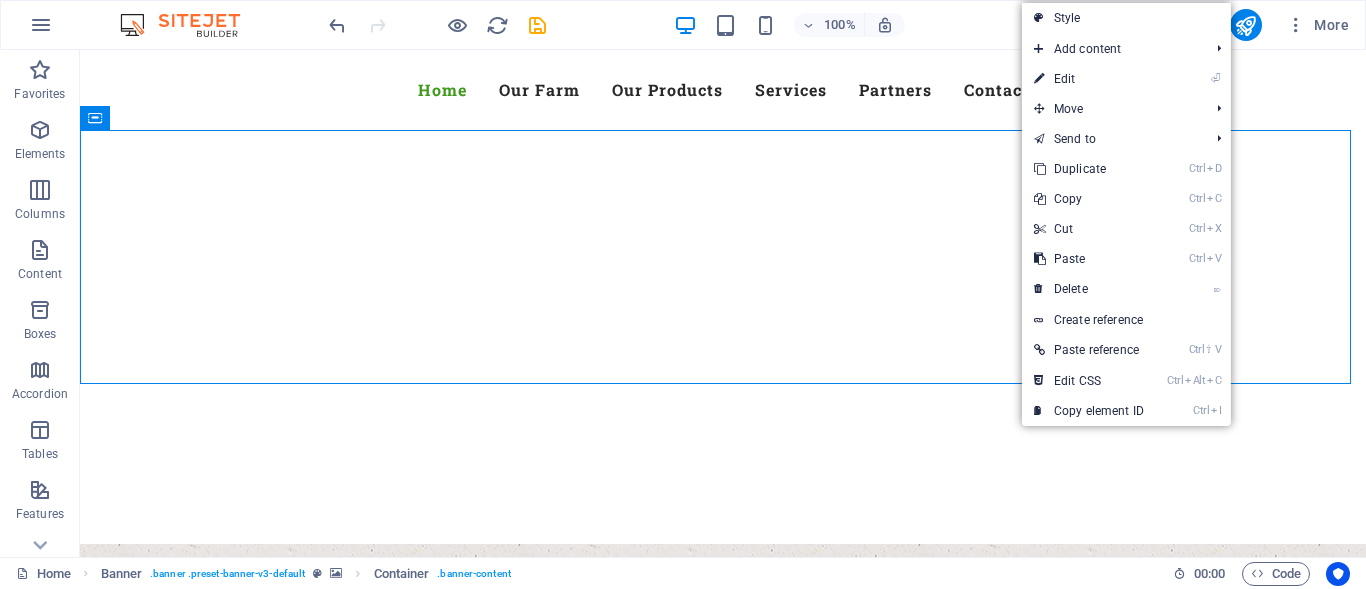 drag, startPoint x: 1260, startPoint y: 83, endPoint x: 1309, endPoint y: 130, distance: 67.89698 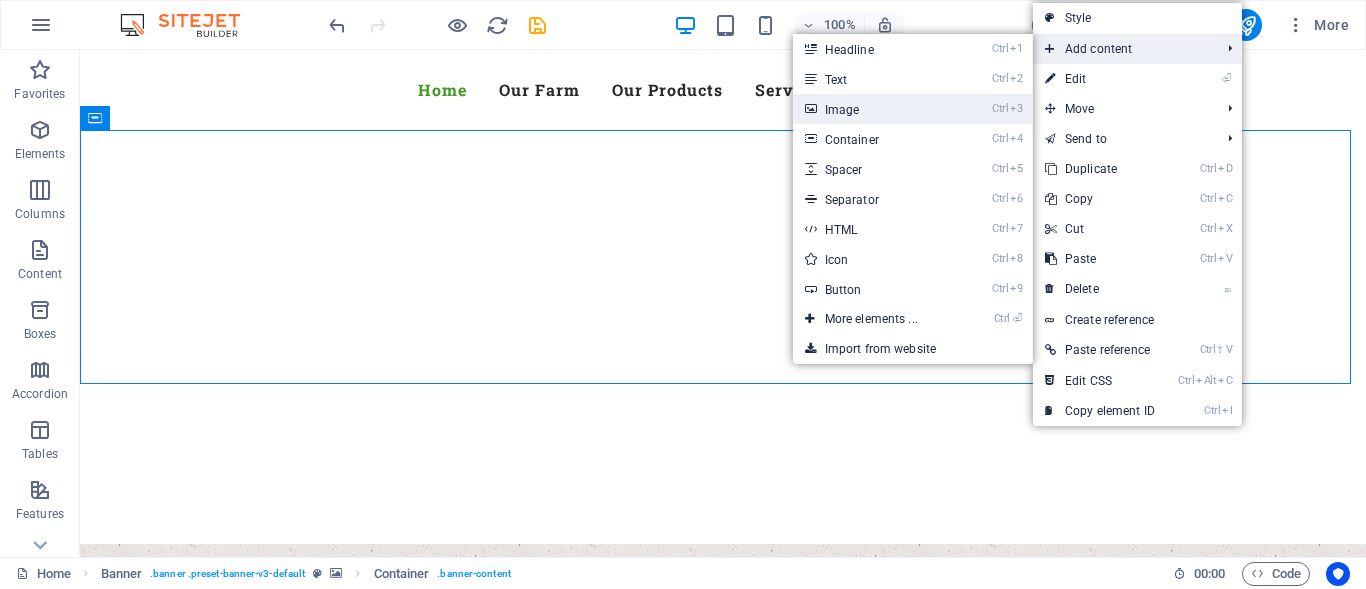 click on "Ctrl 3  Image" at bounding box center [875, 109] 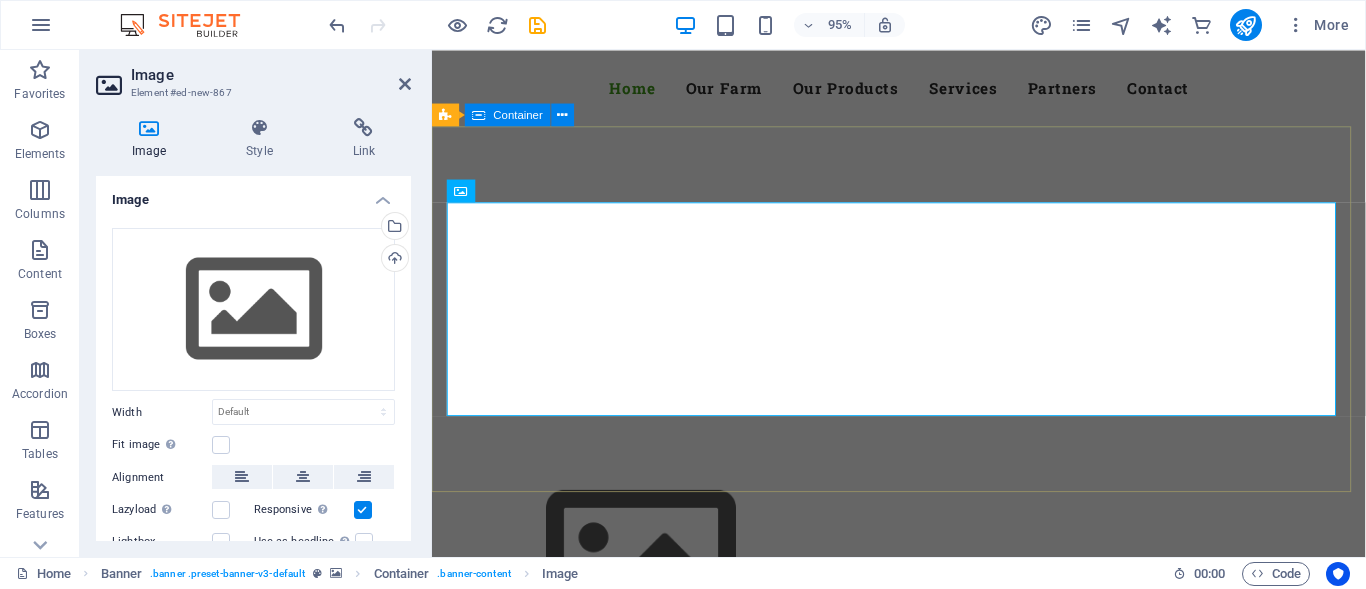 drag, startPoint x: 773, startPoint y: 211, endPoint x: 779, endPoint y: 155, distance: 56.32051 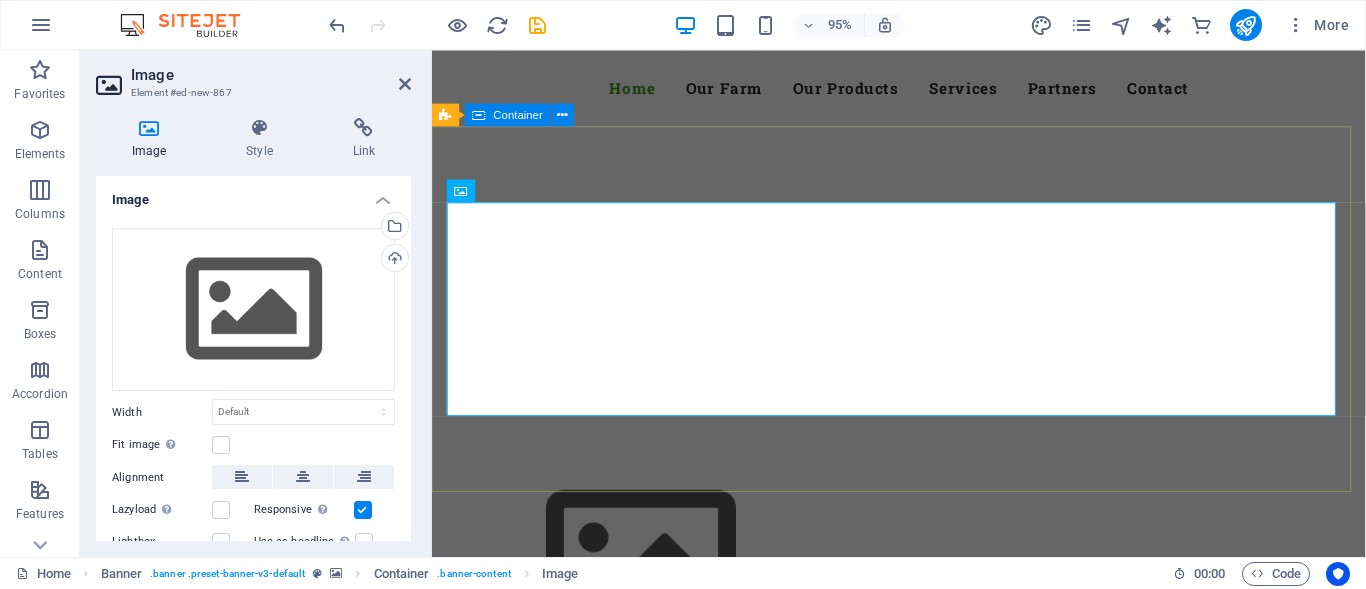 click at bounding box center [923, 589] 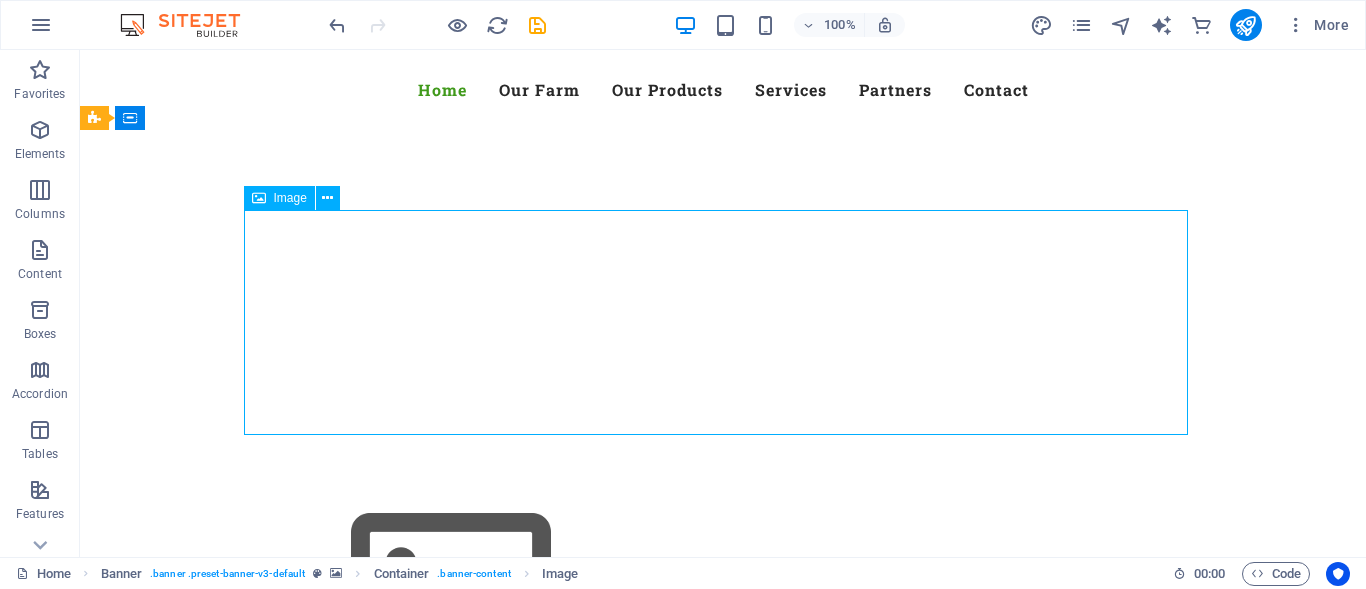 drag, startPoint x: 756, startPoint y: 264, endPoint x: 759, endPoint y: 216, distance: 48.09366 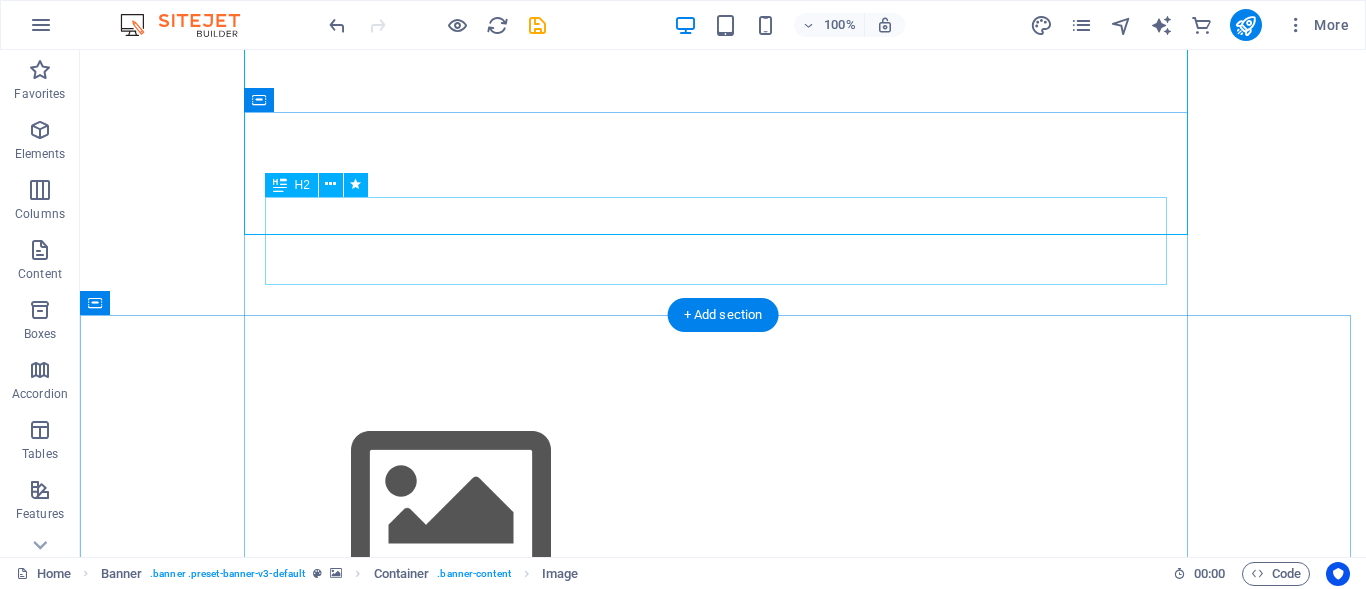 scroll, scrollTop: 0, scrollLeft: 0, axis: both 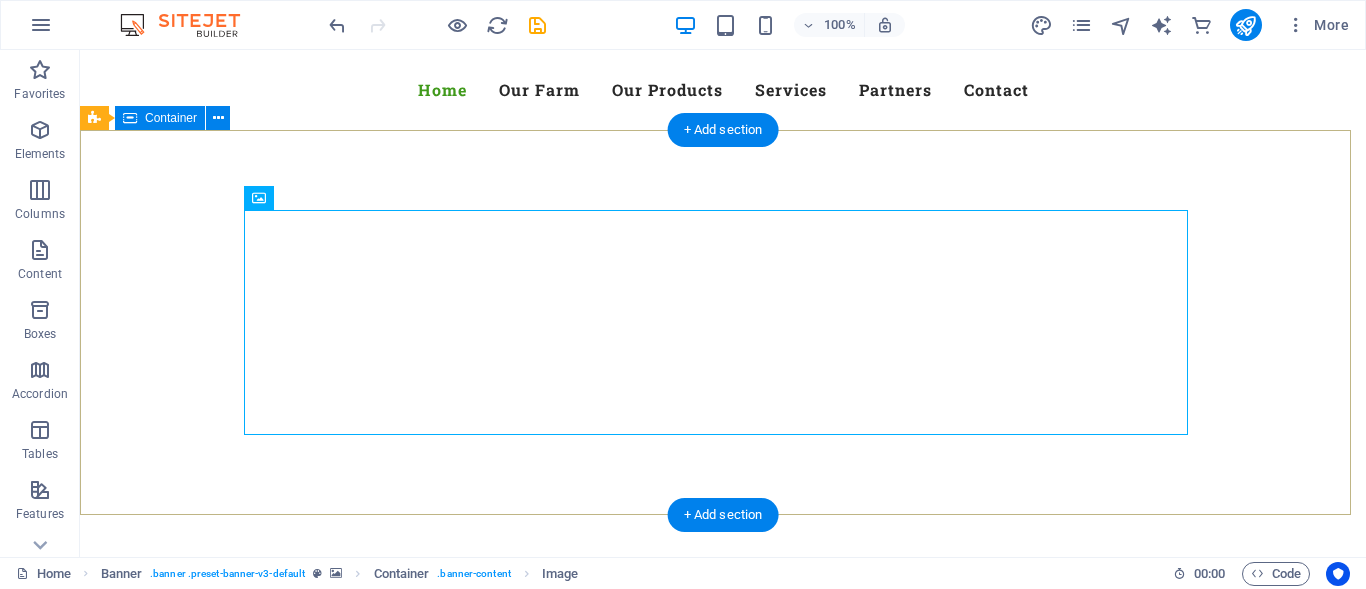 click at bounding box center [723, 707] 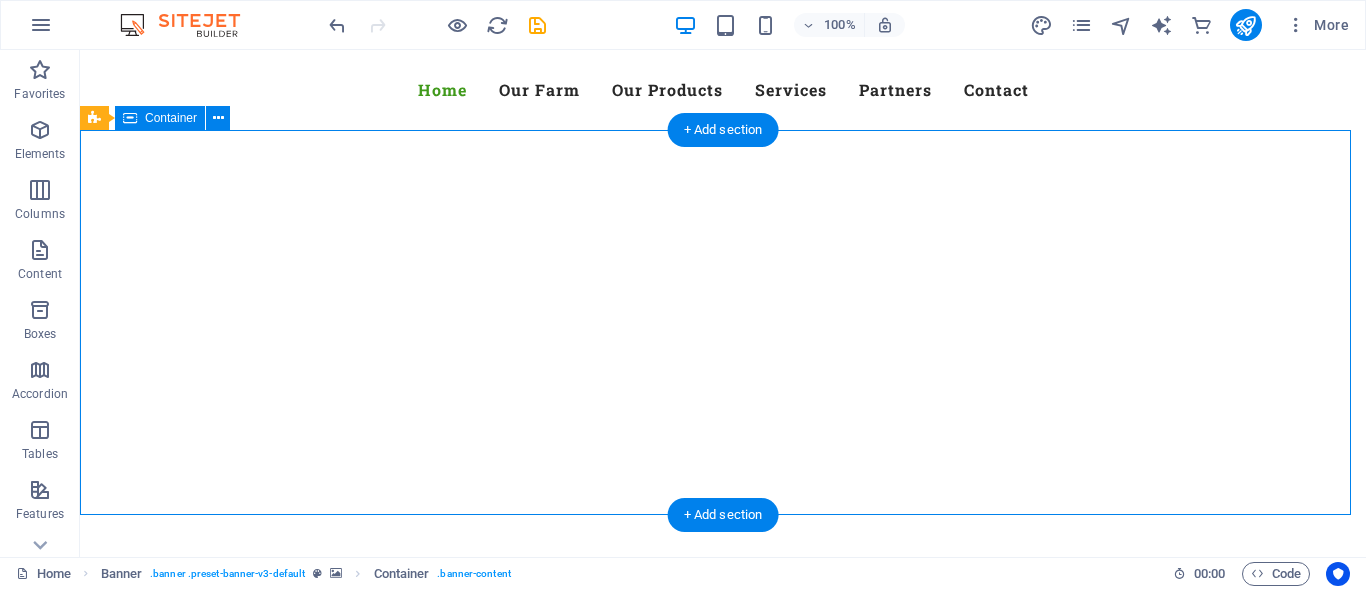 click at bounding box center (723, 707) 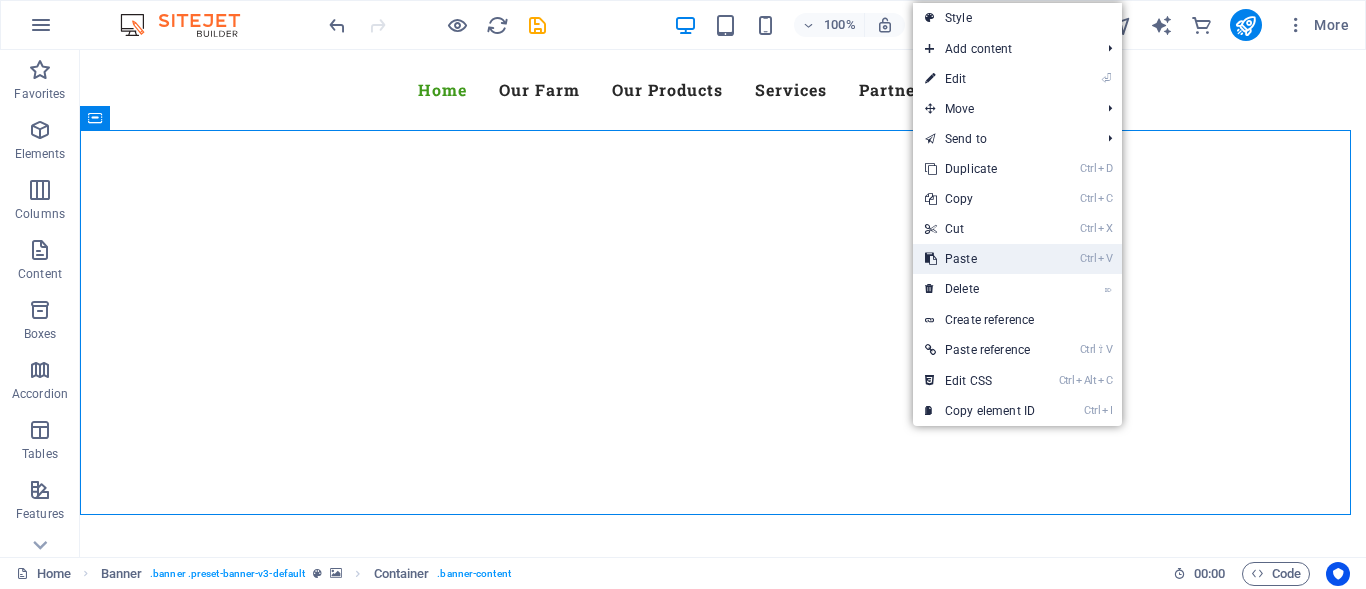 click on "Ctrl V  Paste" at bounding box center (980, 259) 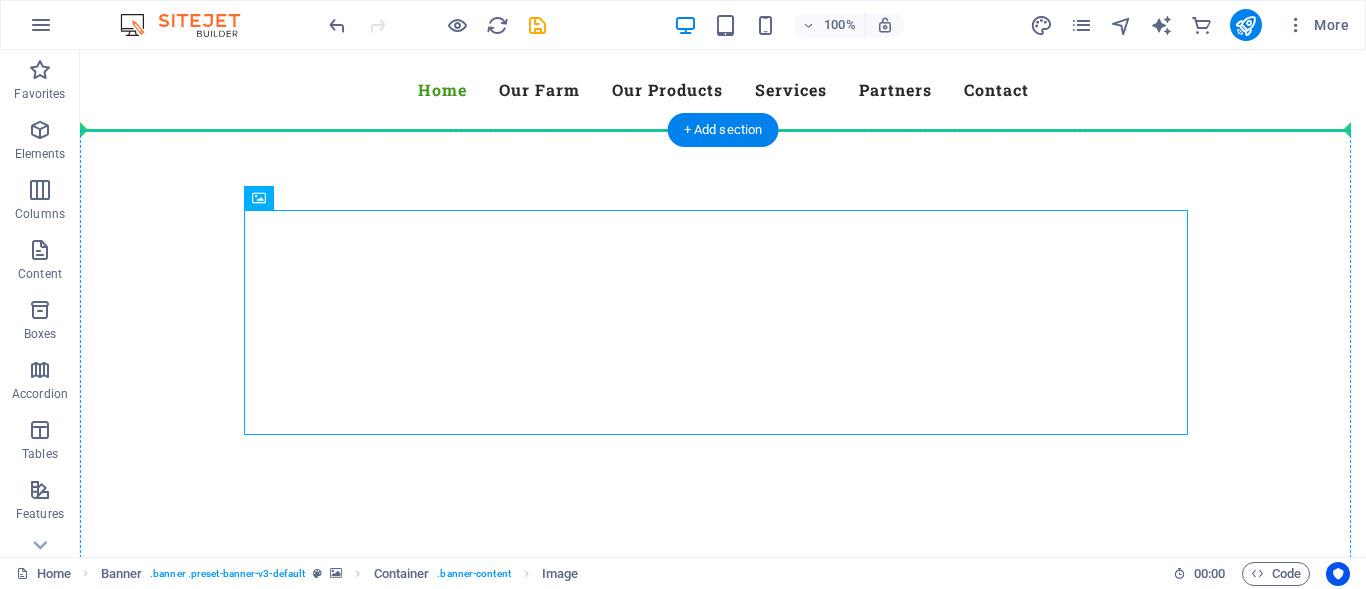 drag, startPoint x: 509, startPoint y: 269, endPoint x: 539, endPoint y: 231, distance: 48.414875 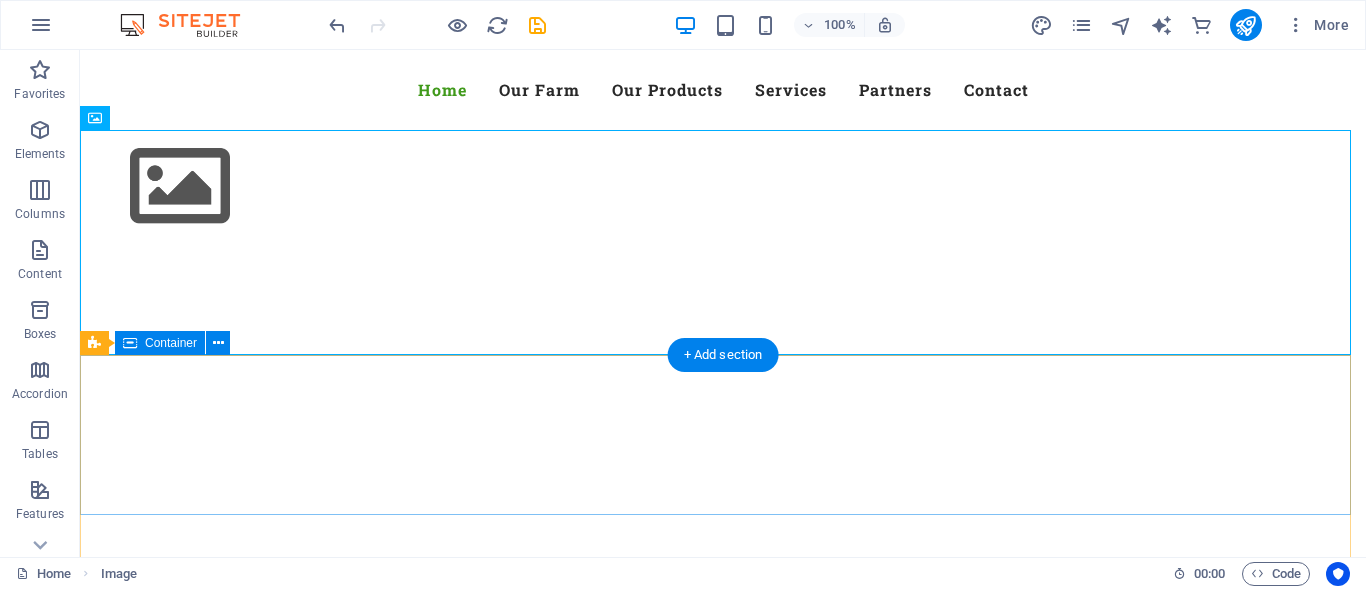 click at bounding box center [723, 591] 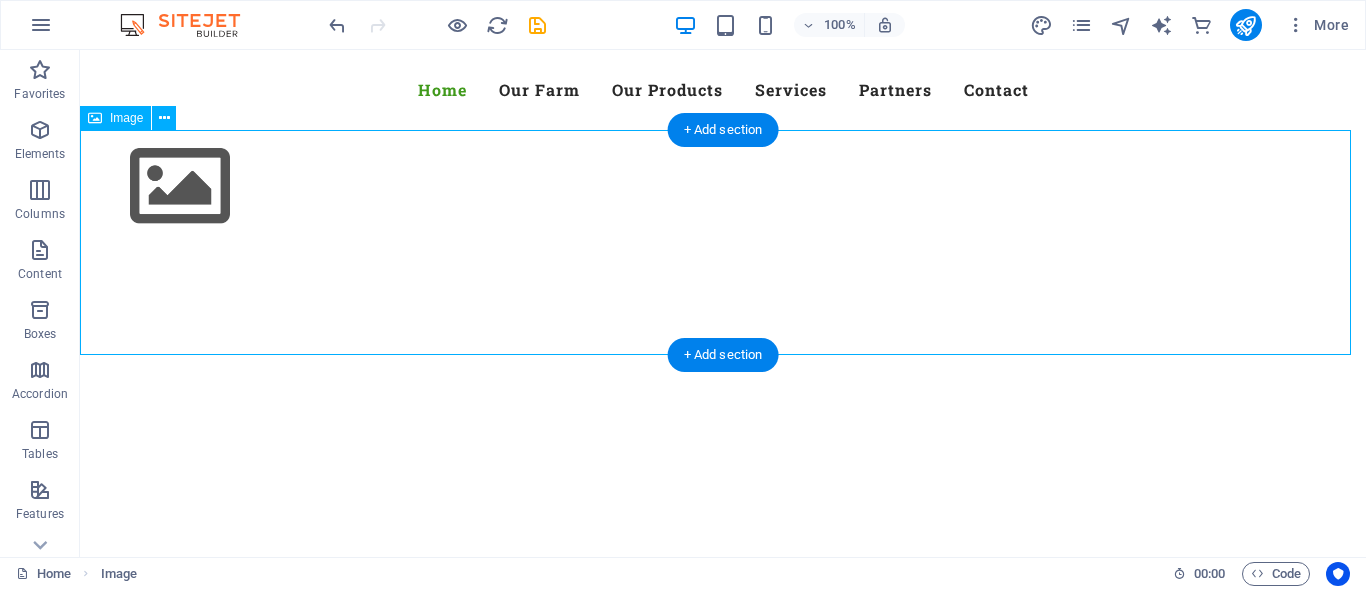 drag, startPoint x: 646, startPoint y: 157, endPoint x: 513, endPoint y: 209, distance: 142.80406 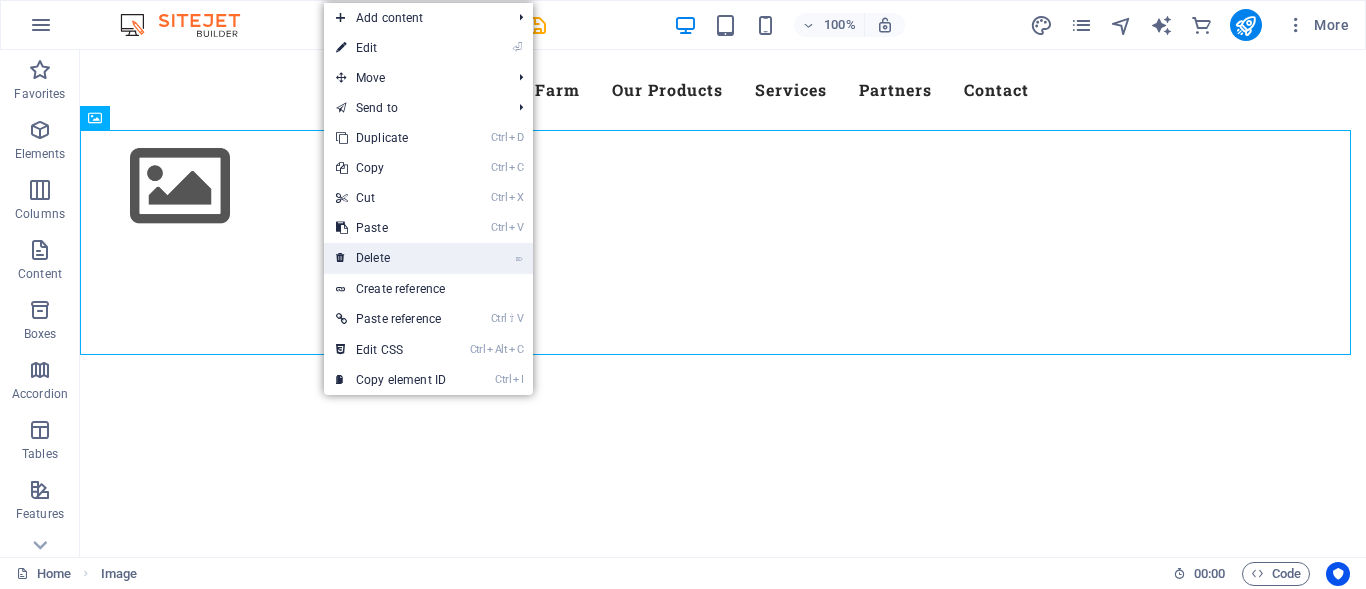 click on "⌦  Delete" at bounding box center [391, 258] 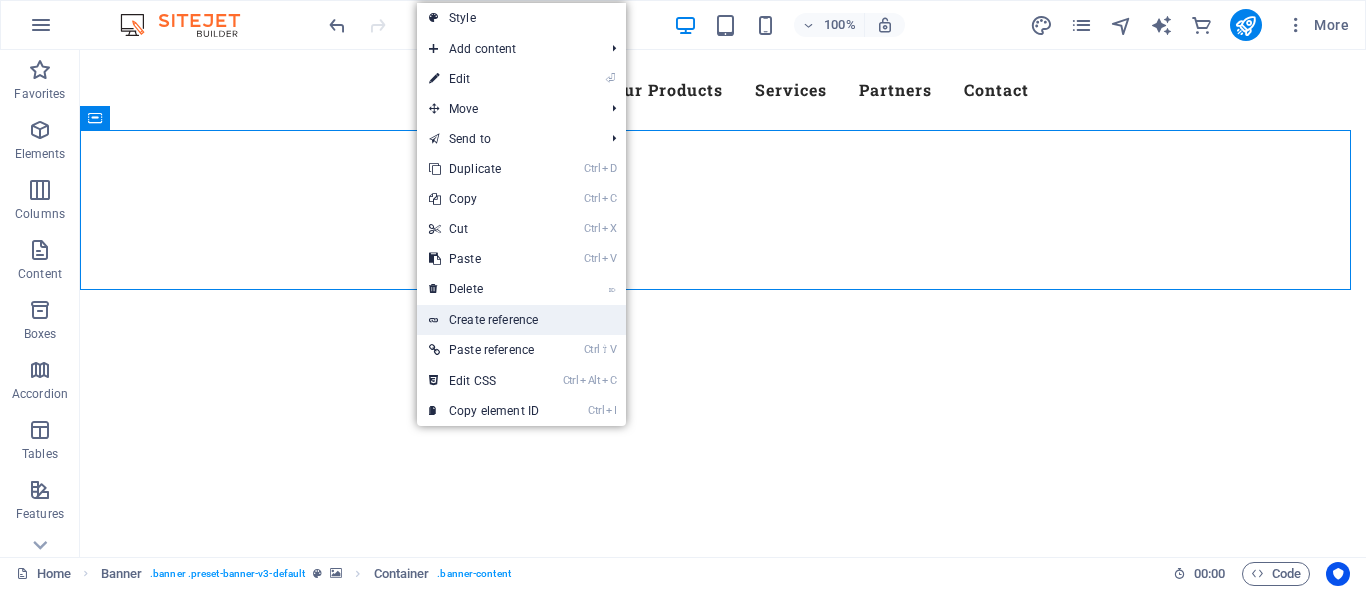 click on "Create reference" at bounding box center (521, 320) 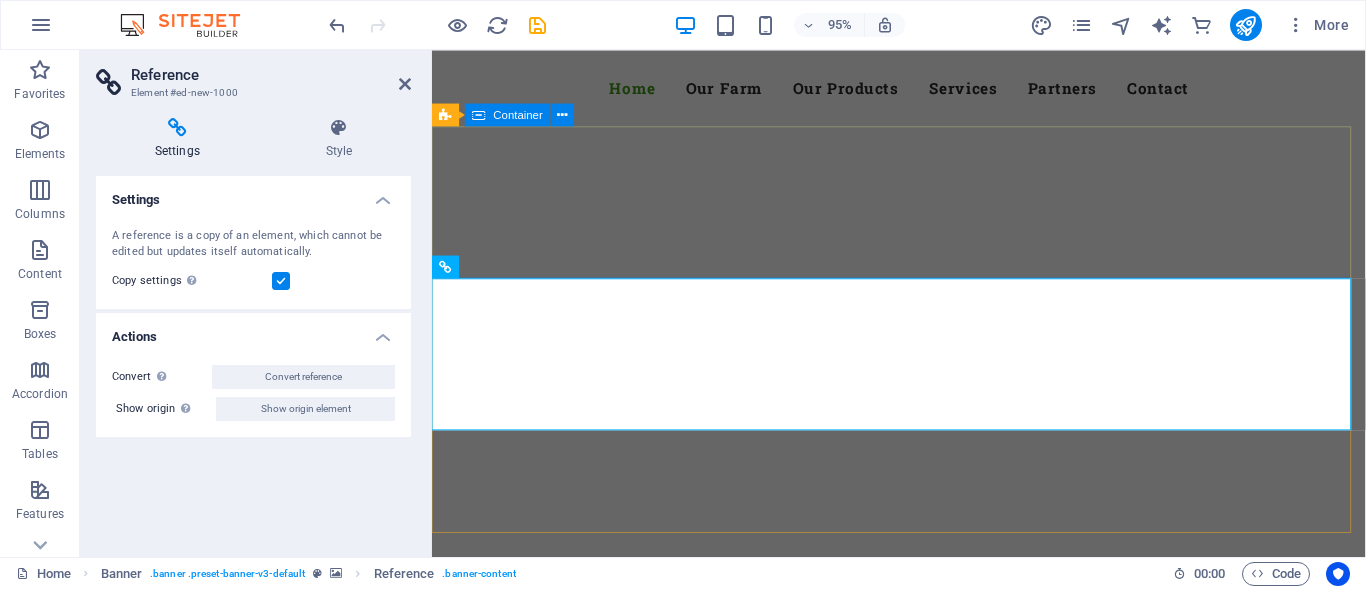 click at bounding box center (923, 478) 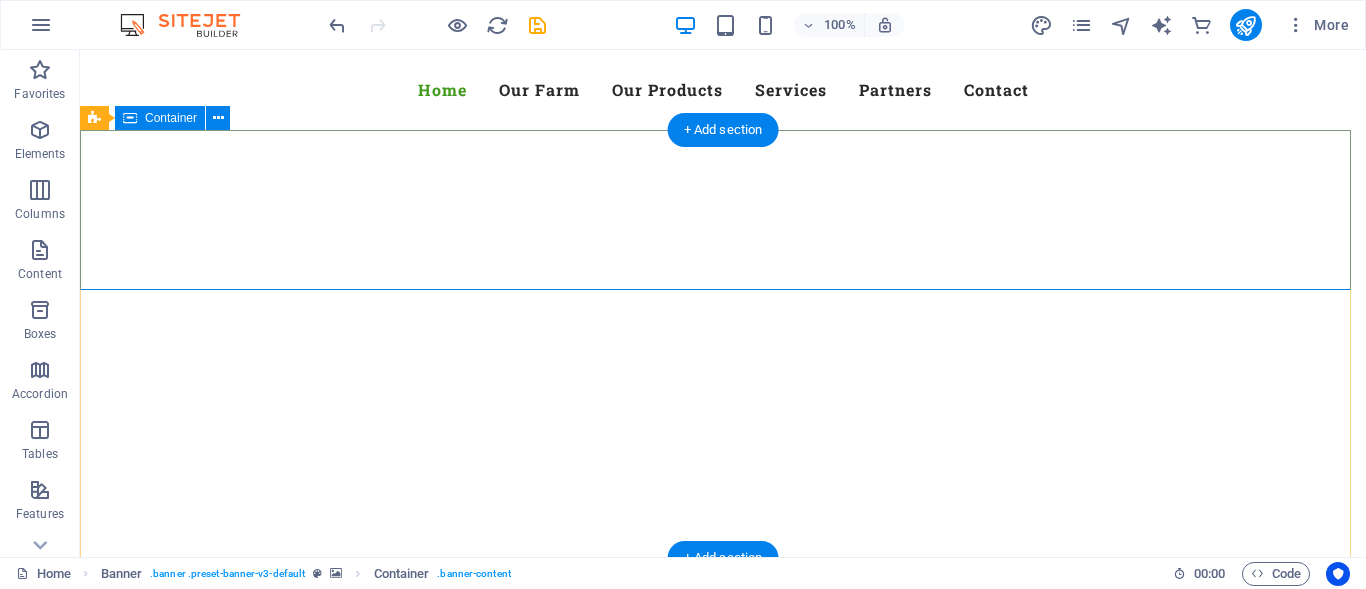 click at bounding box center [723, 478] 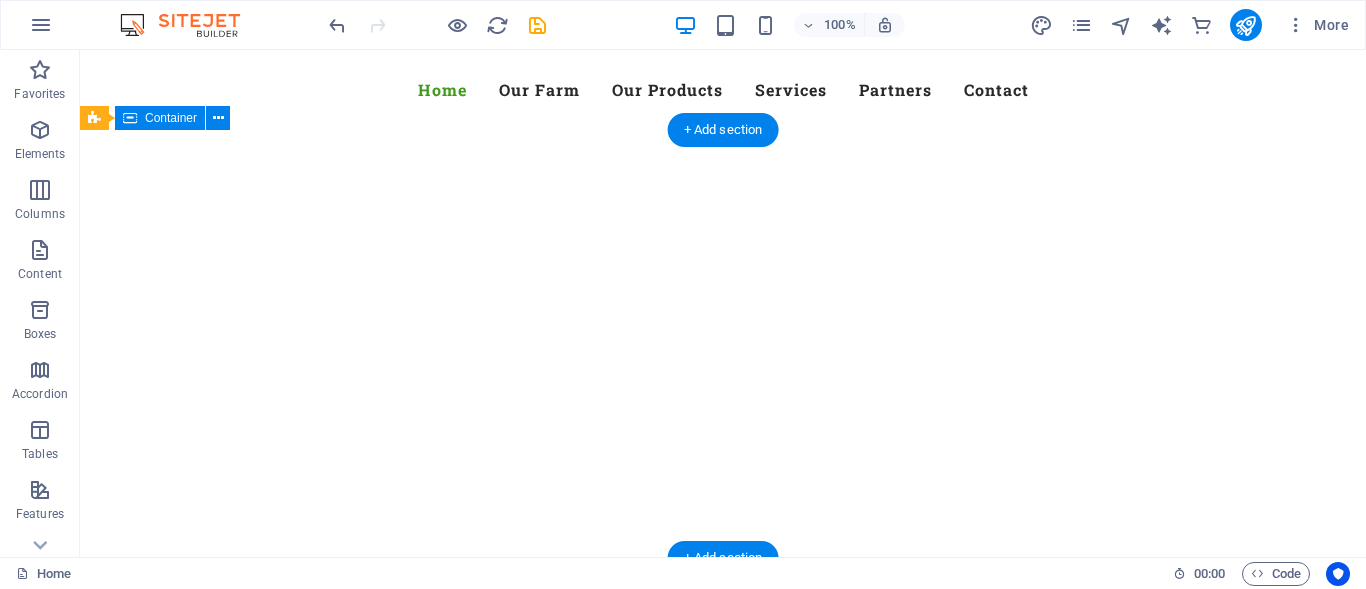 click at bounding box center (723, 478) 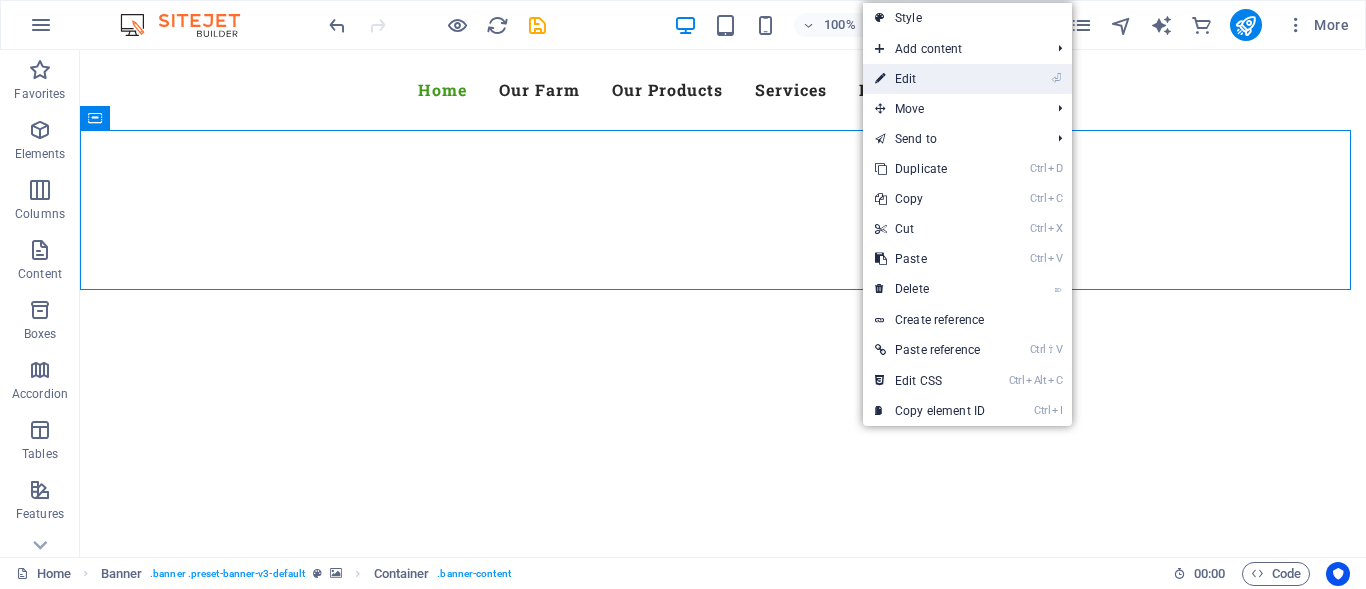 click on "⏎  Edit" at bounding box center [930, 79] 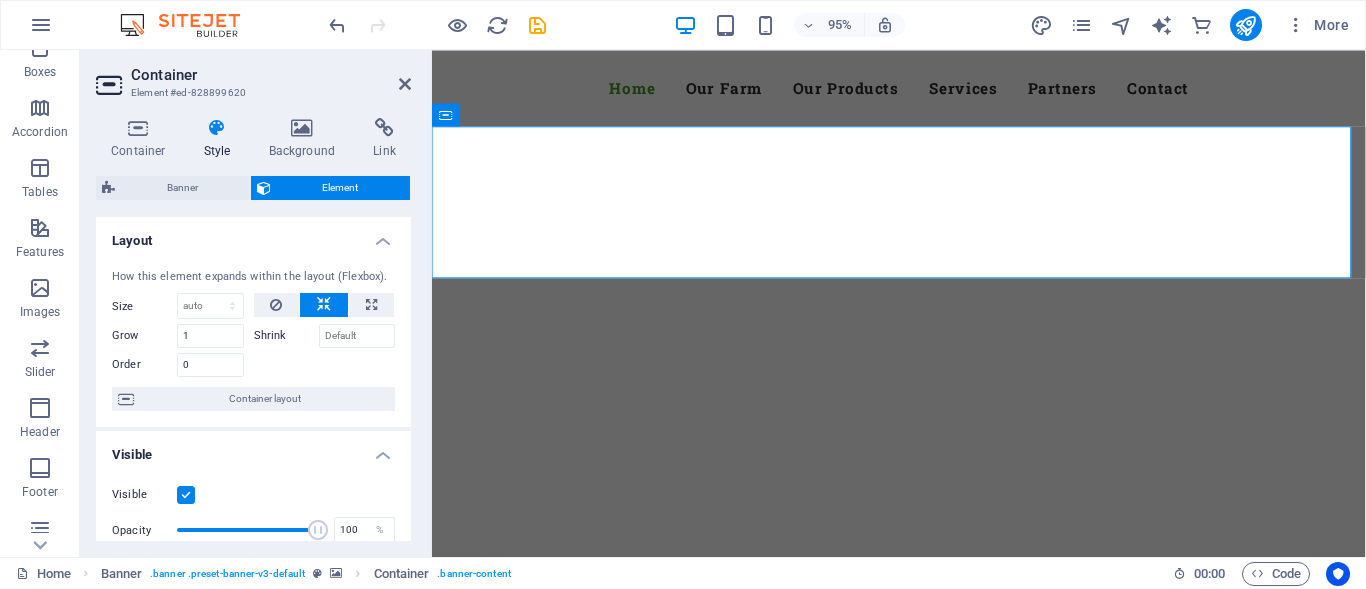 scroll, scrollTop: 300, scrollLeft: 0, axis: vertical 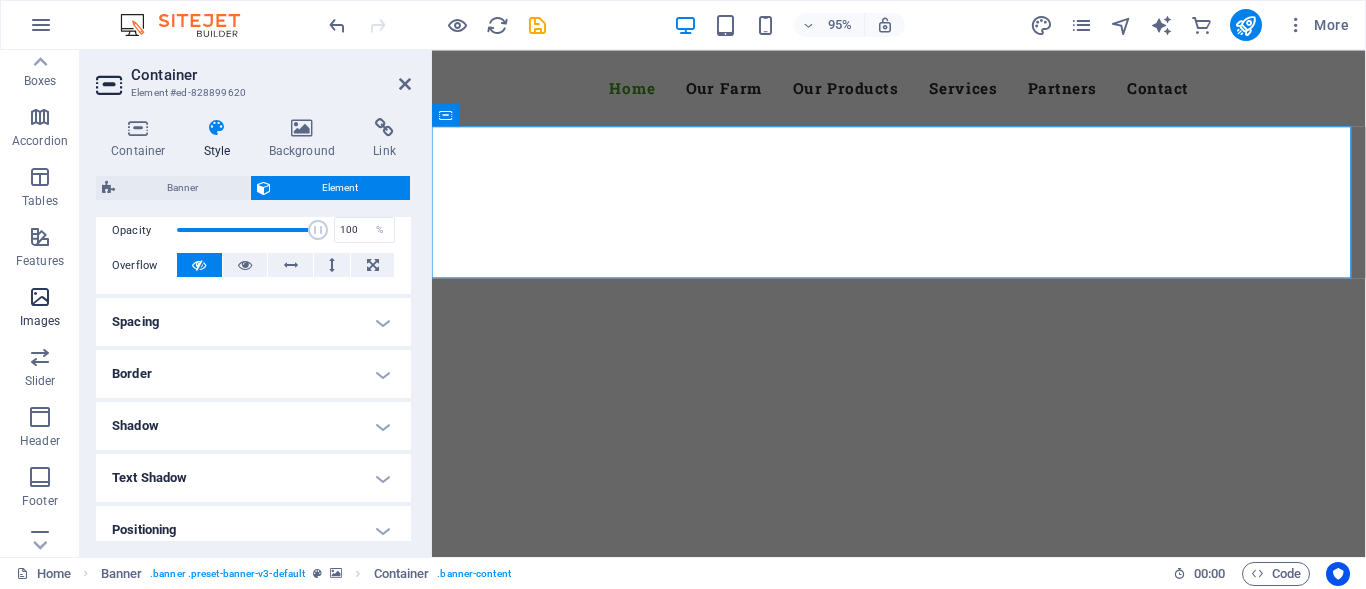 click on "Images" at bounding box center [40, 321] 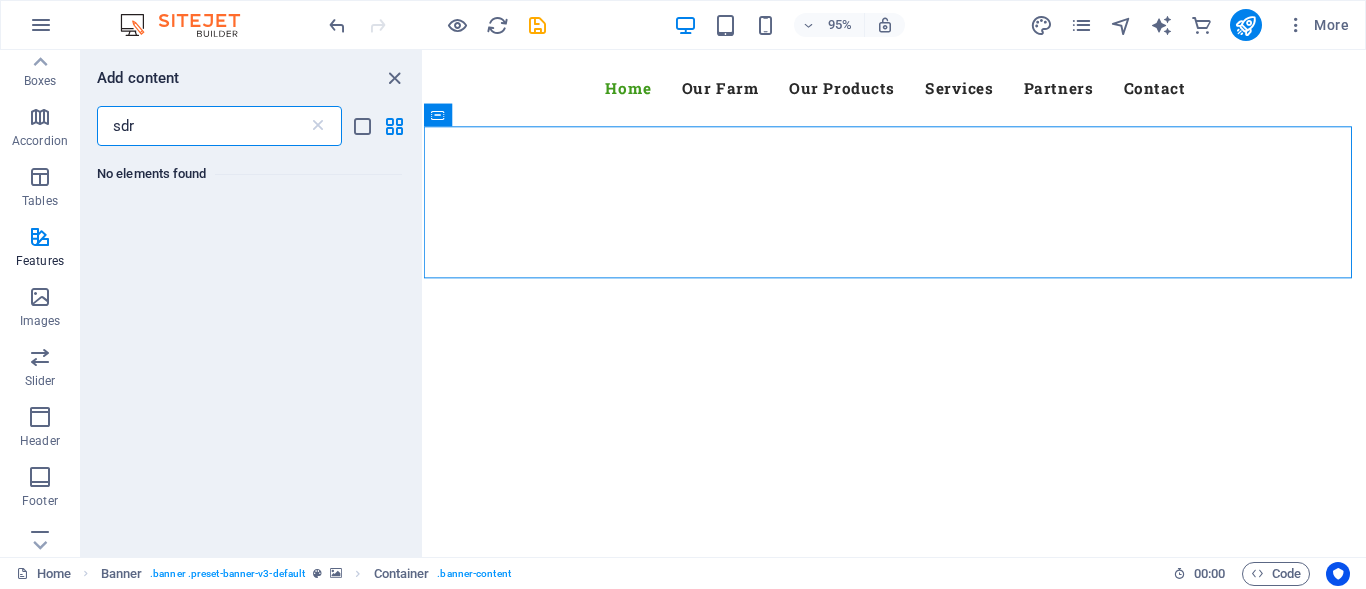 scroll, scrollTop: 0, scrollLeft: 0, axis: both 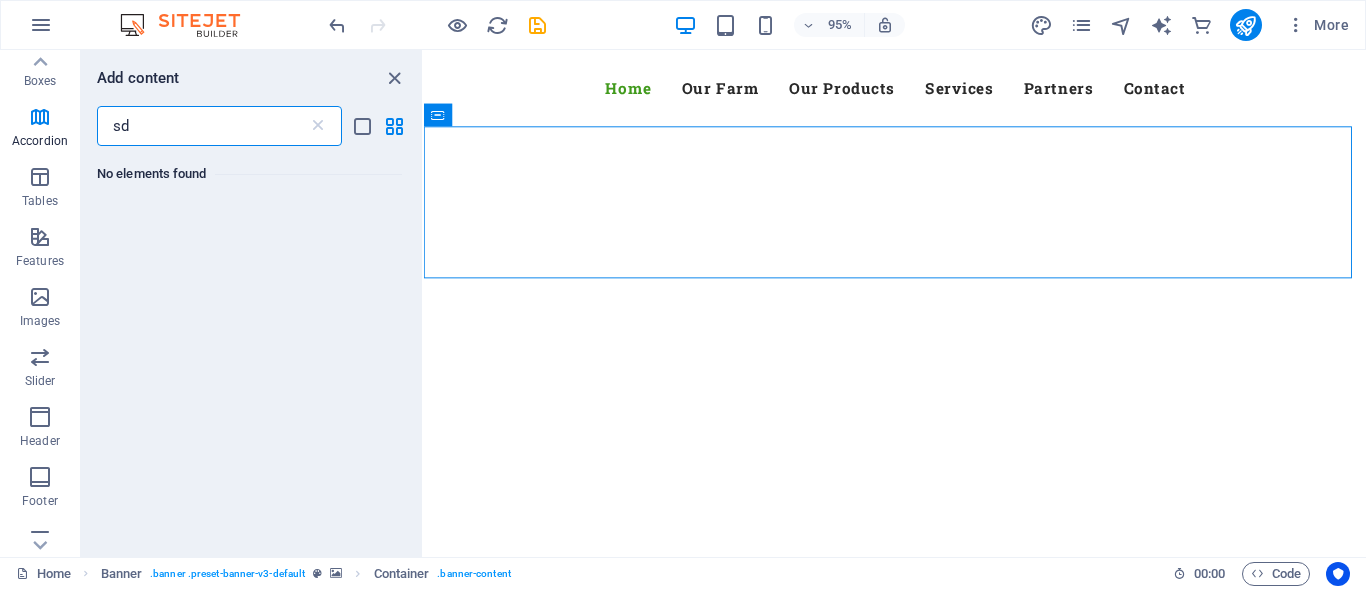 type on "s" 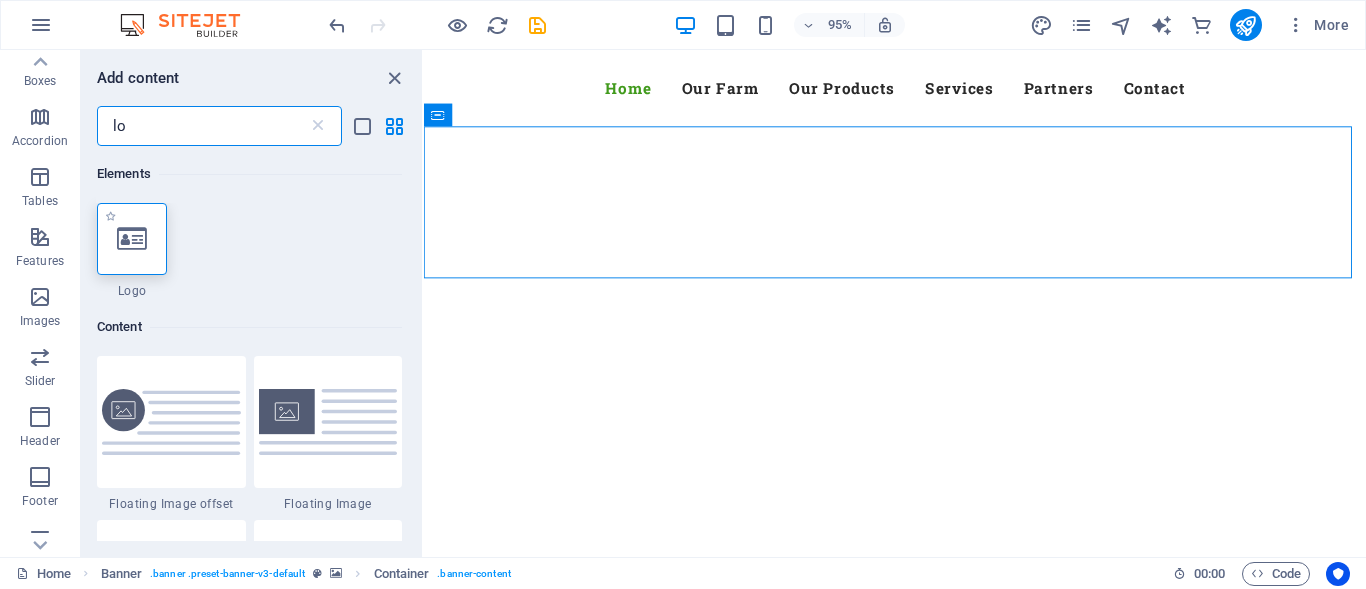 type on "lo" 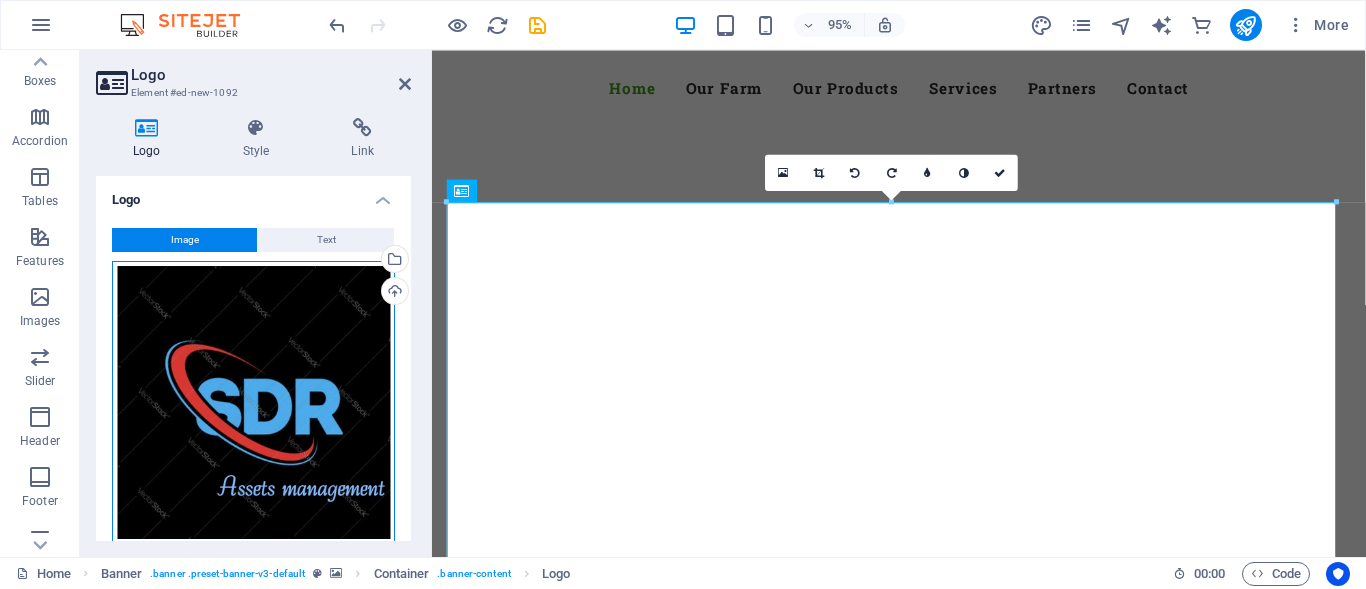 click on "Drag files here, click to choose files or select files from Files or our free stock photos & videos" at bounding box center (253, 402) 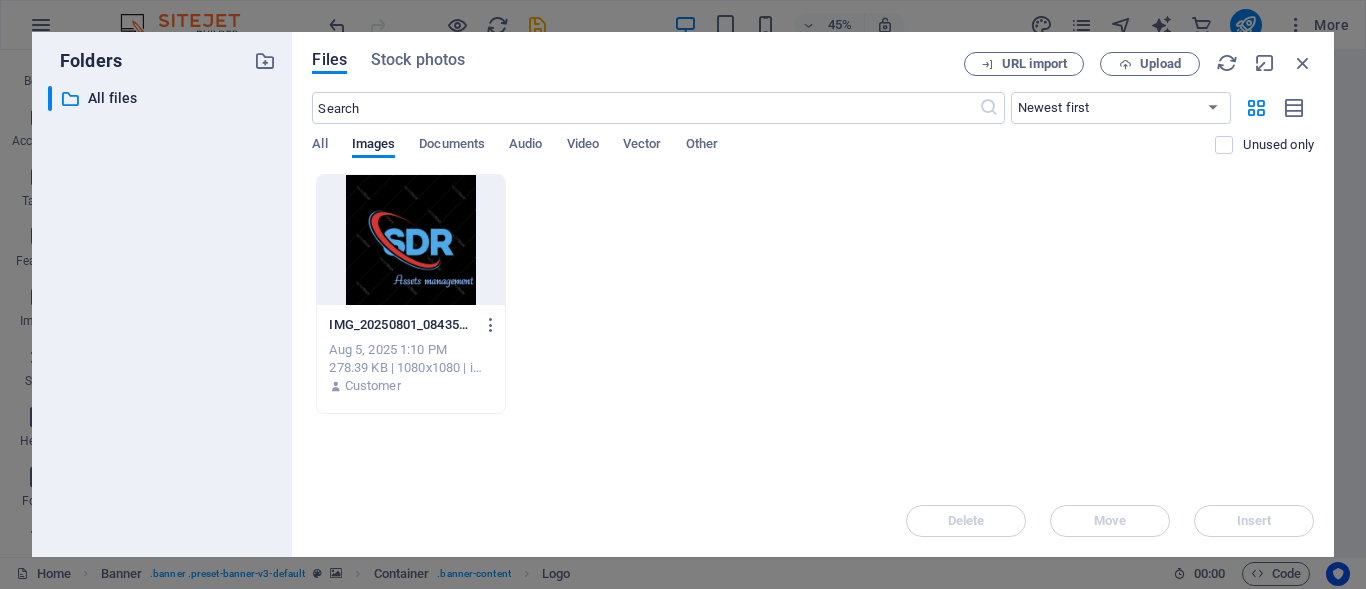 click at bounding box center (410, 240) 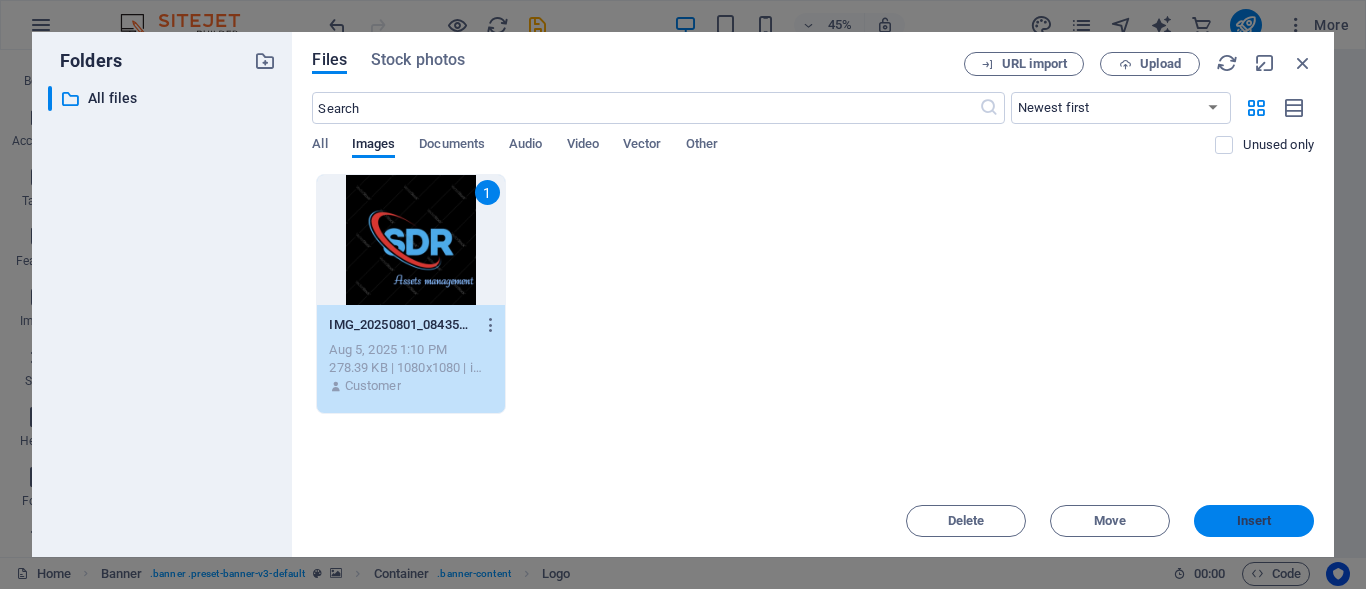 click on "Insert" at bounding box center [1254, 521] 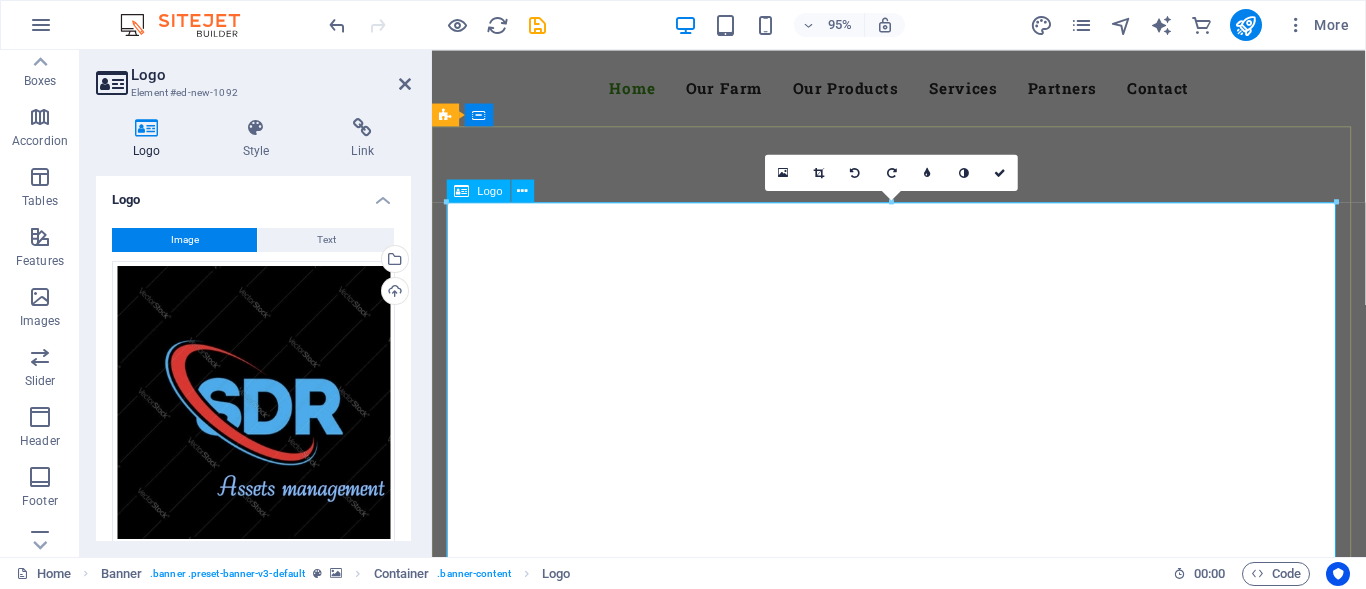 drag, startPoint x: 1120, startPoint y: 254, endPoint x: 689, endPoint y: 297, distance: 433.1397 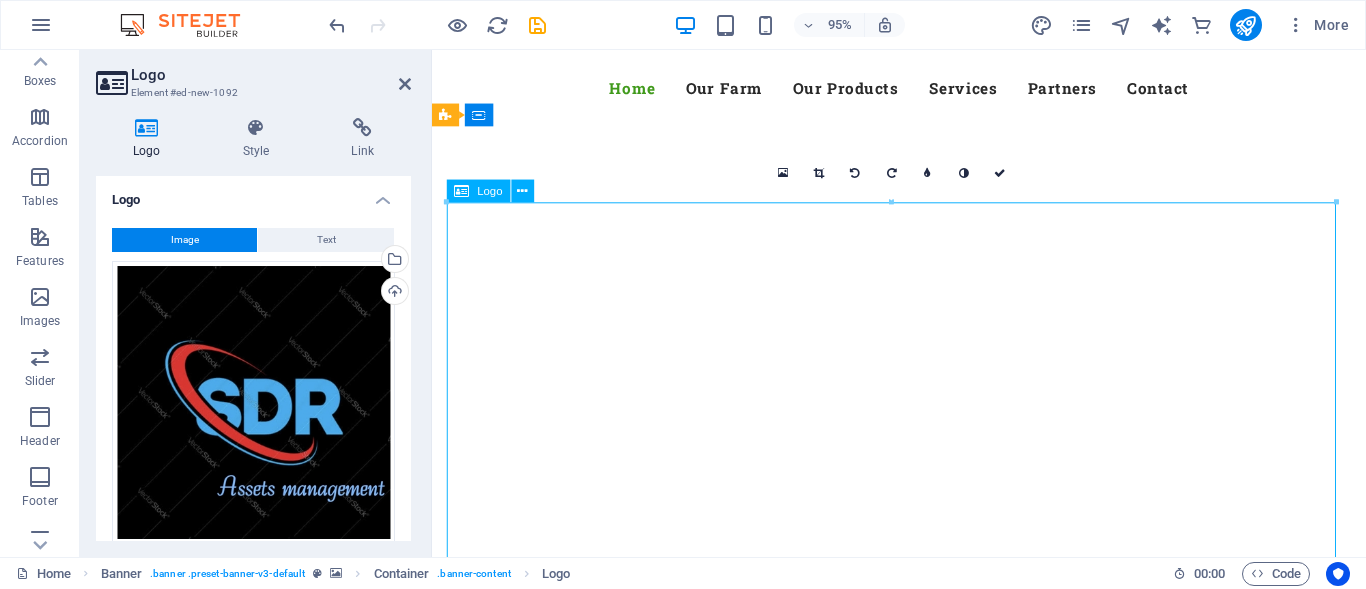drag, startPoint x: 1062, startPoint y: 416, endPoint x: 1055, endPoint y: 325, distance: 91.26884 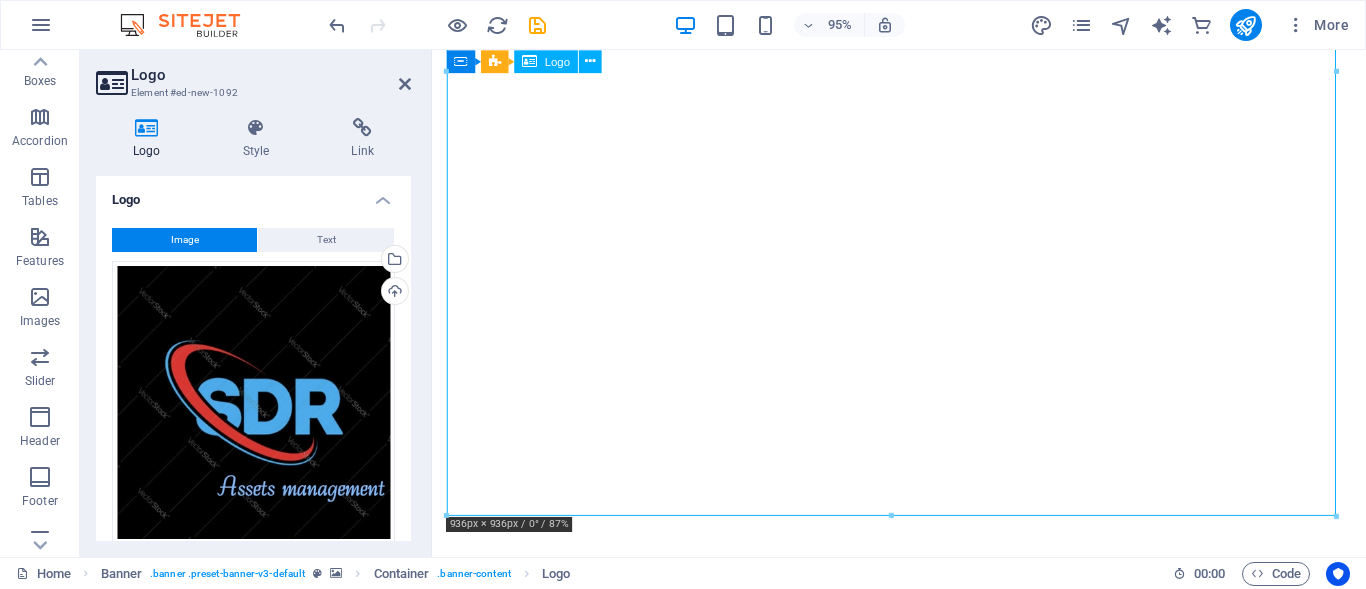 scroll, scrollTop: 800, scrollLeft: 0, axis: vertical 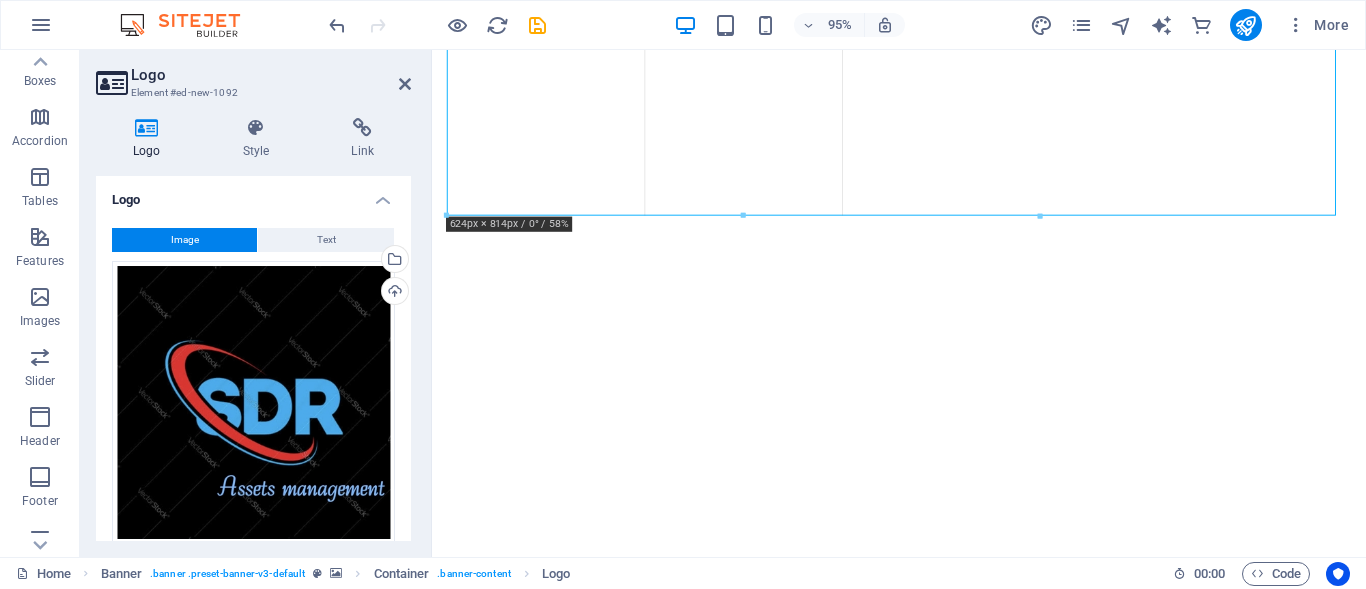 click at bounding box center [891, -172] 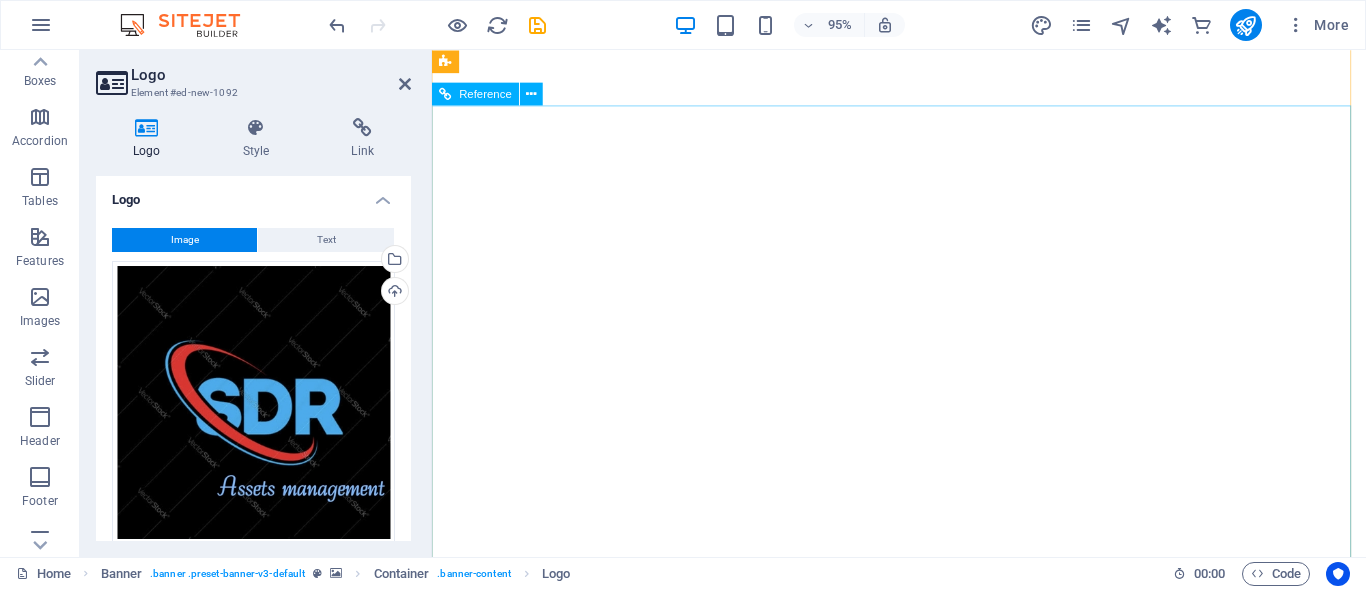 scroll, scrollTop: 900, scrollLeft: 0, axis: vertical 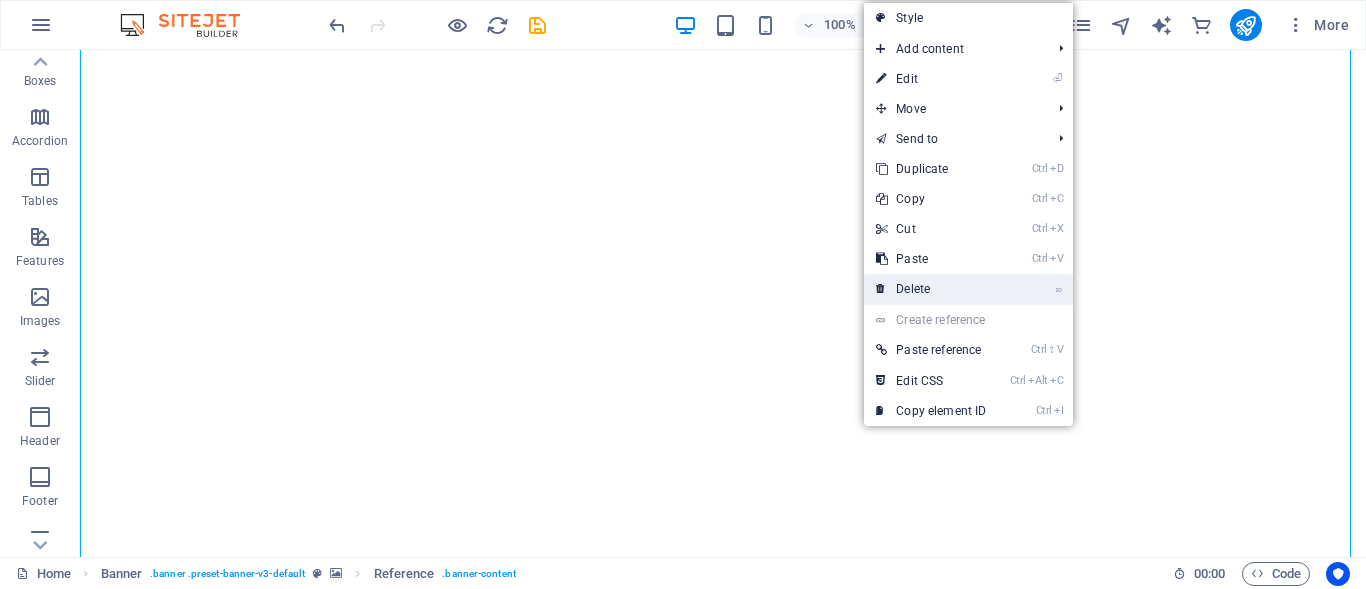 click on "⌦  Delete" at bounding box center (931, 289) 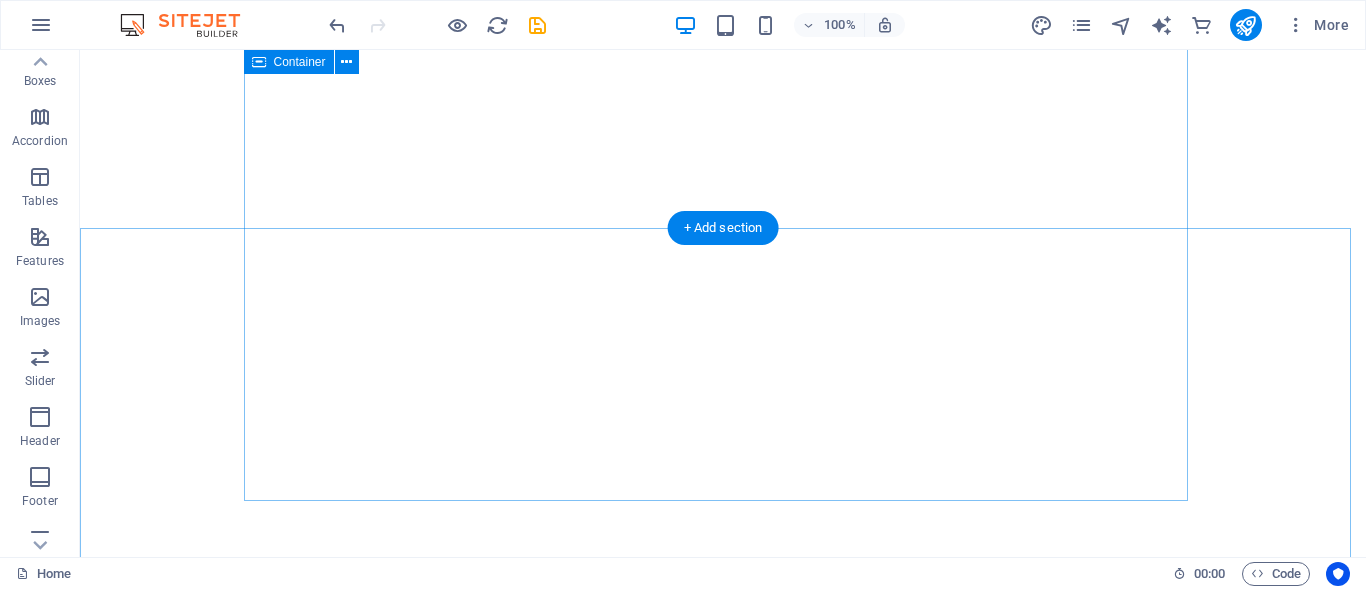 scroll, scrollTop: 300, scrollLeft: 0, axis: vertical 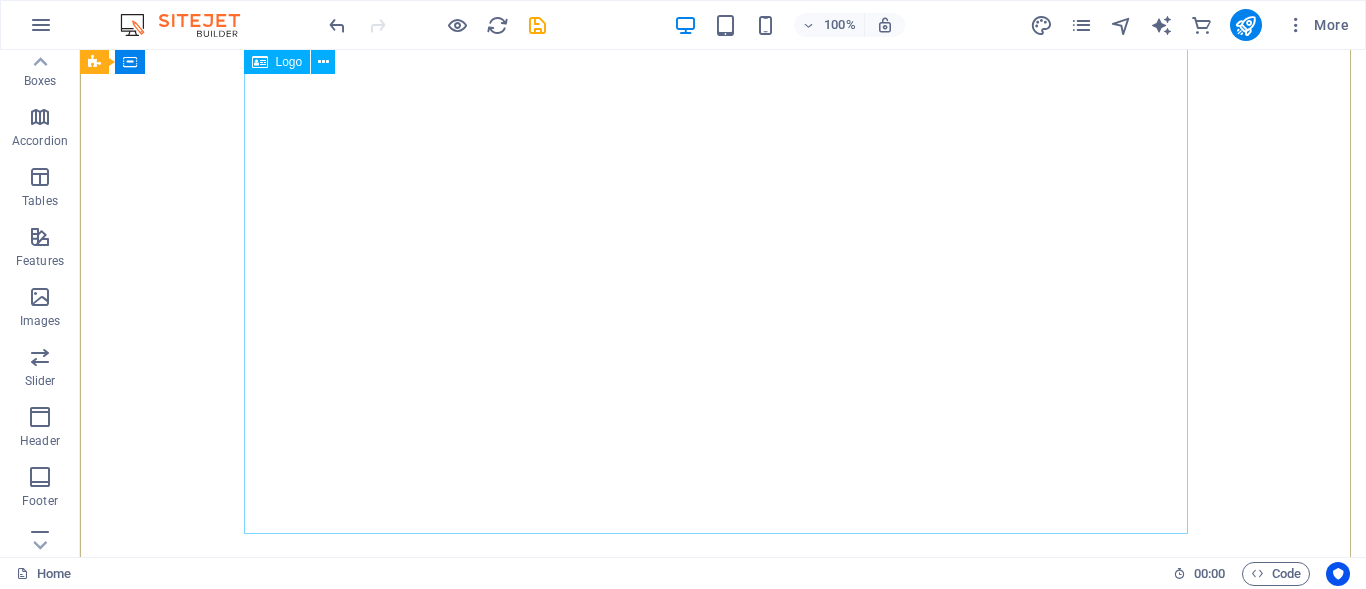 click at bounding box center (723, 1114) 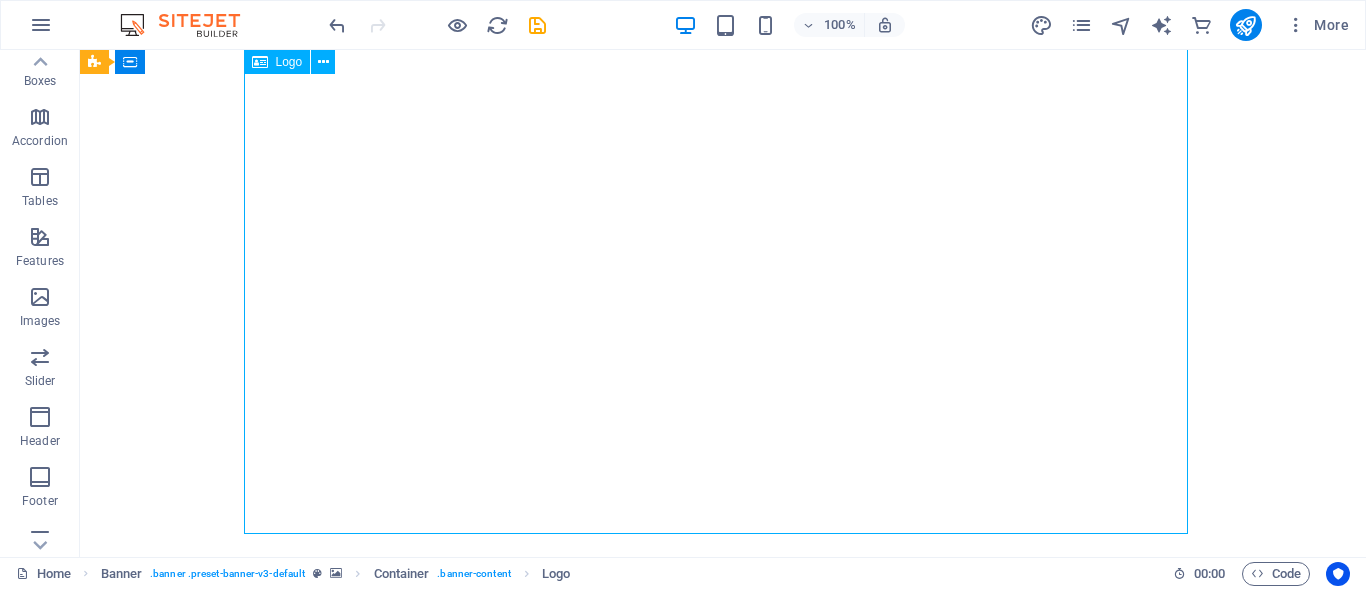 click at bounding box center (723, 1114) 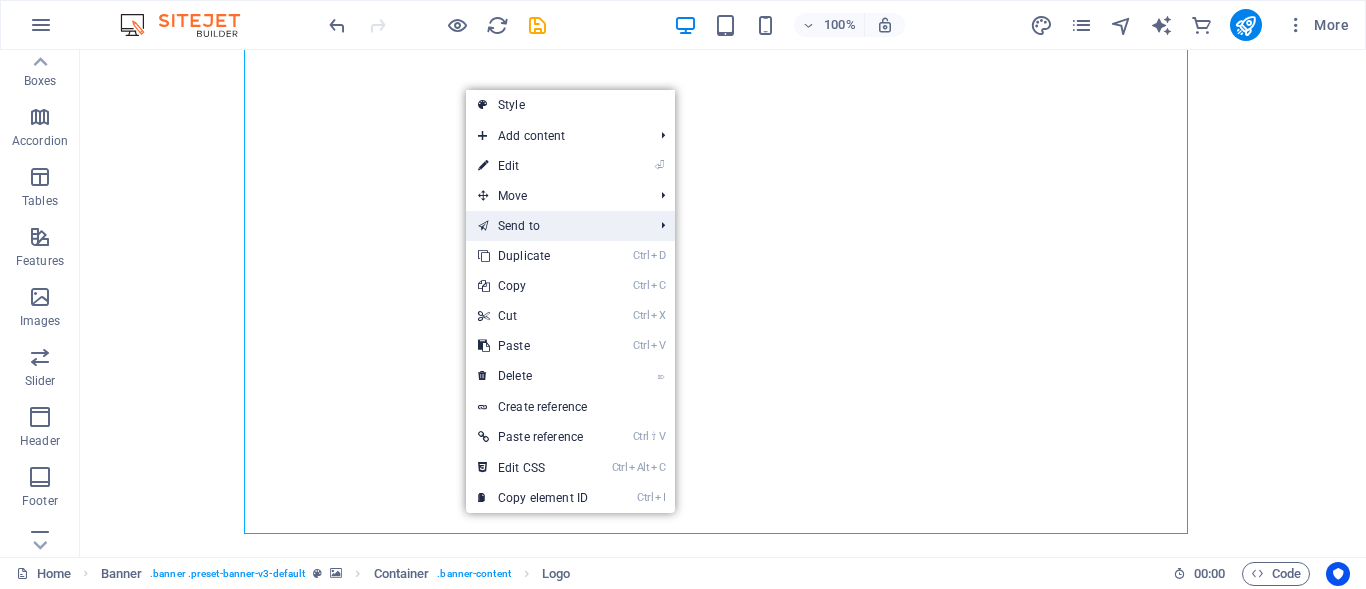 drag, startPoint x: 482, startPoint y: 169, endPoint x: 544, endPoint y: 238, distance: 92.76314 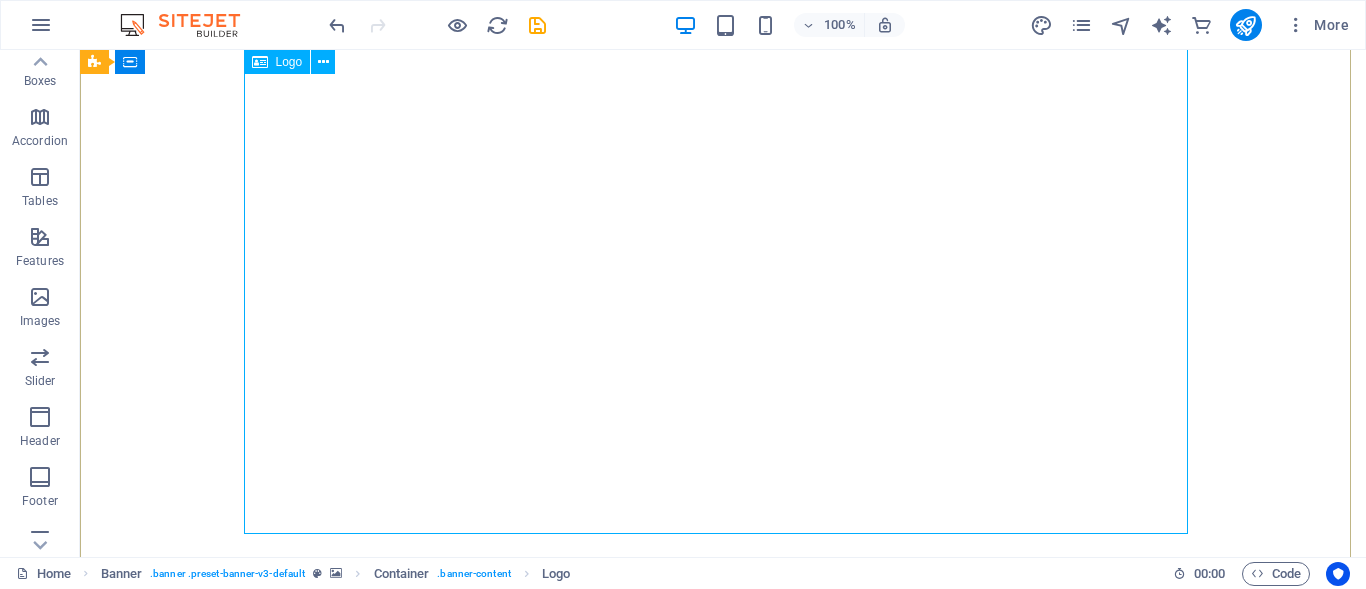 click at bounding box center [723, 1114] 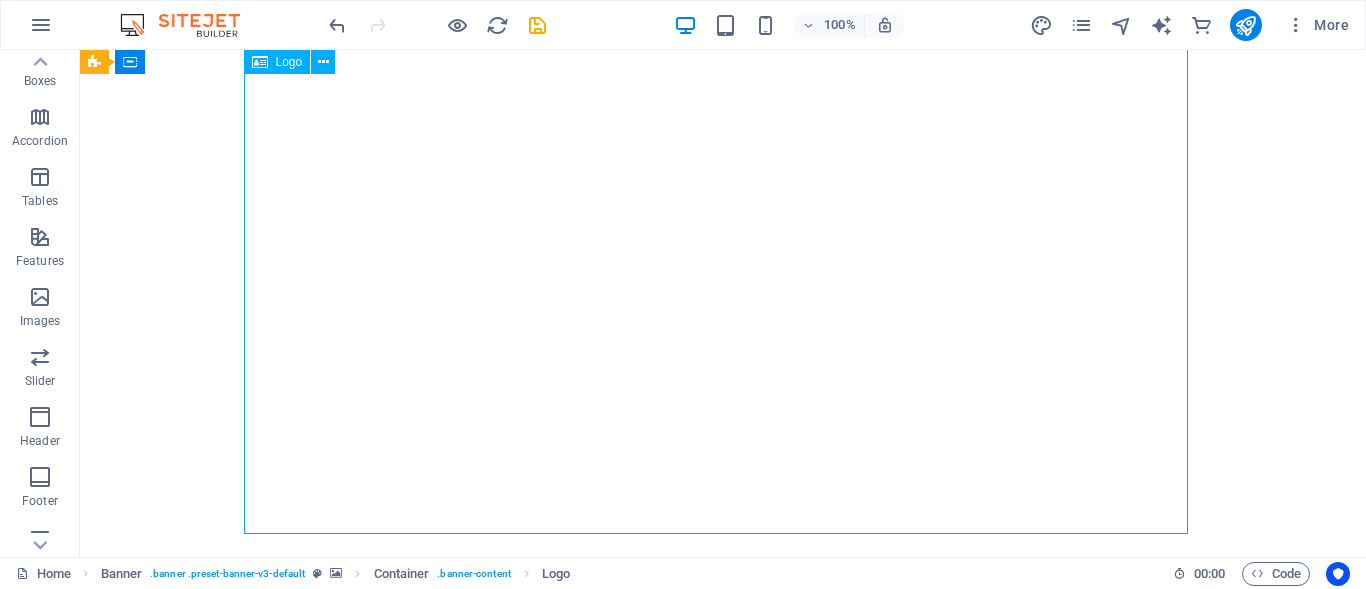drag, startPoint x: 868, startPoint y: 303, endPoint x: 841, endPoint y: 306, distance: 27.166155 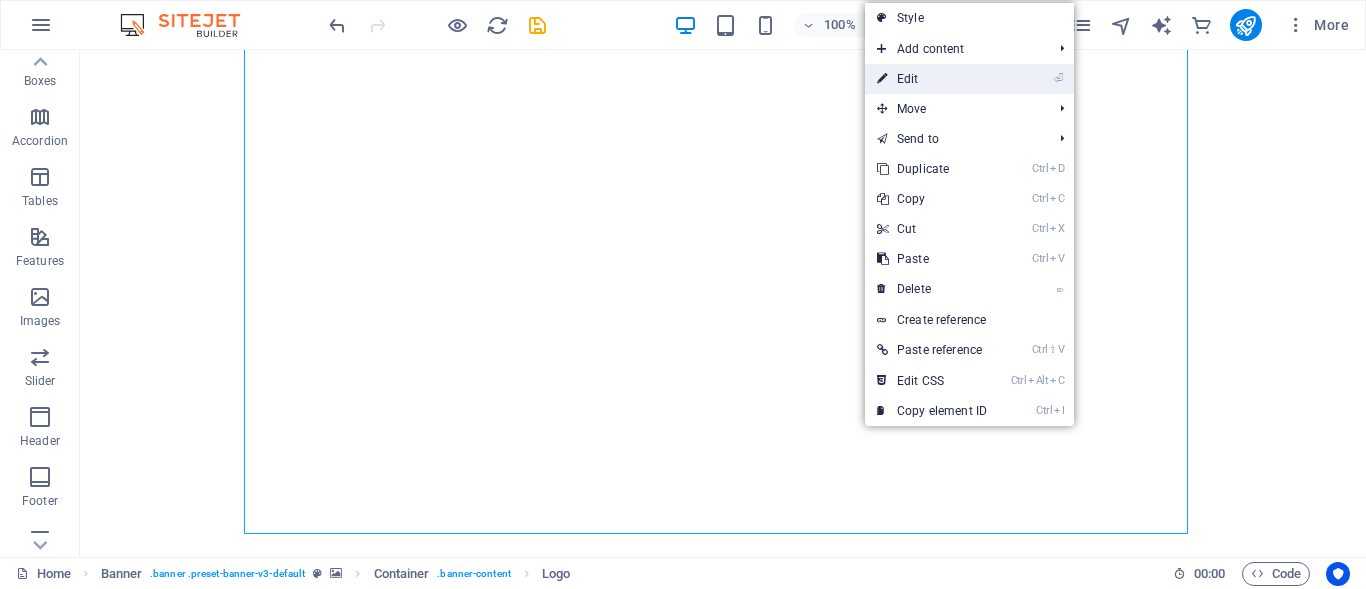 click on "⏎  Edit" at bounding box center [932, 79] 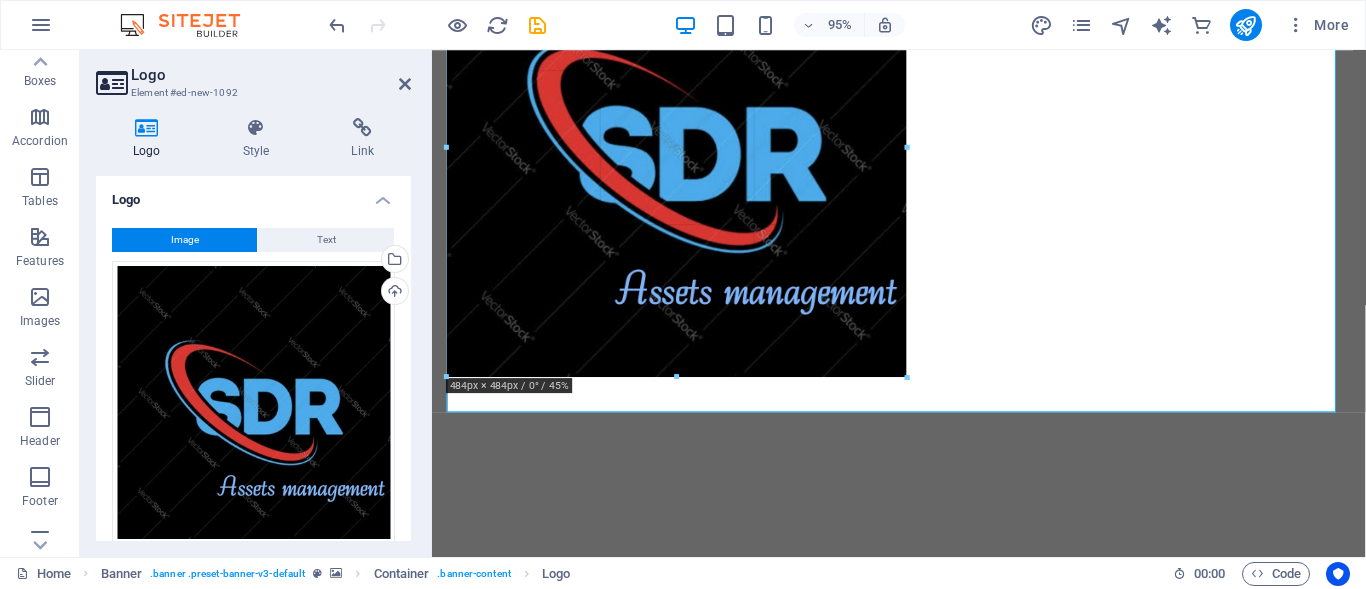 drag, startPoint x: 1039, startPoint y: 212, endPoint x: 896, endPoint y: 236, distance: 145 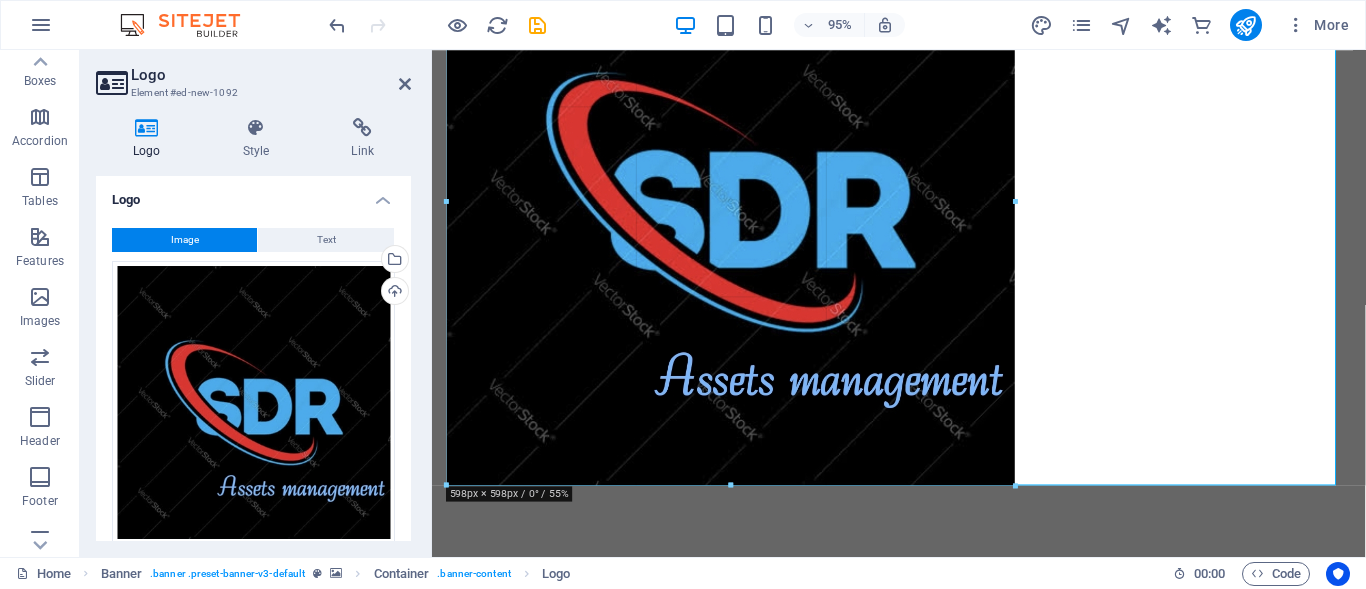 drag, startPoint x: 494, startPoint y: 304, endPoint x: 1018, endPoint y: 403, distance: 533.2701 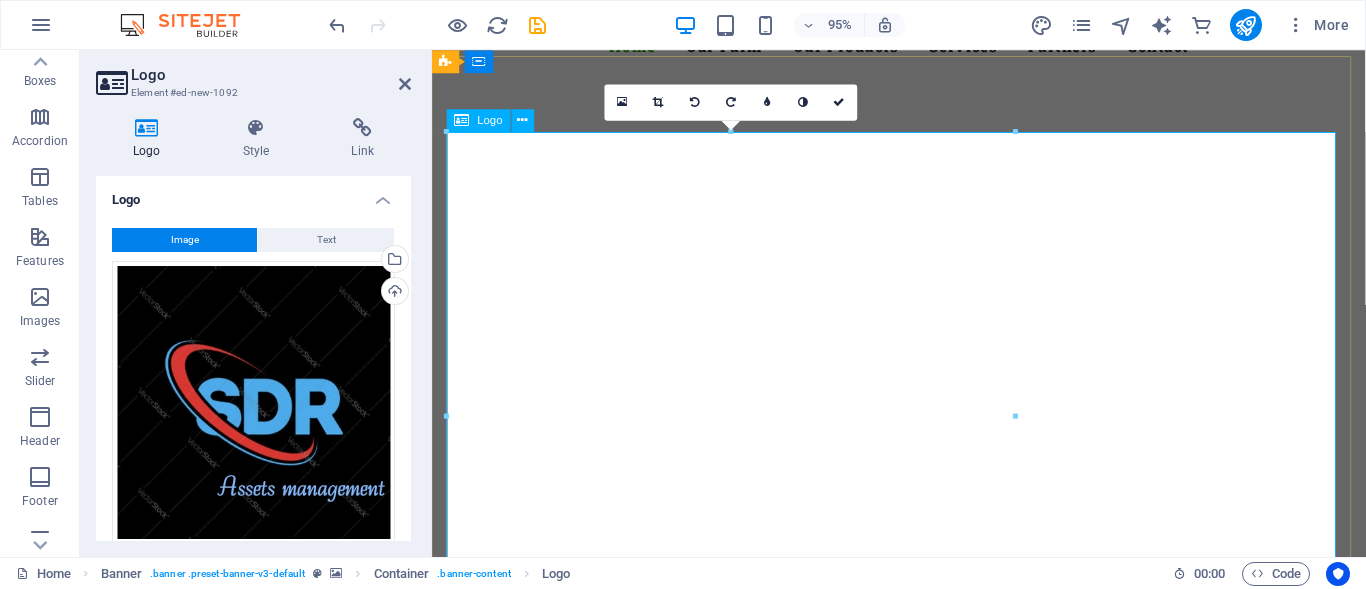 scroll, scrollTop: 0, scrollLeft: 0, axis: both 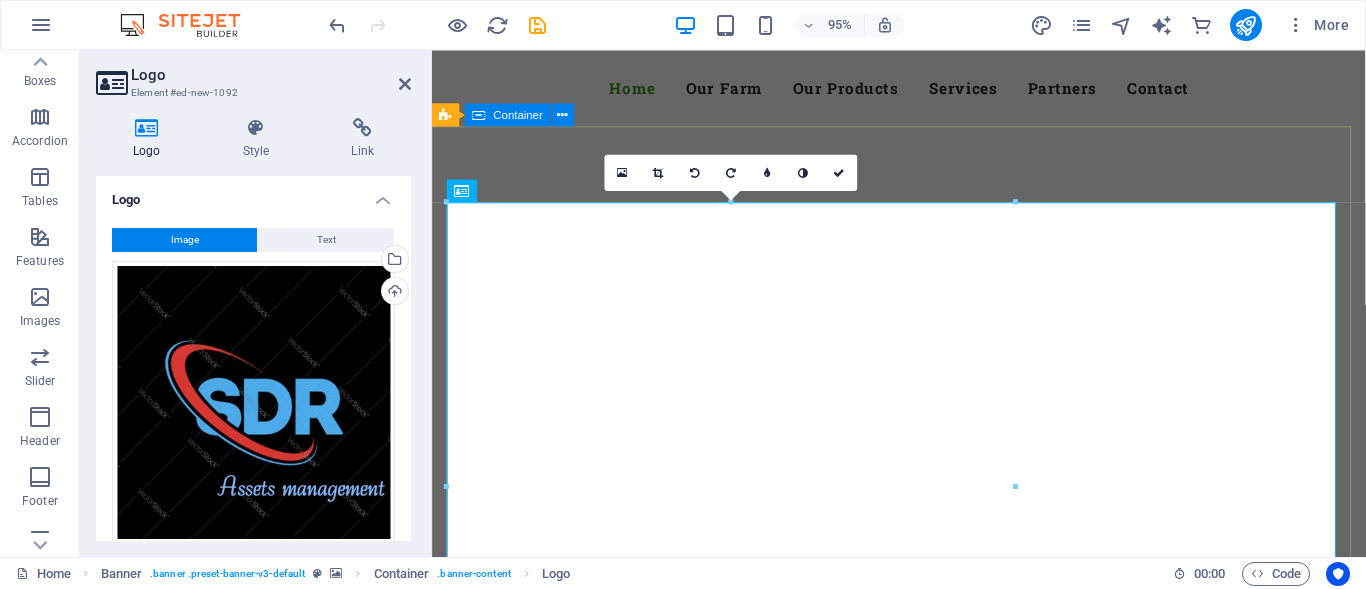 click at bounding box center [923, 1375] 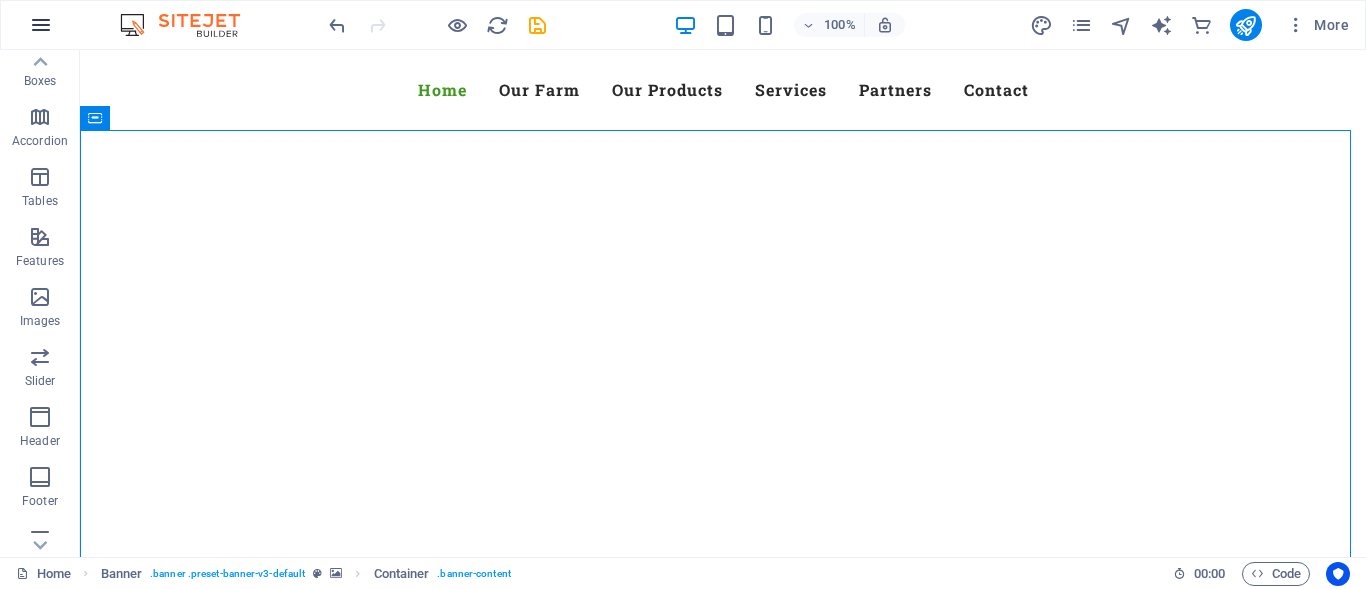 click at bounding box center (41, 25) 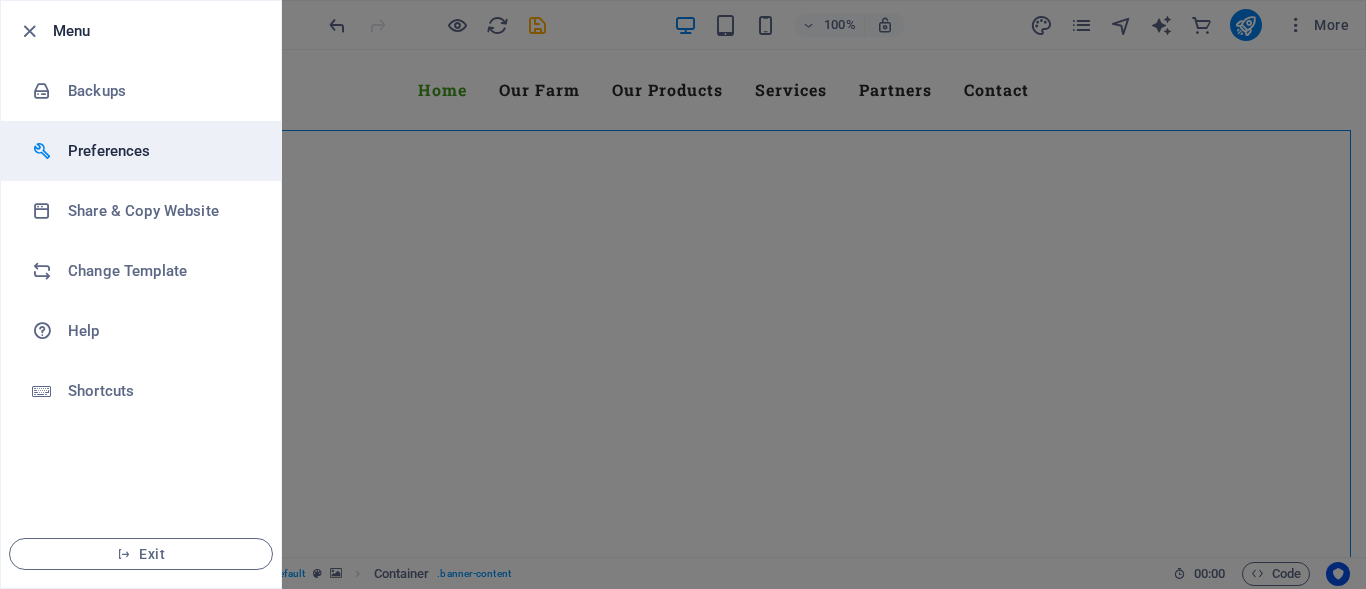 click on "Preferences" at bounding box center (160, 151) 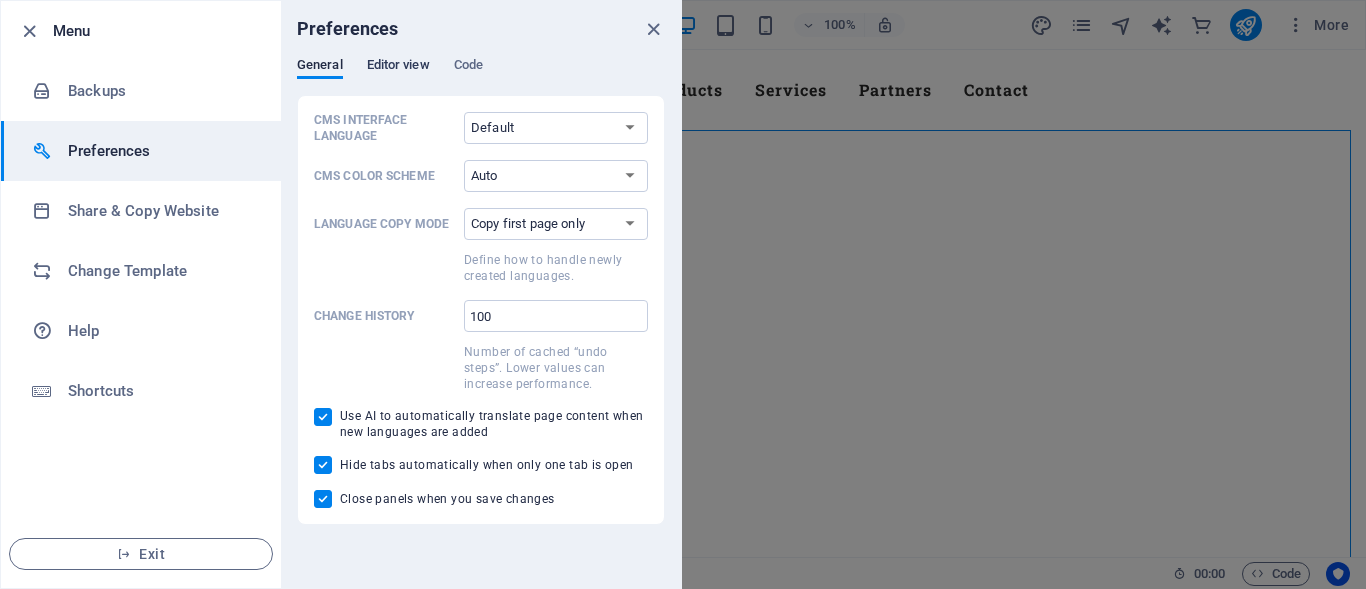 click on "Editor view" at bounding box center [398, 67] 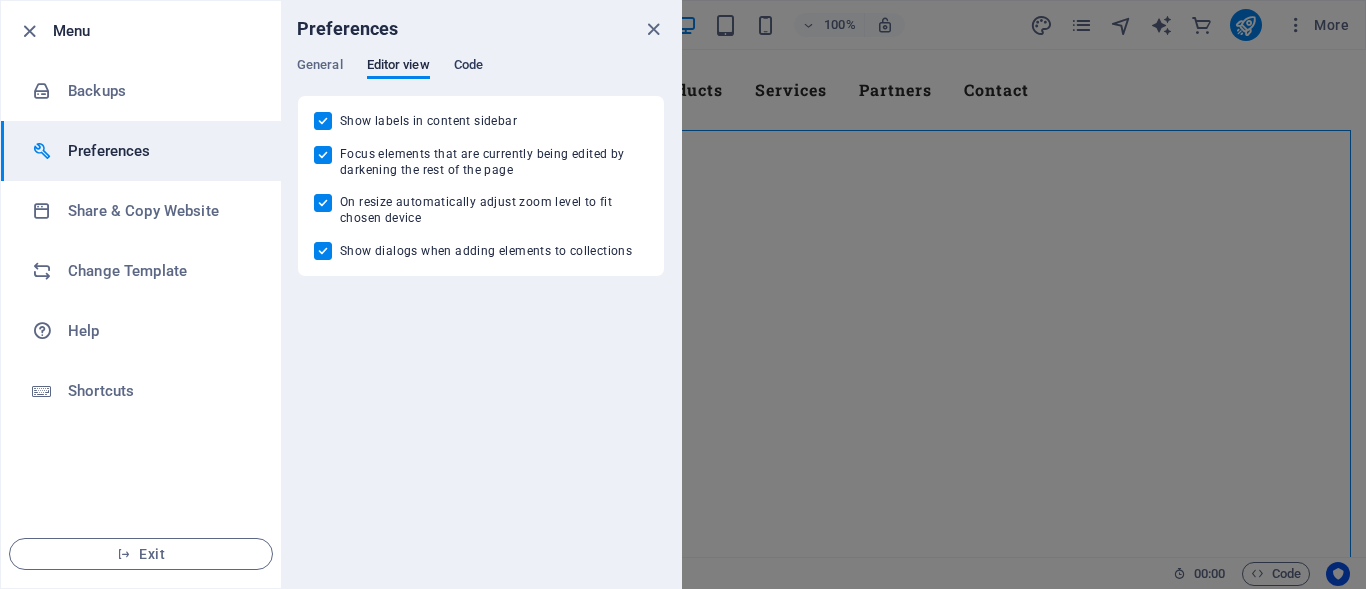 click on "Code" at bounding box center (468, 67) 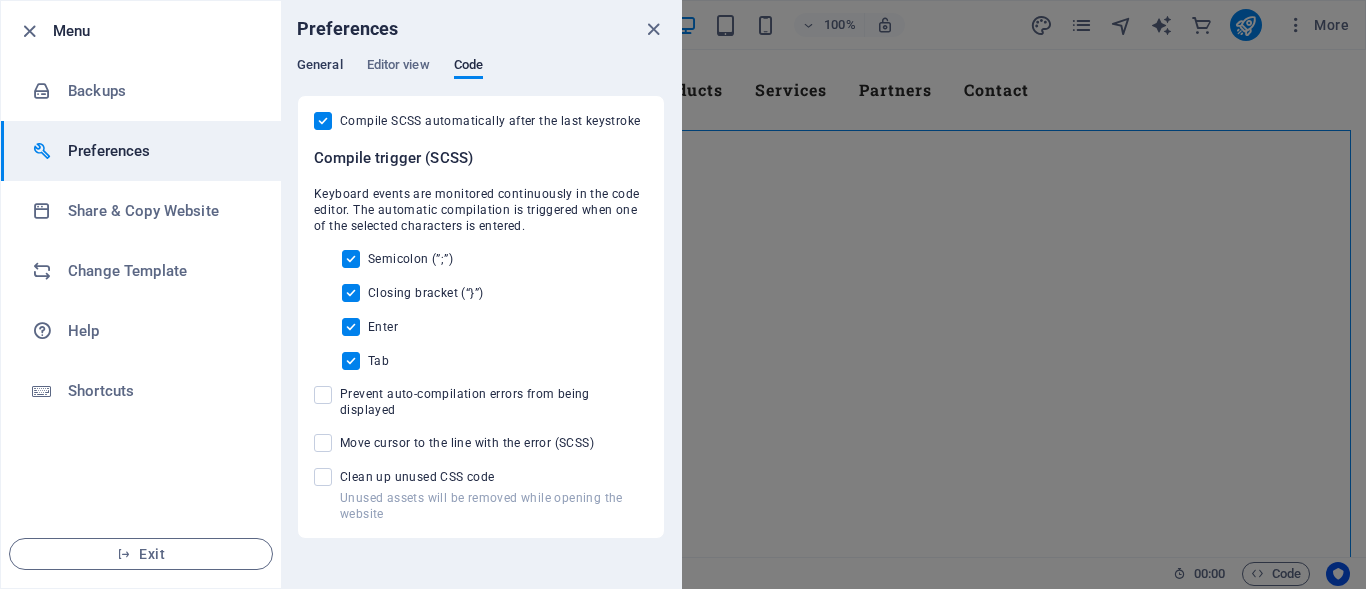 click on "General" at bounding box center [320, 67] 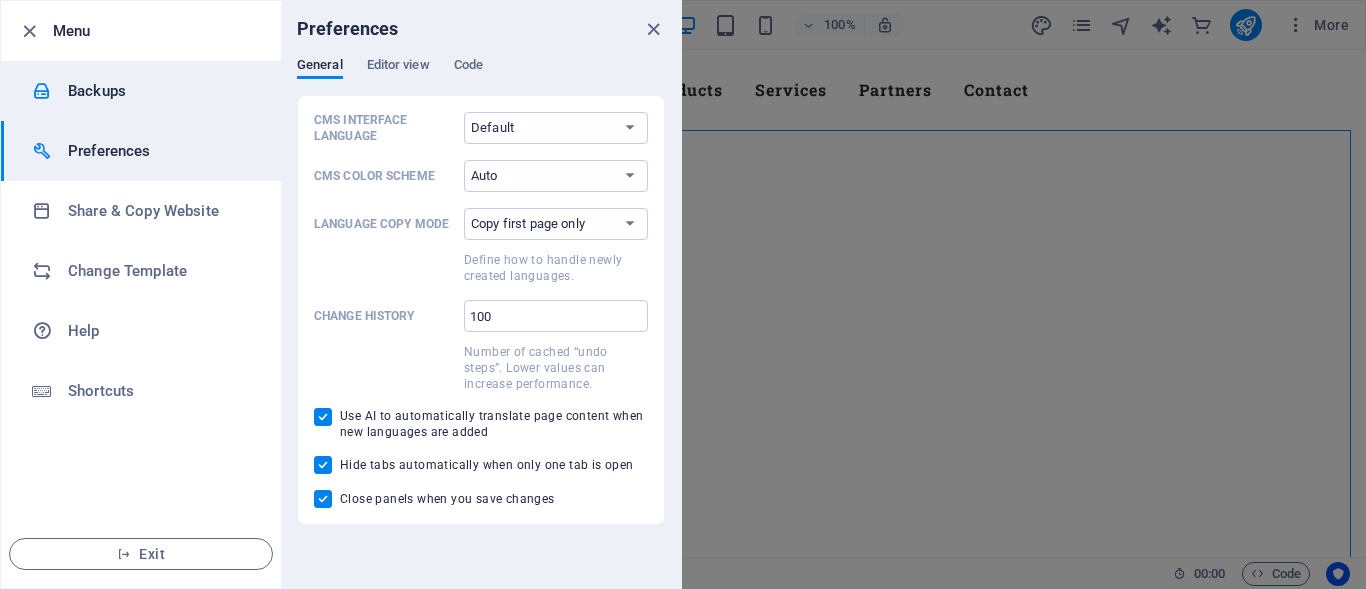 click on "Backups" at bounding box center (160, 91) 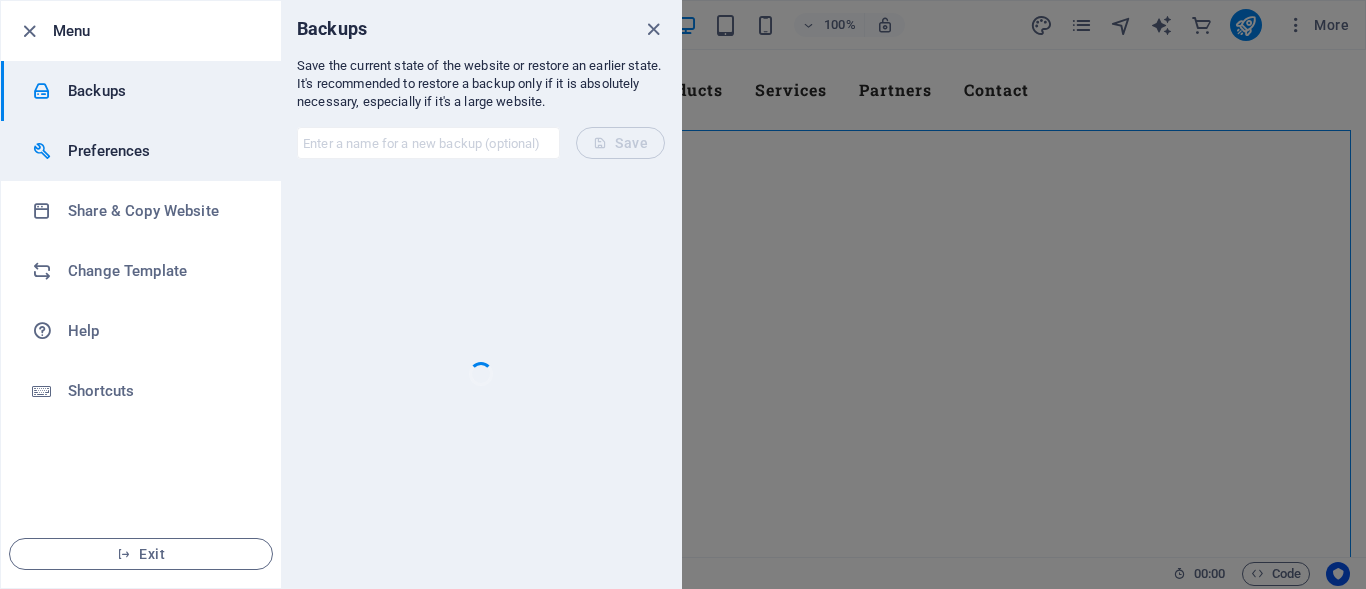 click on "Preferences" at bounding box center (160, 151) 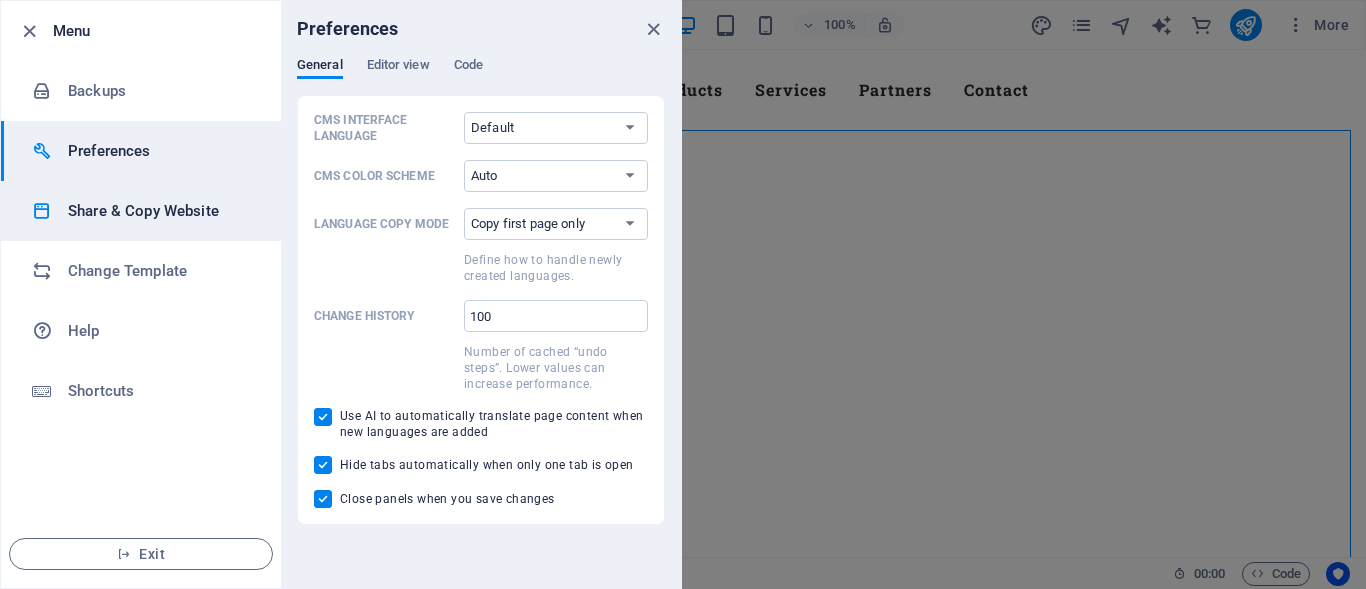 click on "Share & Copy Website" at bounding box center [160, 211] 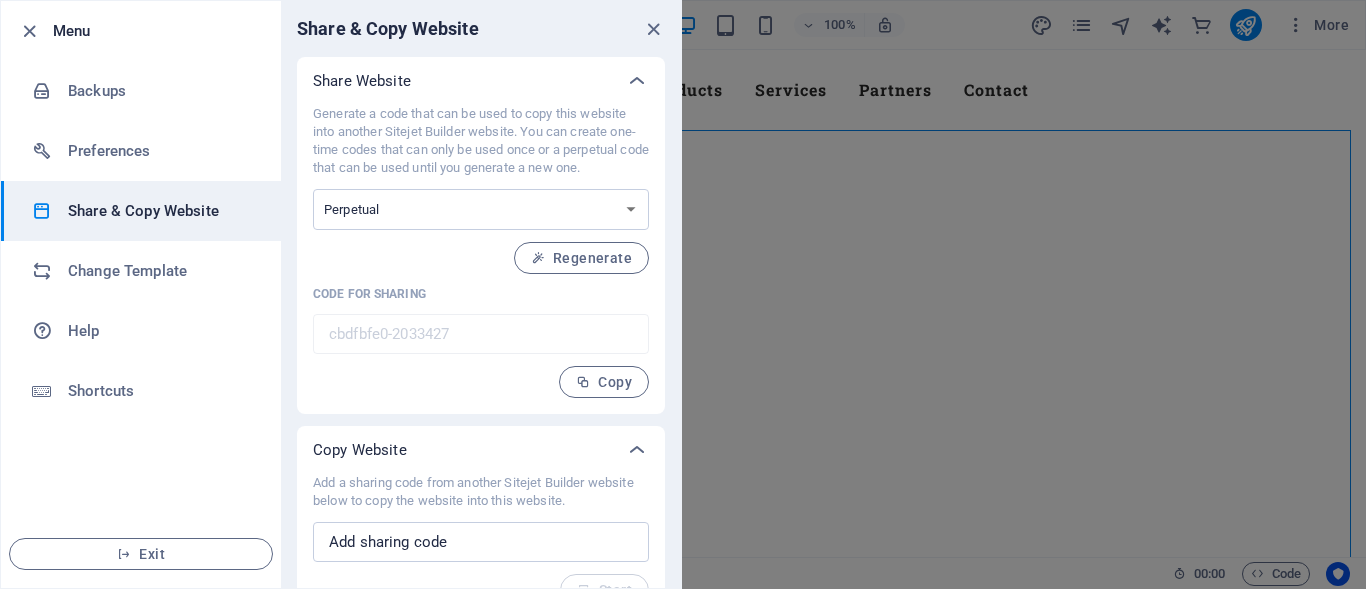 scroll, scrollTop: 34, scrollLeft: 0, axis: vertical 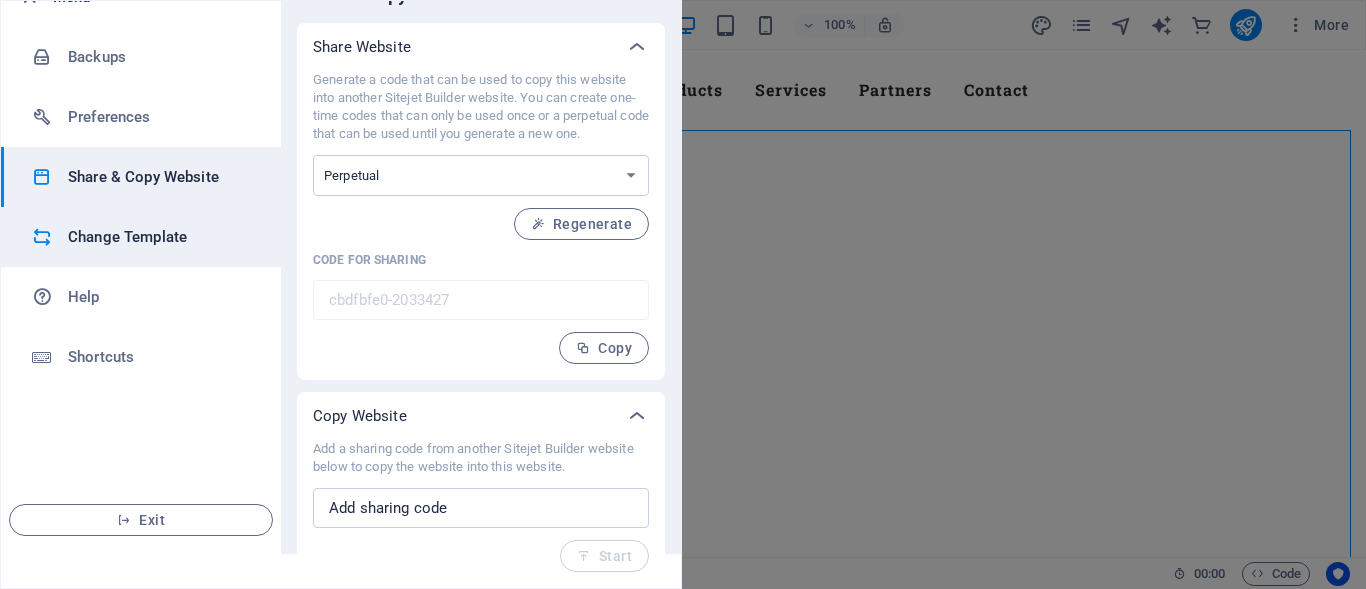 click on "Change Template" at bounding box center [160, 237] 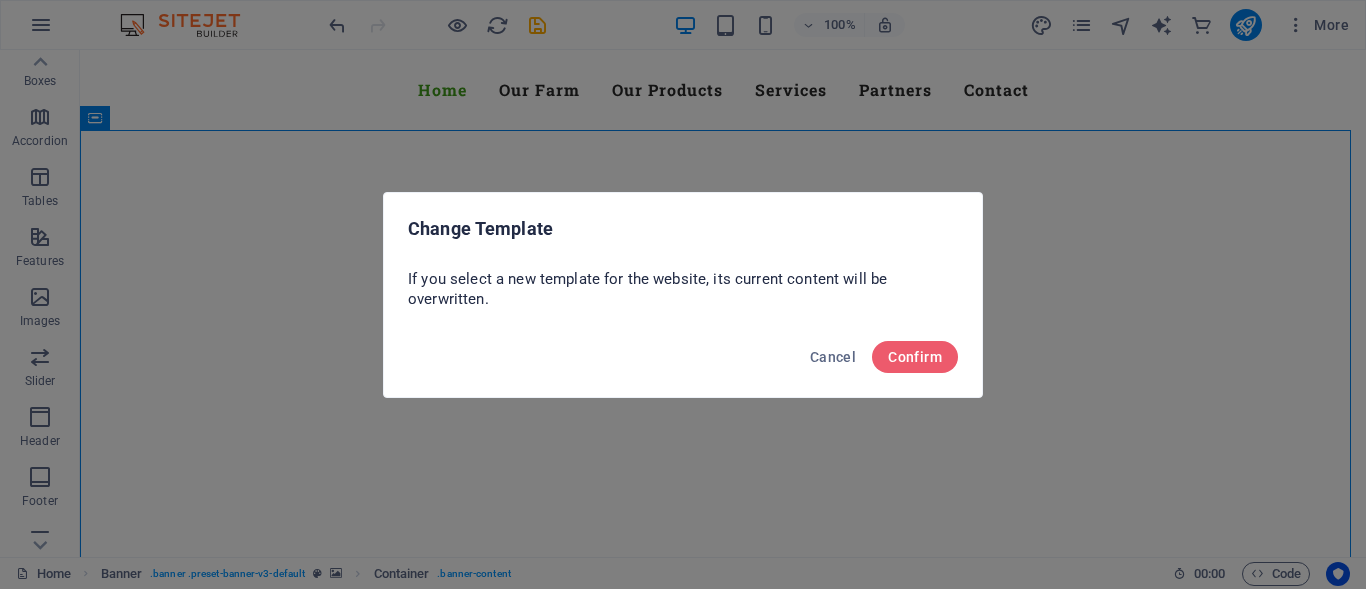 scroll, scrollTop: 0, scrollLeft: 0, axis: both 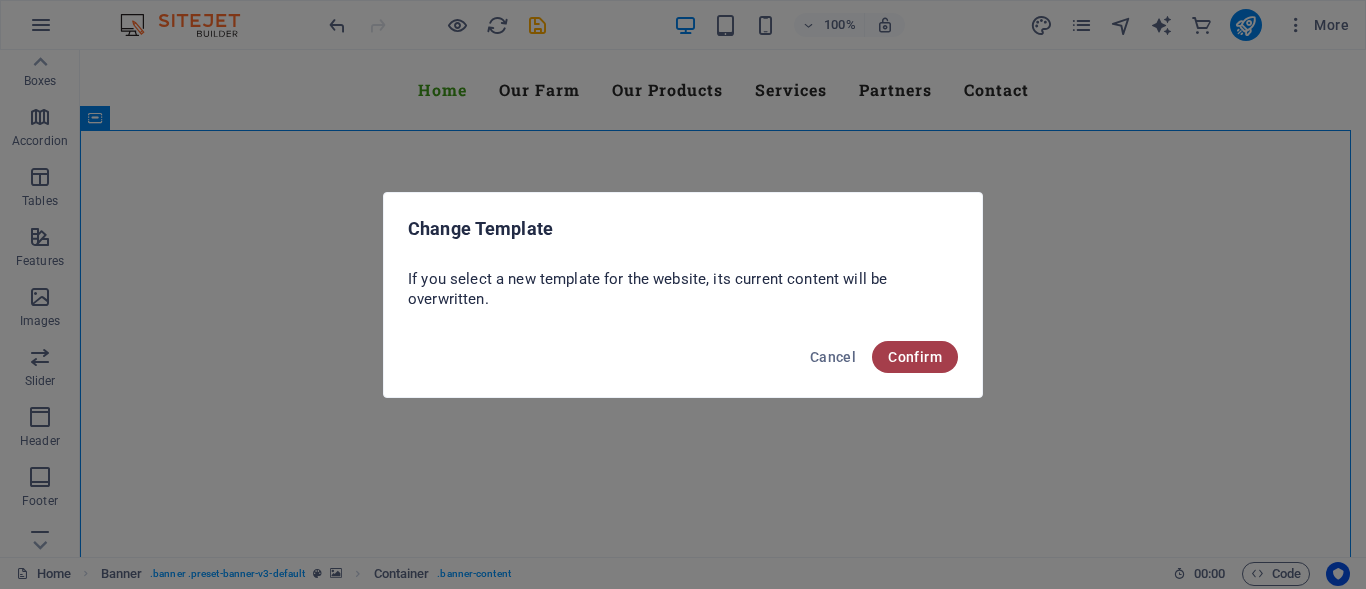 click on "Confirm" at bounding box center [915, 357] 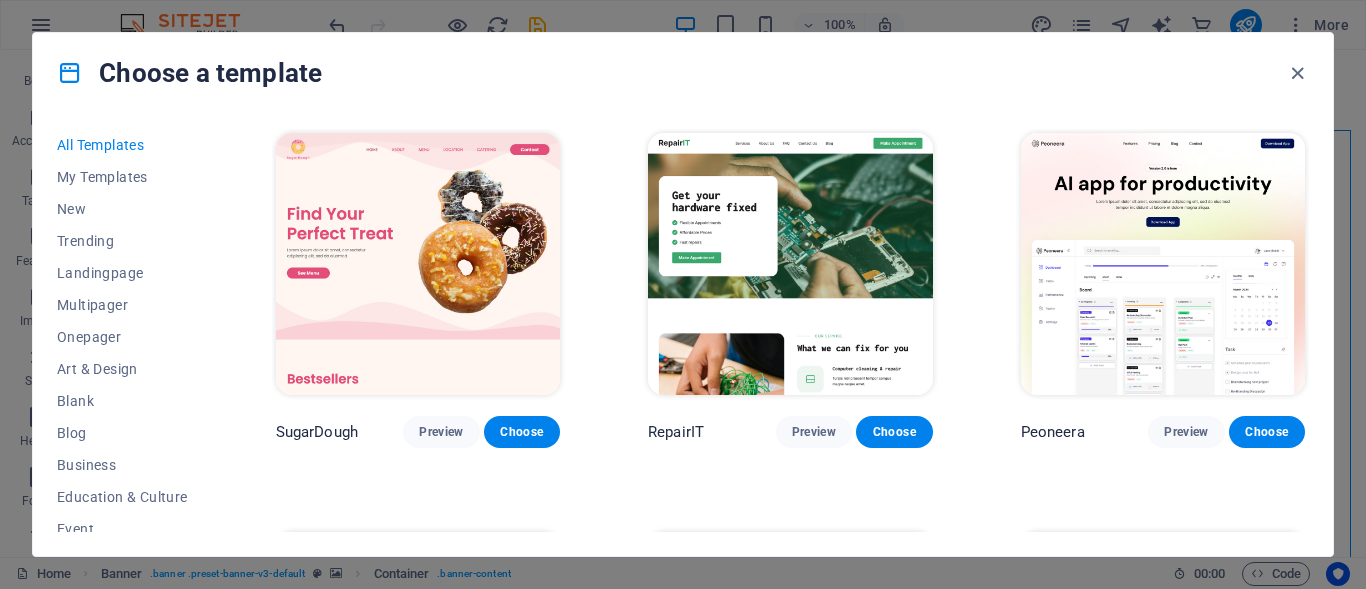 click at bounding box center [790, 264] 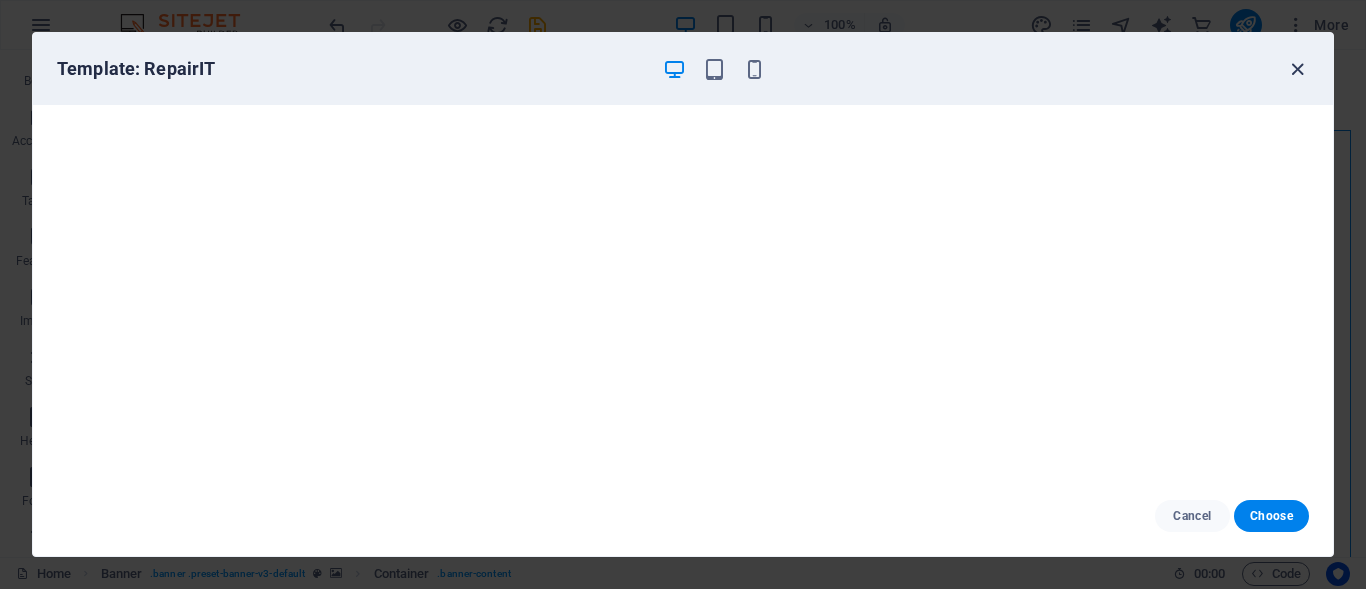 click at bounding box center (1297, 69) 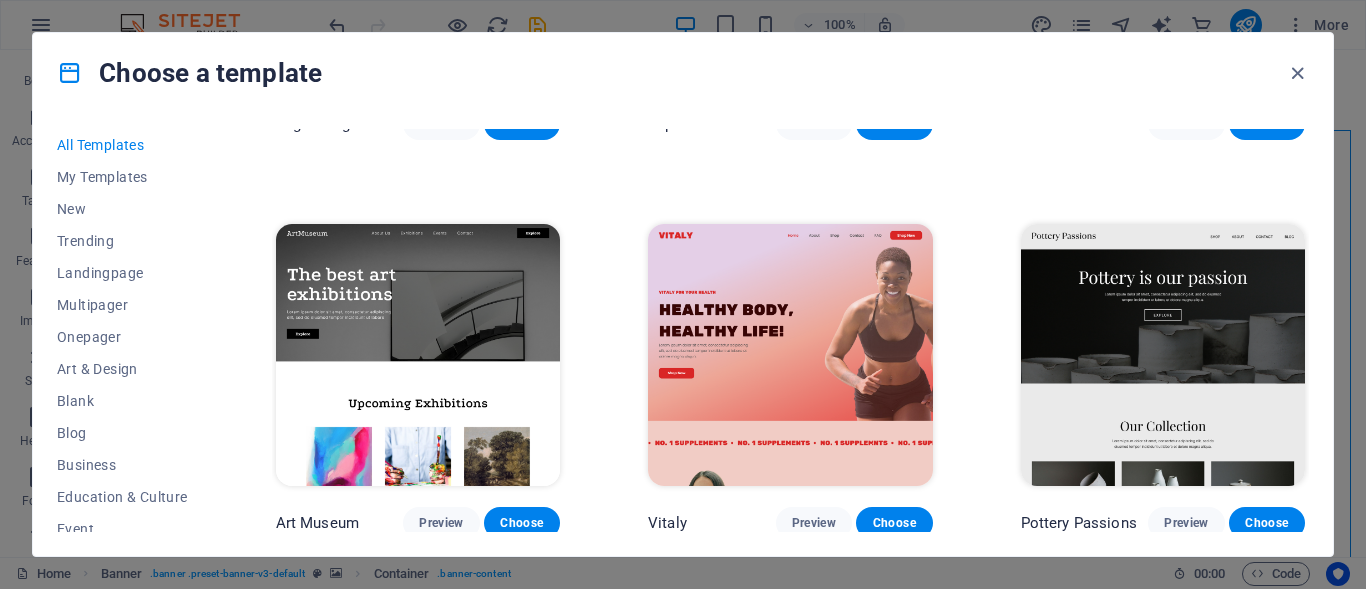 scroll, scrollTop: 500, scrollLeft: 0, axis: vertical 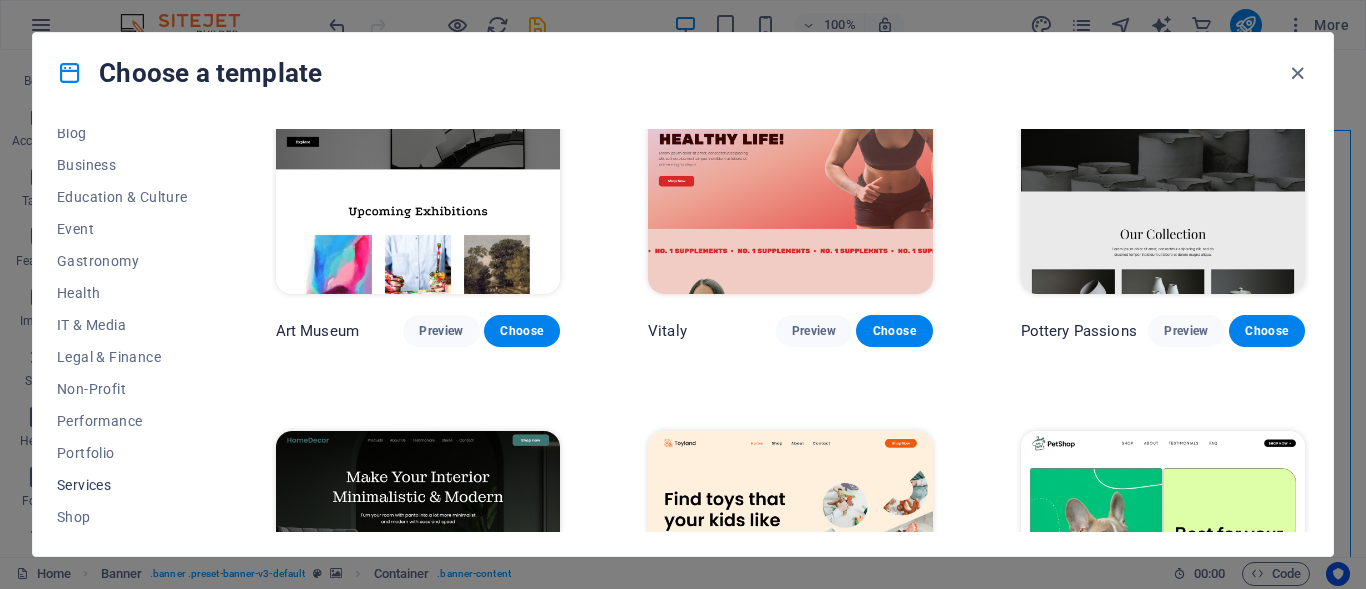 click on "Services" at bounding box center [122, 485] 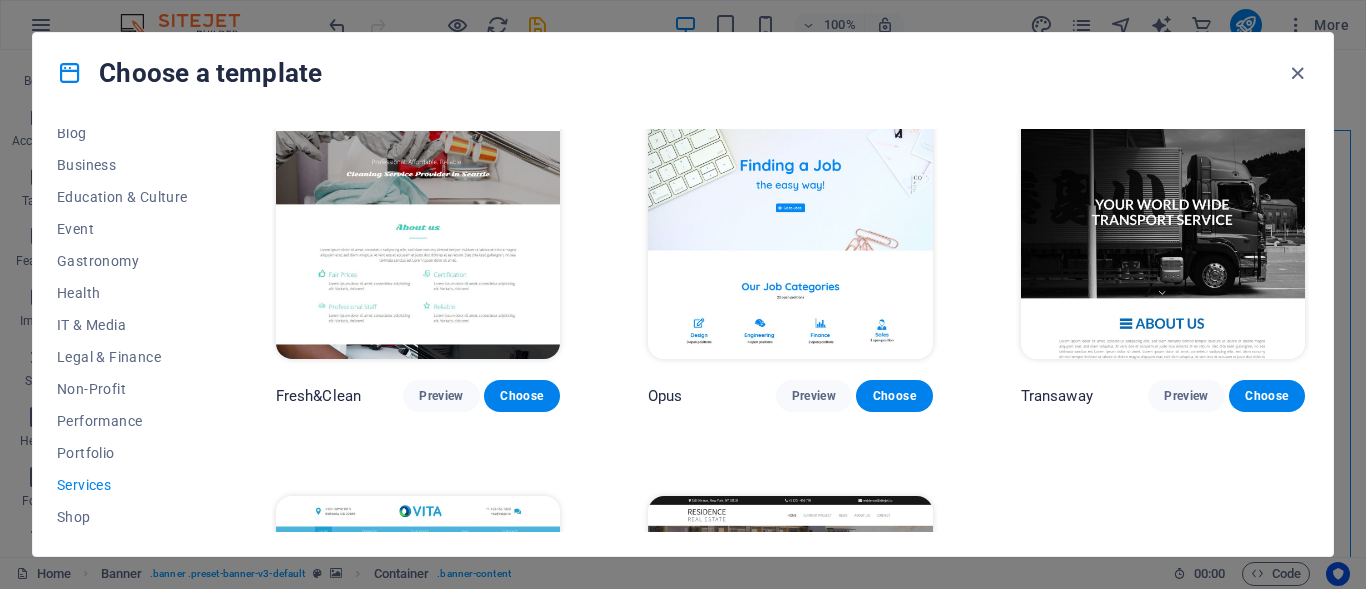 scroll, scrollTop: 2100, scrollLeft: 0, axis: vertical 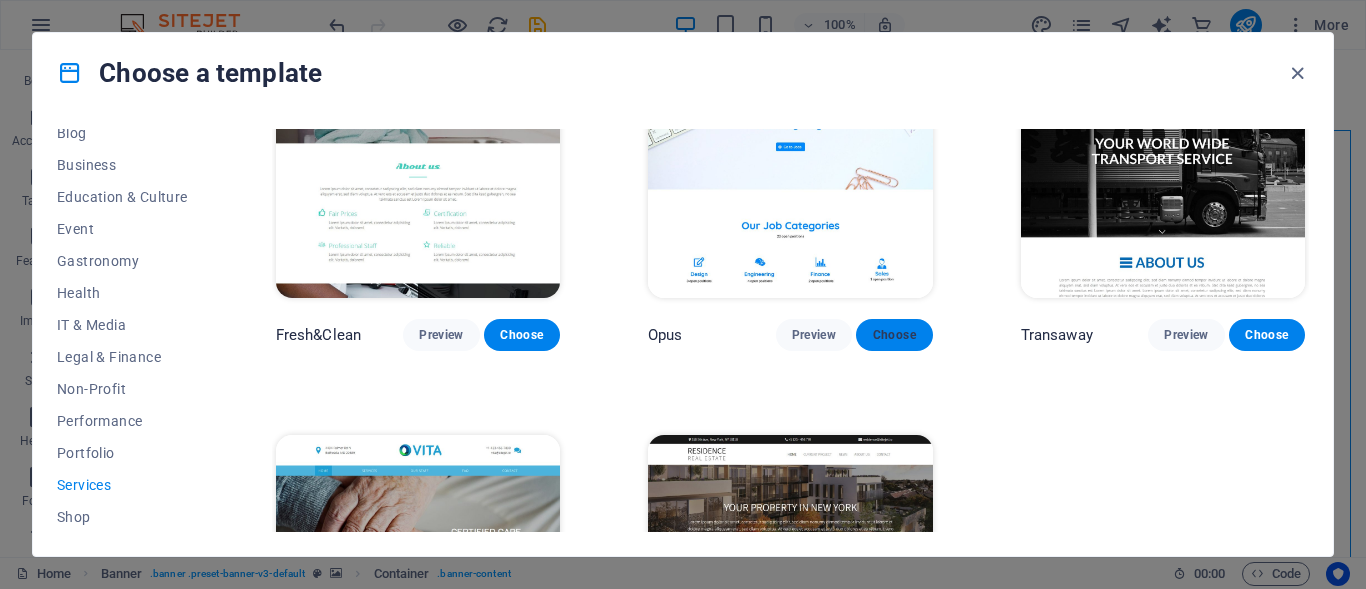 click on "Choose" at bounding box center (894, 335) 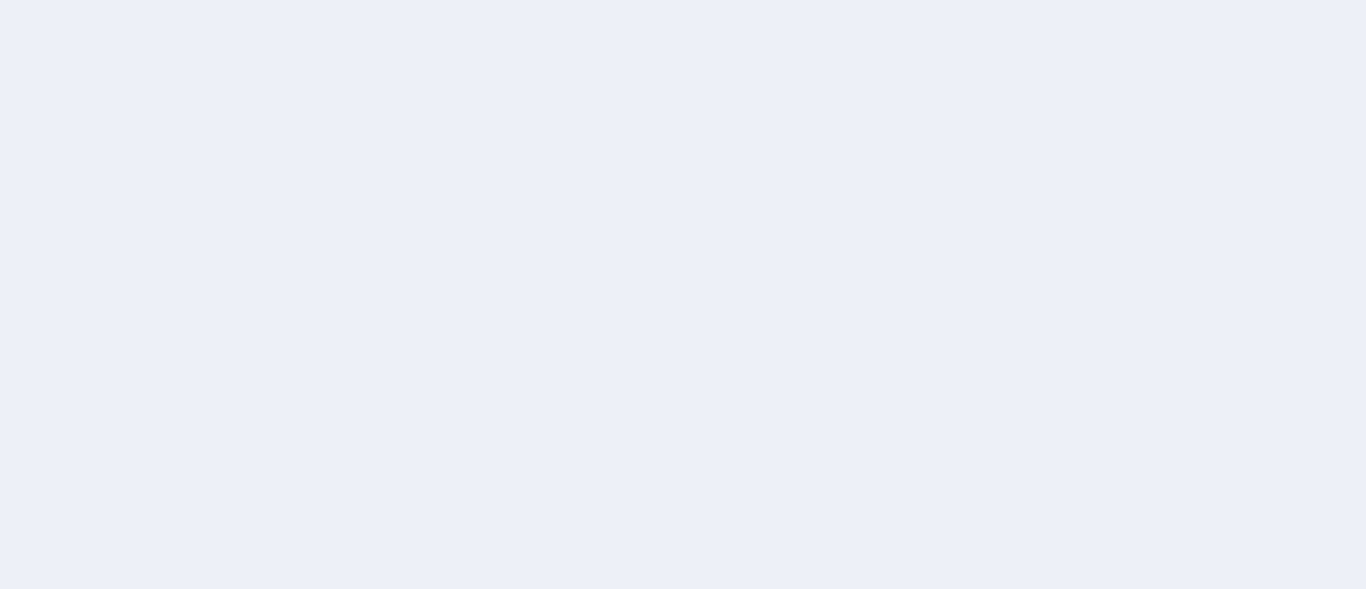 scroll, scrollTop: 0, scrollLeft: 0, axis: both 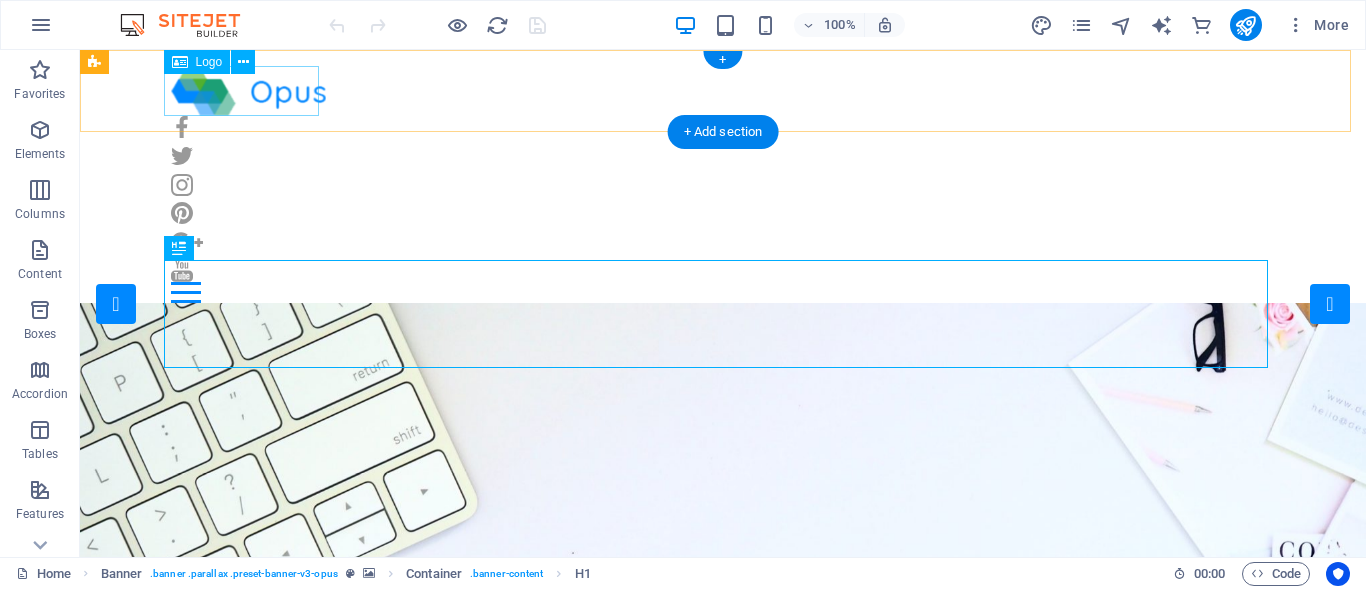 click at bounding box center (723, 91) 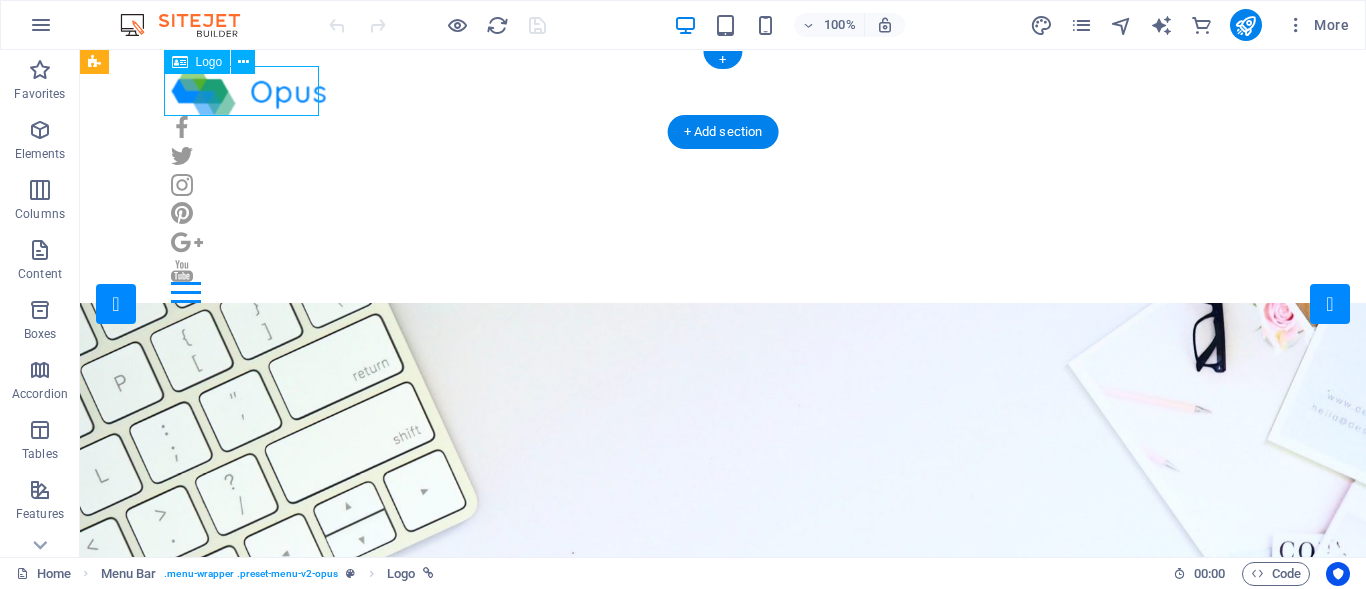 click at bounding box center (723, 91) 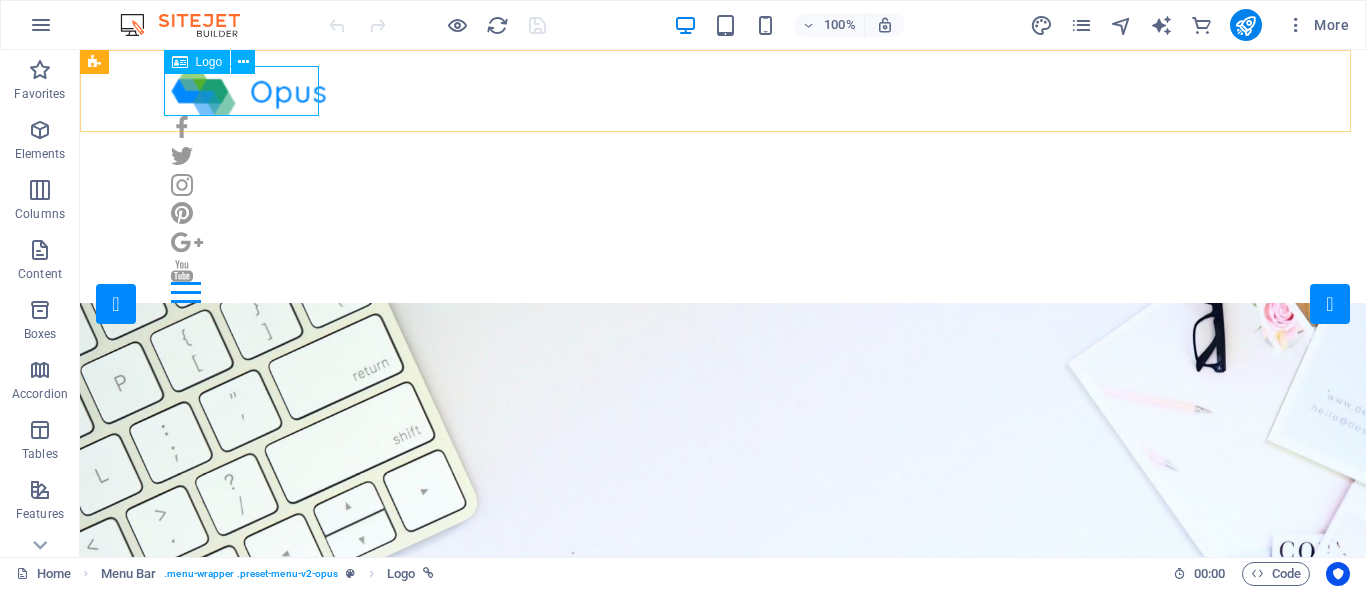 click on "Logo" at bounding box center (209, 62) 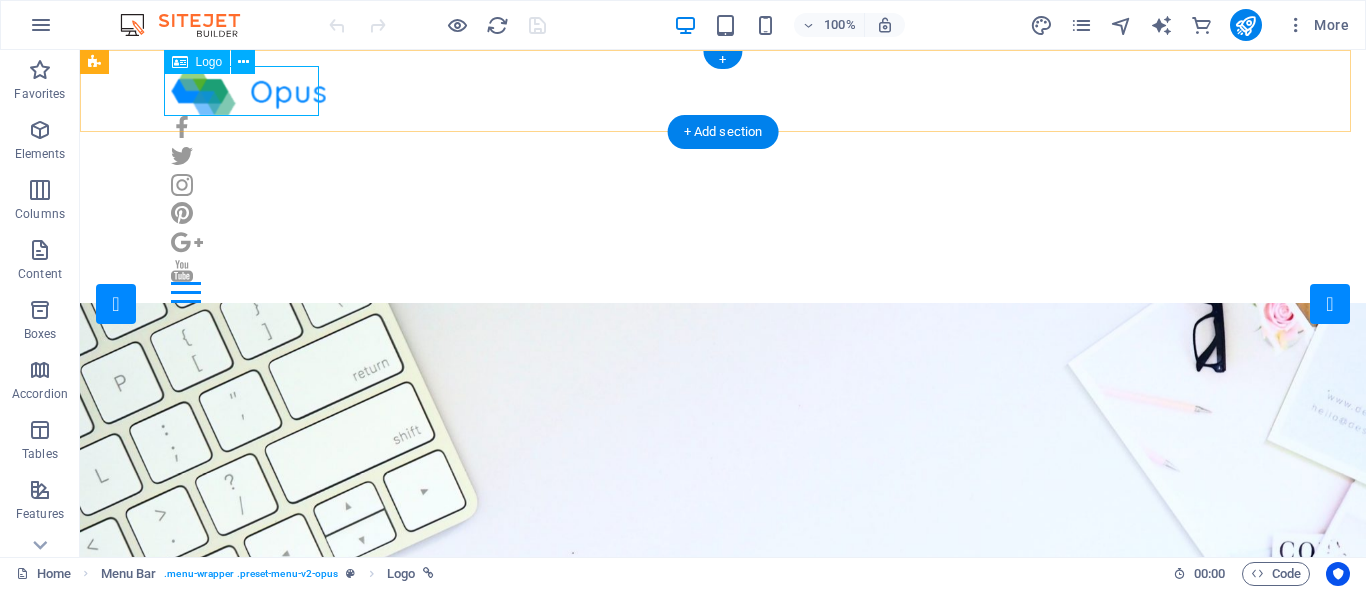 click at bounding box center [723, 91] 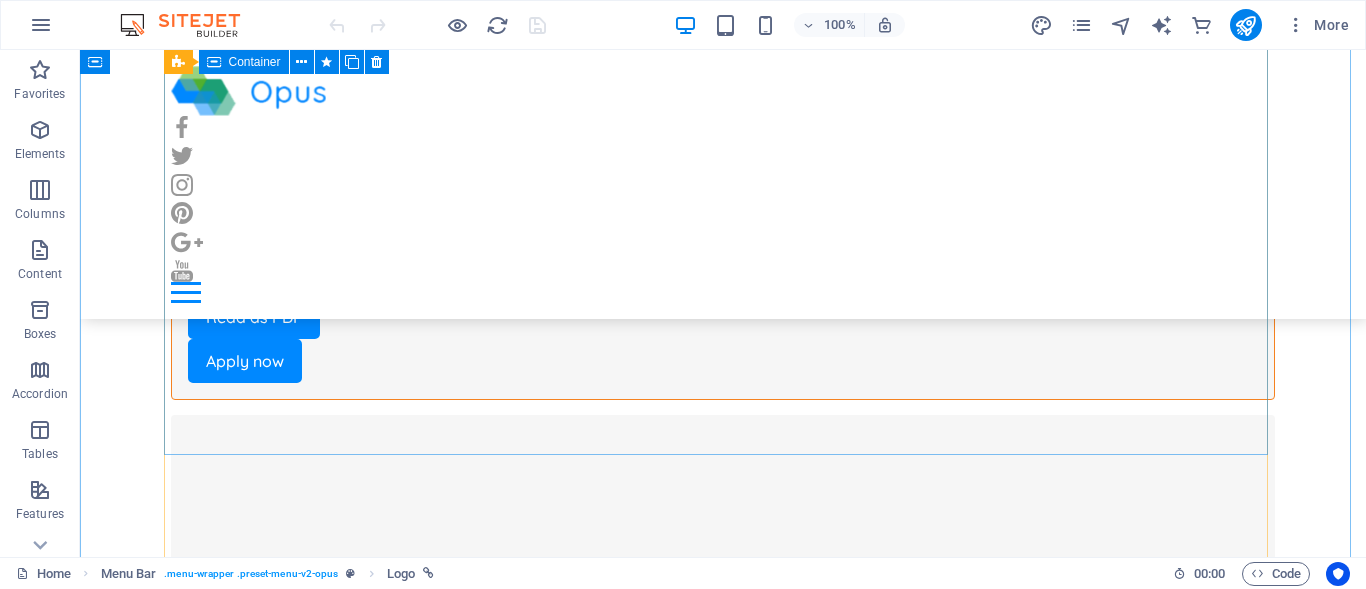 scroll, scrollTop: 2600, scrollLeft: 0, axis: vertical 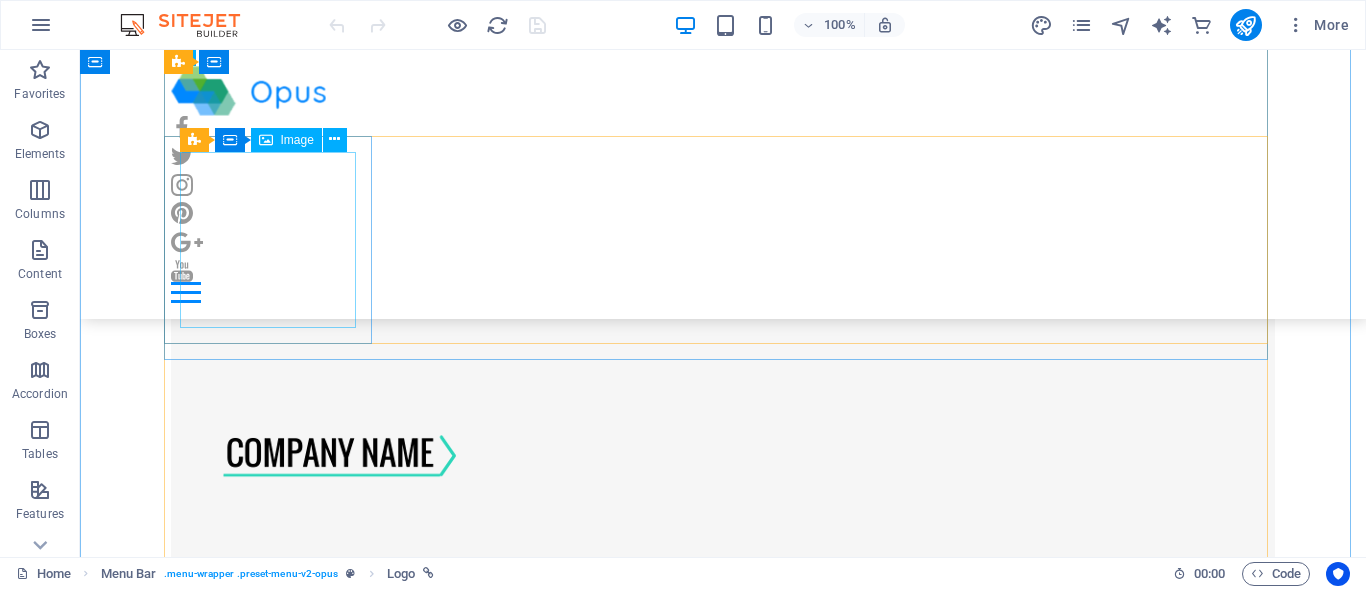 click at bounding box center (723, 2993) 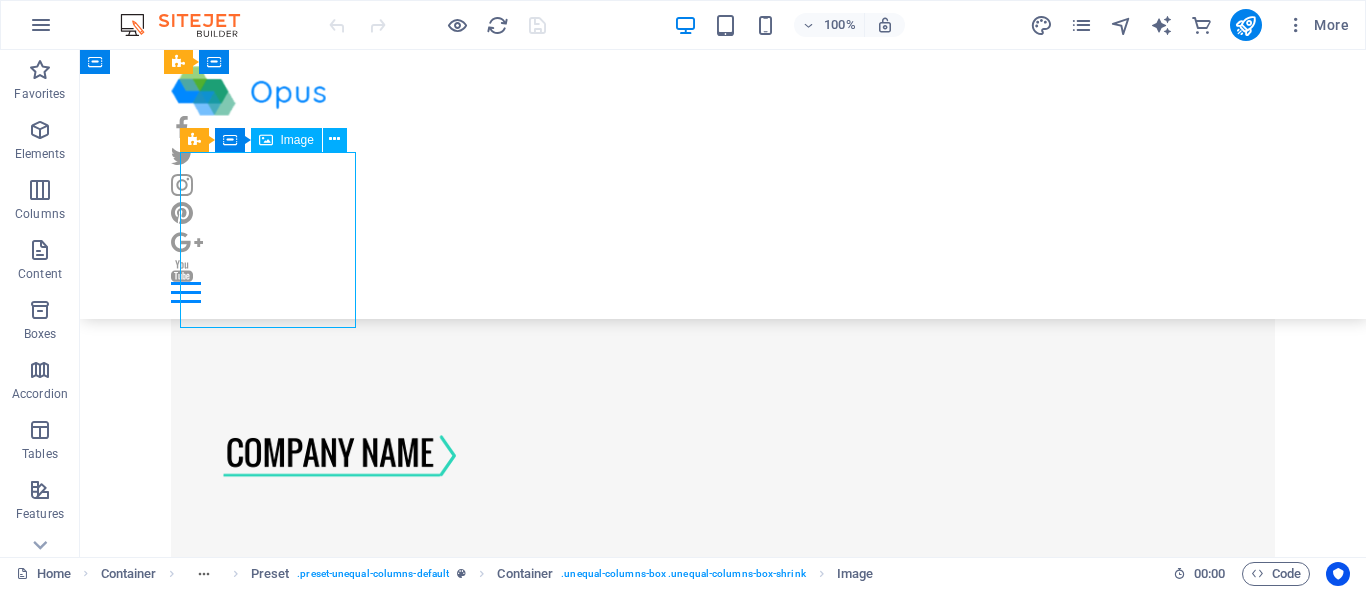 click at bounding box center [723, 2993] 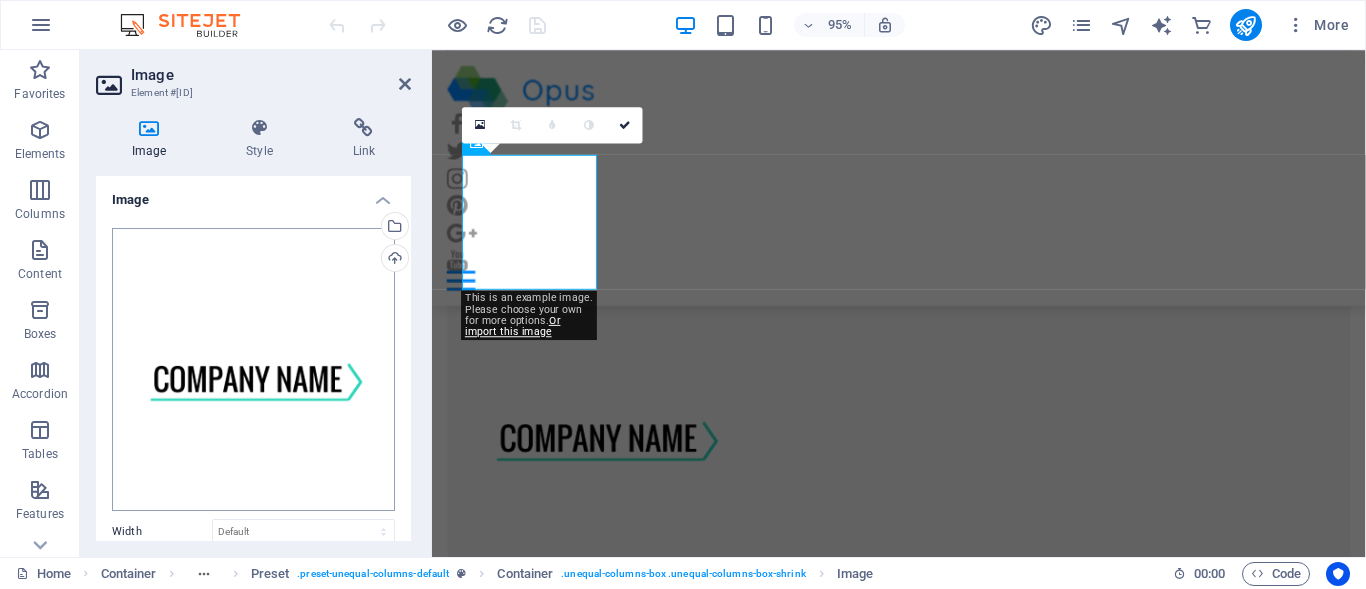 scroll, scrollTop: 2640, scrollLeft: 0, axis: vertical 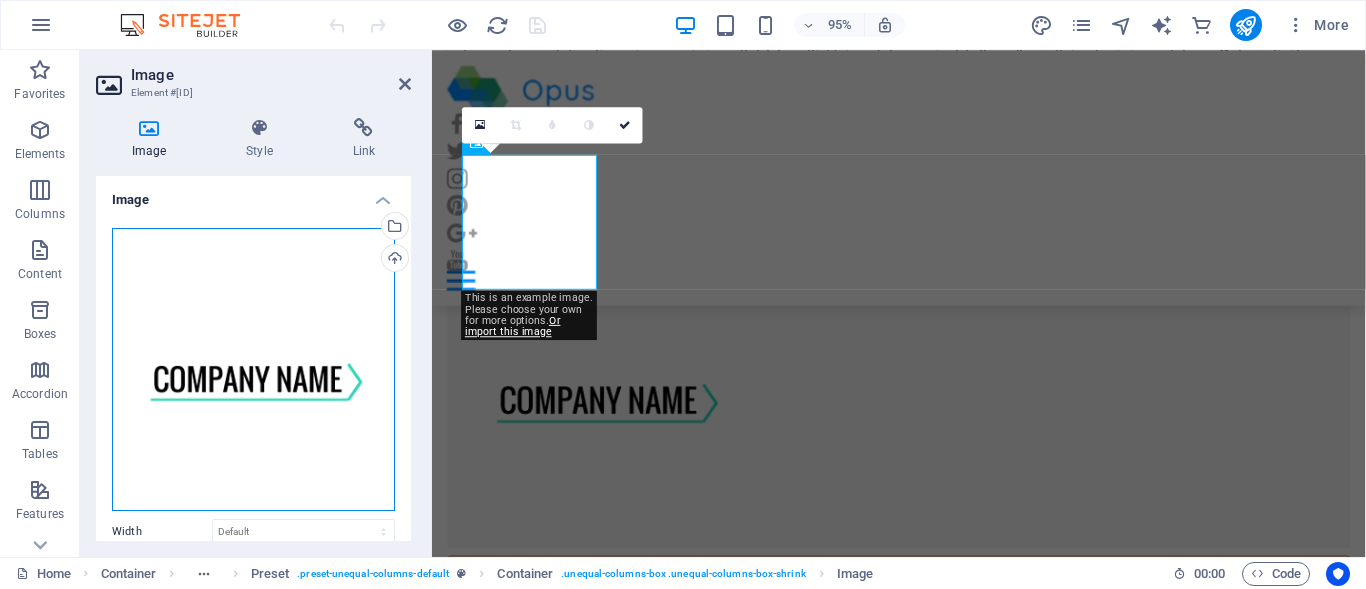 click on "Drag files here, click to choose files or select files from Files or our free stock photos & videos" at bounding box center [253, 369] 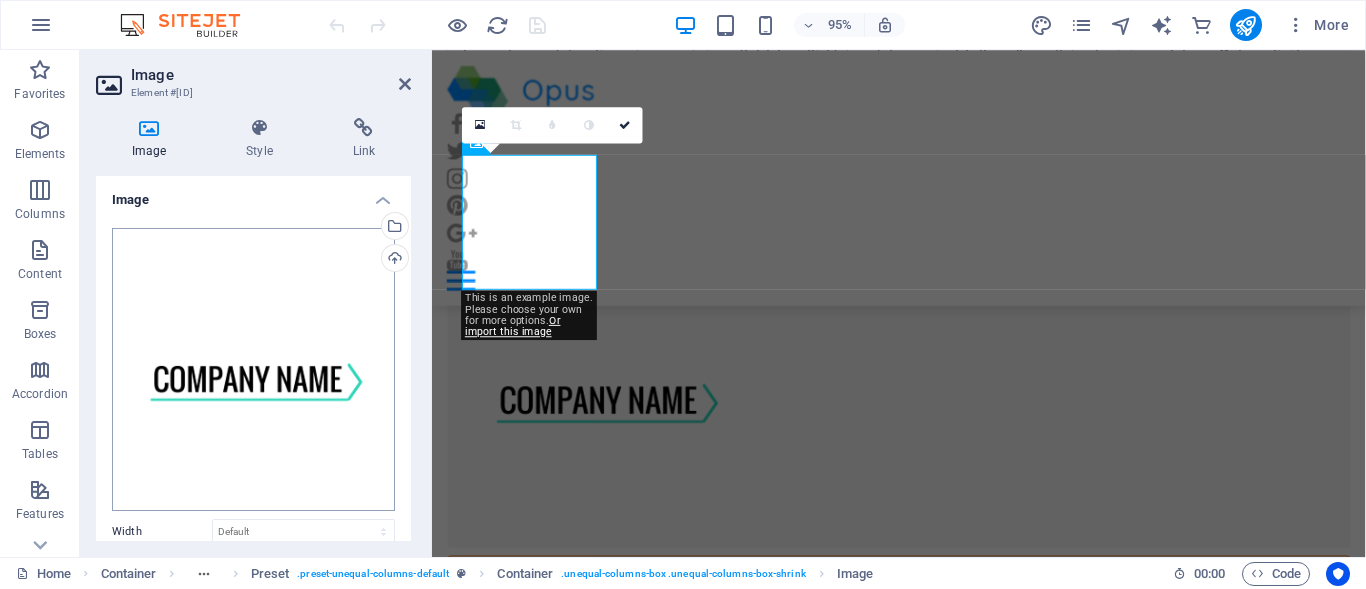 click on "Individual Home Favorites Elements Columns Content Boxes Accordion Tables Features Images Slider Header Footer Forms Marketing Collections Commerce Image Element #[ID] Image Style Link Image Drag files here, click to choose files or select files from Files or our free stock photos & videos Select files from the file manager, stock photos, or upload file(s) Upload Width Default auto px rem % em vh vw Fit image Automatically fit image to a fixed width and height Height Default auto px Alignment Lazyload Loading images after the page loads improves page speed. Responsive Automatically load retina image and smartphone optimized sizes. Lightbox Use as headline The image will be wrapped in an H1 headline tag. Useful for giving alternative text the weight of an H1 headline, e.g. for the logo. Leave unchecked if uncertain. Optimized Images are compressed to improve page speed. Position Direction Custom X offset 50 px rem % vh vw %" at bounding box center (683, 294) 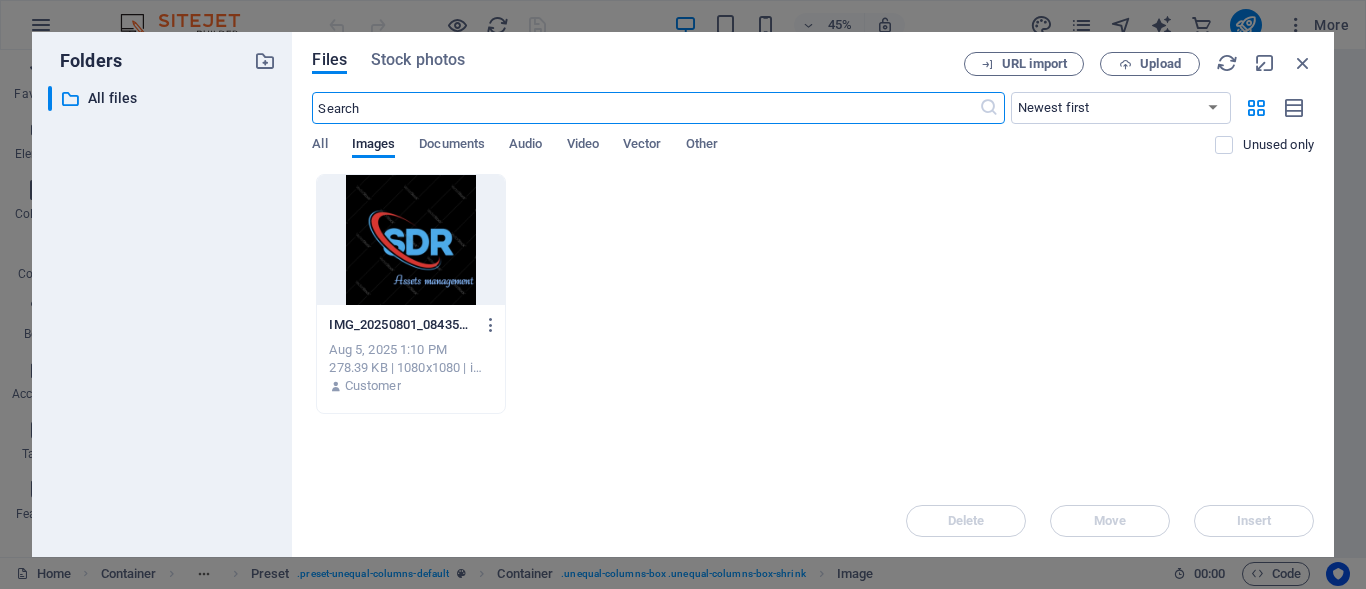 scroll, scrollTop: 3042, scrollLeft: 0, axis: vertical 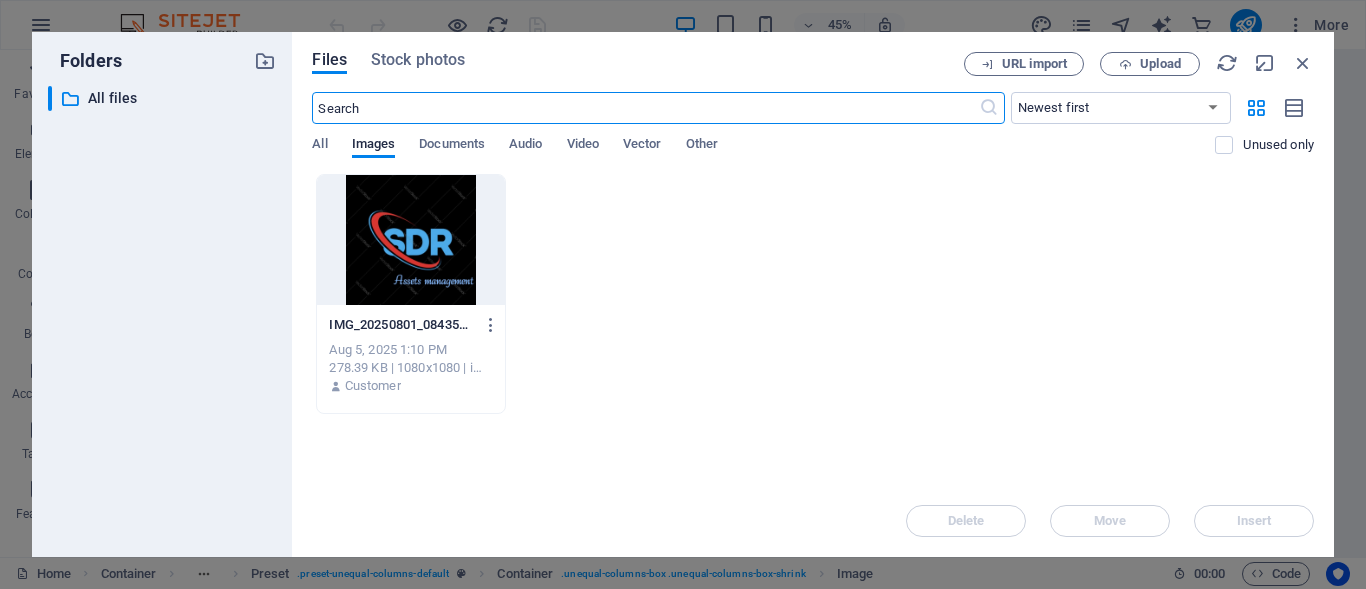 click at bounding box center (410, 240) 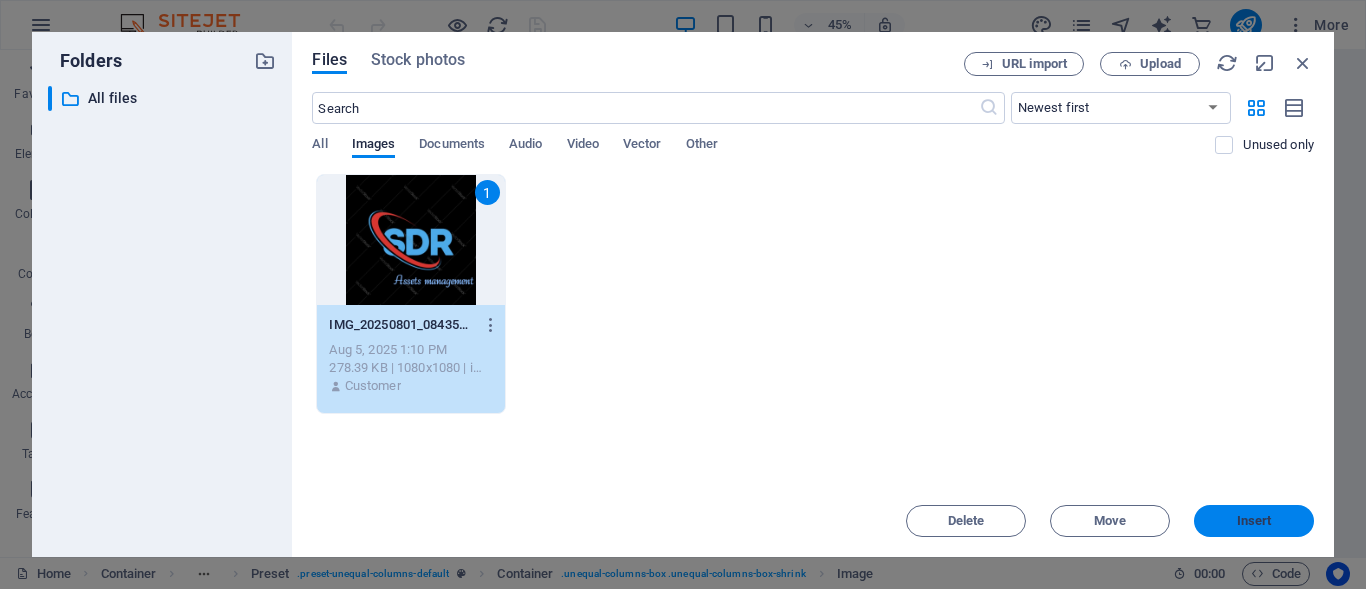 click on "Insert" at bounding box center (1254, 521) 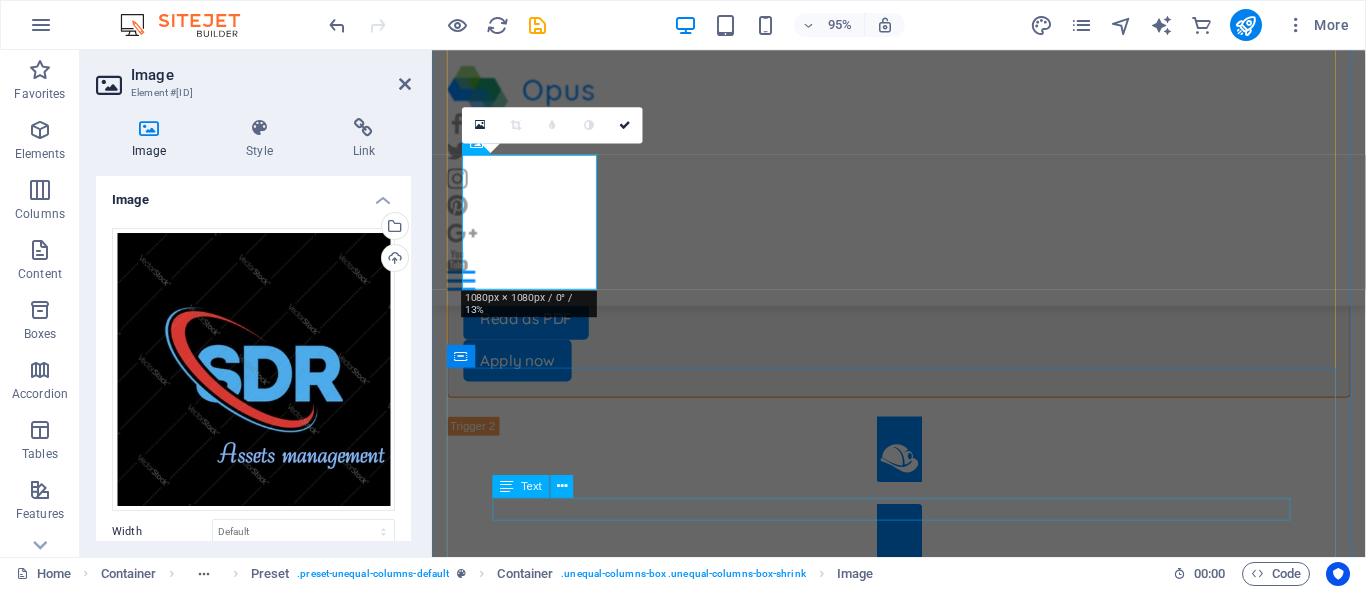 scroll, scrollTop: 2640, scrollLeft: 0, axis: vertical 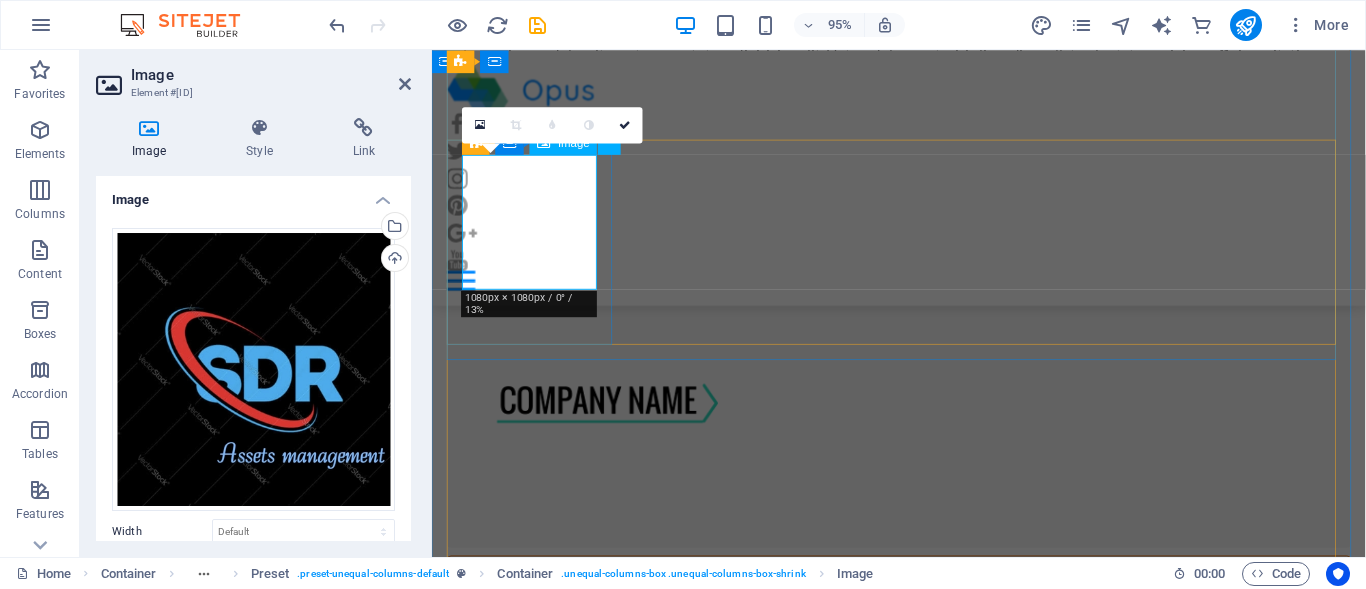 click at bounding box center (923, 3349) 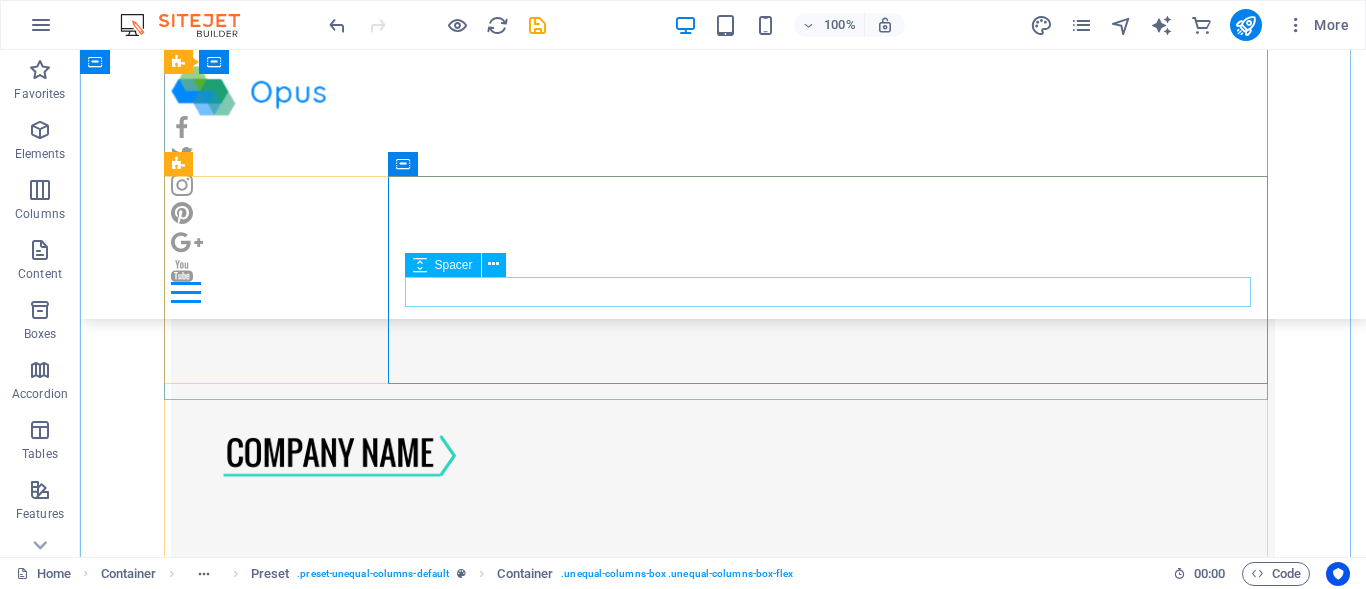 scroll, scrollTop: 2300, scrollLeft: 0, axis: vertical 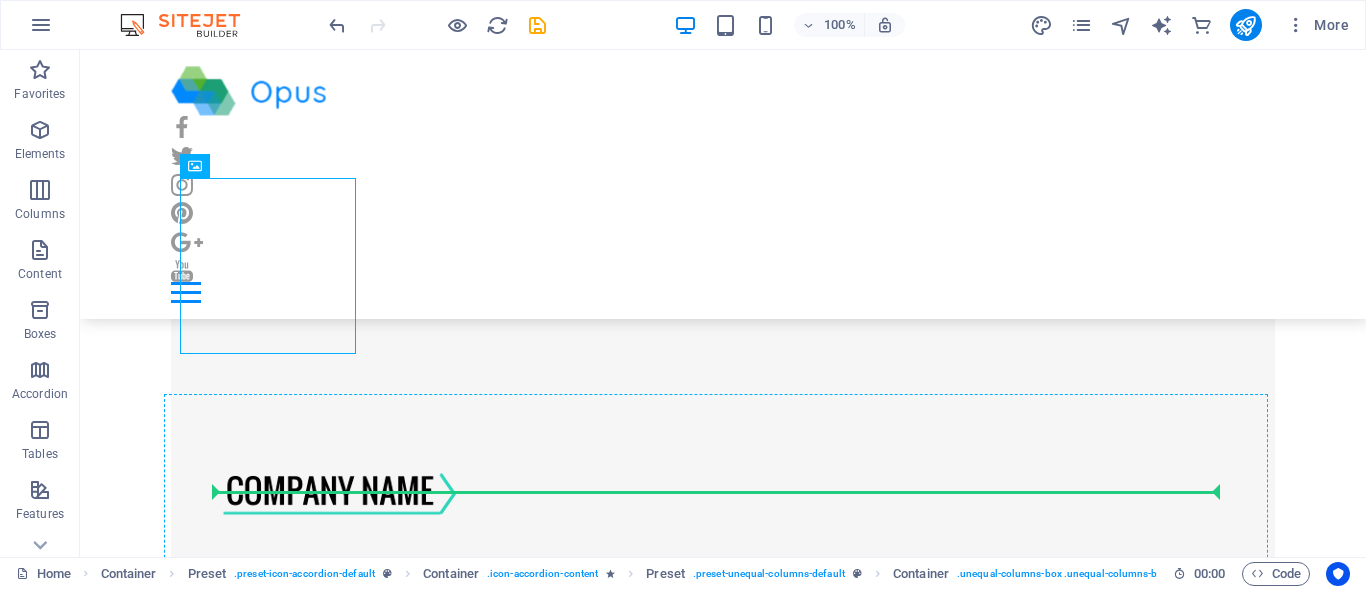 drag, startPoint x: 267, startPoint y: 523, endPoint x: 261, endPoint y: 498, distance: 25.70992 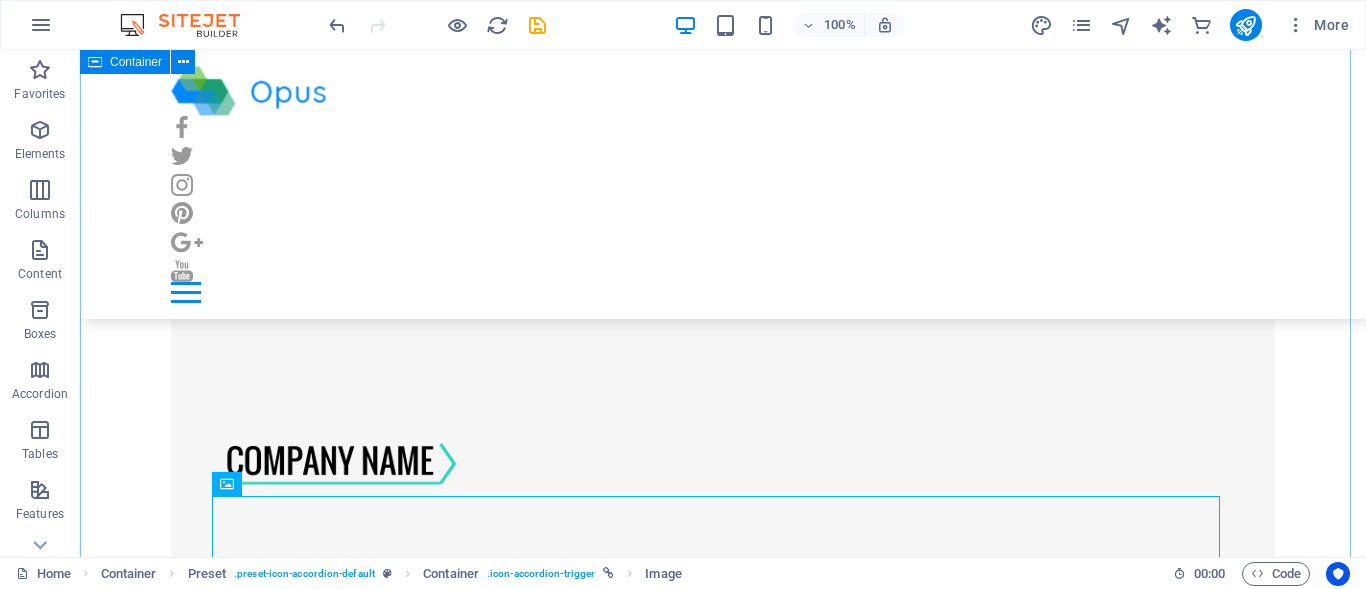 click on "Our Job Categories 22 open positions Design 3 open positions Job Titel | [CITY], [STATE] Lorem ipsum dolor sit amet, consectetur adipisicing elit. Natus, dolores, at, nisi eligendi repellat voluptatem minima officia veritatis quasi animi porro laudantium dicta dolor voluptate non maiores ipsum.   Read as PDF   Apply now Job Titel | [CITY], [STATE] Lorem ipsum dolor sit amet, consectetur adipisicing elit. Natus, dolores, at, nisi eligendi repellat voluptatem minima officia veritatis quasi animi porro laudantium dicta dolor voluptate non maiores ipsum.   Read as PDF   Apply now Job Titel | [CITY], [STATE] Lorem ipsum dolor sit amet, consectetur adipisicing elit. Natus, dolores, at, nisi eligendi repellat voluptatem minima officia veritatis quasi animi porro laudantium dicta dolor voluptate non maiores ipsum.   Read as PDF   Apply now Engineering  4 open positions Job Titel | [CITY], [STATE]   Read as PDF   Apply now Job Titel | [CITY], [STATE]   Read as PDF   Apply now Job Titel | [CITY], [STATE]   Read as PDF or" at bounding box center (723, 2063546) 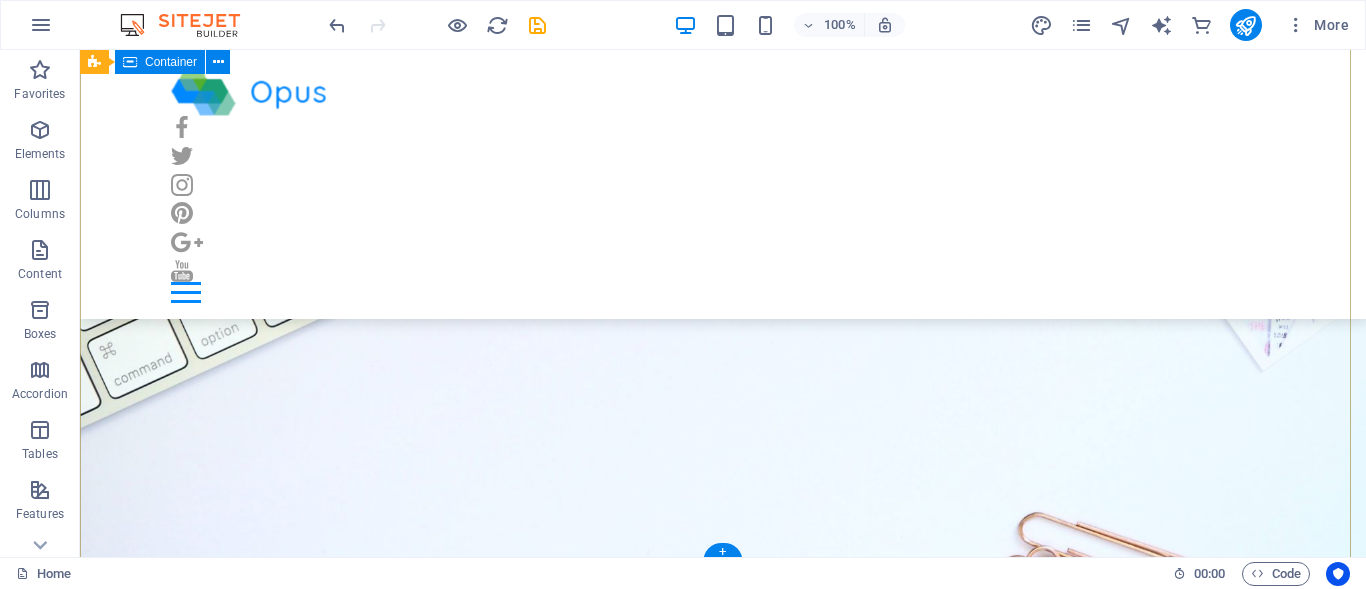 scroll, scrollTop: 0, scrollLeft: 0, axis: both 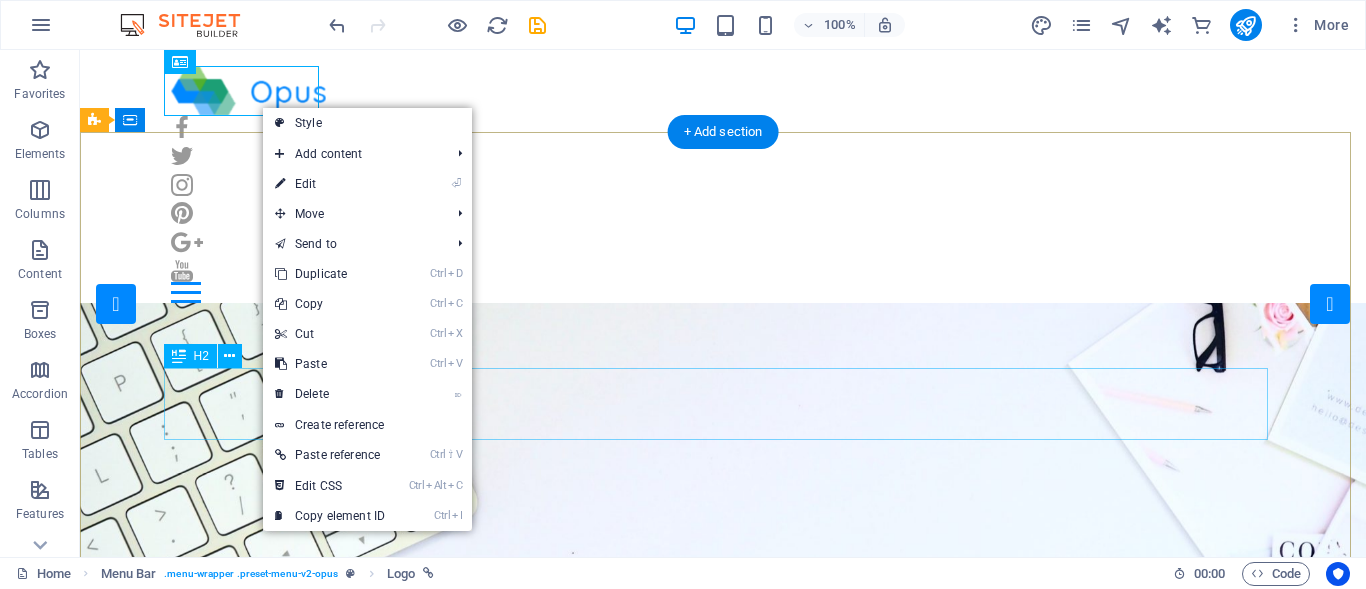 click on "the easy way!" at bounding box center (723, 1117) 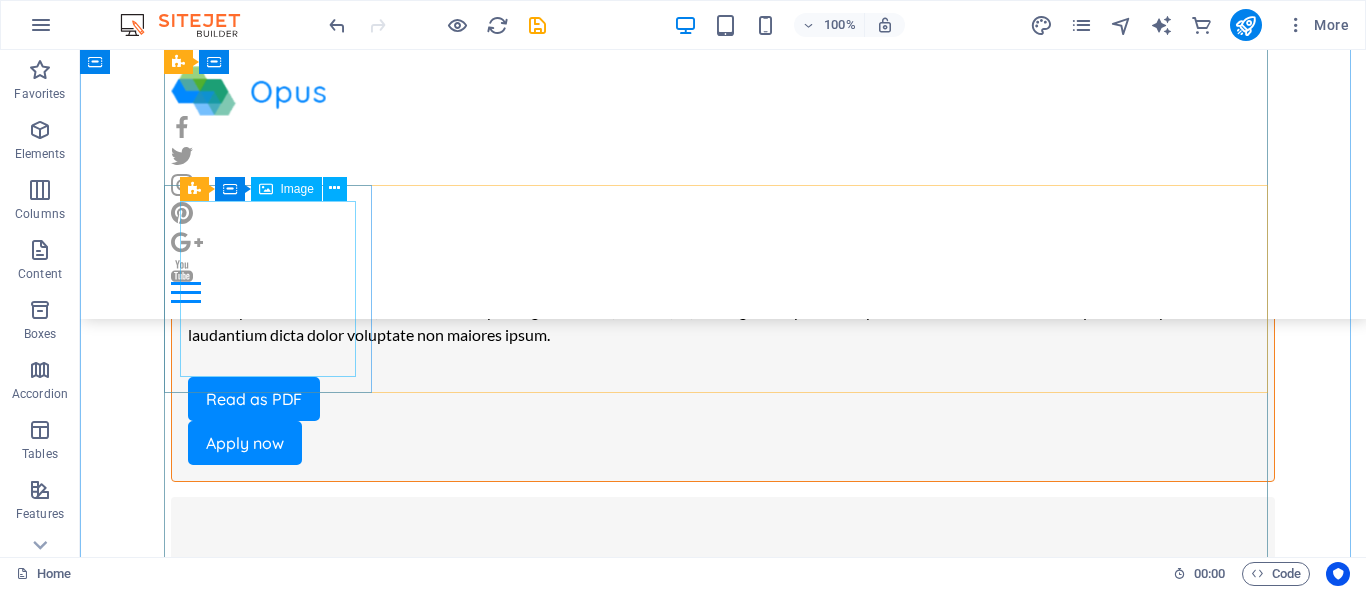 scroll, scrollTop: 2300, scrollLeft: 0, axis: vertical 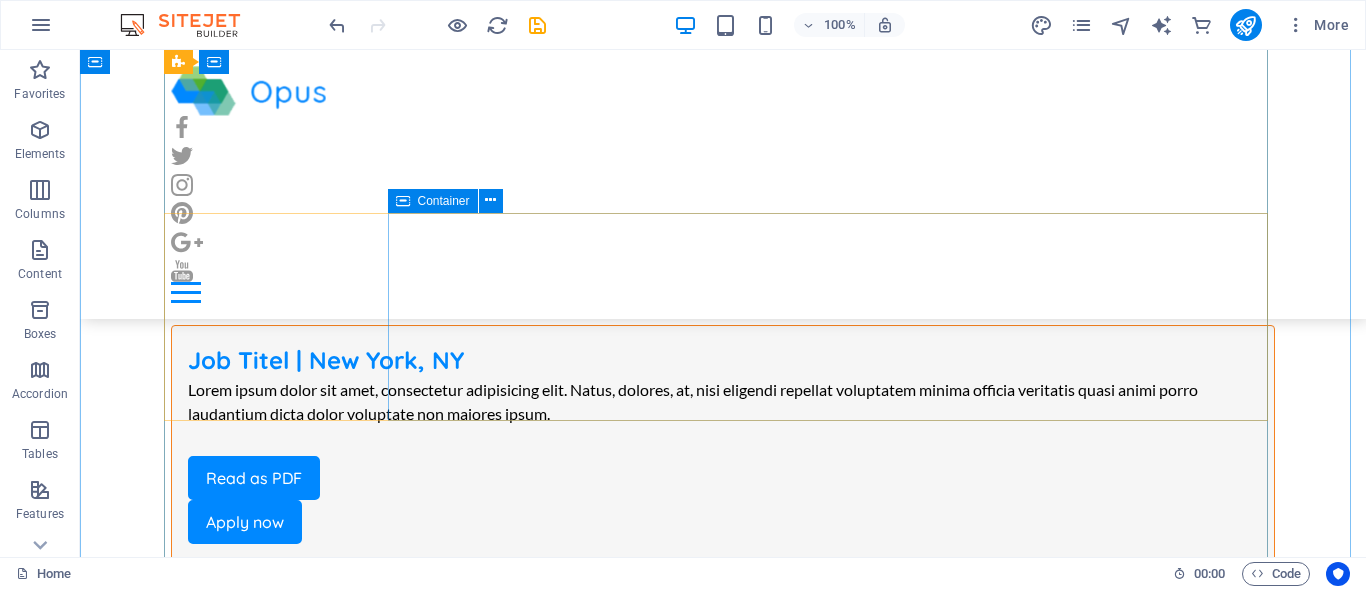 click on "Job Titel | [CITY], [STATE] Lorem ipsum dolor sit amet, consectetur adipisicing elit. Natus, dolores, at, nisi eligendi repellat voluptatem minima officia veritatis quasi animi porro laudantium dicta dolor voluptate non maiores ipsum.   Read as PDF   Apply now" at bounding box center [723, 2994] 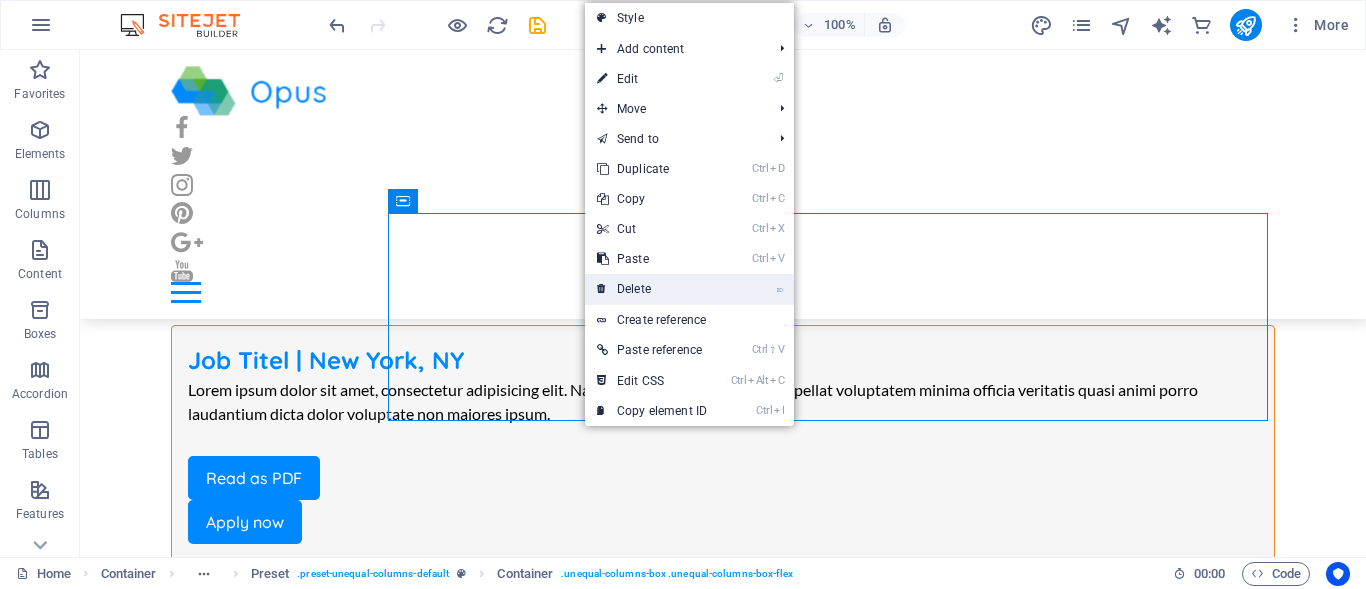 click on "⌦  Delete" at bounding box center [652, 289] 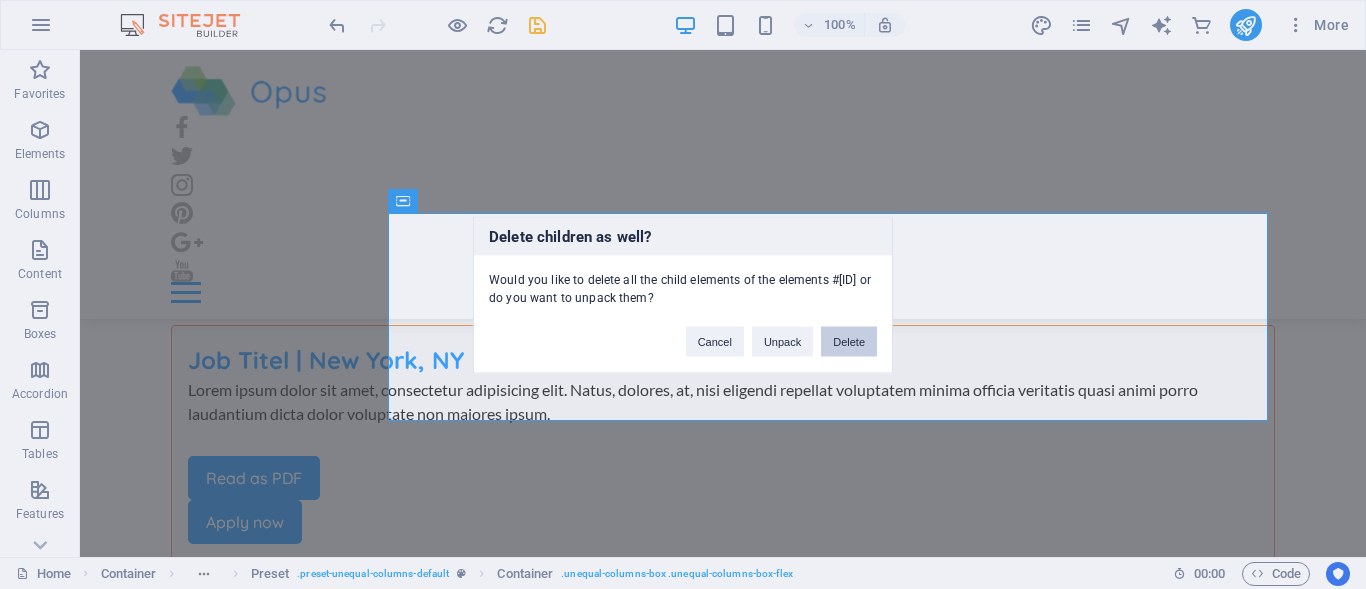 click on "Delete" at bounding box center [849, 341] 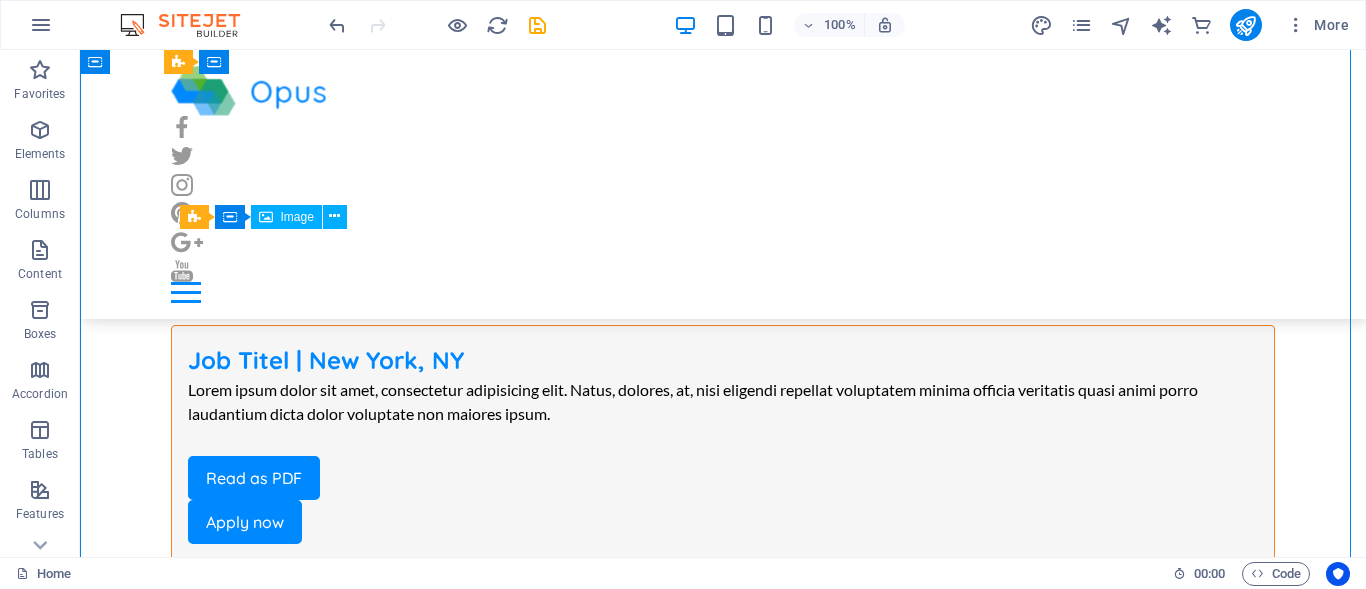 click at bounding box center (723, 2702) 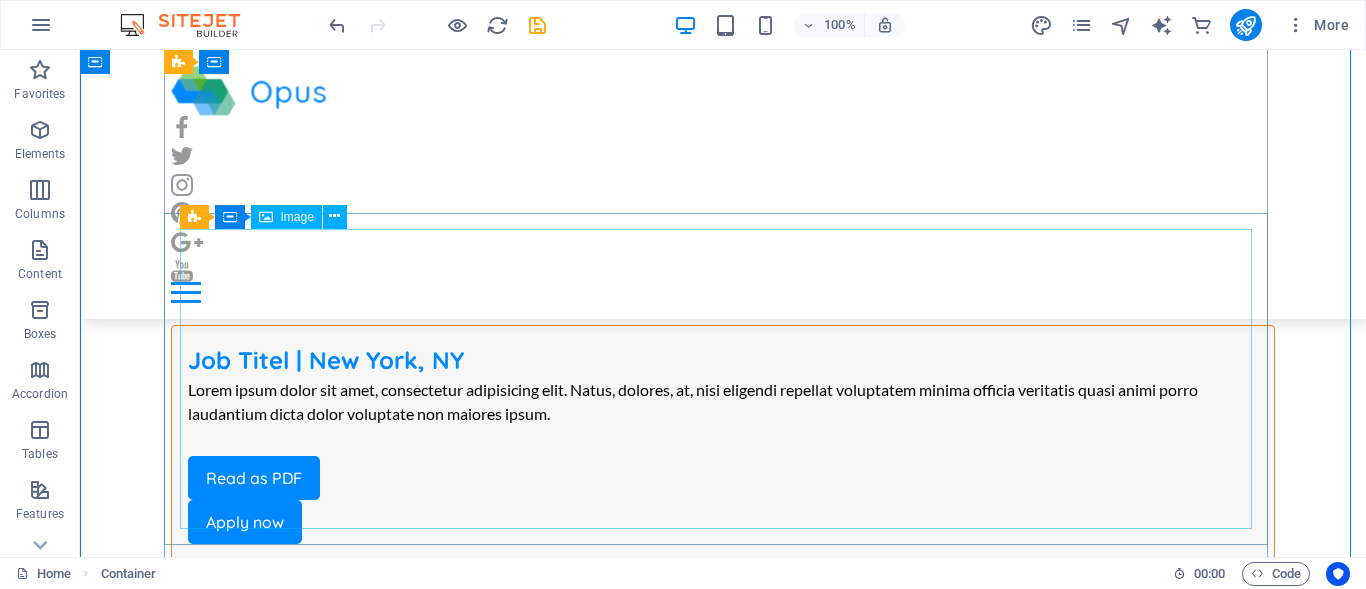 click at bounding box center [723, 2702] 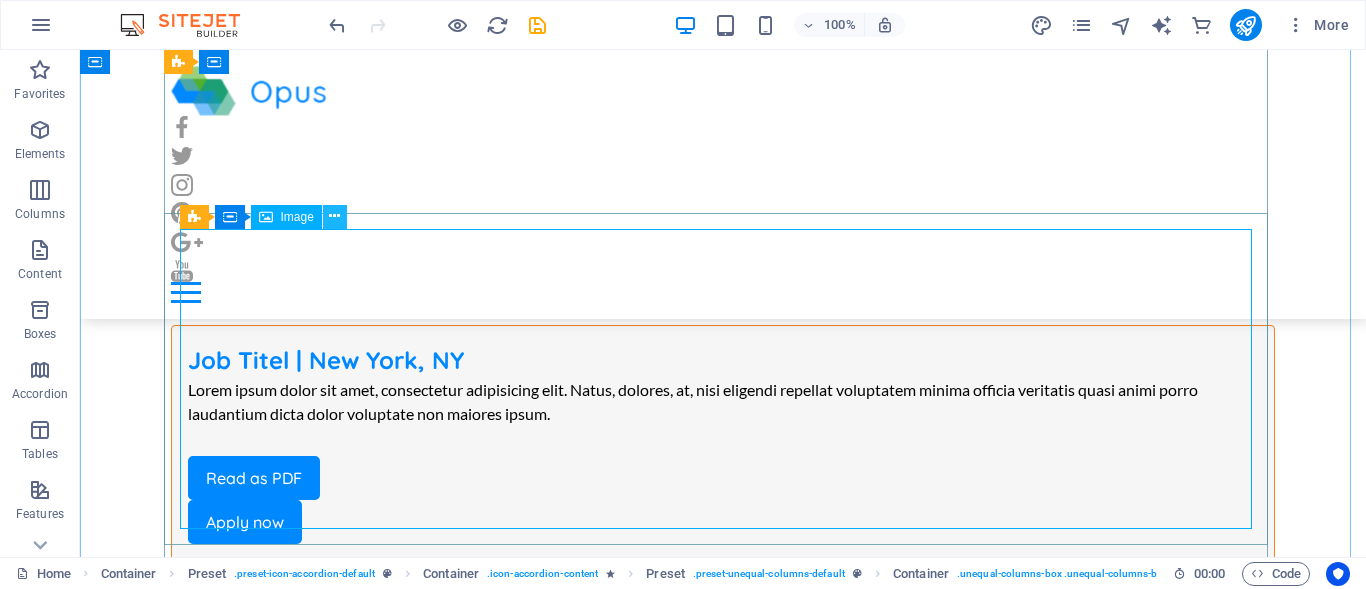 drag, startPoint x: 241, startPoint y: 180, endPoint x: 330, endPoint y: 224, distance: 99.282425 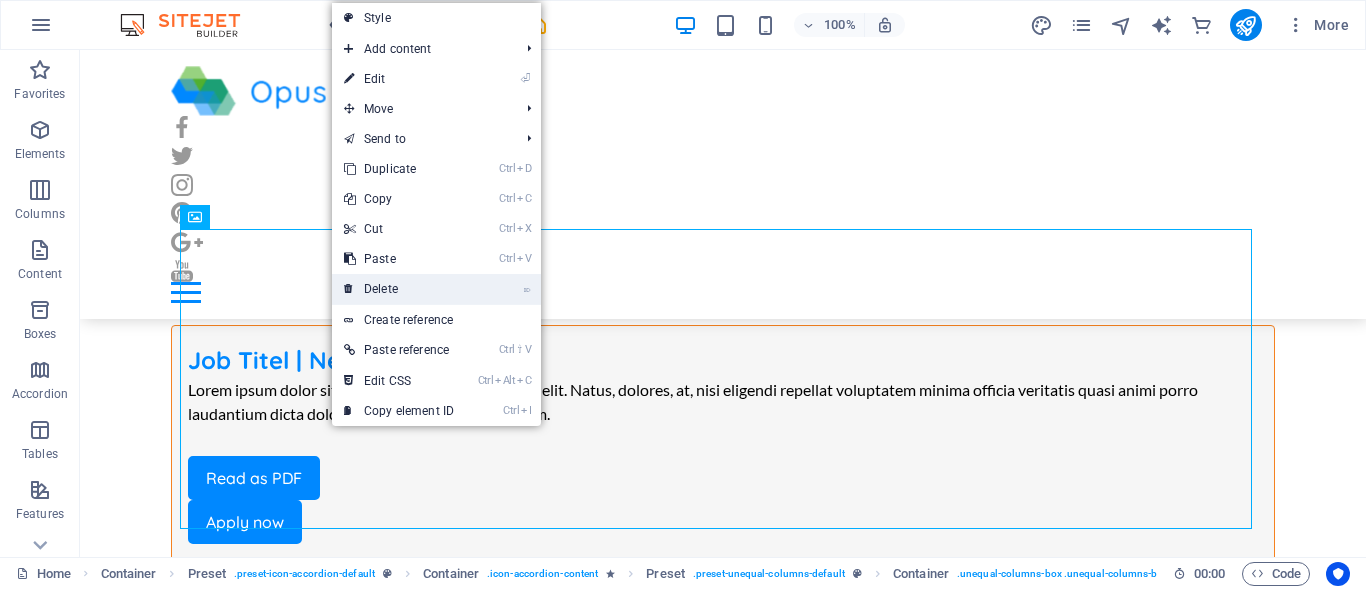 click on "⌦  Delete" at bounding box center (399, 289) 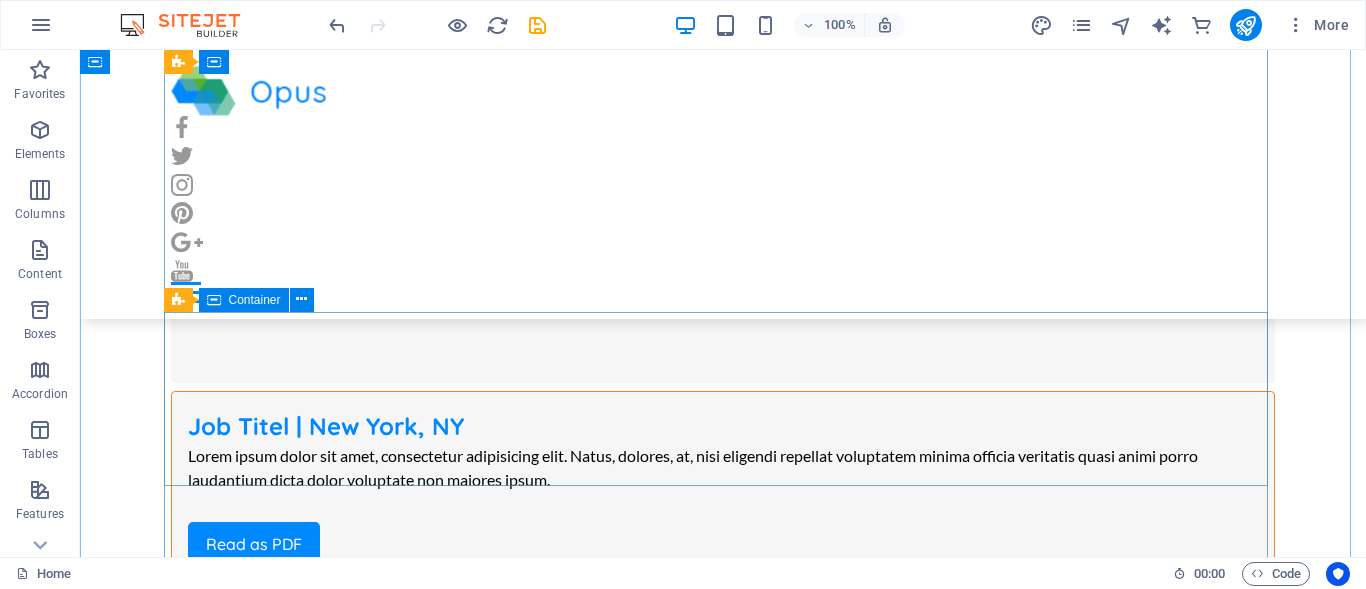 scroll, scrollTop: 2200, scrollLeft: 0, axis: vertical 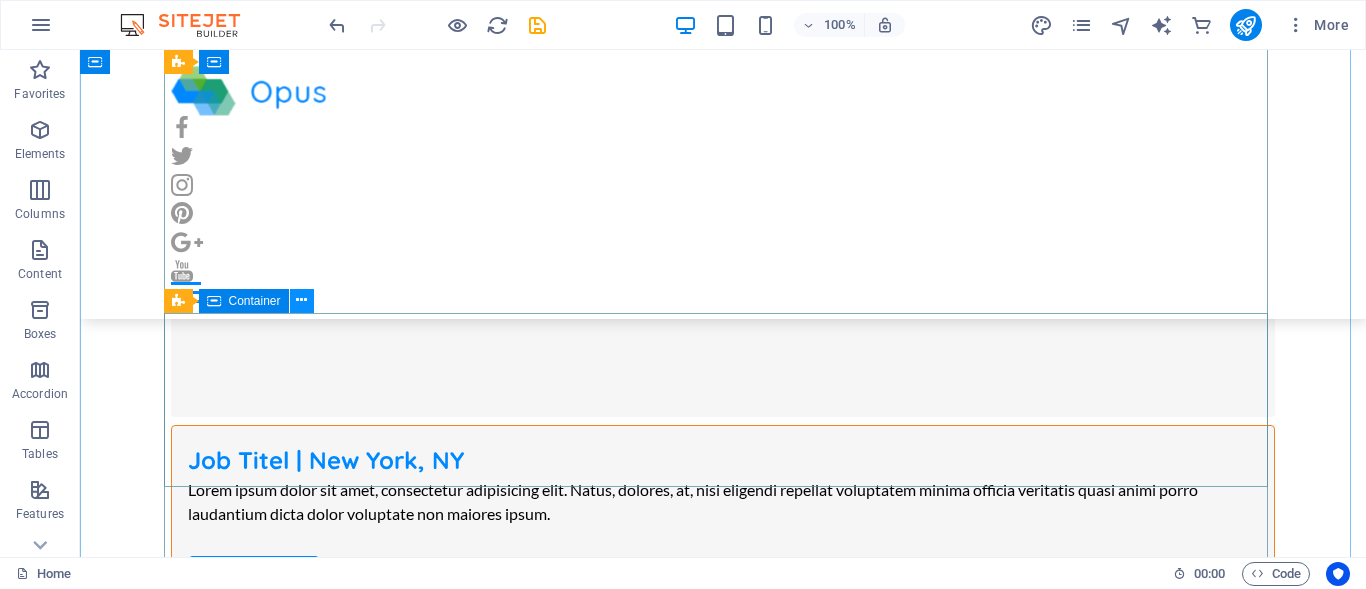click at bounding box center (301, 300) 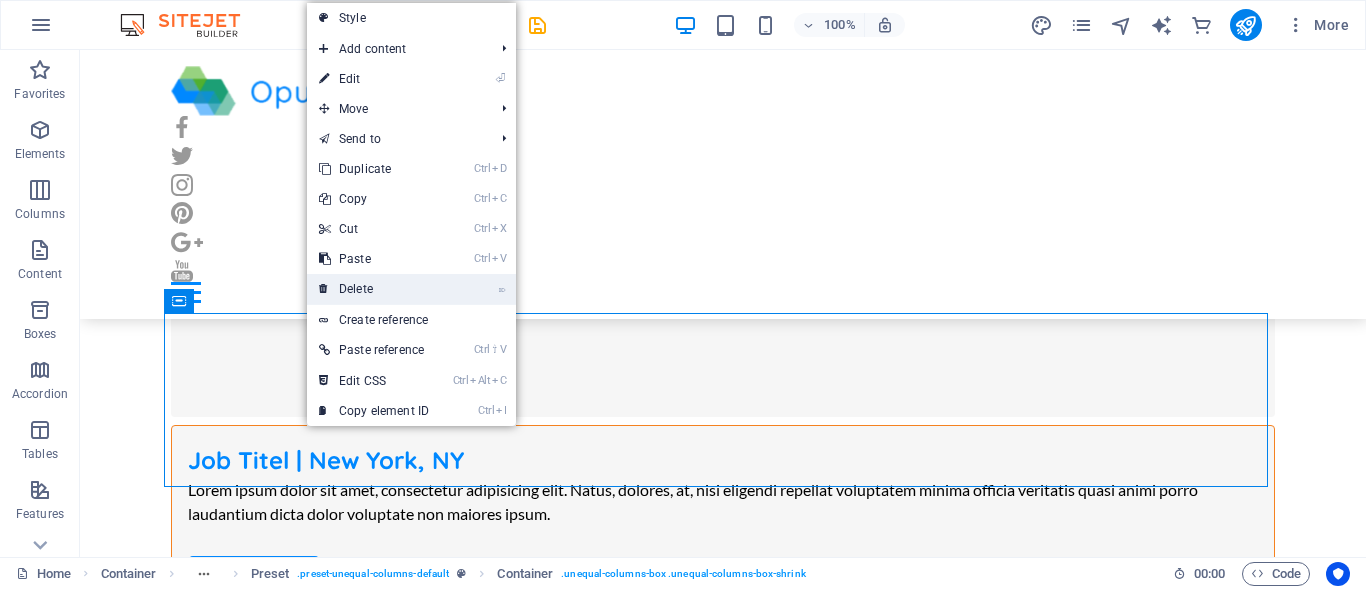 click on "⌦  Delete" at bounding box center (374, 289) 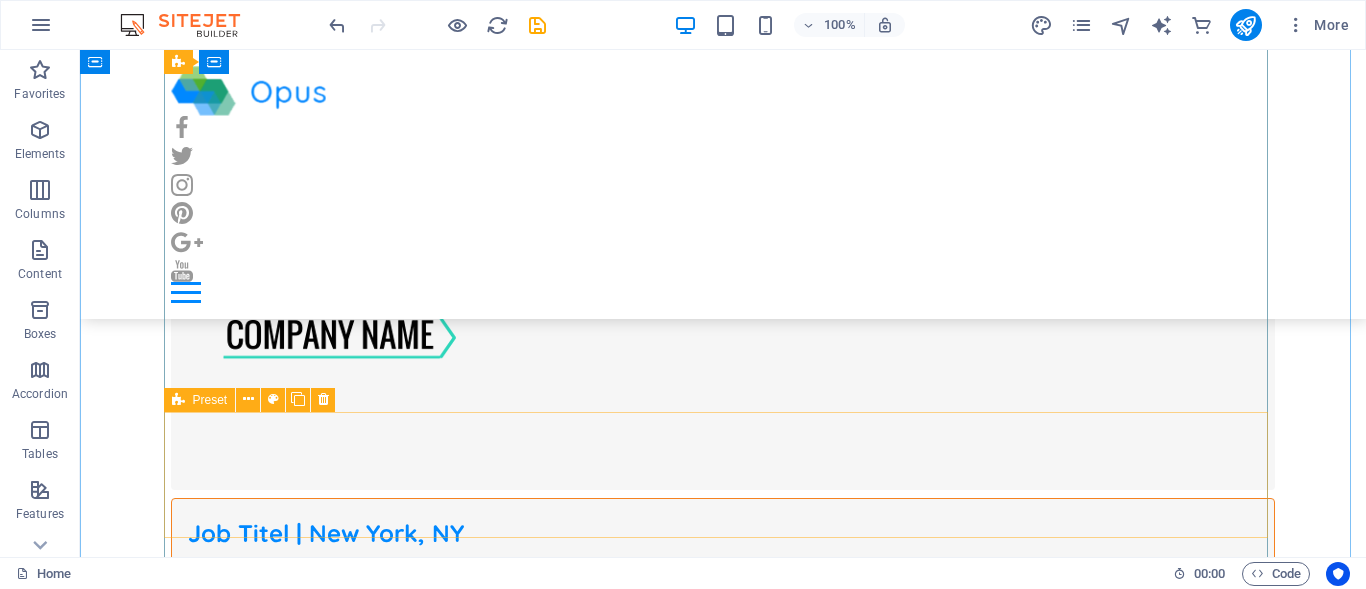 scroll, scrollTop: 2100, scrollLeft: 0, axis: vertical 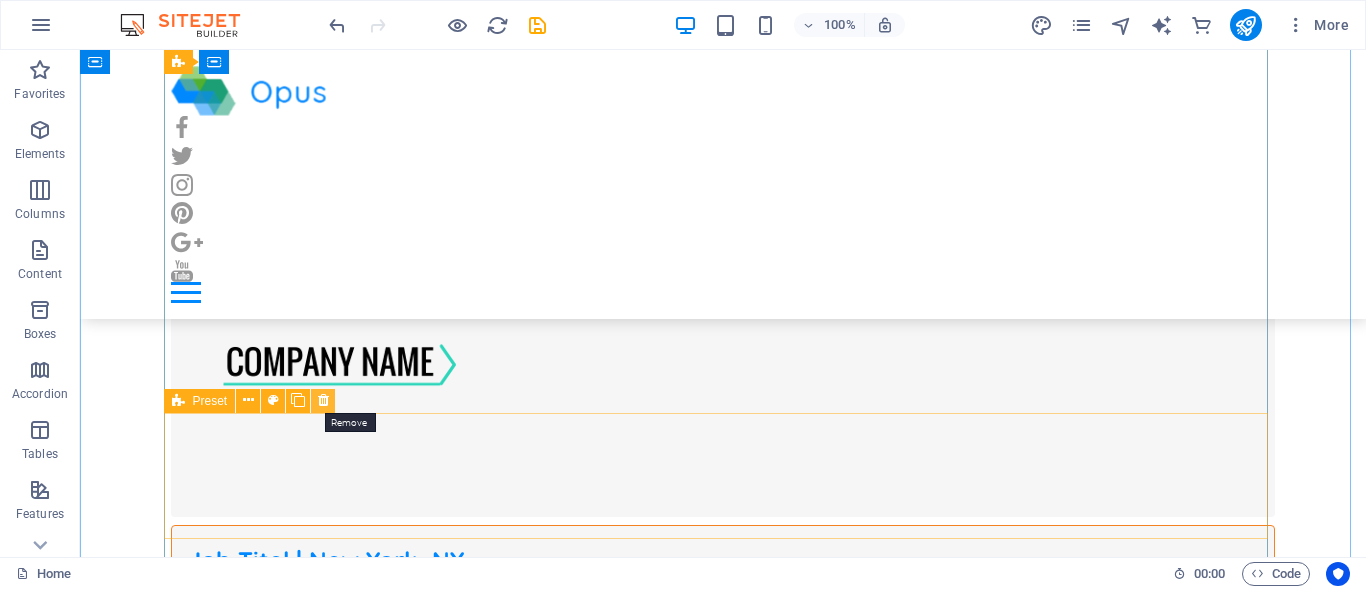 click at bounding box center [323, 400] 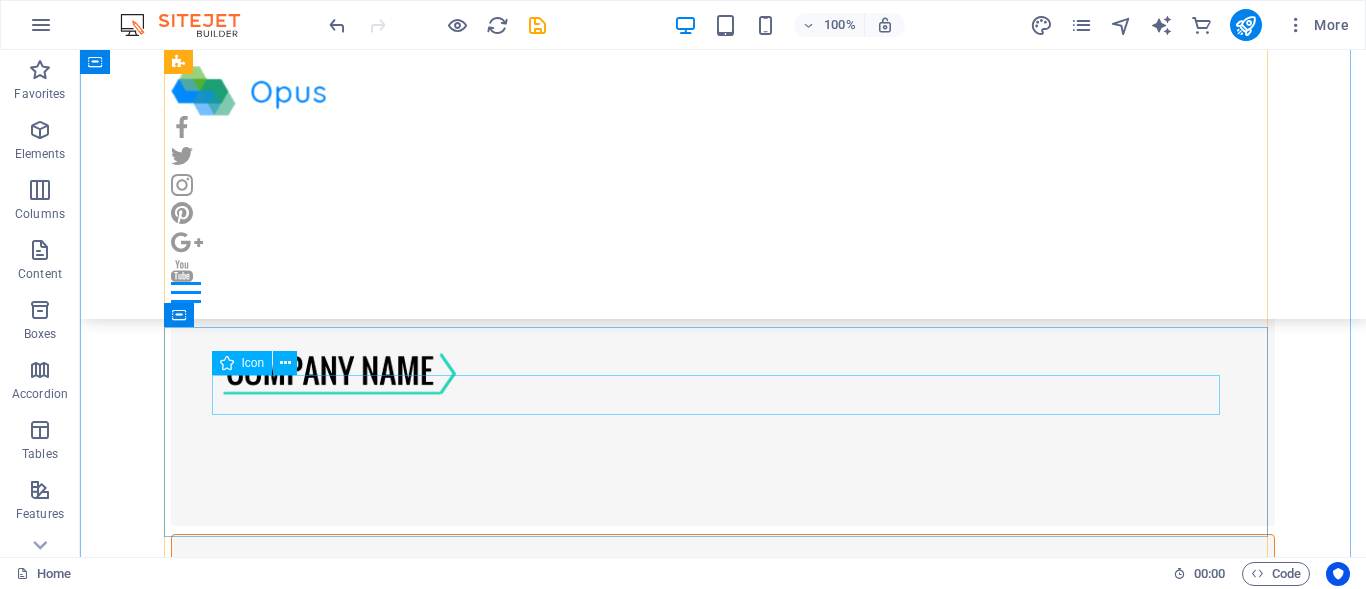 scroll, scrollTop: 1600, scrollLeft: 0, axis: vertical 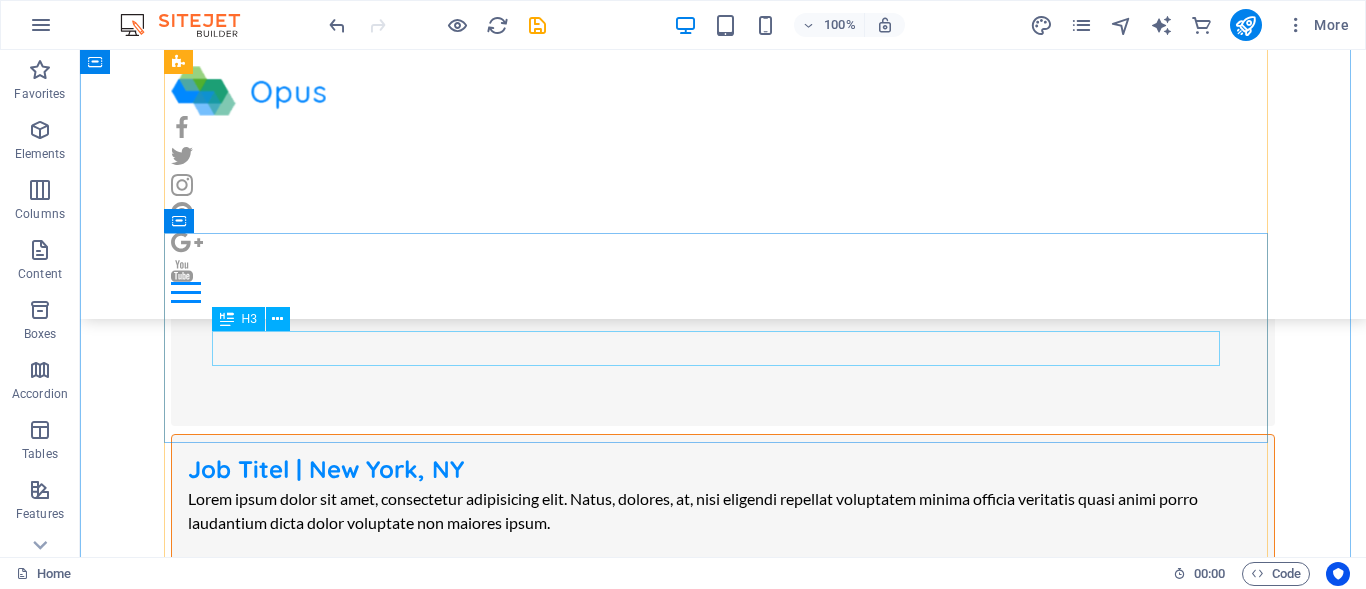 click on "Engineering" at bounding box center (723, 1967) 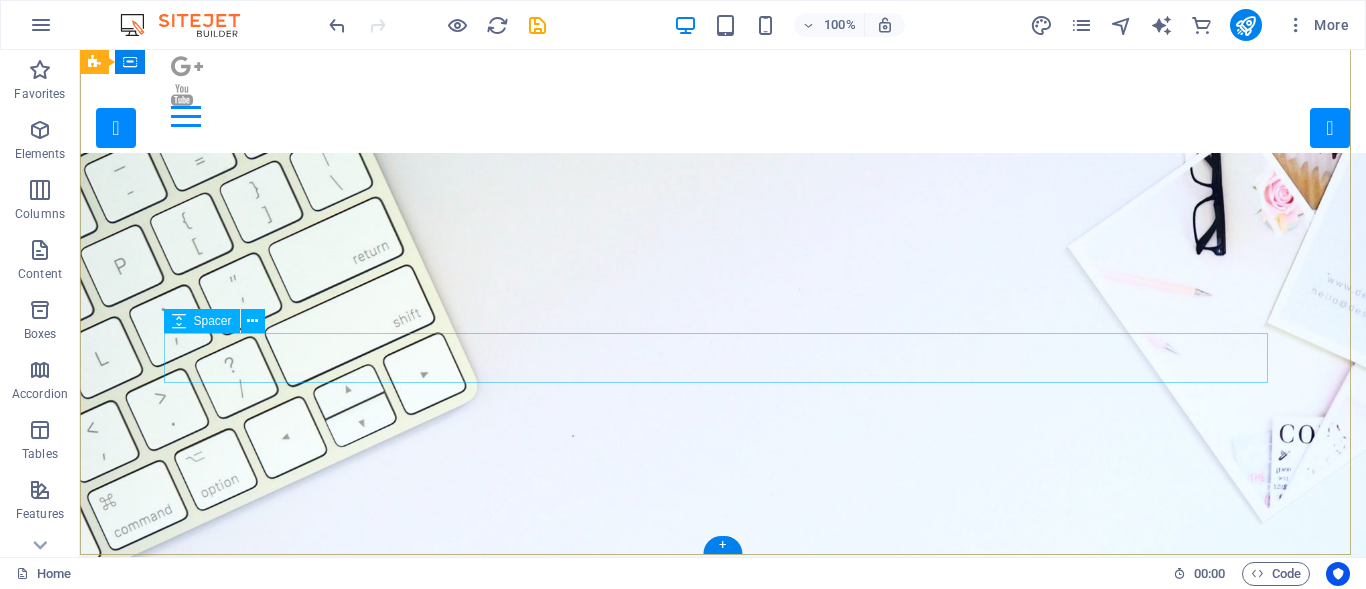 scroll, scrollTop: 0, scrollLeft: 0, axis: both 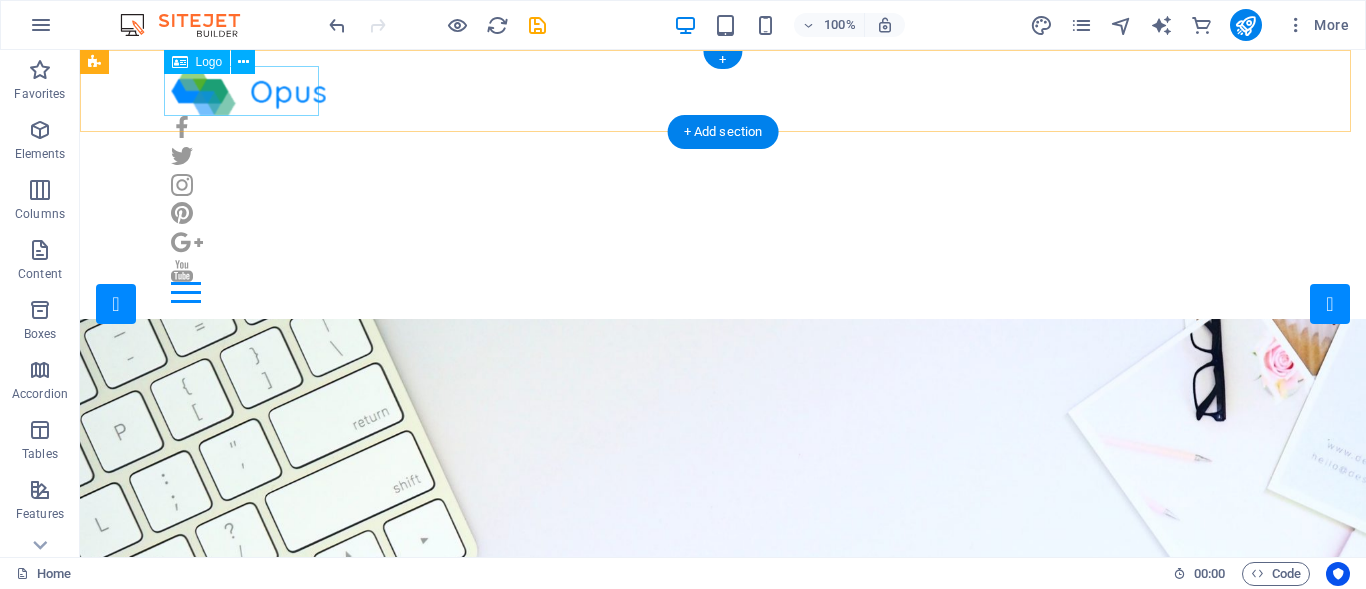 click at bounding box center [723, 91] 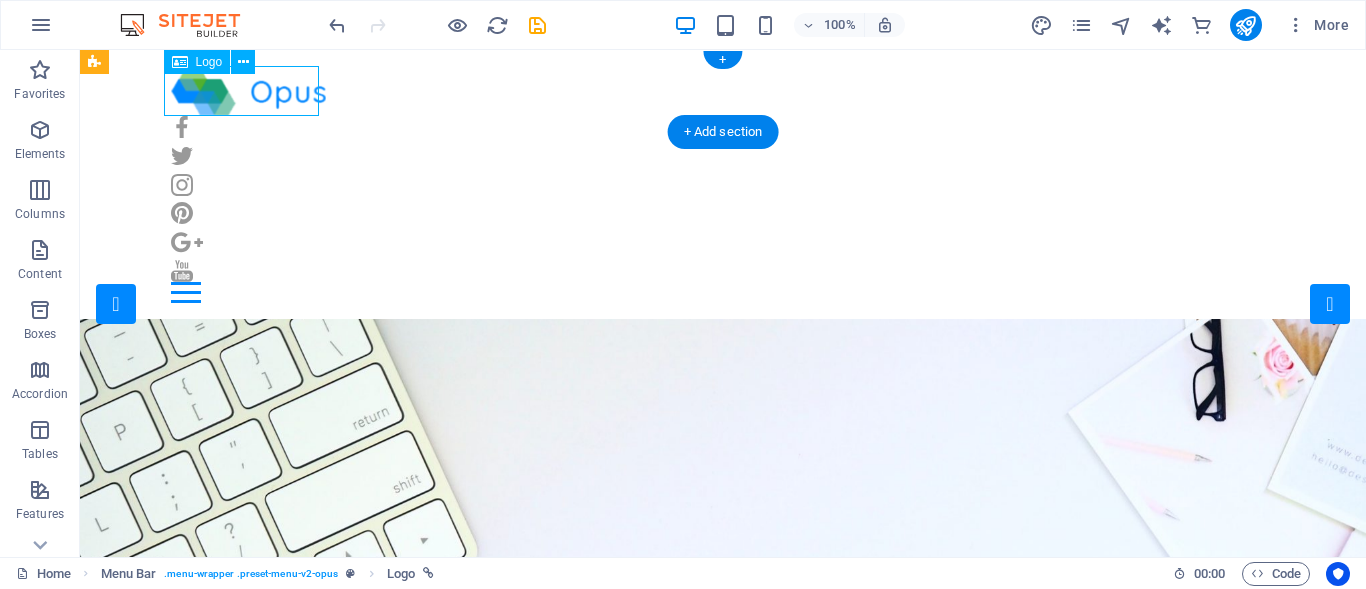 click at bounding box center [723, 91] 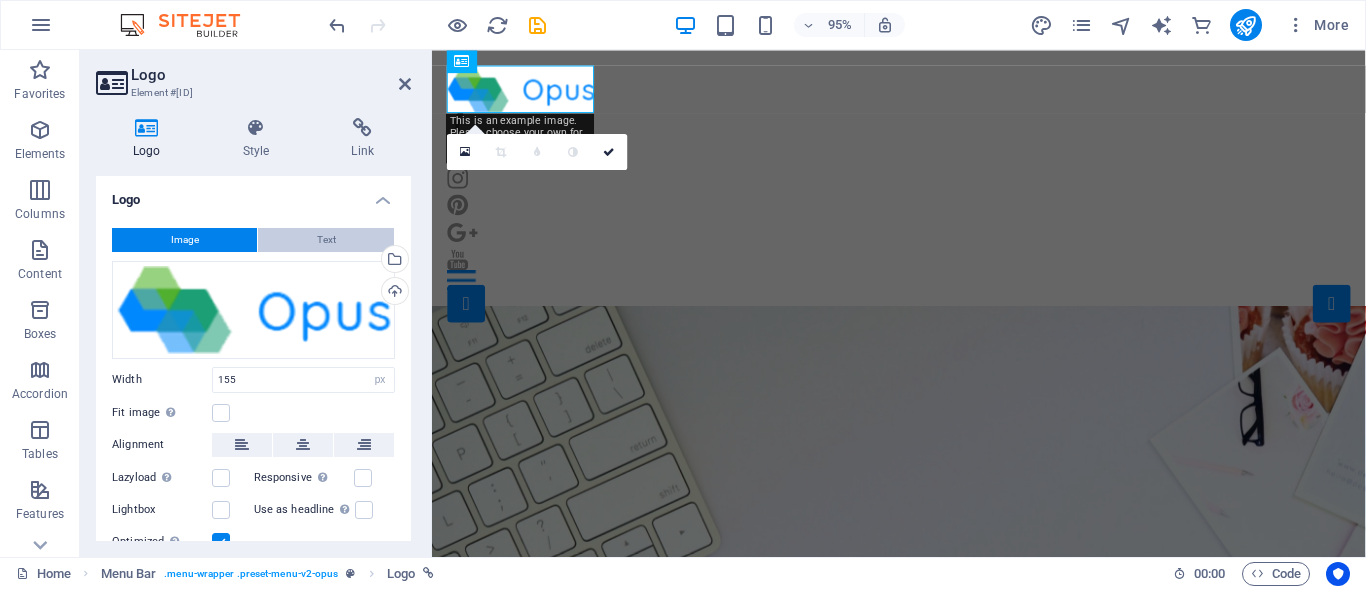 click on "Text" at bounding box center (326, 240) 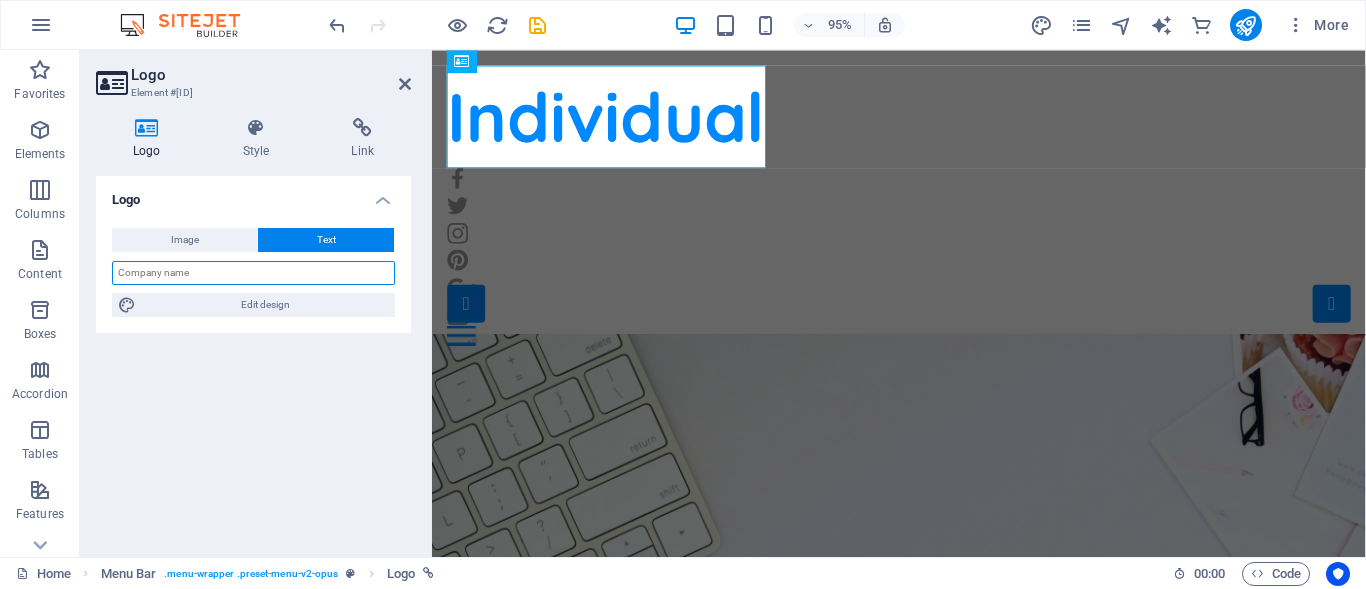 click at bounding box center (253, 273) 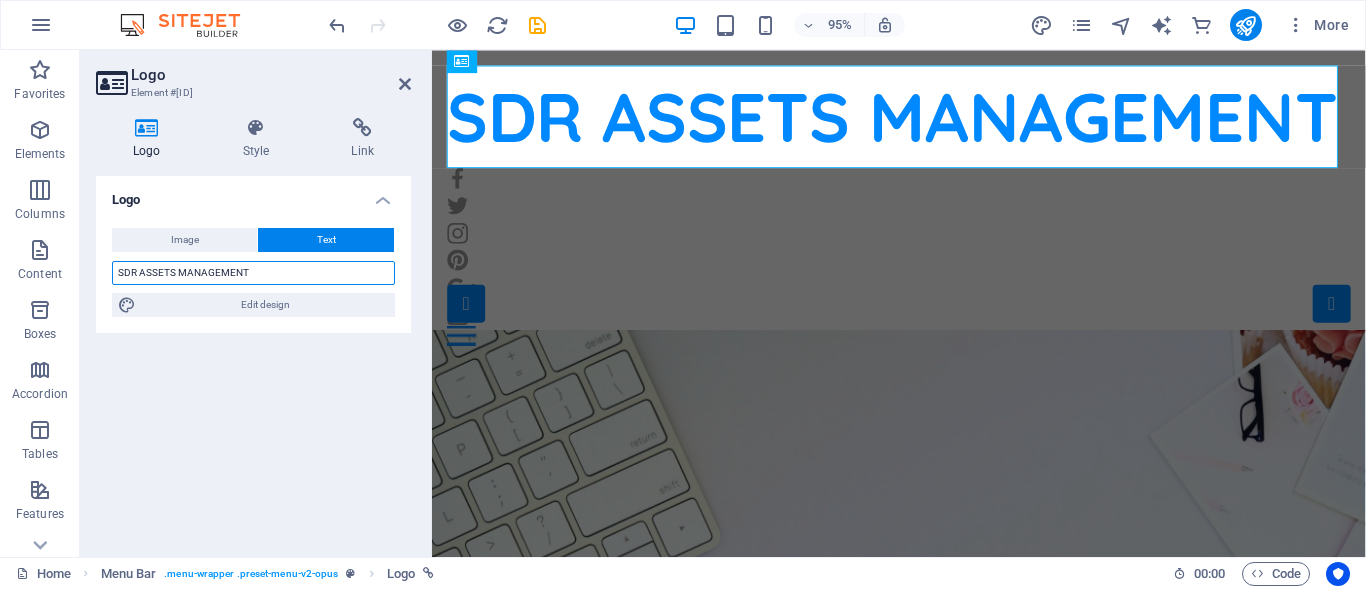type on "SDR ASSETS MANAGEMENT" 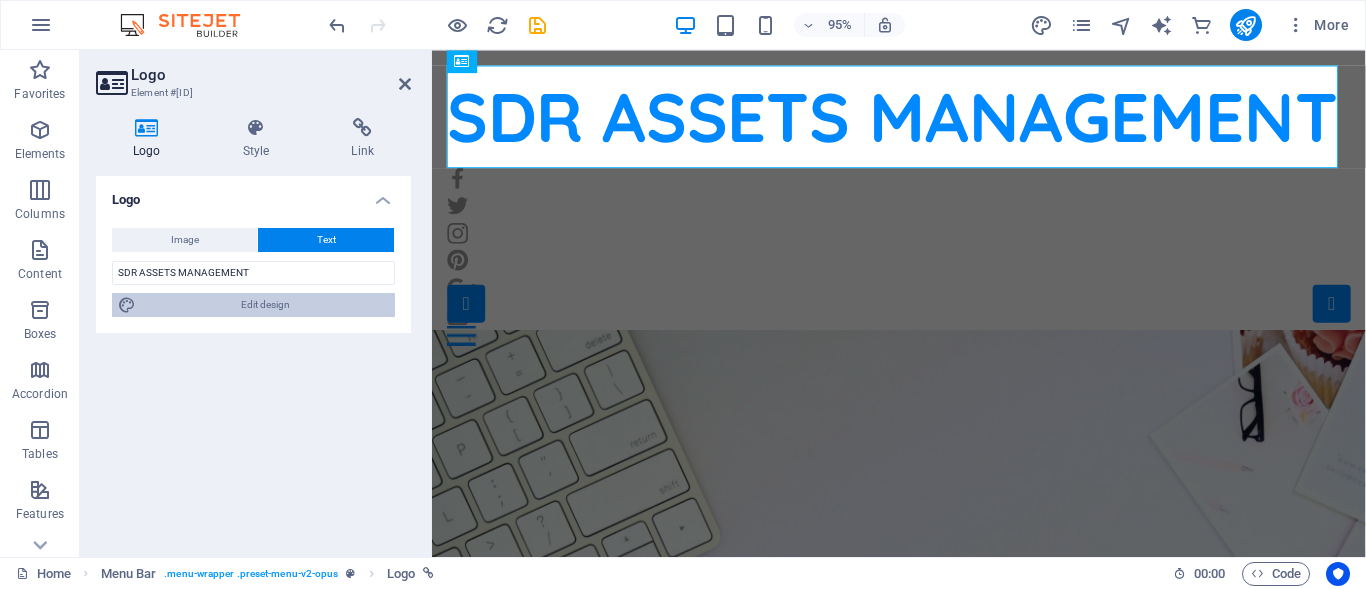 click on "Edit design" at bounding box center (265, 305) 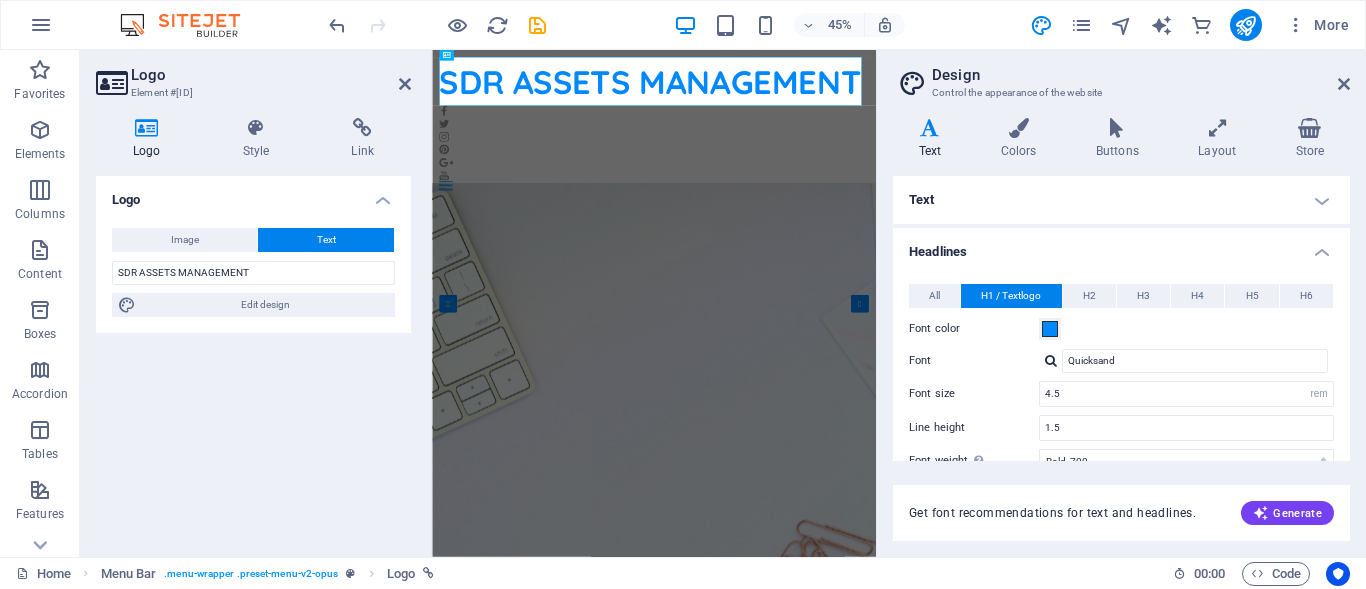 type 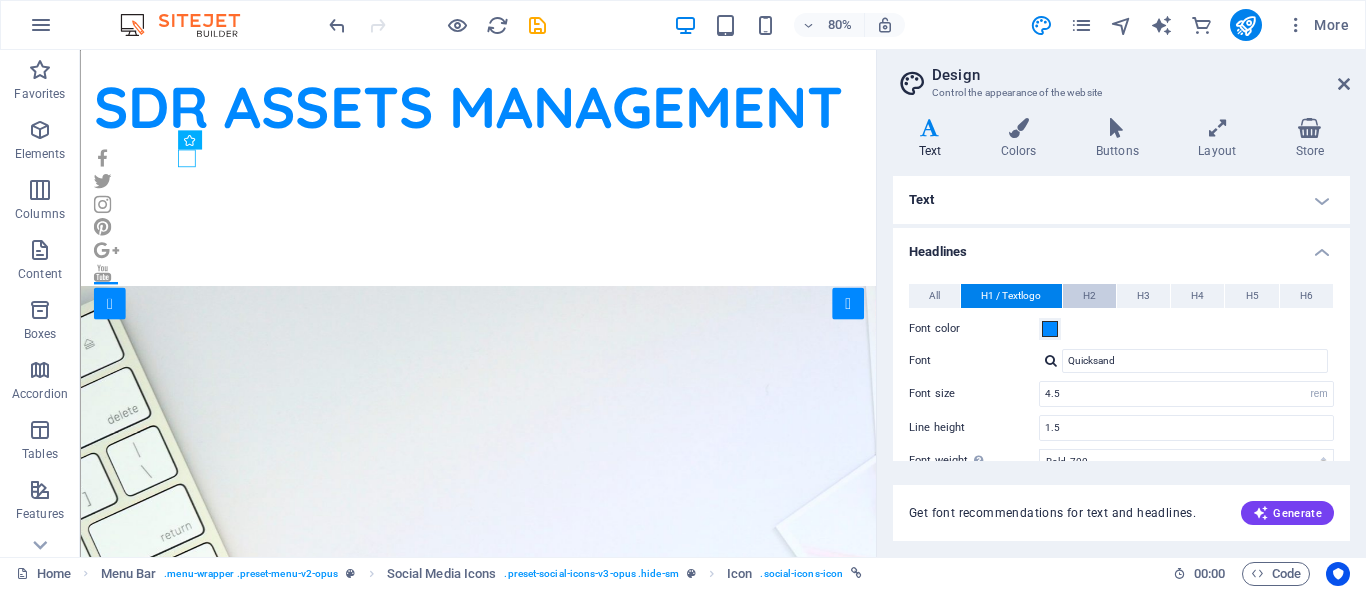 click on "H2" at bounding box center (1089, 296) 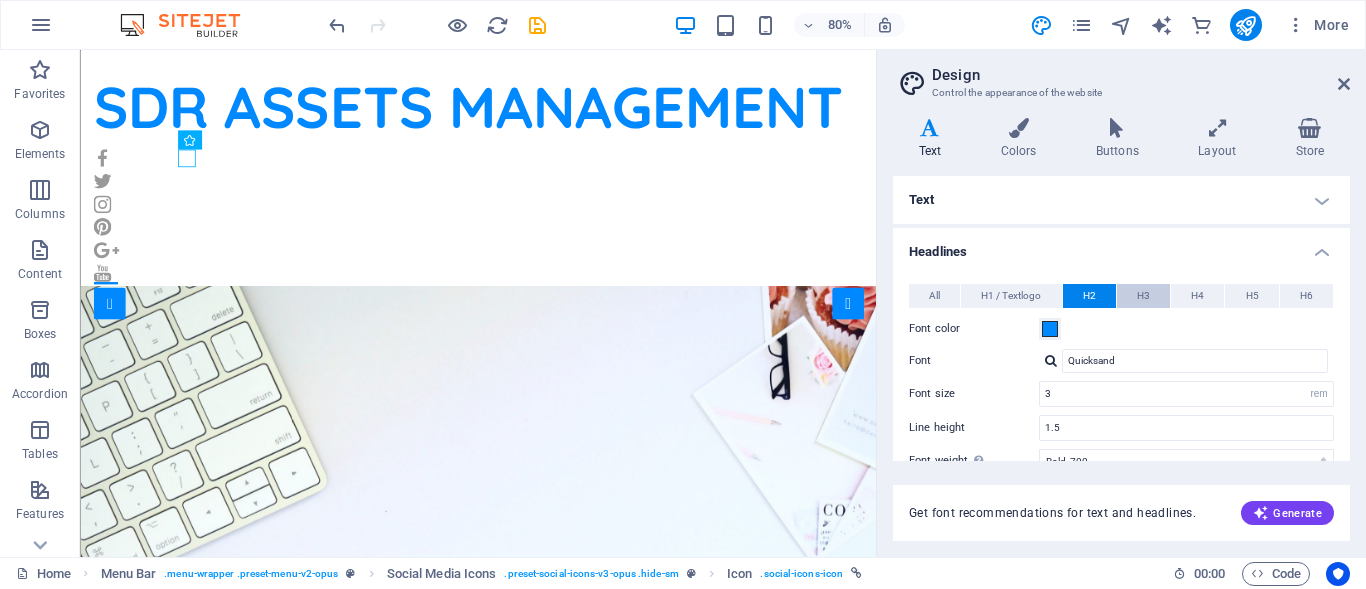 click on "H3" at bounding box center (1143, 296) 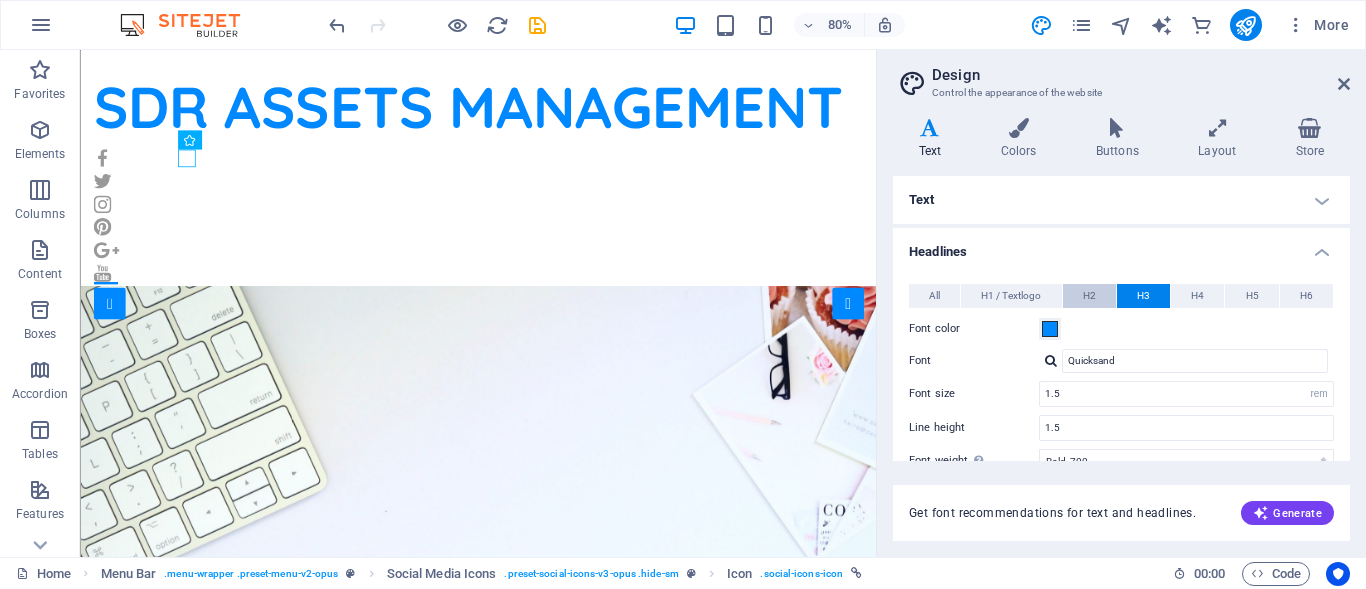click on "H2" at bounding box center (1089, 296) 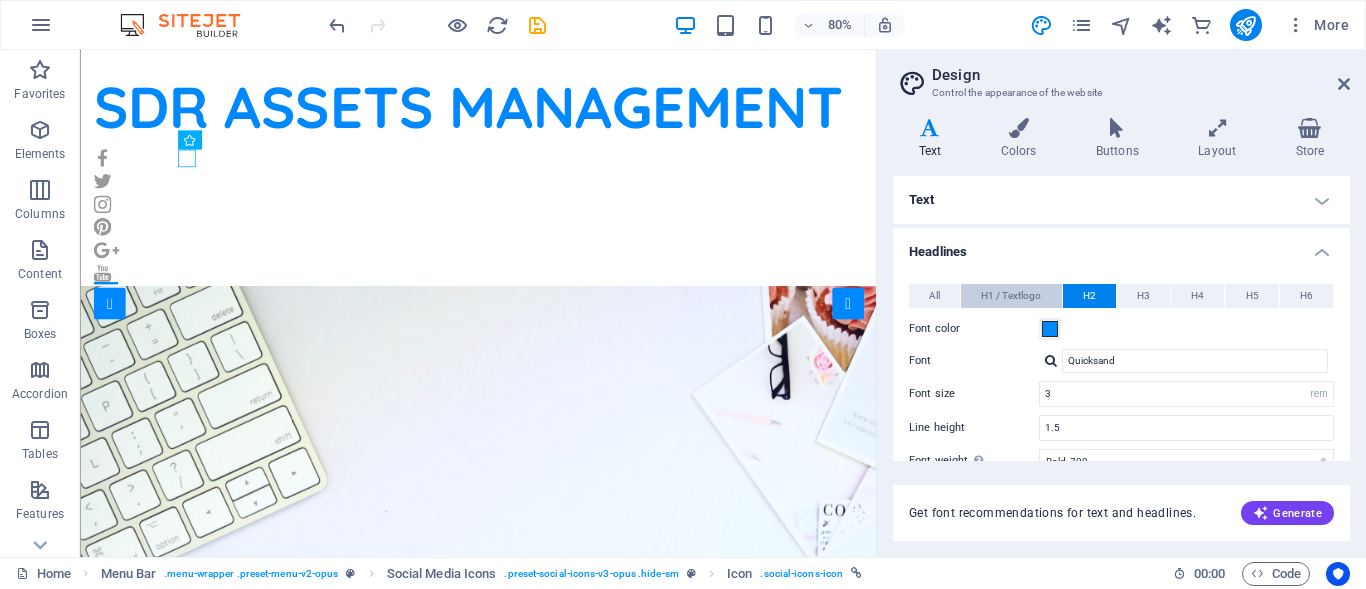 click on "H1 / Textlogo" at bounding box center (1011, 296) 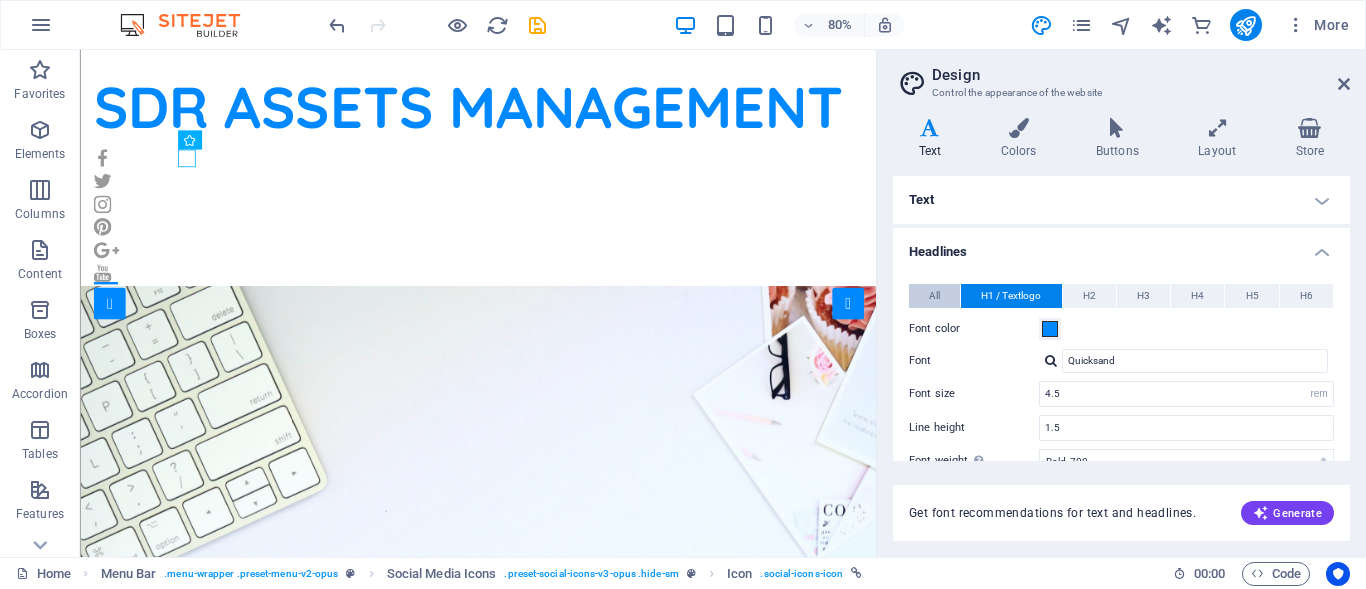click on "All" at bounding box center [934, 296] 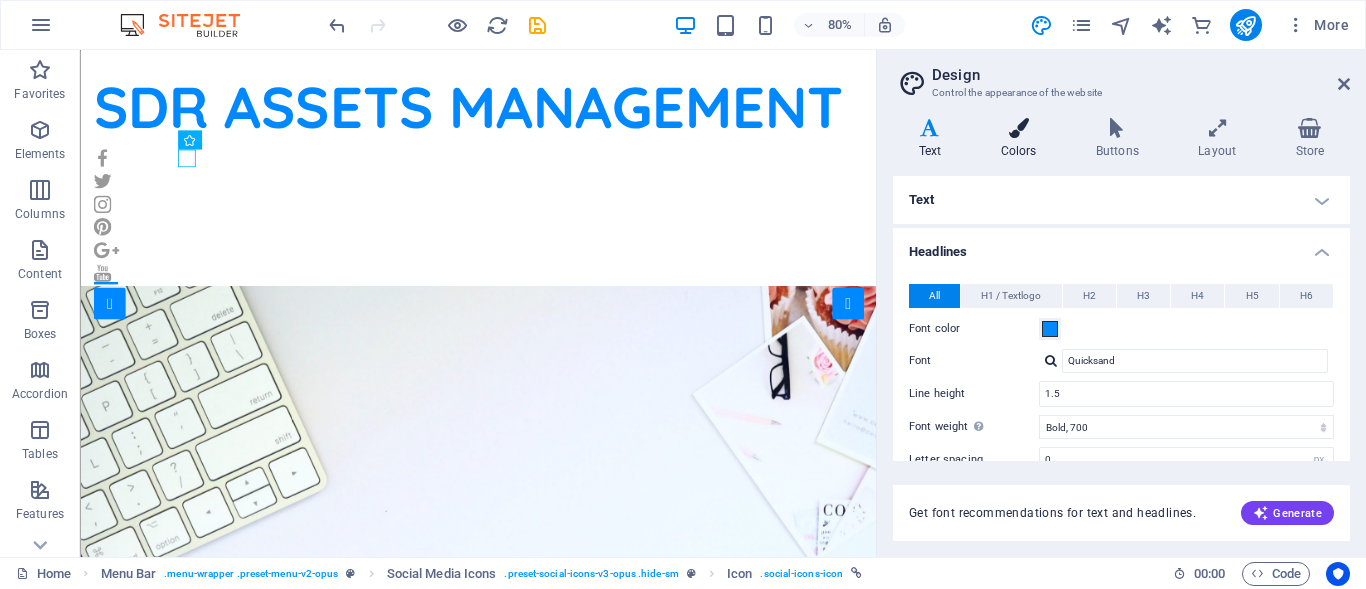 click at bounding box center (1018, 128) 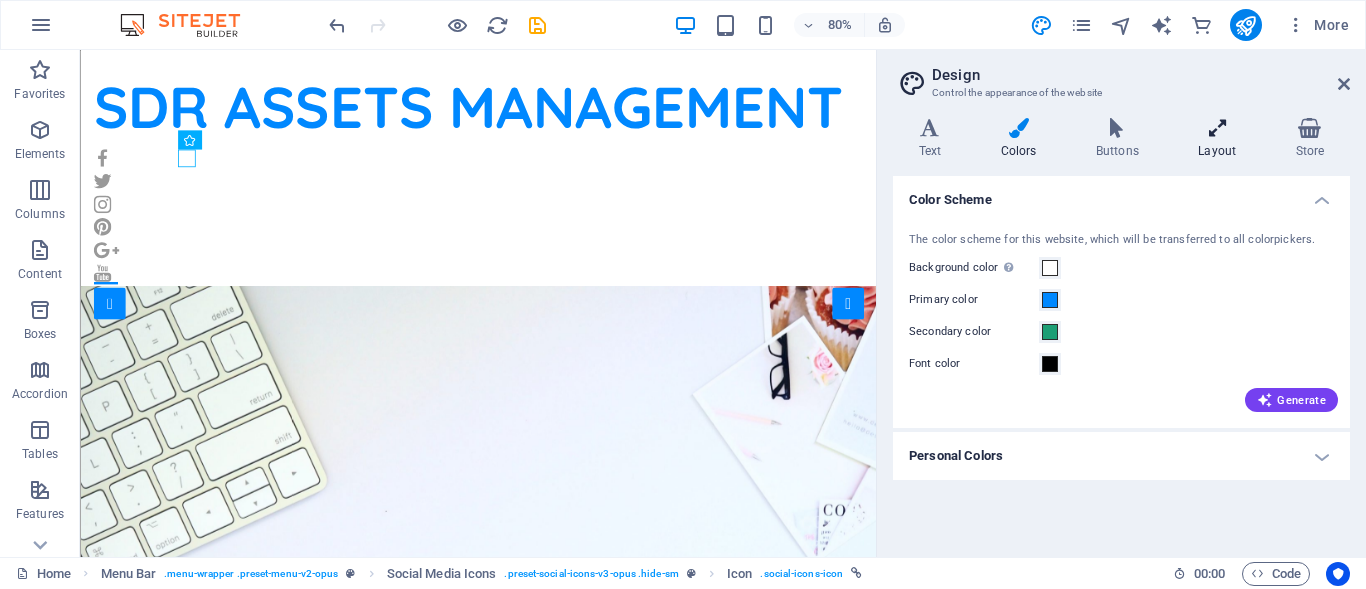 click on "Layout" at bounding box center [1221, 139] 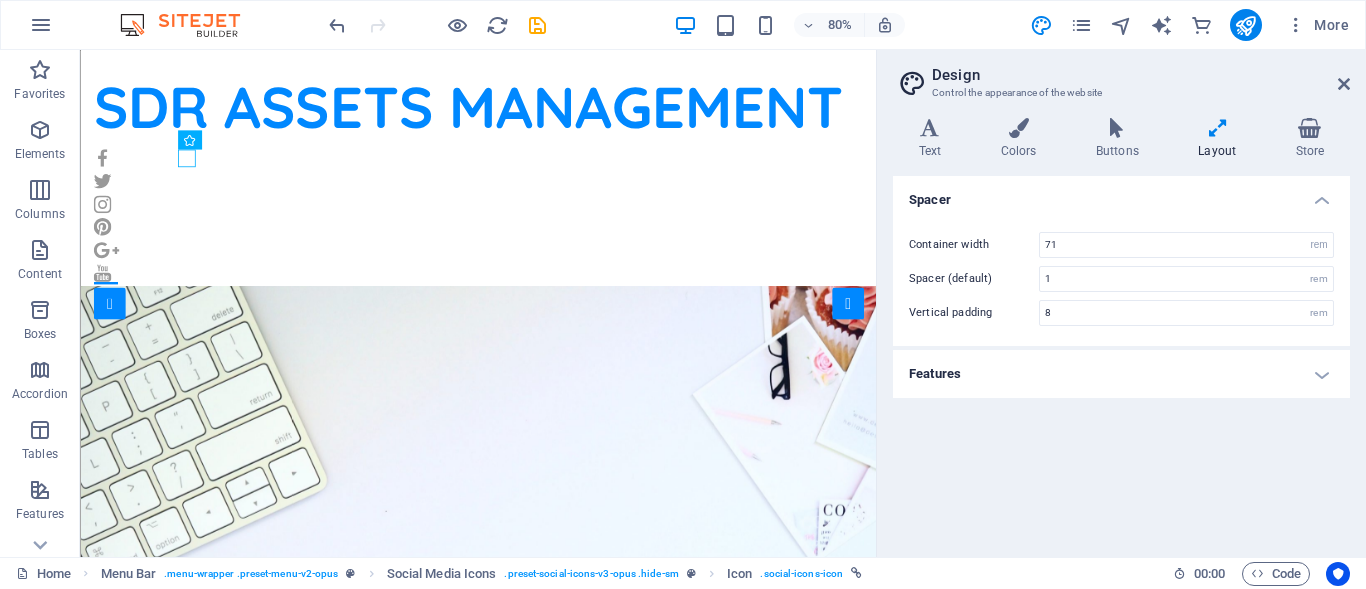 click on "Features" at bounding box center [1121, 374] 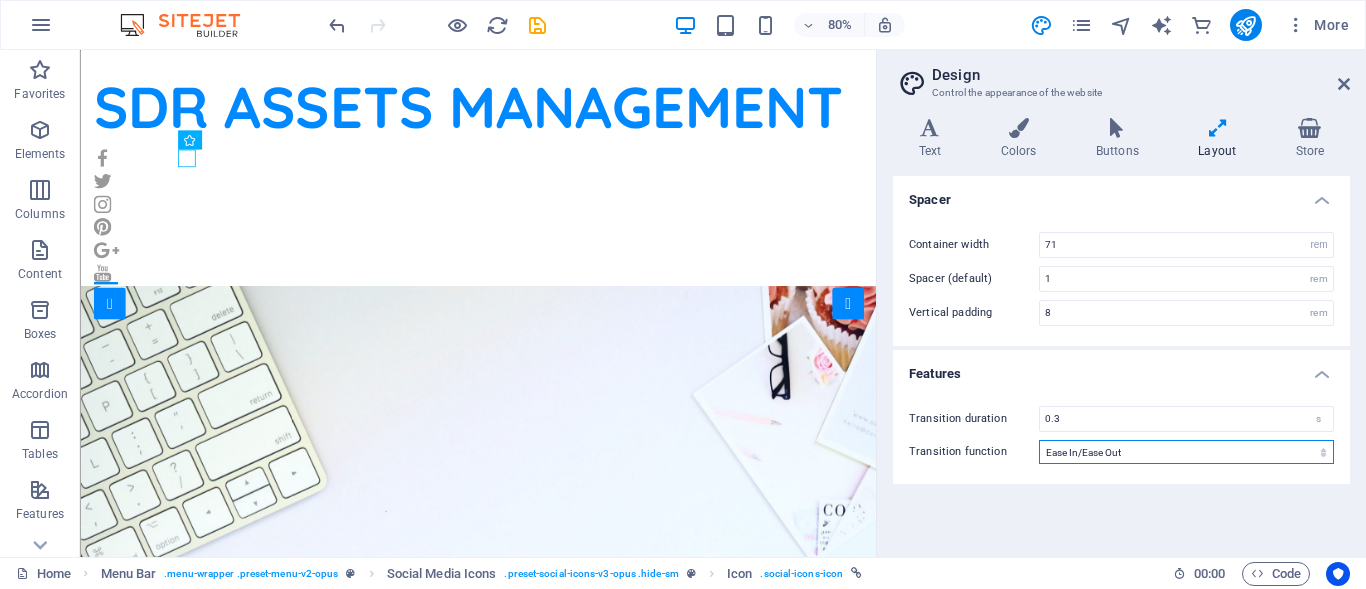 click on "Ease Ease In Ease Out Ease In/Ease Out Linear" at bounding box center [1186, 452] 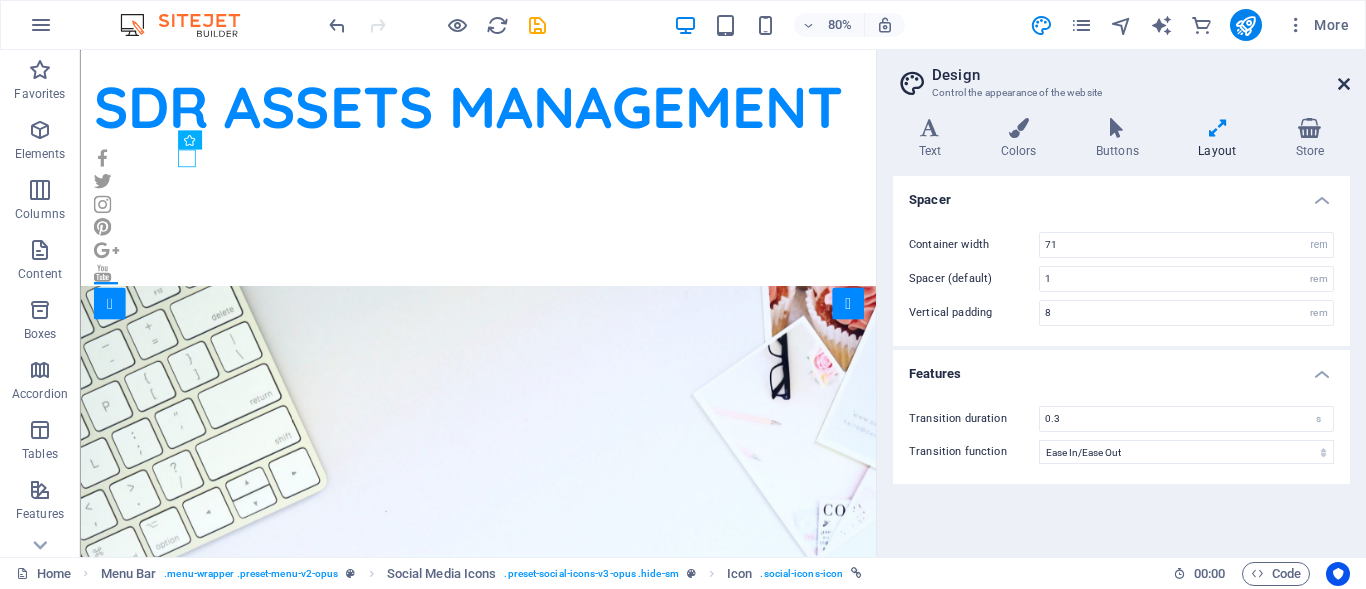 click at bounding box center (1344, 84) 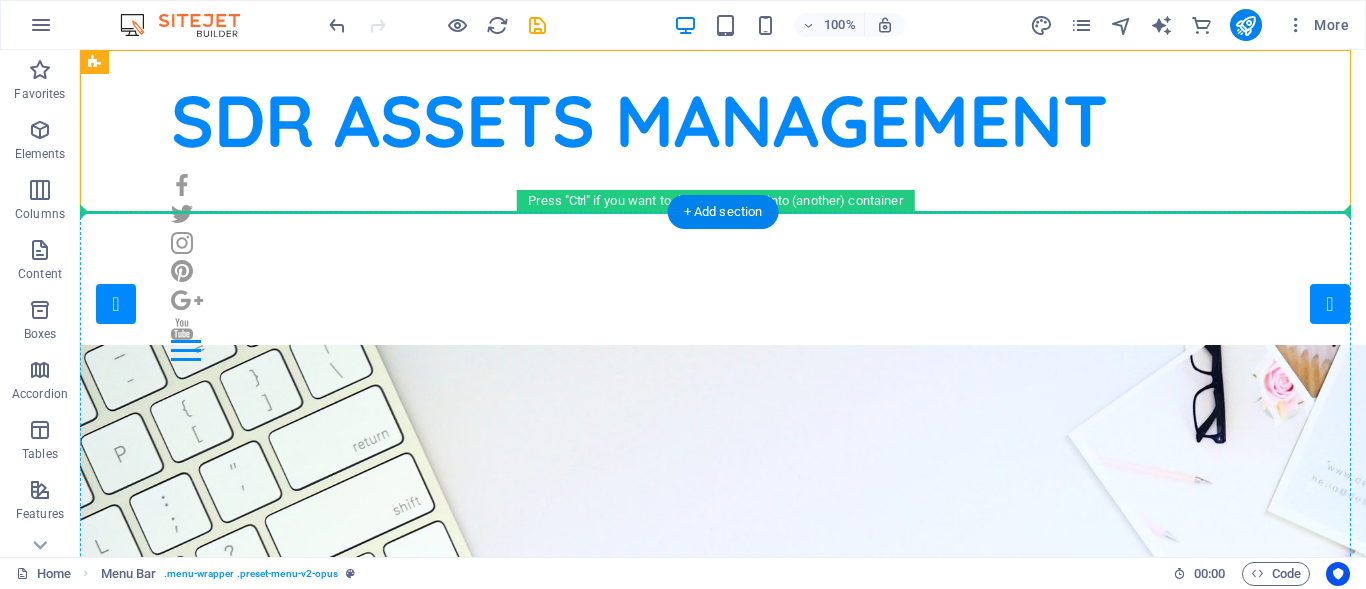 drag, startPoint x: 158, startPoint y: 180, endPoint x: 472, endPoint y: 230, distance: 317.95596 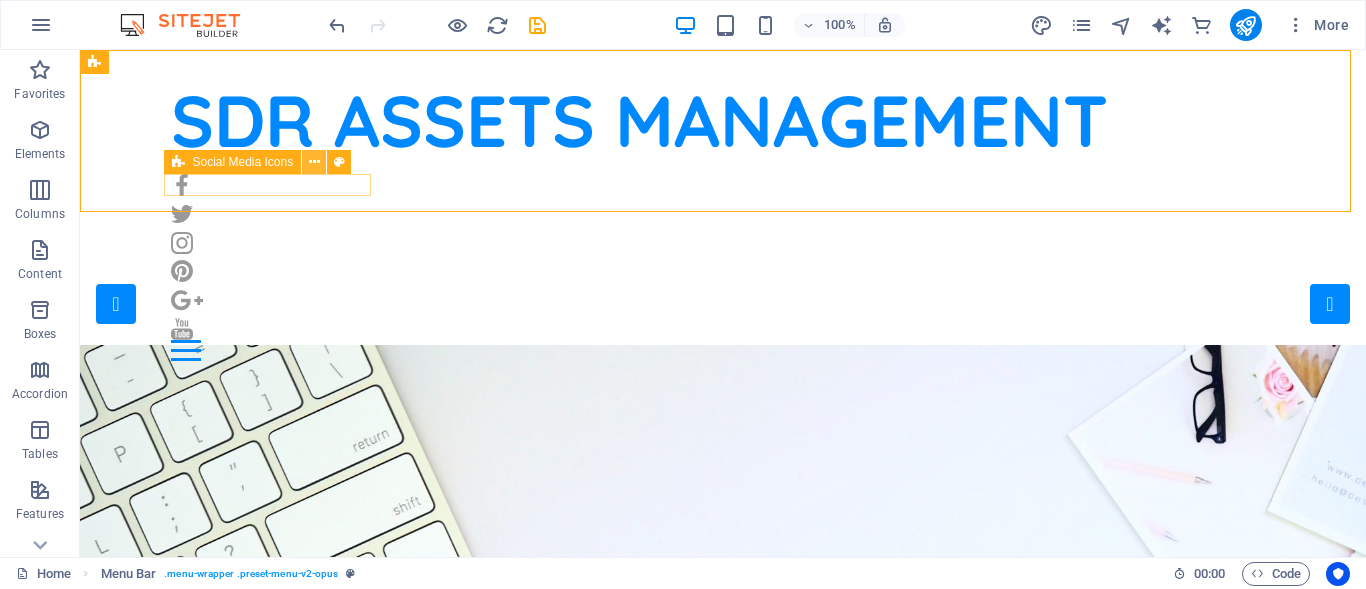 click at bounding box center [314, 162] 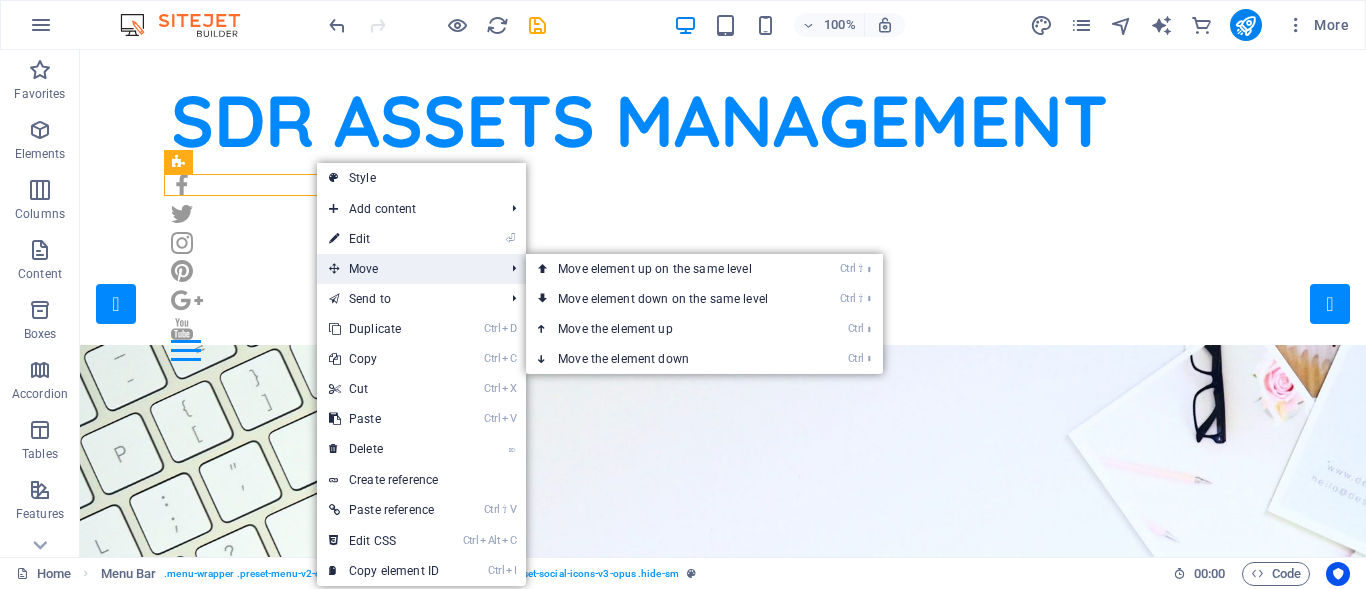 click on "Move" at bounding box center [406, 269] 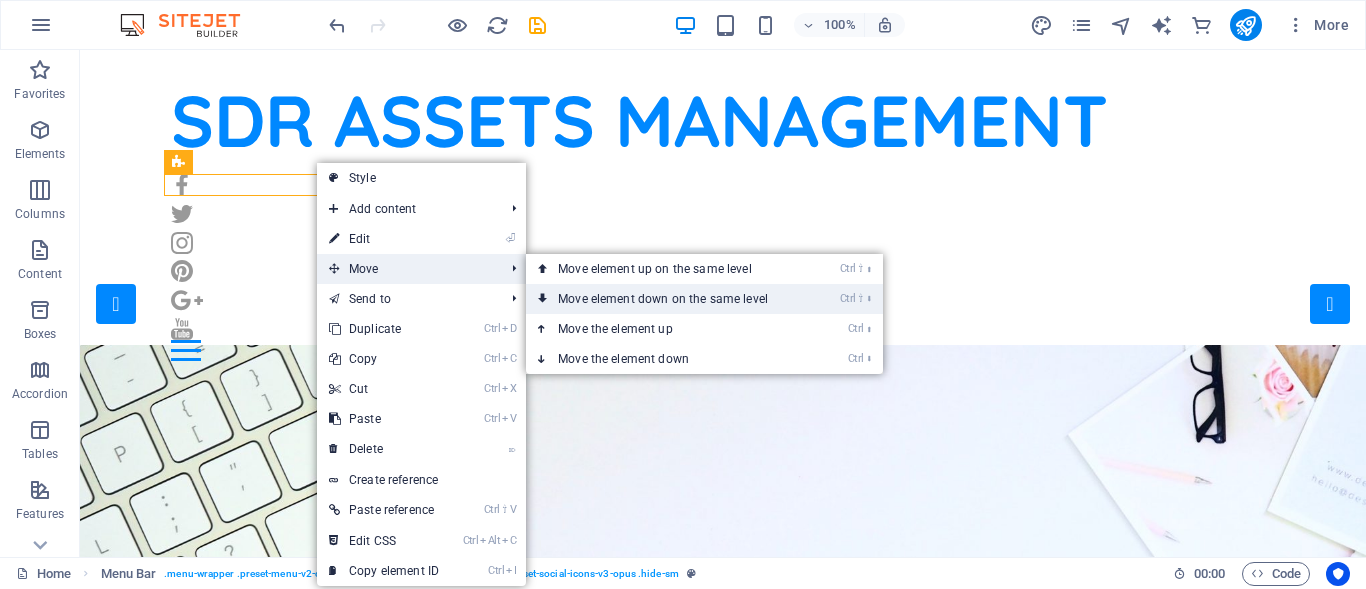 click on "Ctrl ⇧ ⬇  Move element down on the same level" at bounding box center [667, 299] 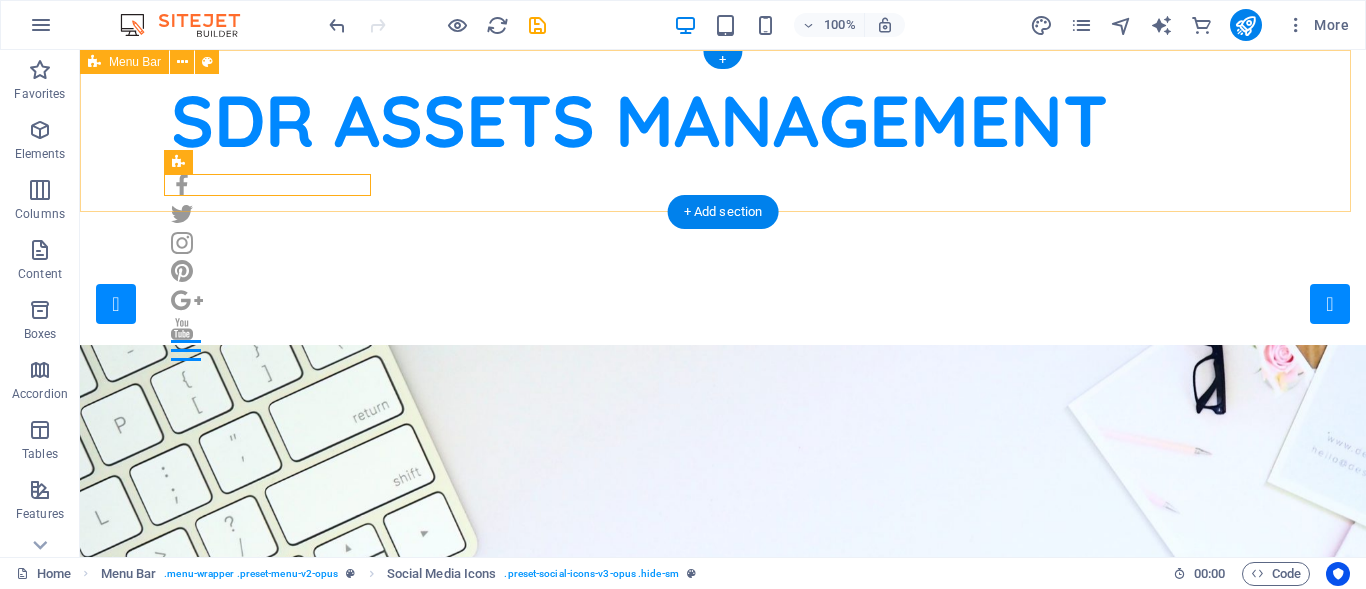click on "SDR ASSETS MANAGEMENT Home Our Jobs Partners Testimonials Blog Contact" at bounding box center (723, 213) 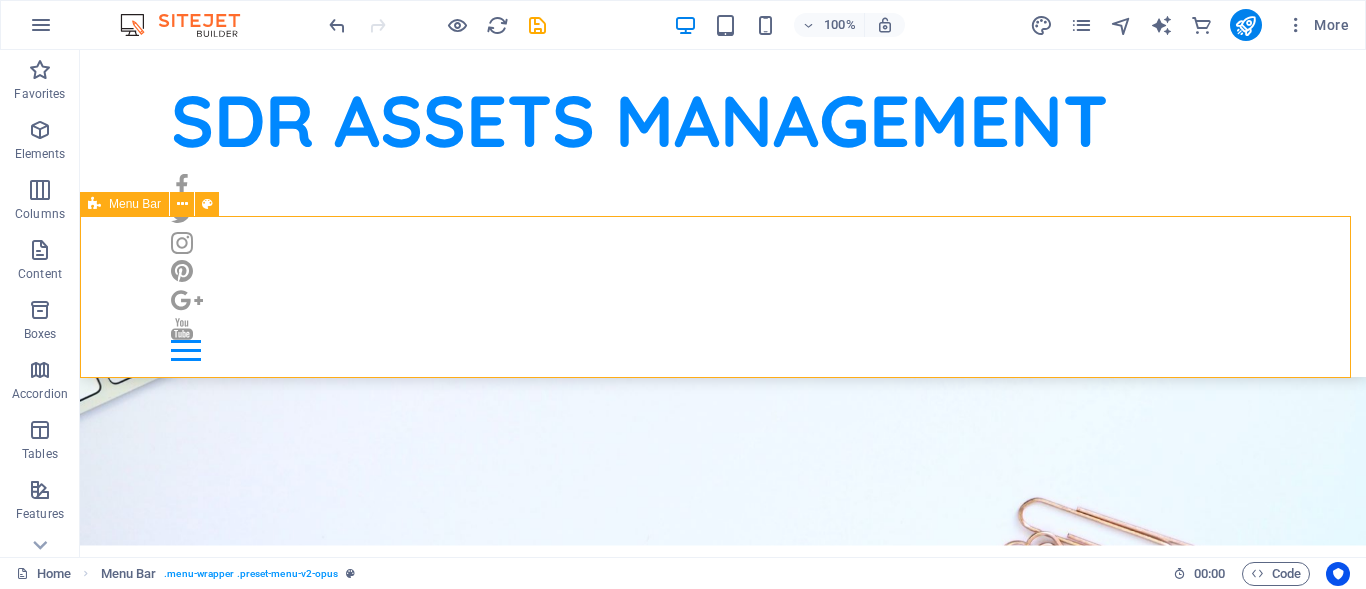 scroll, scrollTop: 0, scrollLeft: 0, axis: both 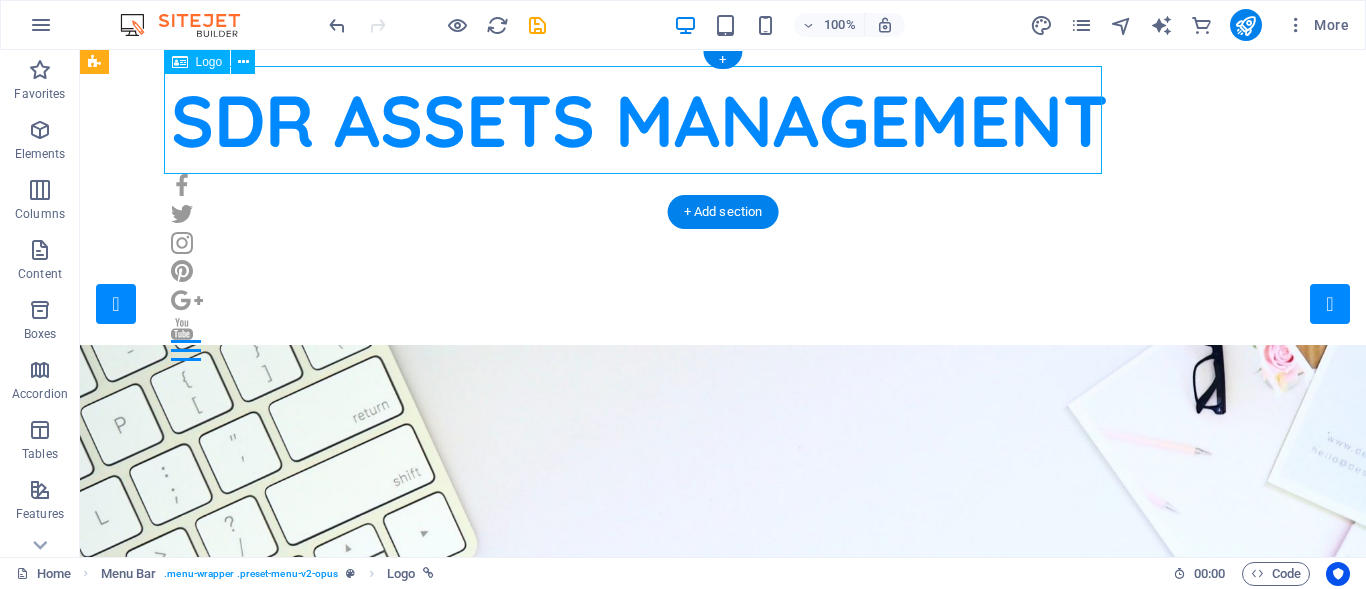 drag, startPoint x: 203, startPoint y: 122, endPoint x: 281, endPoint y: 127, distance: 78.160095 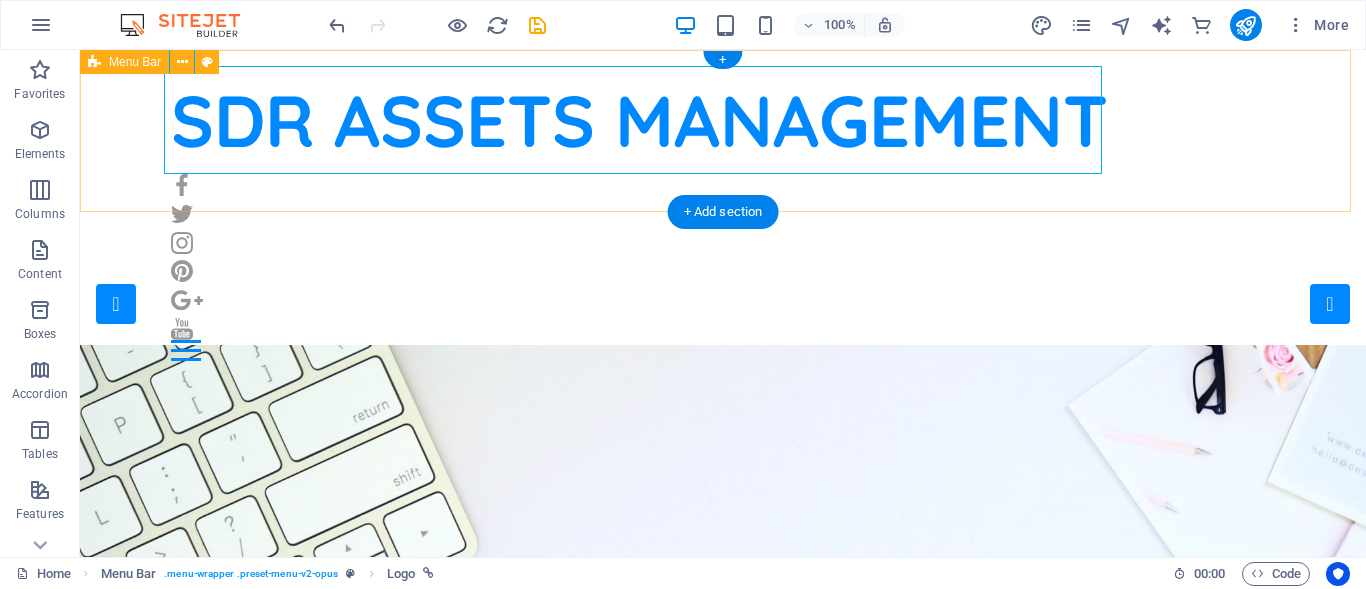 click on "SDR ASSETS MANAGEMENT Home Our Jobs Partners Testimonials Blog Contact" at bounding box center [723, 213] 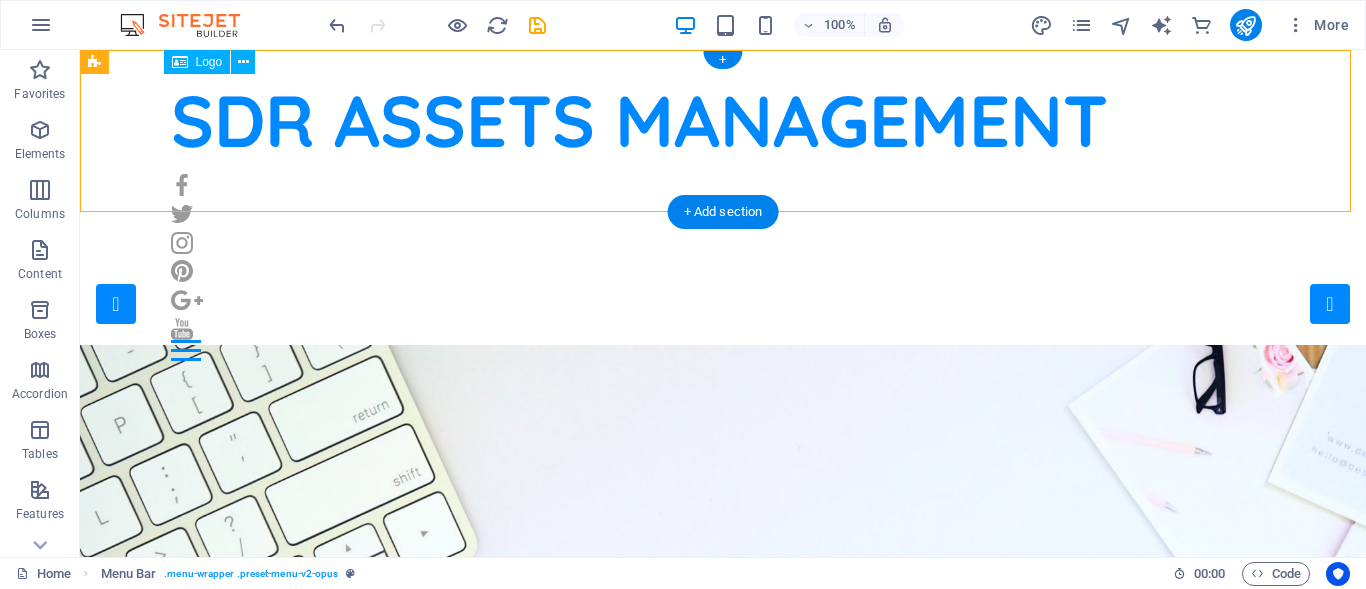 click on "SDR ASSETS MANAGEMENT" at bounding box center [723, 120] 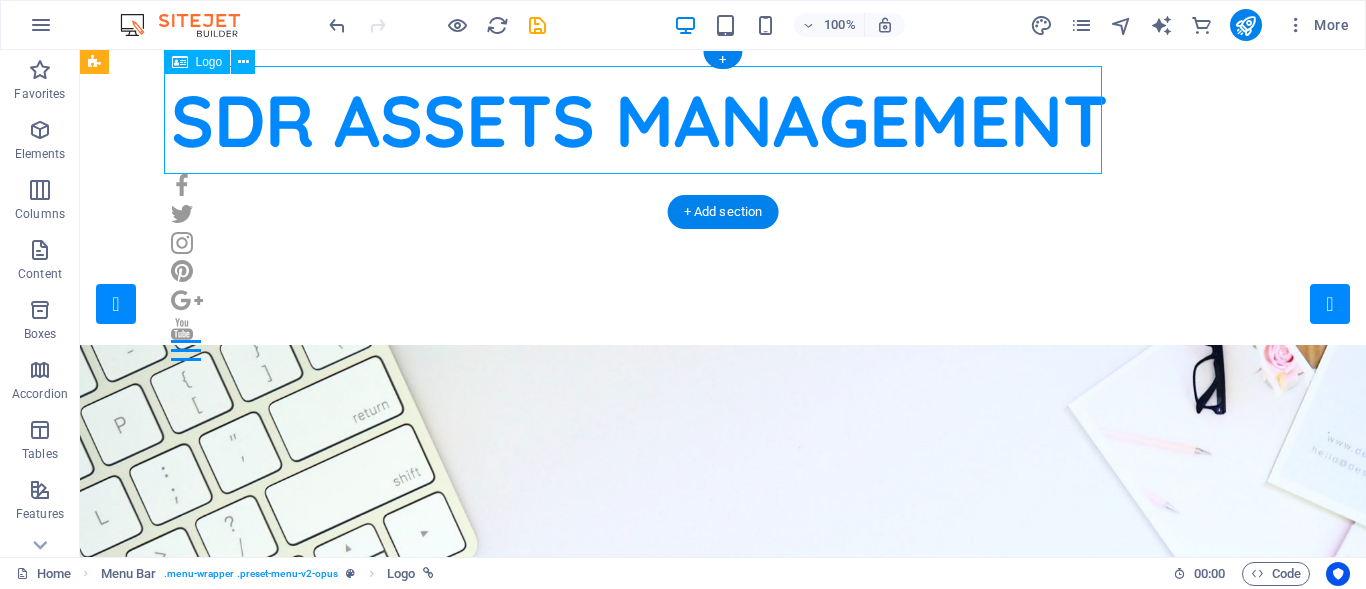 click on "SDR ASSETS MANAGEMENT" at bounding box center (723, 120) 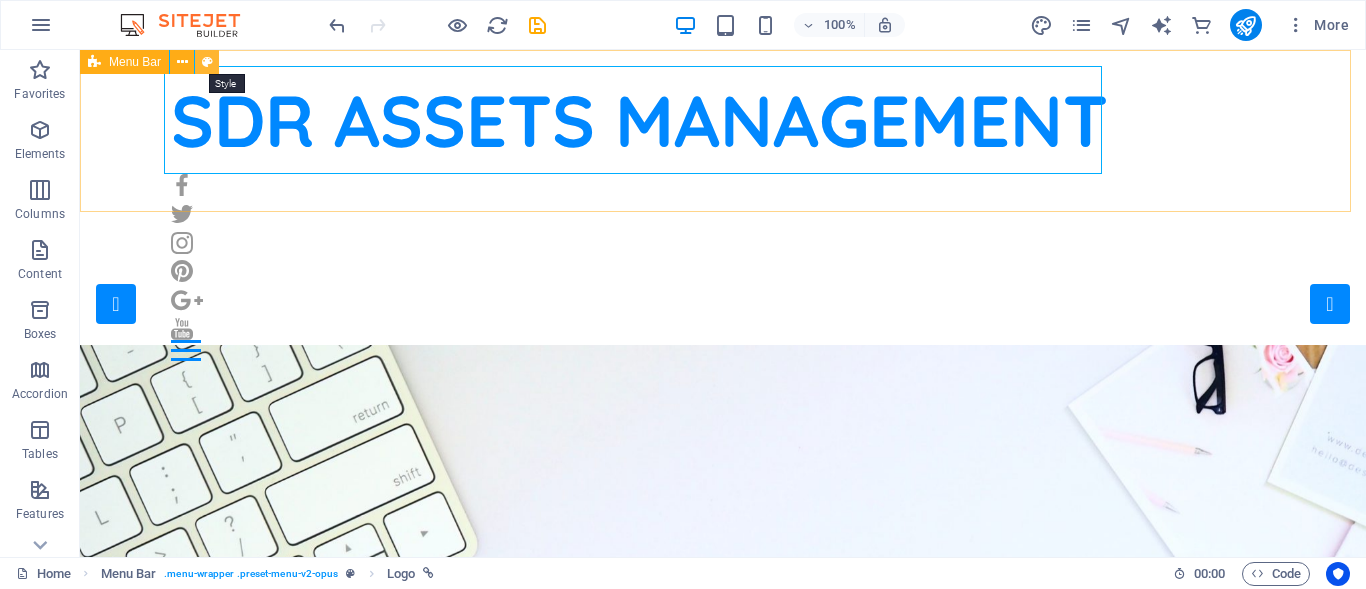 click at bounding box center [207, 62] 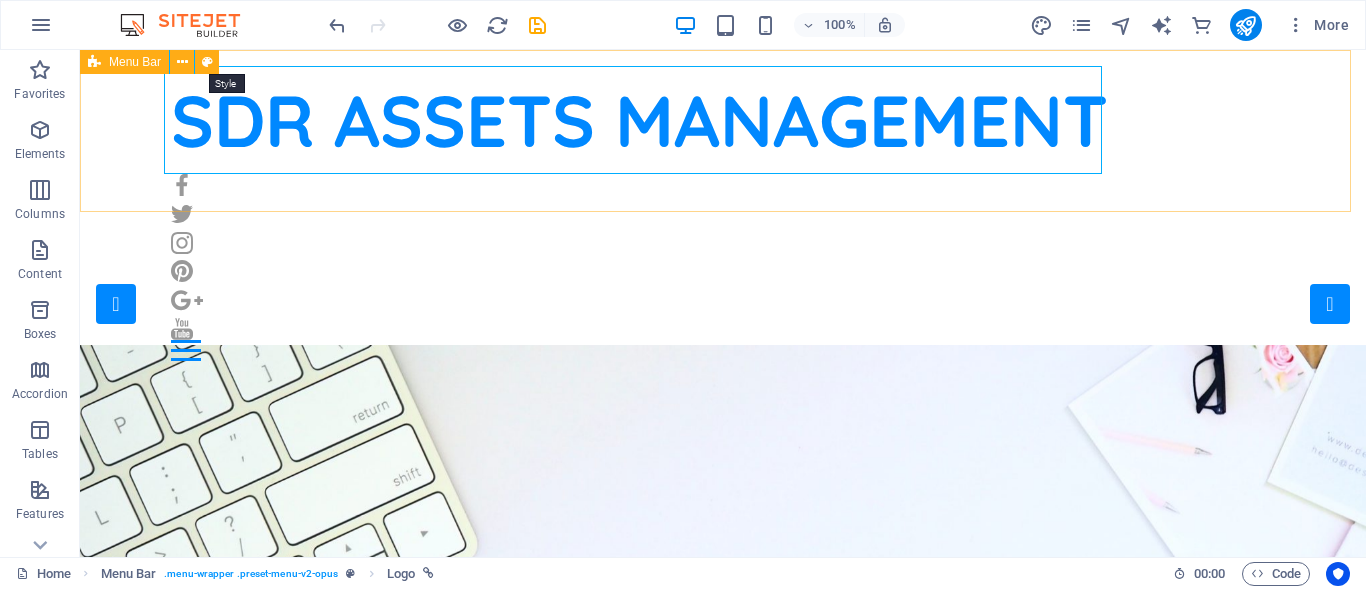 select on "rem" 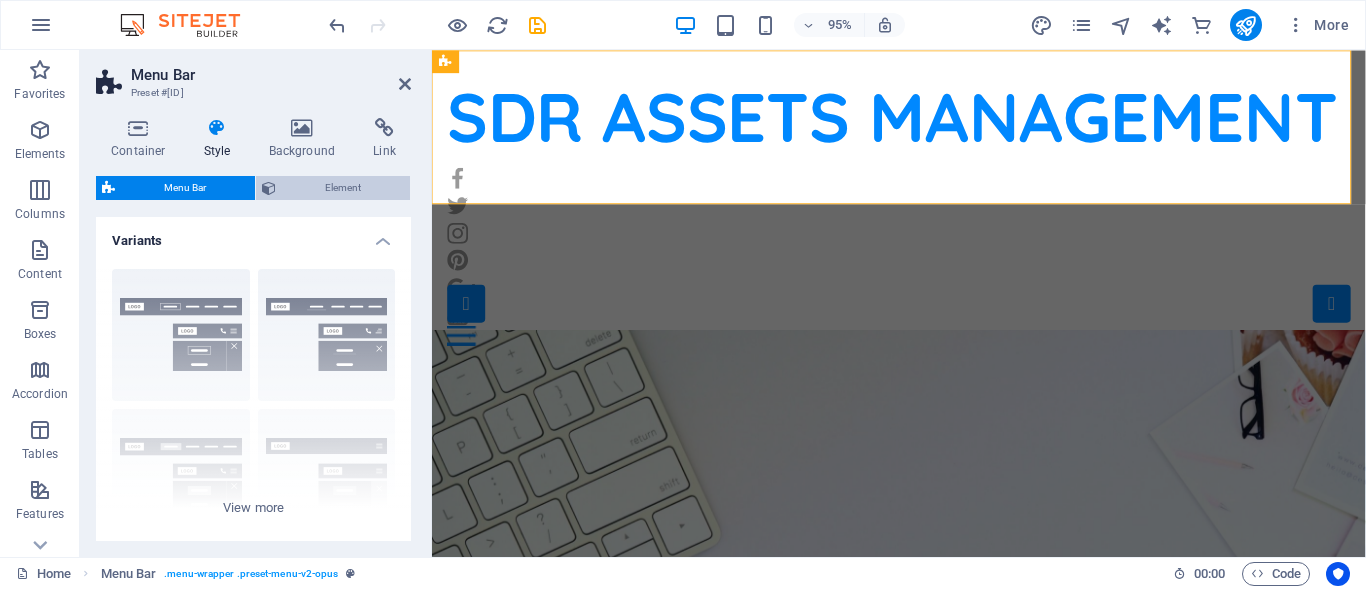 click on "Element" at bounding box center [343, 188] 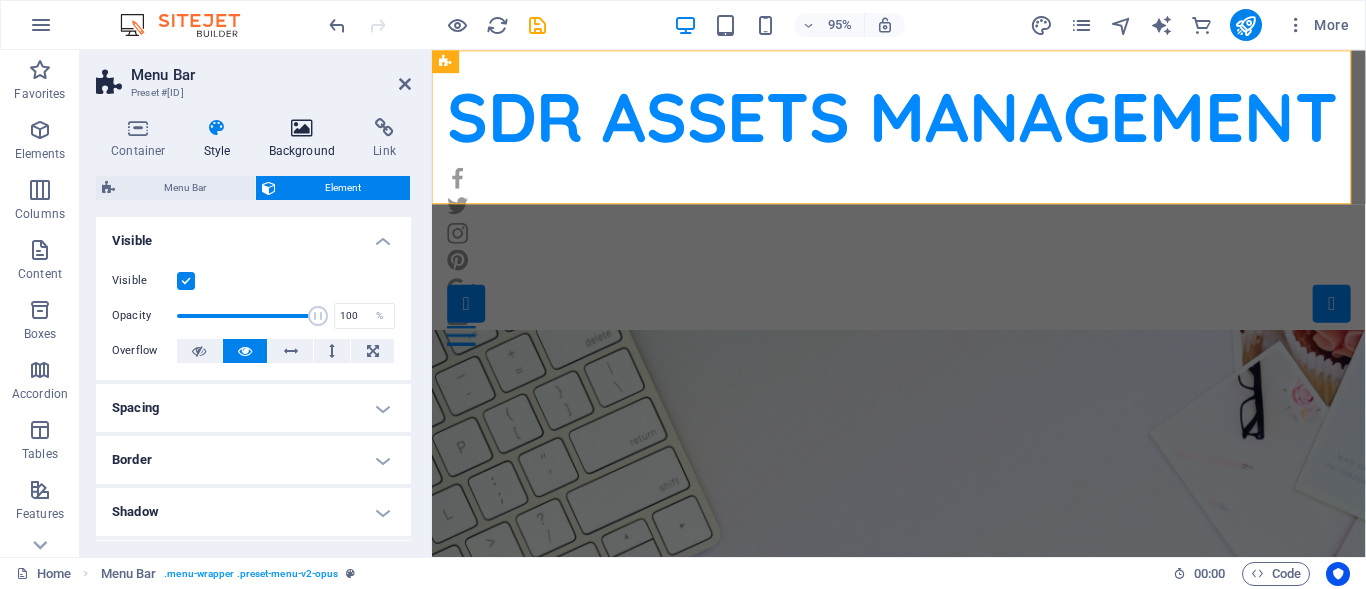 click at bounding box center (302, 128) 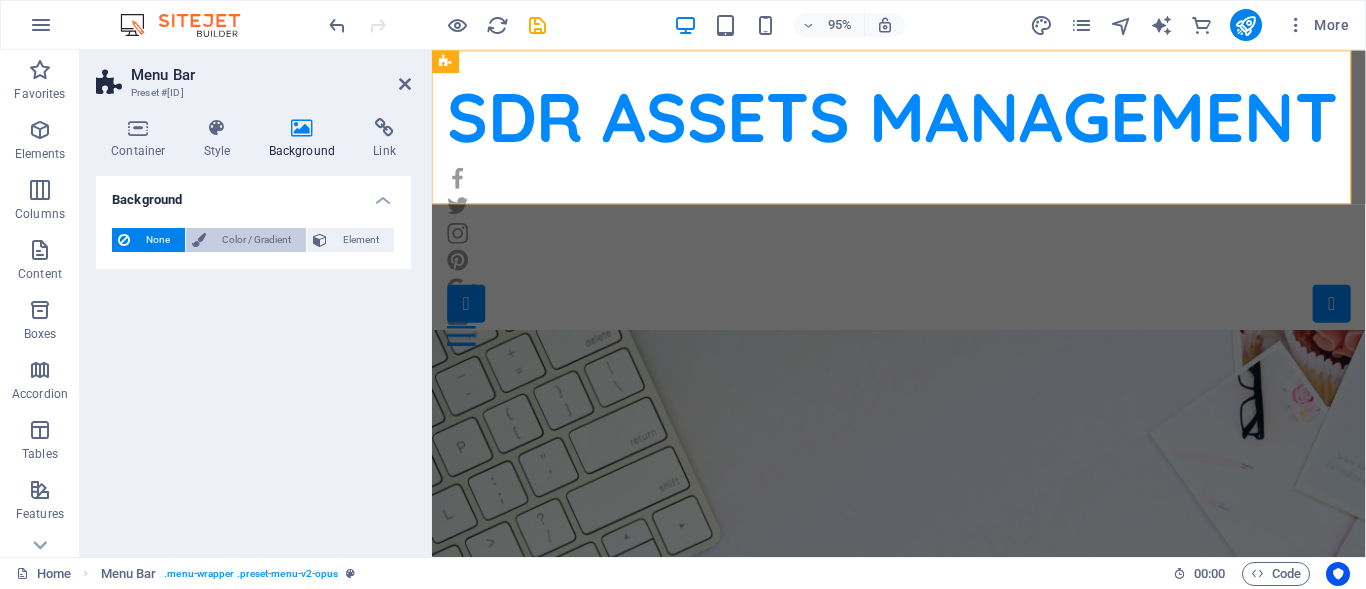 click on "Color / Gradient" at bounding box center (256, 240) 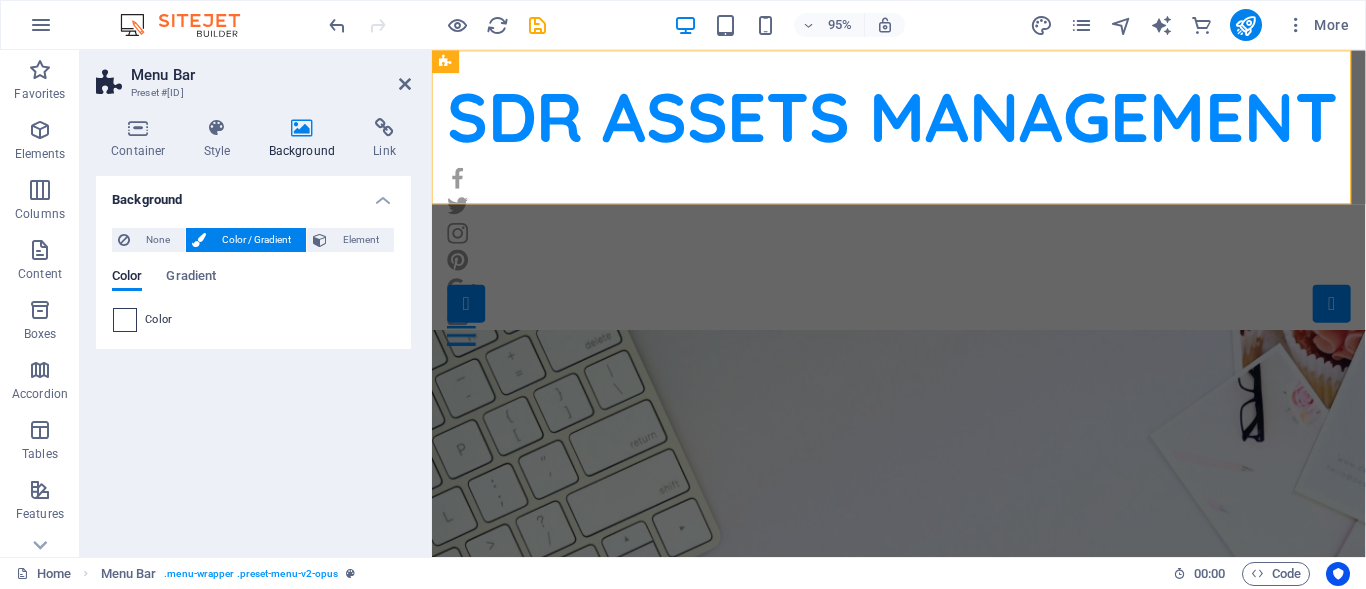 click at bounding box center [125, 320] 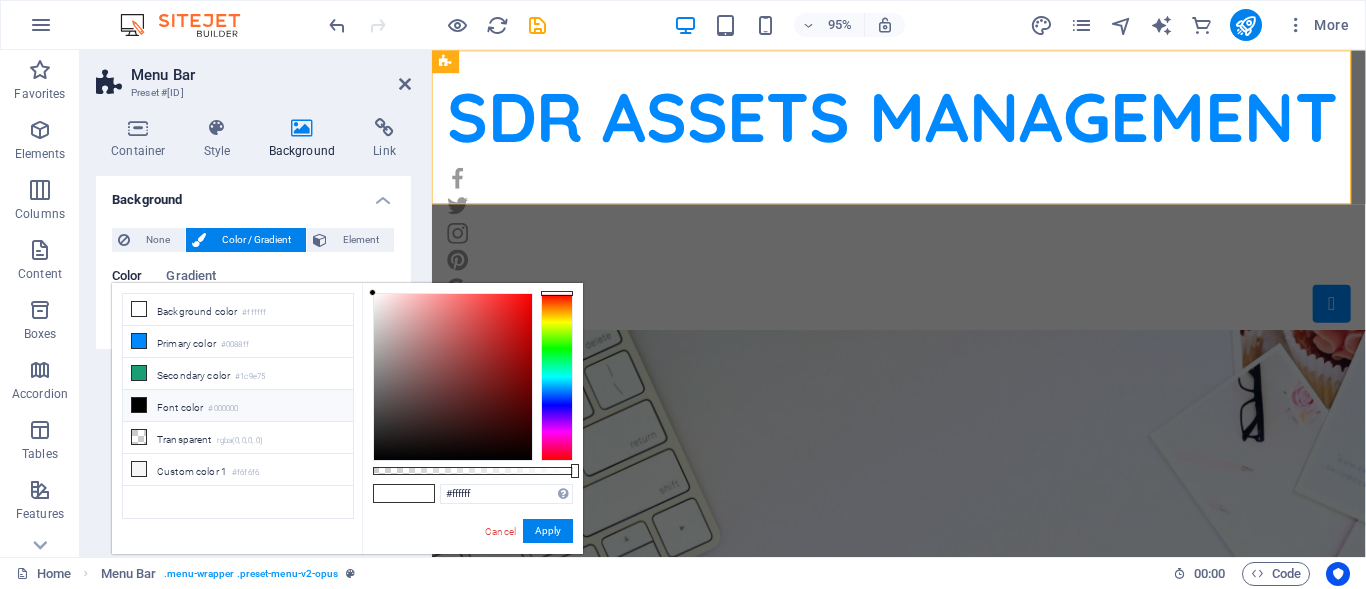 click at bounding box center (139, 405) 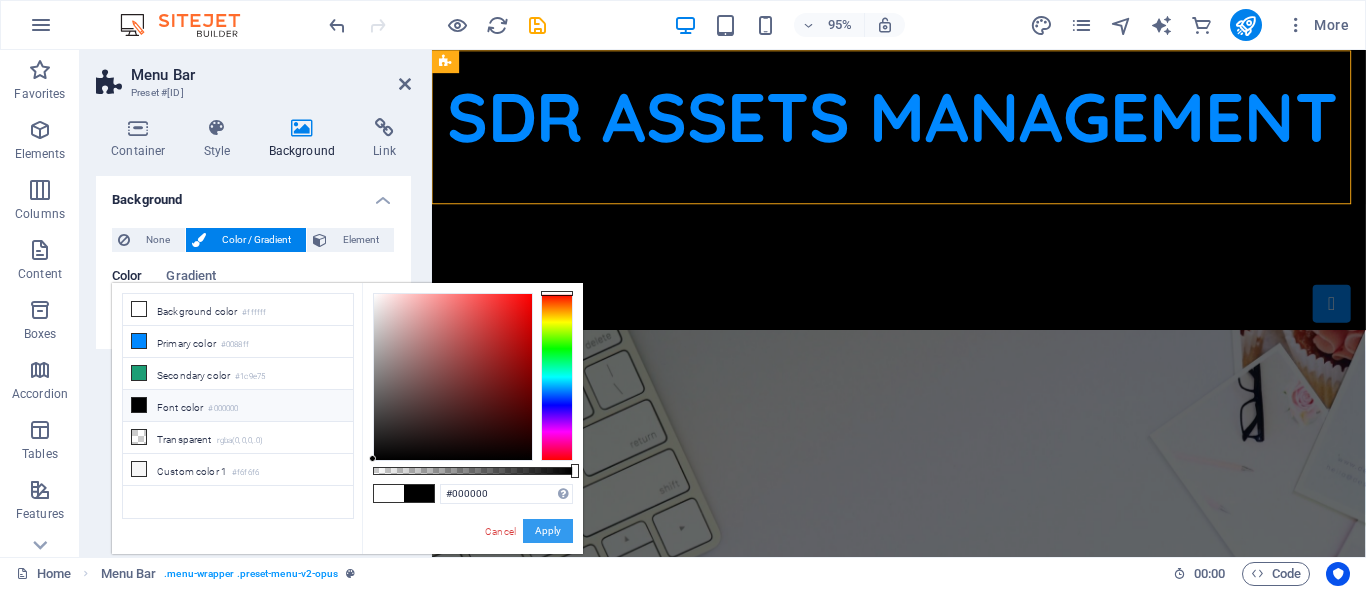 click on "Apply" at bounding box center [548, 531] 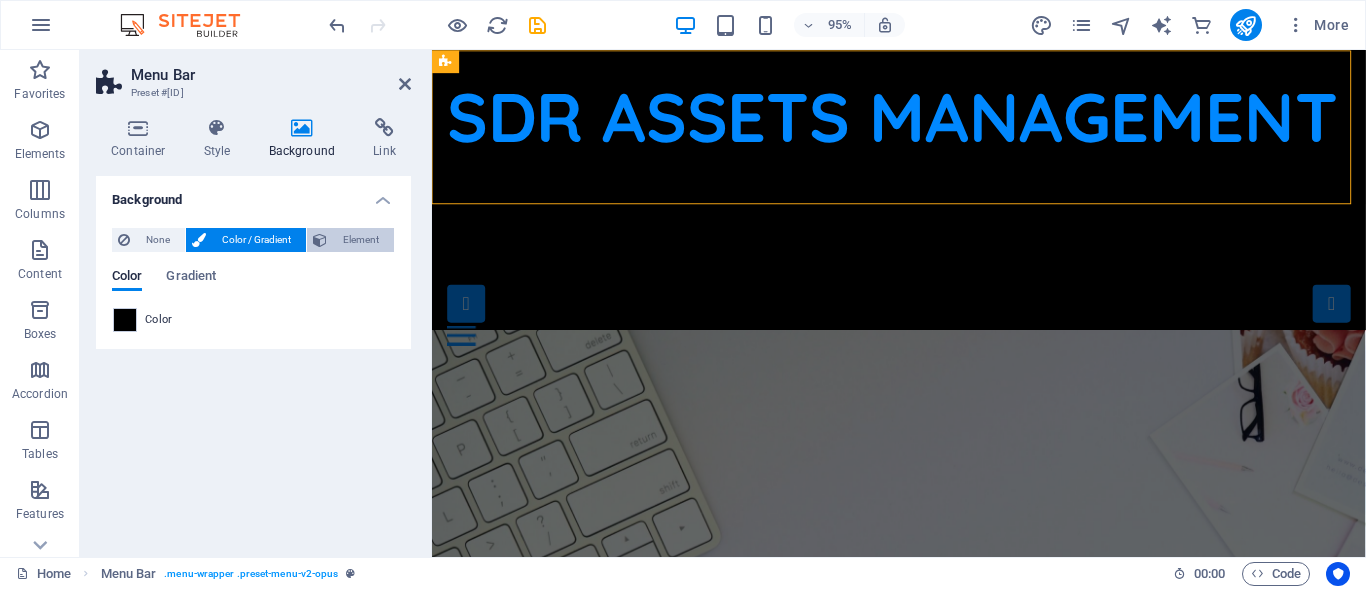 click on "Element" at bounding box center (360, 240) 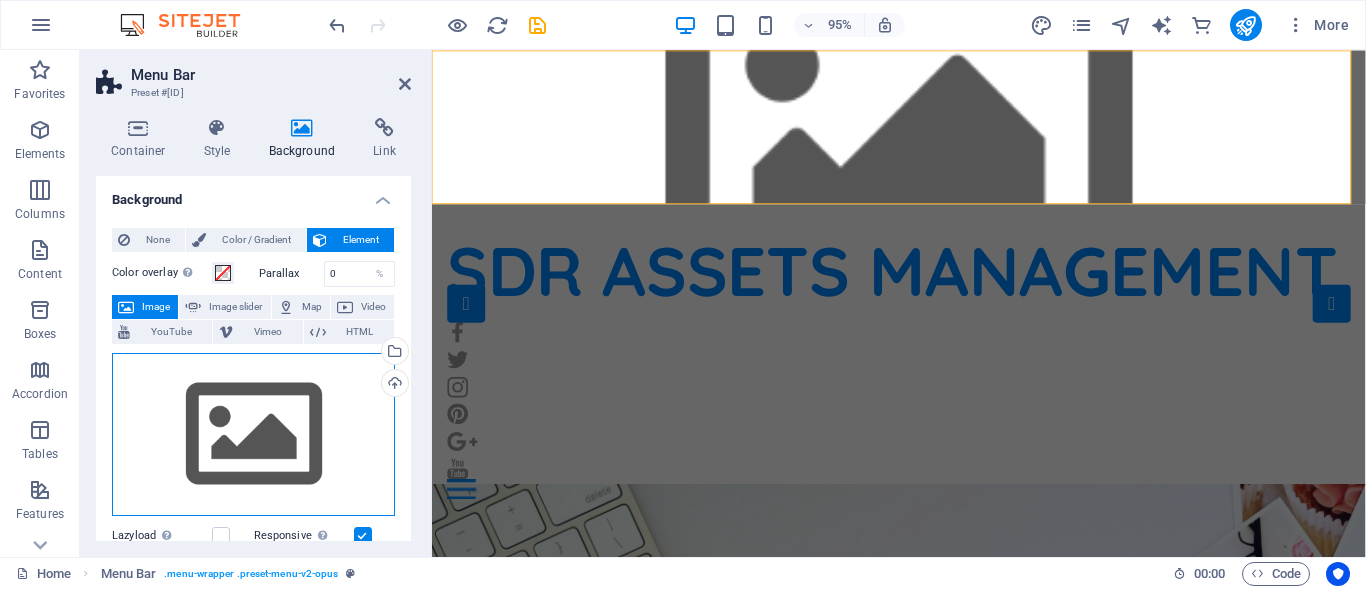 click on "Drag files here, click to choose files or select files from Files or our free stock photos & videos" at bounding box center (253, 435) 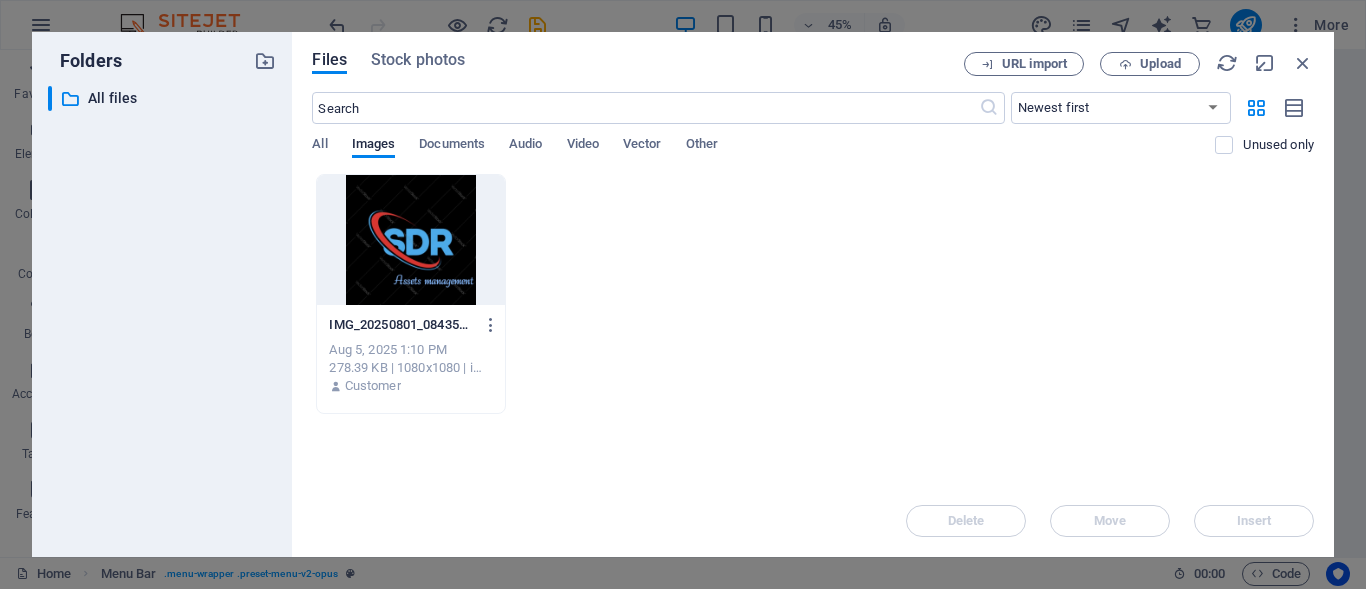 click at bounding box center [410, 240] 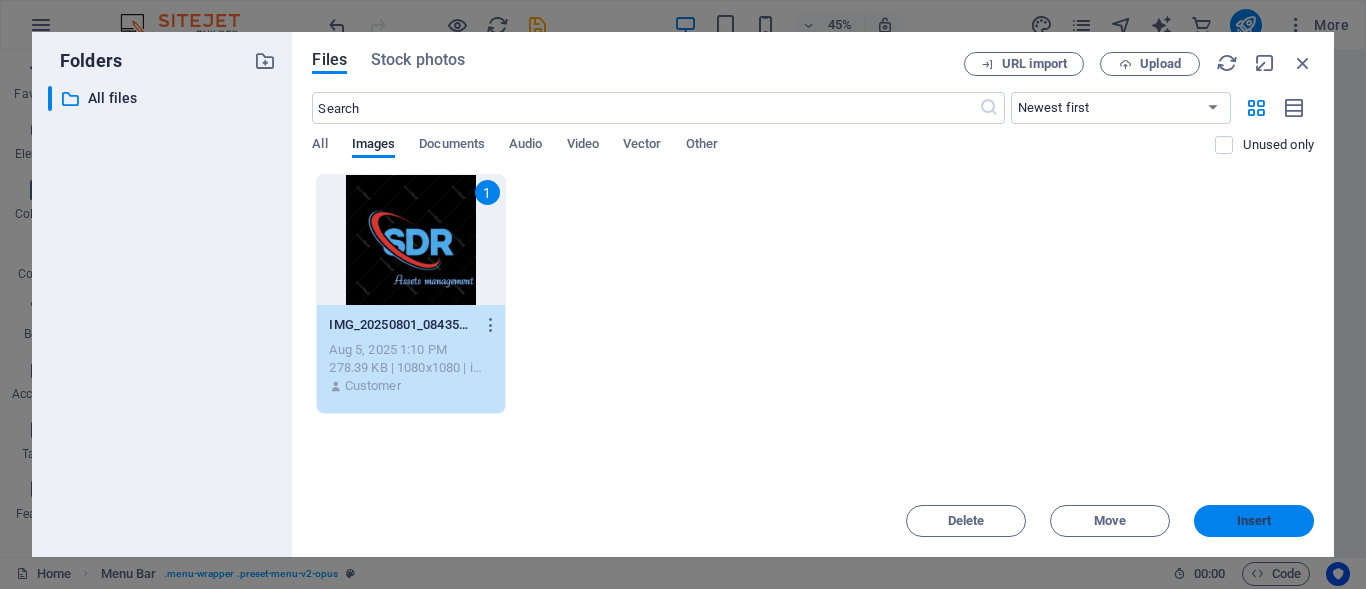 drag, startPoint x: 1248, startPoint y: 533, endPoint x: 862, endPoint y: 508, distance: 386.80875 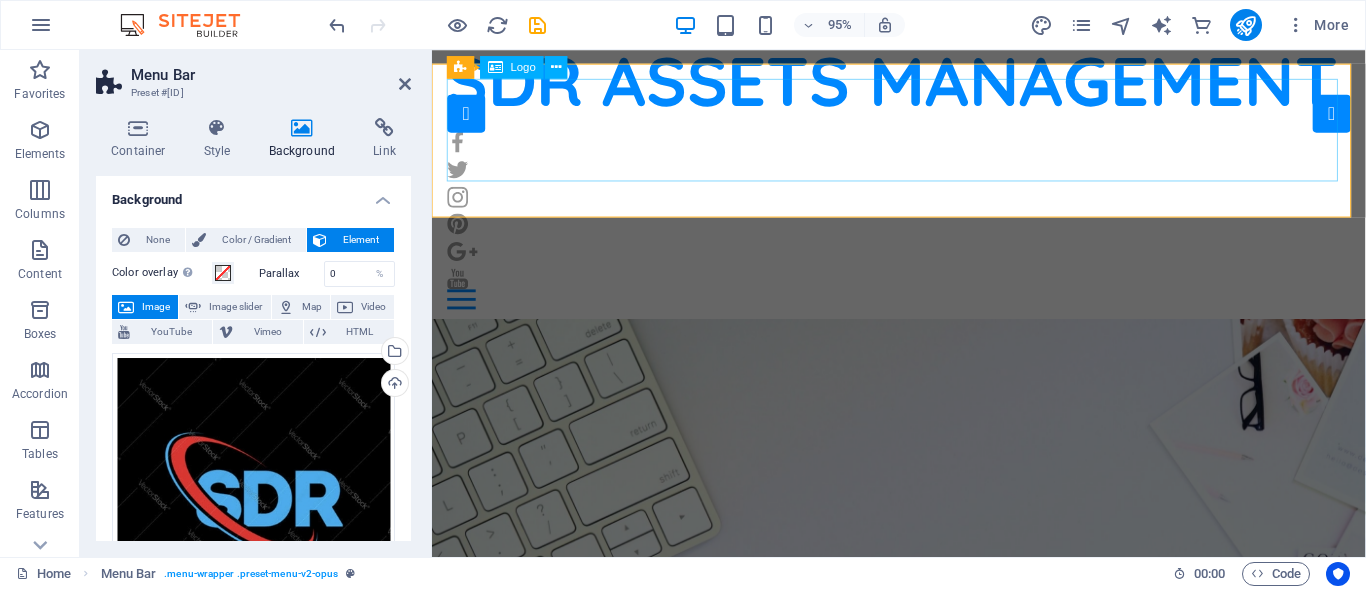 scroll, scrollTop: 0, scrollLeft: 0, axis: both 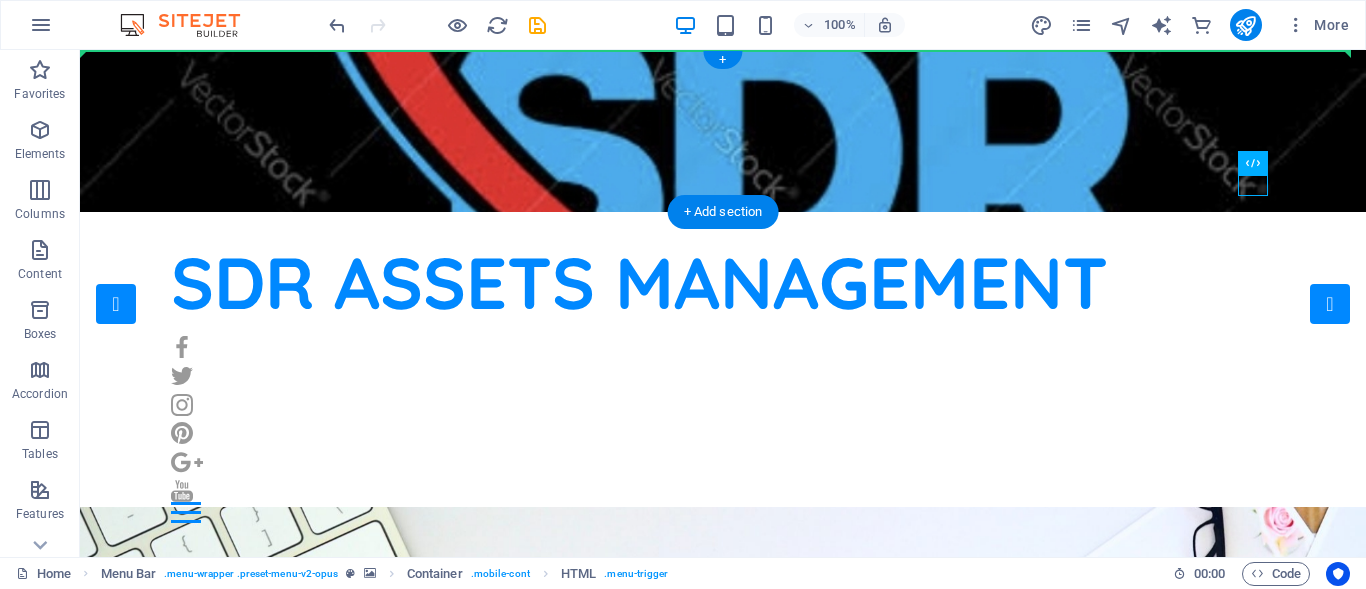 drag, startPoint x: 1024, startPoint y: 195, endPoint x: 1348, endPoint y: 51, distance: 354.55887 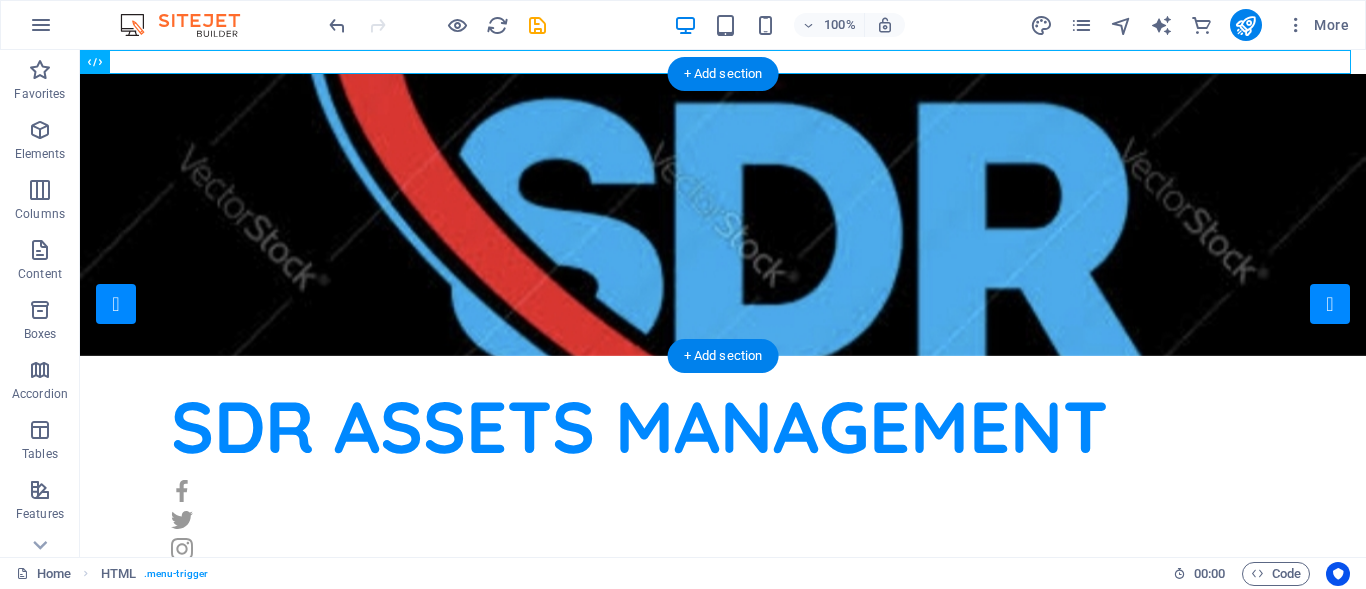 click at bounding box center [723, 215] 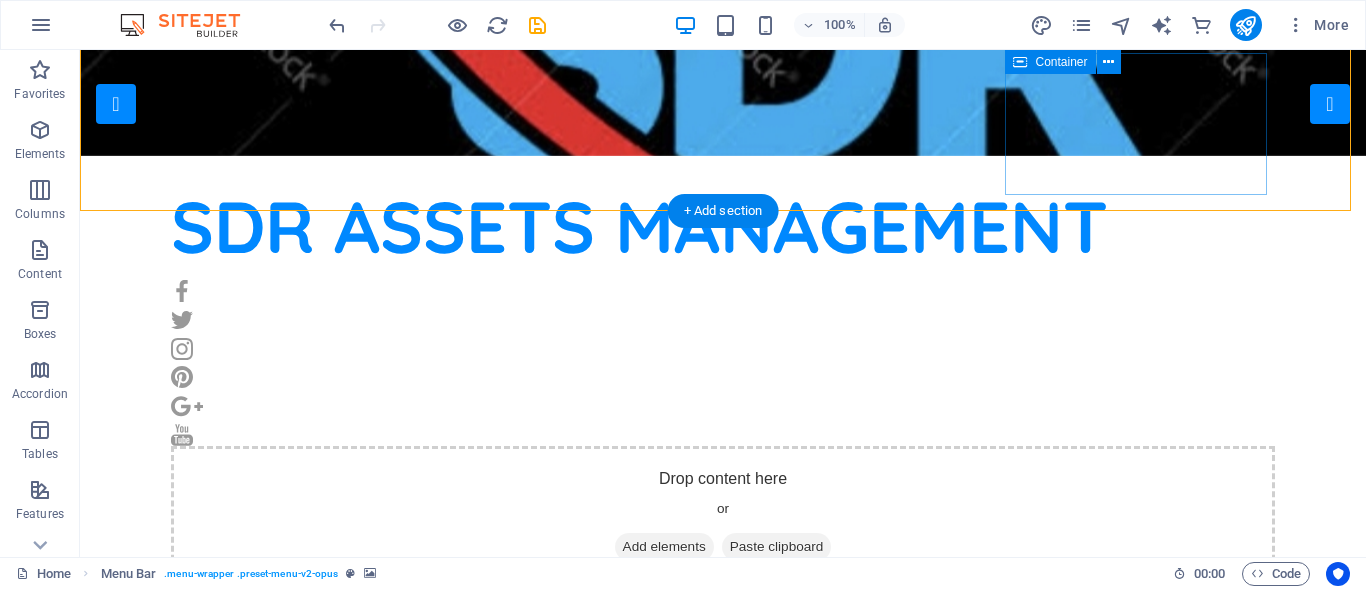 scroll, scrollTop: 0, scrollLeft: 0, axis: both 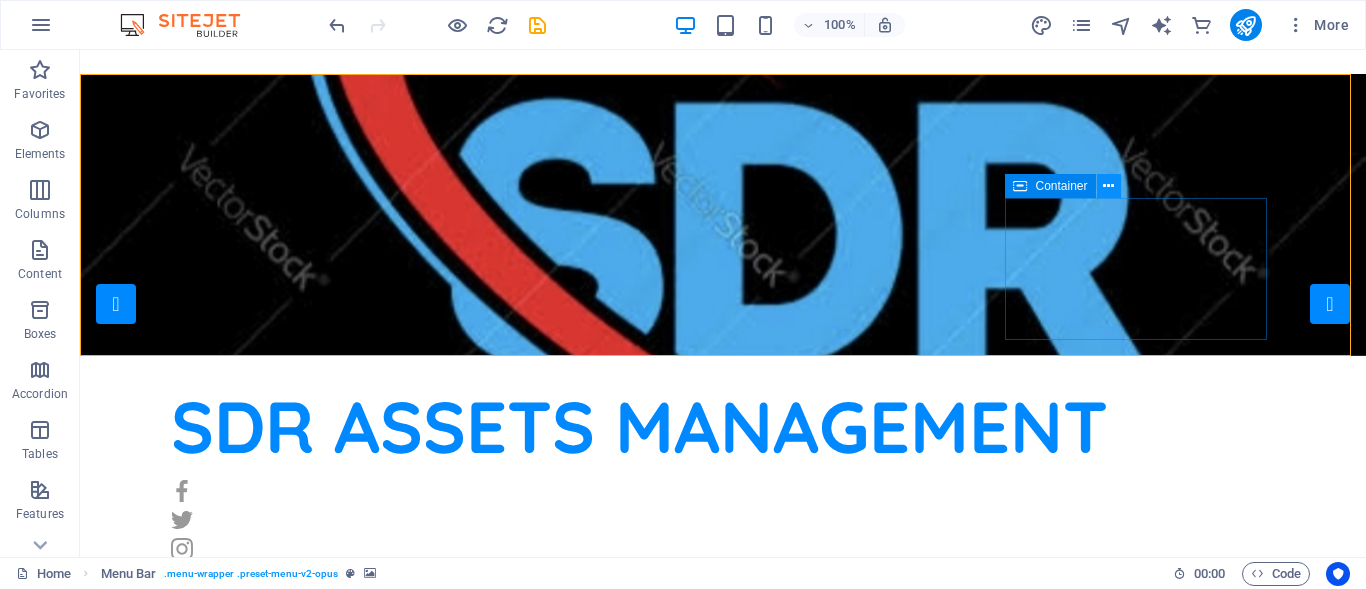 click at bounding box center (1109, 186) 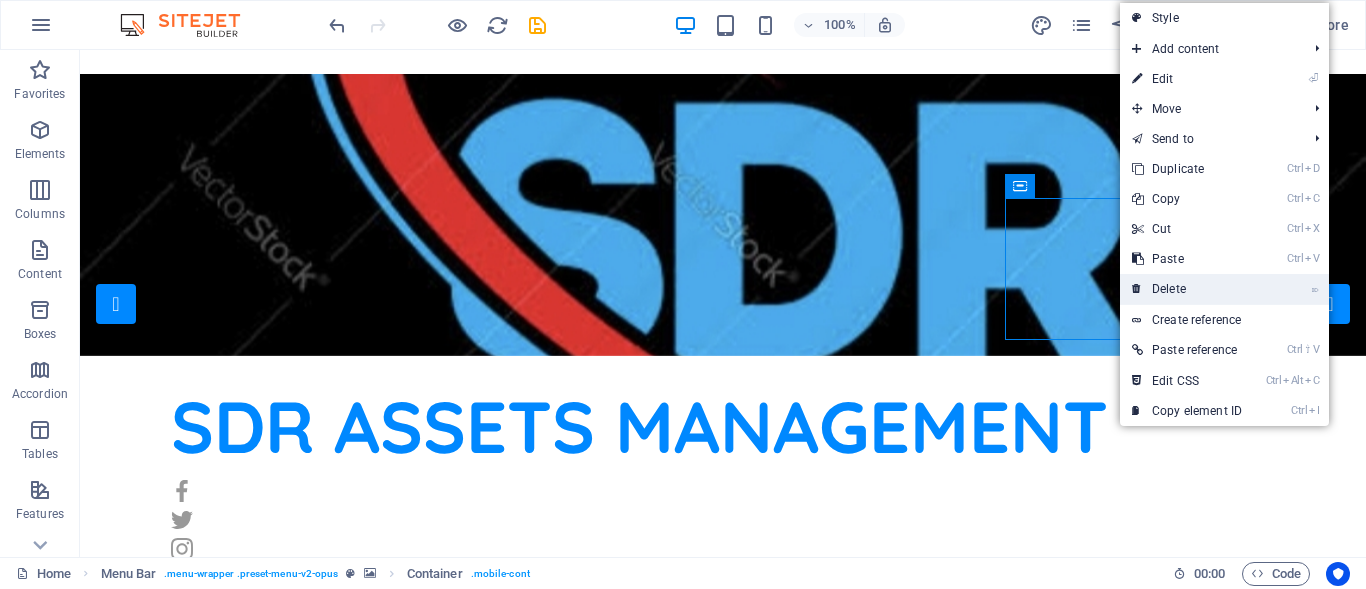 click on "⌦  Delete" at bounding box center (1187, 289) 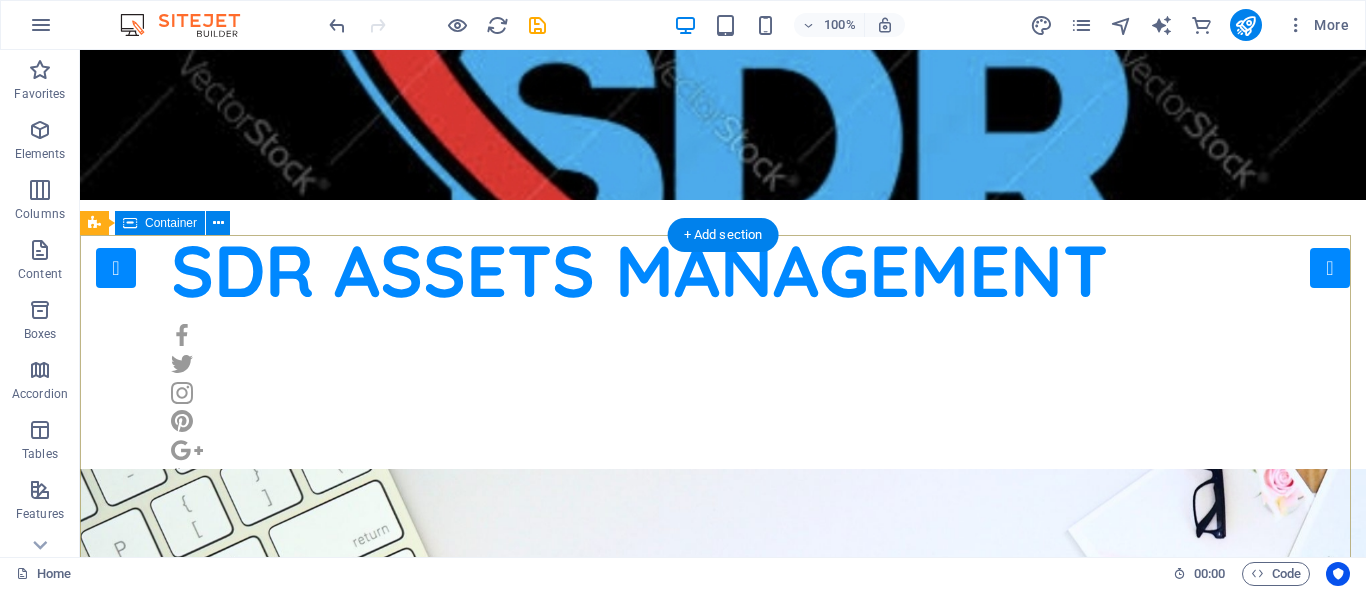 scroll, scrollTop: 0, scrollLeft: 0, axis: both 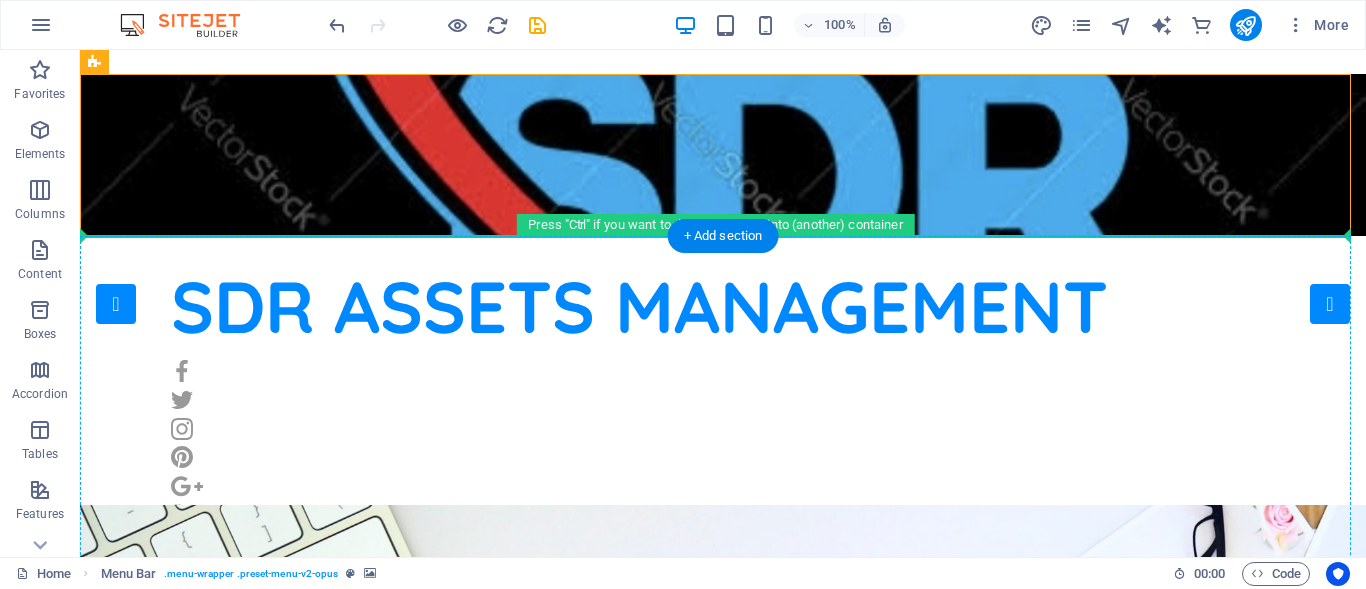 drag, startPoint x: 322, startPoint y: 154, endPoint x: 299, endPoint y: 295, distance: 142.86357 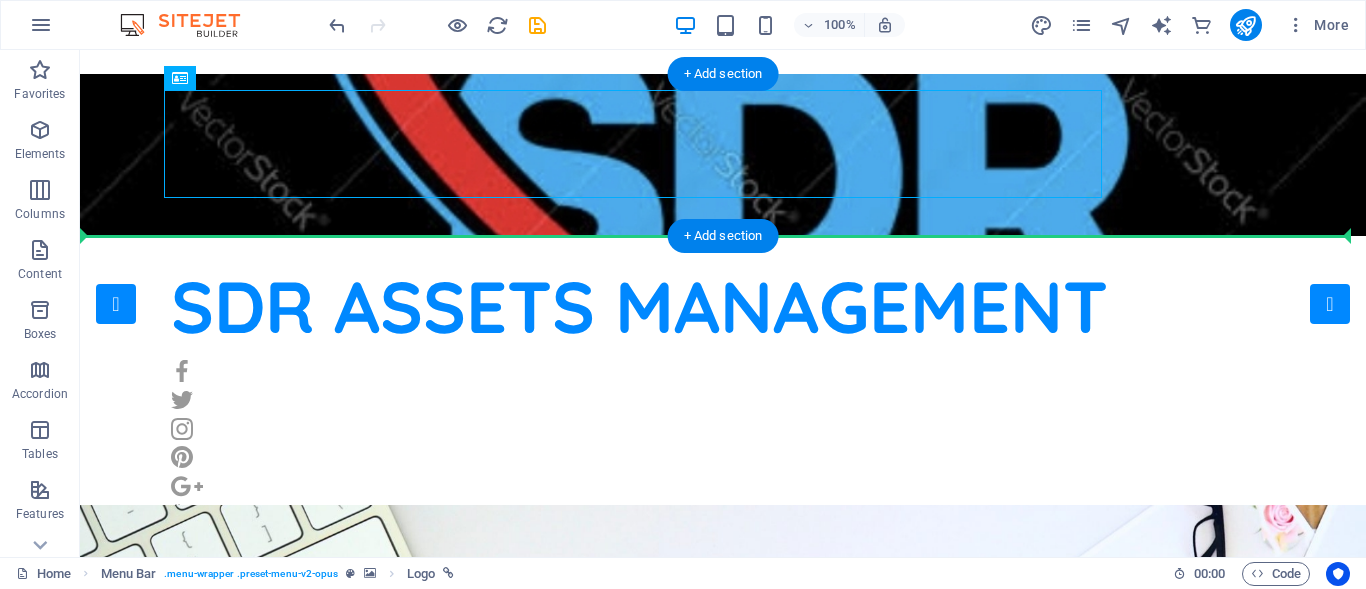 drag, startPoint x: 514, startPoint y: 161, endPoint x: 498, endPoint y: 221, distance: 62.0967 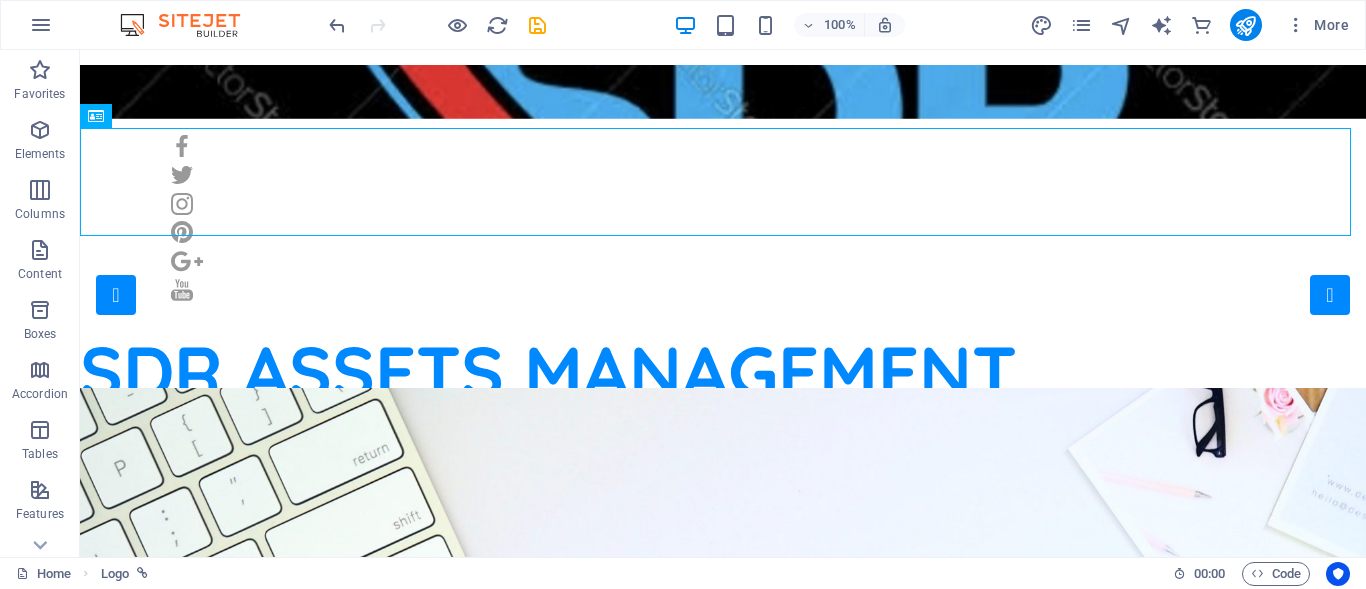 scroll, scrollTop: 0, scrollLeft: 0, axis: both 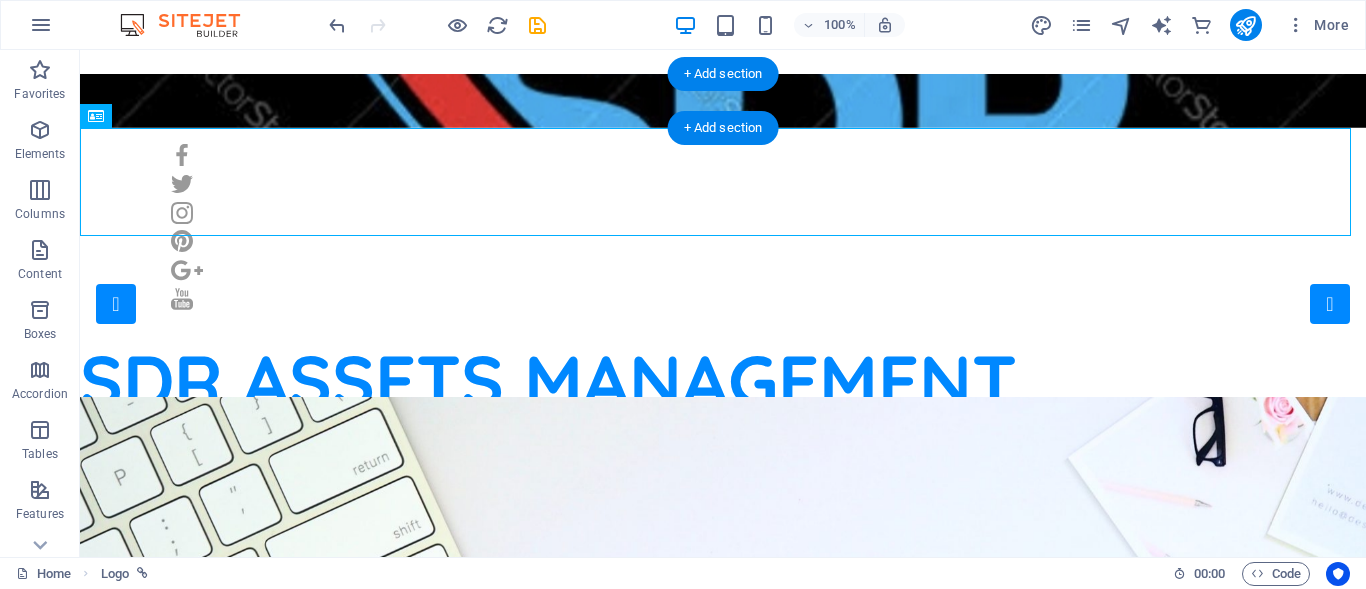 click at bounding box center (723, 101) 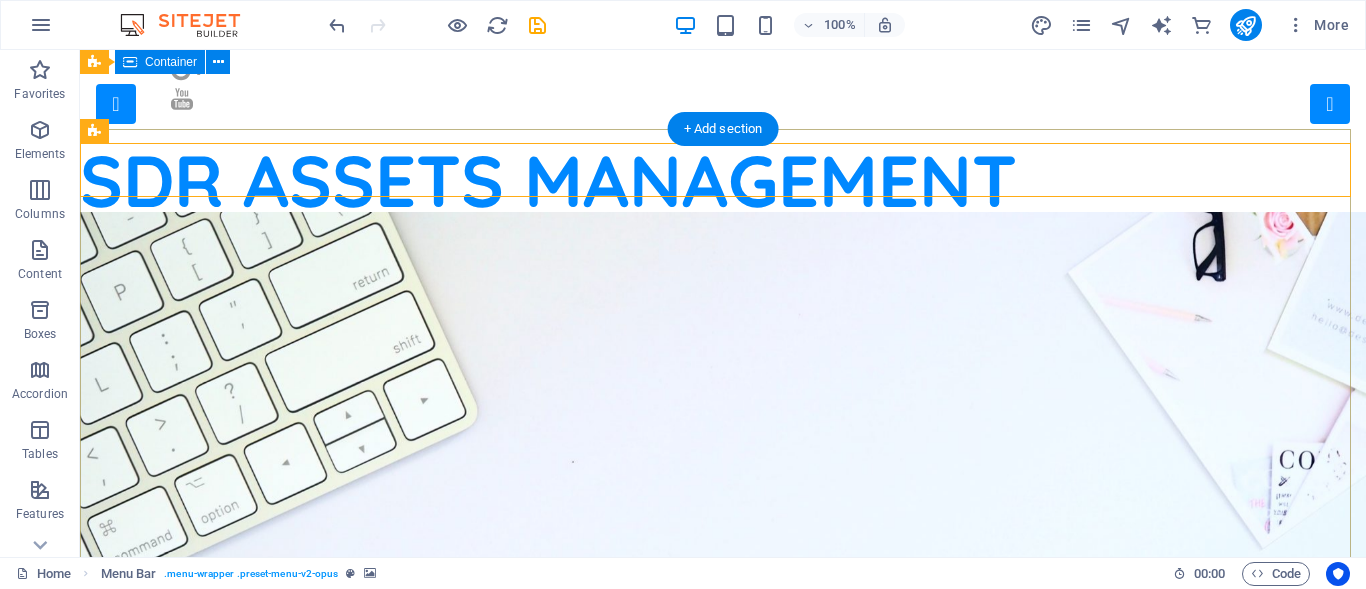 scroll, scrollTop: 0, scrollLeft: 0, axis: both 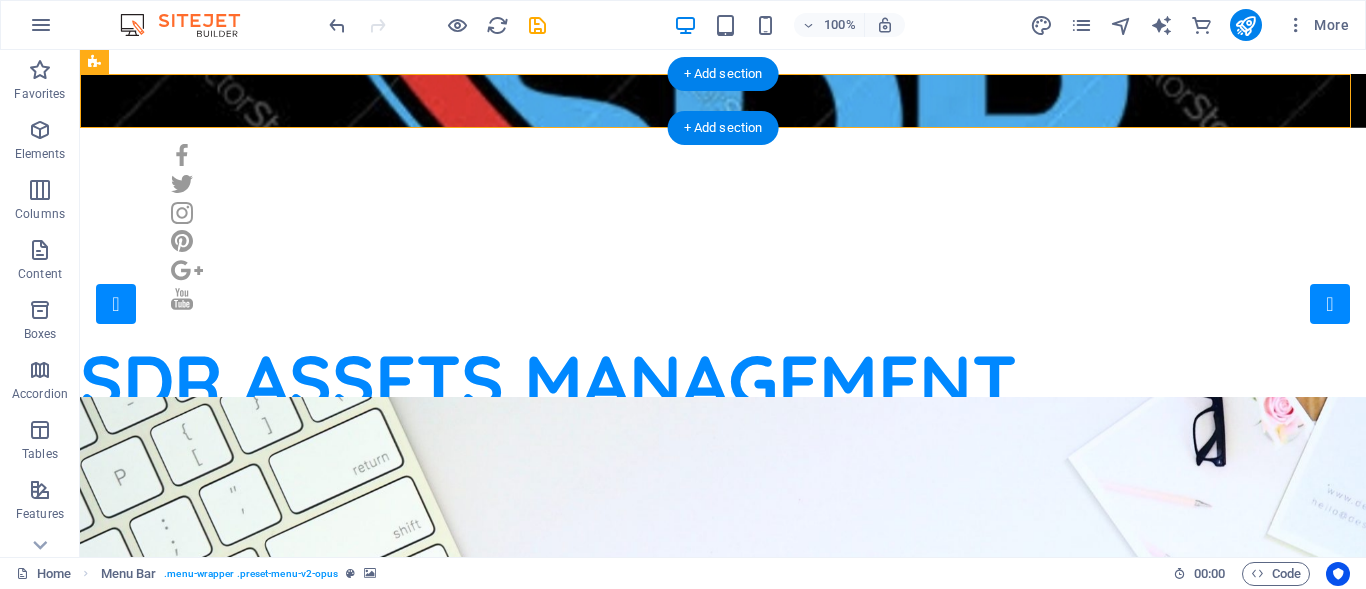 click at bounding box center (723, 101) 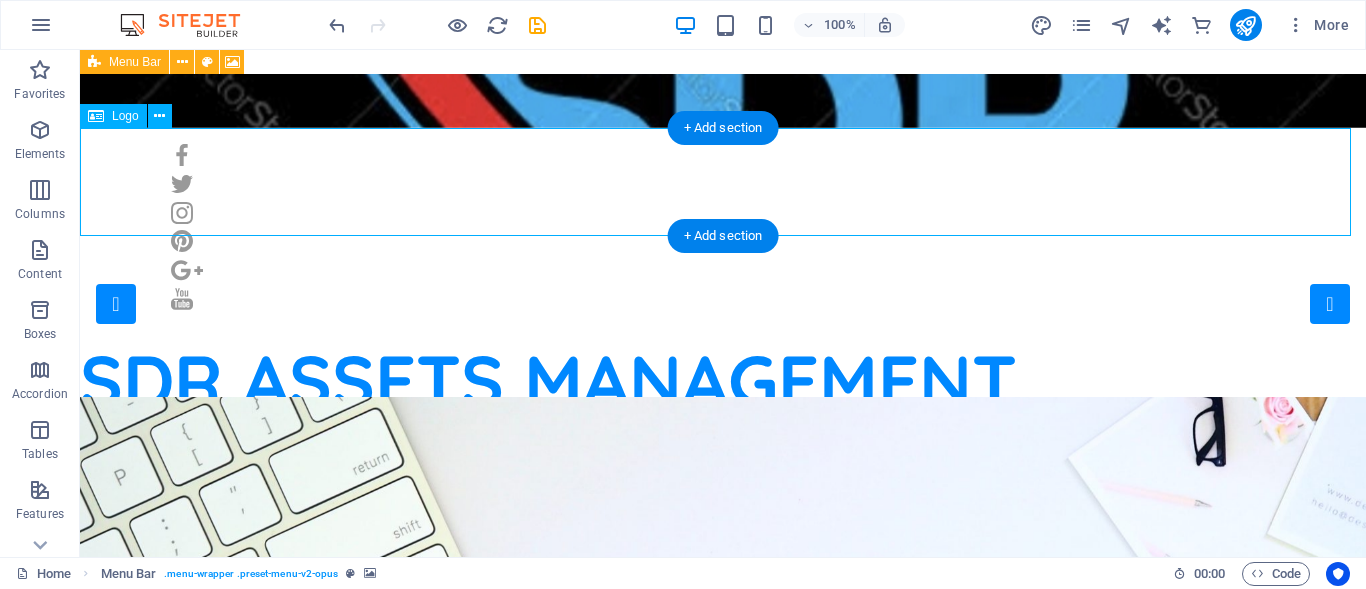 click on "SDR ASSETS MANAGEMENT" at bounding box center [723, 380] 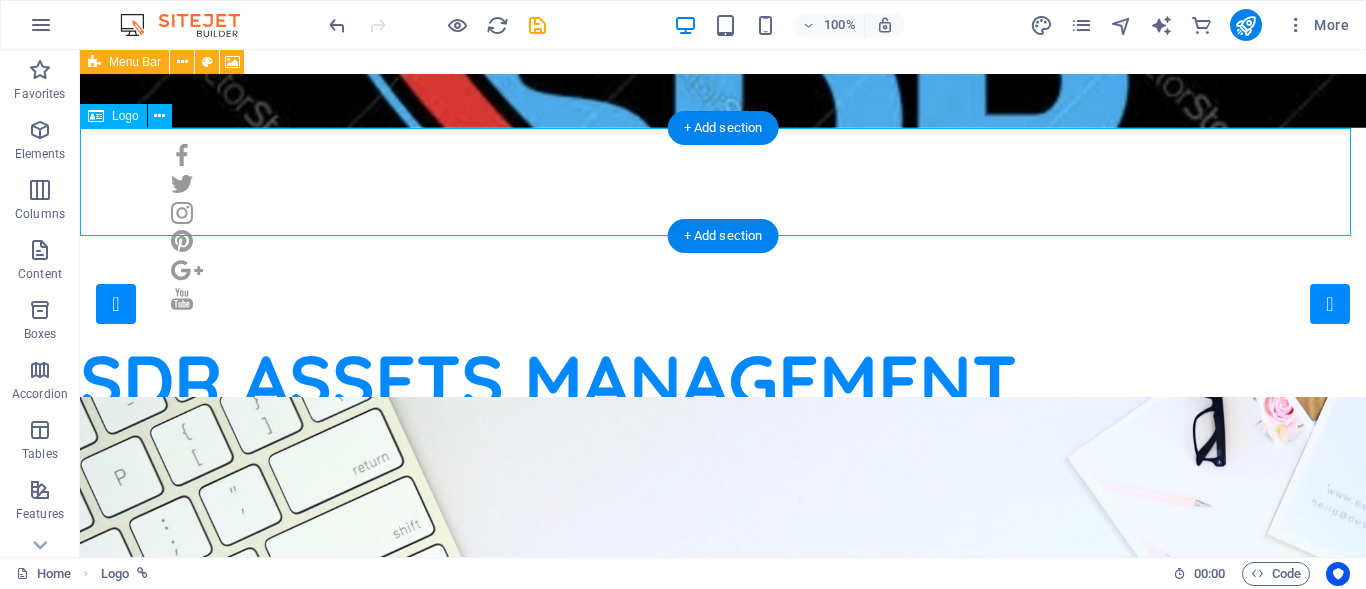 click on "SDR ASSETS MANAGEMENT" at bounding box center [723, 380] 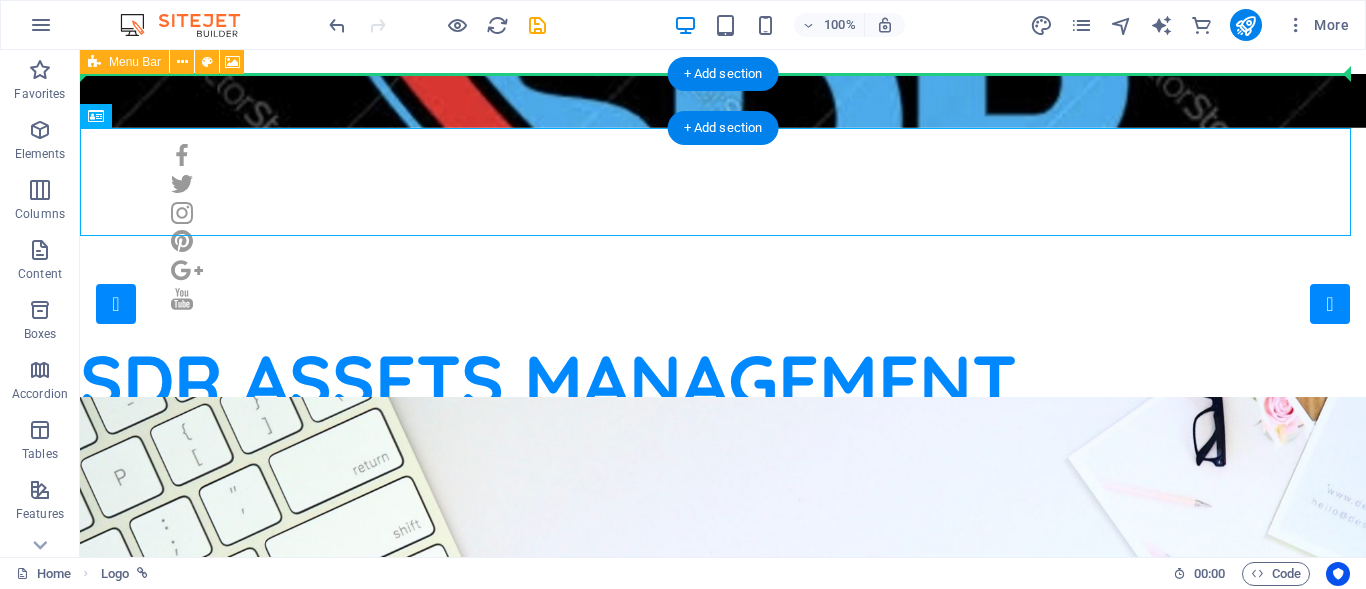 drag, startPoint x: 818, startPoint y: 186, endPoint x: 850, endPoint y: 100, distance: 91.76056 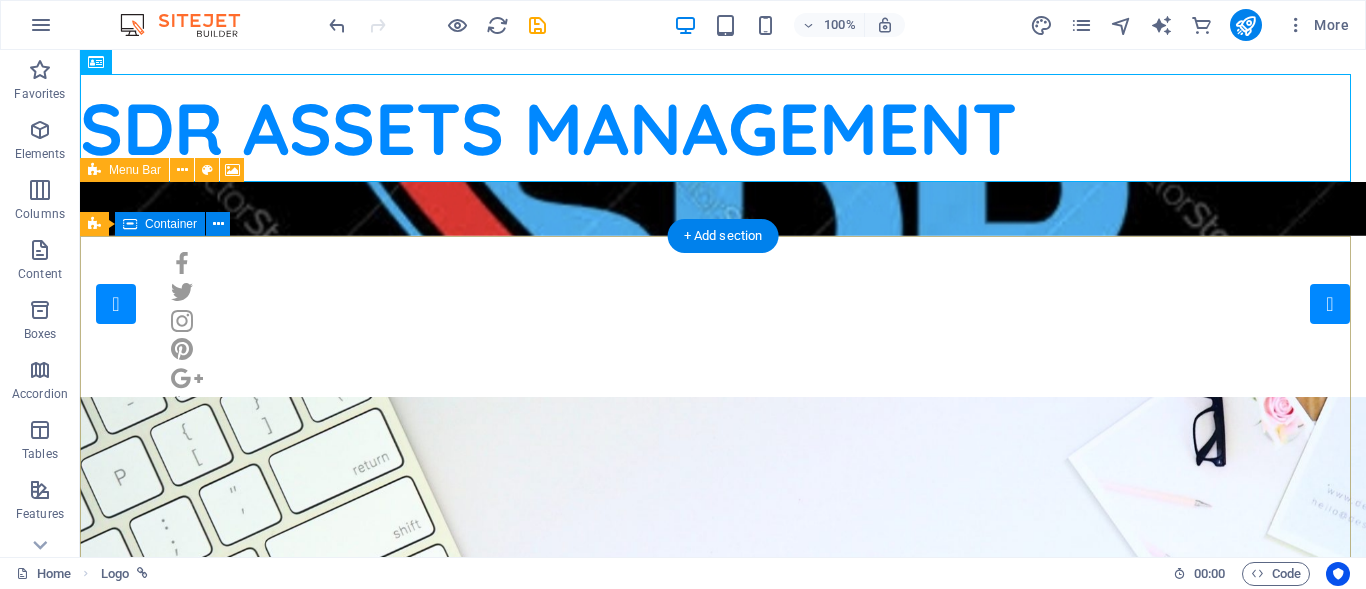 drag, startPoint x: 838, startPoint y: 233, endPoint x: 766, endPoint y: 269, distance: 80.49844 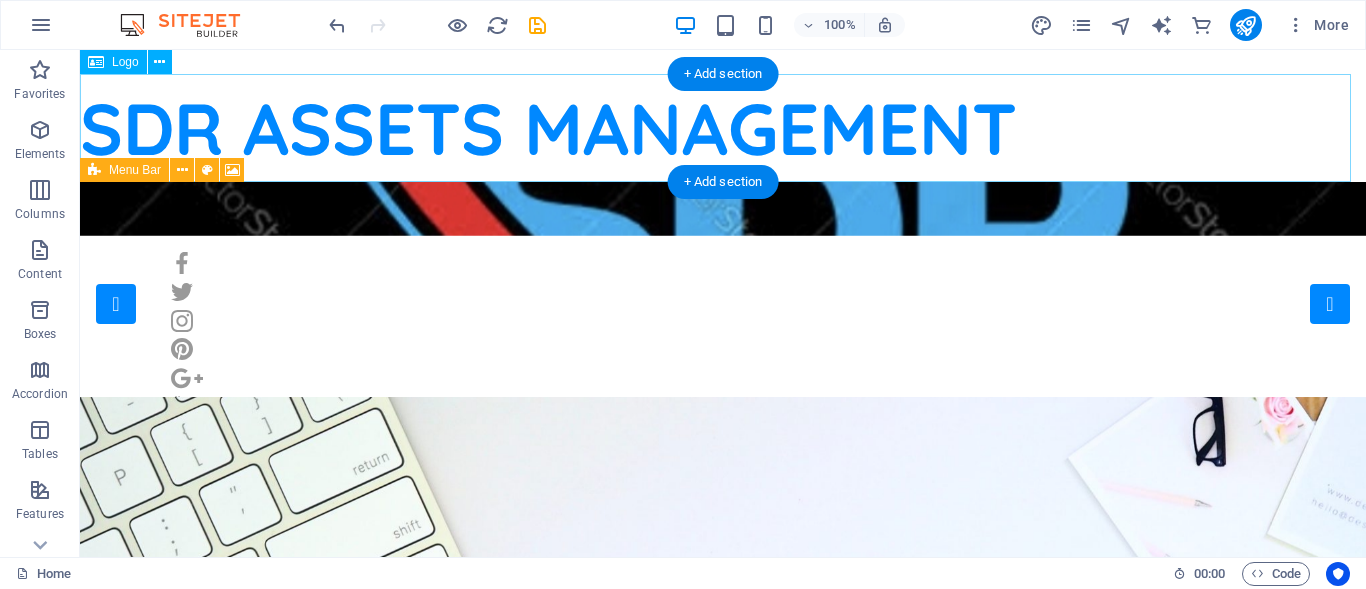 click on "SDR ASSETS MANAGEMENT" at bounding box center (723, 128) 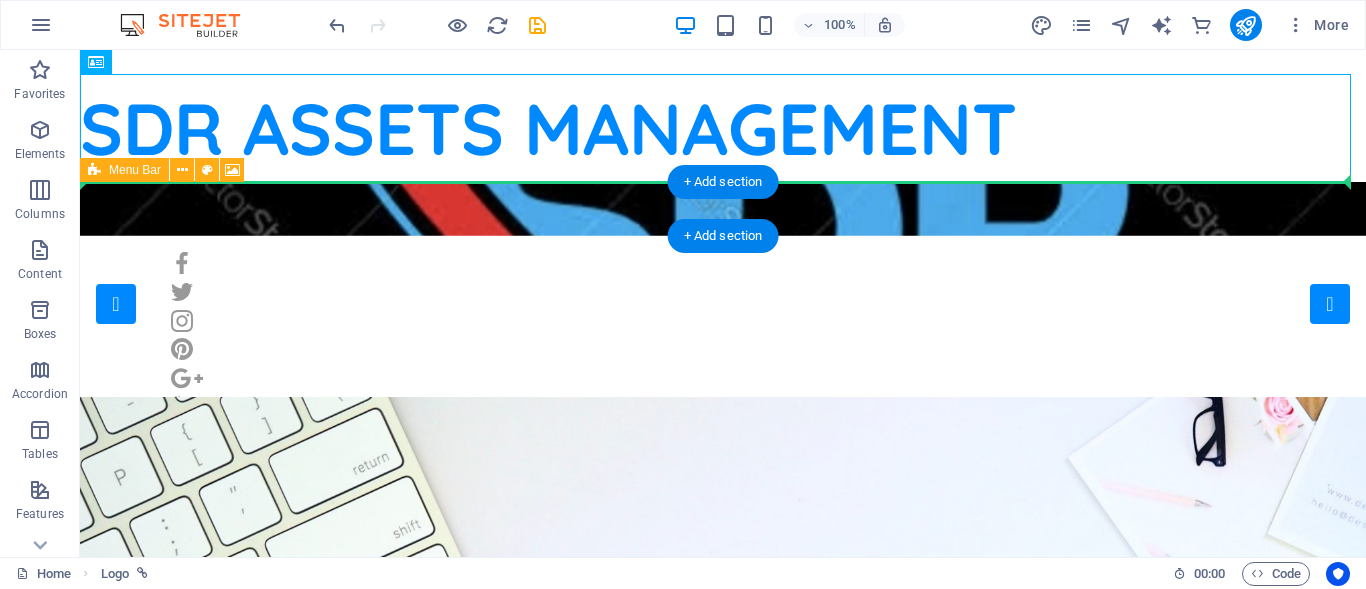 drag, startPoint x: 376, startPoint y: 137, endPoint x: 383, endPoint y: 199, distance: 62.39391 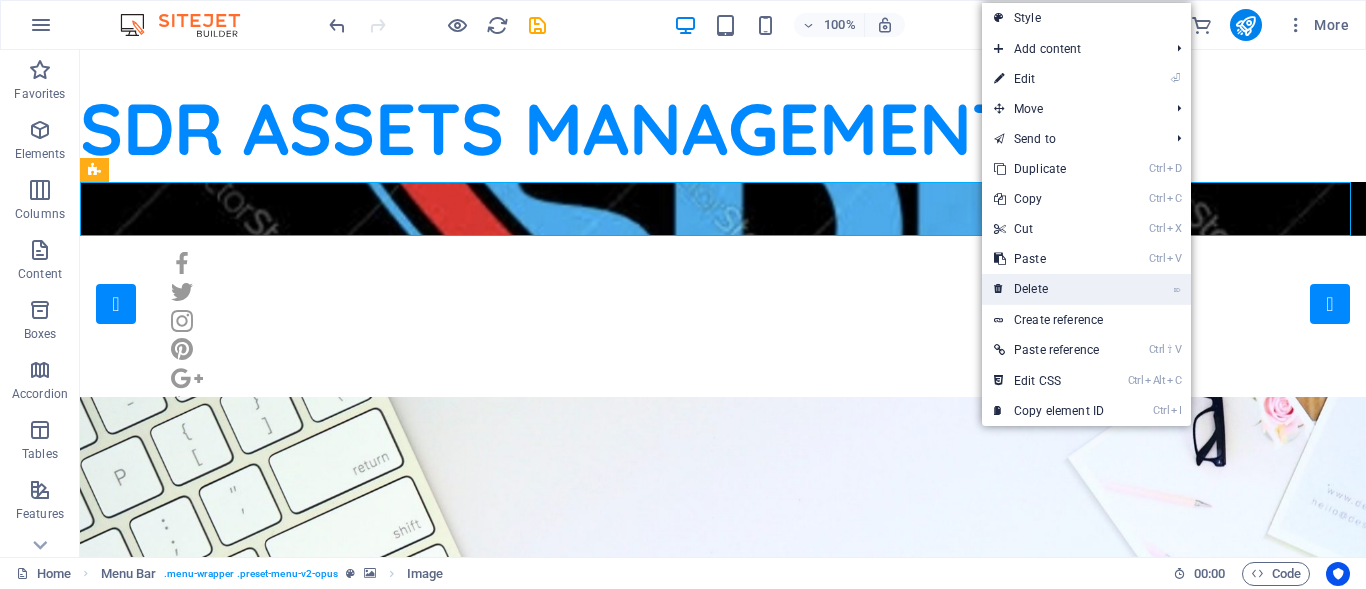 click on "⌦  Delete" at bounding box center [1049, 289] 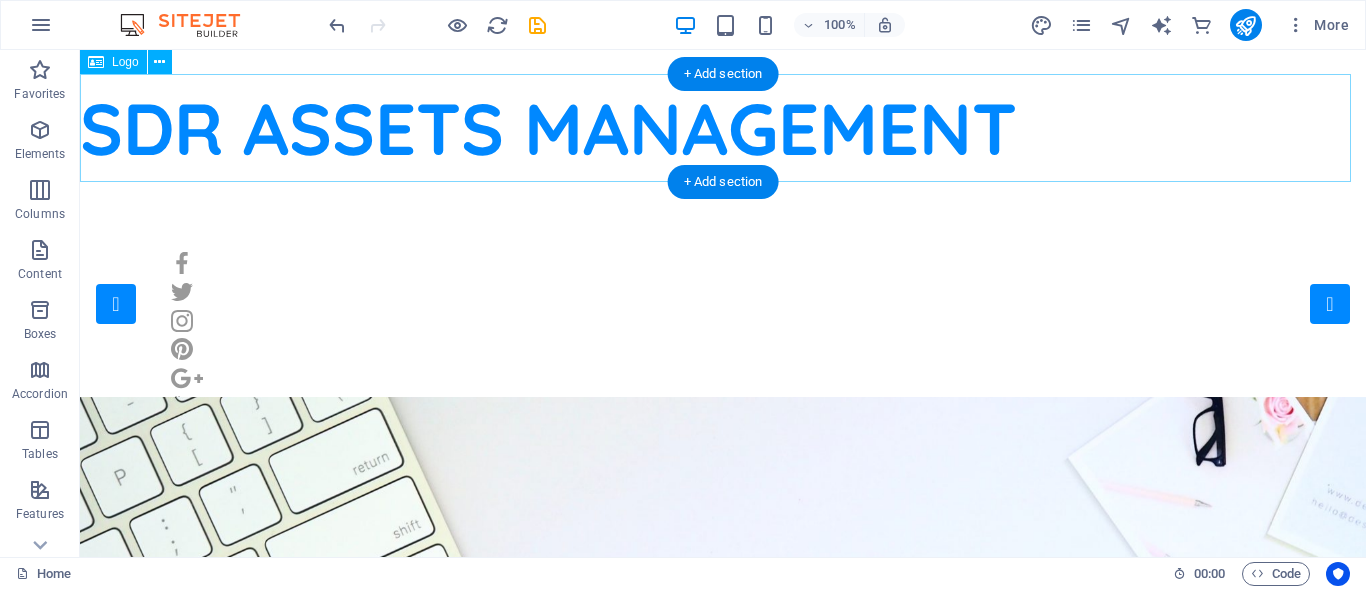 drag, startPoint x: 516, startPoint y: 138, endPoint x: 567, endPoint y: 124, distance: 52.886673 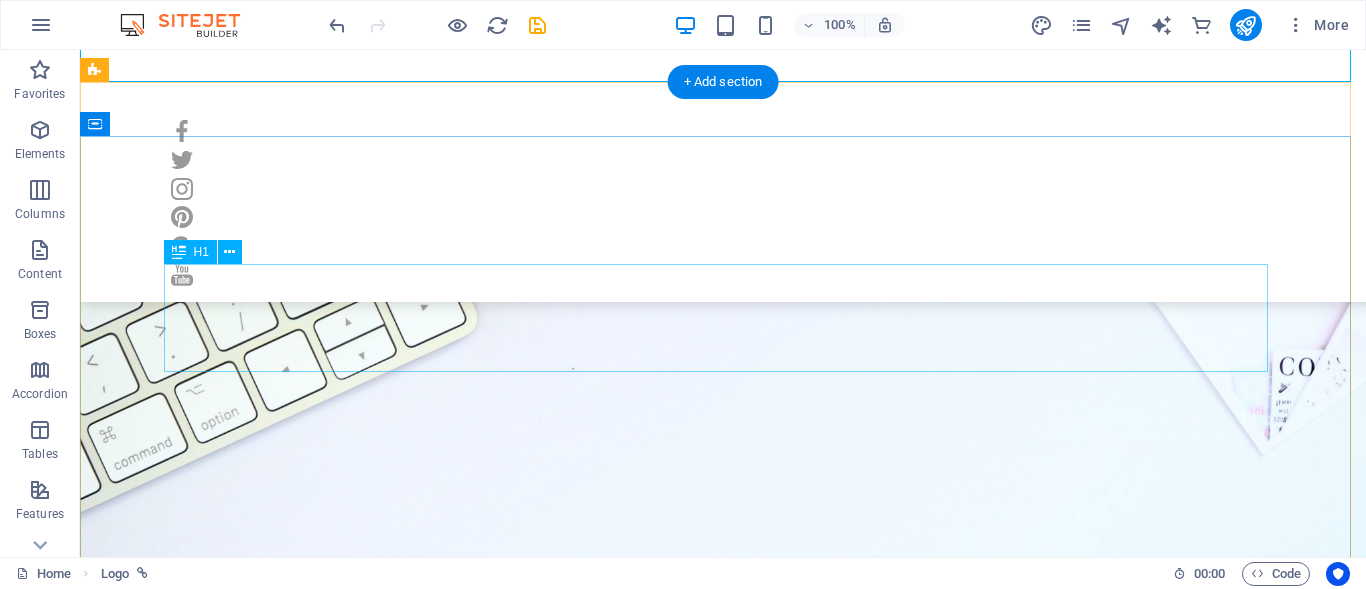 scroll, scrollTop: 0, scrollLeft: 0, axis: both 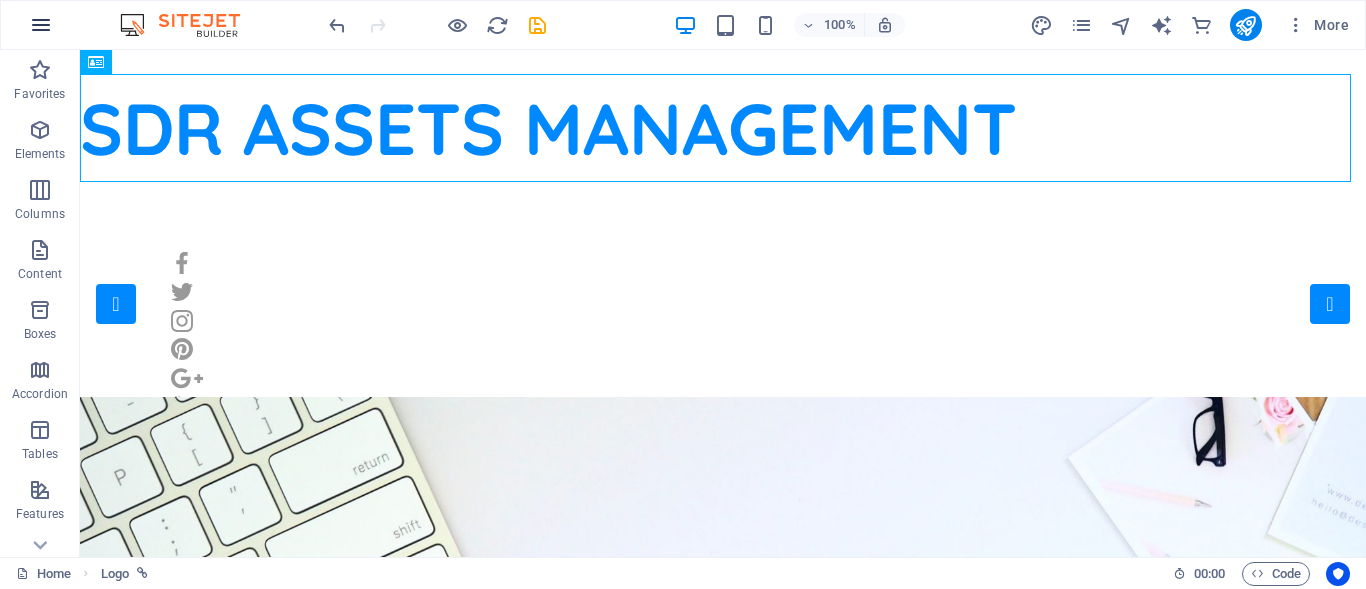 click at bounding box center [41, 25] 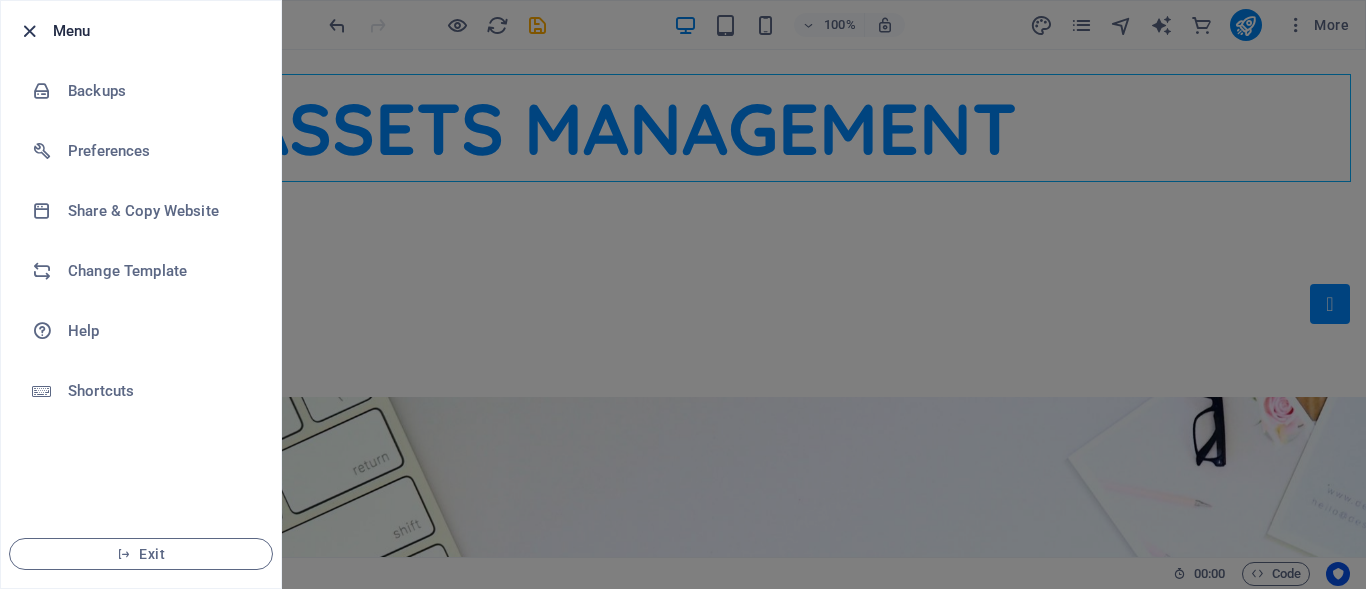 click at bounding box center [29, 31] 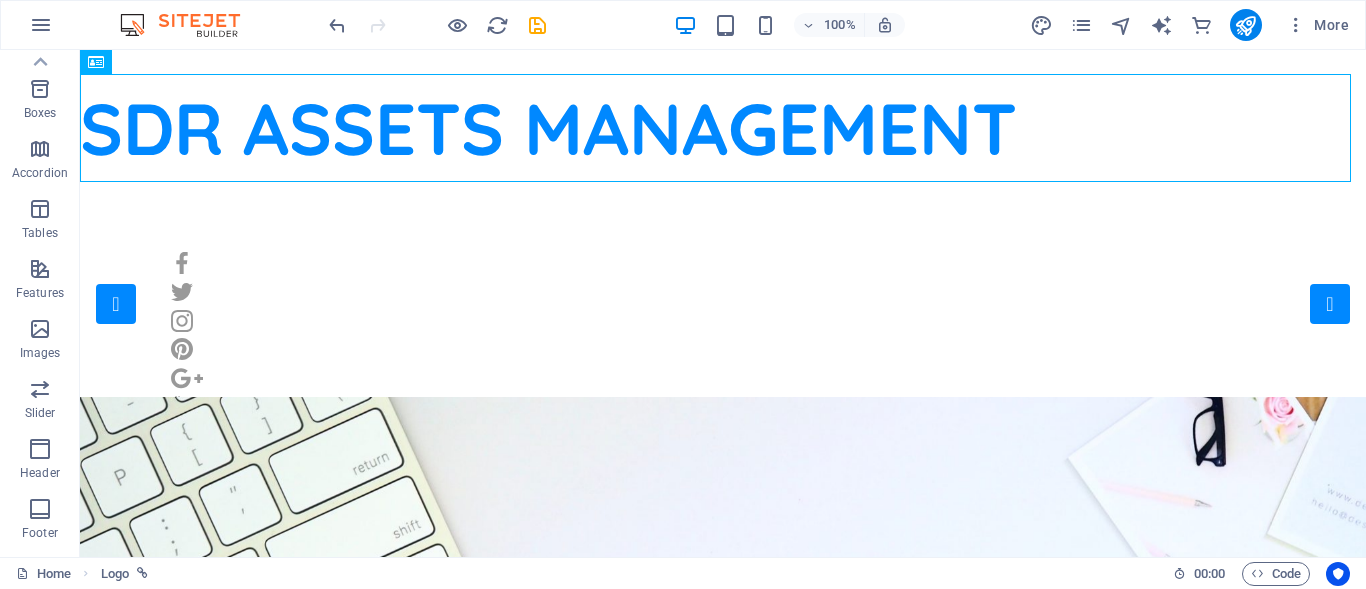 scroll, scrollTop: 0, scrollLeft: 0, axis: both 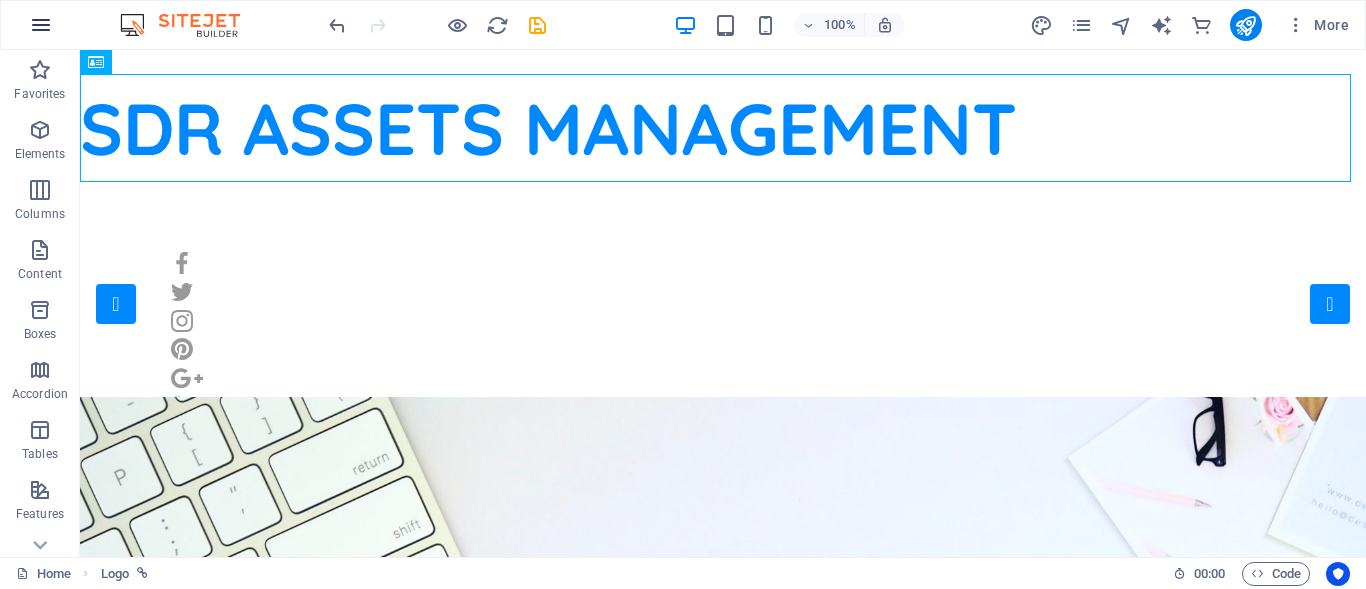 click at bounding box center (41, 25) 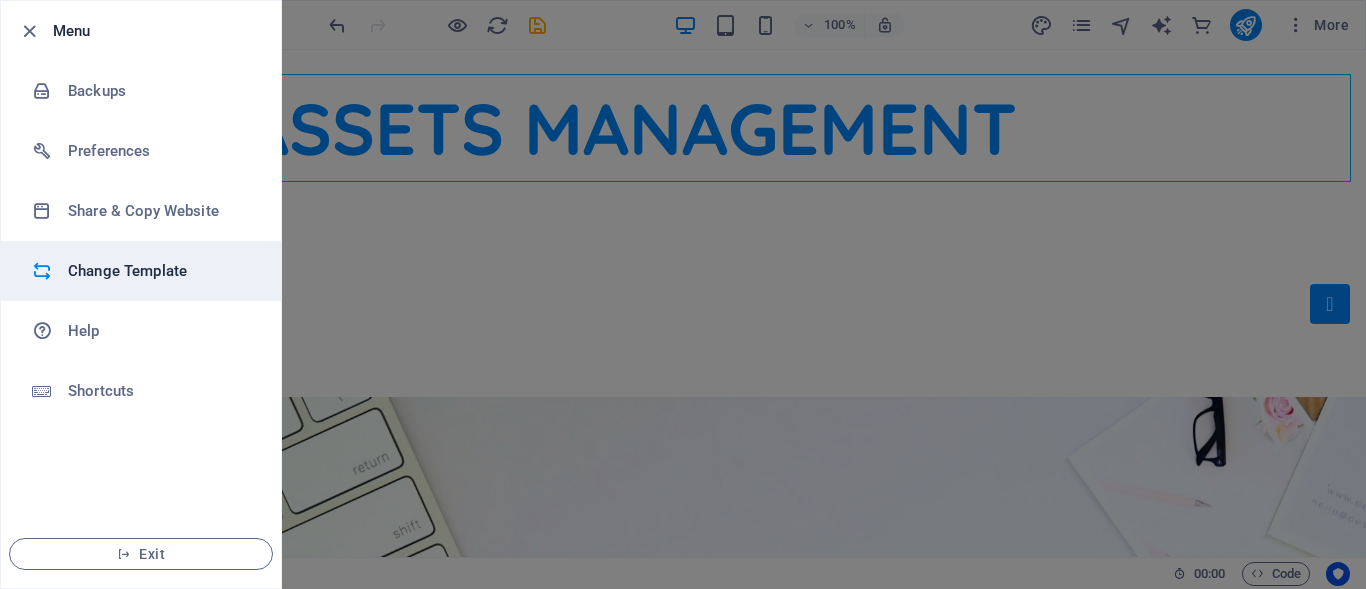 click on "Change Template" at bounding box center [160, 271] 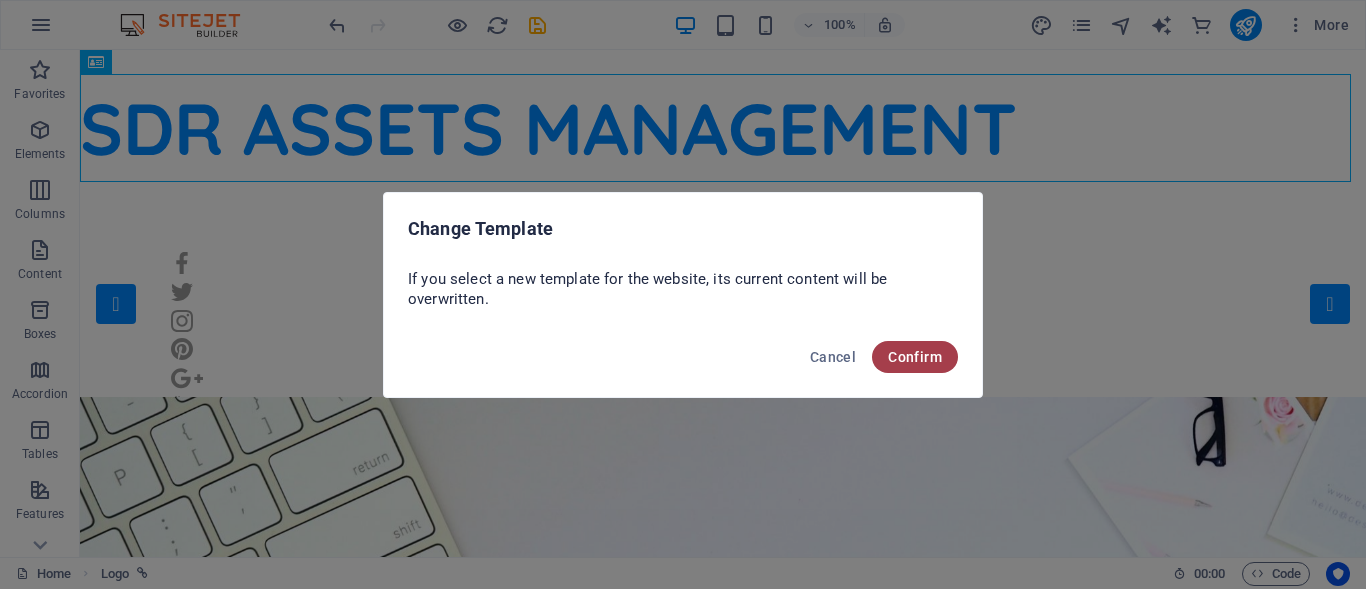 click on "Confirm" at bounding box center [915, 357] 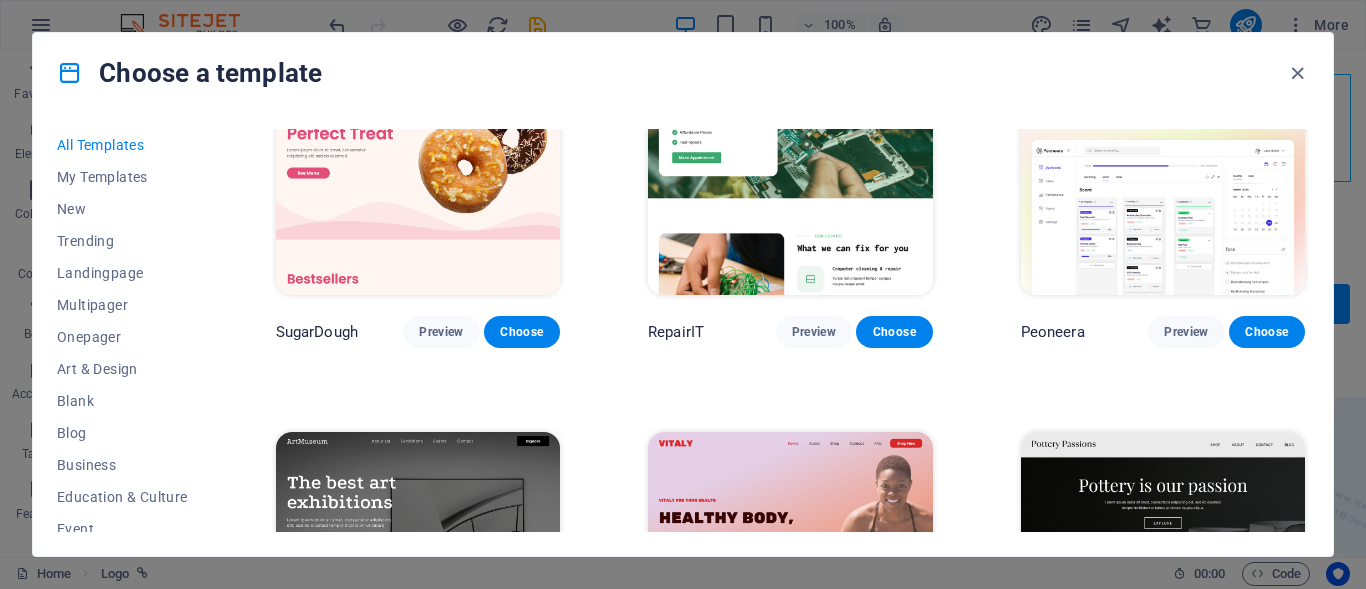 scroll, scrollTop: 0, scrollLeft: 0, axis: both 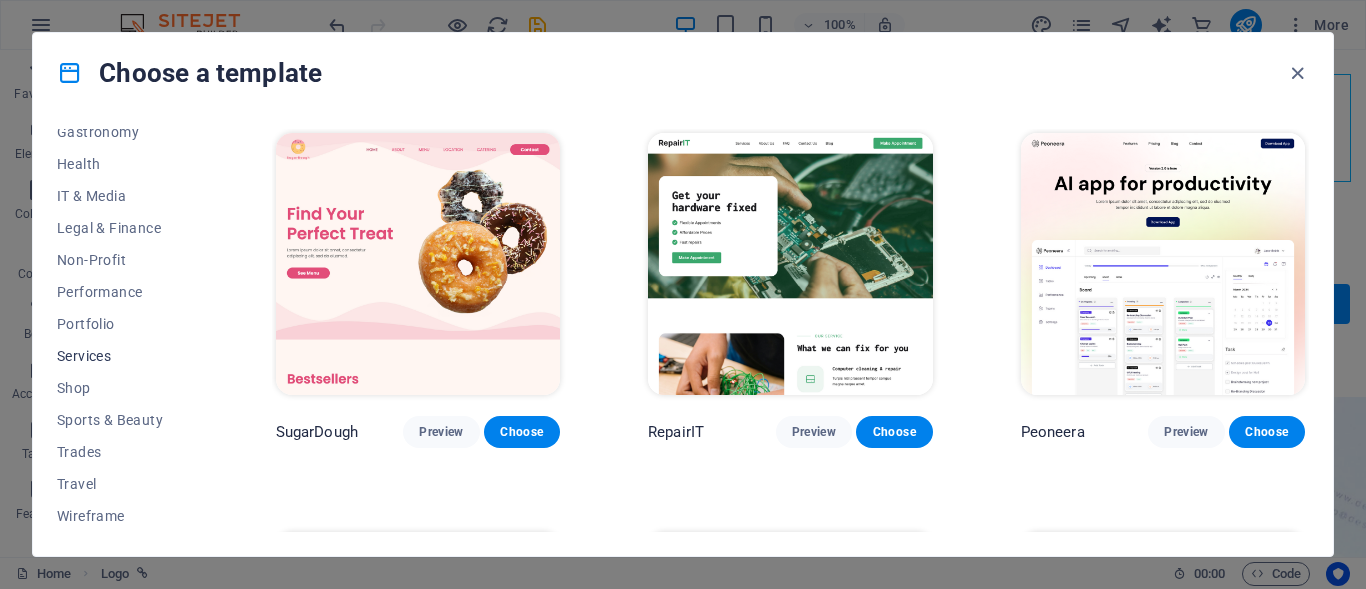 click on "Services" at bounding box center [122, 356] 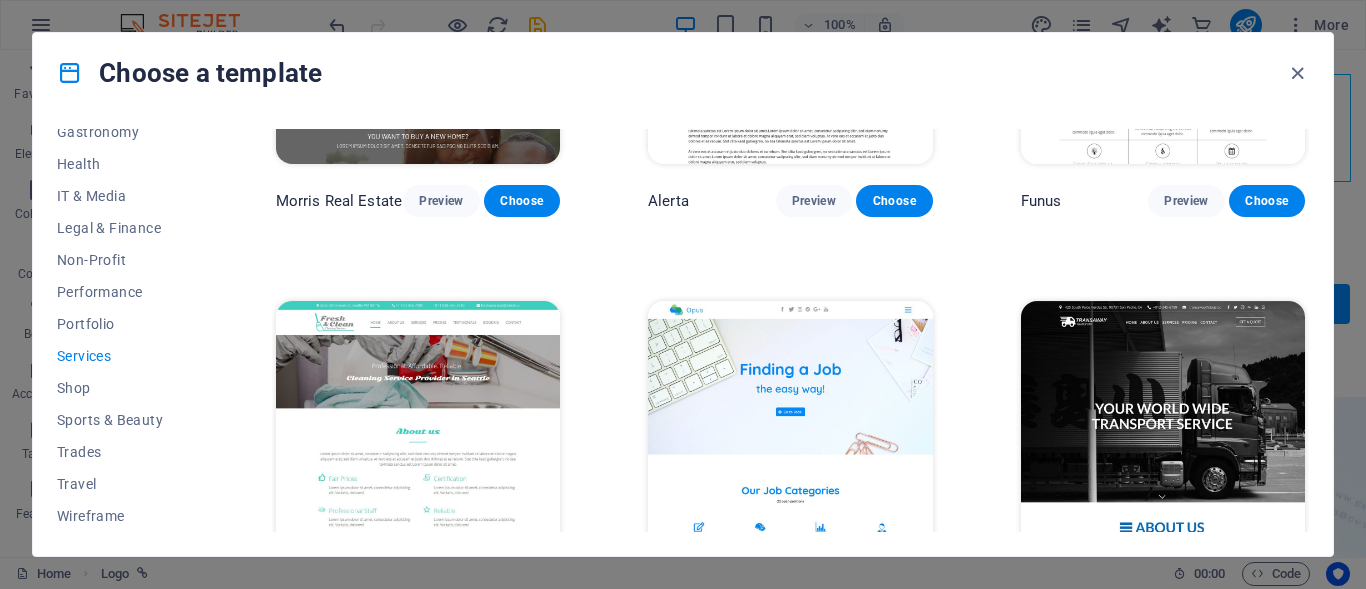 scroll, scrollTop: 2000, scrollLeft: 0, axis: vertical 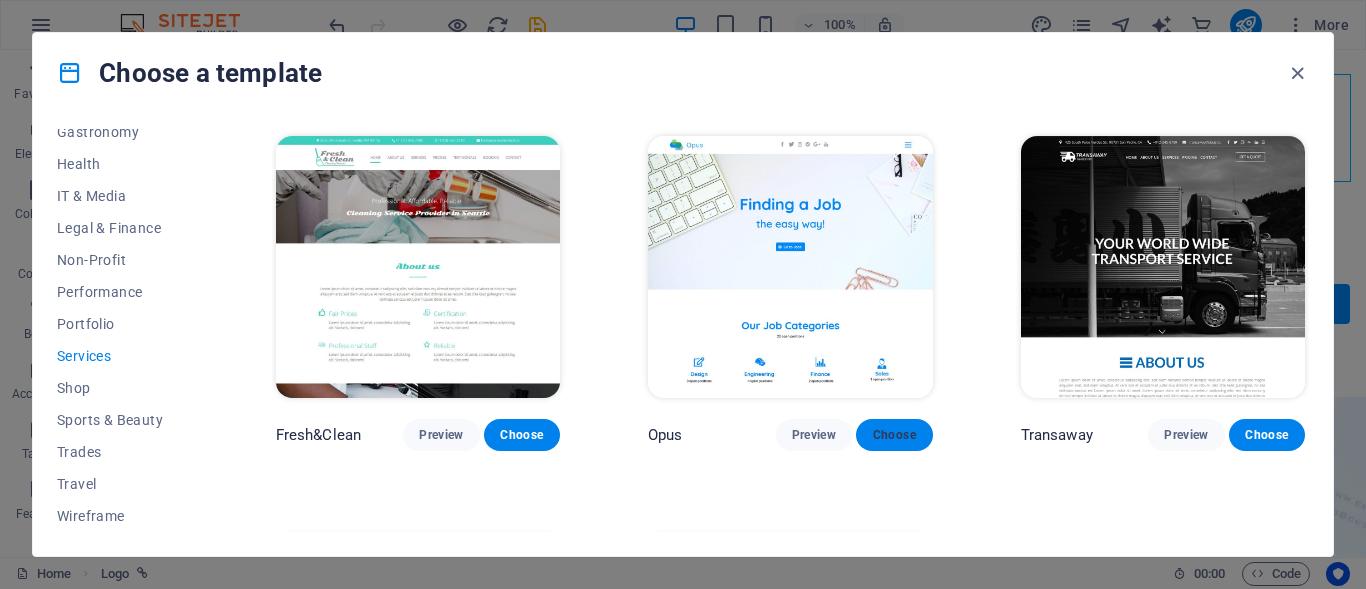 click on "Choose" at bounding box center [894, 435] 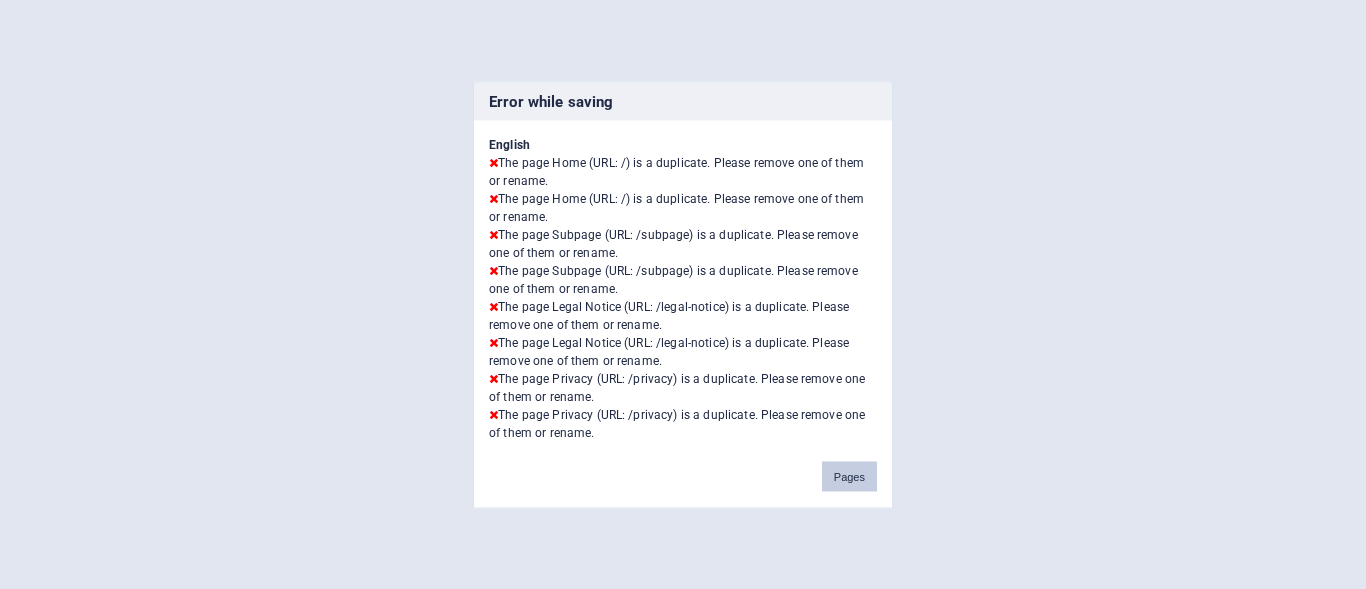 click on "Pages" at bounding box center [849, 476] 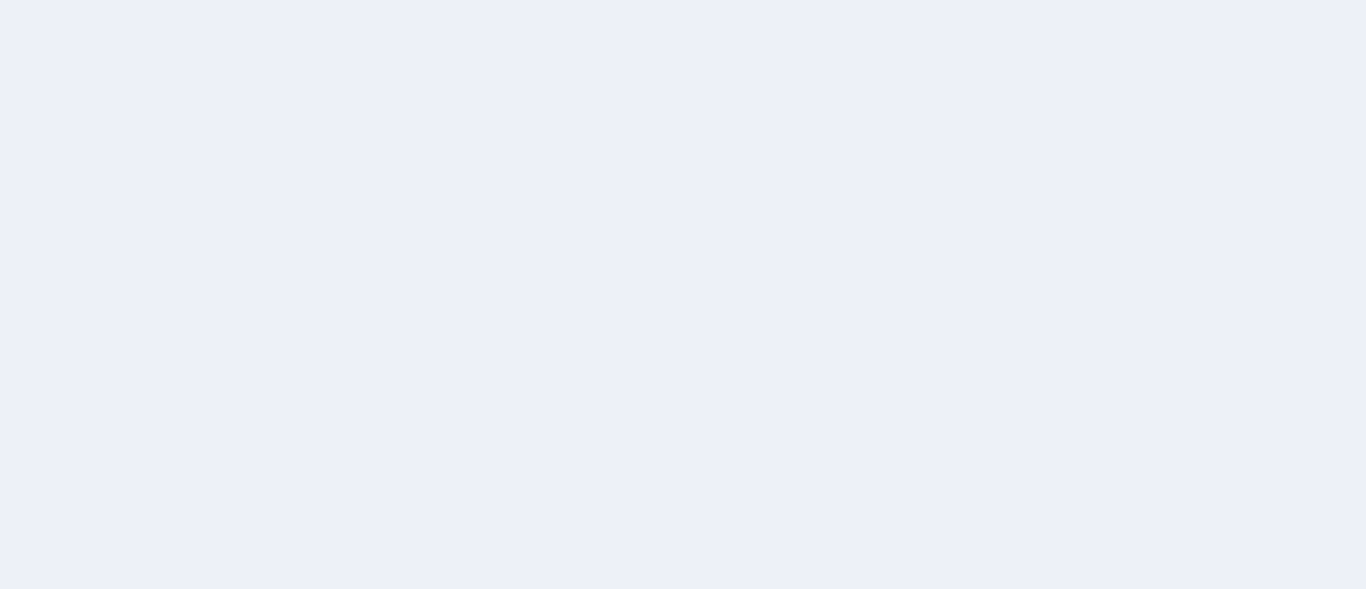 scroll, scrollTop: 0, scrollLeft: 0, axis: both 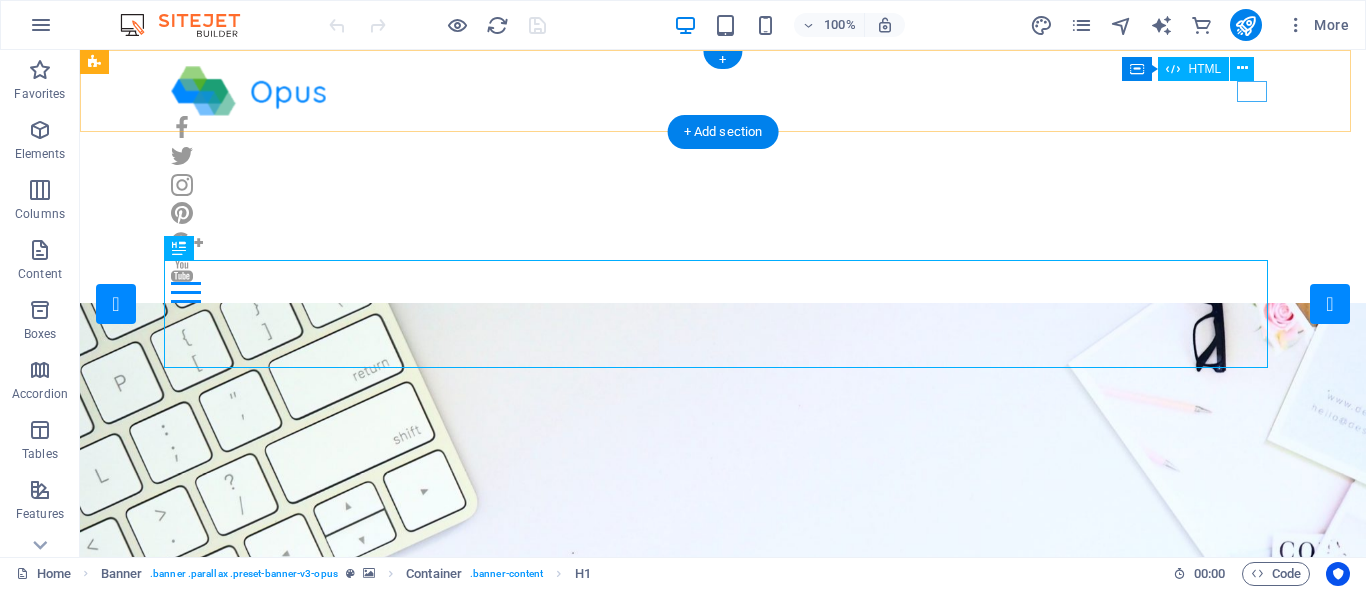 click at bounding box center (723, 292) 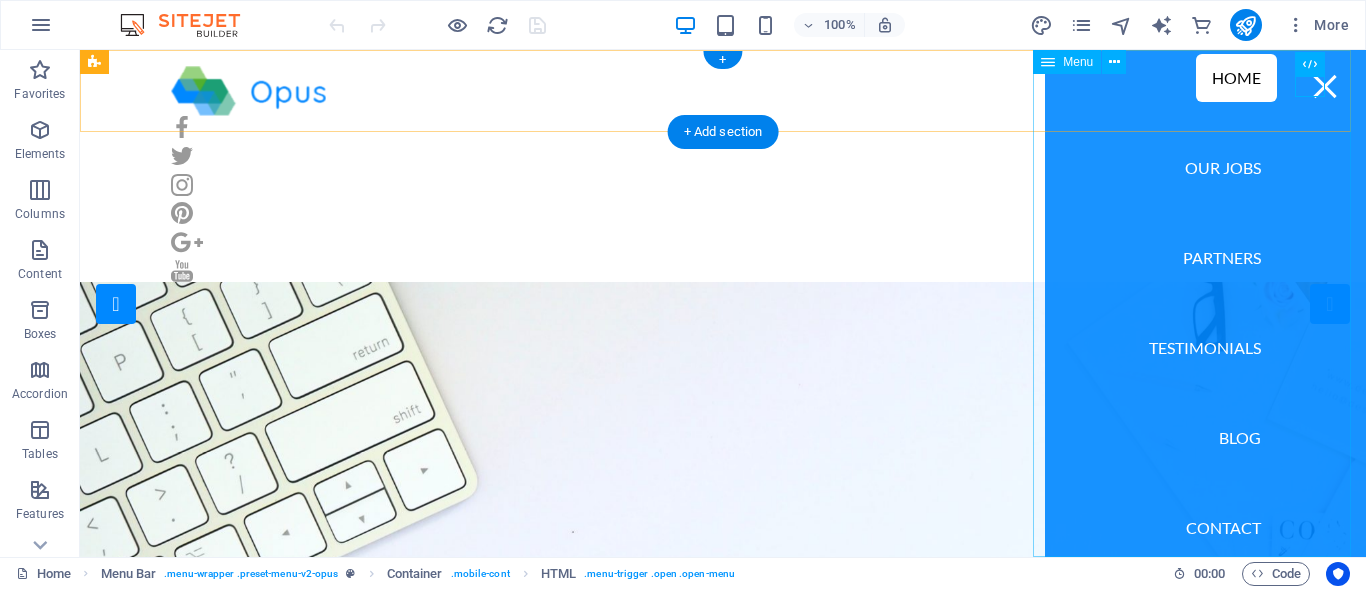 scroll, scrollTop: 0, scrollLeft: 0, axis: both 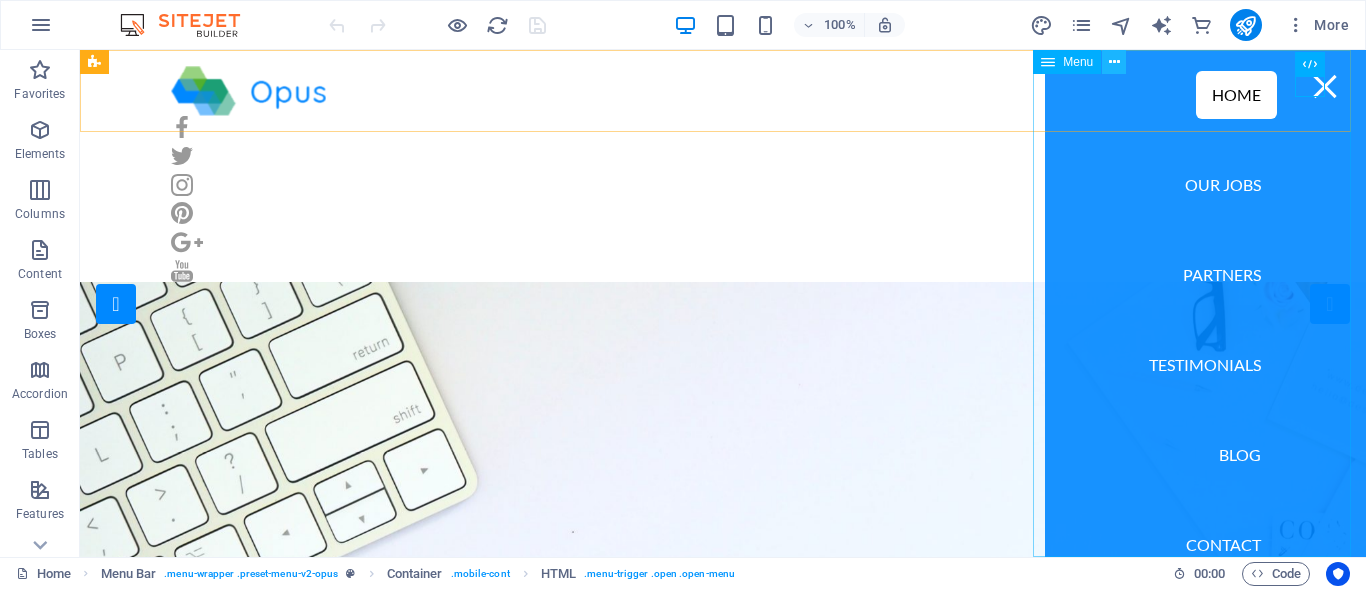 click at bounding box center [1114, 62] 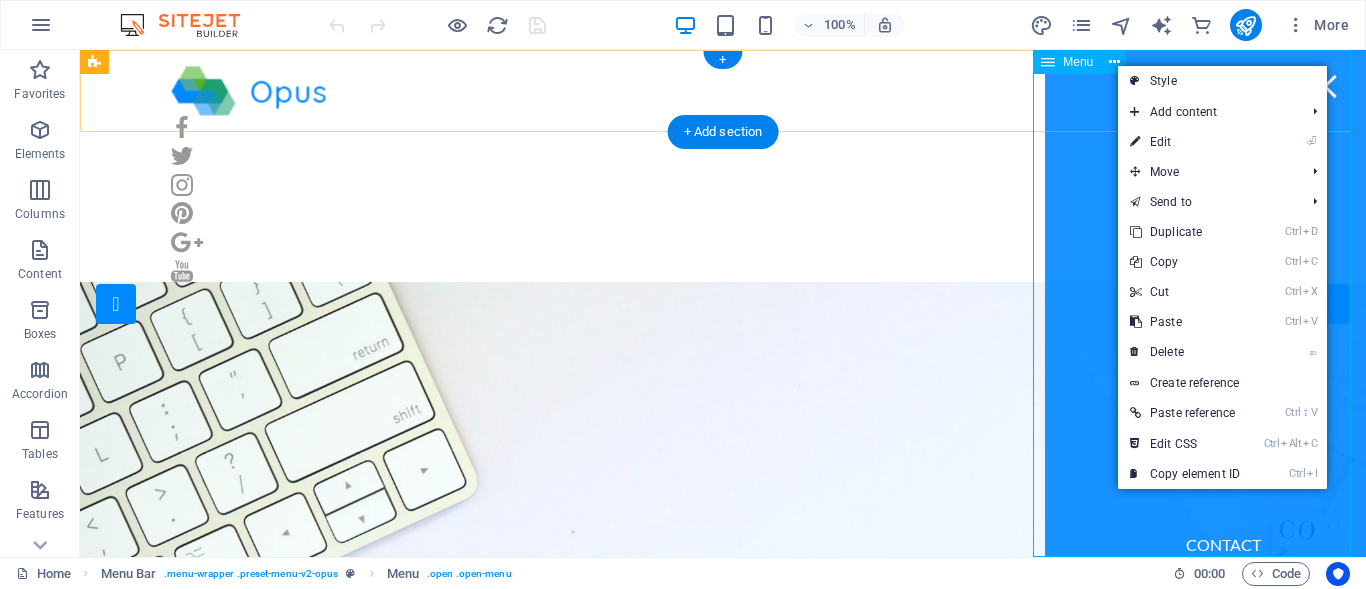 click on "Home Our Jobs Partners Testimonials Blog Contact" at bounding box center (1206, 303) 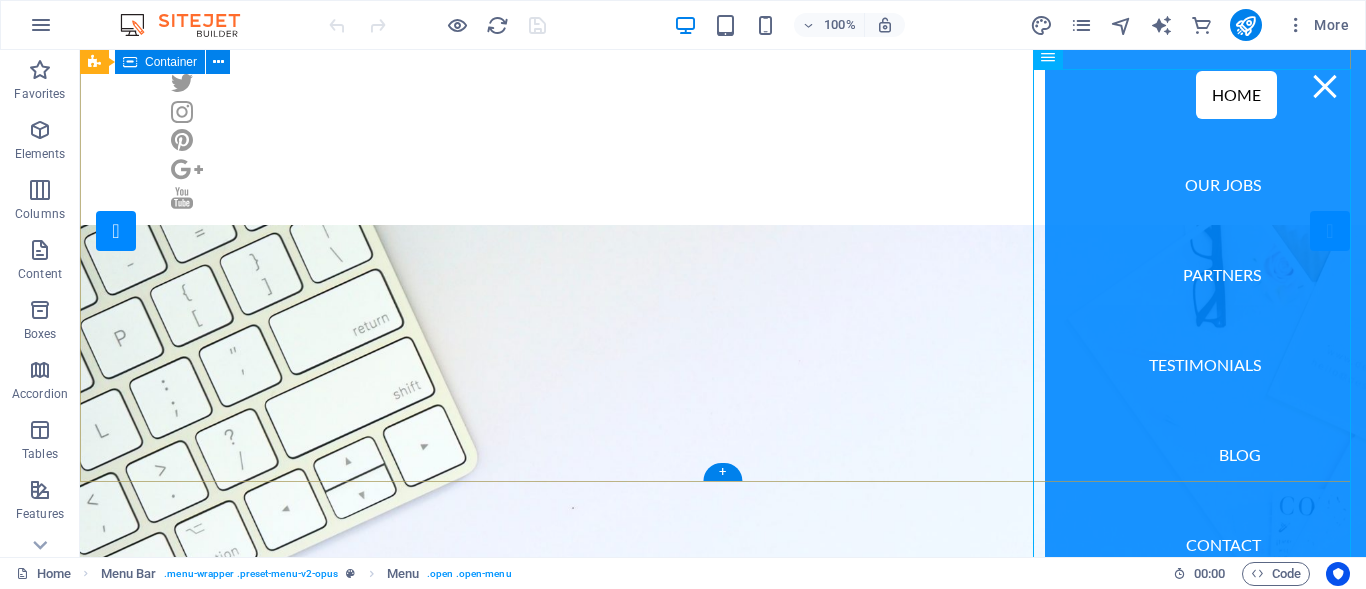 scroll, scrollTop: 0, scrollLeft: 0, axis: both 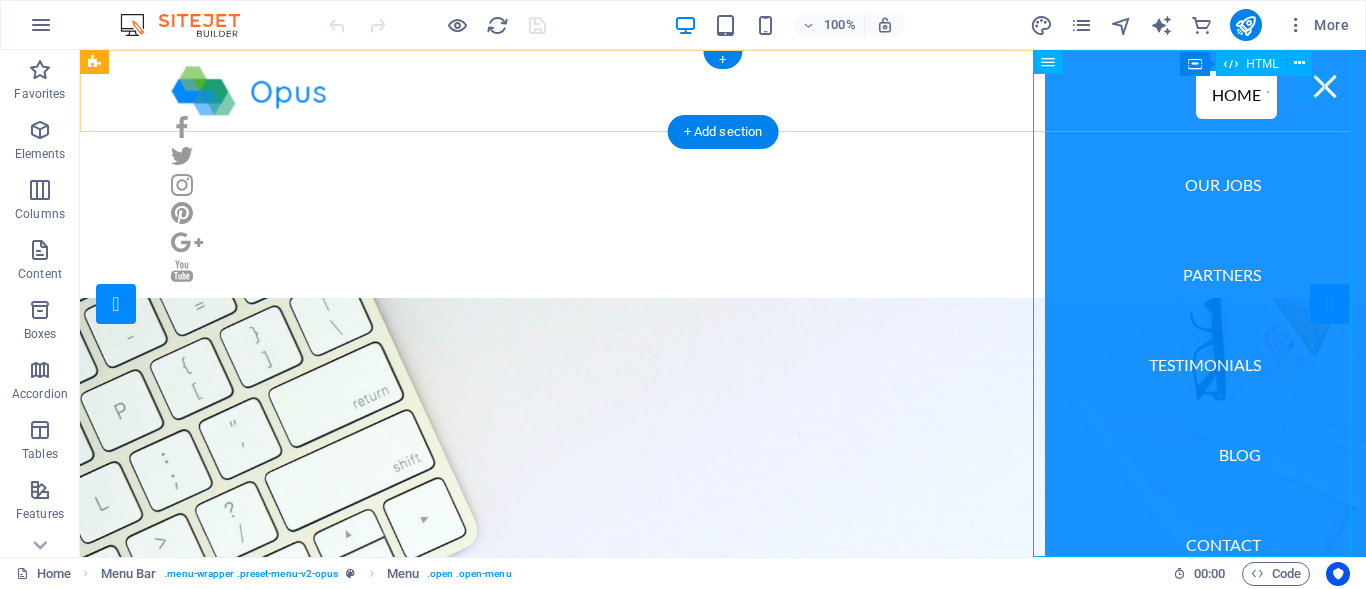 click at bounding box center [1325, 86] 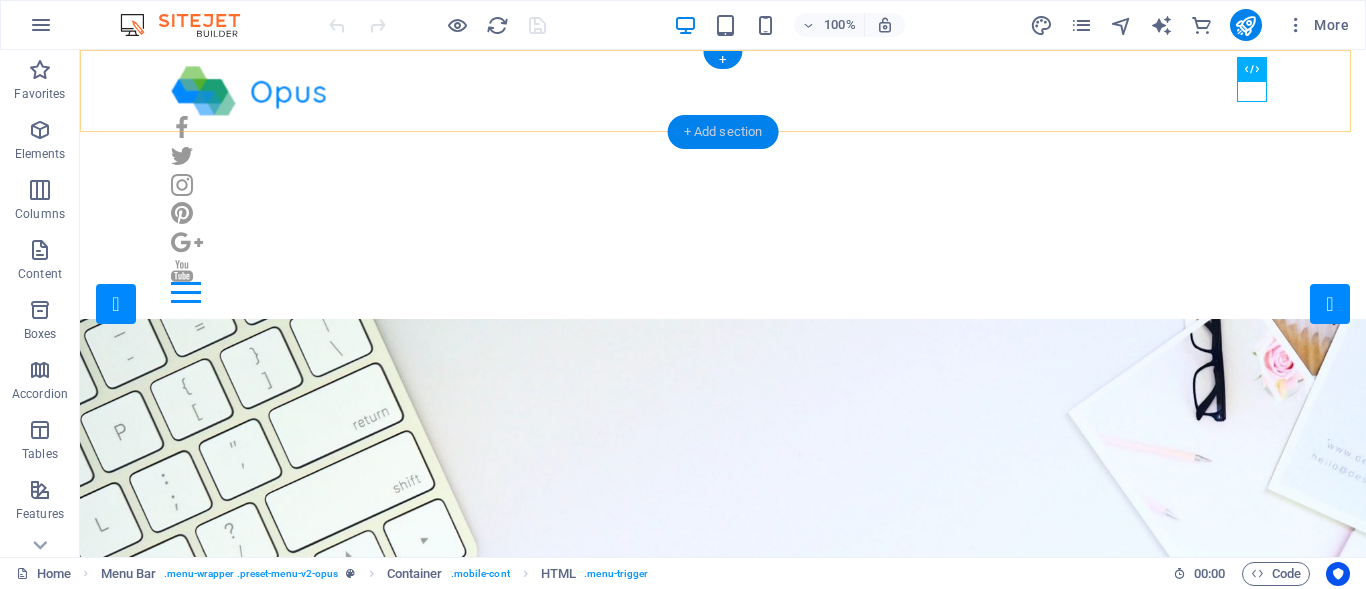 click on "+ Add section" at bounding box center [723, 132] 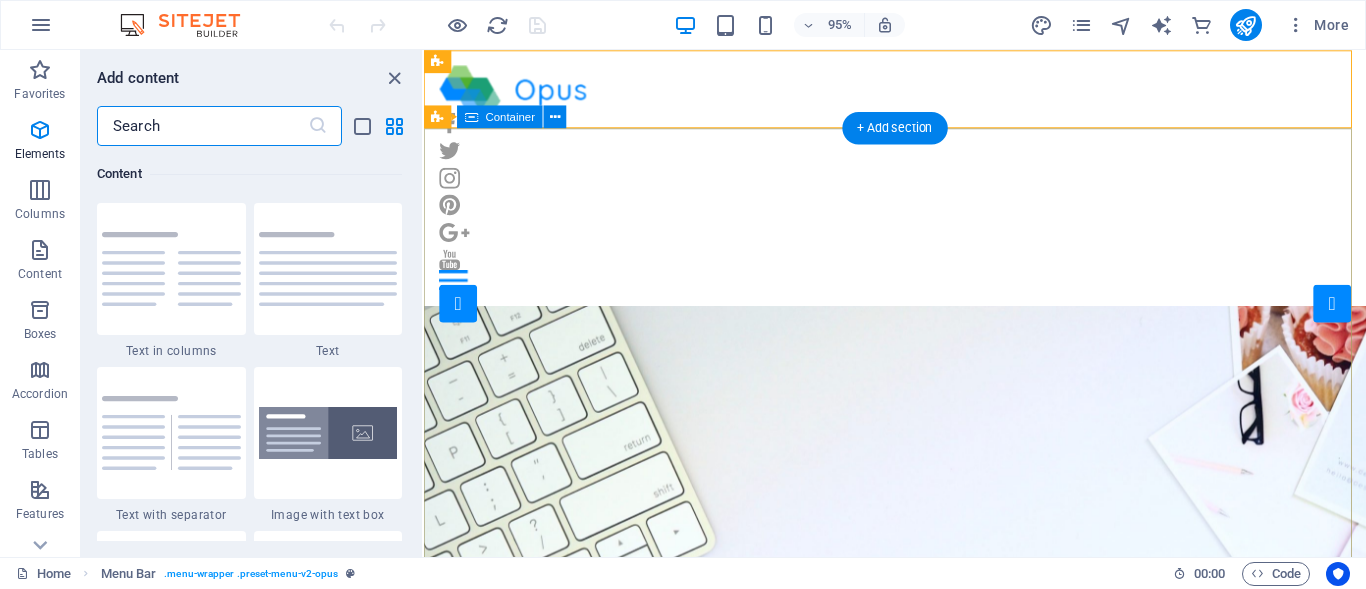 scroll, scrollTop: 3499, scrollLeft: 0, axis: vertical 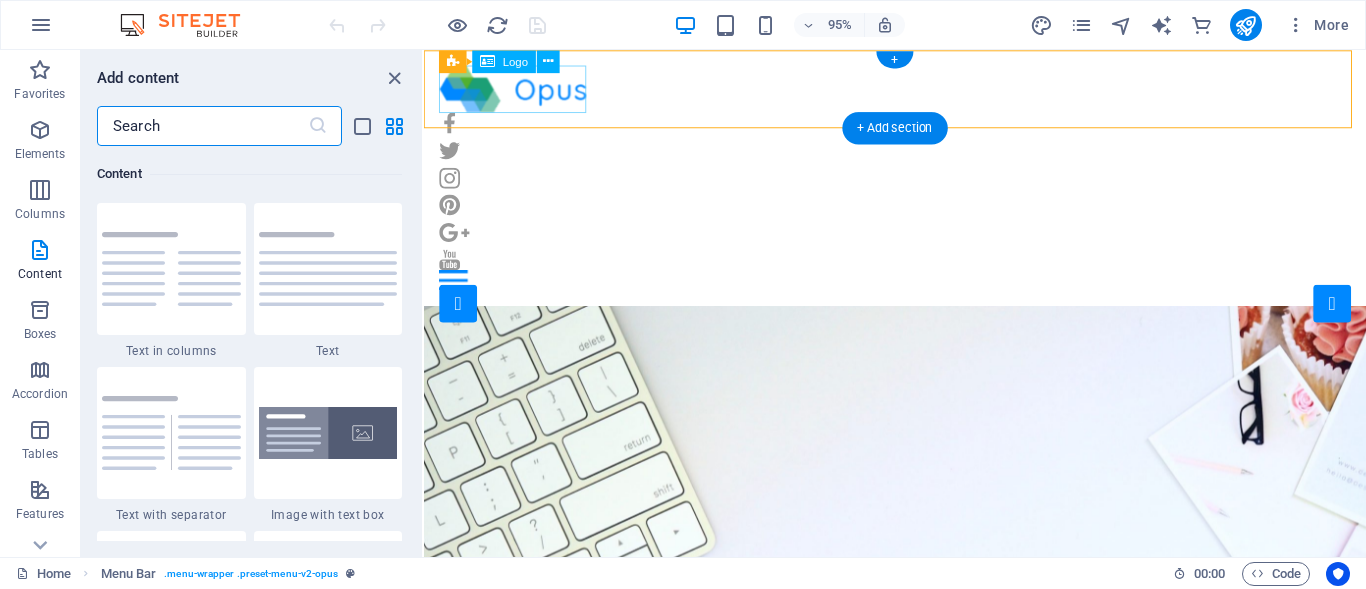 click at bounding box center [920, 91] 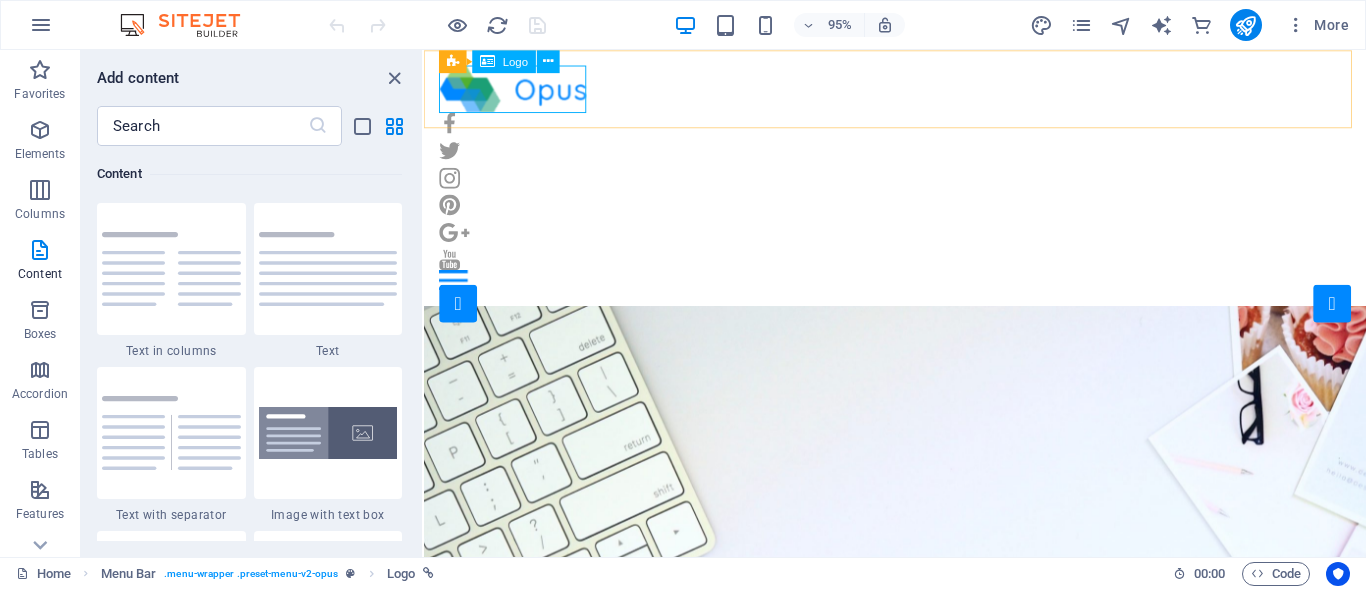 click on "Logo" at bounding box center [515, 61] 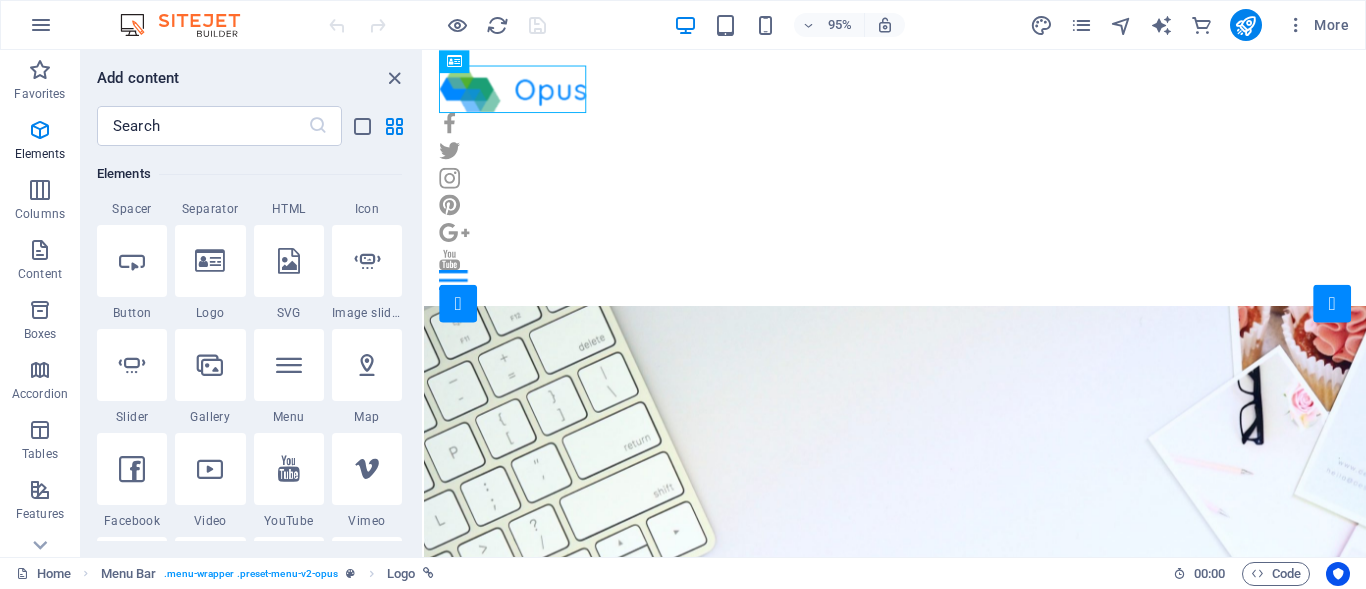 scroll, scrollTop: 0, scrollLeft: 0, axis: both 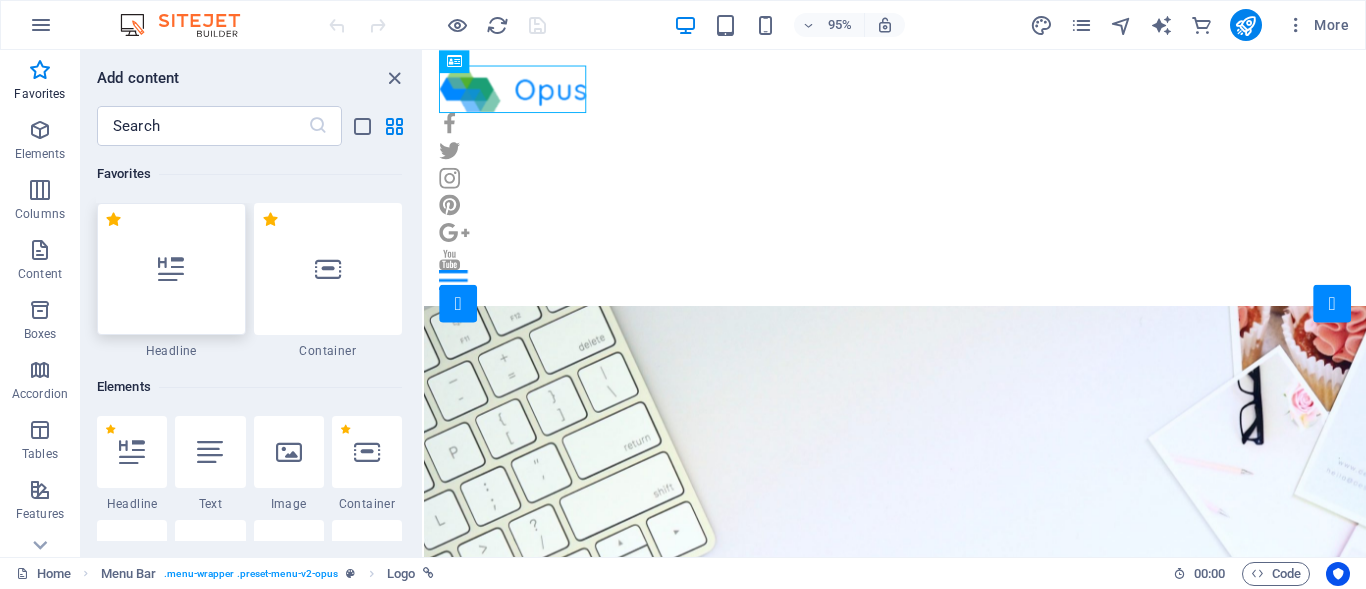 click at bounding box center [171, 269] 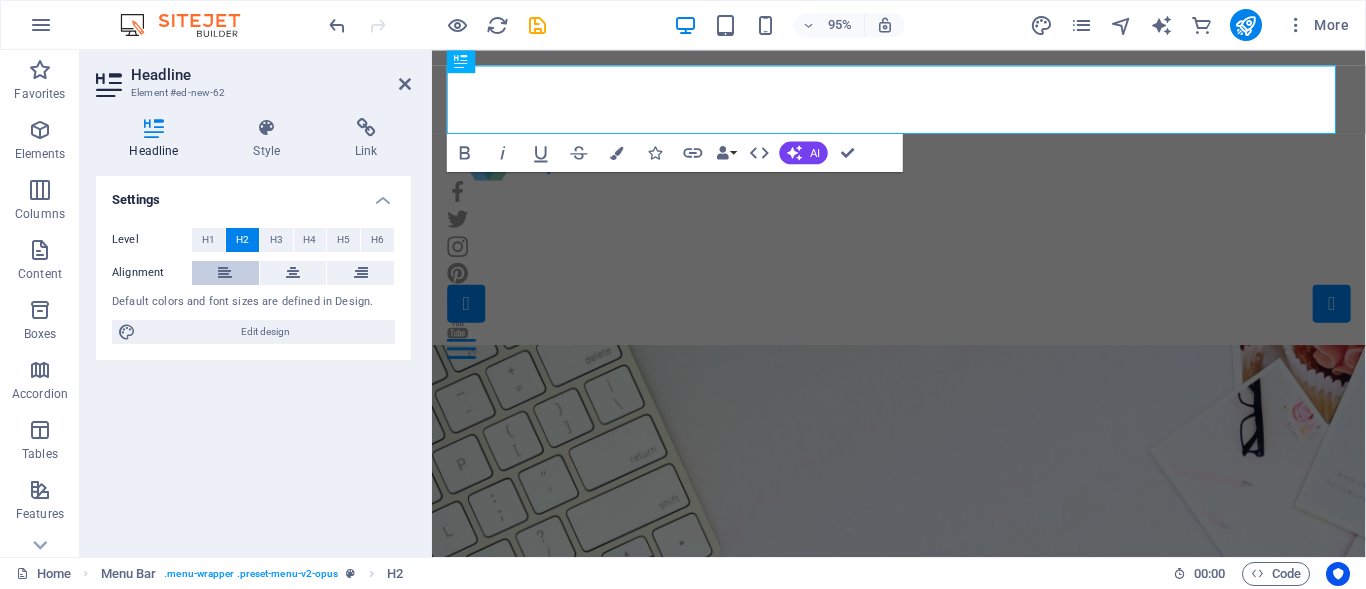 type 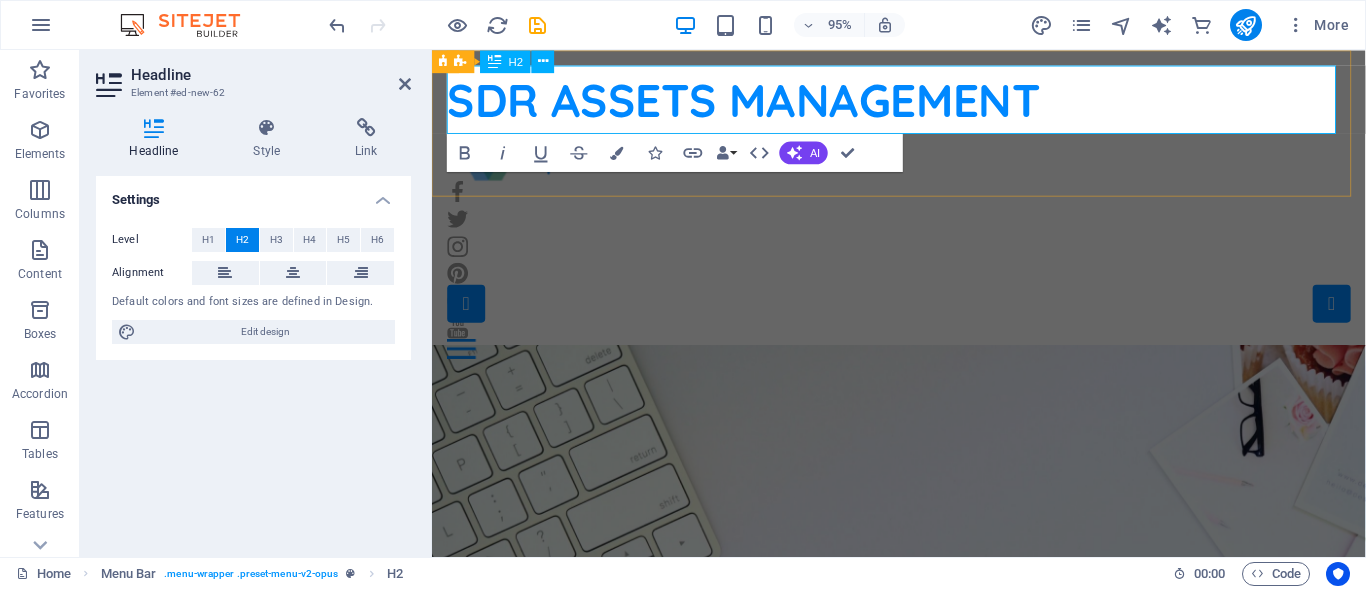 click on "SDR ASSETS MANAGEMENT" at bounding box center (923, 102) 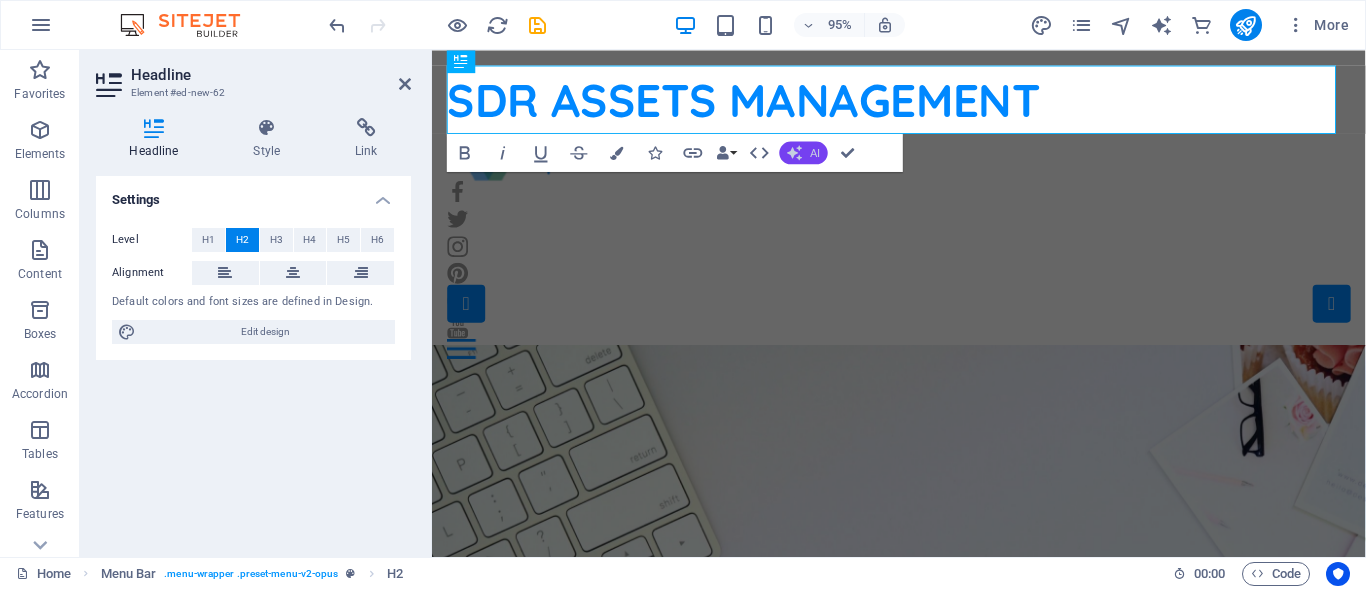 click on "AI" at bounding box center [815, 152] 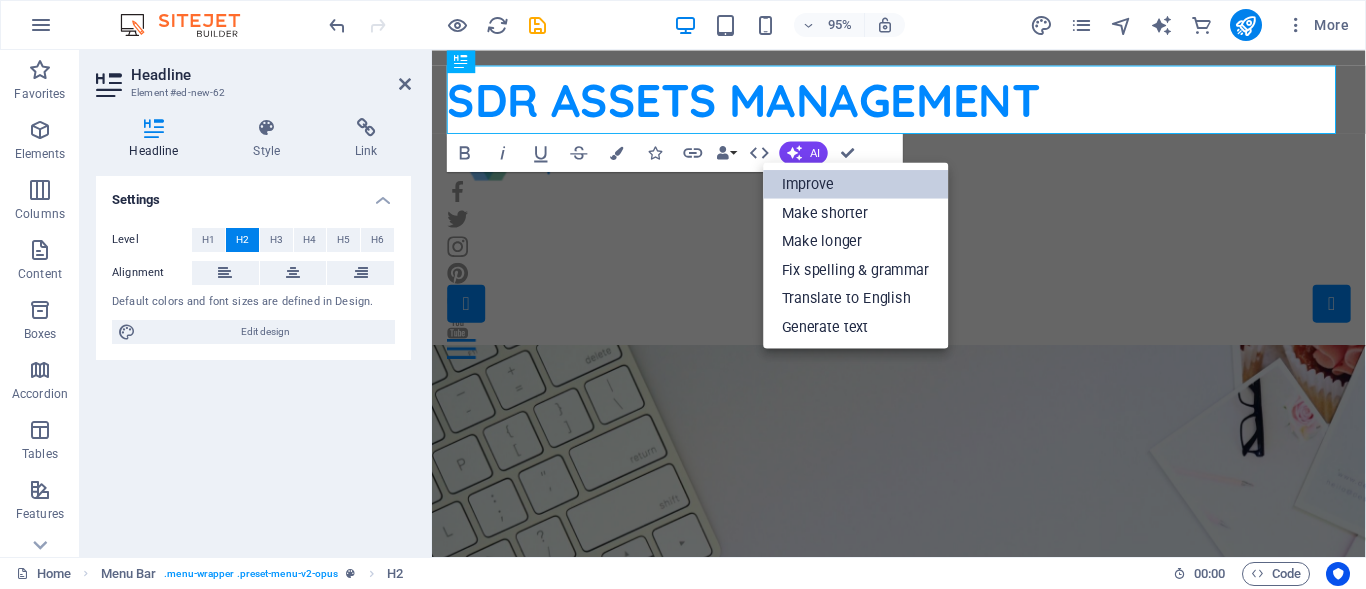 click on "Improve" at bounding box center (855, 183) 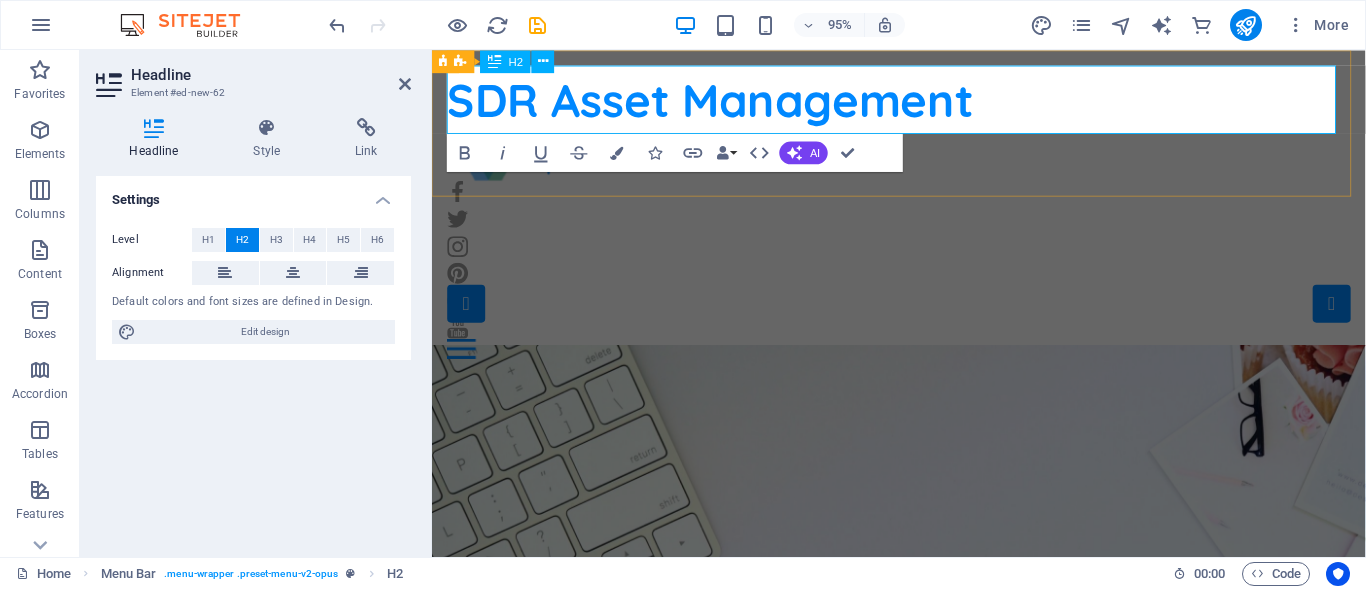 click on "SDR Asset Management" at bounding box center (923, 102) 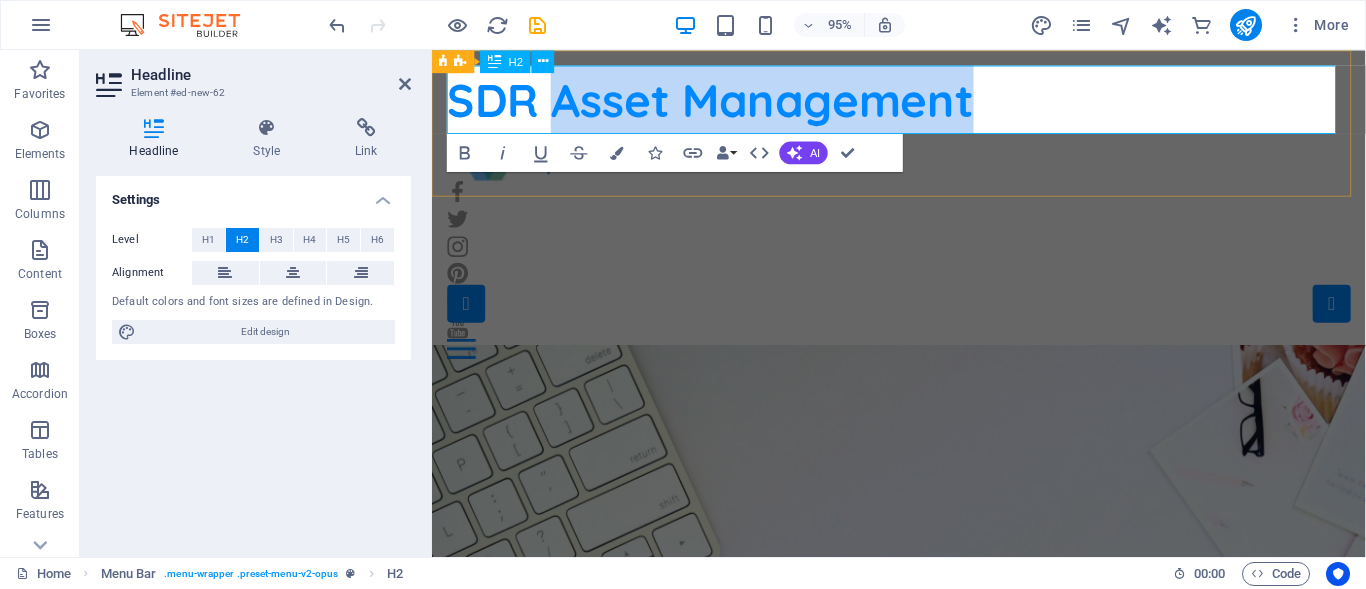 drag, startPoint x: 563, startPoint y: 99, endPoint x: 1007, endPoint y: 97, distance: 444.00452 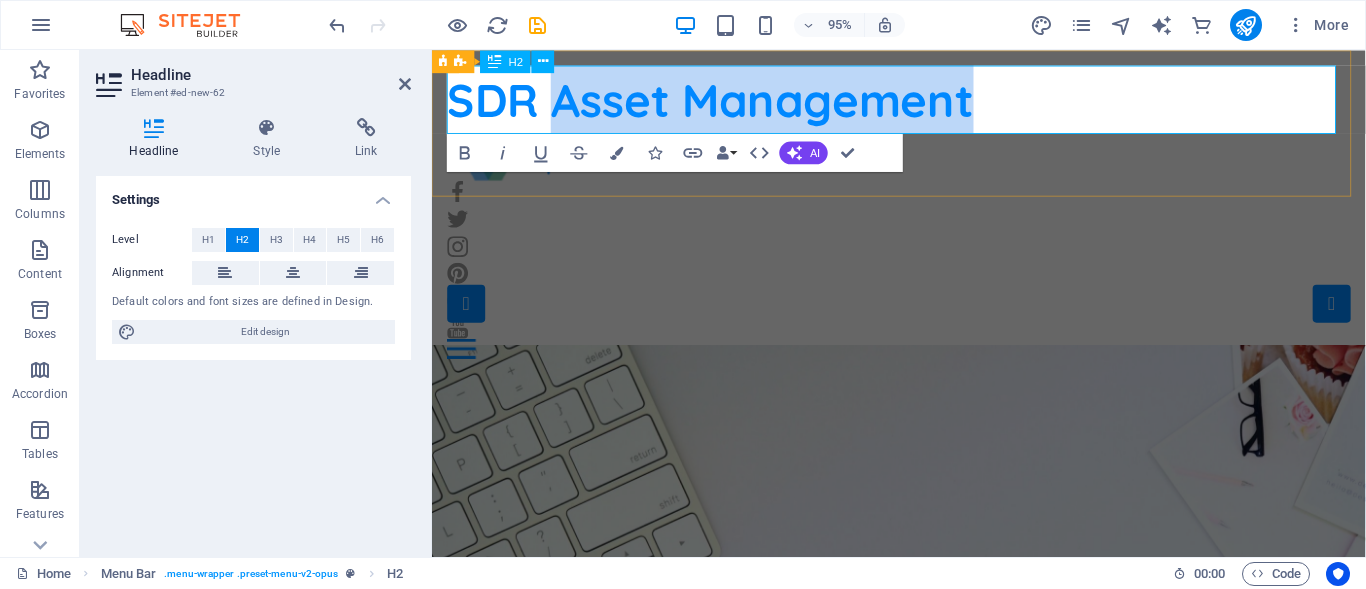 click on "SDR Asset Management" at bounding box center [923, 102] 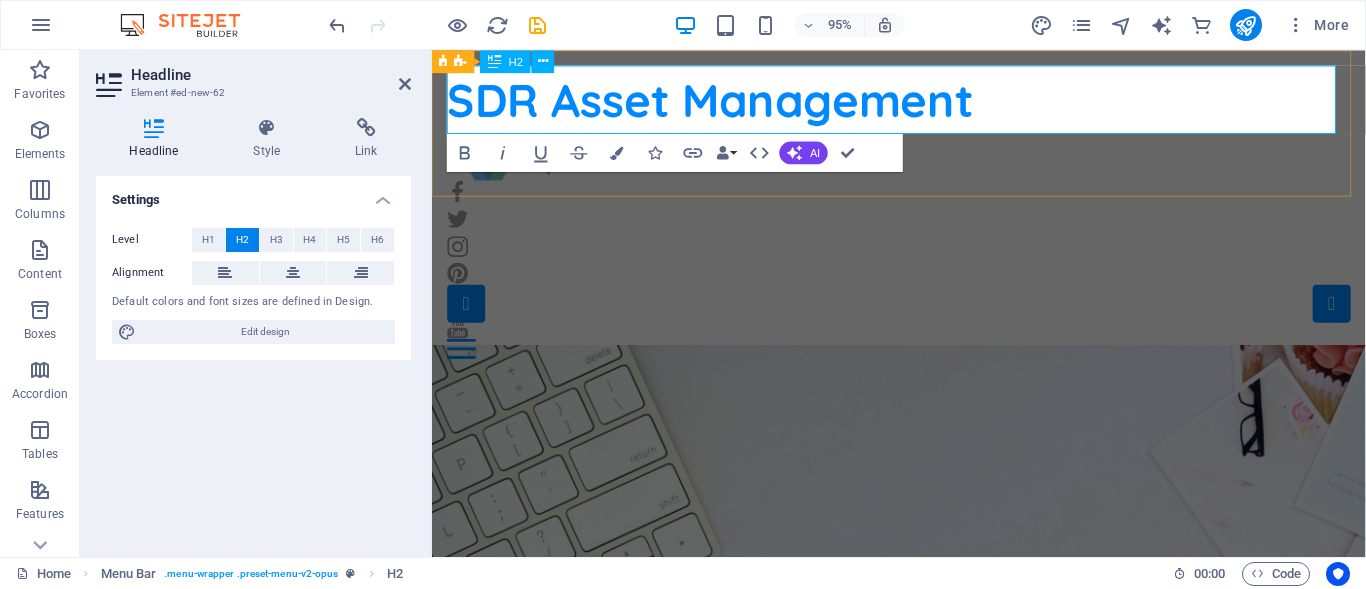 click on "SDR Asset Management" at bounding box center (923, 102) 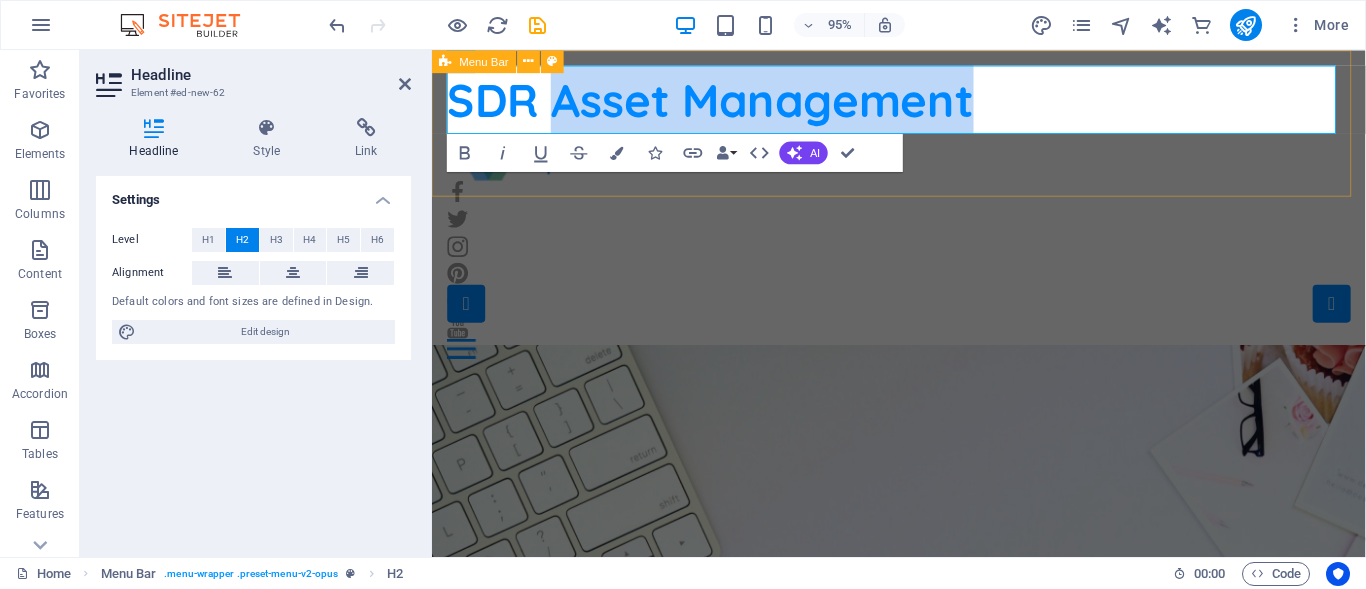 drag, startPoint x: 558, startPoint y: 100, endPoint x: 1262, endPoint y: 196, distance: 710.5153 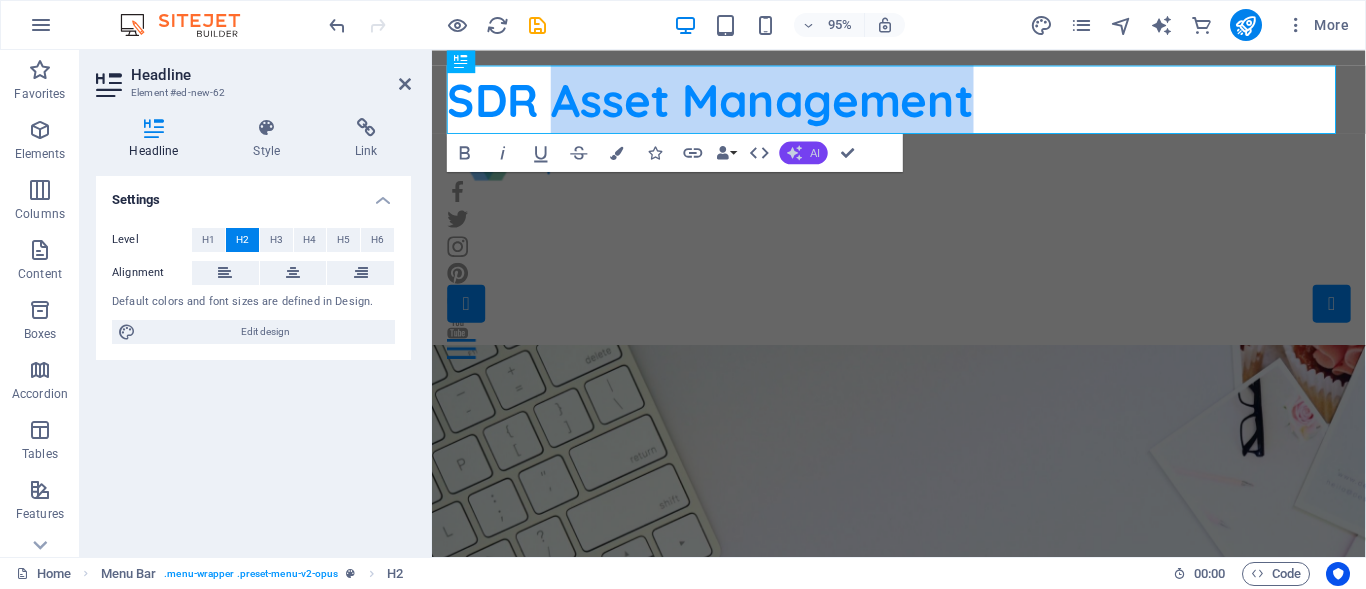 click on "AI" at bounding box center (815, 152) 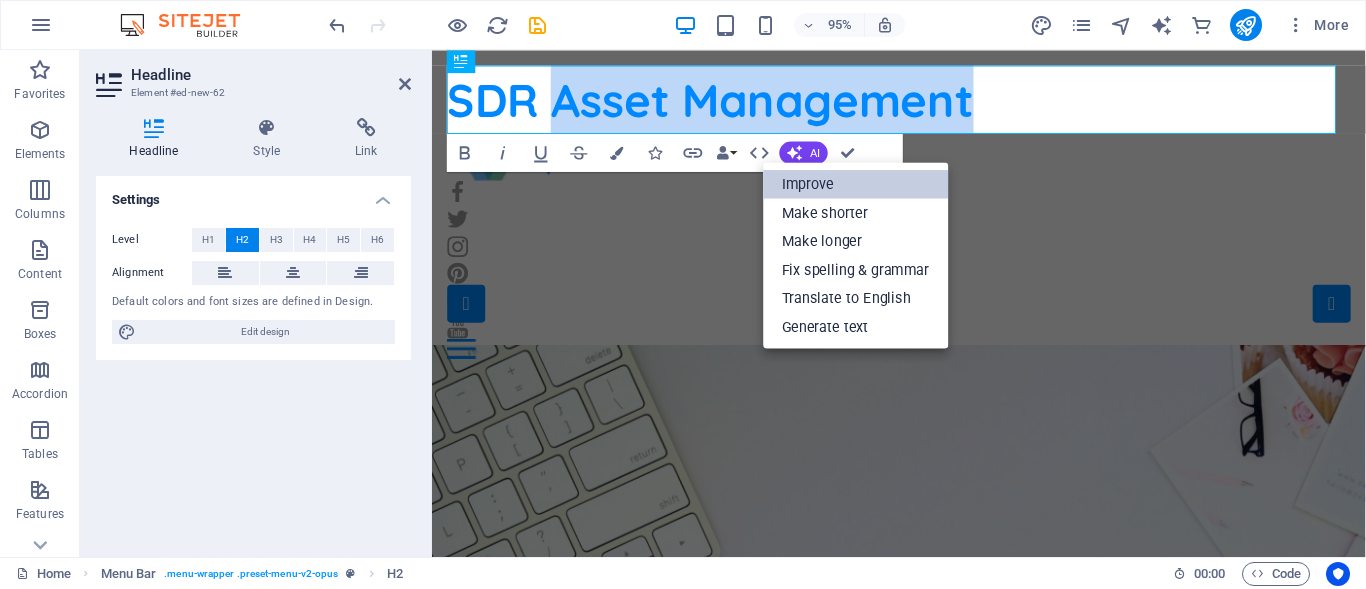 click on "Improve" at bounding box center (855, 183) 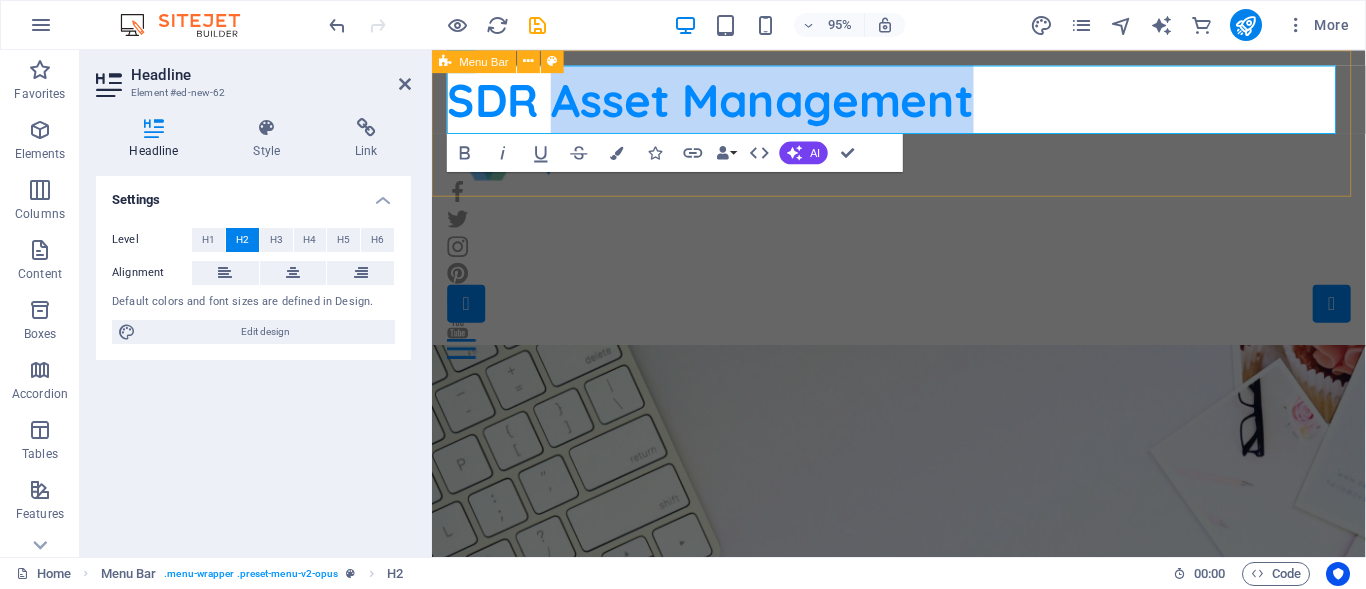 drag, startPoint x: 560, startPoint y: 115, endPoint x: 1128, endPoint y: 142, distance: 568.64136 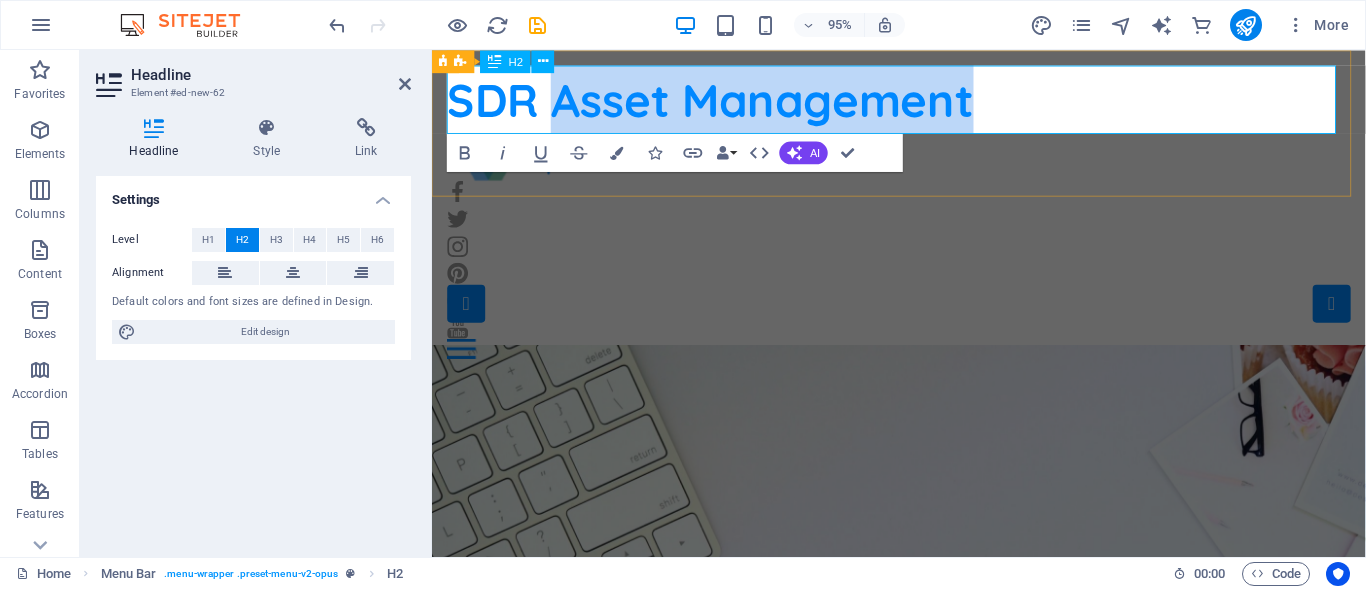 drag, startPoint x: 902, startPoint y: 97, endPoint x: 859, endPoint y: 369, distance: 275.37793 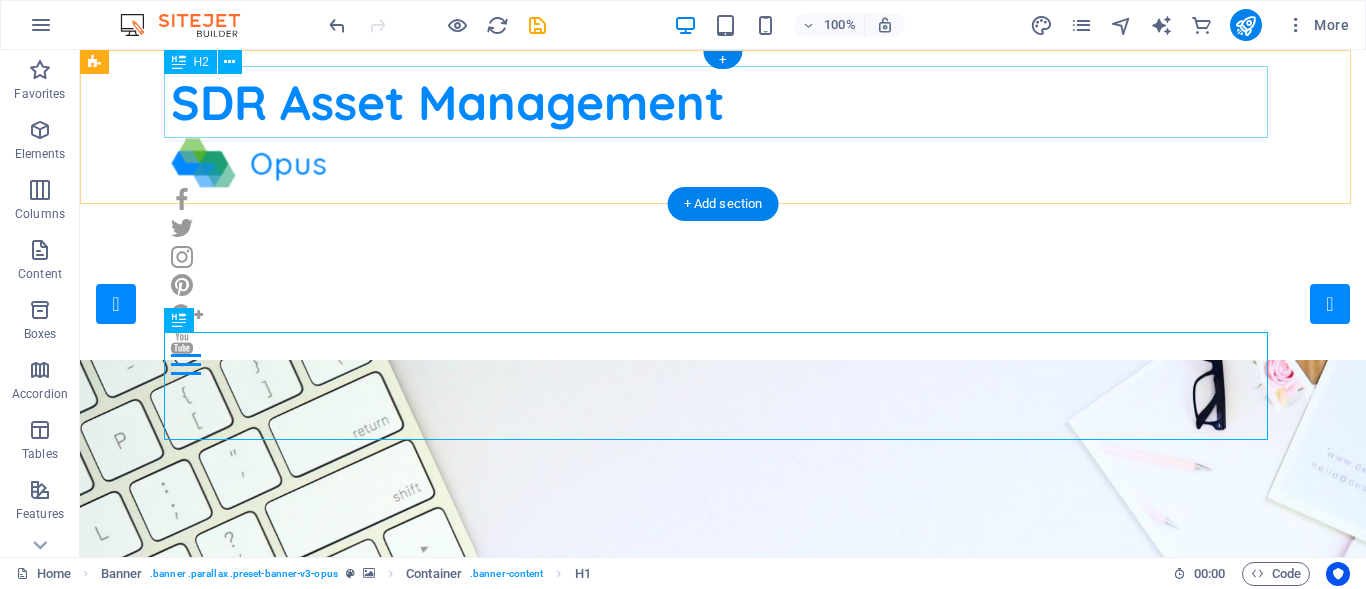 click on "SDR Asset Management" at bounding box center (723, 102) 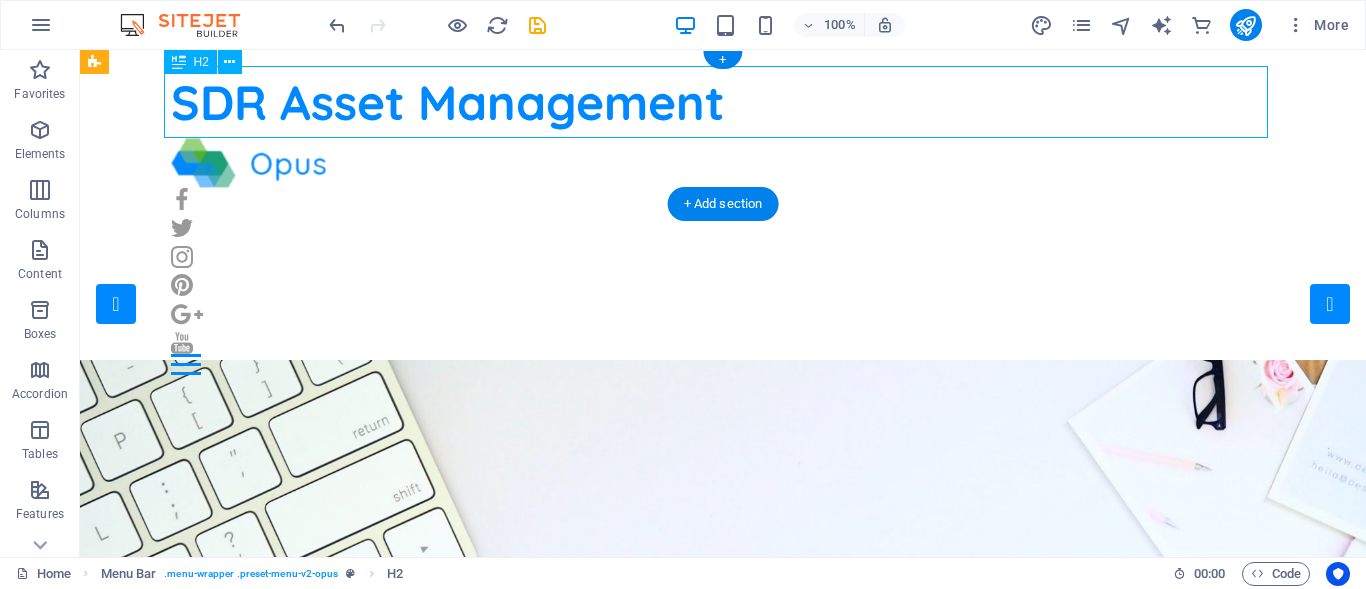 click on "SDR Asset Management" at bounding box center [723, 102] 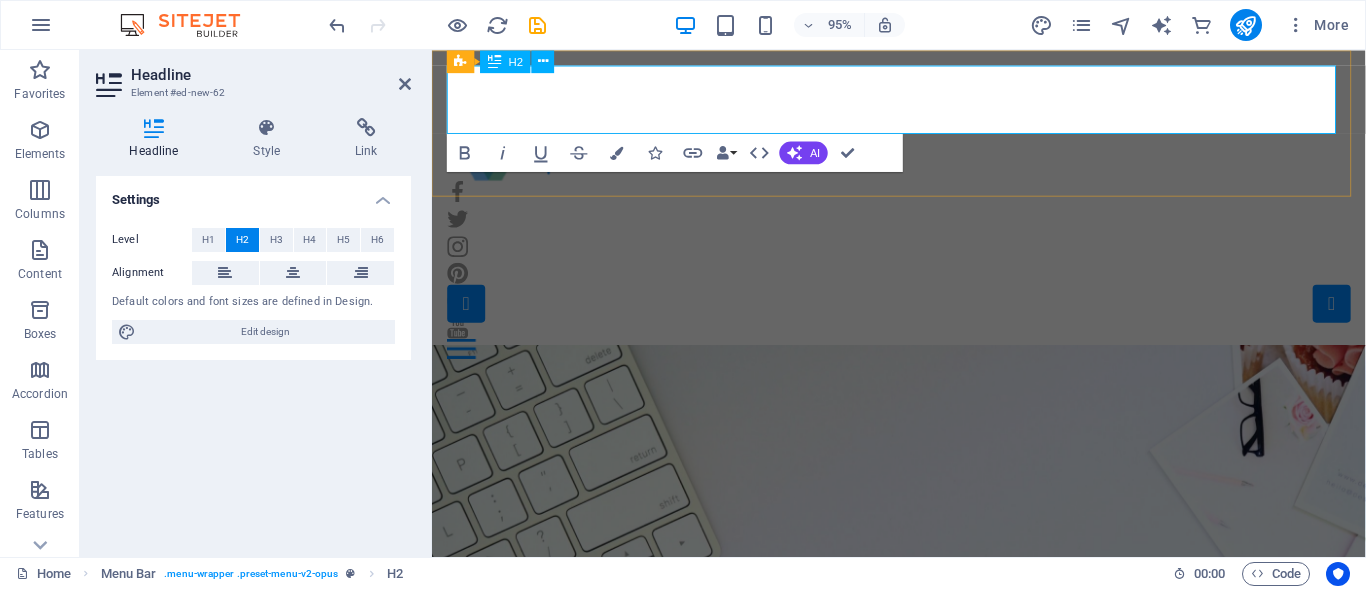 type 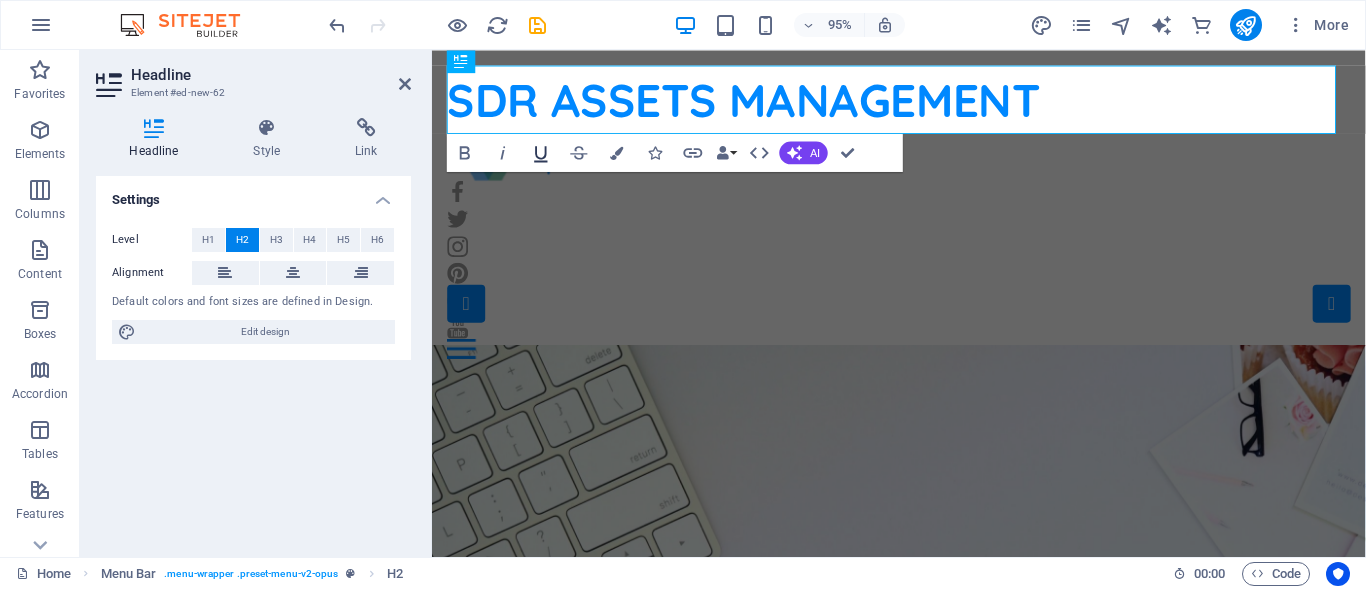 click 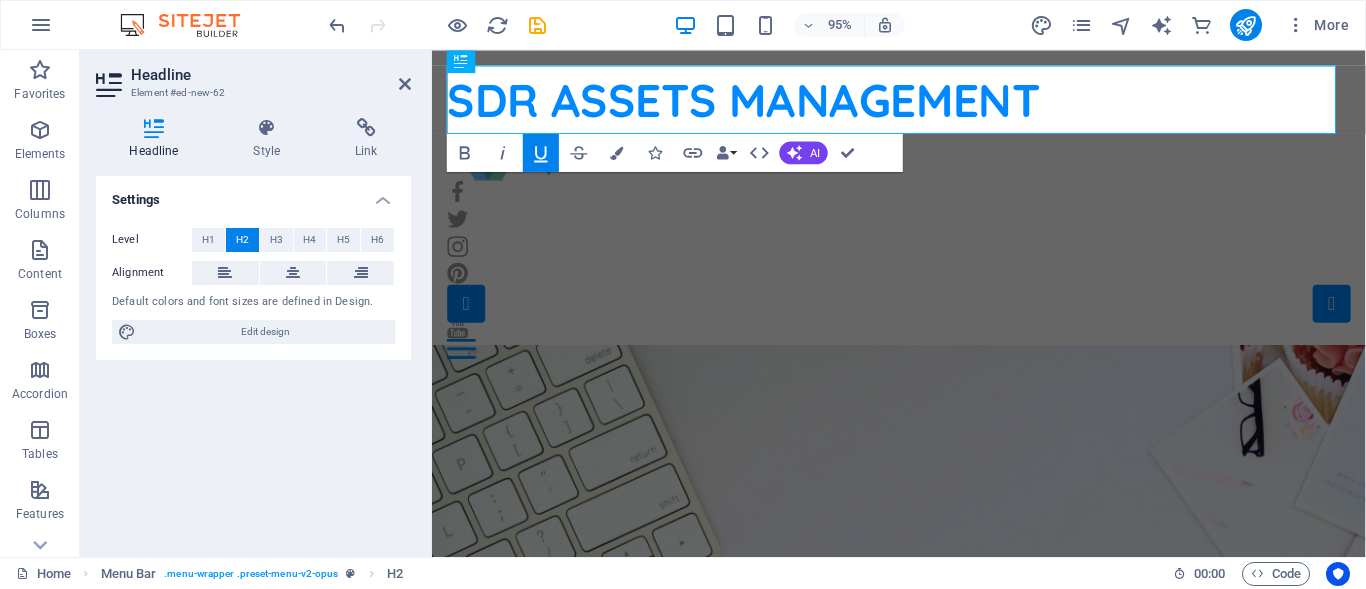 click 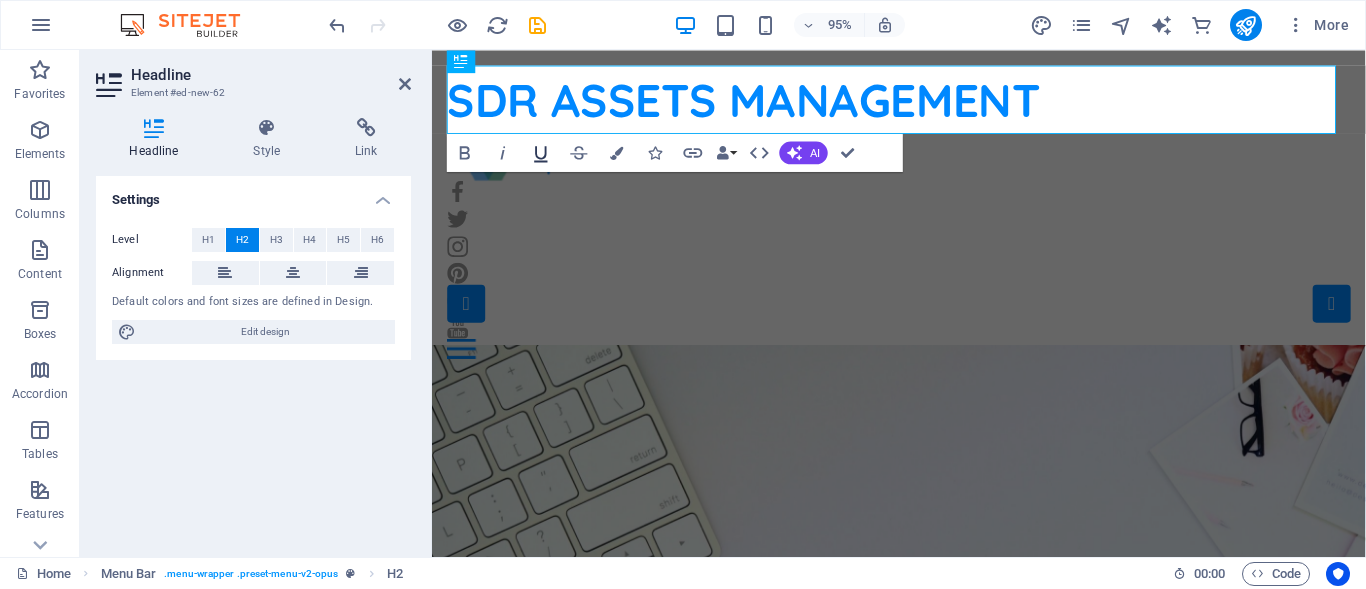 click 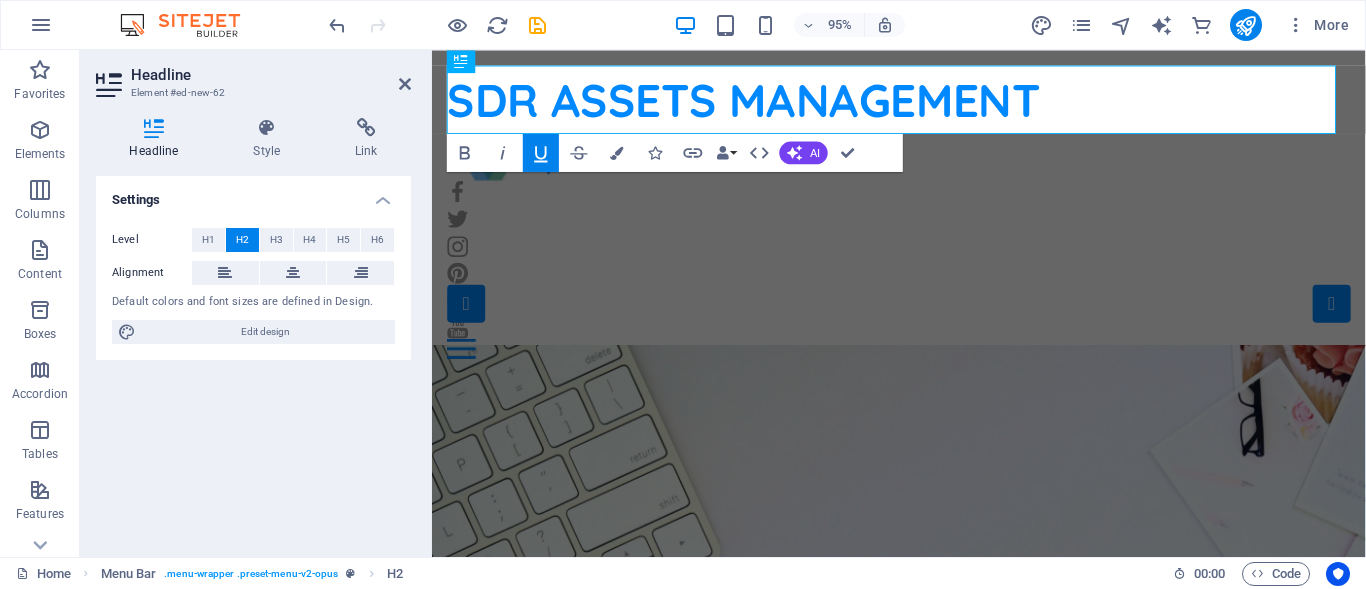 click 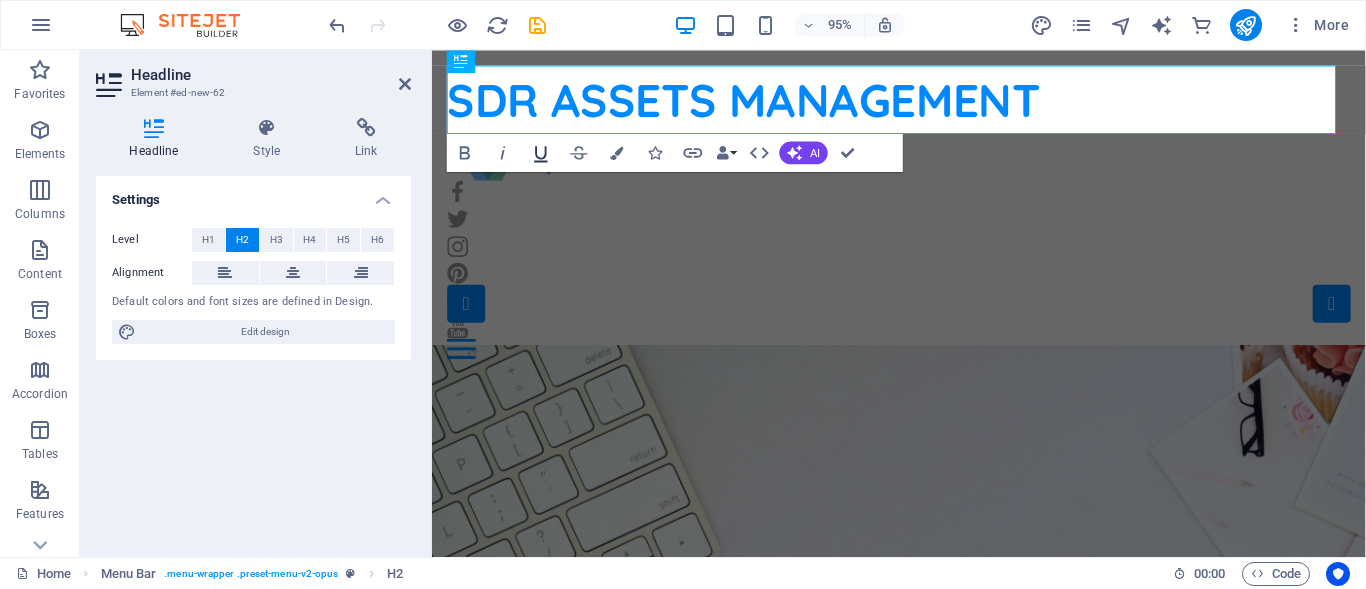click 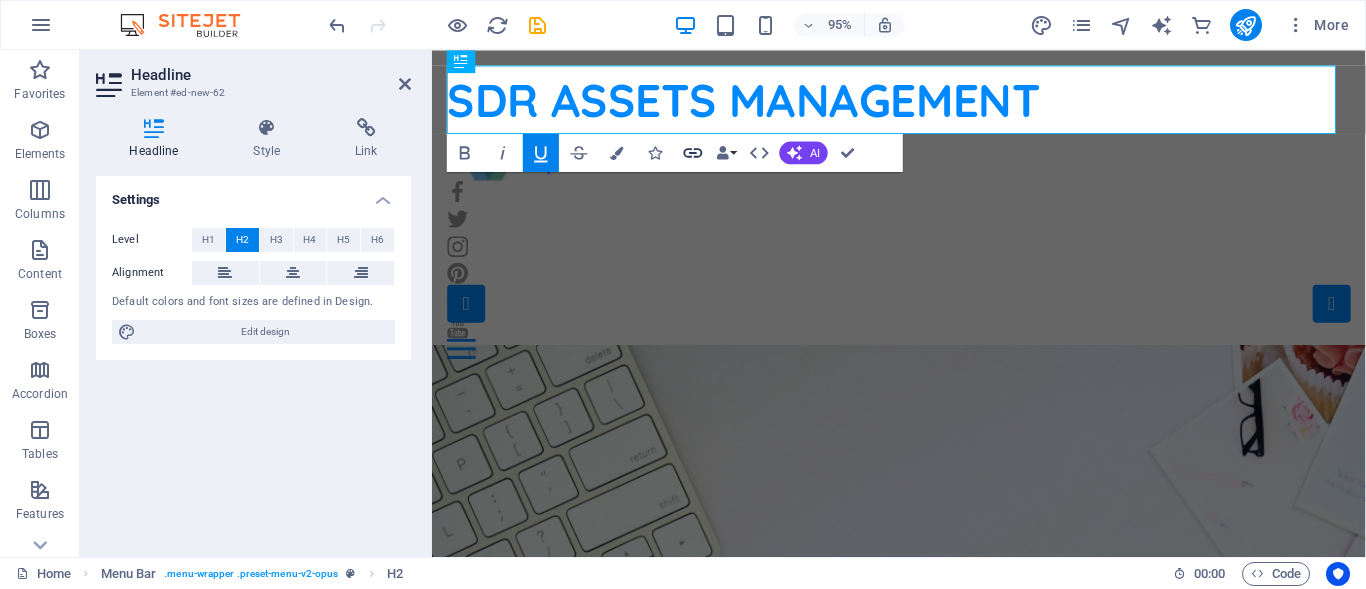 click 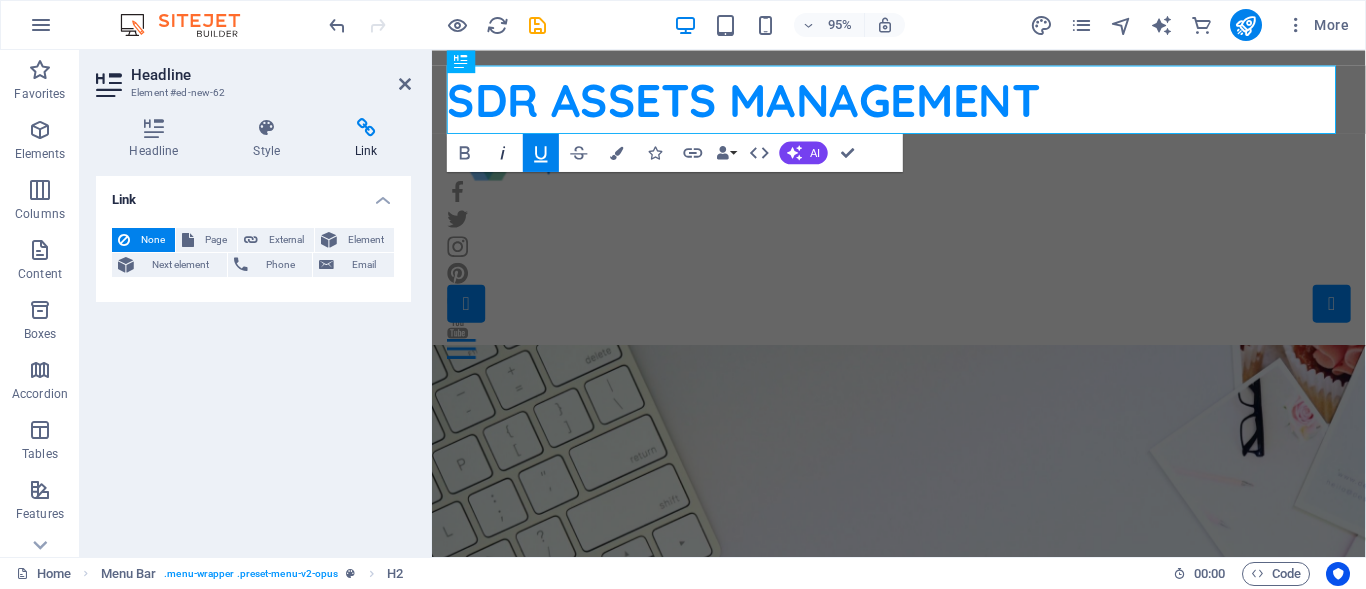 click 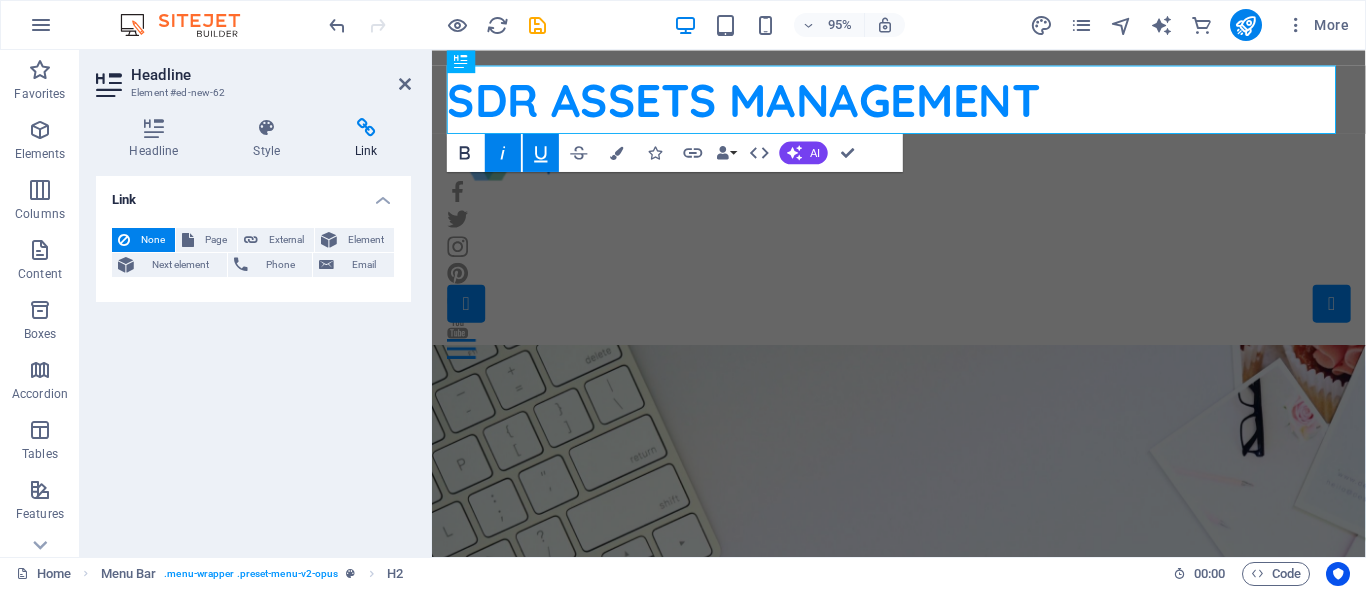 click 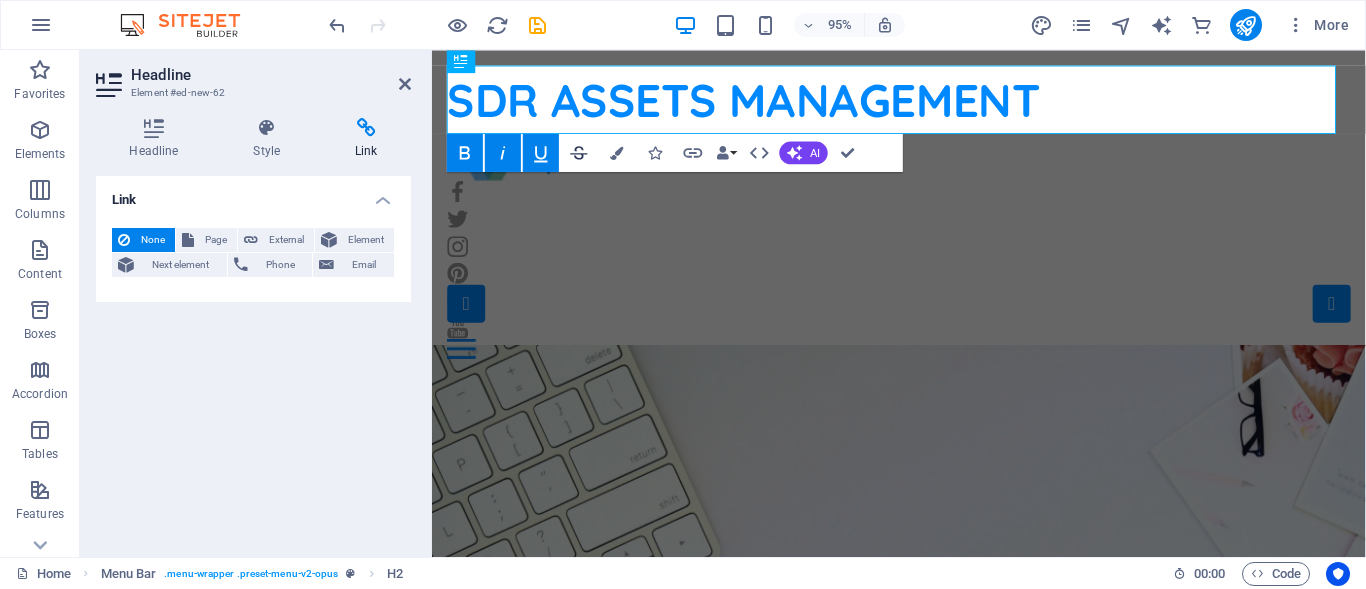 click 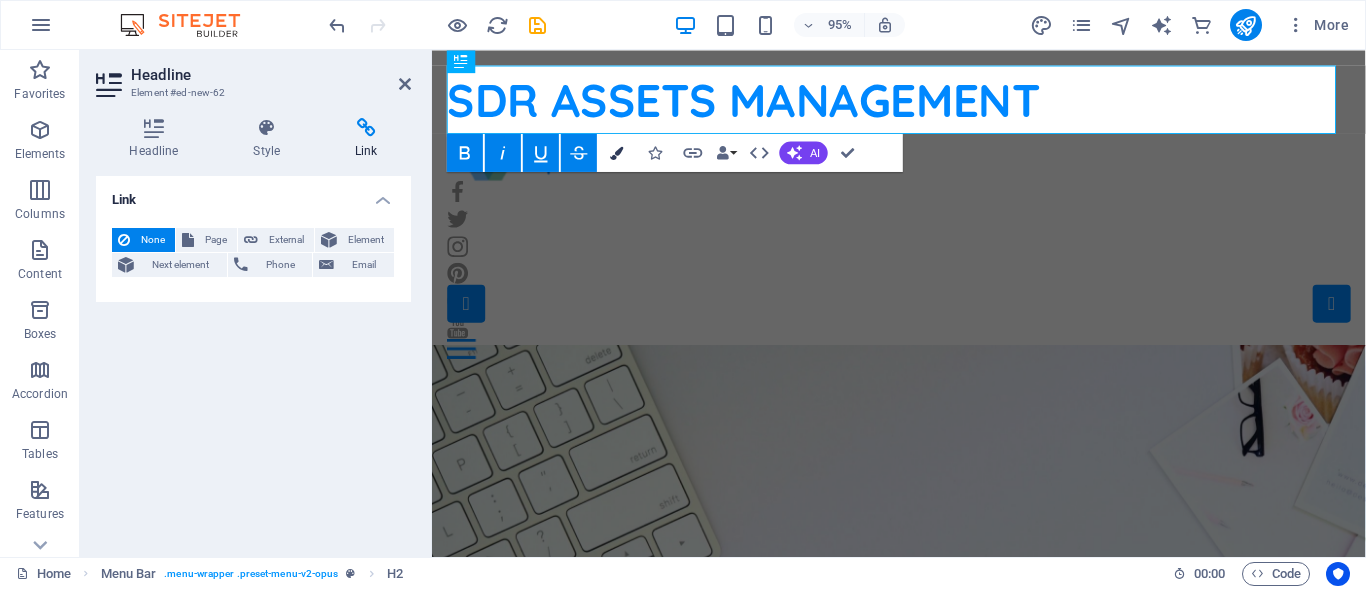 click at bounding box center [617, 152] 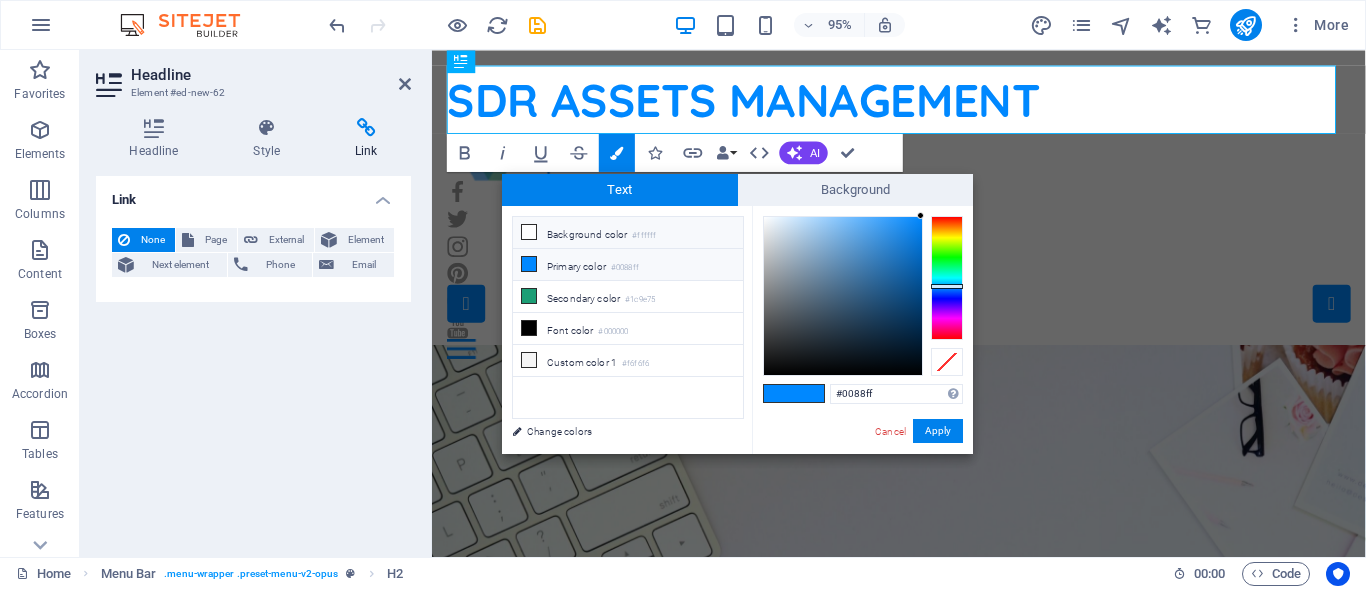 click on "Background color
#ffffff" at bounding box center [628, 233] 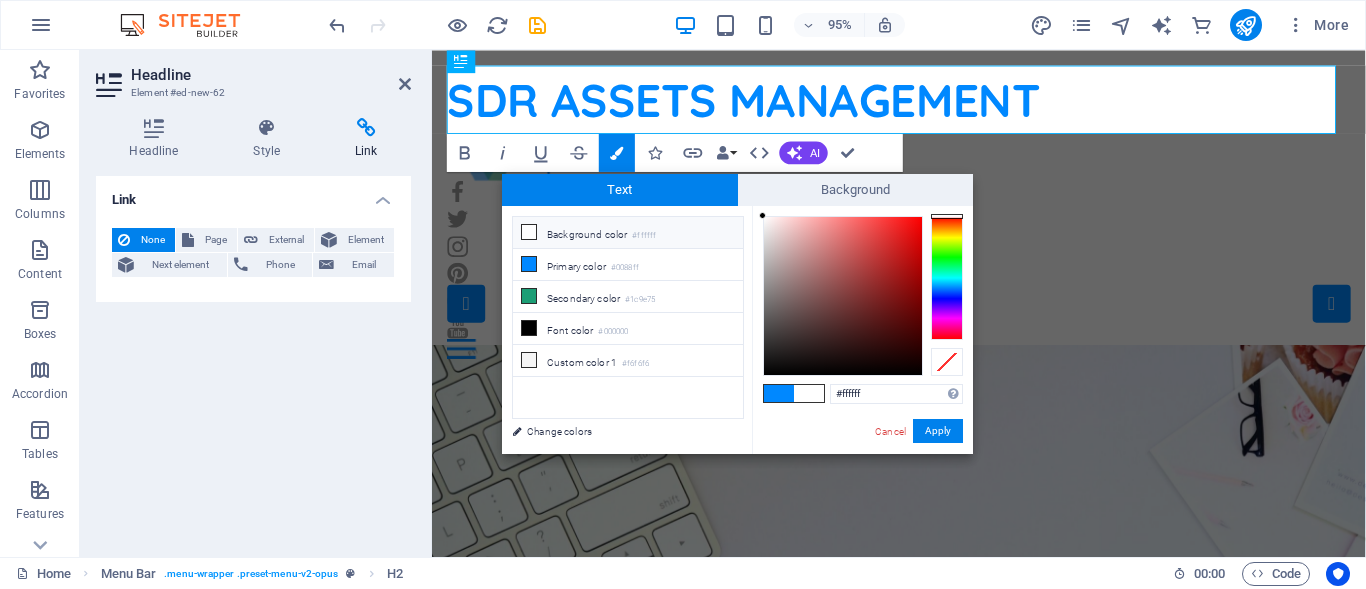 click at bounding box center [529, 232] 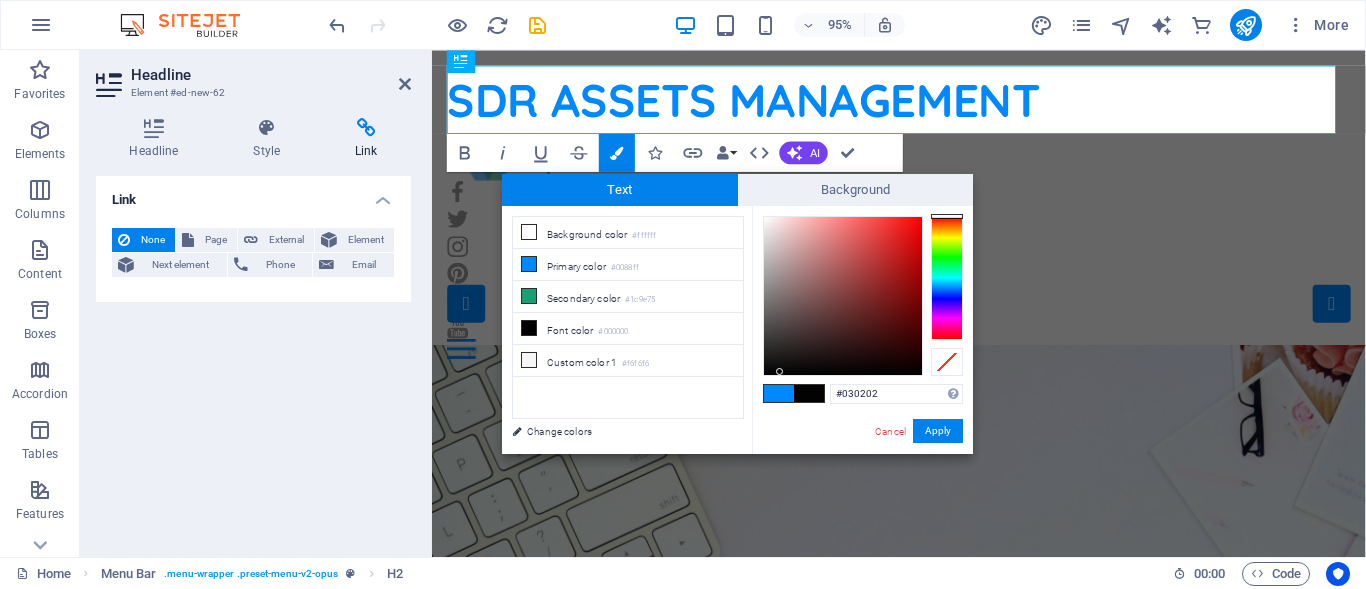 type on "#000000" 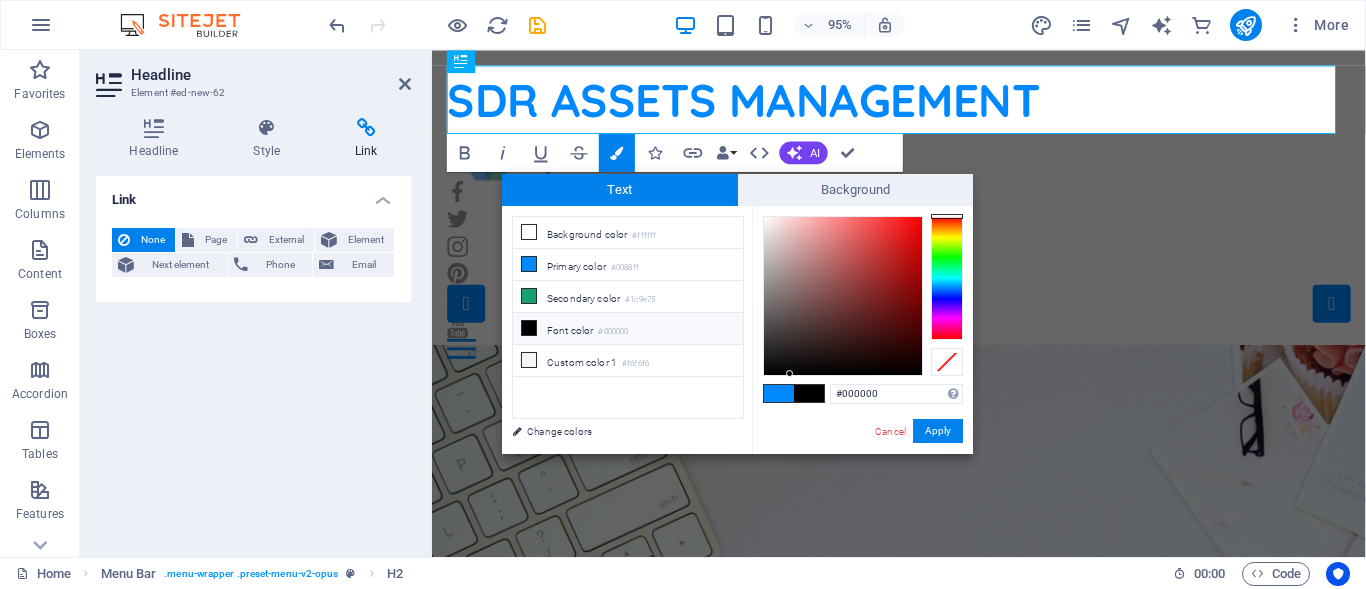 drag, startPoint x: 764, startPoint y: 218, endPoint x: 790, endPoint y: 382, distance: 166.04819 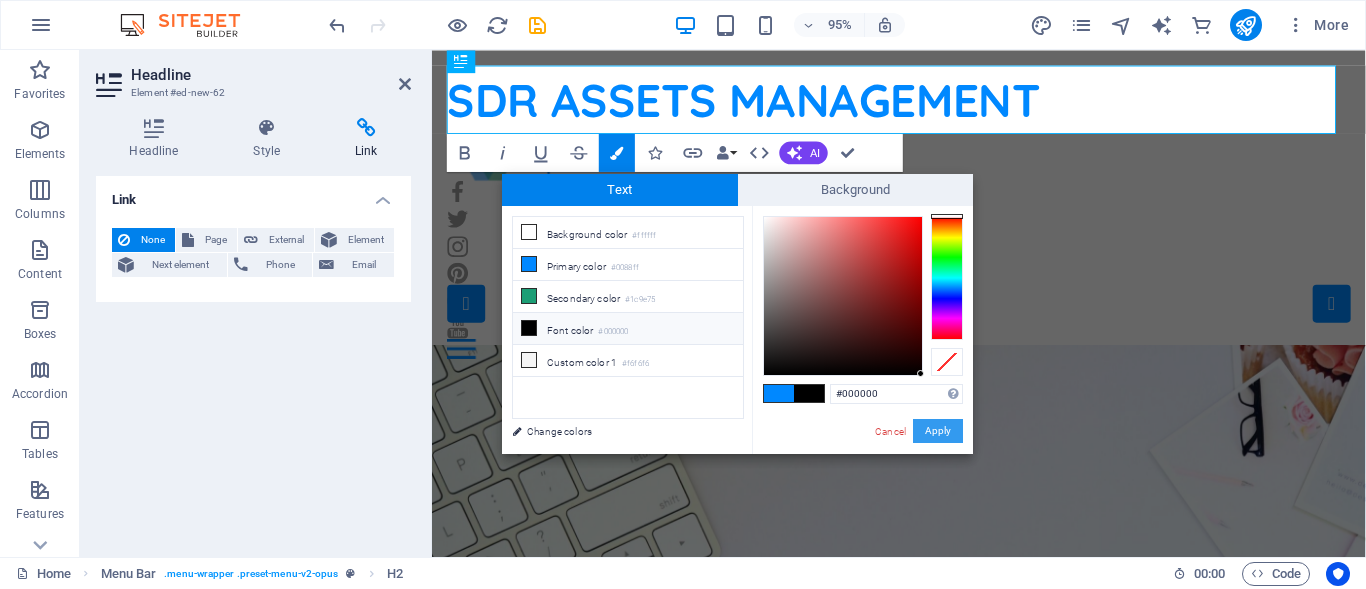 click on "Apply" at bounding box center [938, 431] 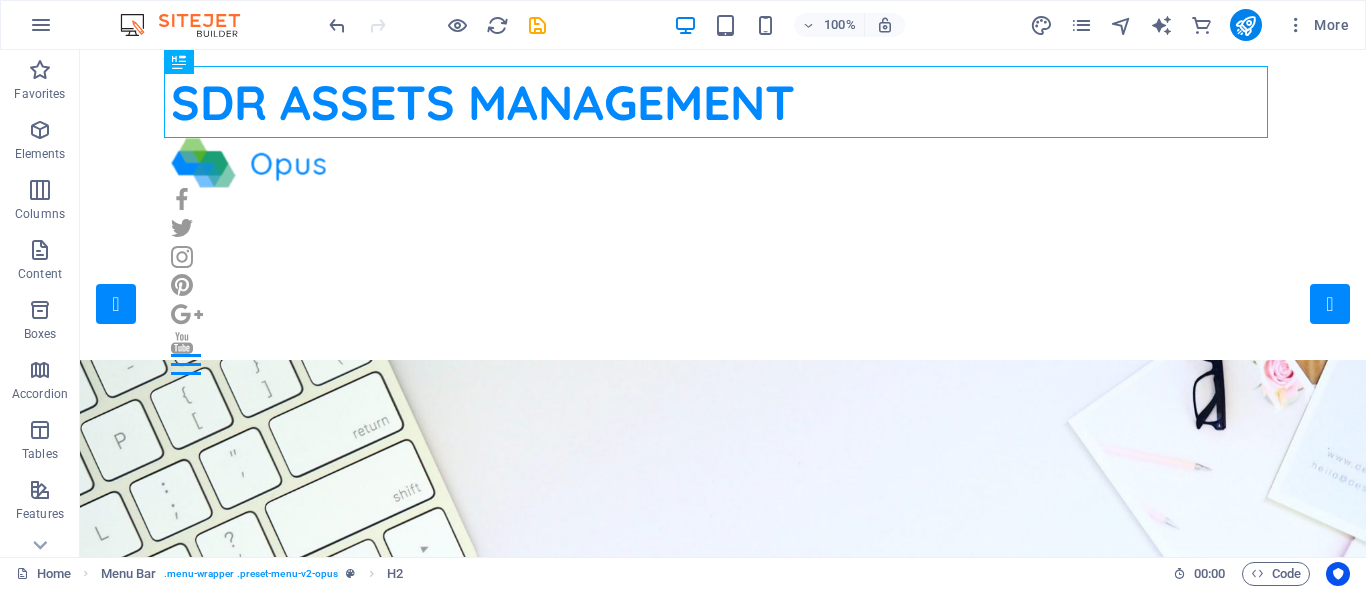click on "H1   Banner   Banner   Container   Spacer   H2   Menu Bar   Icon   Social Media Icons   Icon   Logo   Container   HTML   Container   Menu   Social Media Icons   Icon   Button   Container   Icon   Icon   Spacer   Container   H2   Text   Spacer   Preset   Container   Preset   Icon   Spacer   Menu Bar   H2   Icon" at bounding box center (723, 303) 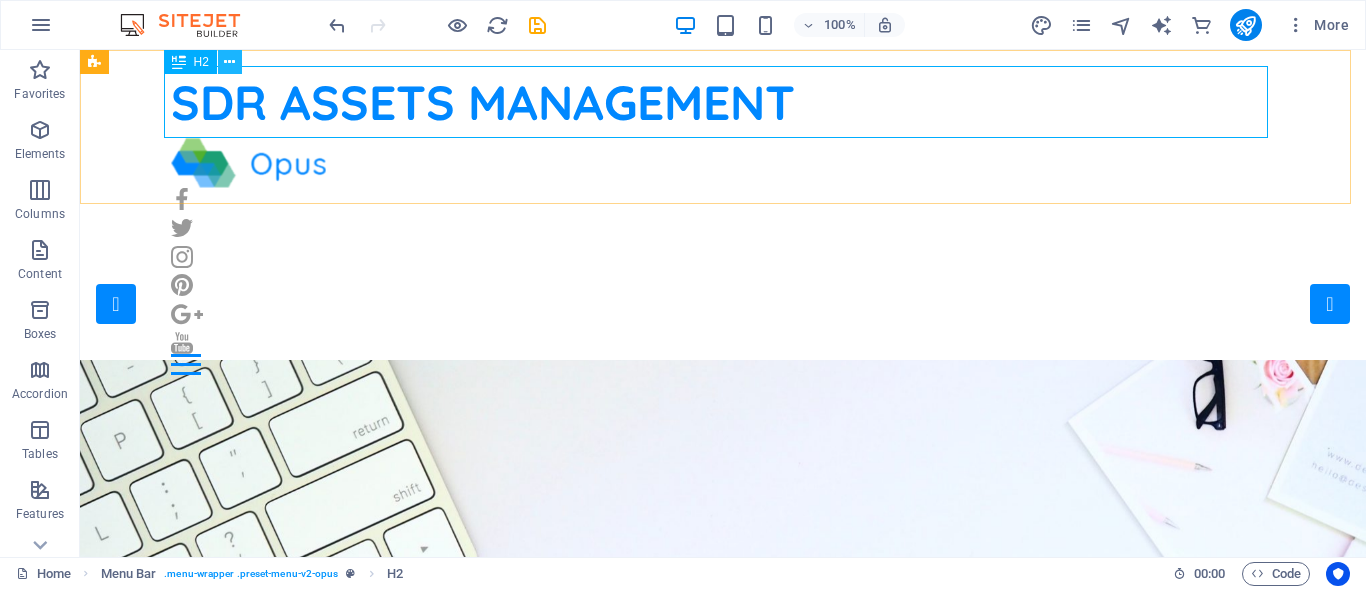 click at bounding box center [229, 62] 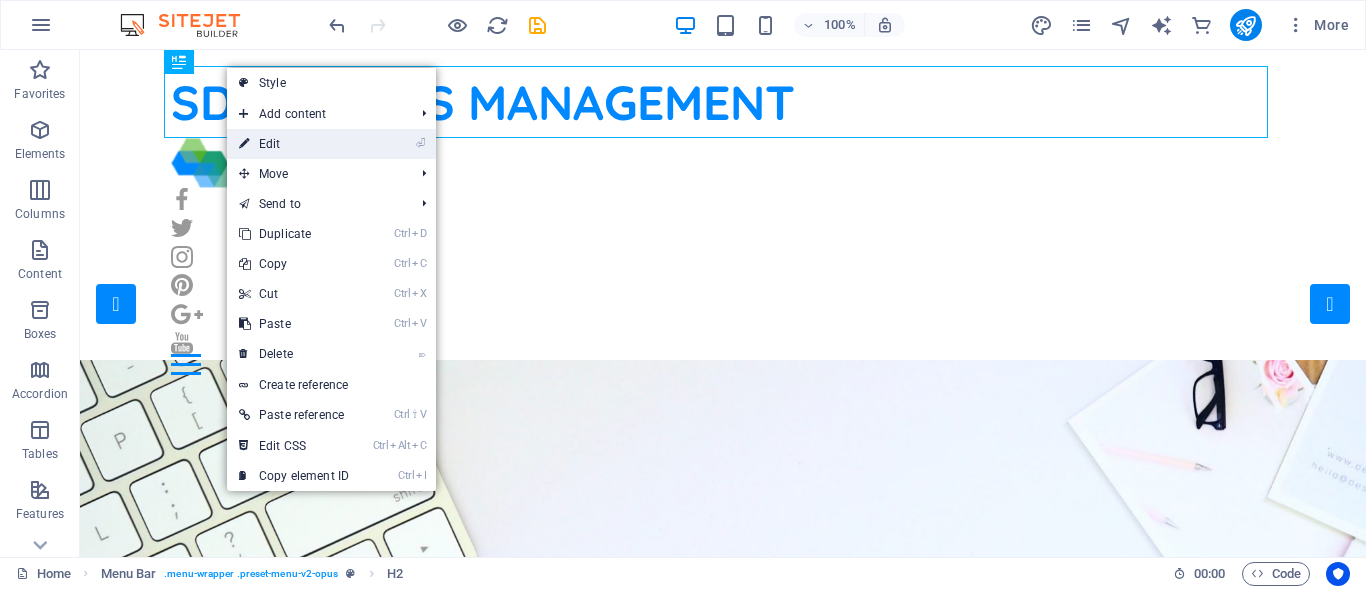 click on "⏎  Edit" at bounding box center (294, 144) 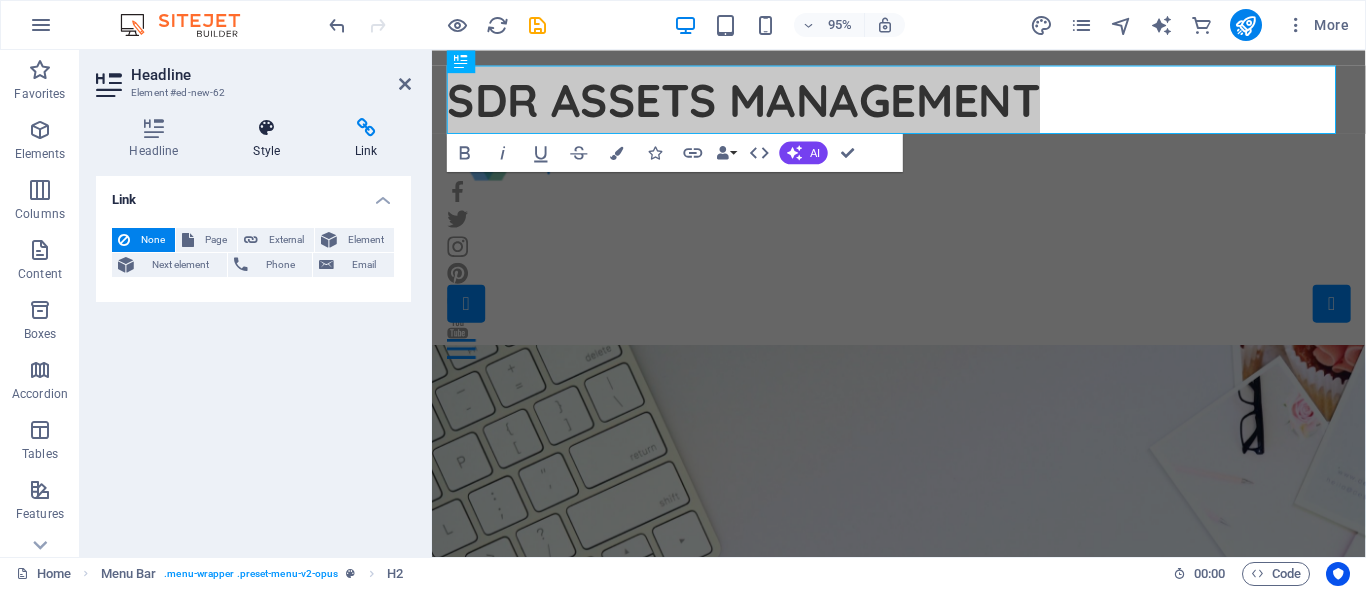 click on "Style" at bounding box center [271, 139] 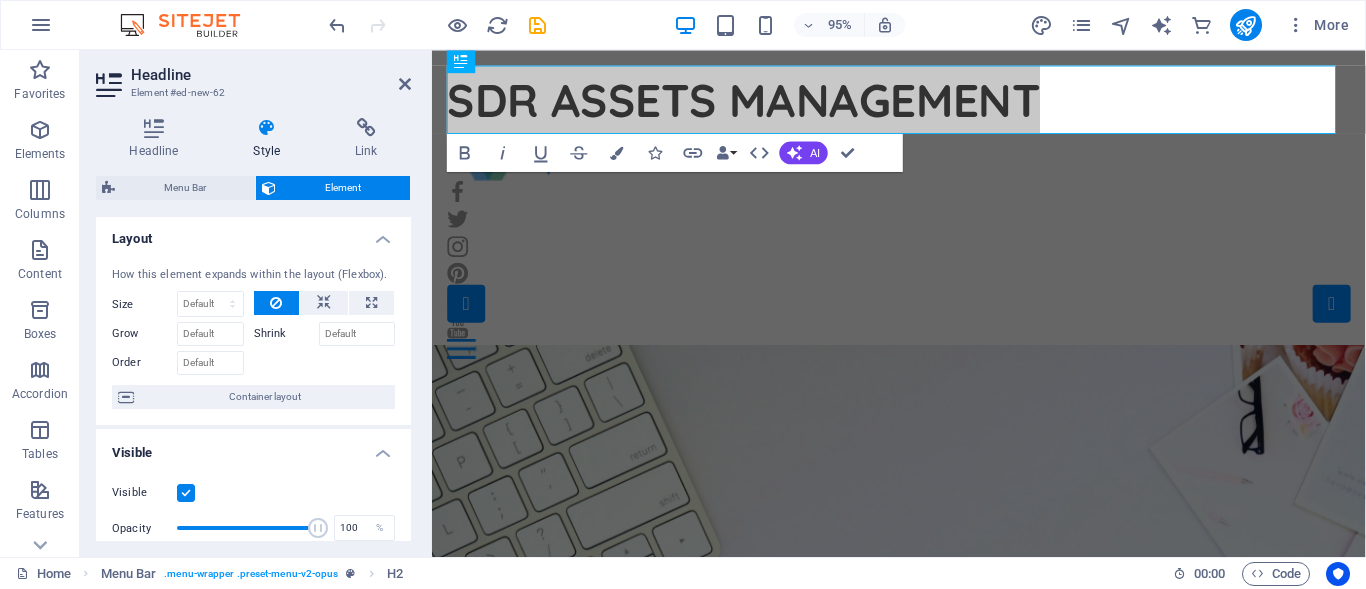 scroll, scrollTop: 0, scrollLeft: 0, axis: both 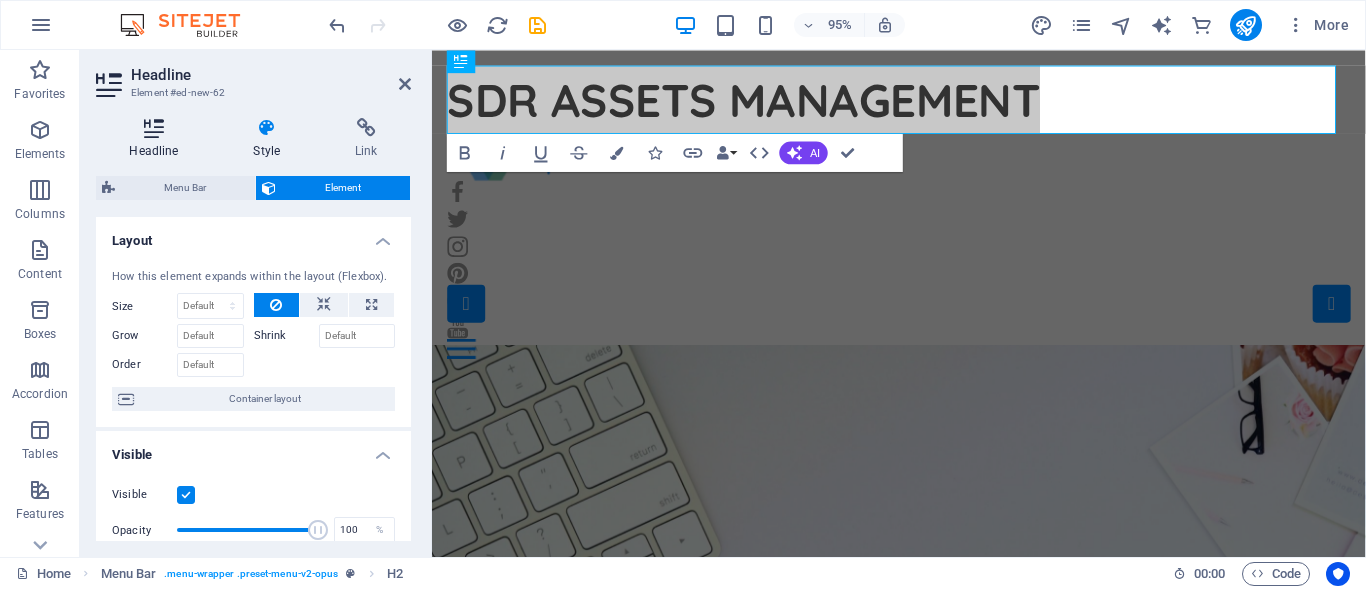 click on "Headline" at bounding box center (158, 139) 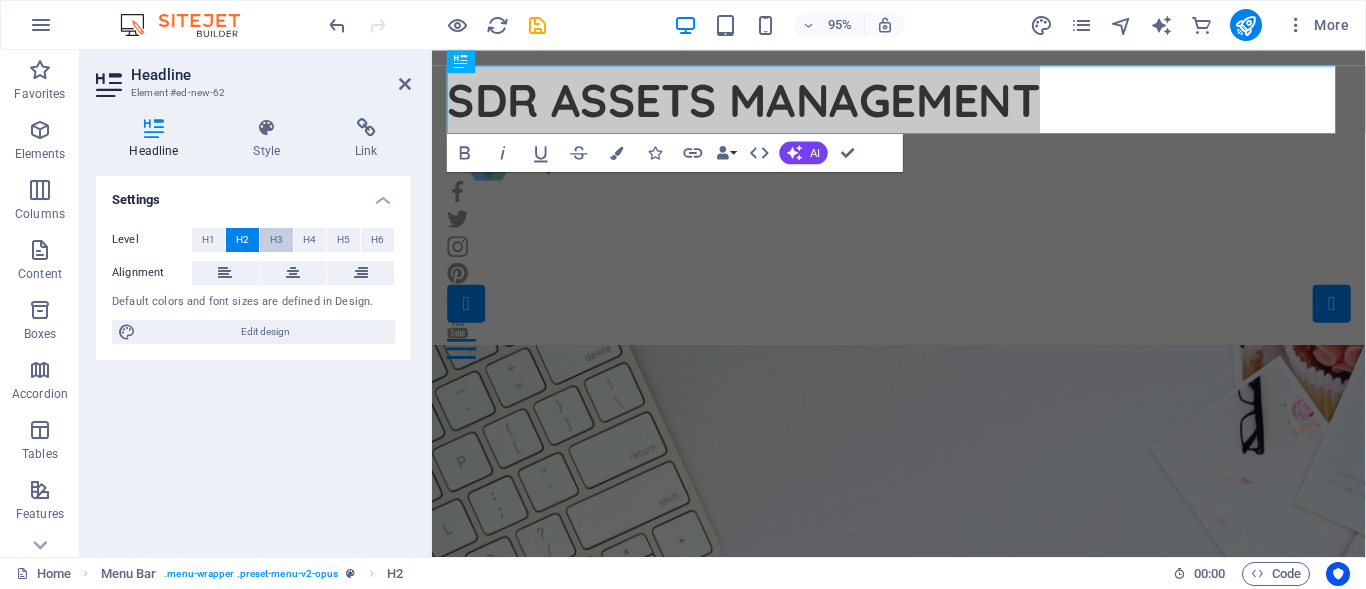 click on "H3" at bounding box center [276, 240] 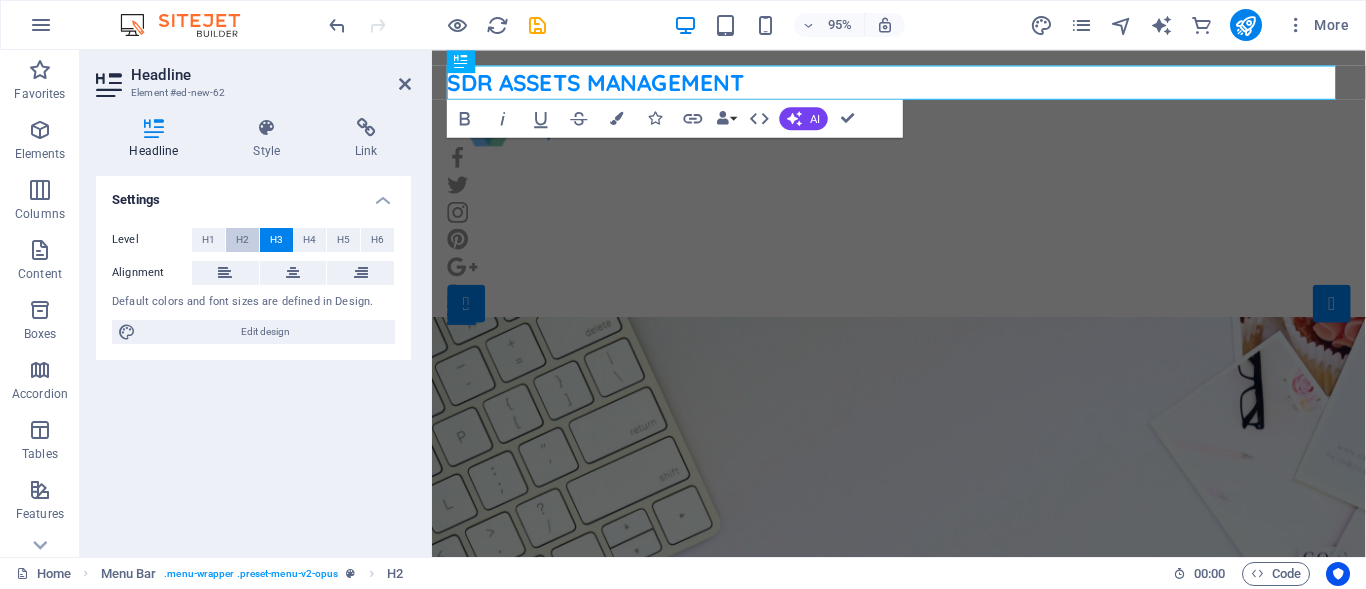 click on "H2" at bounding box center [242, 240] 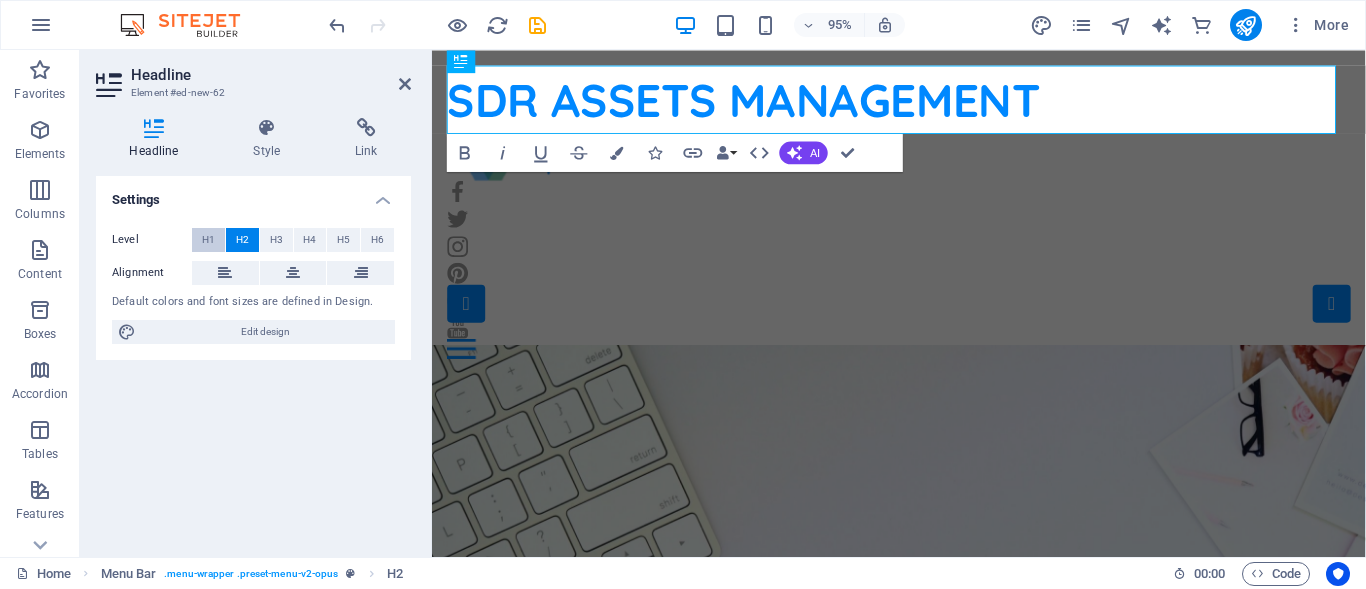 click on "H1" at bounding box center [208, 240] 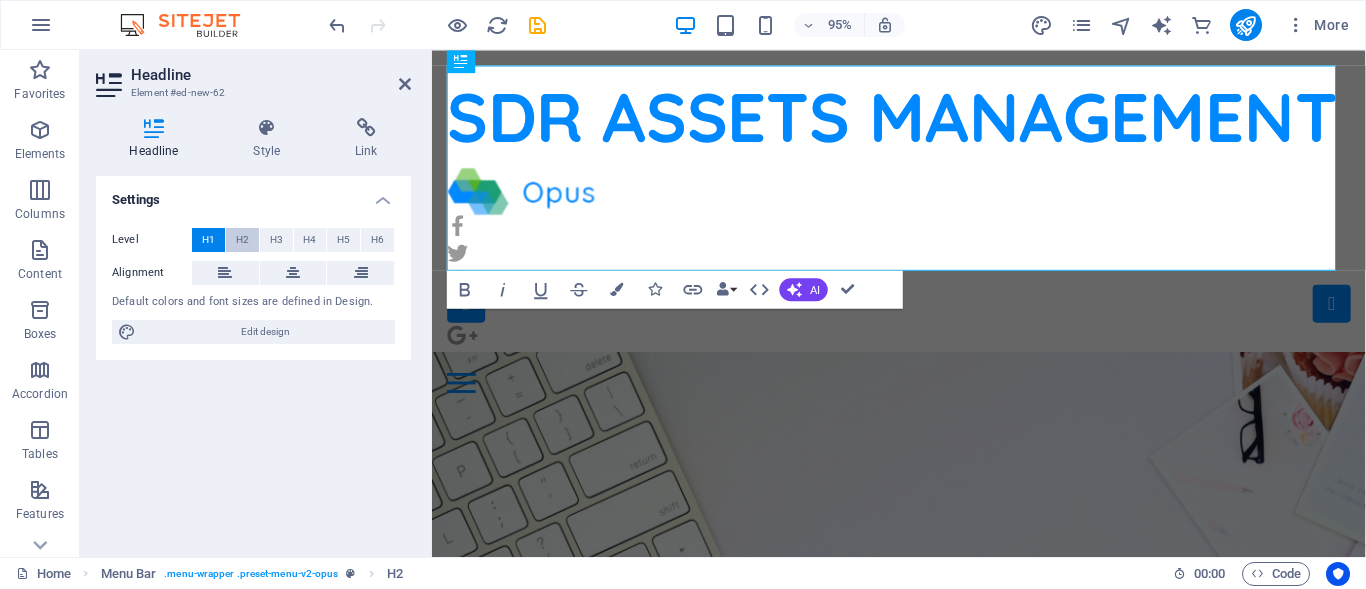 click on "H2" at bounding box center (242, 240) 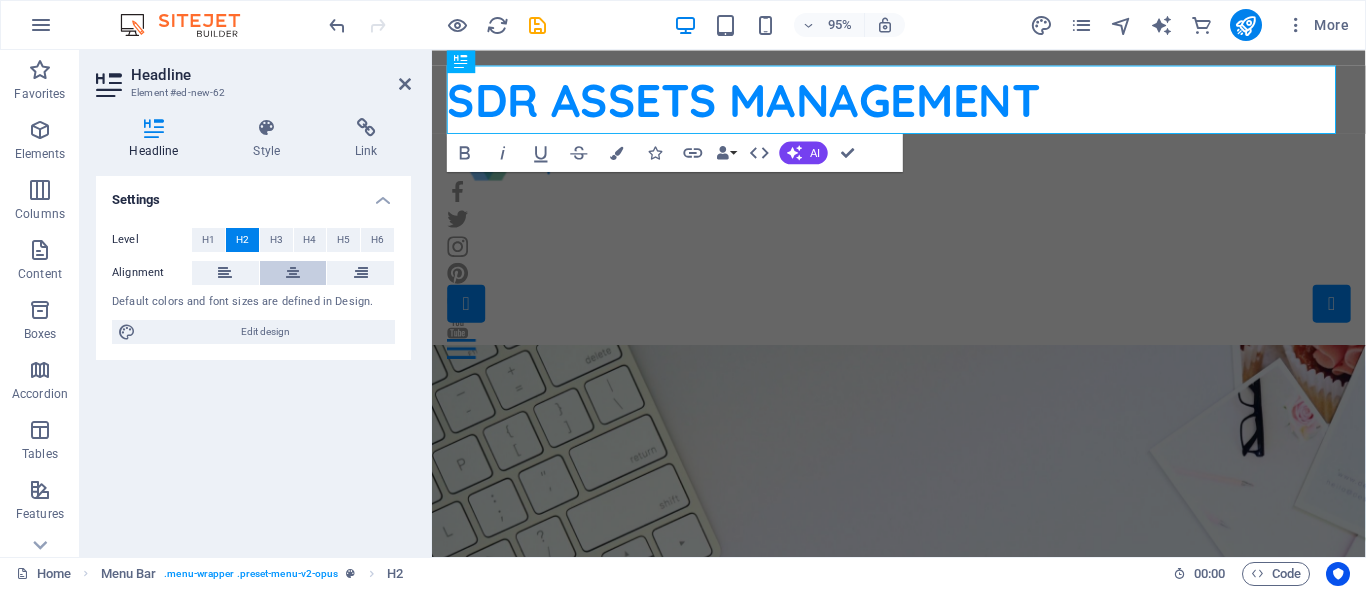click at bounding box center [293, 273] 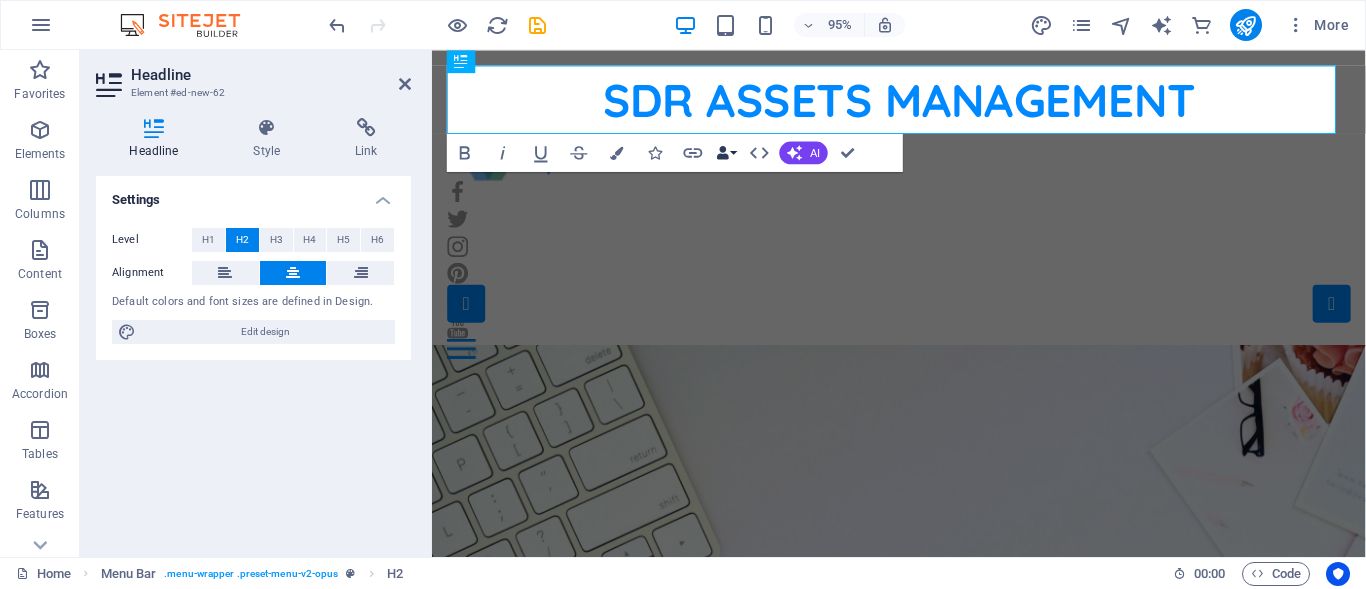 click at bounding box center [722, 152] 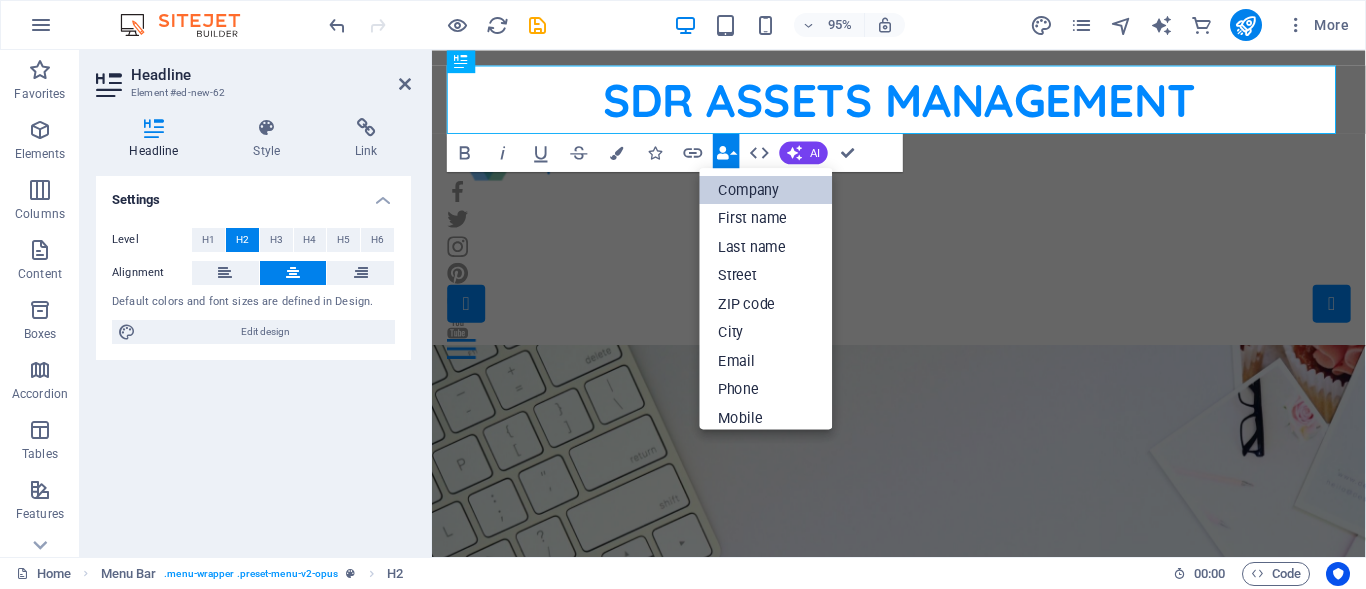 click on "Company" at bounding box center (766, 189) 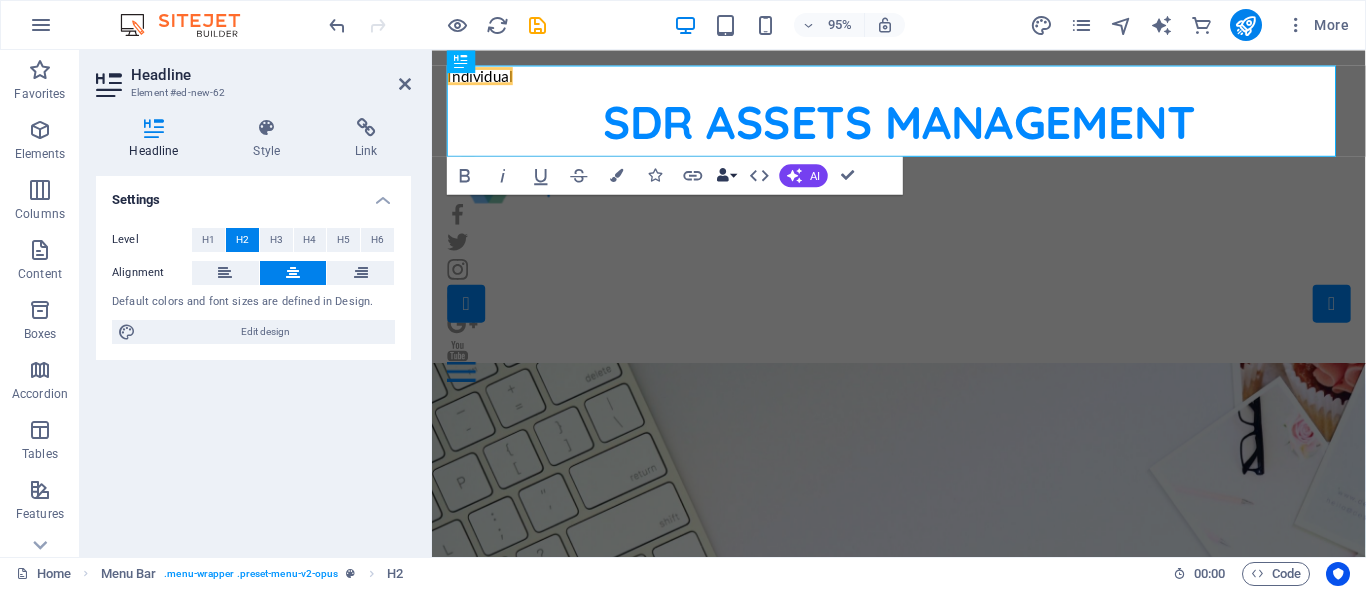 click at bounding box center (722, 175) 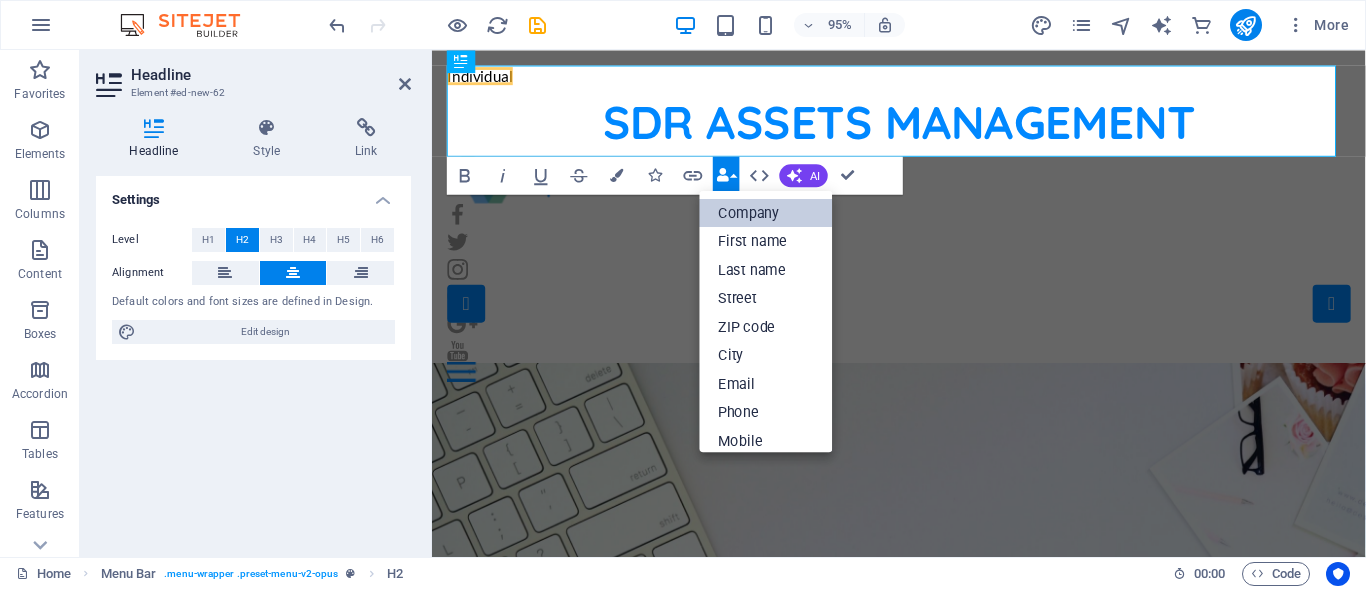 click on "Company" at bounding box center [766, 212] 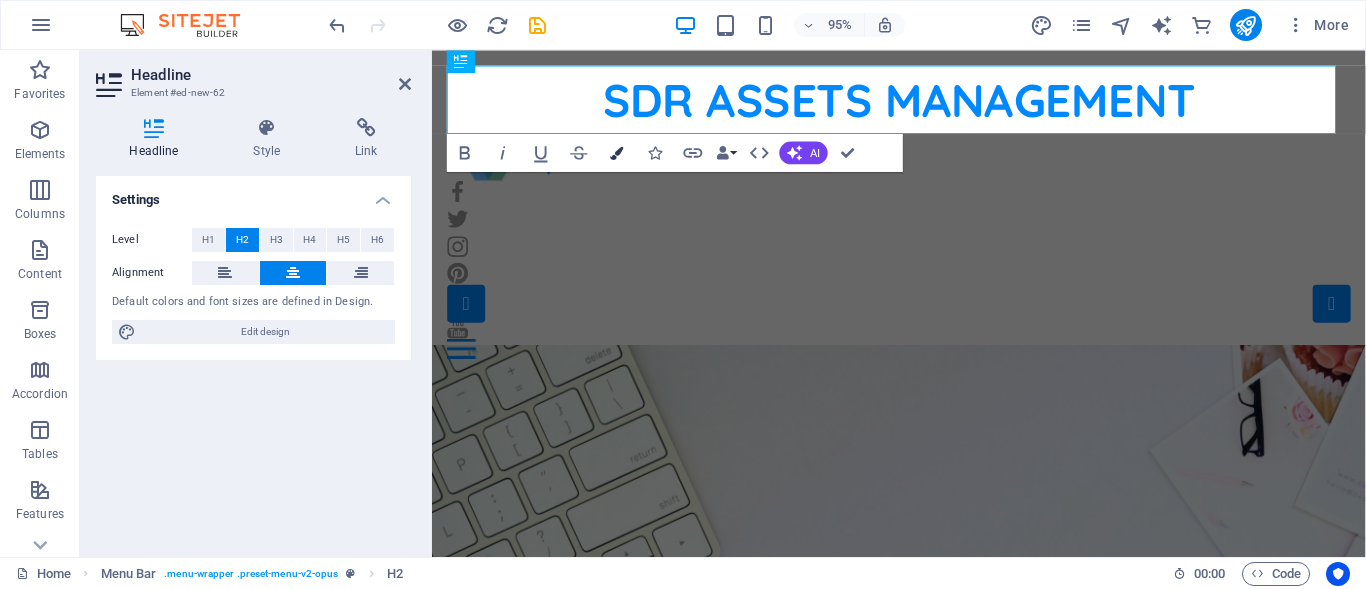 click at bounding box center (617, 152) 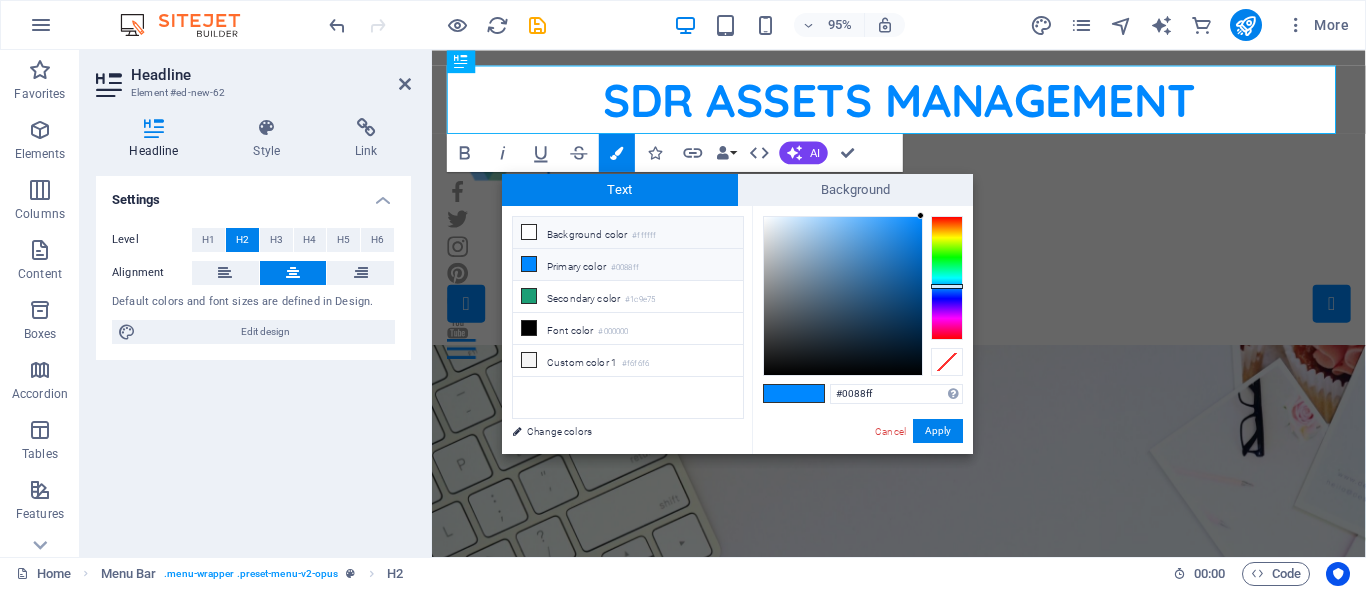 click on "Background color
#ffffff" at bounding box center [628, 233] 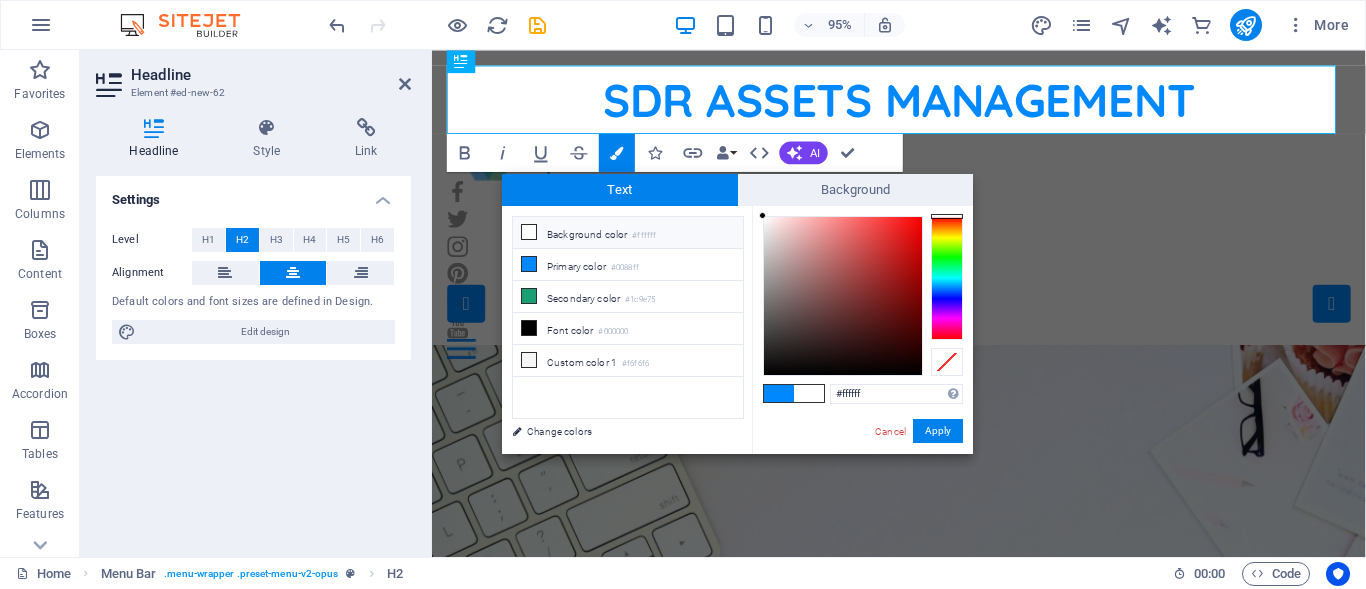 click on "Background color
#ffffff" at bounding box center [628, 233] 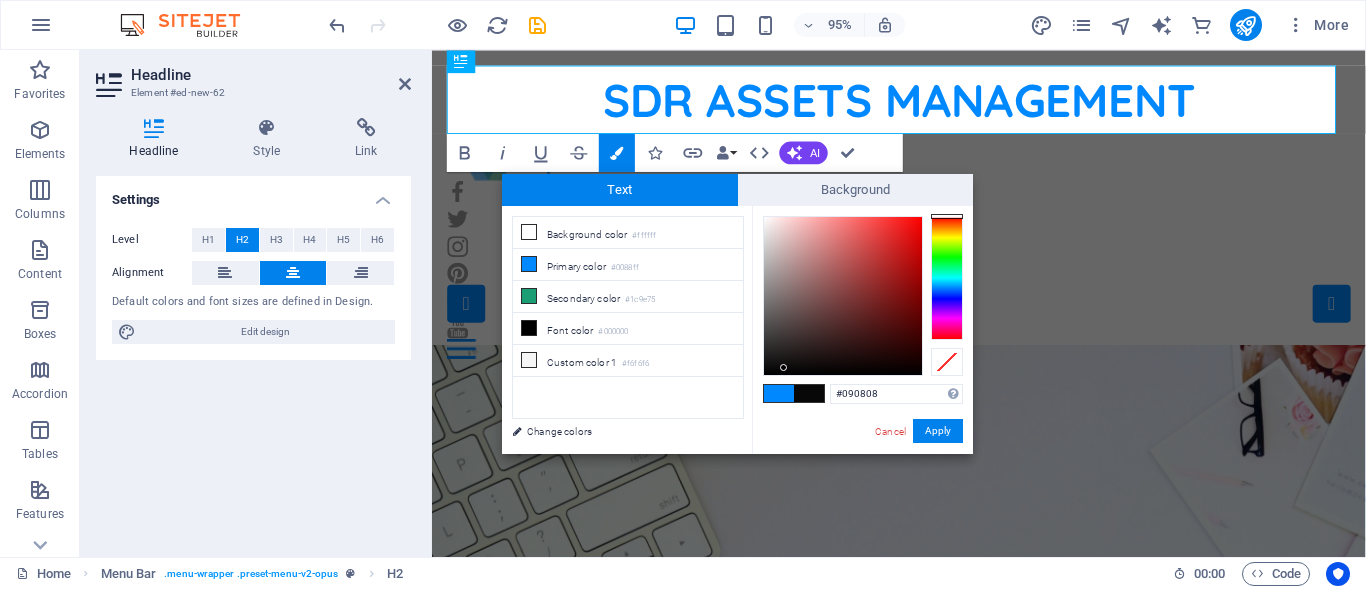 click at bounding box center (843, 296) 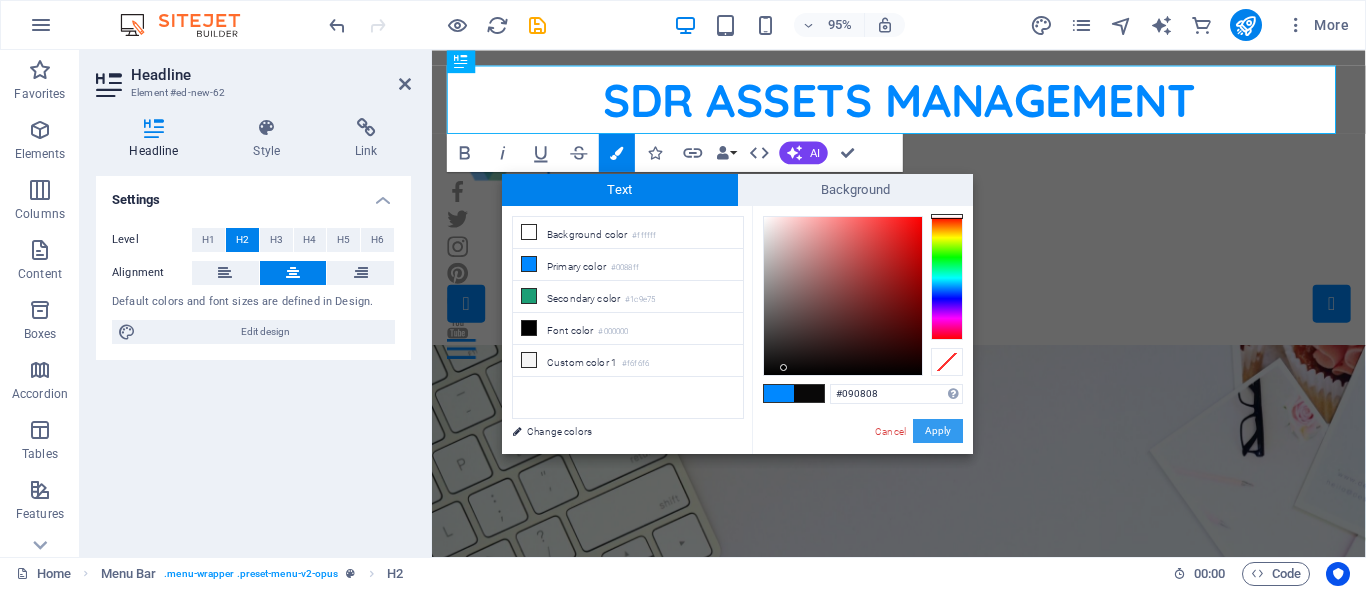 click on "Apply" at bounding box center [938, 431] 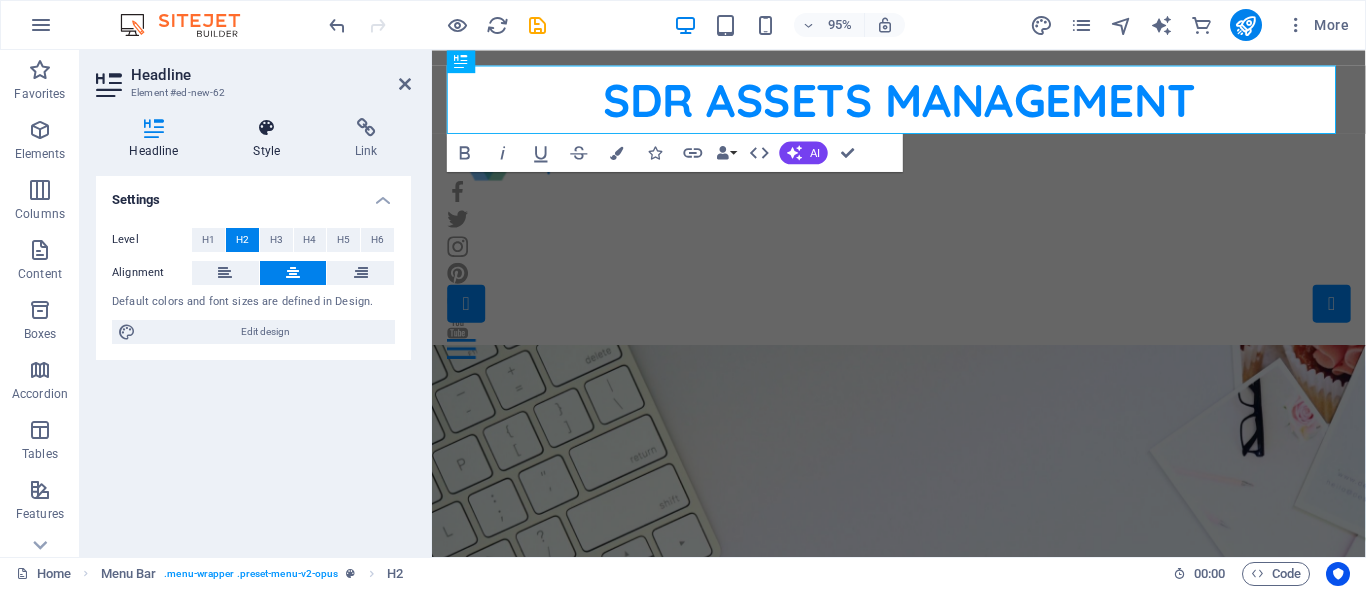 click at bounding box center (267, 128) 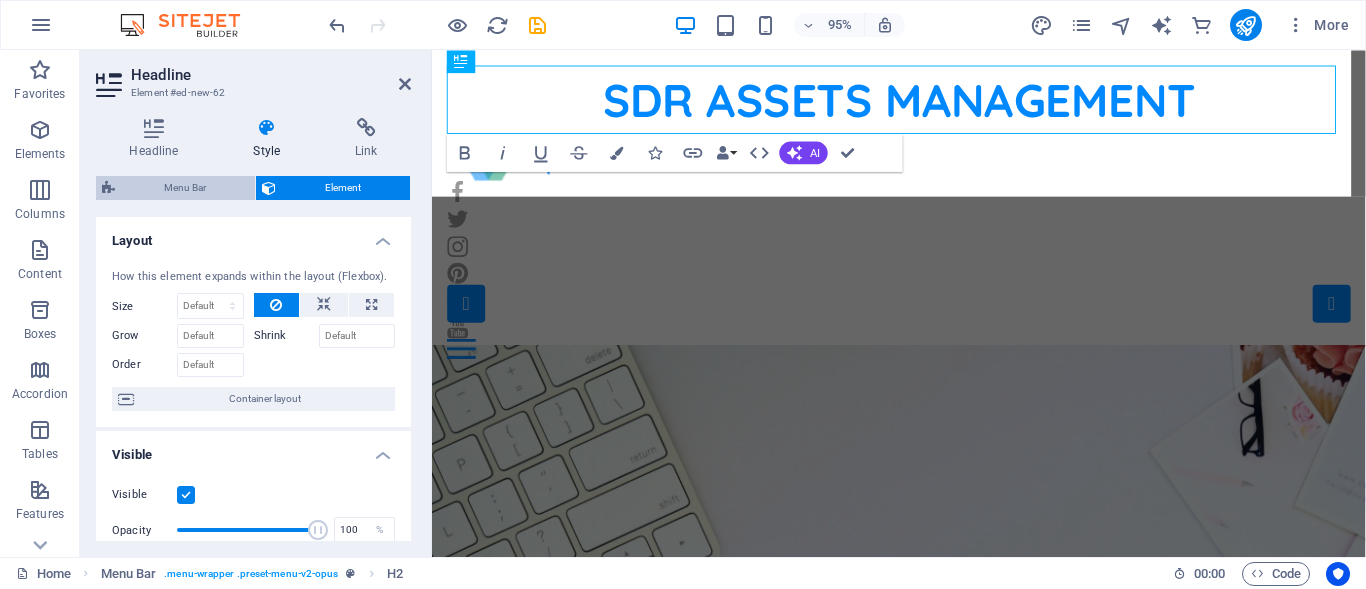 click on "Menu Bar" at bounding box center [185, 188] 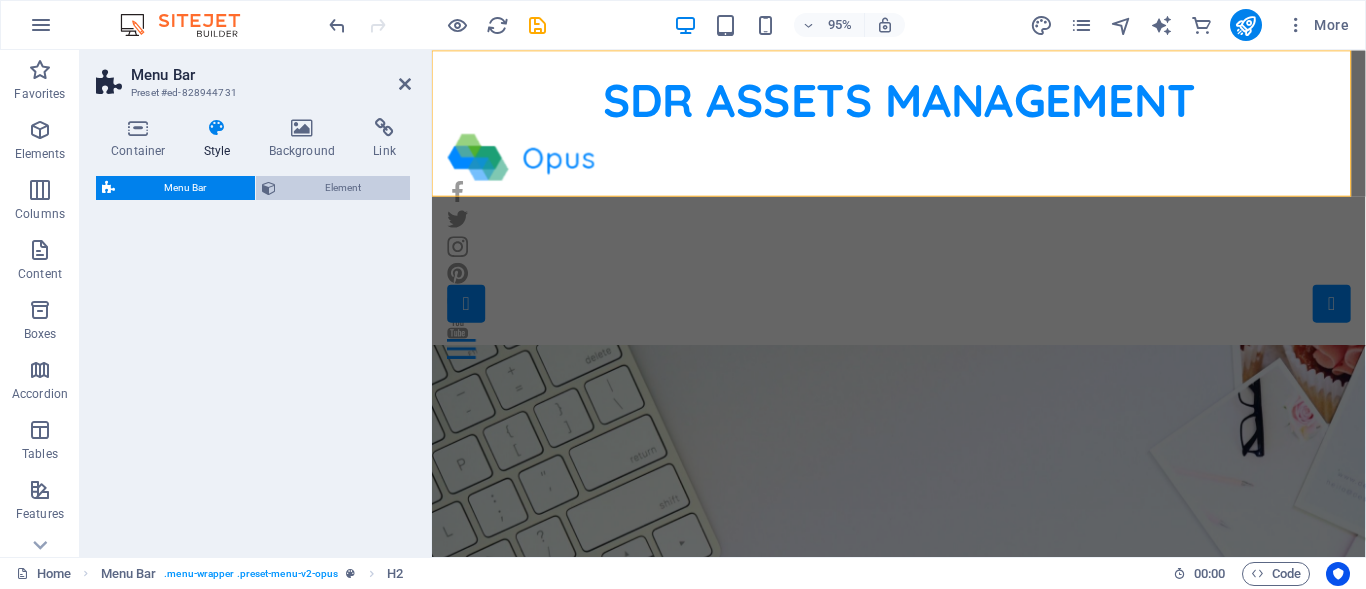 select on "rem" 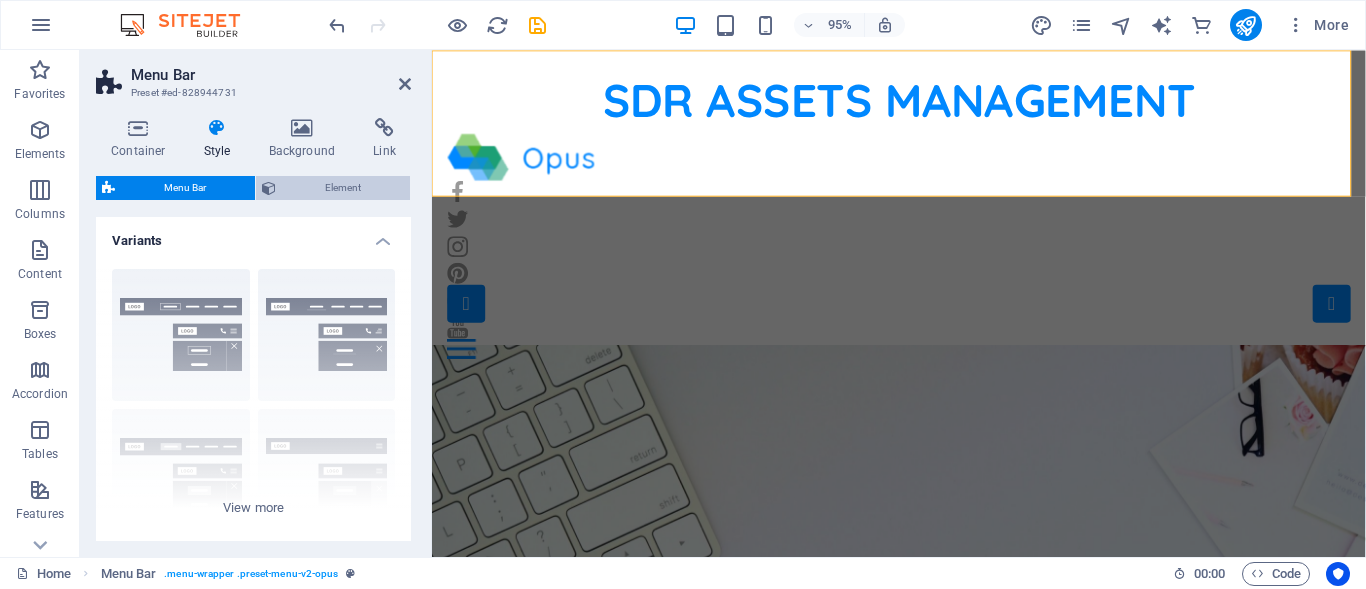 click on "Element" at bounding box center [343, 188] 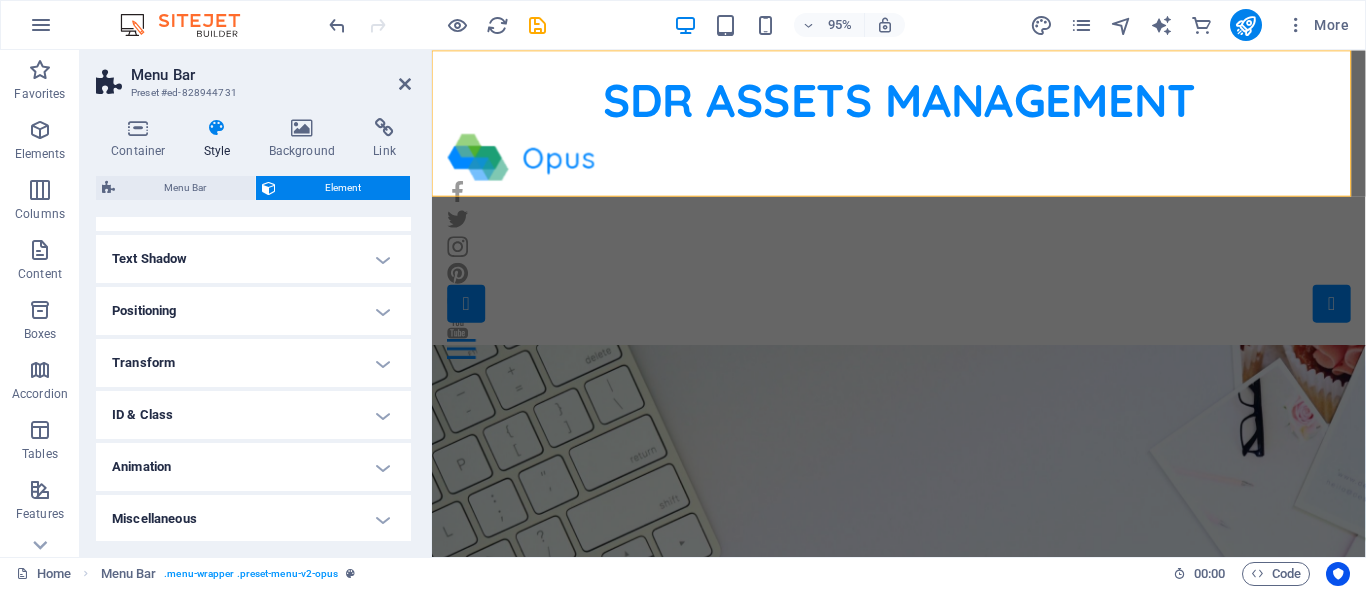 scroll, scrollTop: 307, scrollLeft: 0, axis: vertical 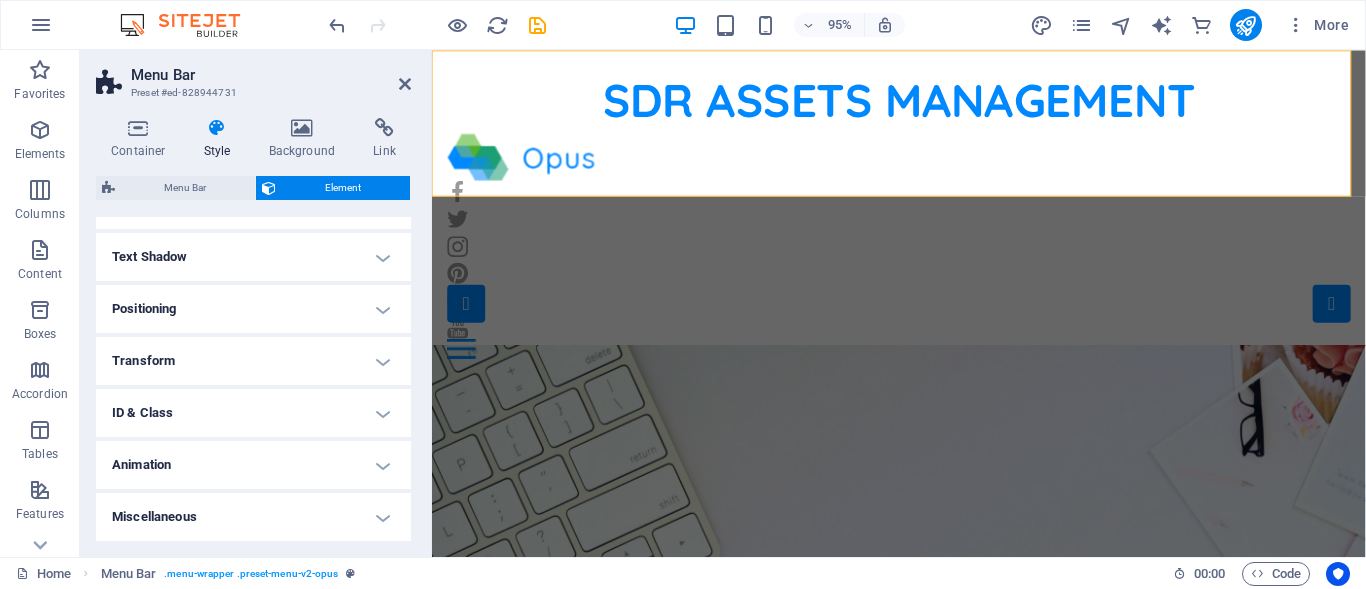 click on "Animation" at bounding box center (253, 465) 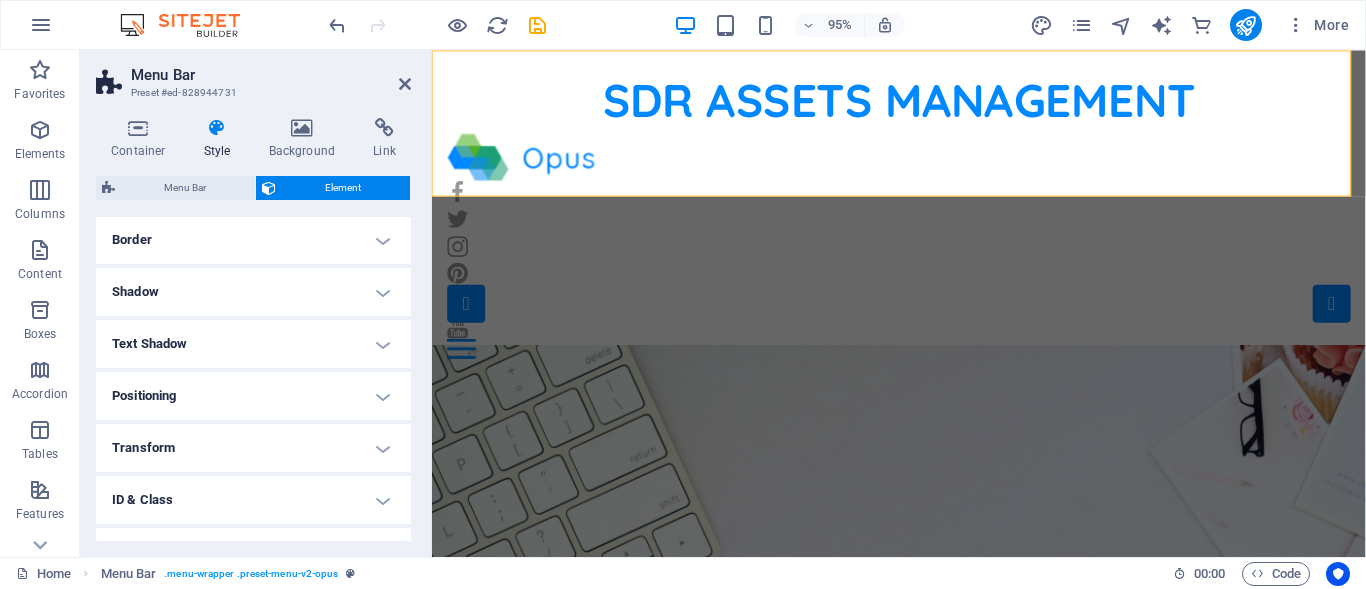 scroll, scrollTop: 0, scrollLeft: 0, axis: both 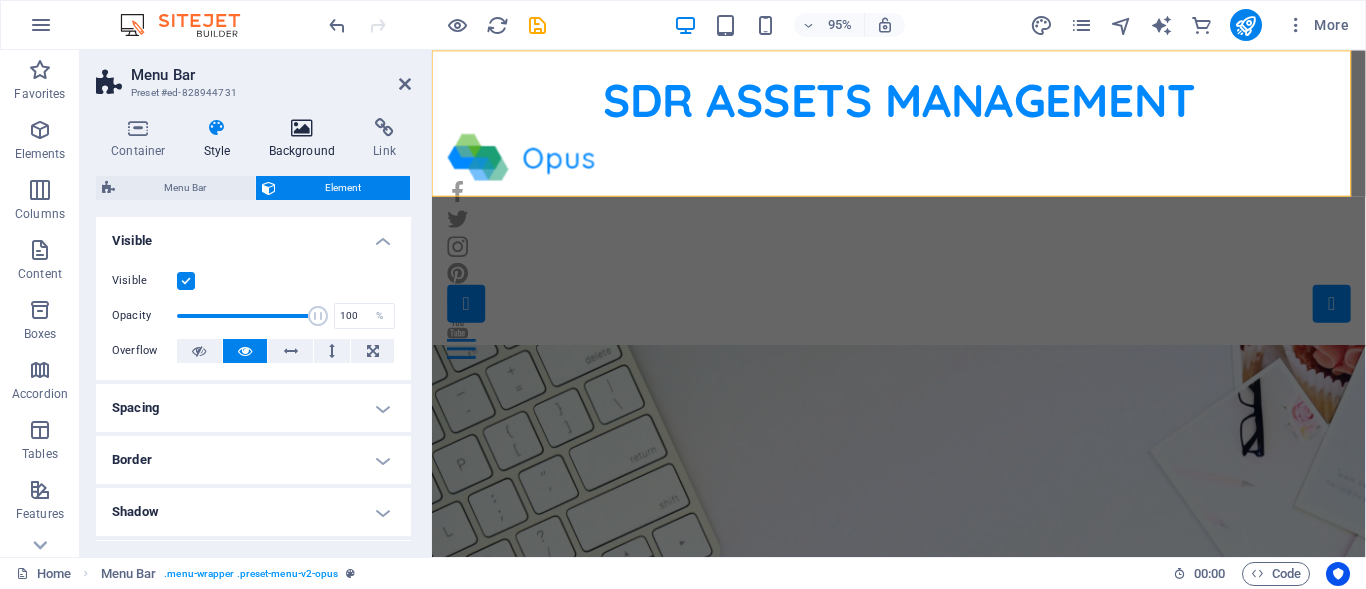 click at bounding box center (302, 128) 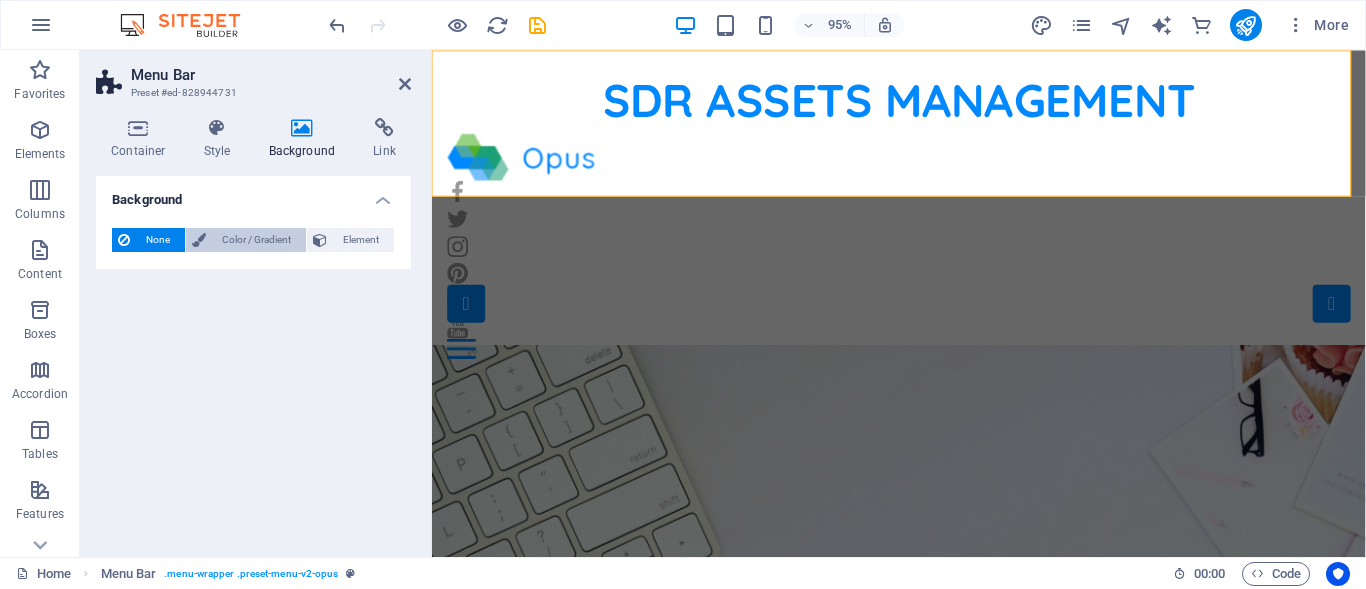 click on "Color / Gradient" at bounding box center [256, 240] 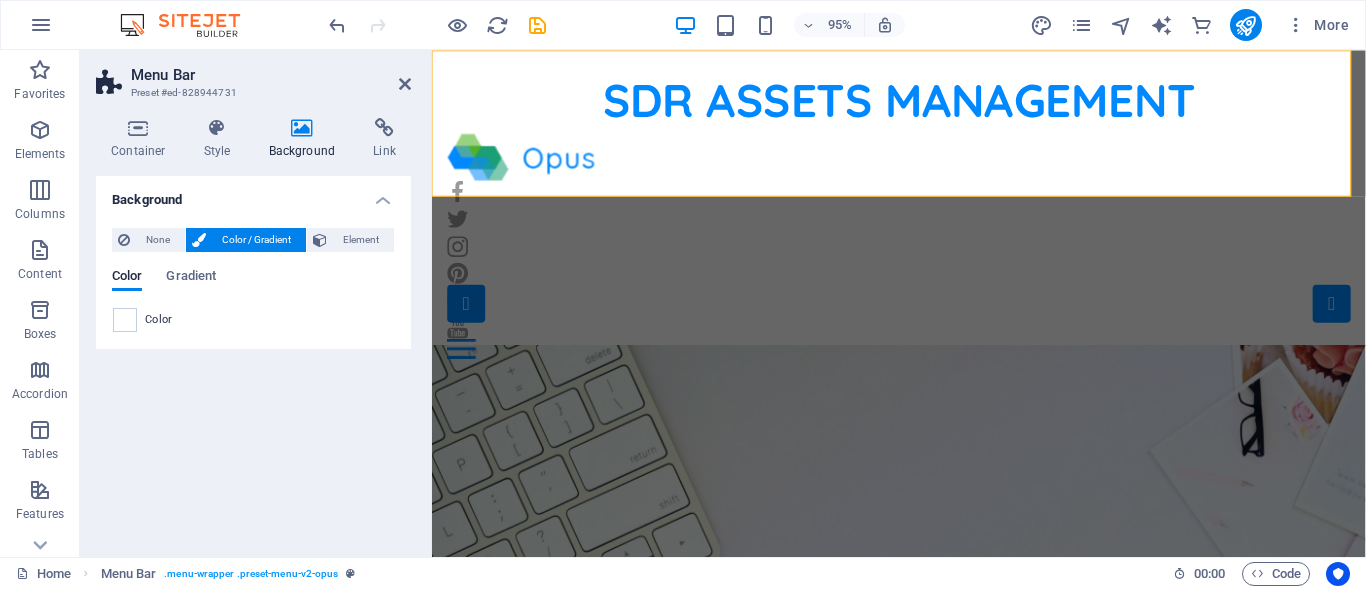 click on "Color" at bounding box center (159, 320) 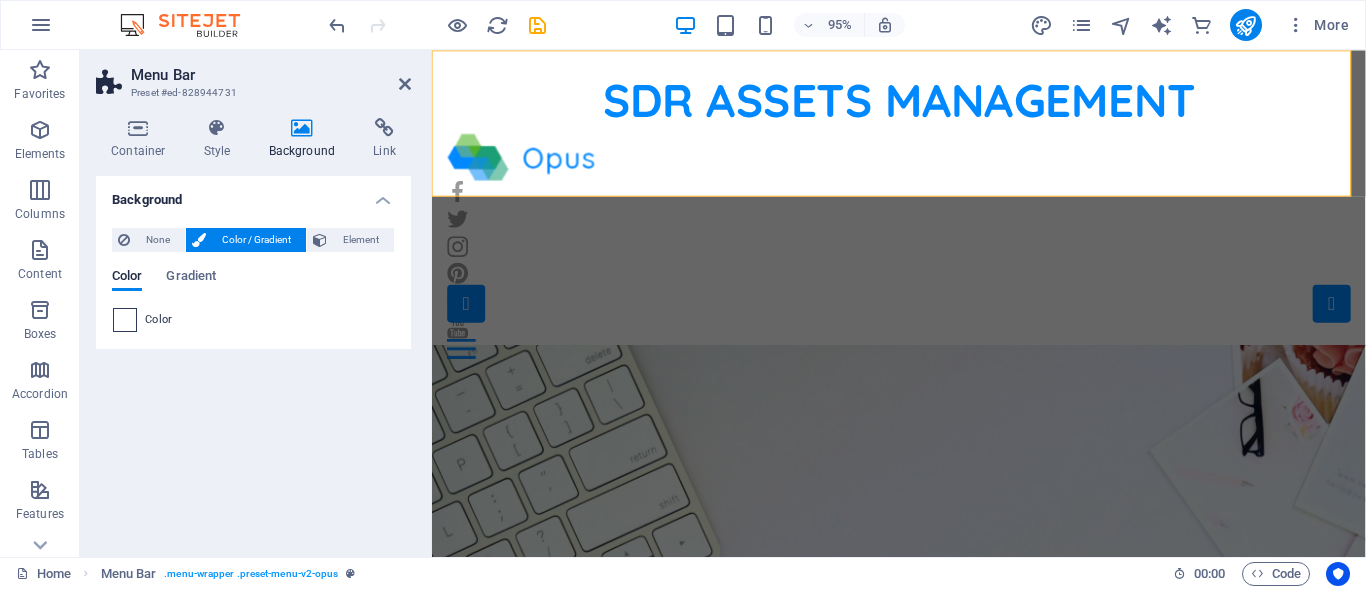 click at bounding box center [125, 320] 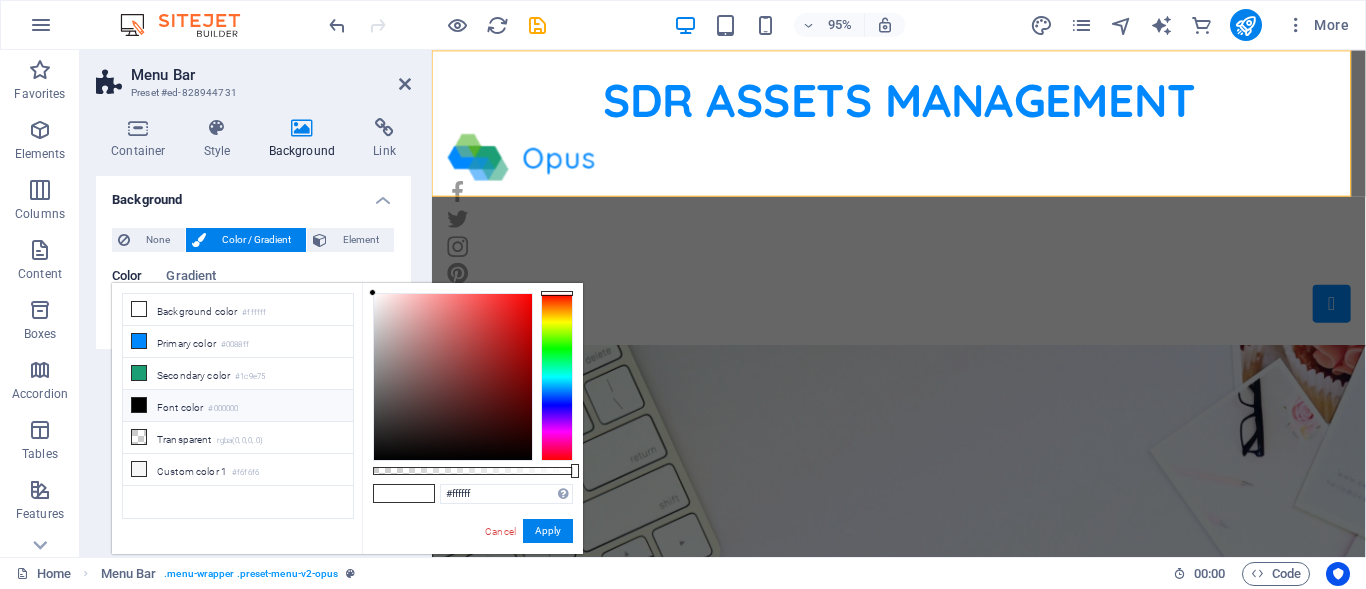 click on "Font color
#000000" at bounding box center (238, 406) 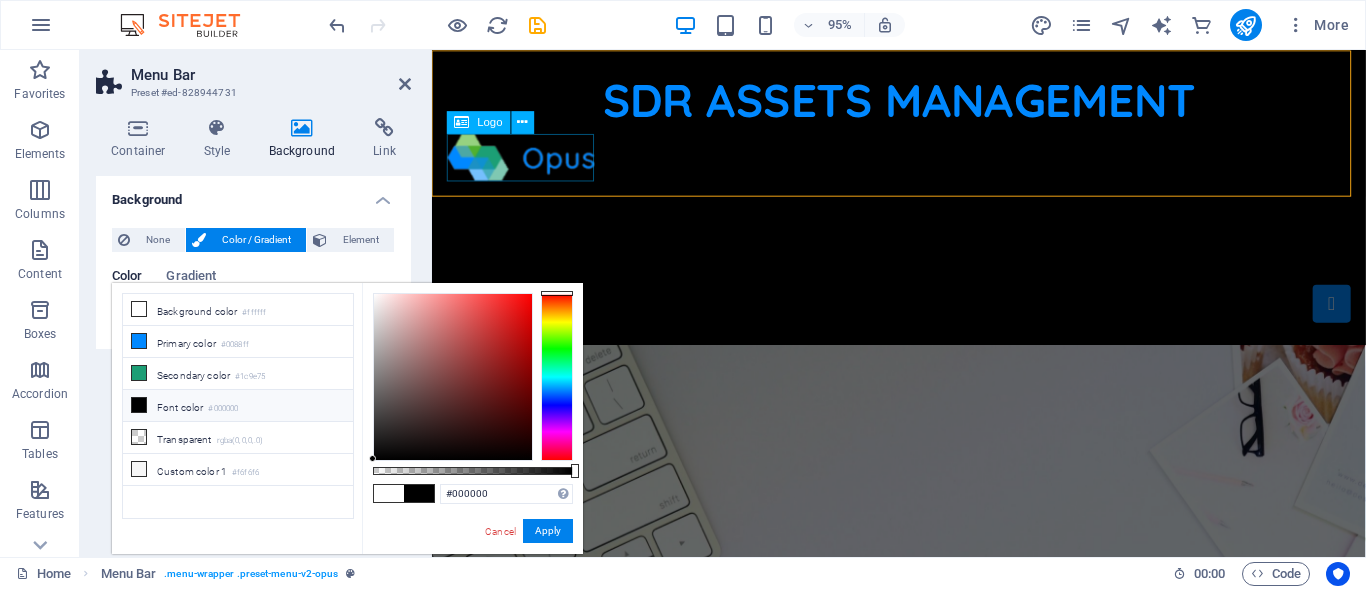 click at bounding box center (923, 163) 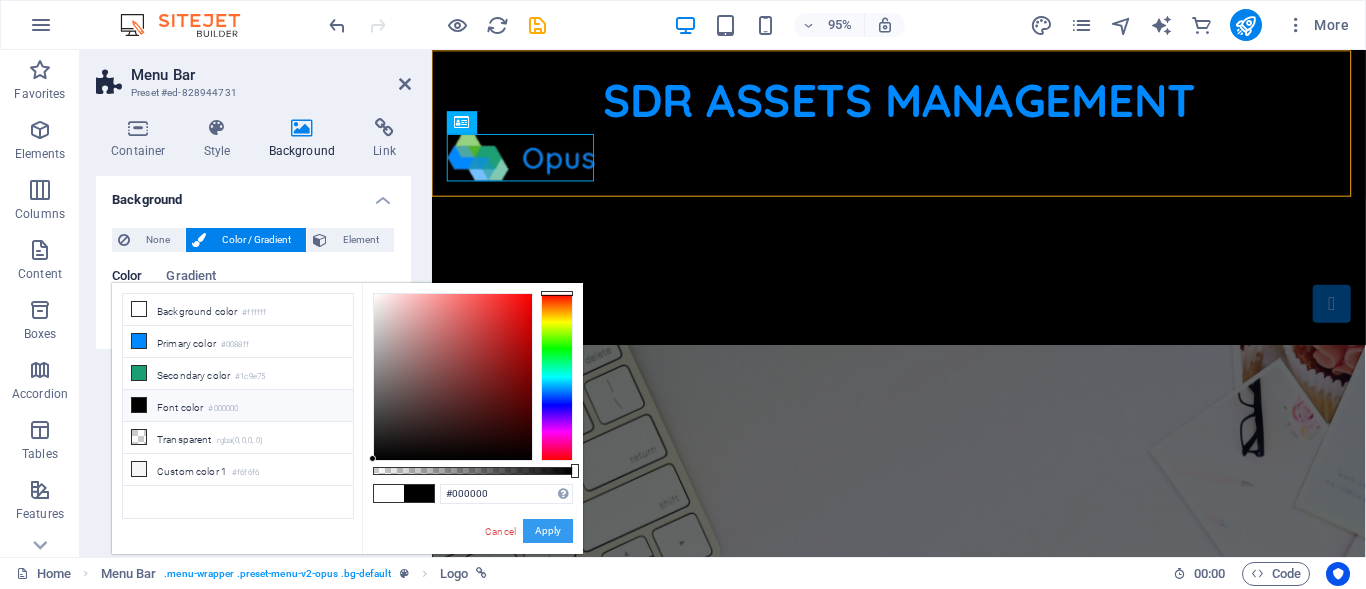 click on "Apply" at bounding box center (548, 531) 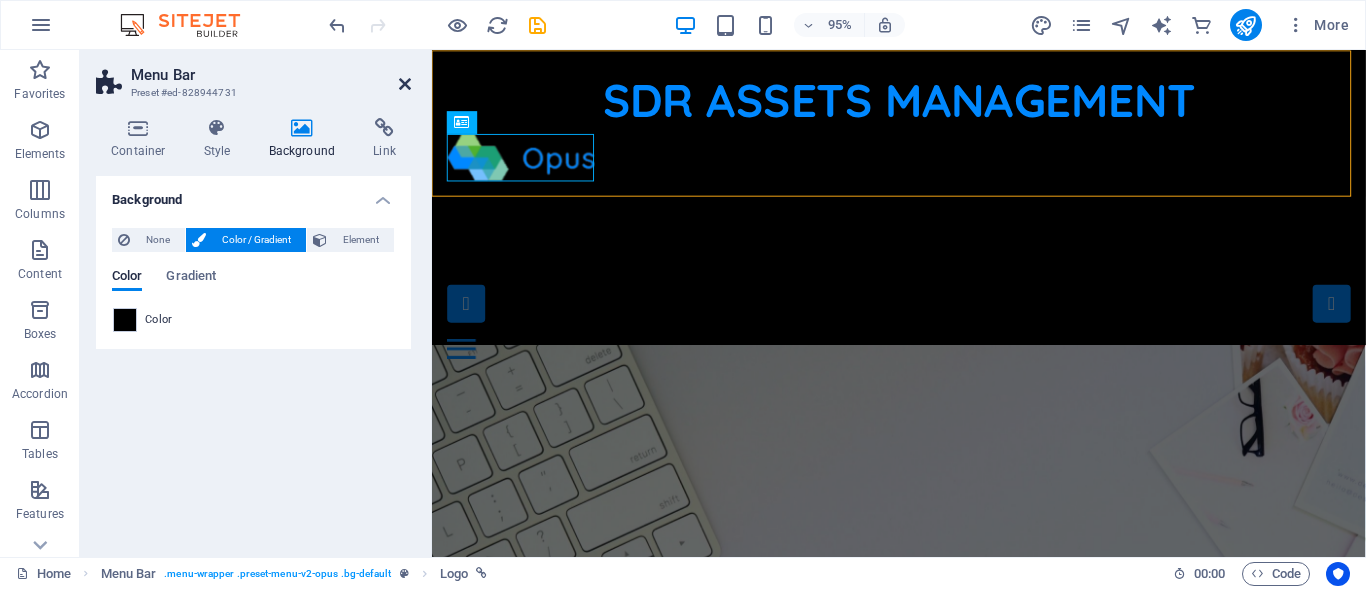 click at bounding box center (405, 84) 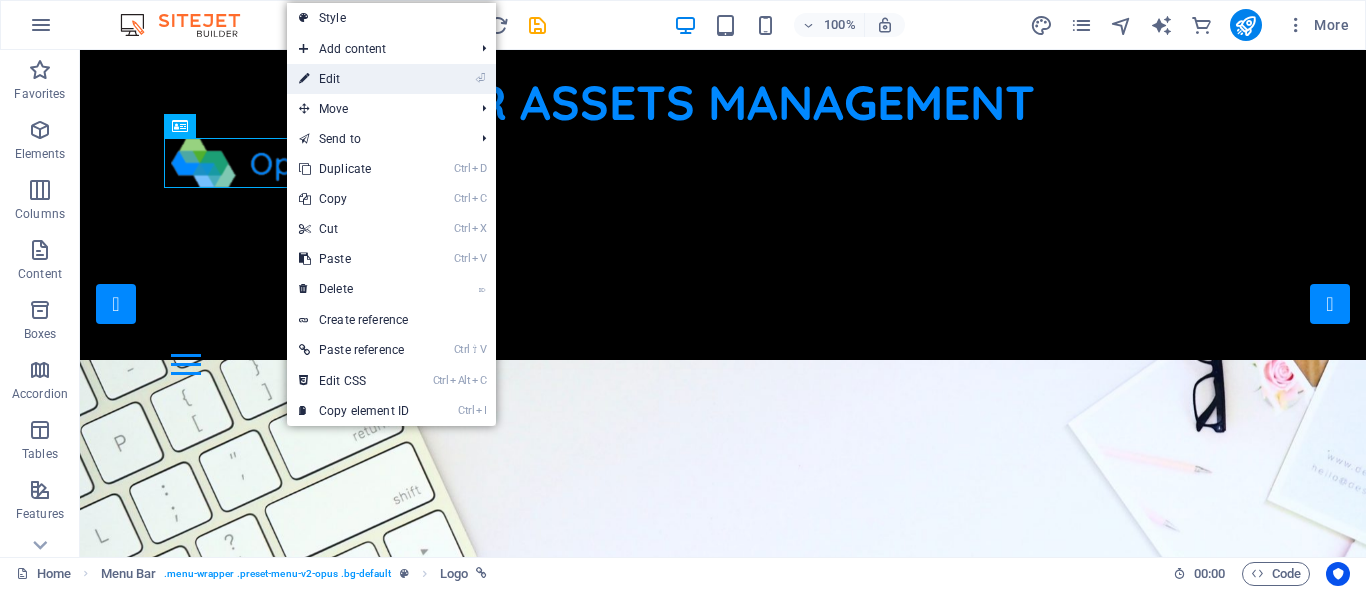 click on "⏎  Edit" at bounding box center [354, 79] 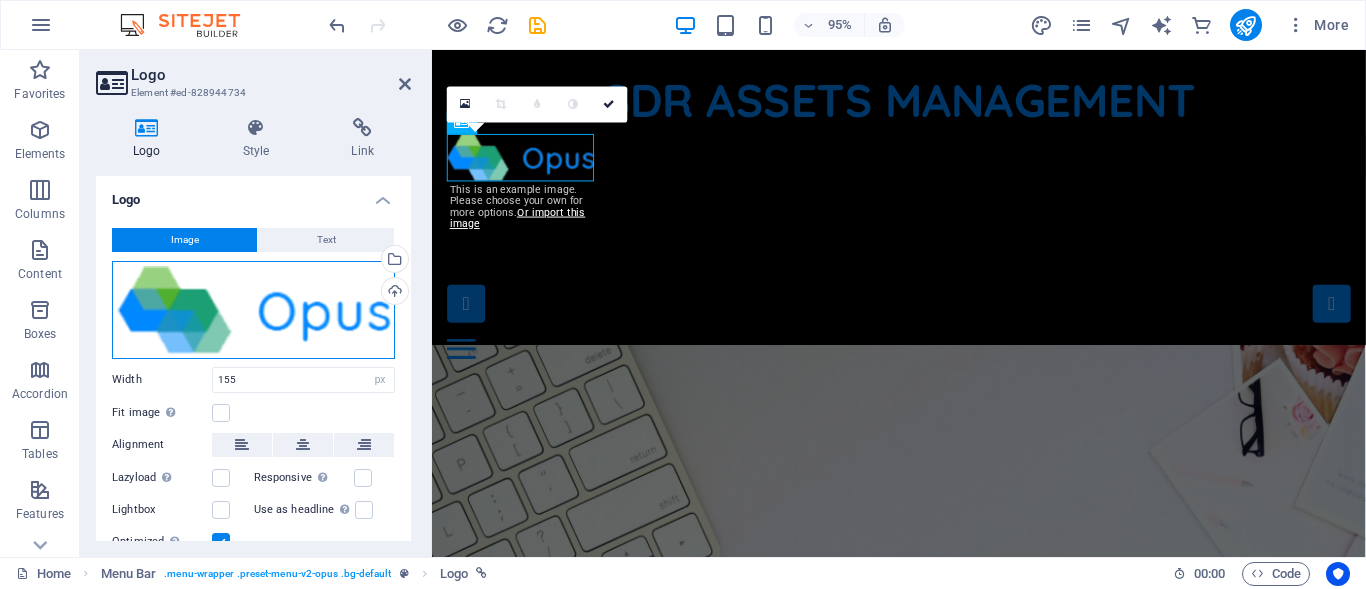 click on "Drag files here, click to choose files or select files from Files or our free stock photos & videos" at bounding box center (253, 310) 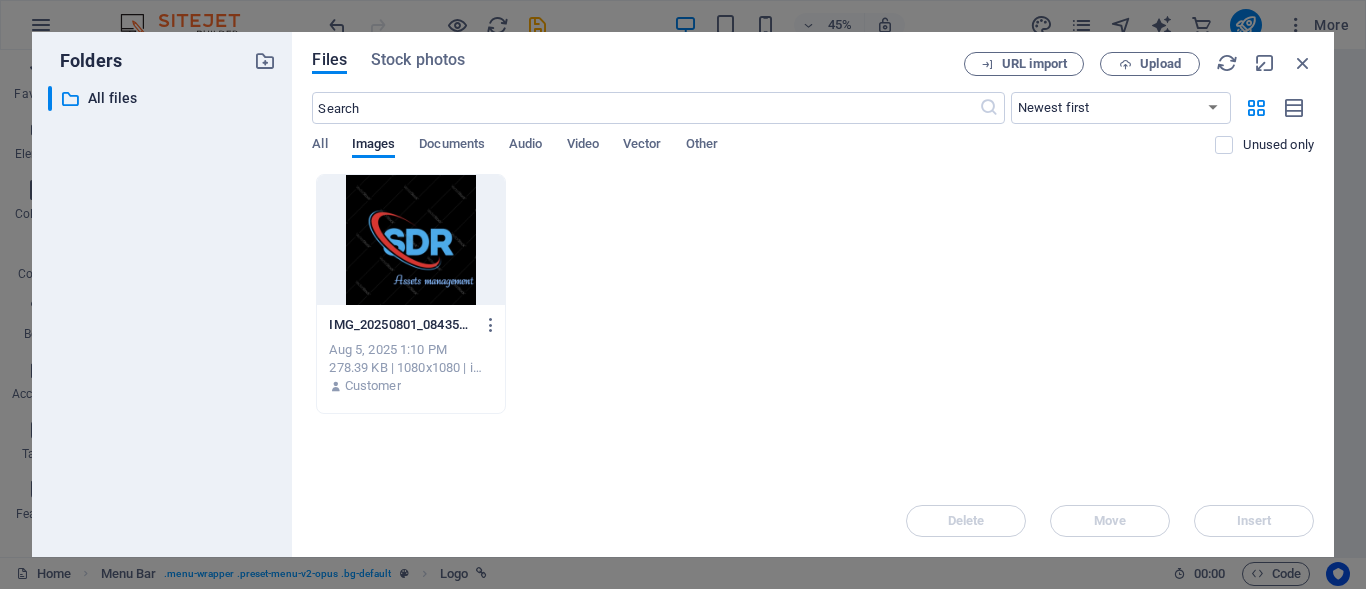 click at bounding box center [410, 240] 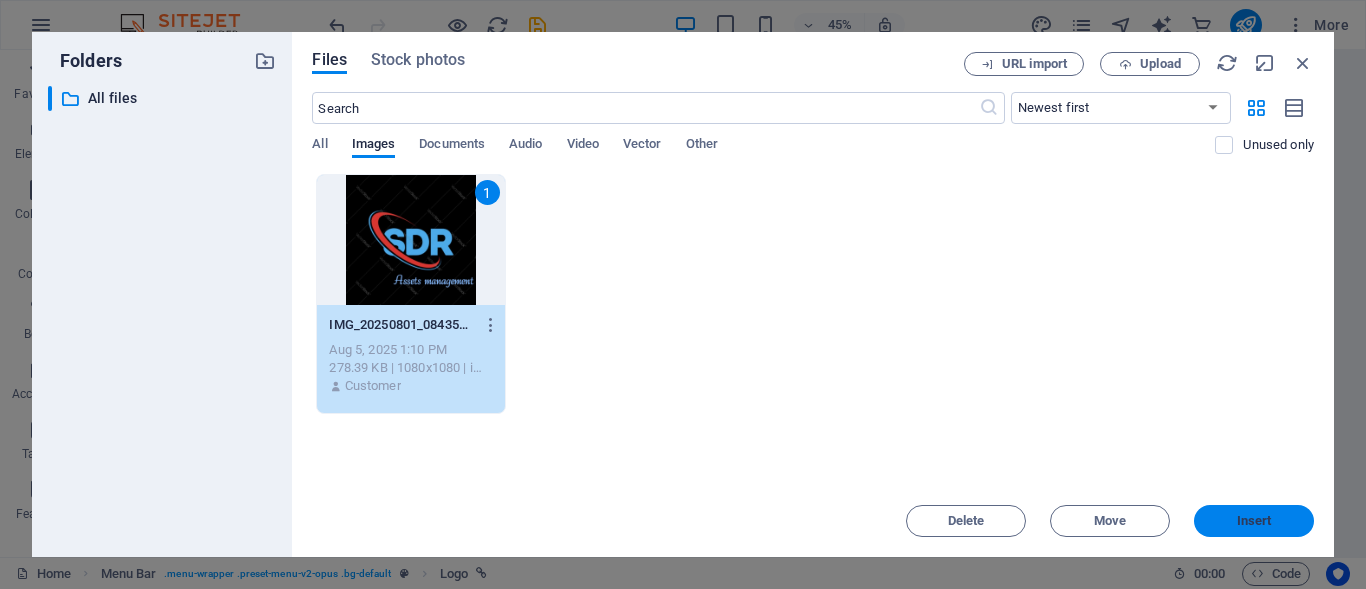 click on "Insert" at bounding box center [1254, 521] 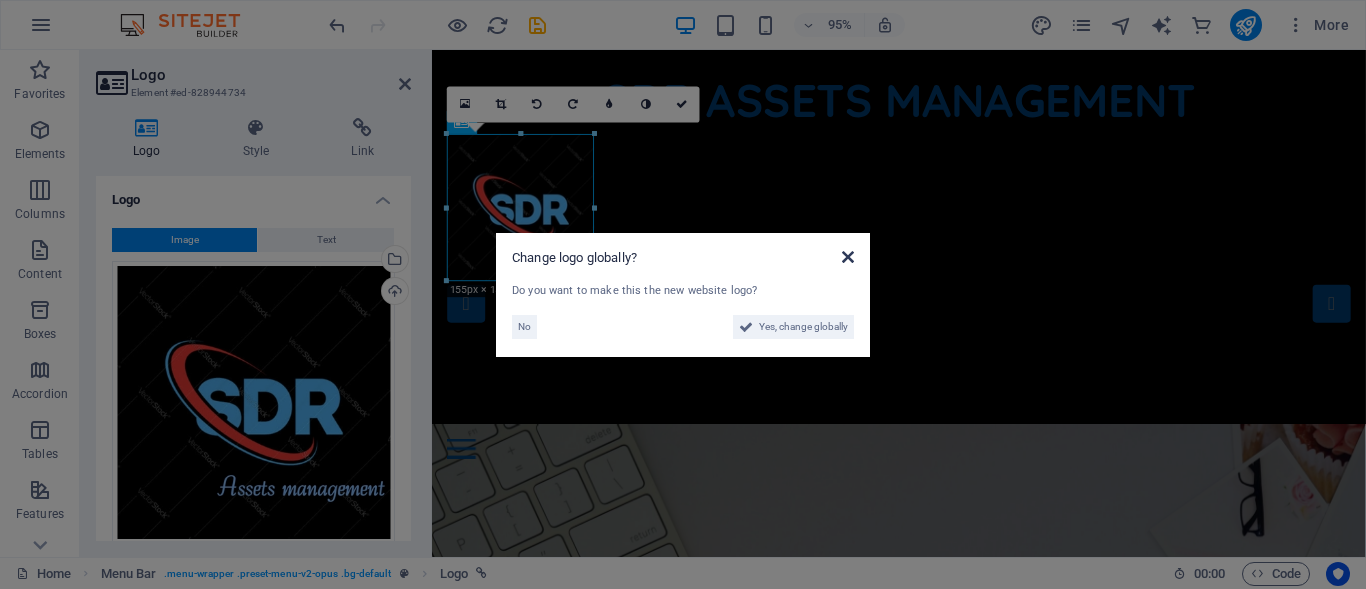 click at bounding box center (848, 257) 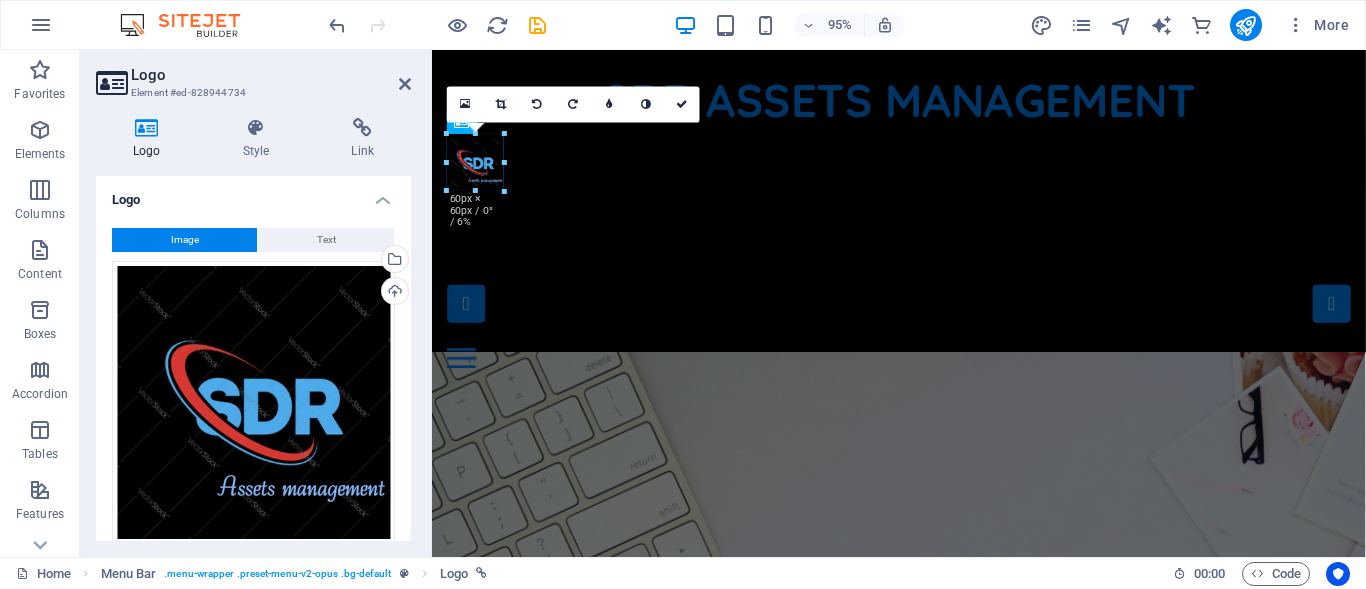 drag, startPoint x: 594, startPoint y: 209, endPoint x: 504, endPoint y: 183, distance: 93.680305 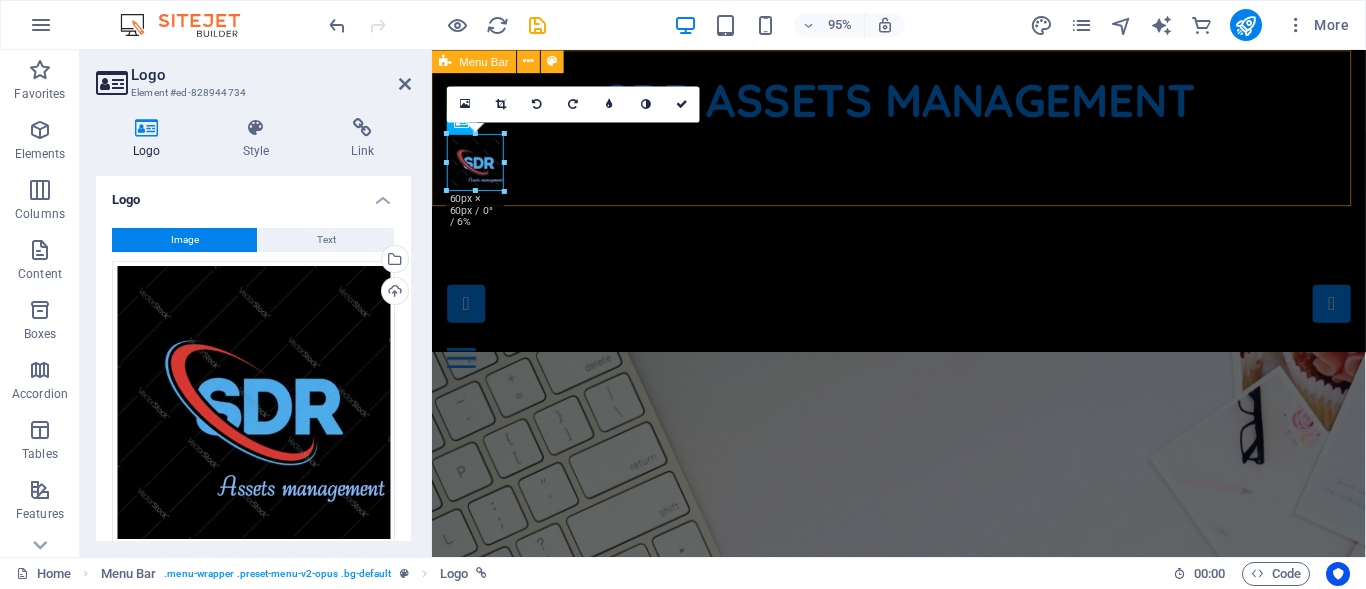 click on "SDR ASSETS MANAGEMENT Home Our Jobs Partners Testimonials Blog Contact" at bounding box center (923, 225) 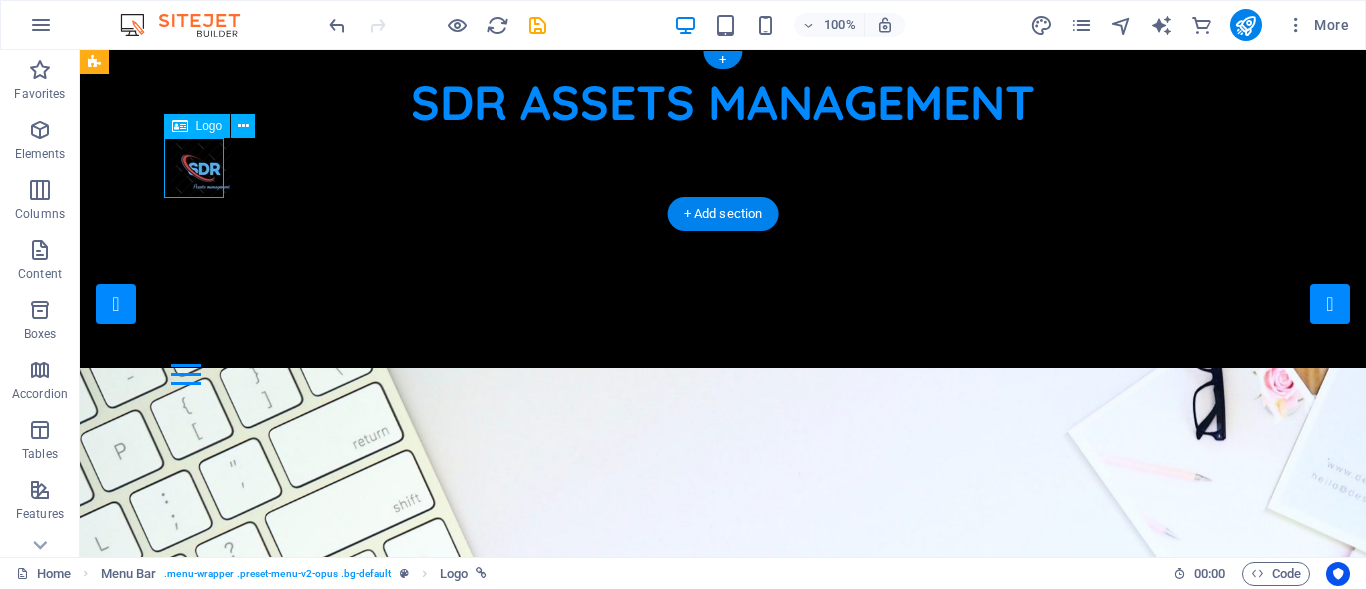 click at bounding box center [723, 168] 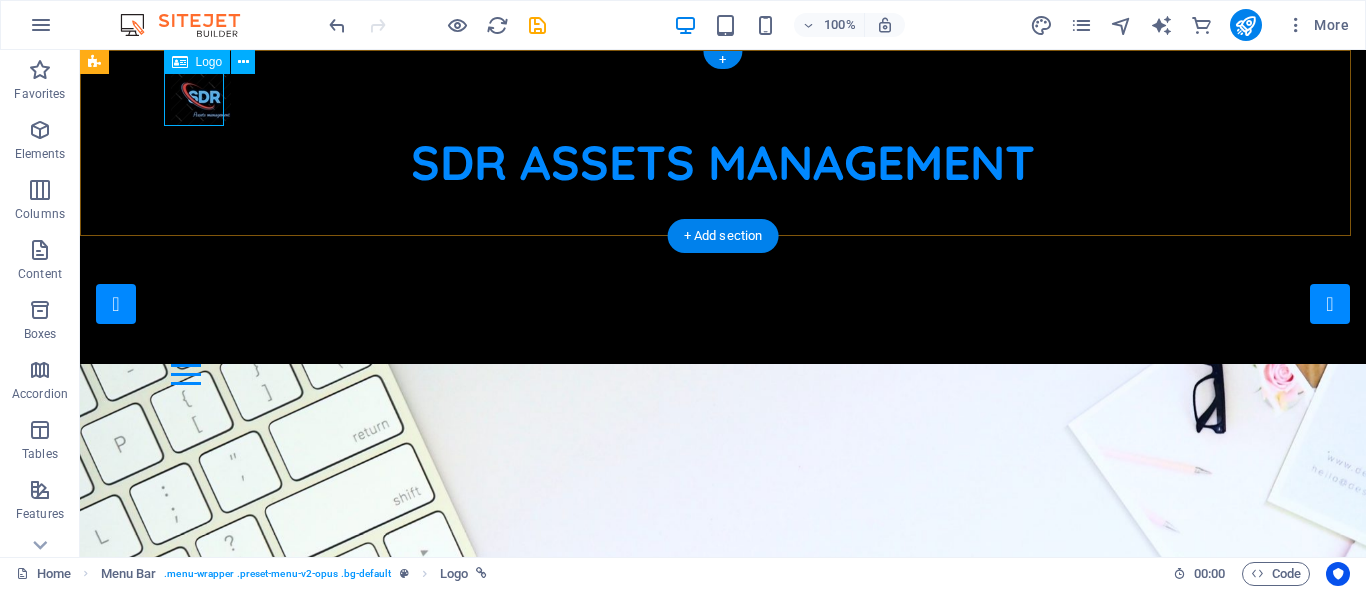 click at bounding box center [723, 96] 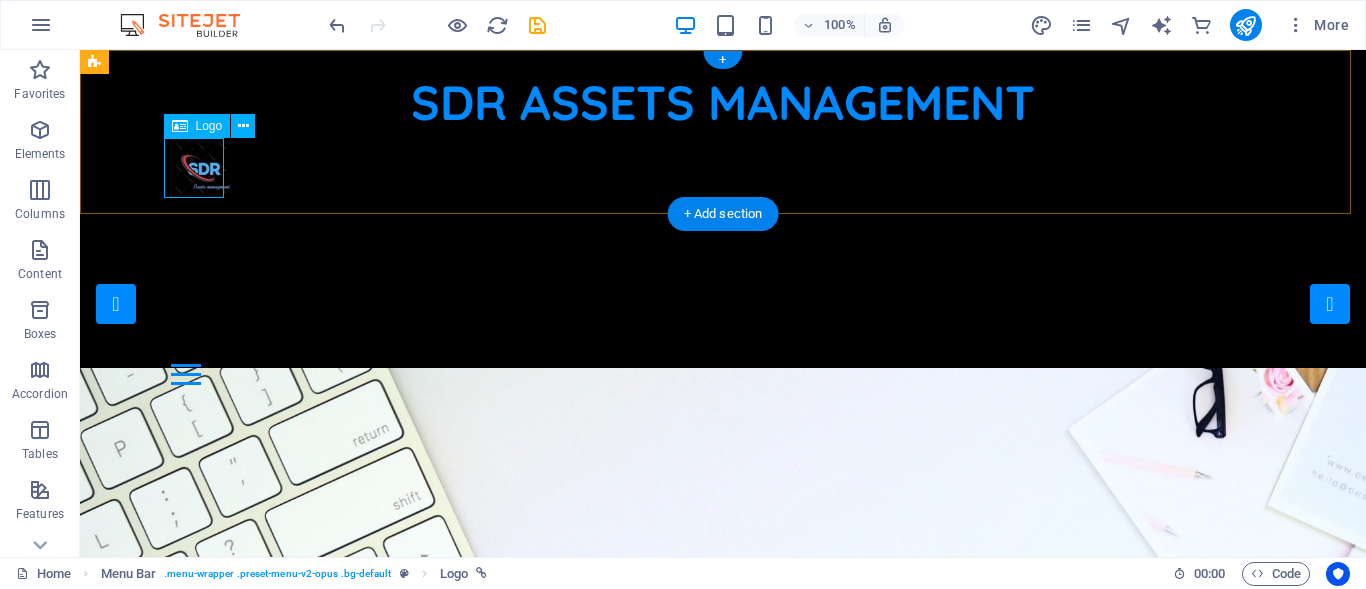 click at bounding box center (723, 168) 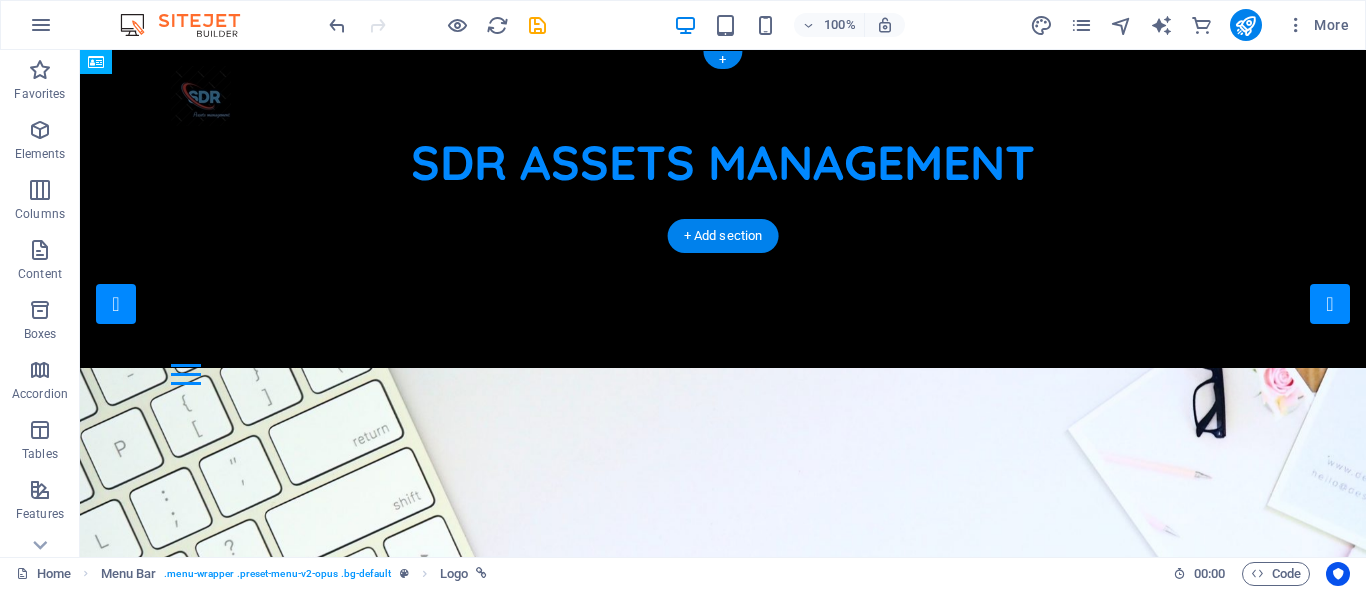drag, startPoint x: 181, startPoint y: 165, endPoint x: 193, endPoint y: 112, distance: 54.34151 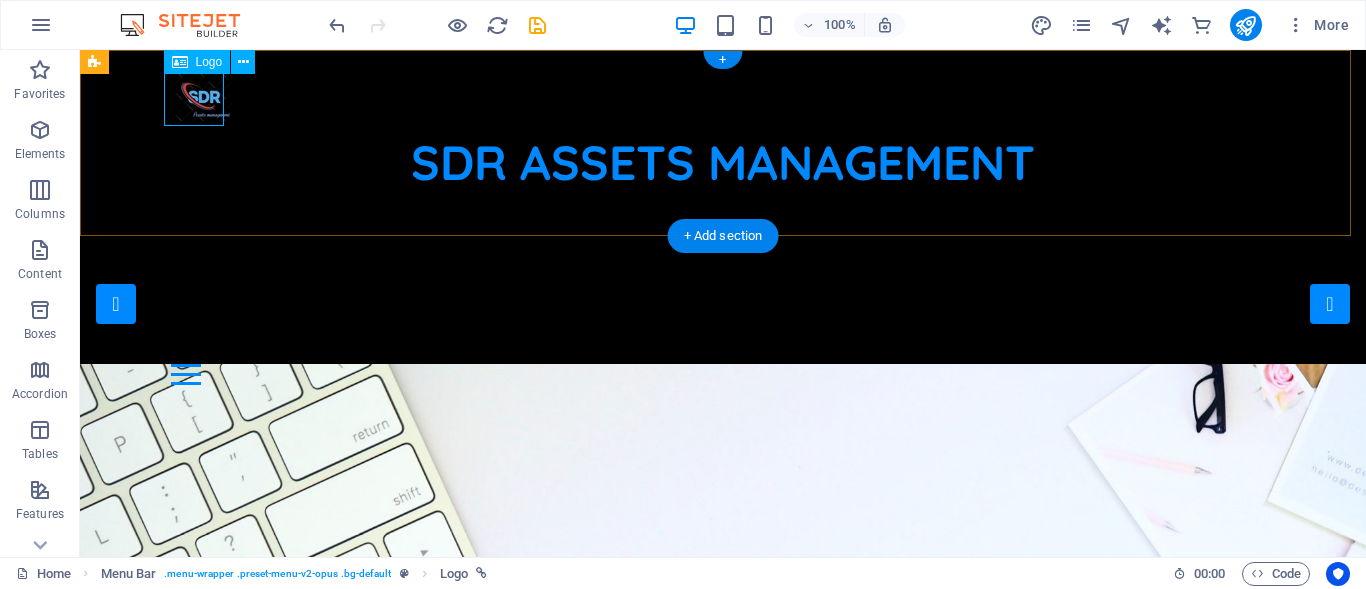 click at bounding box center [723, 96] 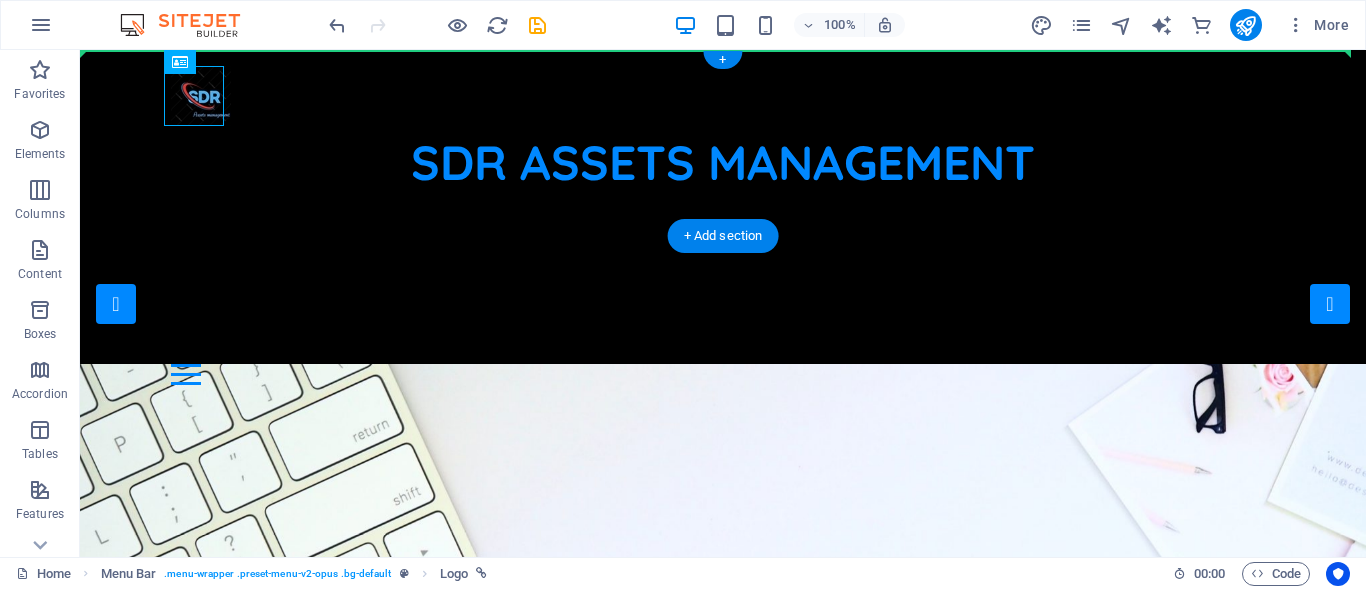 drag, startPoint x: 220, startPoint y: 97, endPoint x: 250, endPoint y: 95, distance: 30.066593 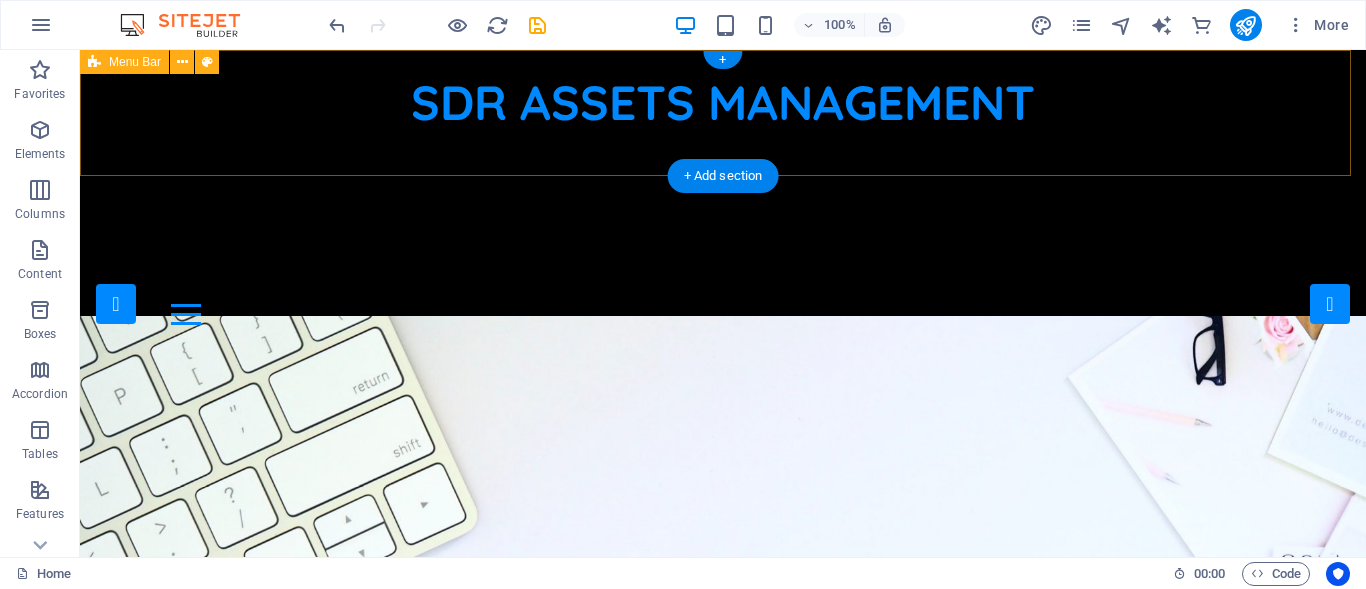 click on "SDR ASSETS MANAGEMENT Home Our Jobs Partners Testimonials Blog Contact" at bounding box center [723, 195] 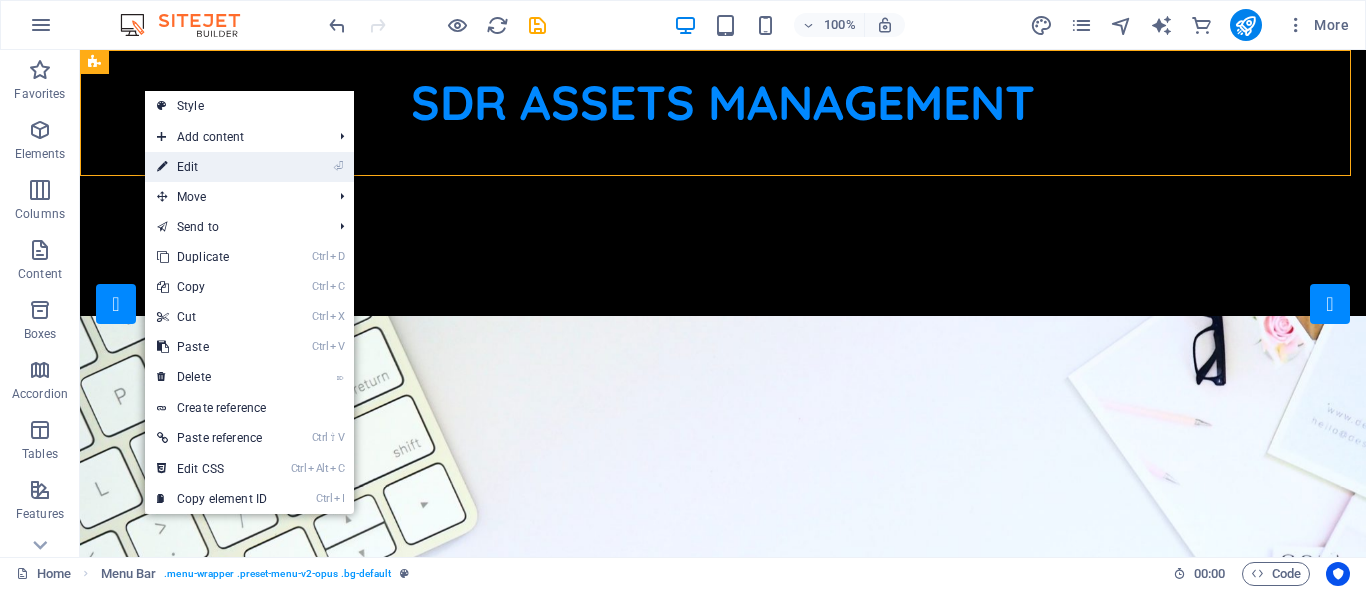 click on "⏎  Edit" at bounding box center (212, 167) 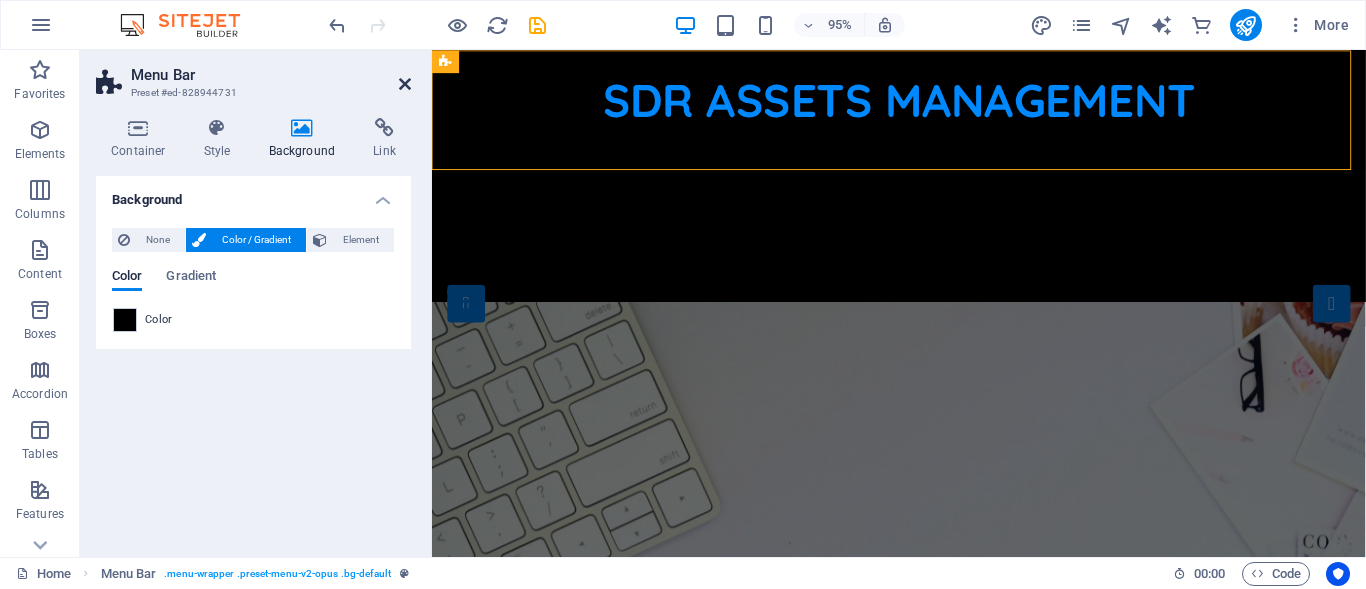 click at bounding box center (405, 84) 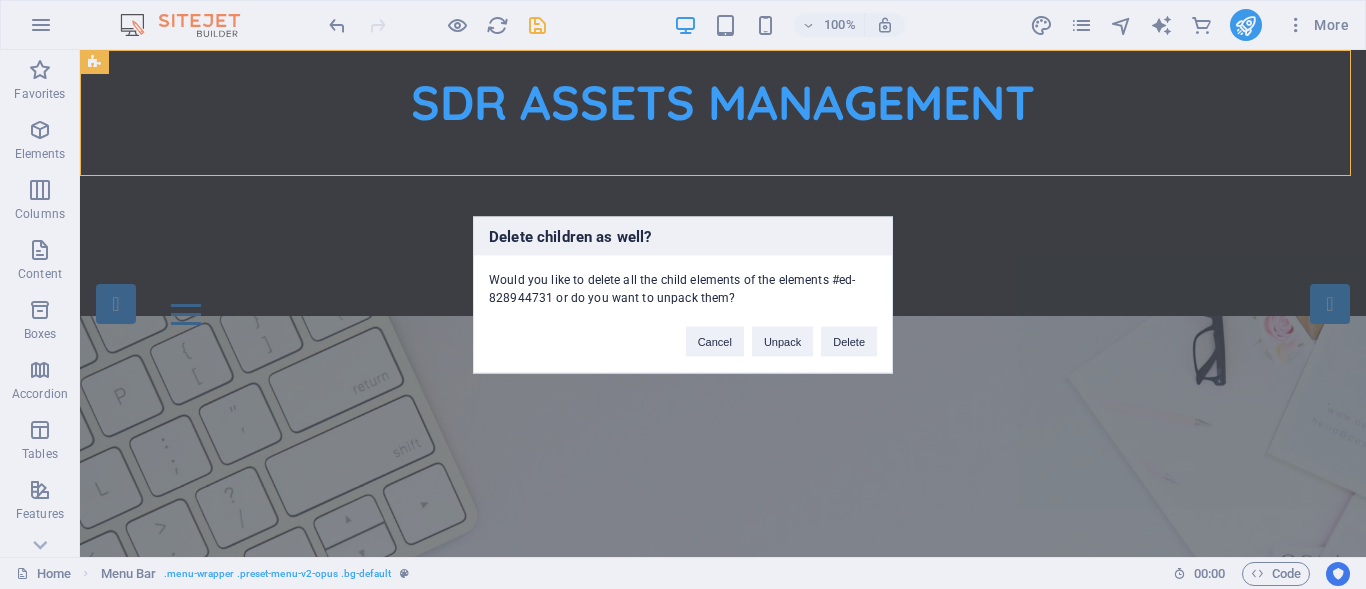 type 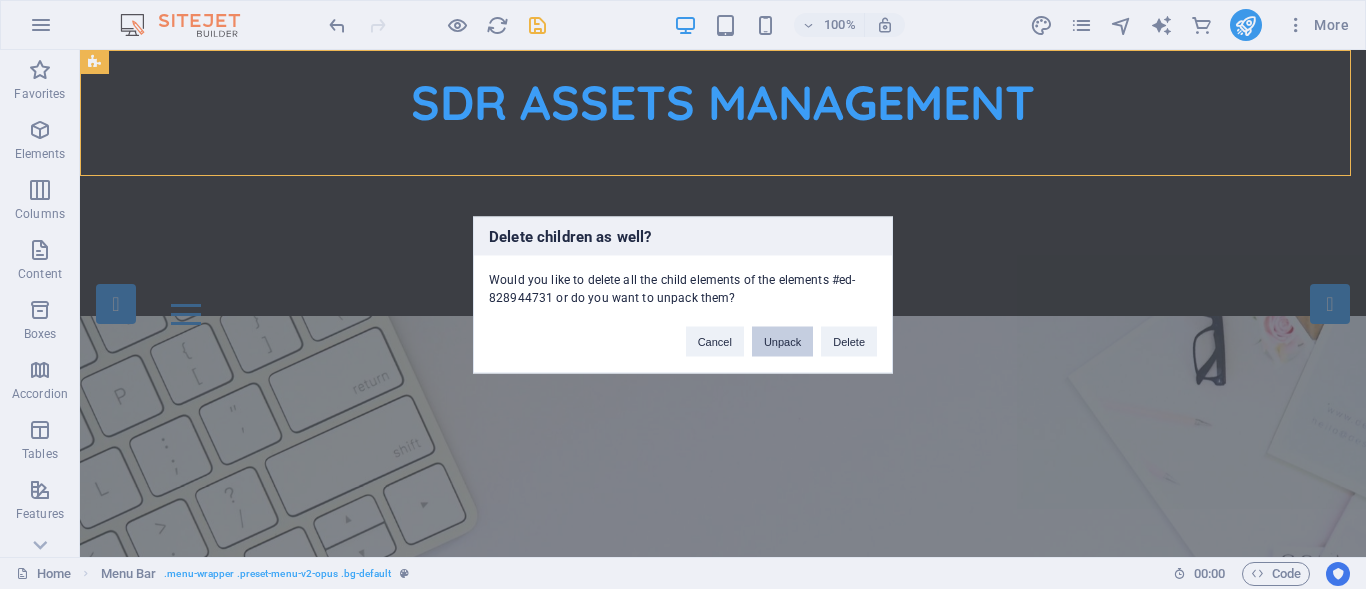 click on "Unpack" at bounding box center [782, 341] 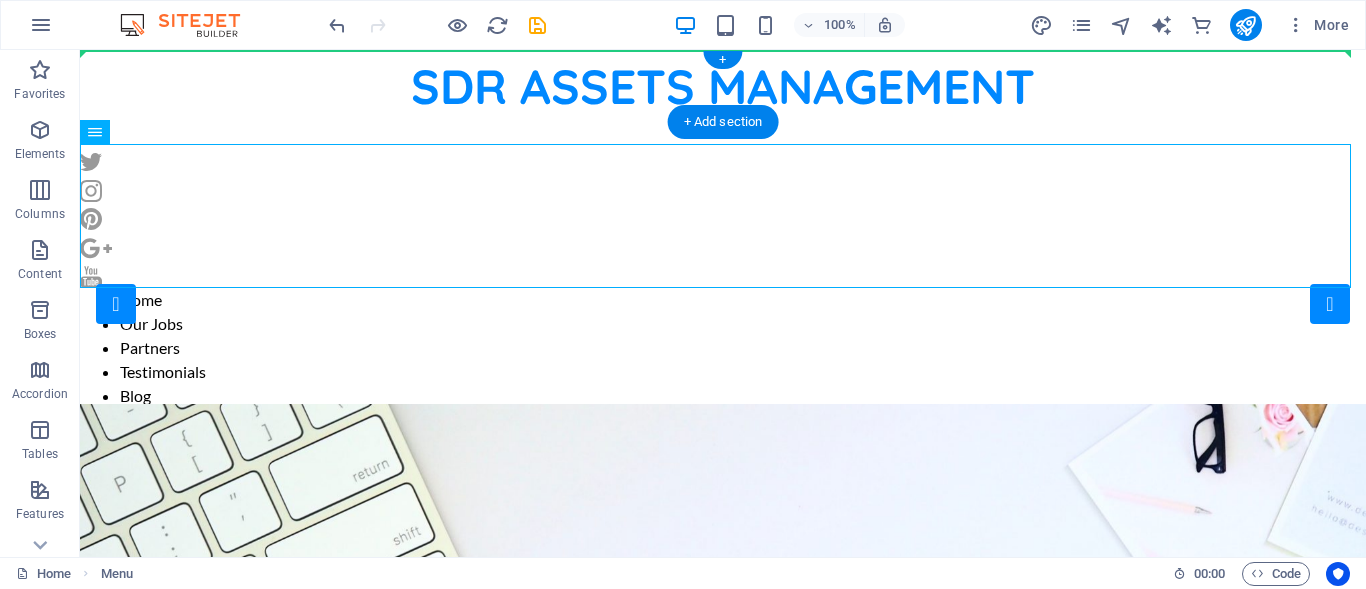 drag, startPoint x: 136, startPoint y: 216, endPoint x: 1299, endPoint y: 85, distance: 1170.3546 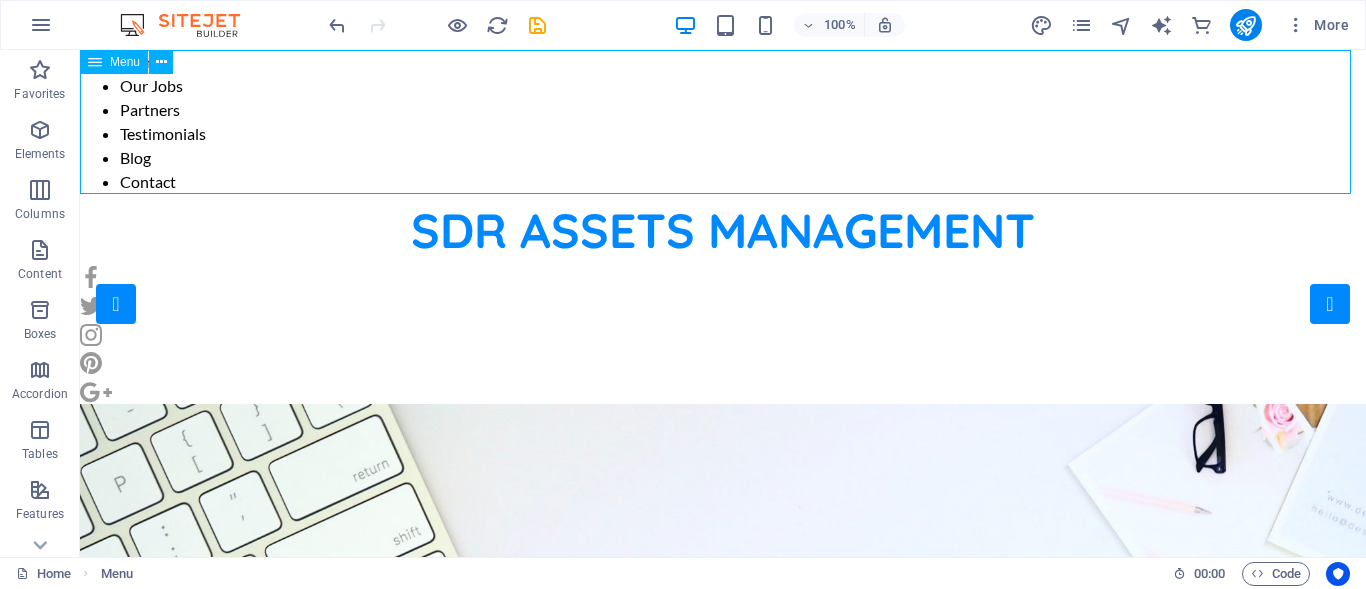 click at bounding box center [95, 62] 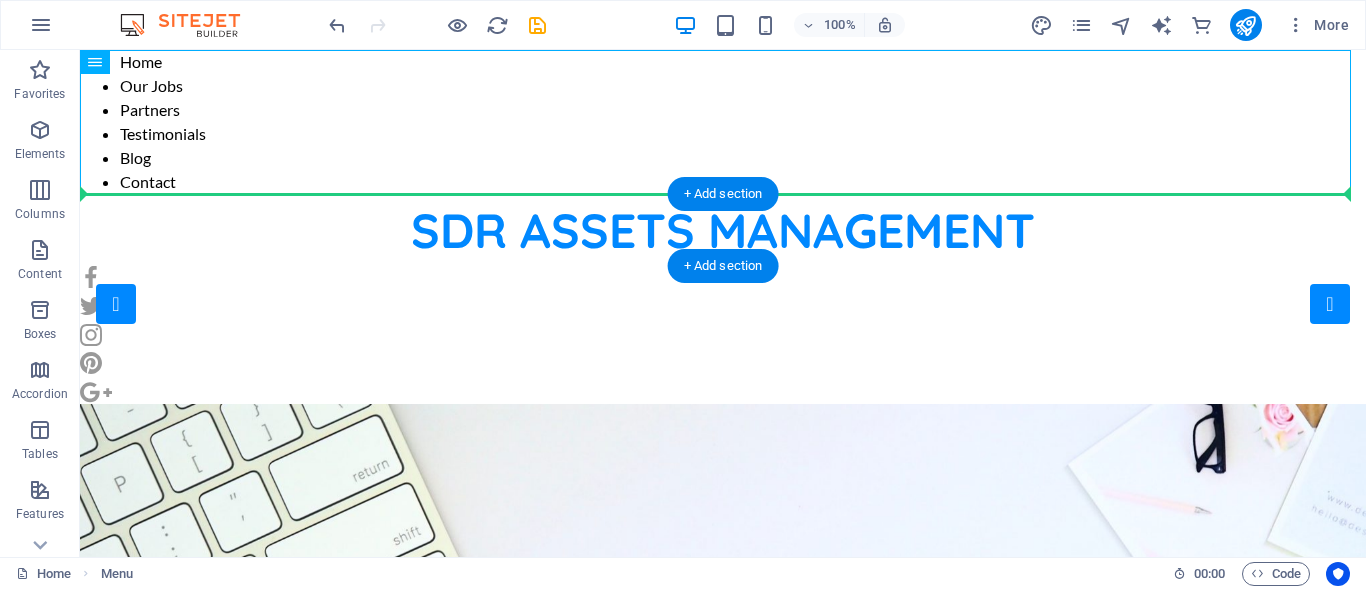 drag, startPoint x: 173, startPoint y: 110, endPoint x: 343, endPoint y: 197, distance: 190.96858 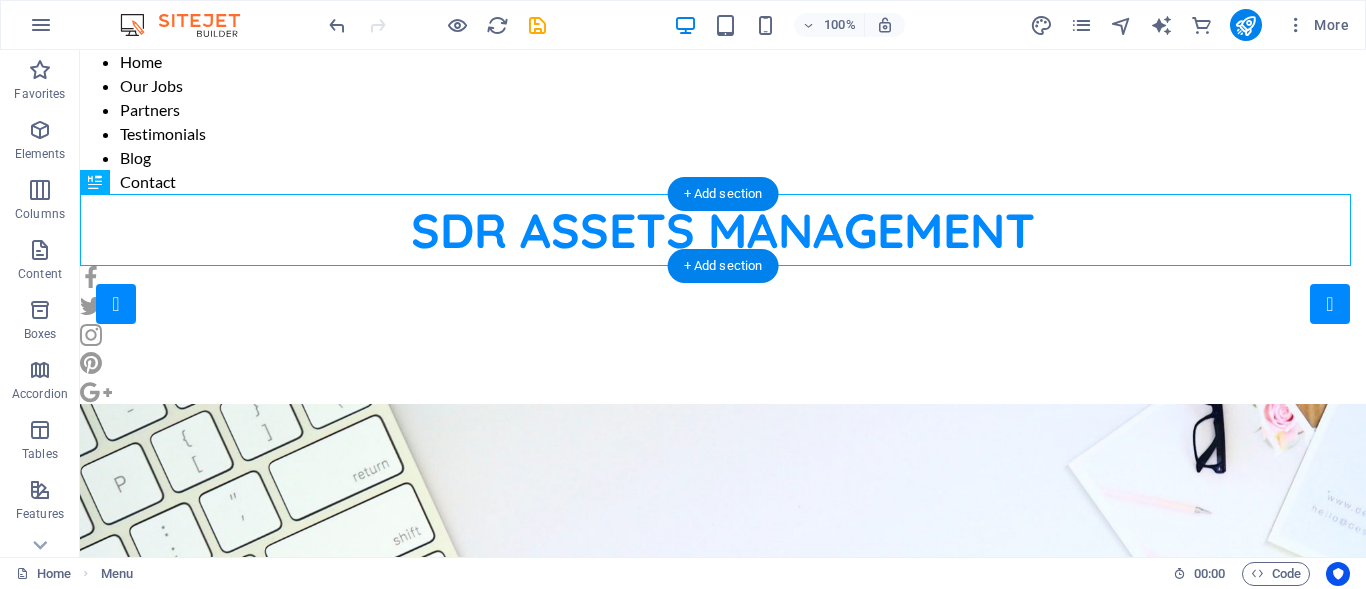 click on "SDR ASSETS MANAGEMENT" at bounding box center (723, 230) 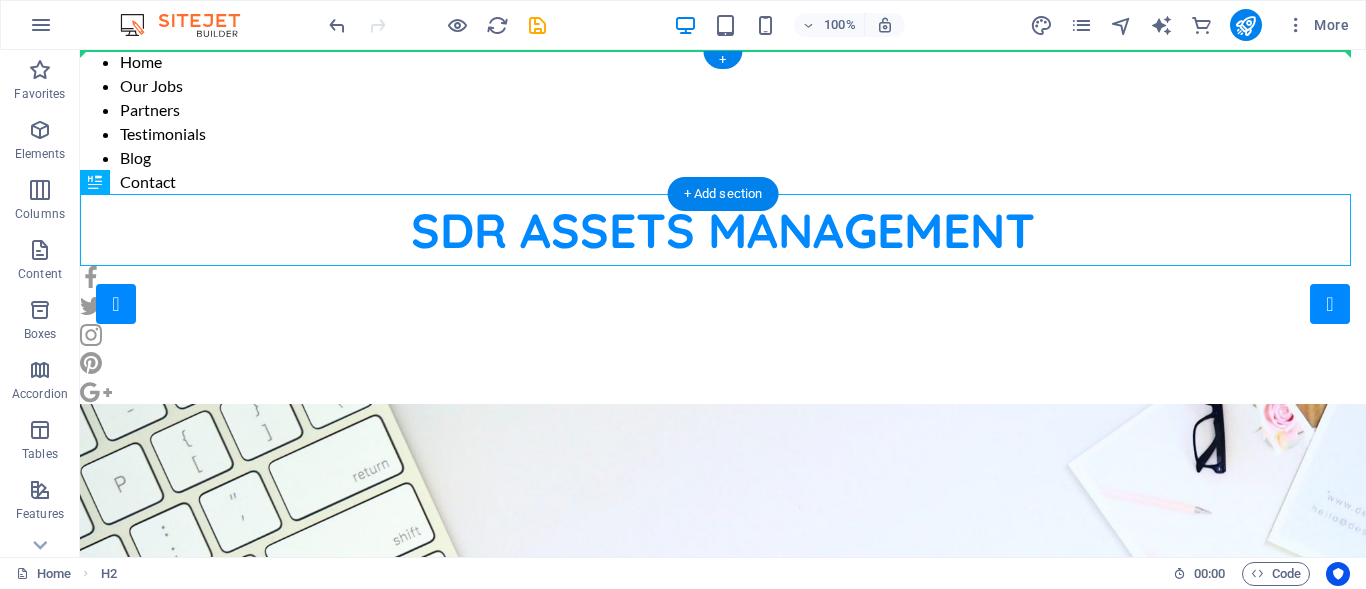 drag, startPoint x: 452, startPoint y: 225, endPoint x: 454, endPoint y: 51, distance: 174.01149 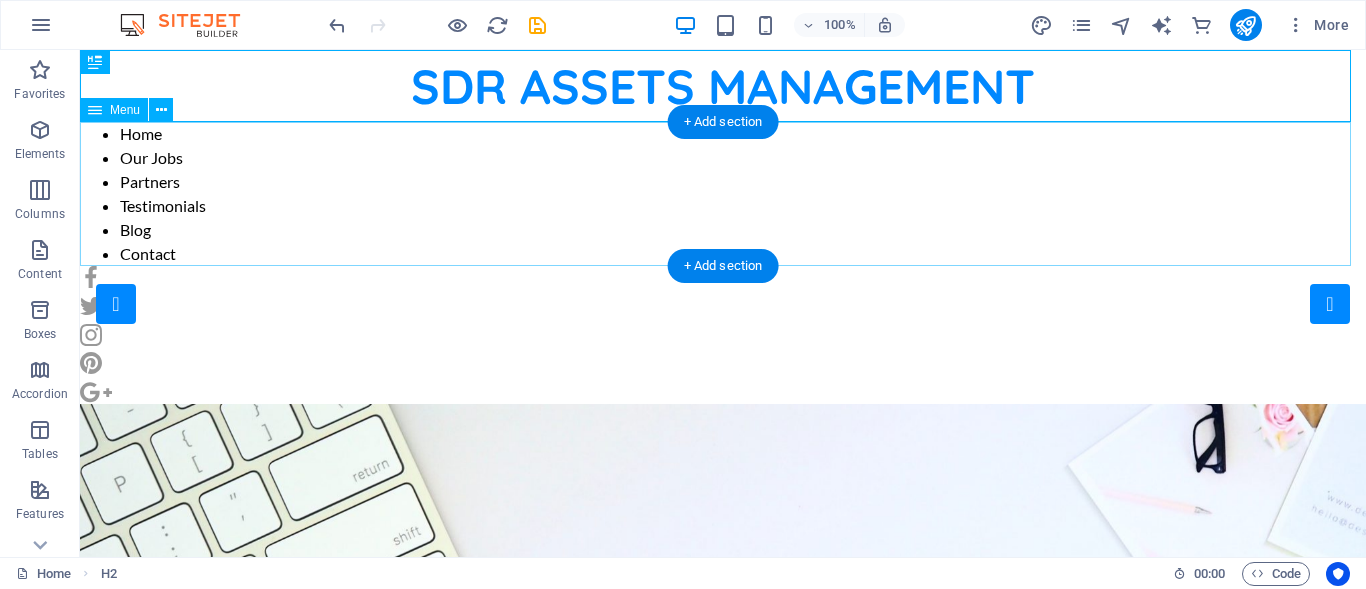 click on "Home Our Jobs Partners Testimonials Blog Contact" at bounding box center (723, 194) 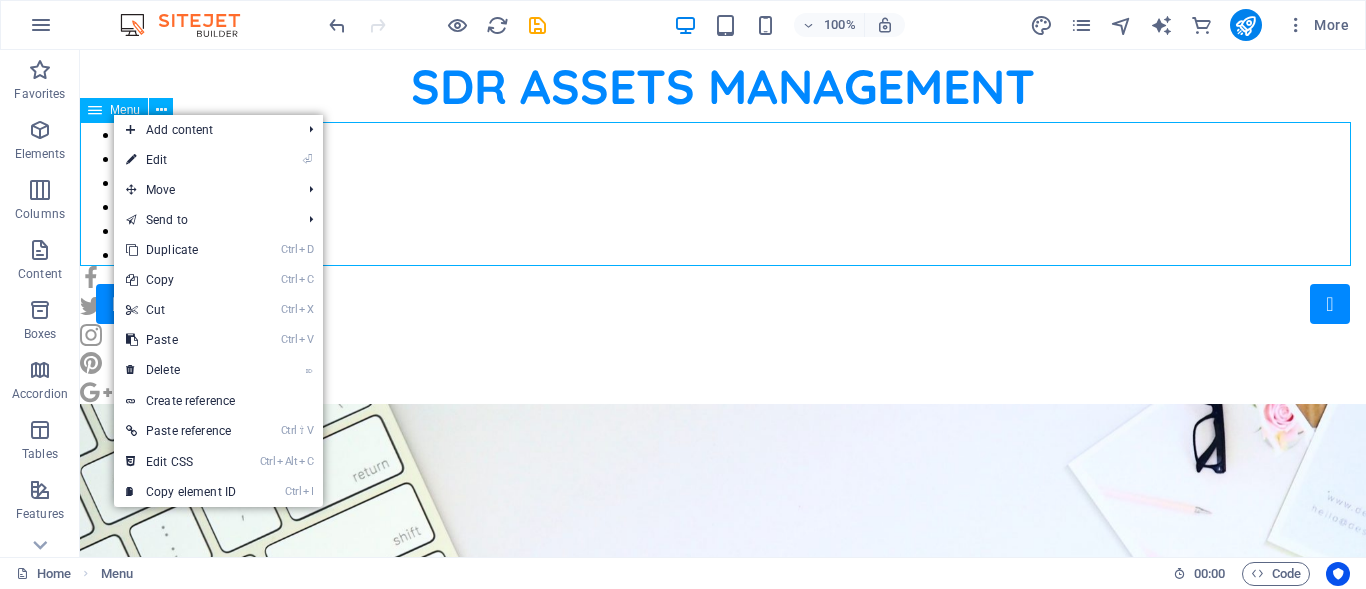 click on "Menu" at bounding box center [125, 110] 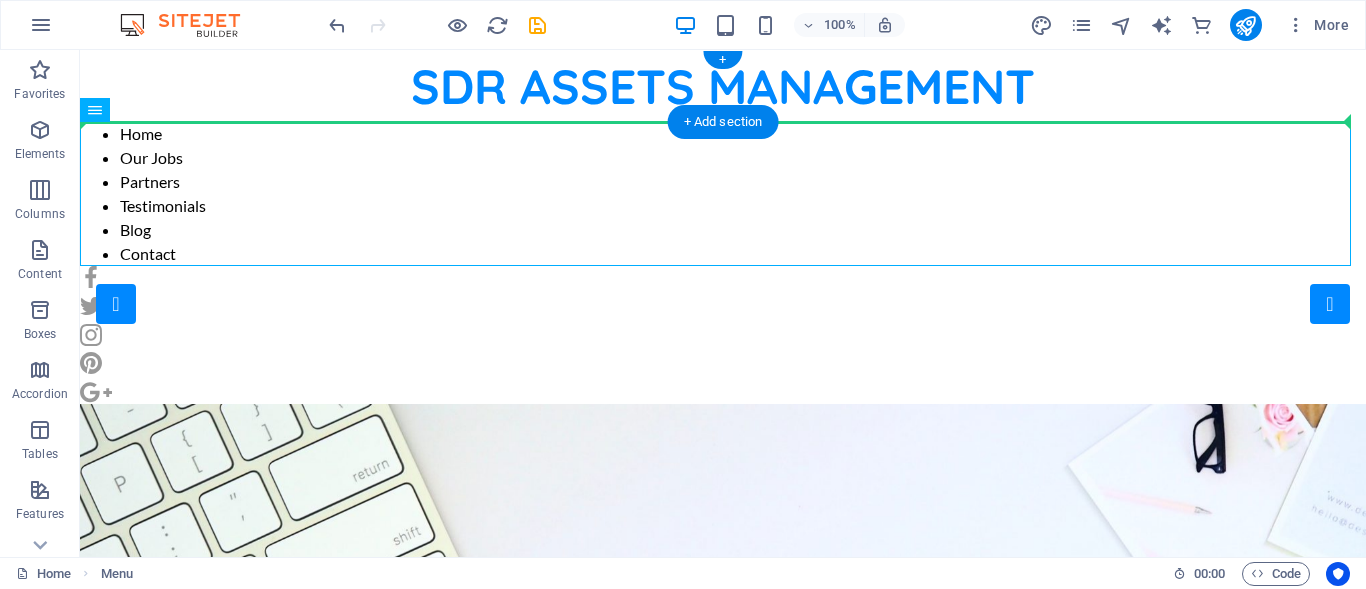 drag, startPoint x: 193, startPoint y: 162, endPoint x: 1330, endPoint y: 111, distance: 1138.1432 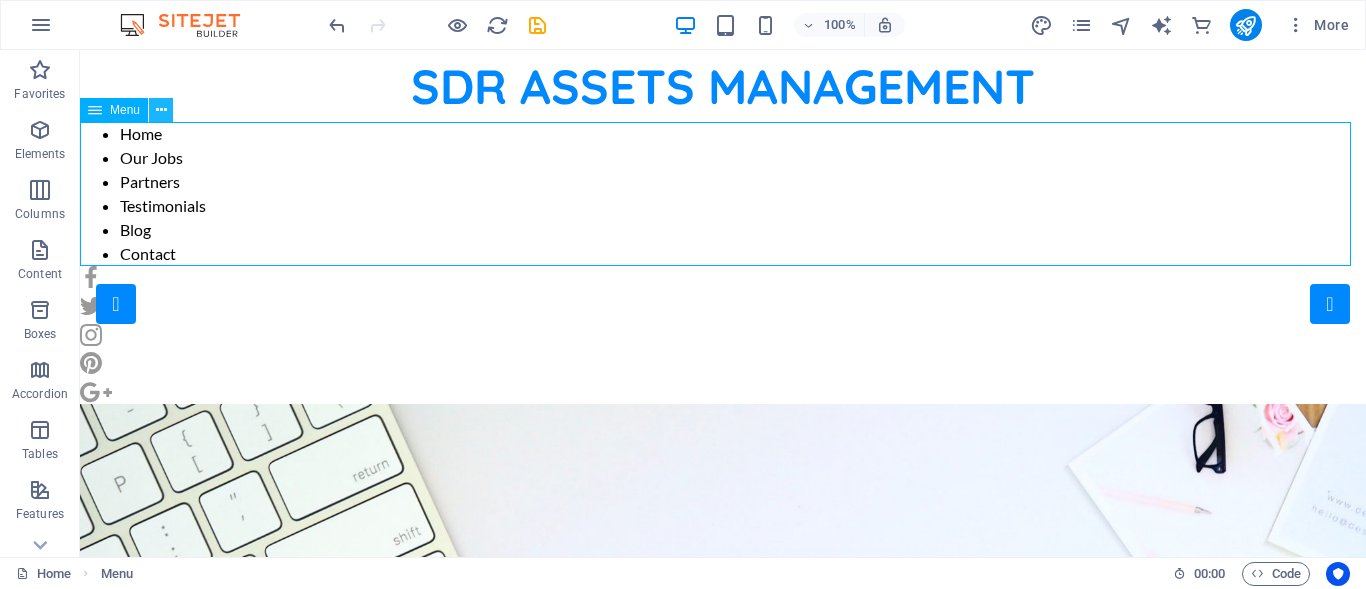 click at bounding box center (161, 110) 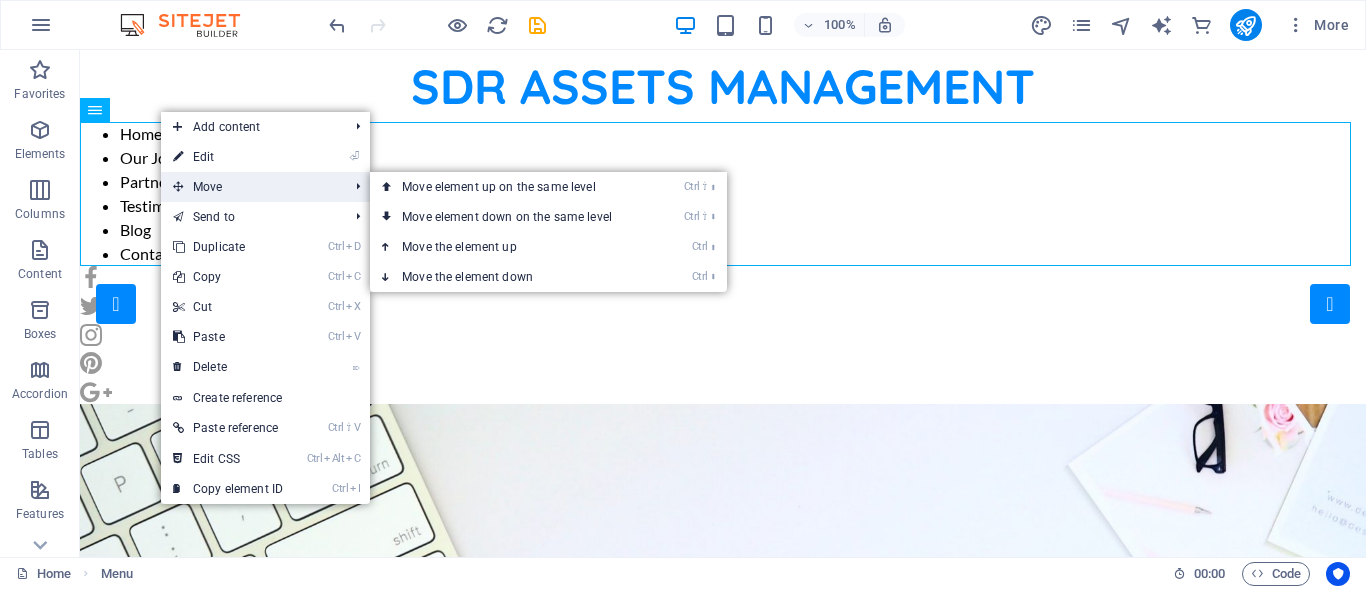 click on "Move" at bounding box center [250, 187] 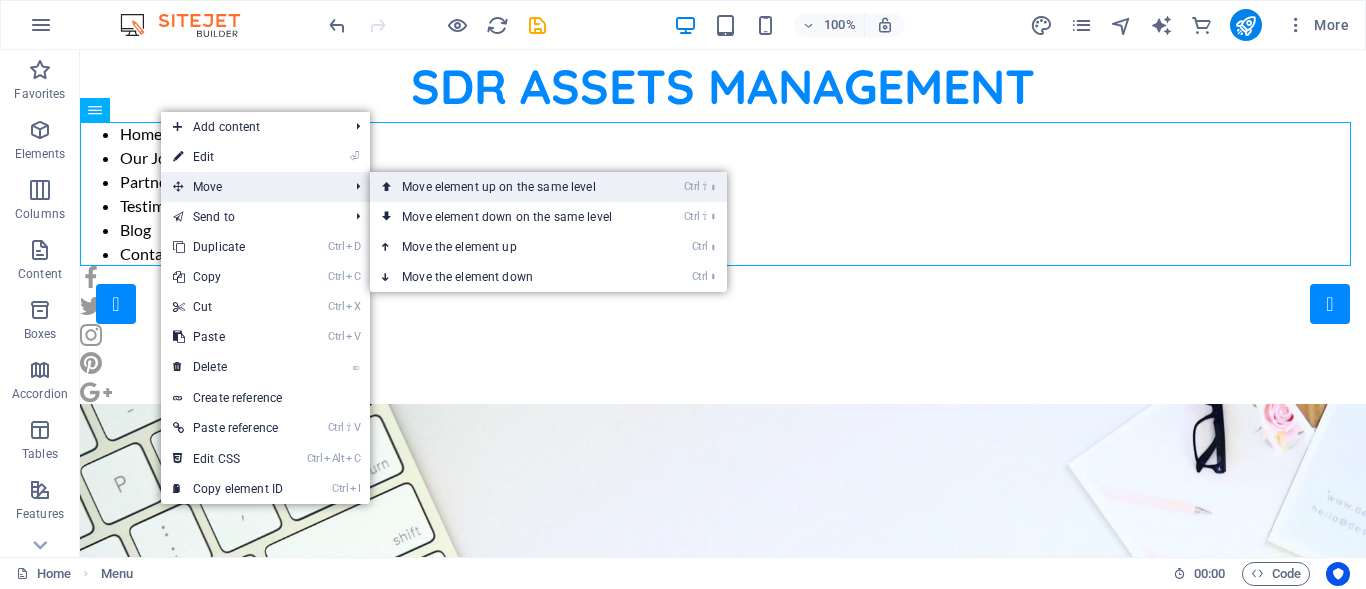 click on "Ctrl ⇧ ⬆  Move element up on the same level" at bounding box center [511, 187] 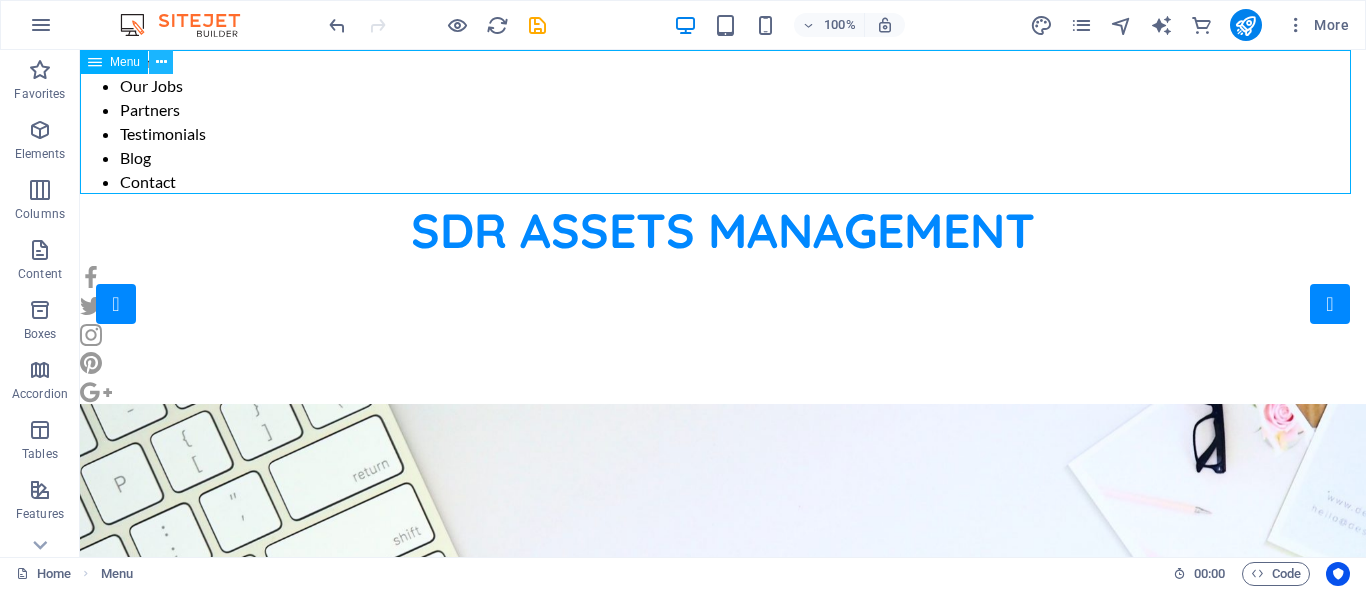 click at bounding box center [161, 62] 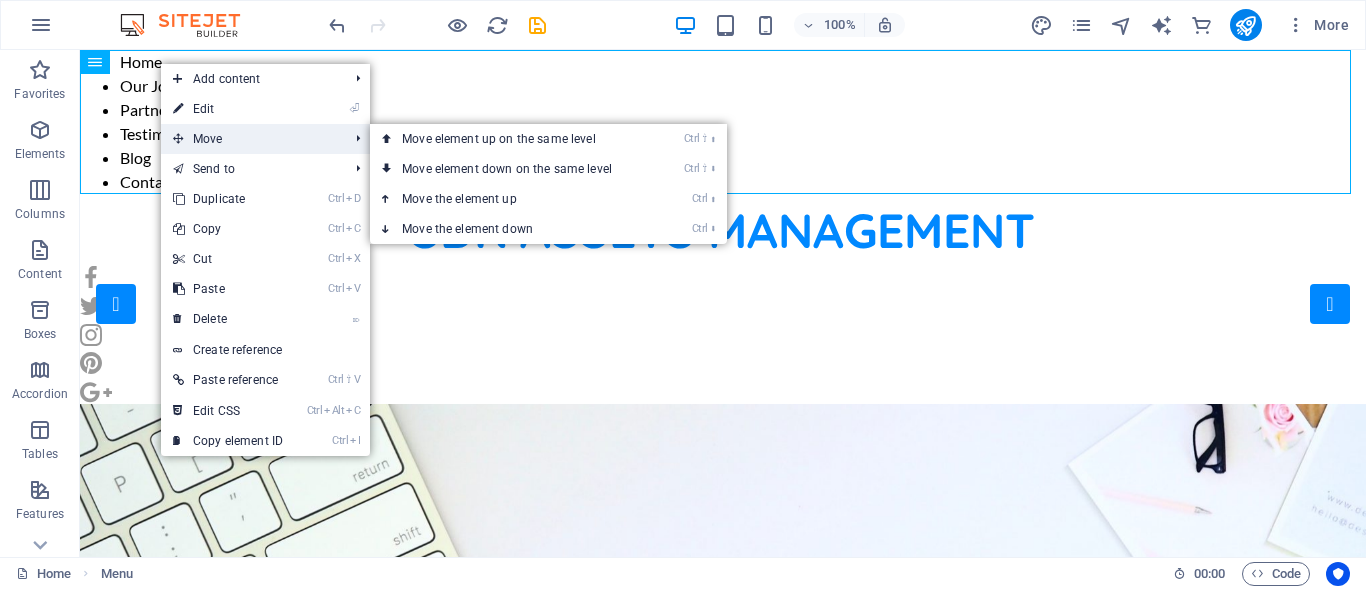 click on "Move" at bounding box center [250, 139] 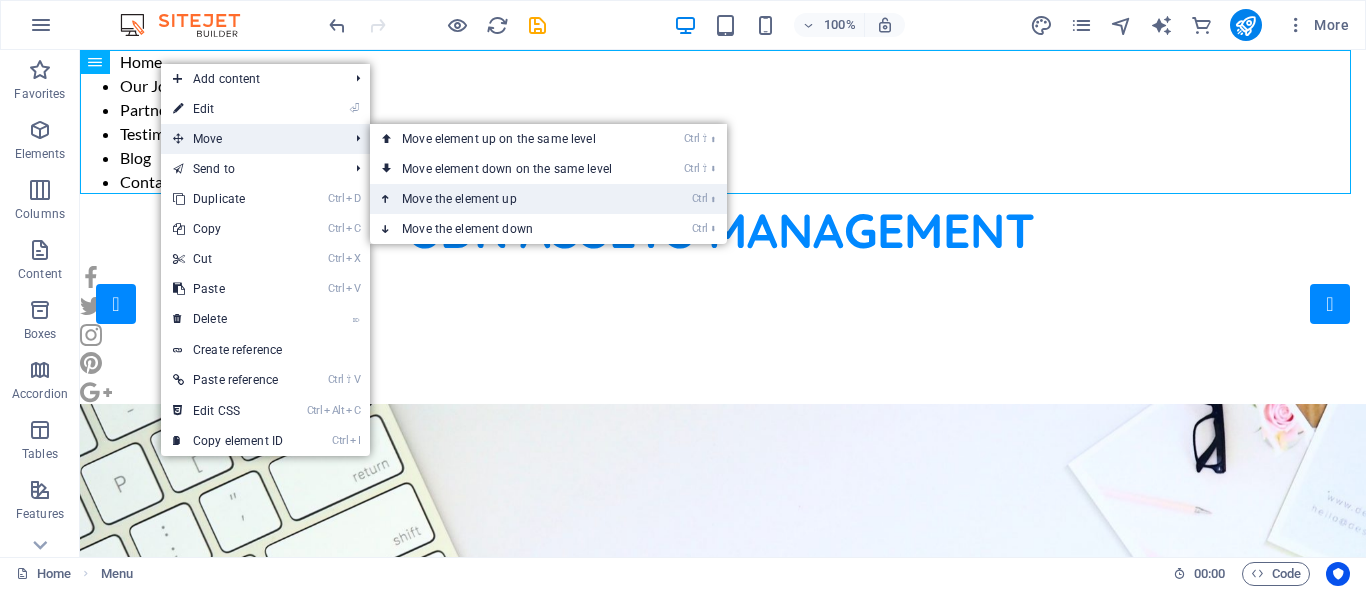 click on "Ctrl ⬆  Move the element up" at bounding box center (511, 199) 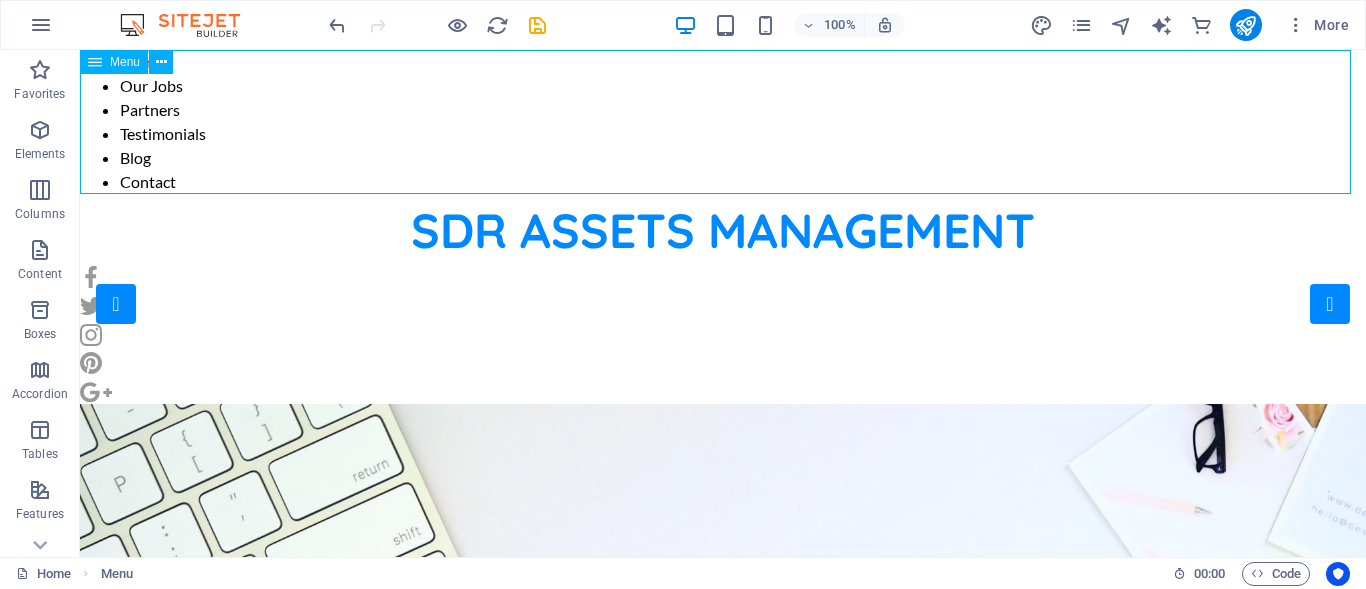 drag, startPoint x: 159, startPoint y: 57, endPoint x: 175, endPoint y: 61, distance: 16.492422 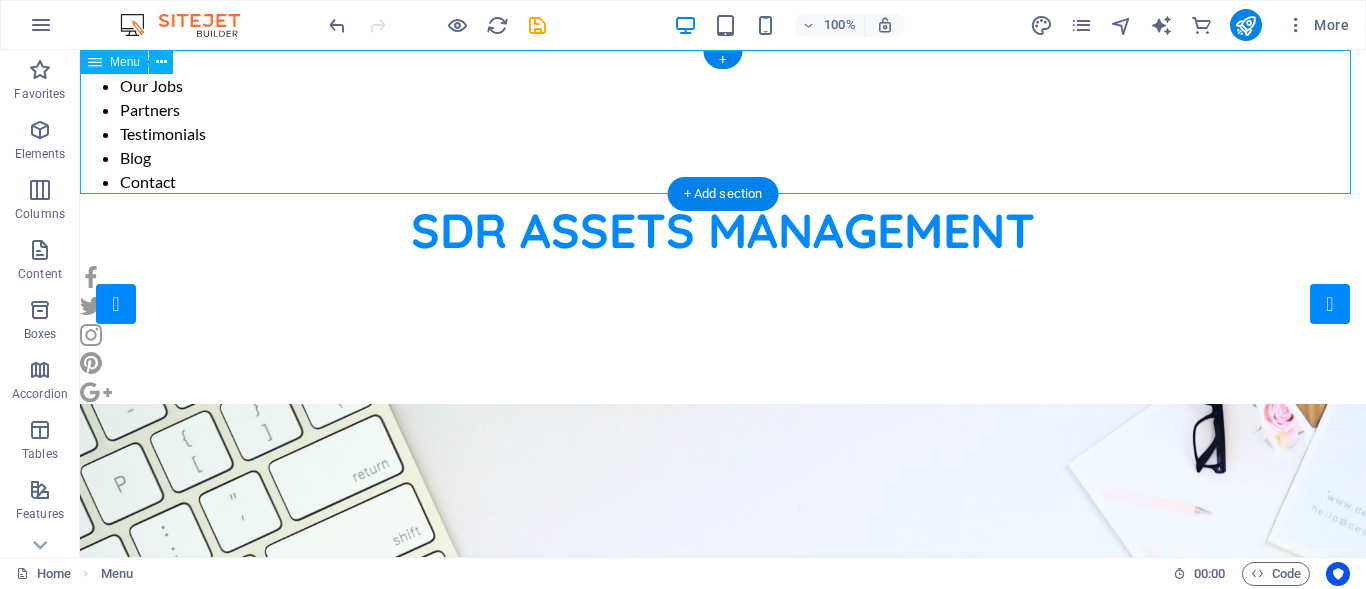 click on "Home Our Jobs Partners Testimonials Blog Contact" at bounding box center (723, 122) 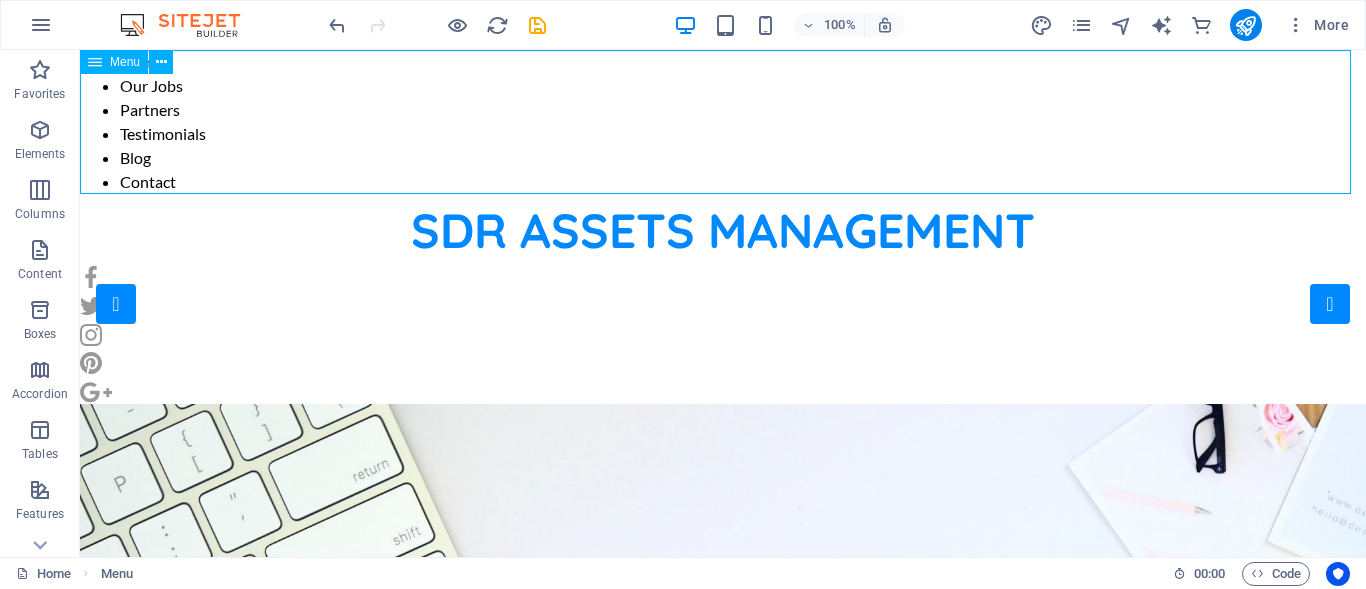 click at bounding box center [95, 62] 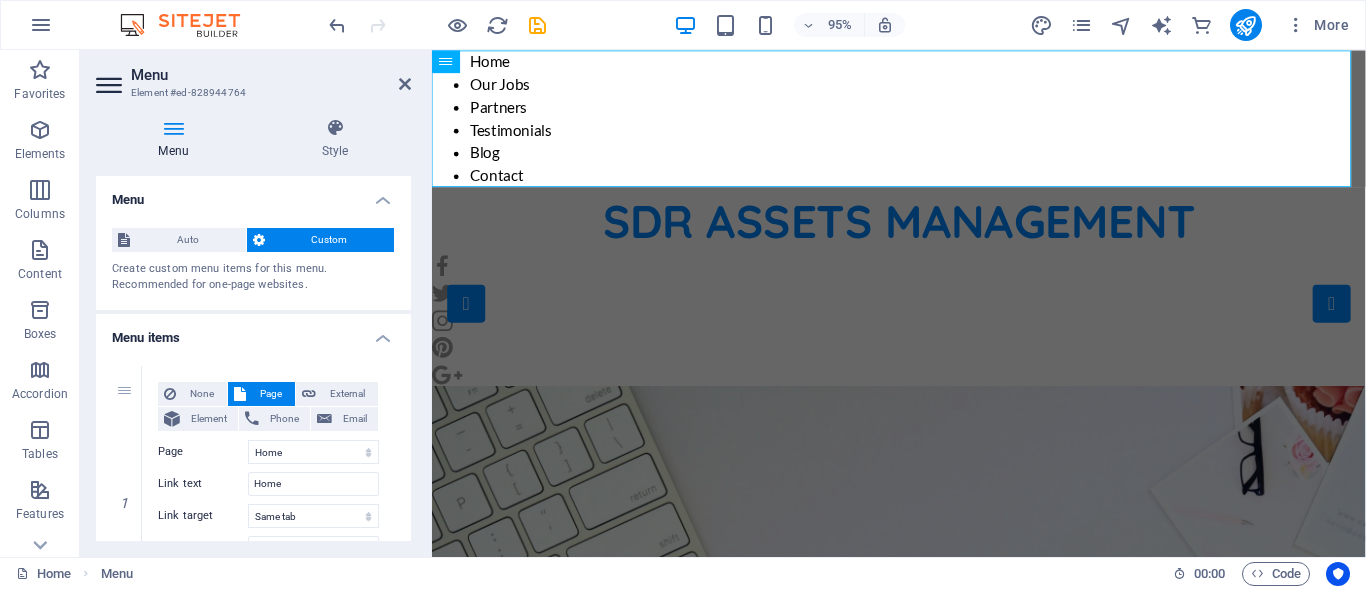 click on "Menu Element #ed-828944764" at bounding box center [253, 76] 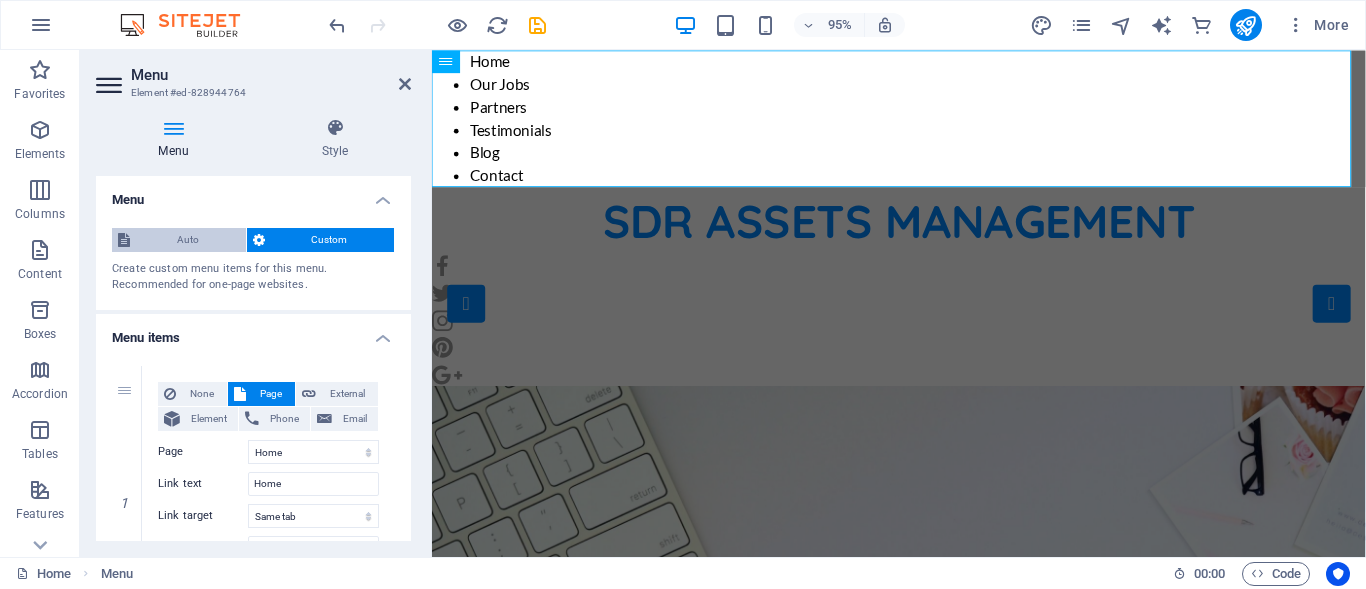 click on "Auto" at bounding box center (188, 240) 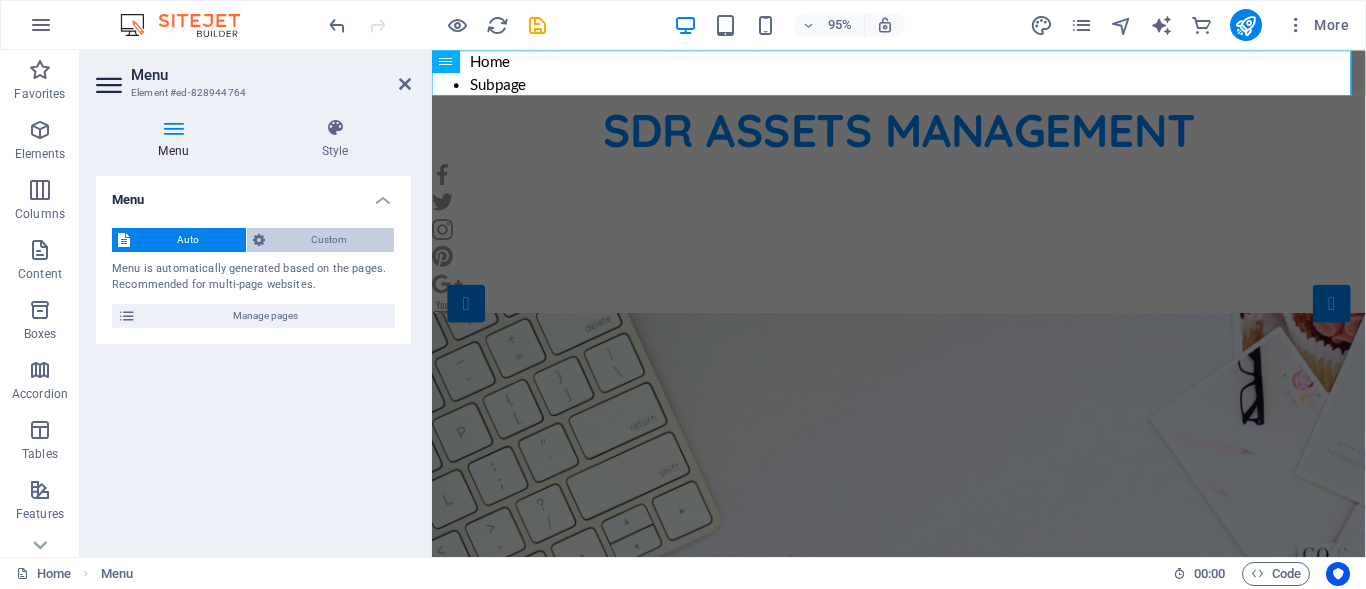click on "Custom" at bounding box center (330, 240) 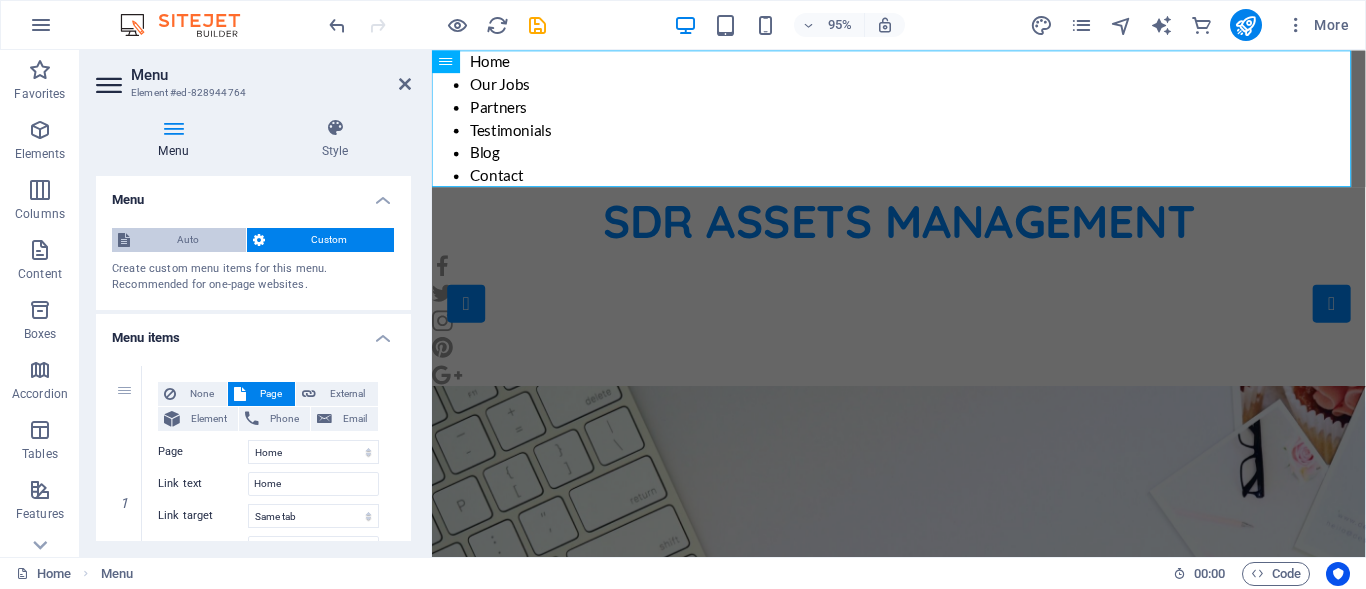 click on "Auto" at bounding box center [188, 240] 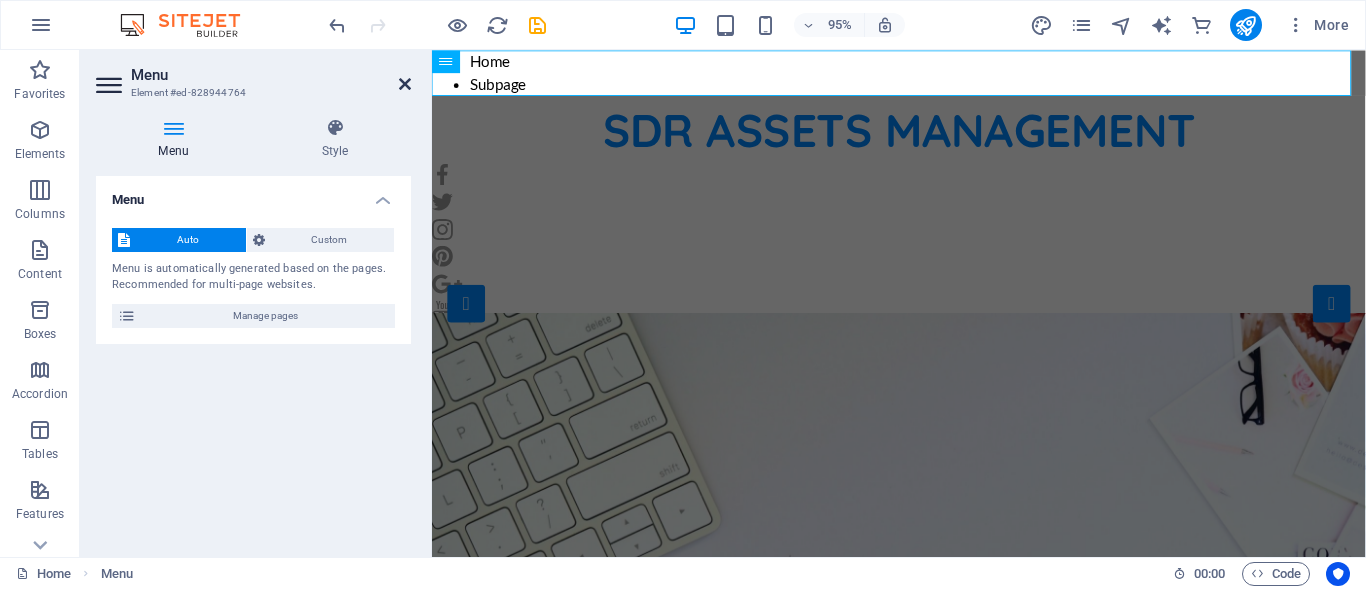 click at bounding box center (405, 84) 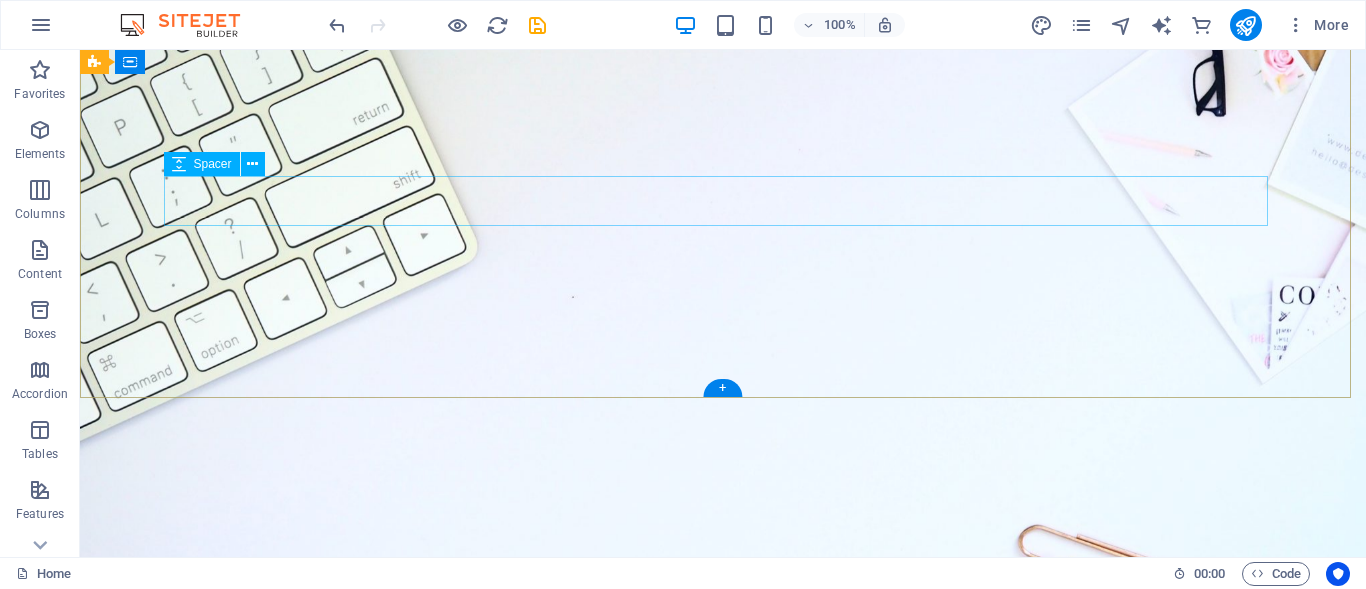 scroll, scrollTop: 0, scrollLeft: 0, axis: both 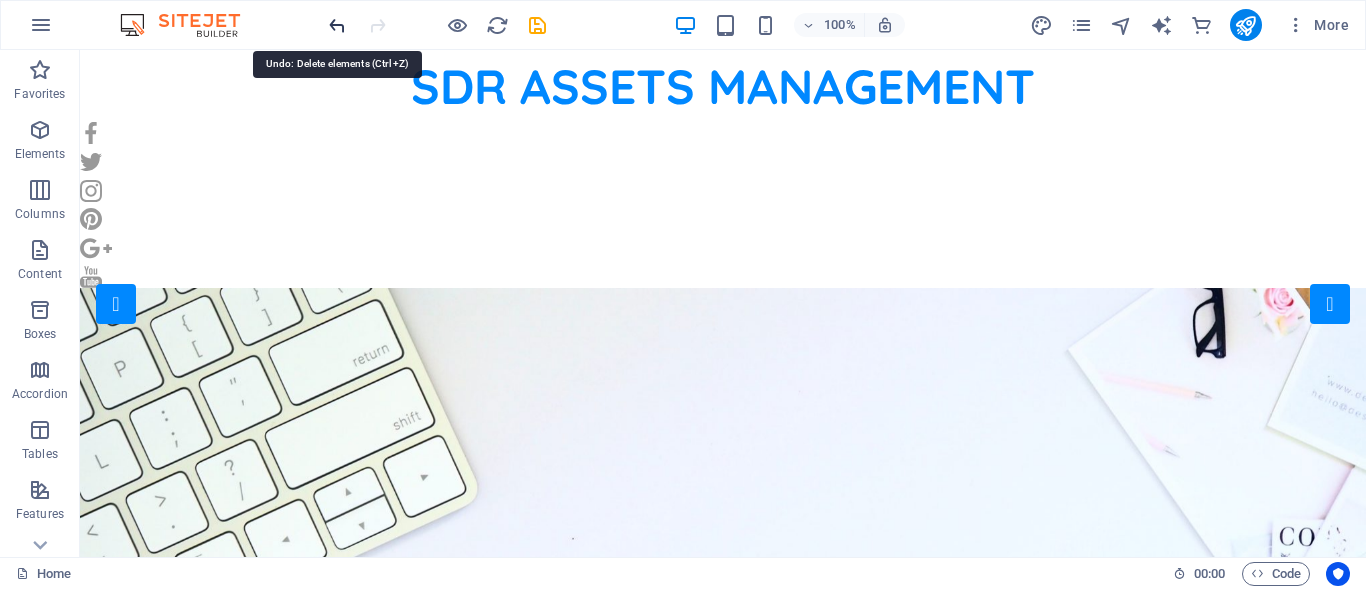click at bounding box center [337, 25] 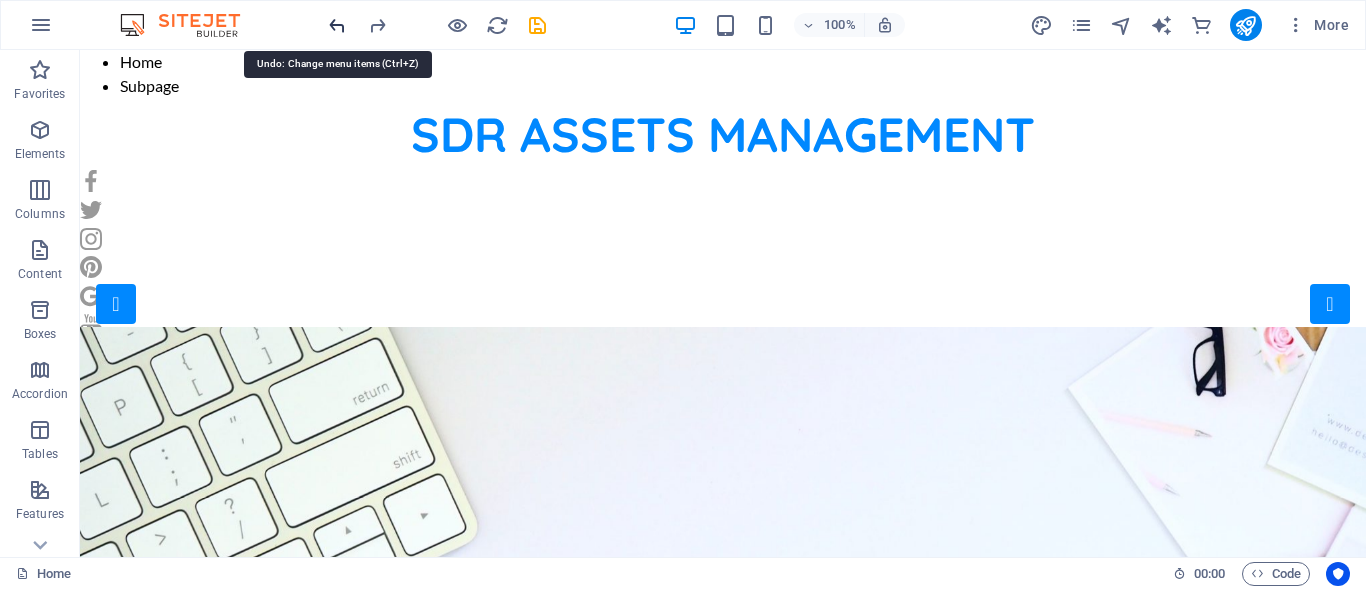 click at bounding box center [337, 25] 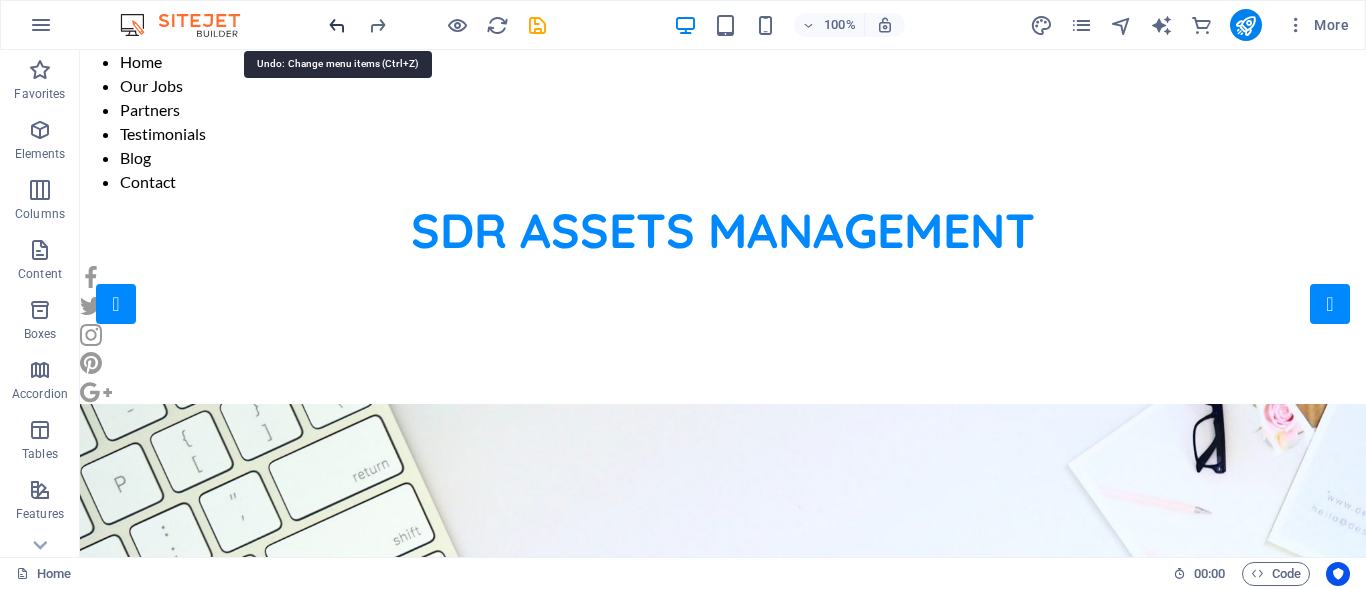 click at bounding box center (337, 25) 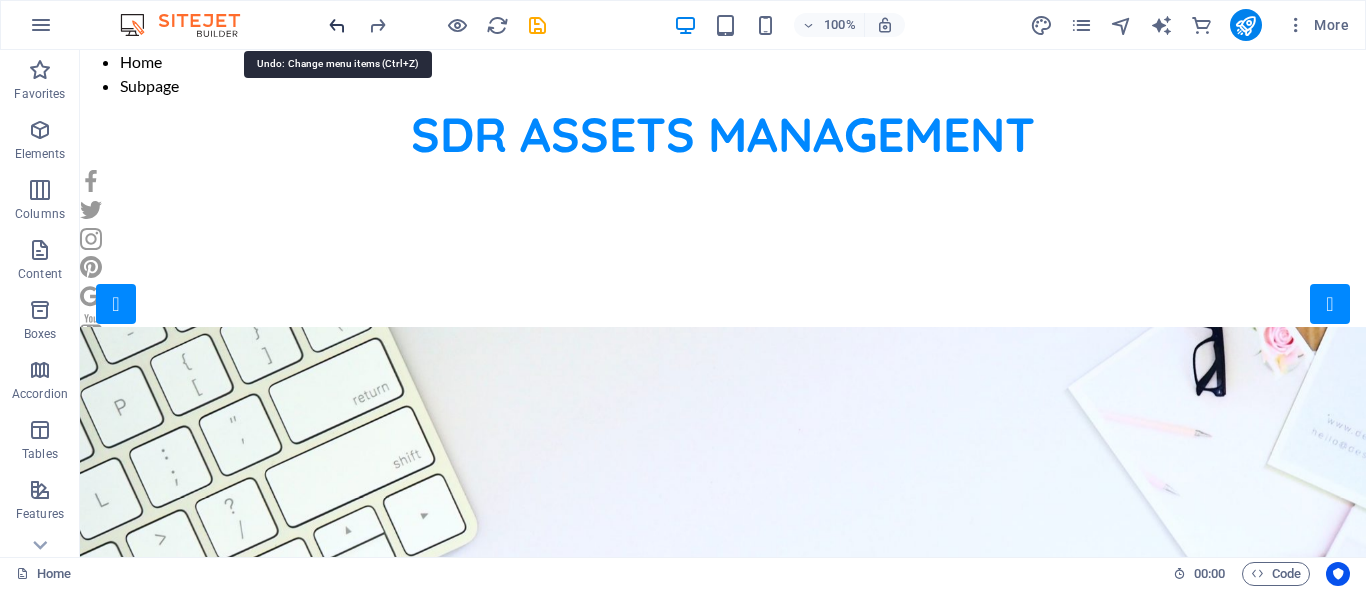 click at bounding box center [337, 25] 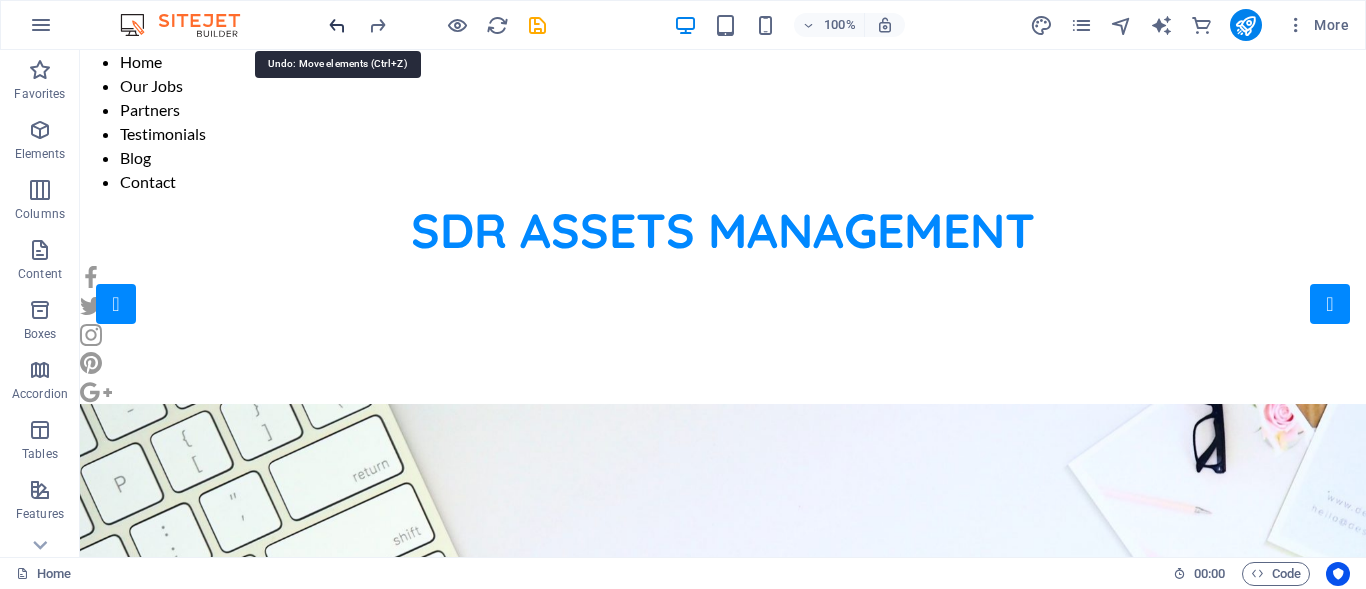 click at bounding box center (337, 25) 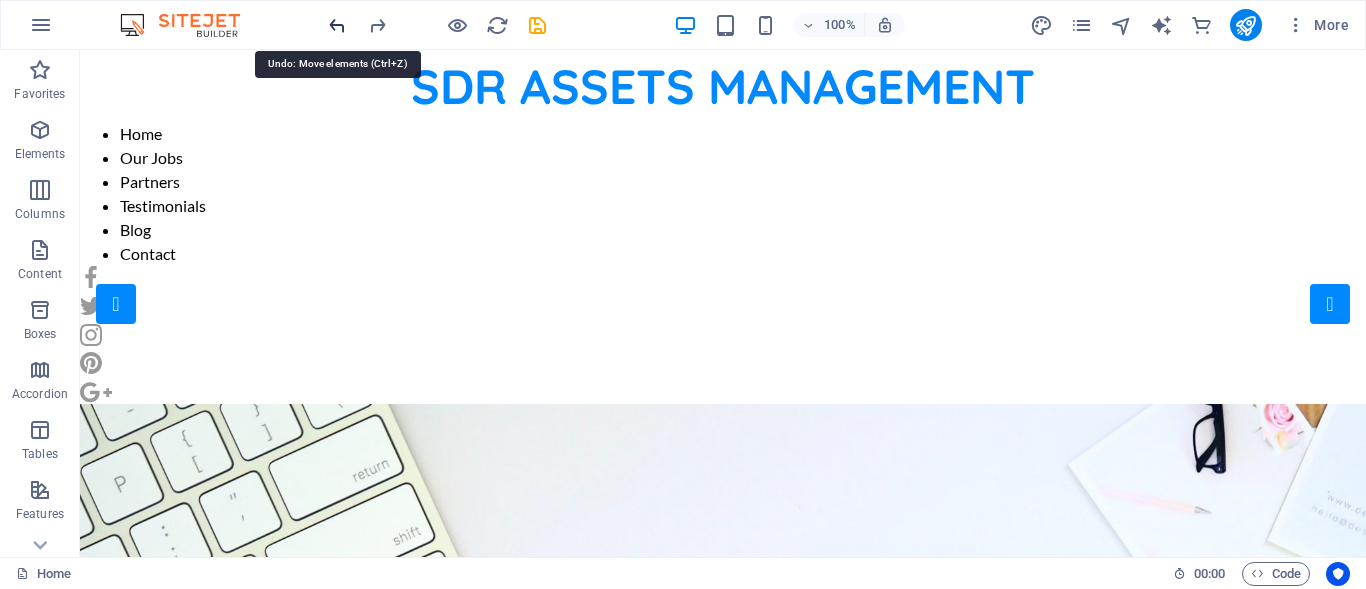click at bounding box center (337, 25) 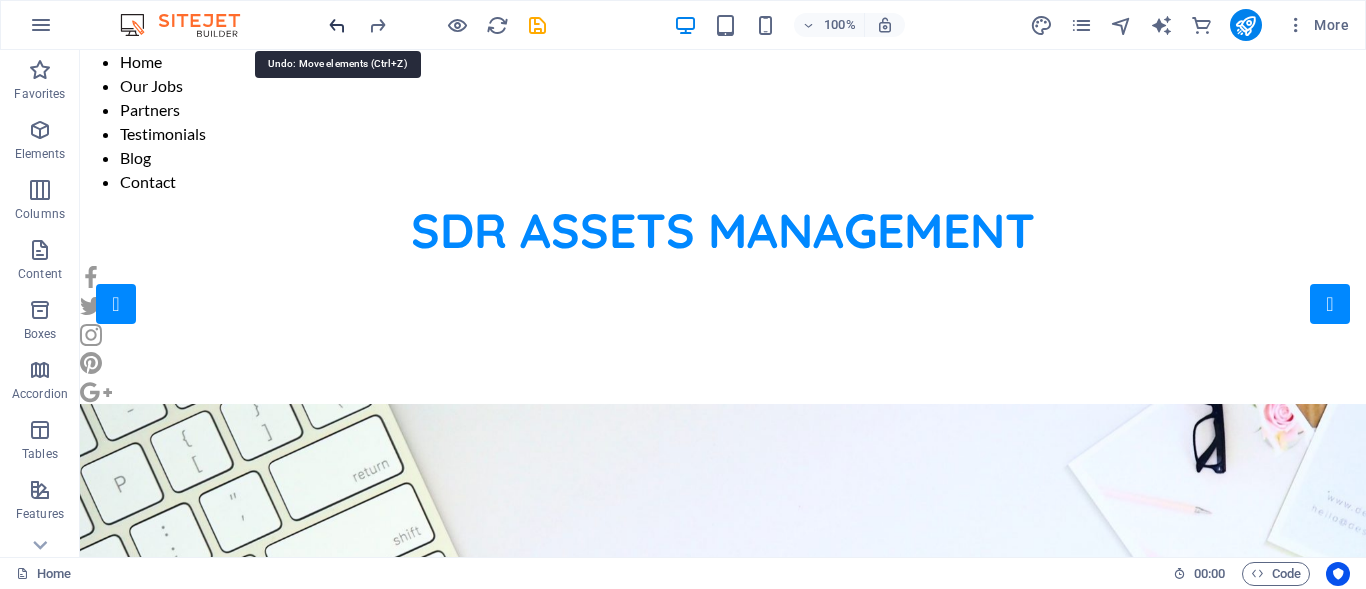 click at bounding box center (337, 25) 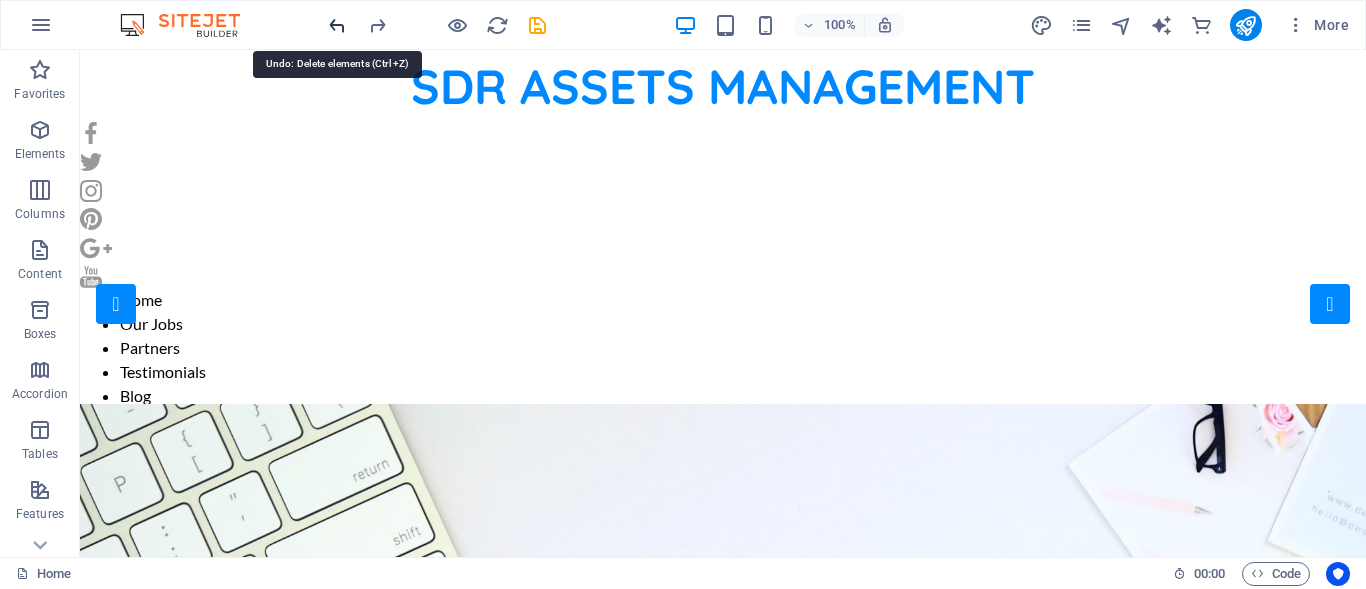 click at bounding box center (337, 25) 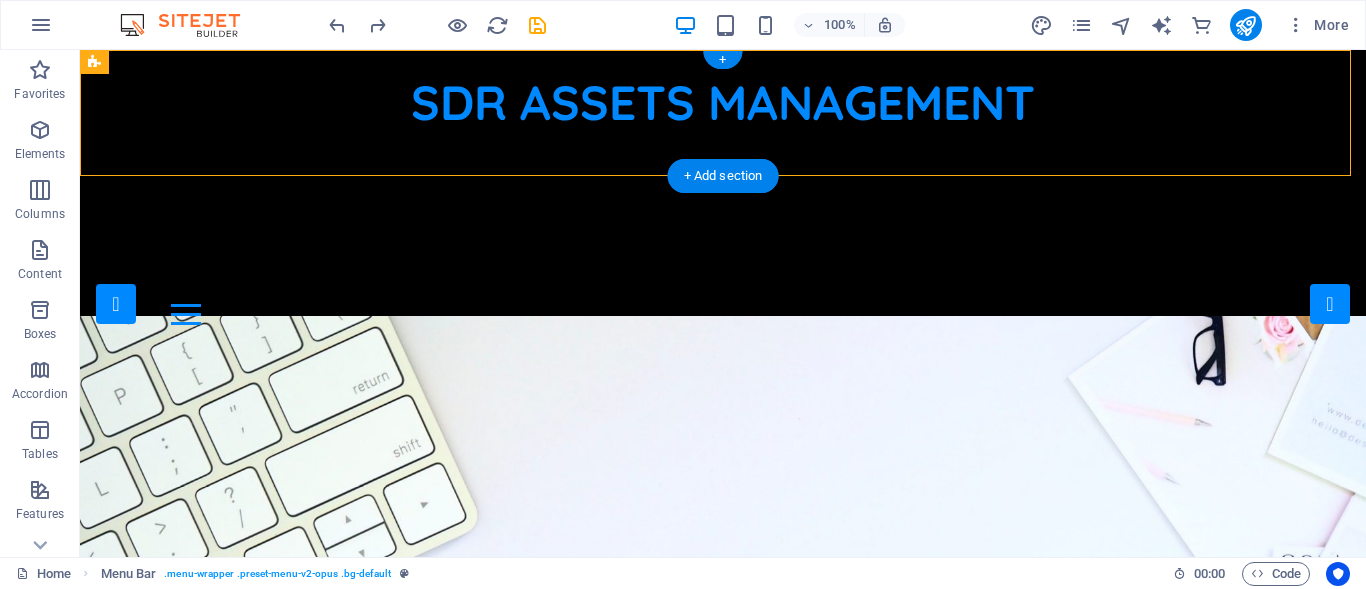 drag, startPoint x: 1253, startPoint y: 152, endPoint x: 1253, endPoint y: 66, distance: 86 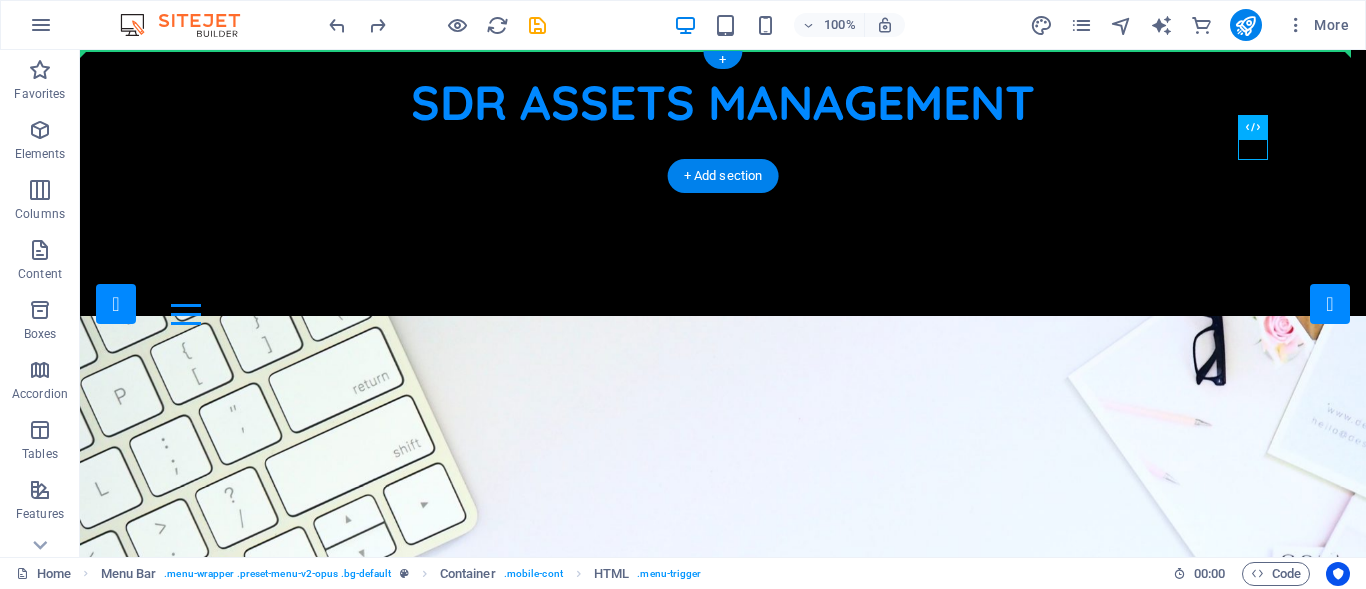 drag, startPoint x: 1263, startPoint y: 143, endPoint x: 1249, endPoint y: 61, distance: 83.18654 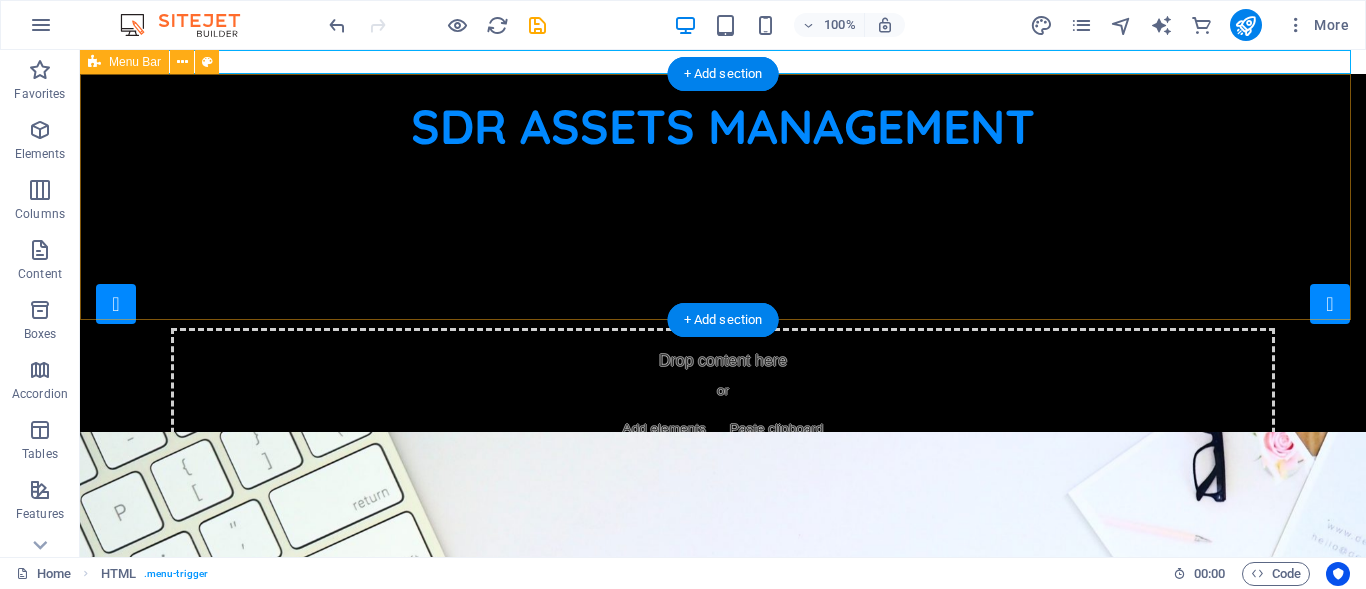 click on "SDR ASSETS MANAGEMENT Home Our Jobs Partners Testimonials Blog Contact Drop content here or  Add elements  Paste clipboard" at bounding box center (723, 280) 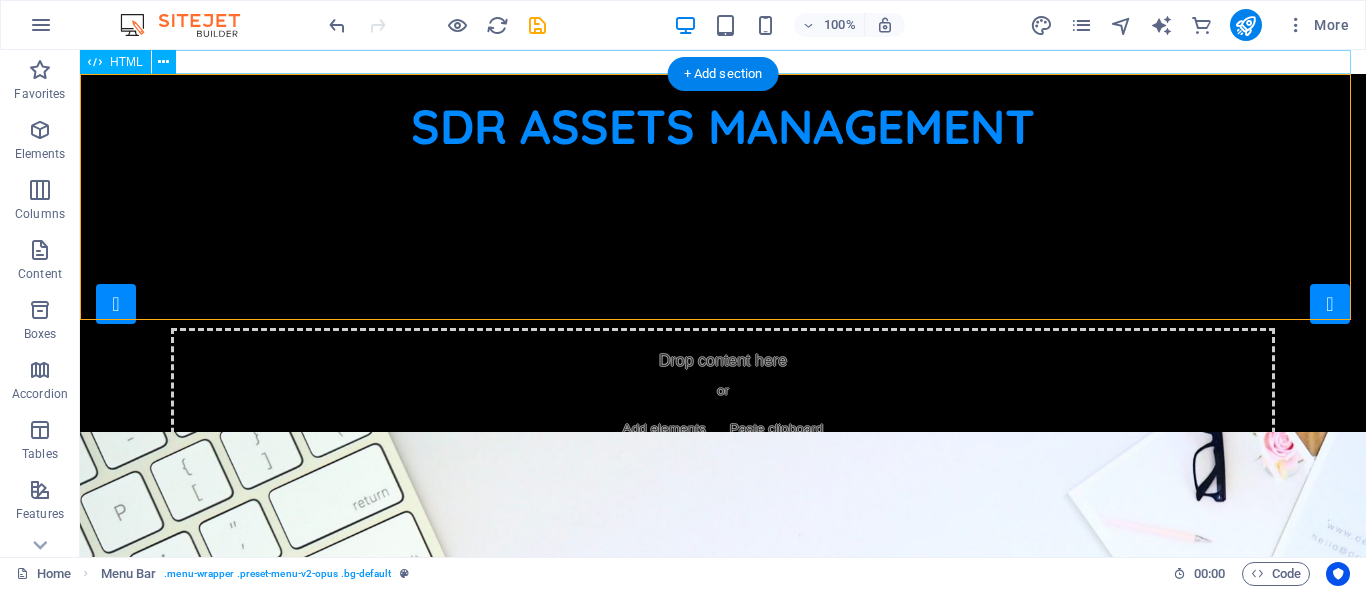 click at bounding box center [723, 62] 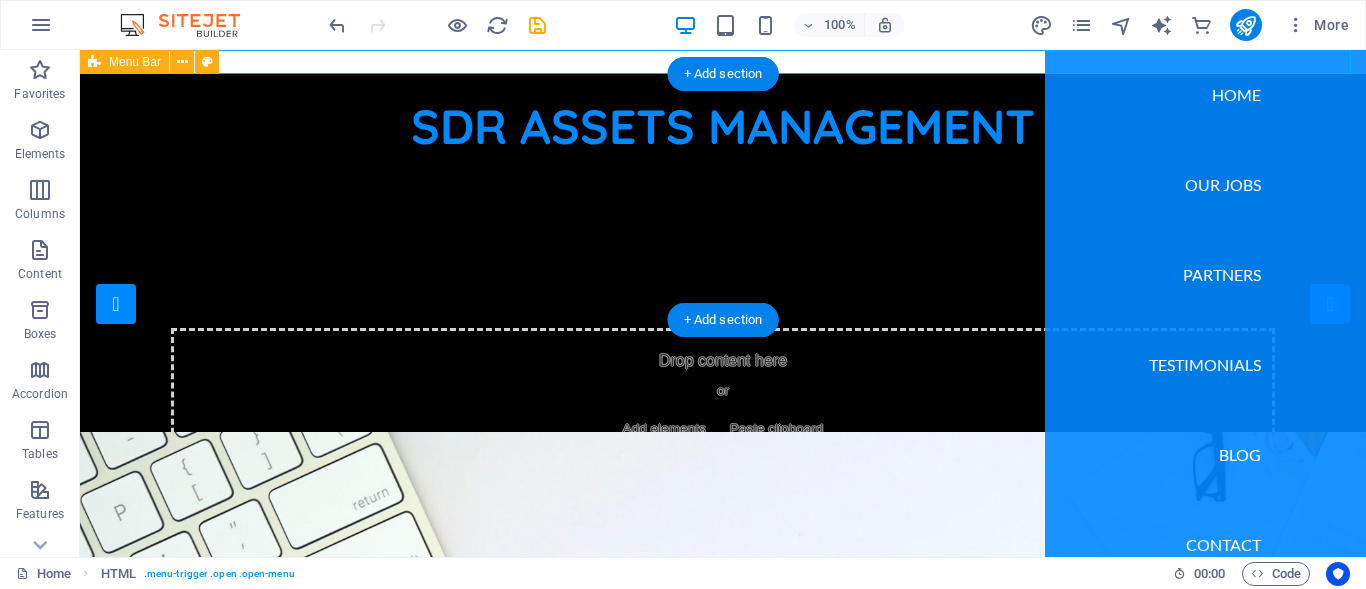 click on "SDR ASSETS MANAGEMENT Home Our Jobs Partners Testimonials Blog Contact Drop content here or  Add elements  Paste clipboard" at bounding box center [723, 280] 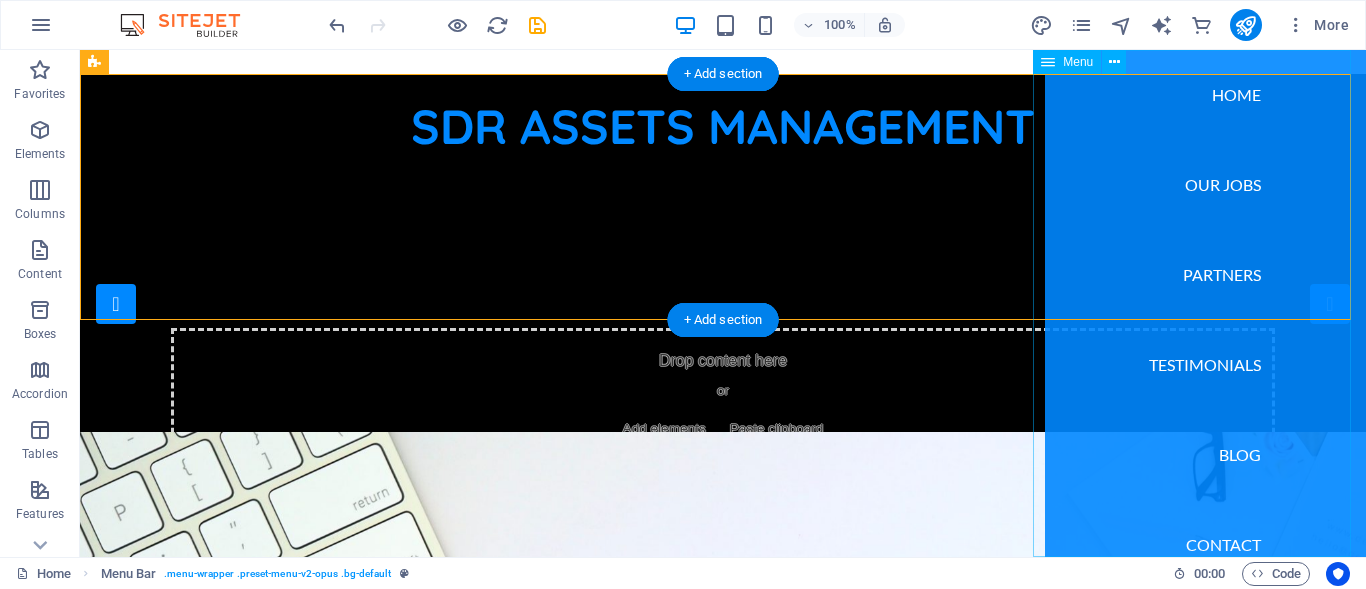 click on "Home Our Jobs Partners Testimonials Blog Contact" at bounding box center [1206, 303] 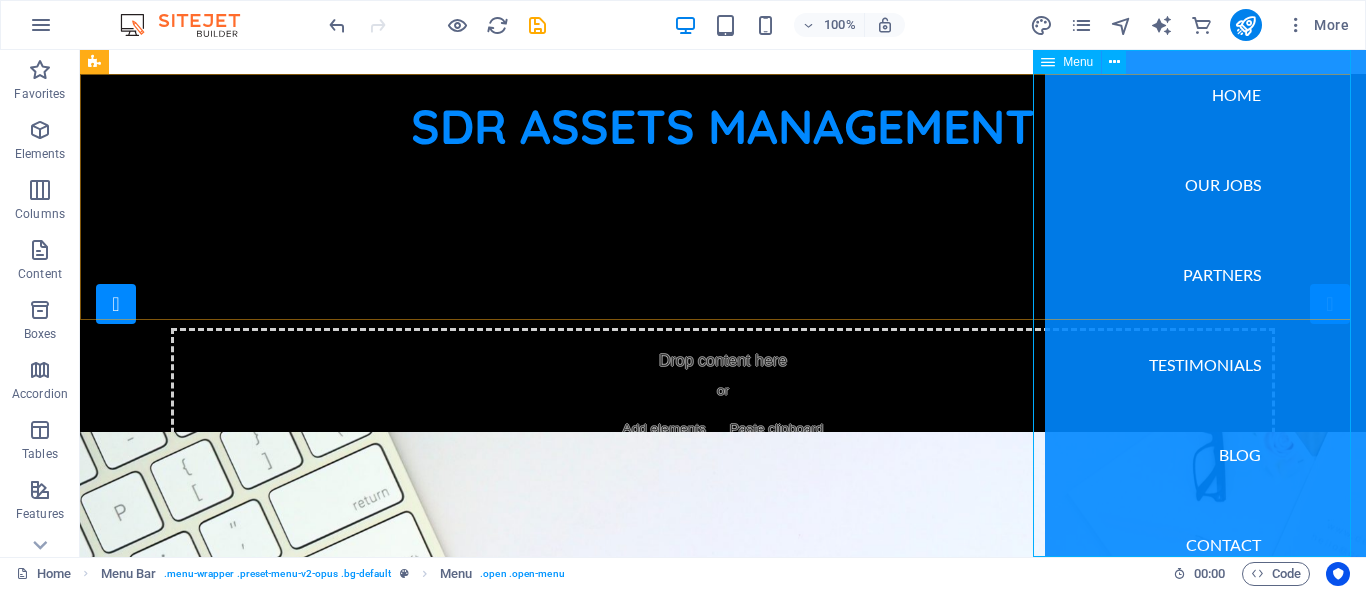 click on "Menu" at bounding box center [1078, 62] 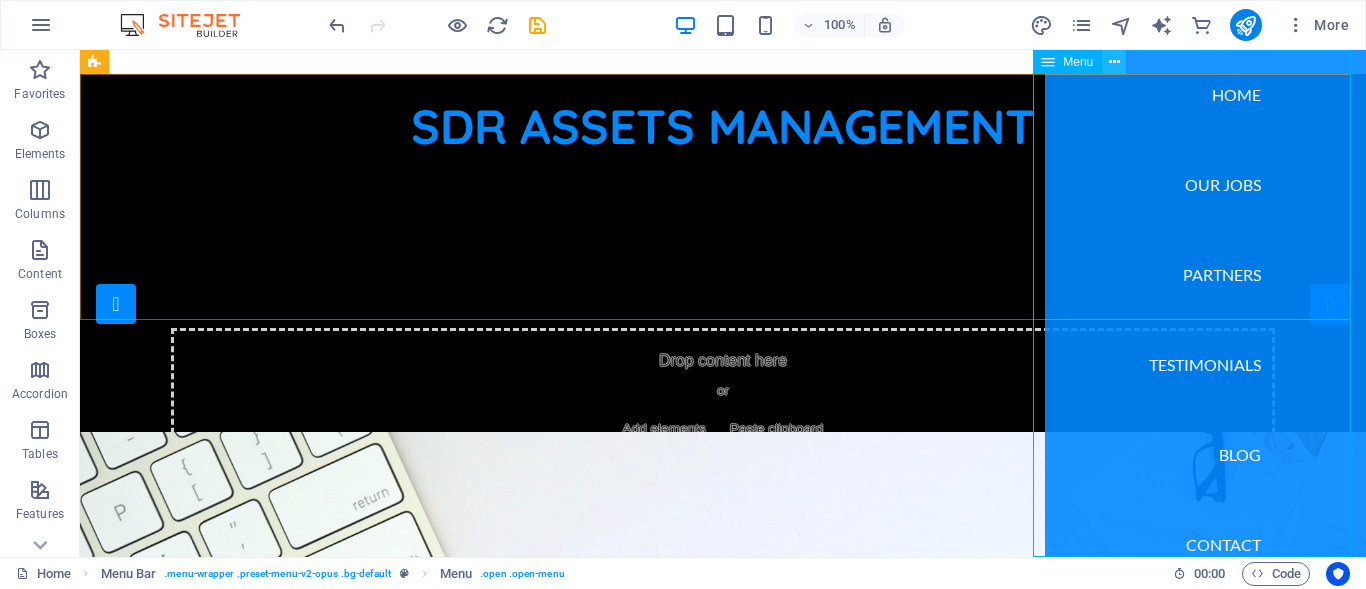 click at bounding box center [1114, 62] 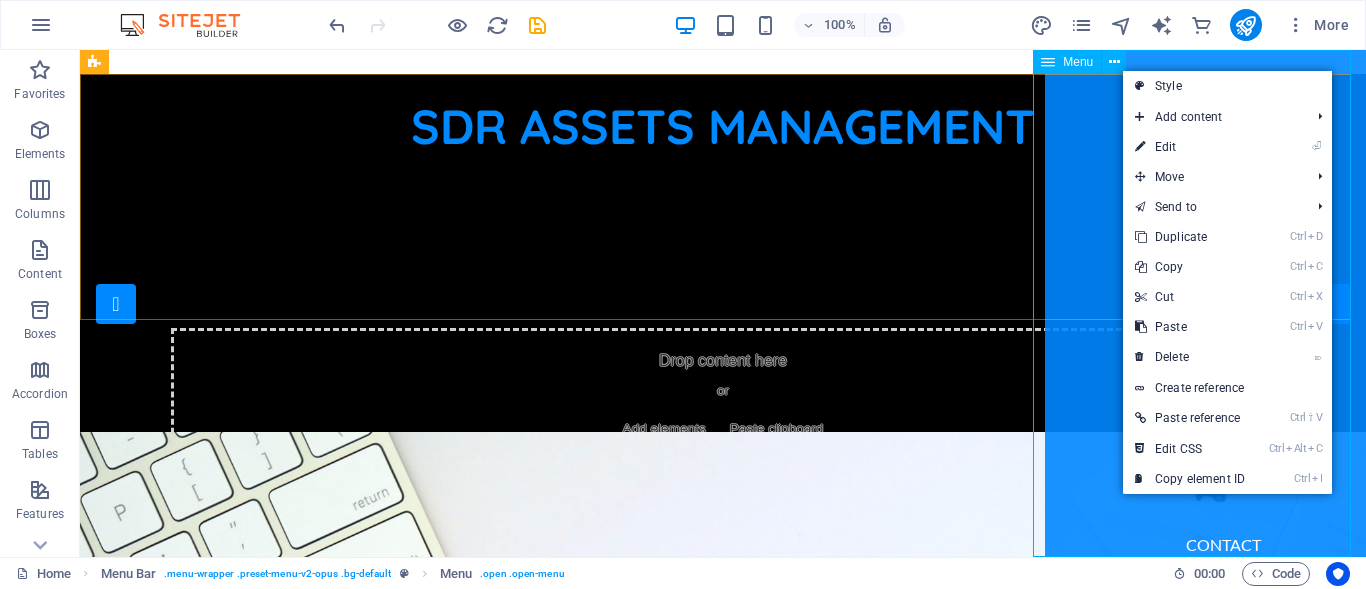 click on "Menu" at bounding box center (1078, 62) 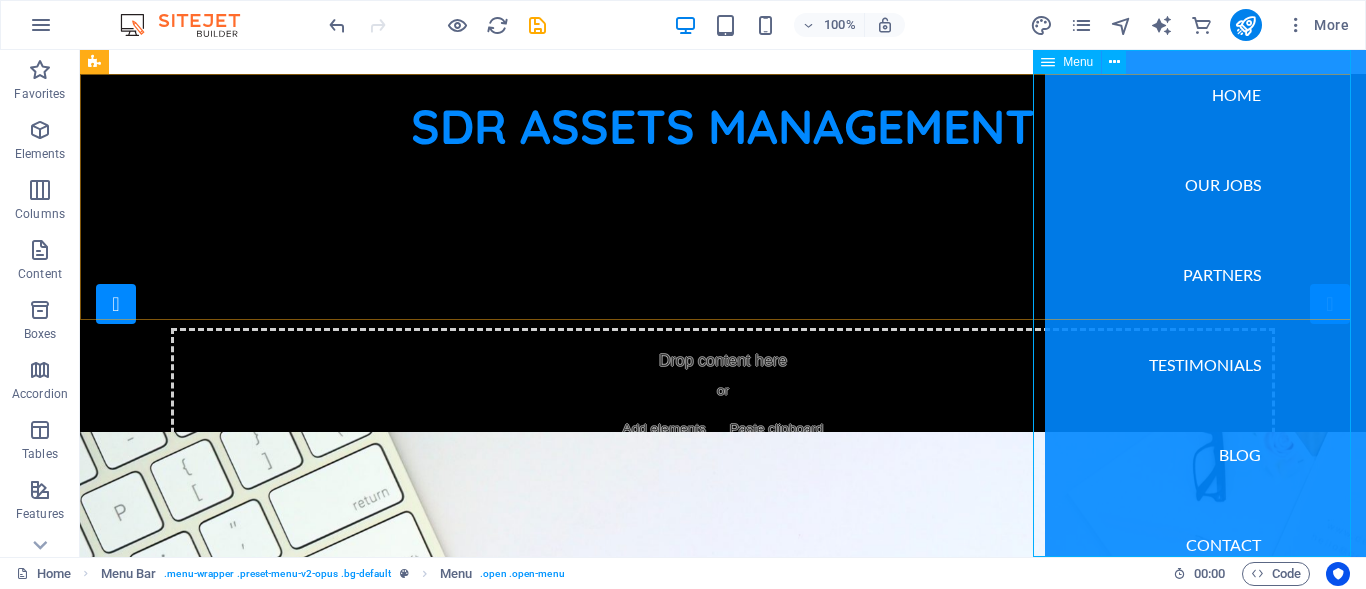 drag, startPoint x: 1076, startPoint y: 66, endPoint x: 871, endPoint y: 67, distance: 205.00244 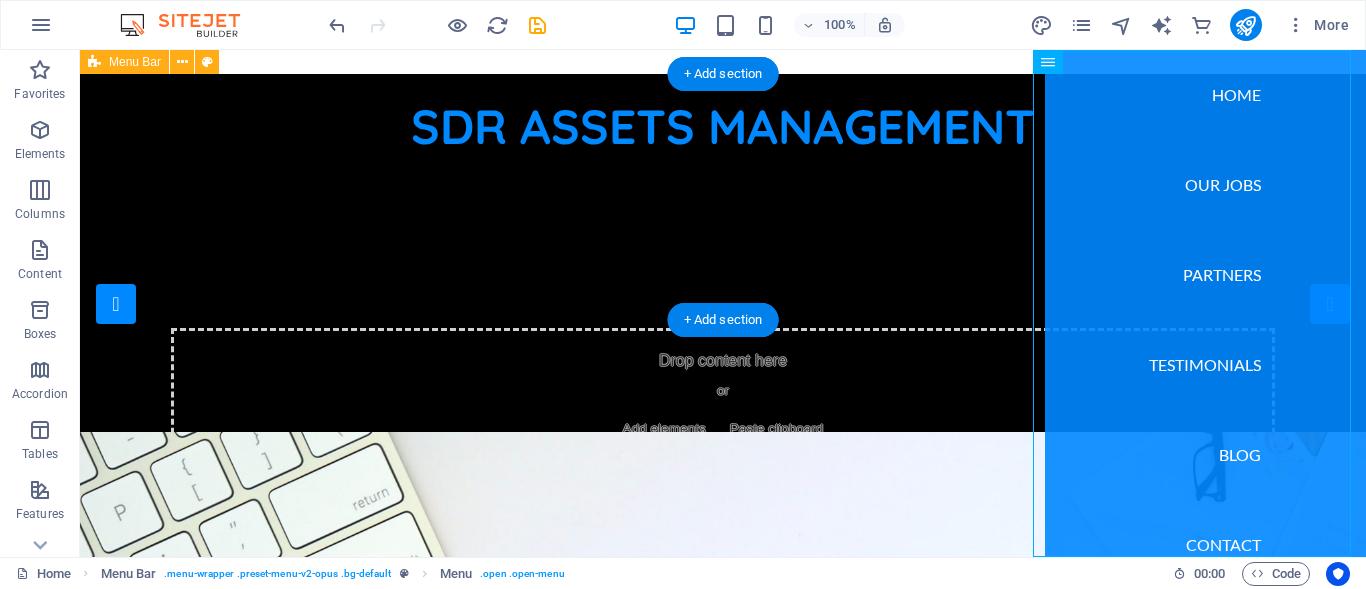 click on "SDR ASSETS MANAGEMENT Home Our Jobs Partners Testimonials Blog Contact Drop content here or  Add elements  Paste clipboard" at bounding box center (723, 280) 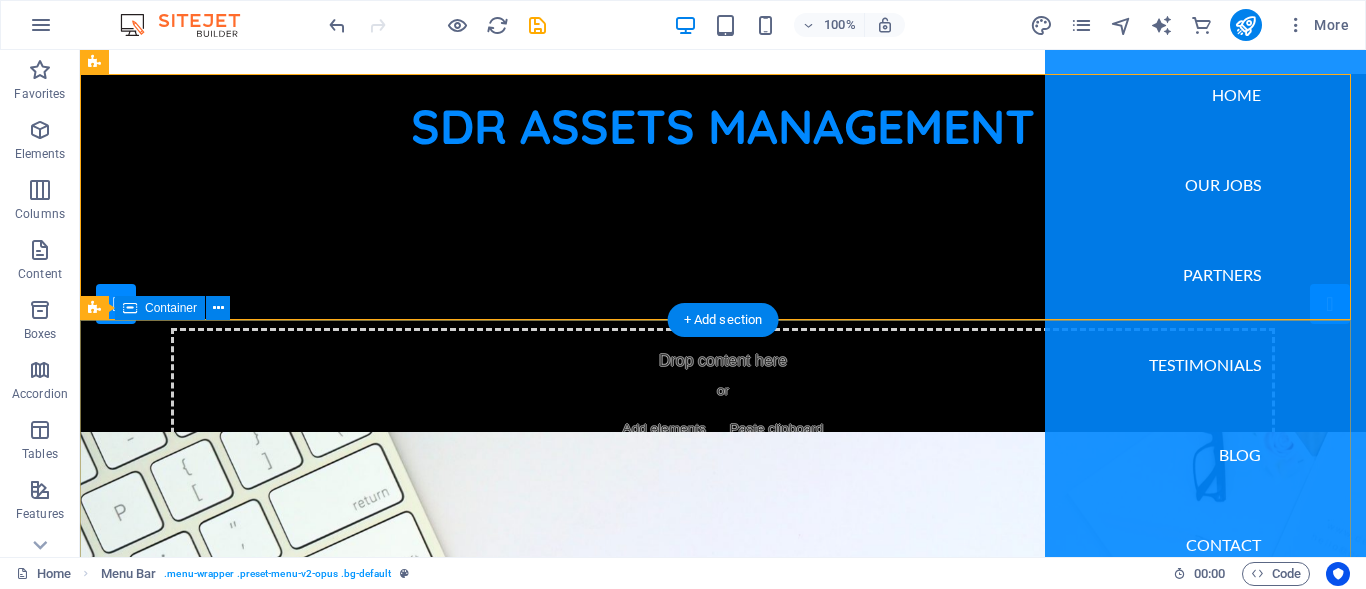 click on "Finding a Job the easy way!  Go to Jobs" at bounding box center (723, 1277) 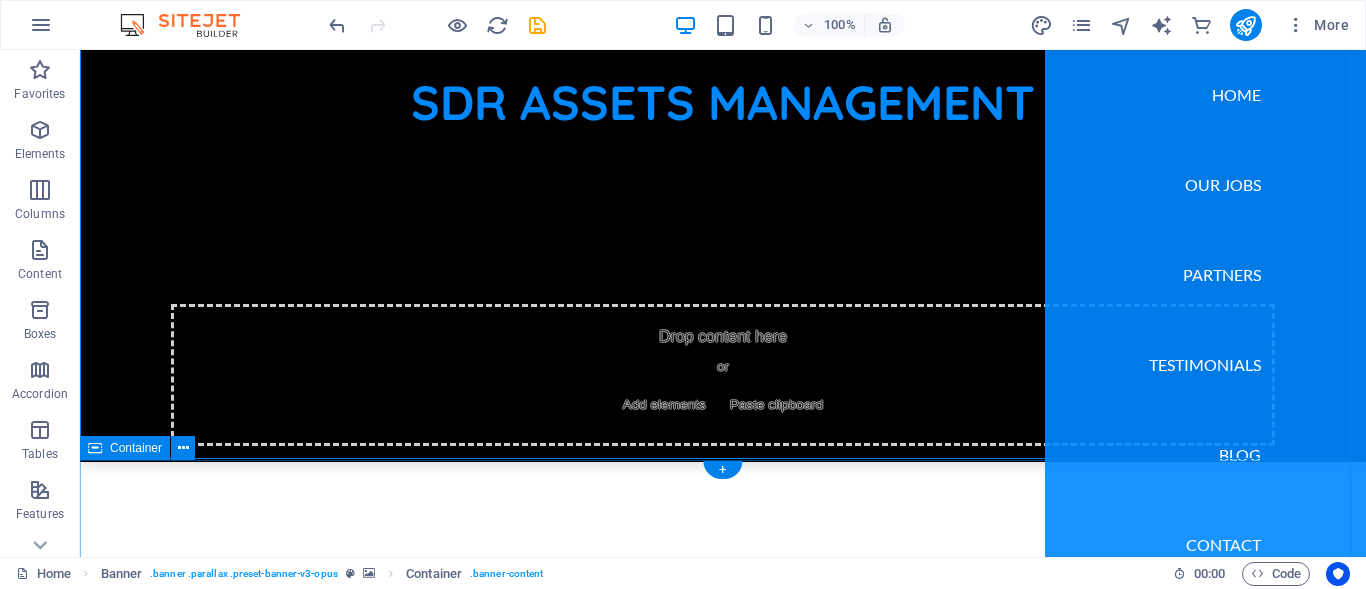 scroll, scrollTop: 300, scrollLeft: 0, axis: vertical 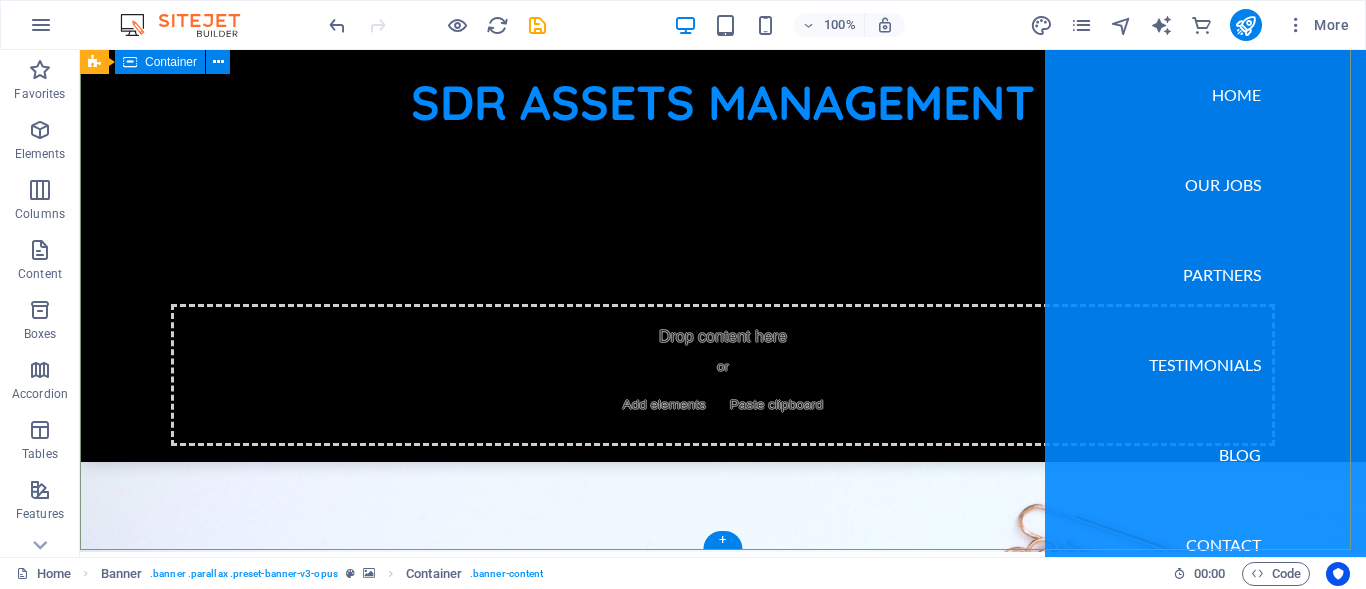 click on "Finding a Job the easy way!  Go to Jobs" at bounding box center [723, 811] 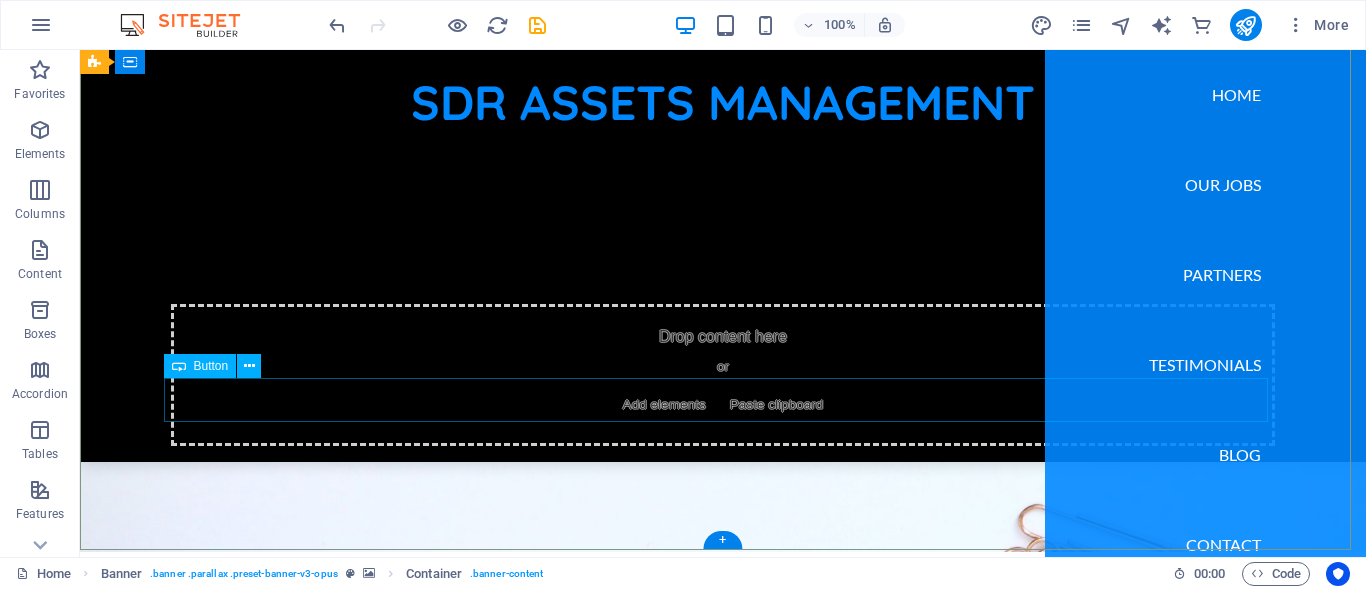click on "Go to Jobs" at bounding box center (723, 926) 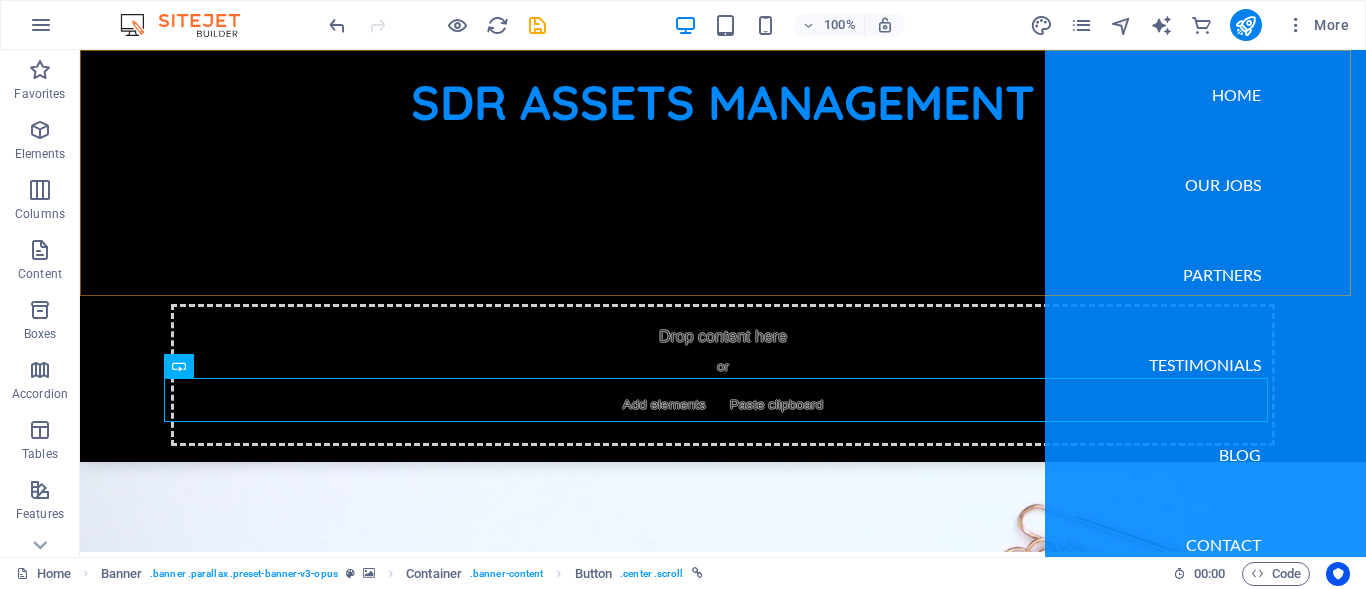 click on "SDR ASSETS MANAGEMENT Home Our Jobs Partners Testimonials Blog Contact Drop content here or  Add elements  Paste clipboard" at bounding box center (723, 256) 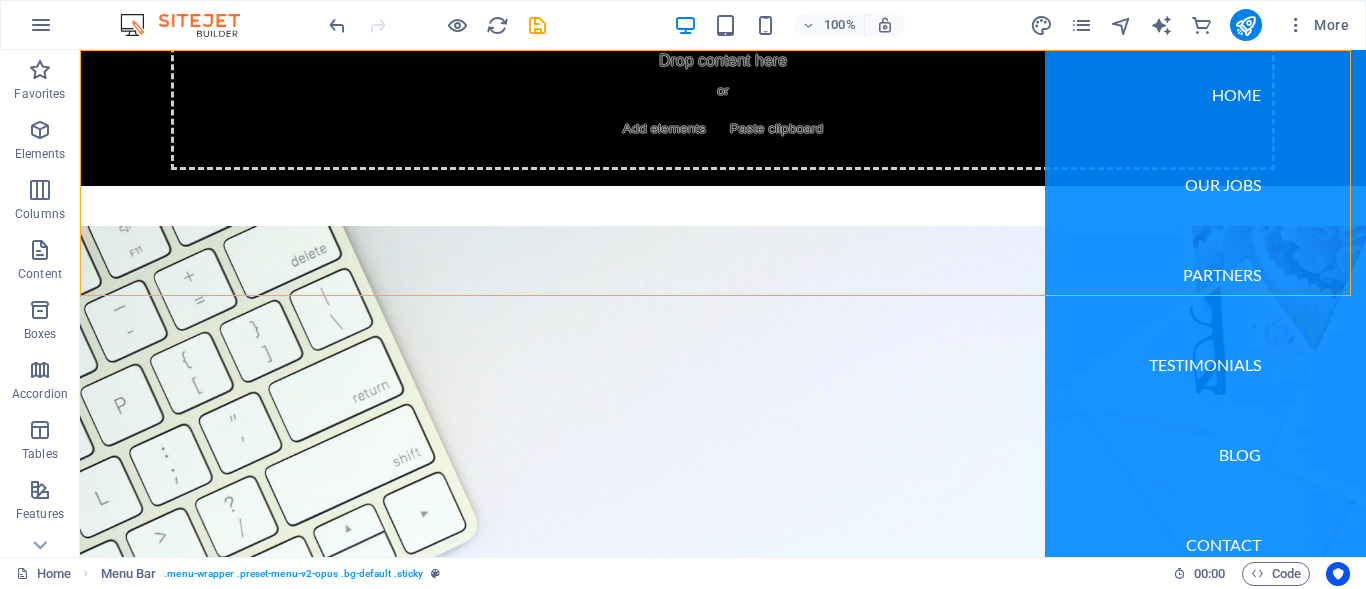 scroll, scrollTop: 0, scrollLeft: 0, axis: both 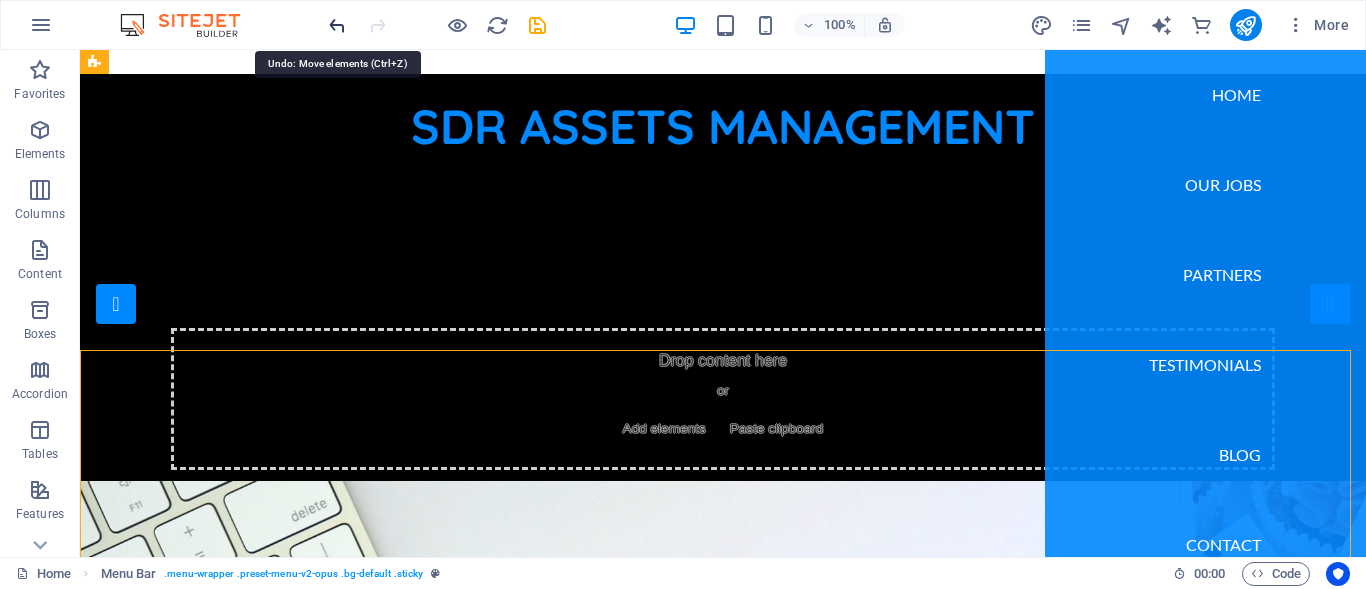 click at bounding box center (337, 25) 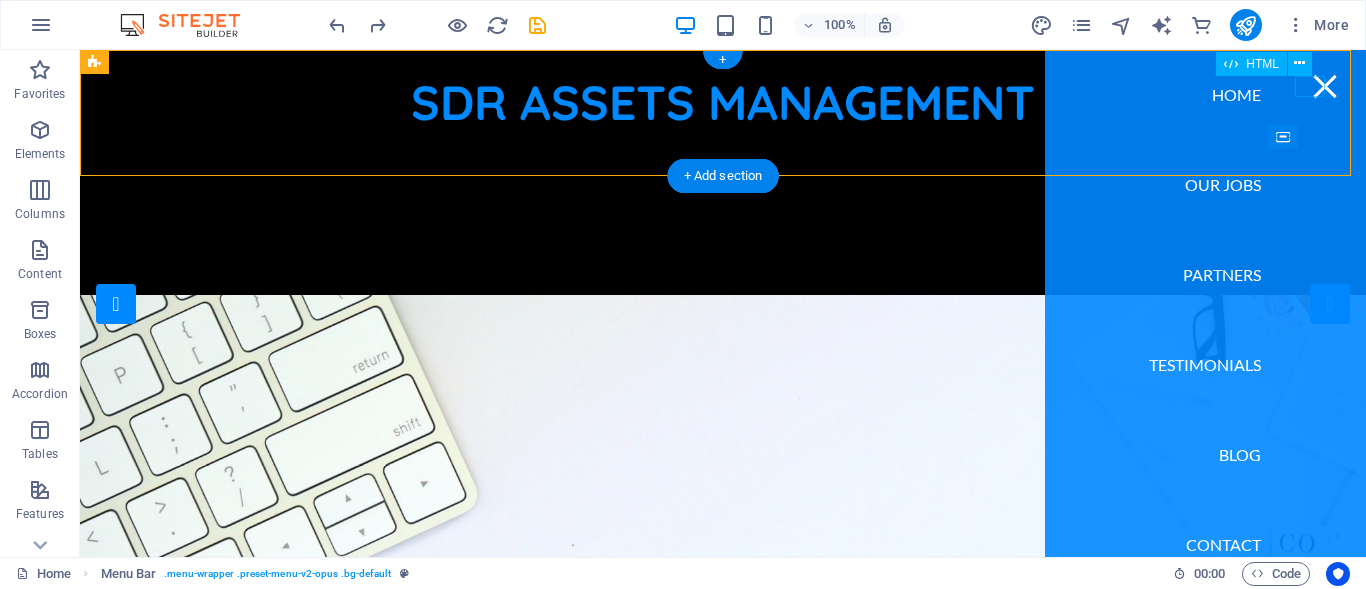 click at bounding box center (1325, 86) 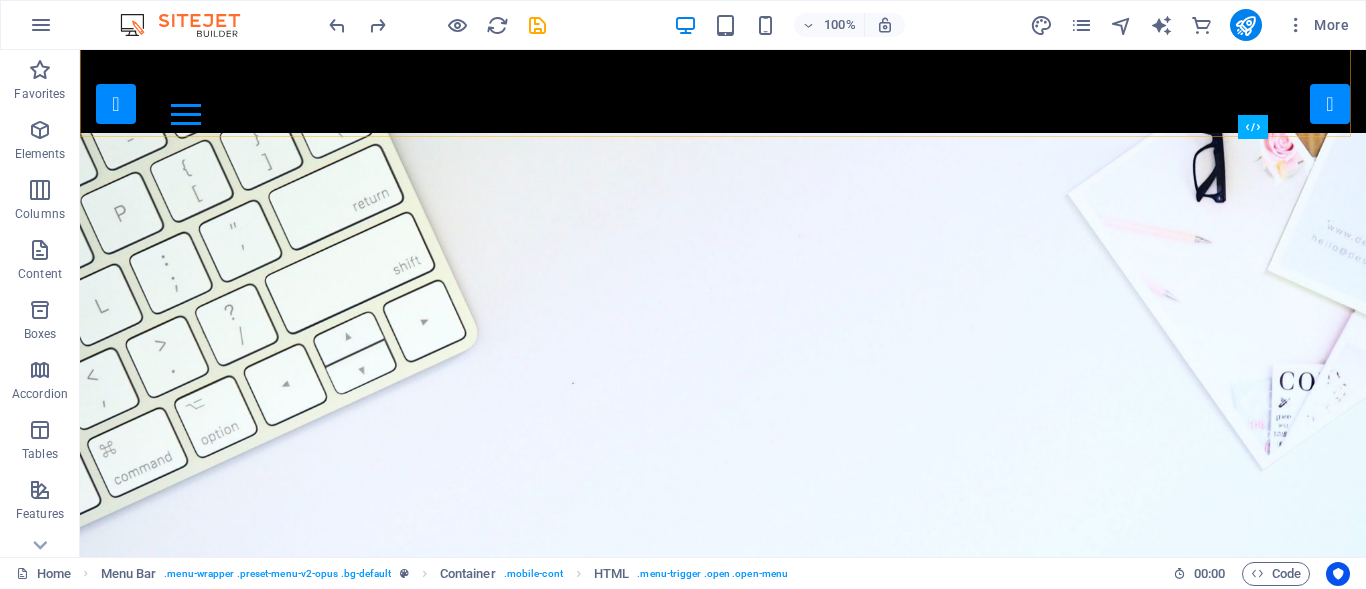 scroll, scrollTop: 0, scrollLeft: 0, axis: both 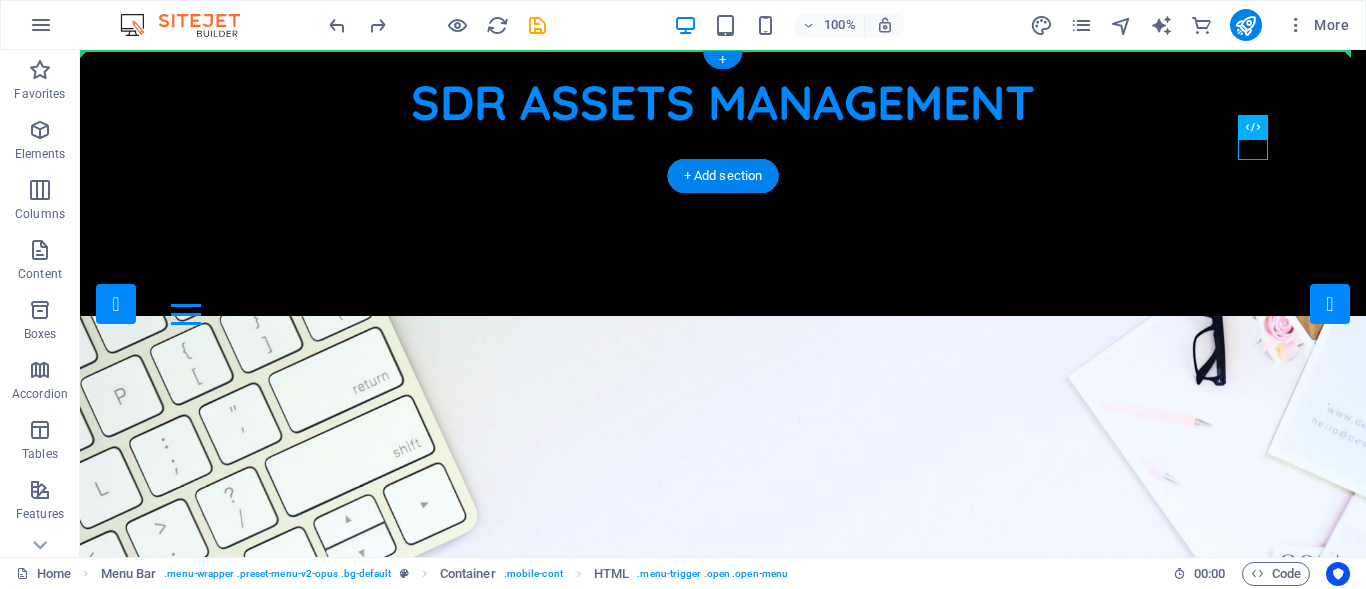 drag, startPoint x: 1256, startPoint y: 148, endPoint x: 1273, endPoint y: 81, distance: 69.12308 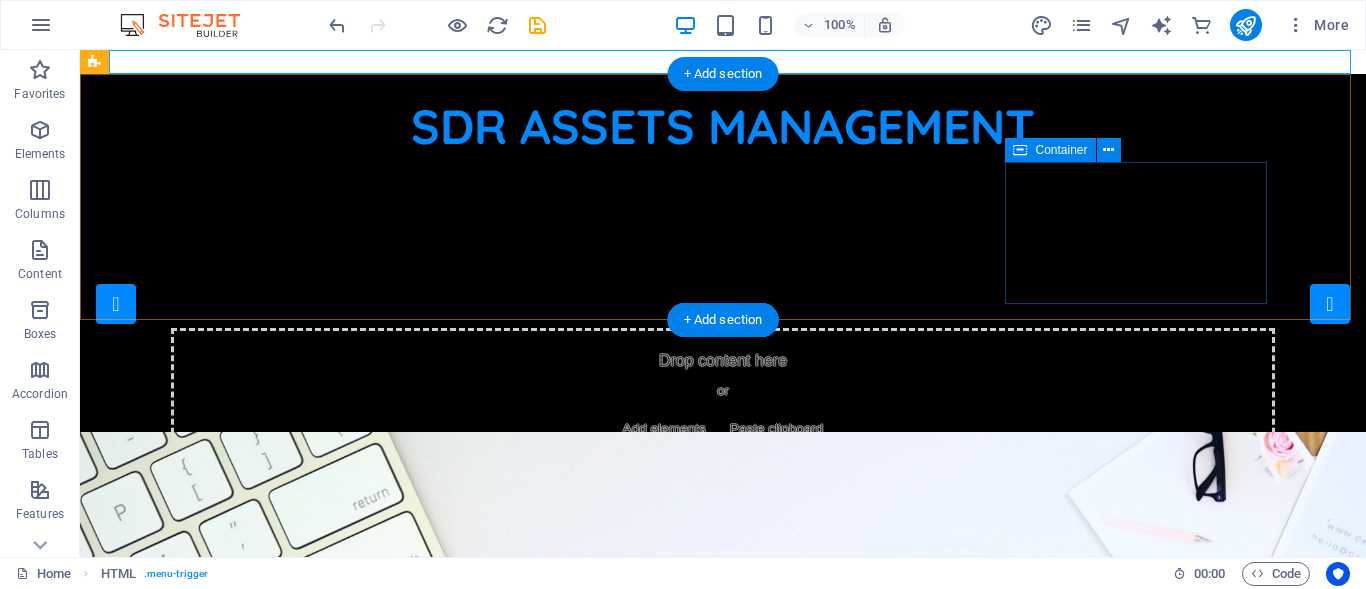click on "Paste clipboard" at bounding box center [777, 429] 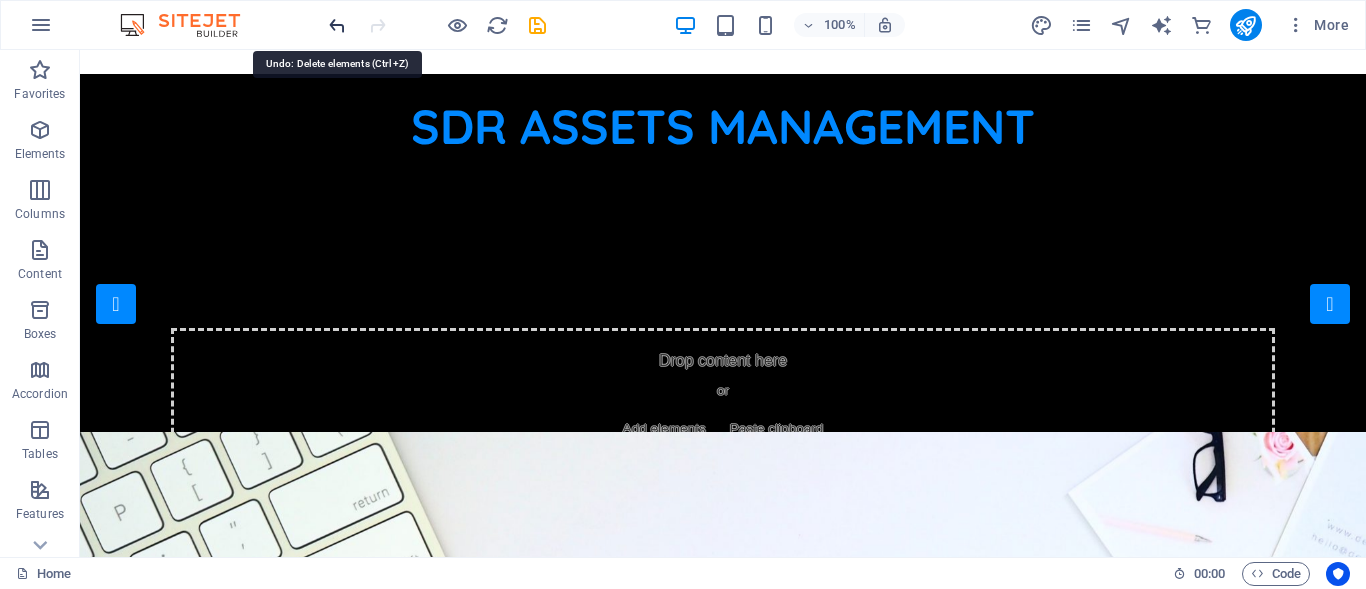 click at bounding box center (337, 25) 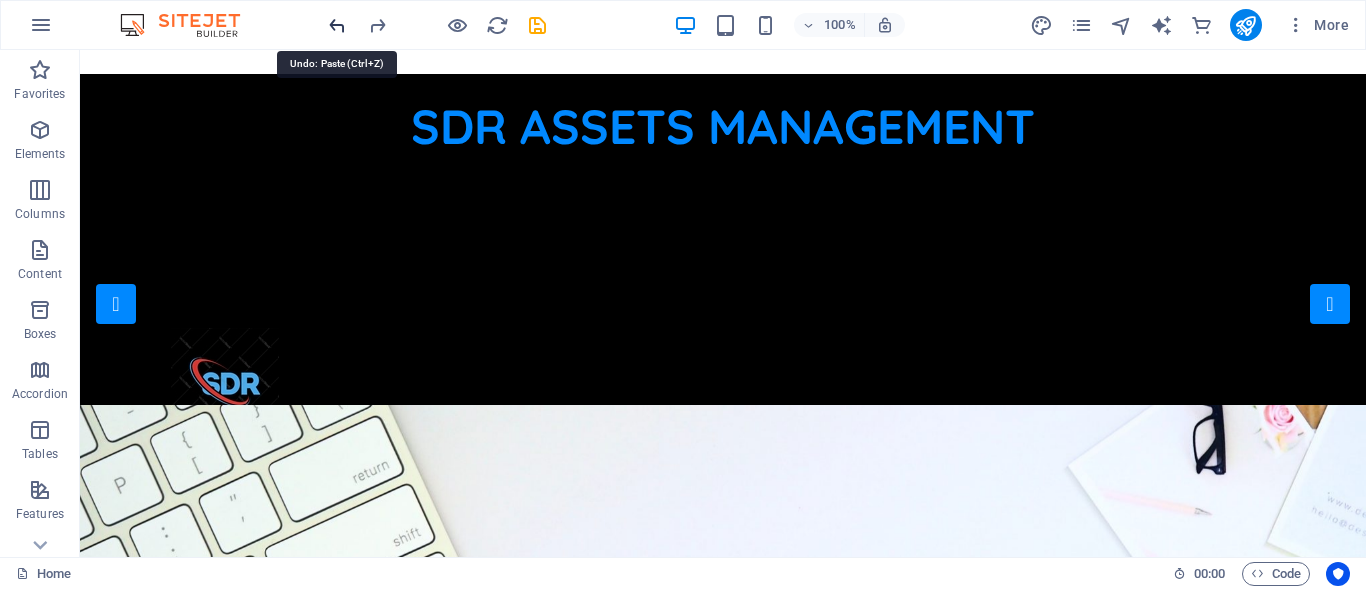 click at bounding box center [337, 25] 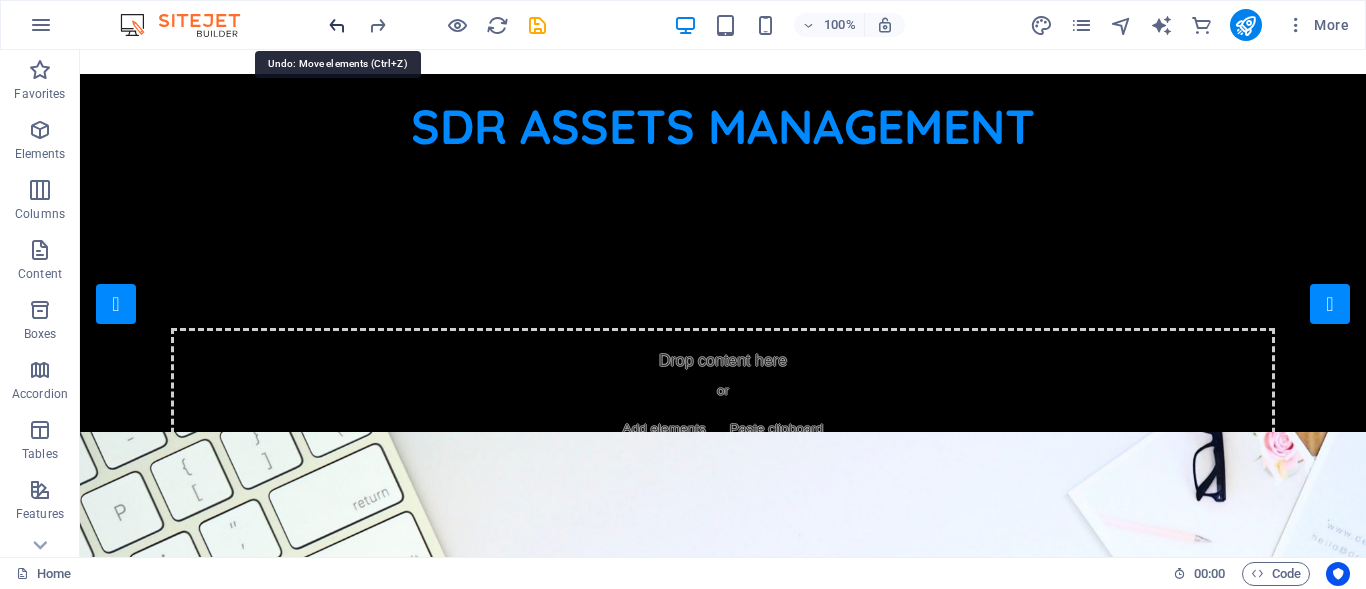 click at bounding box center (337, 25) 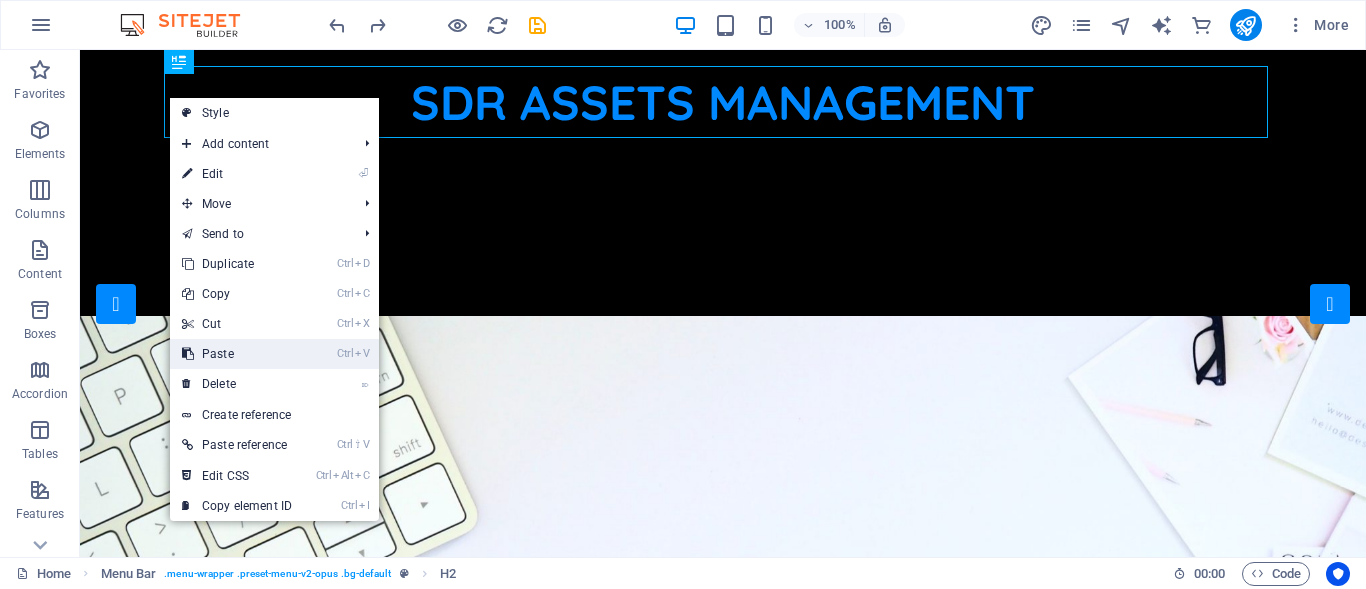 click on "Ctrl V  Paste" at bounding box center (237, 354) 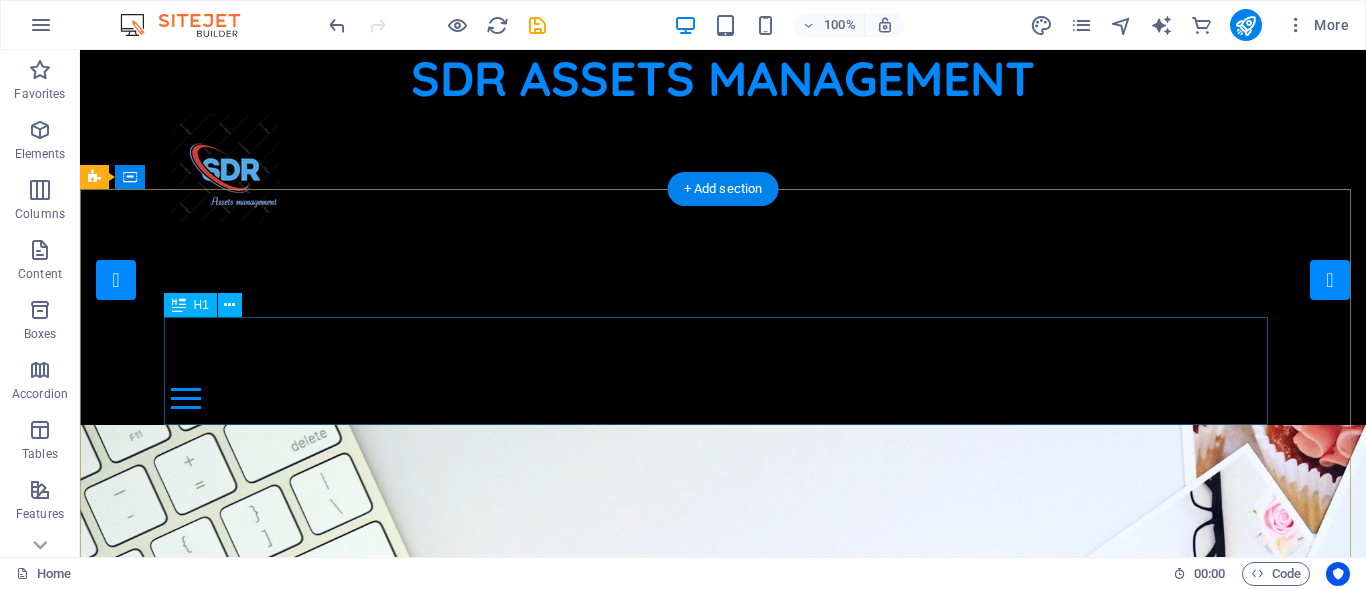 scroll, scrollTop: 0, scrollLeft: 0, axis: both 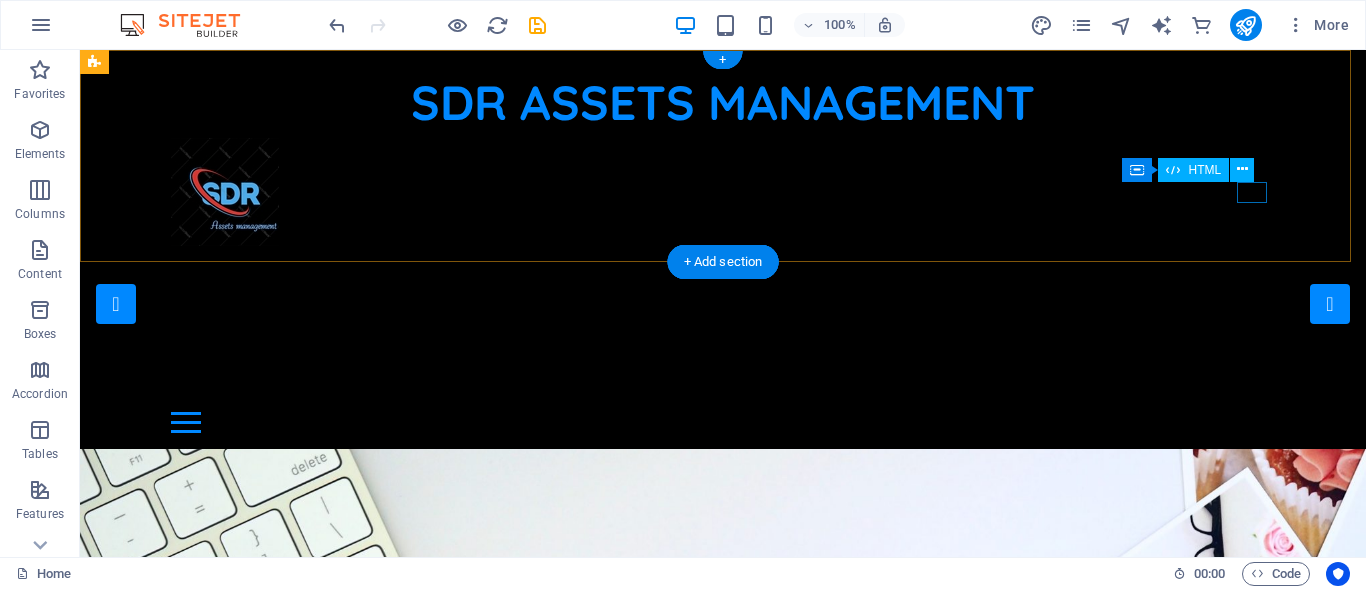 click at bounding box center (723, 422) 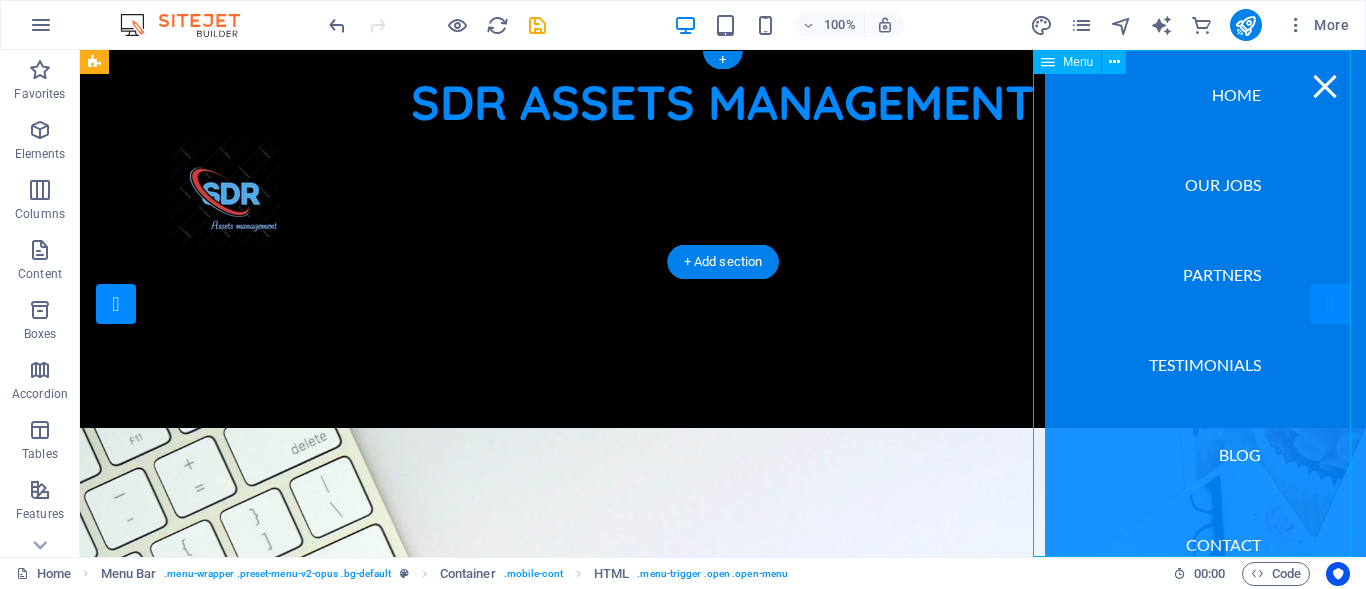 click on "Home Our Jobs Partners Testimonials Blog Contact" at bounding box center (1206, 303) 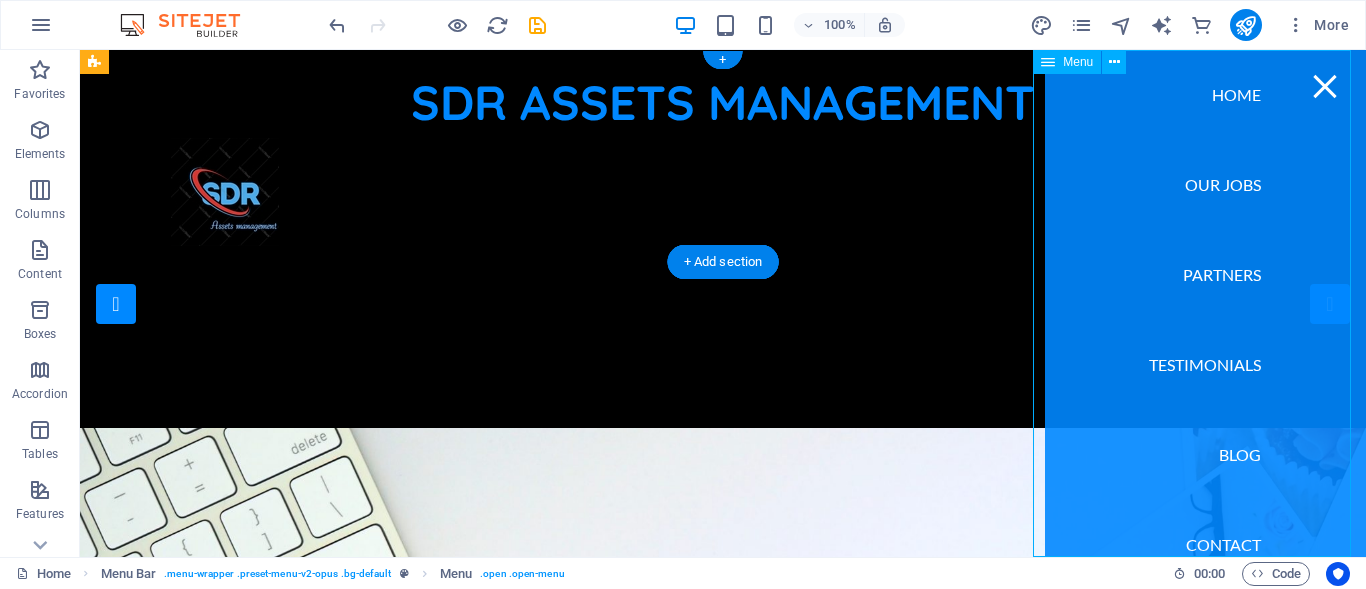 click on "Home Our Jobs Partners Testimonials Blog Contact" at bounding box center (1206, 303) 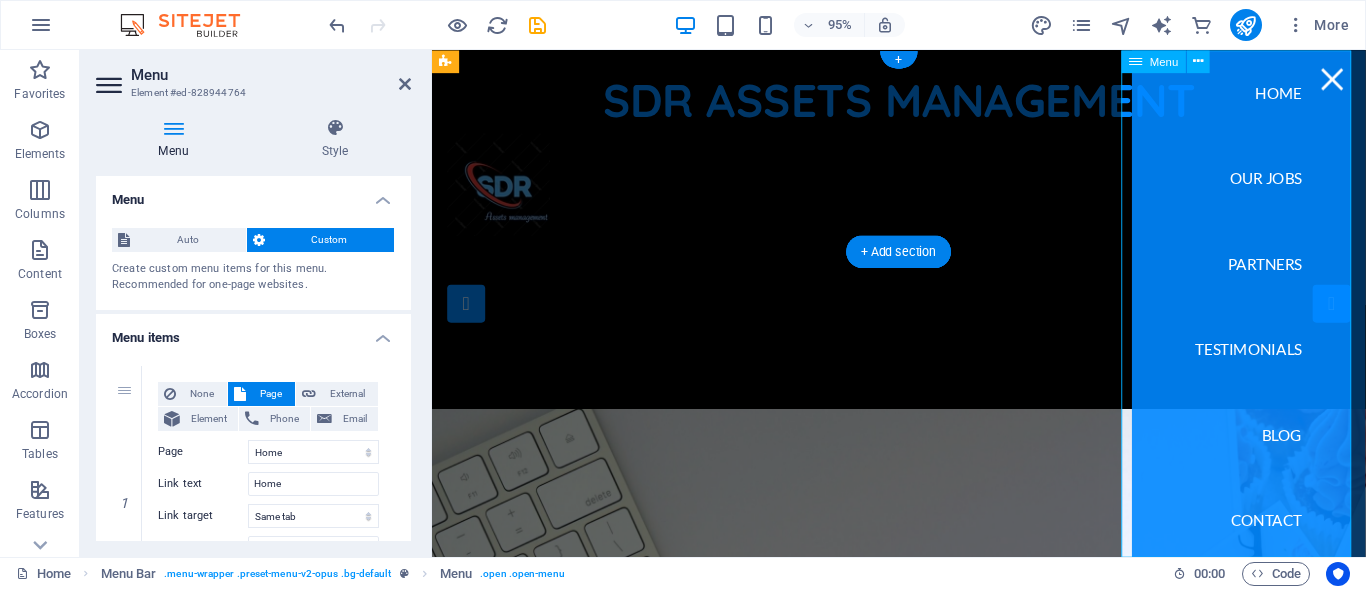 click on "Home Our Jobs Partners Testimonials Blog Contact" at bounding box center (1292, 317) 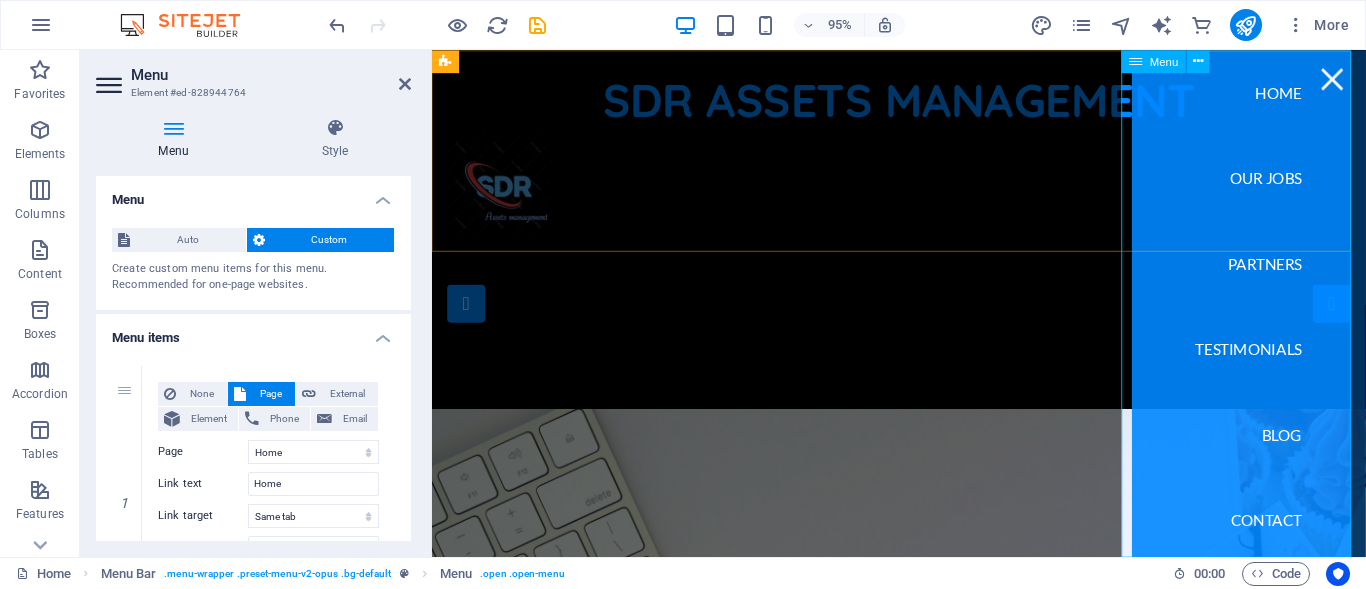 click on "Home Our Jobs Partners Testimonials Blog Contact" at bounding box center [1292, 317] 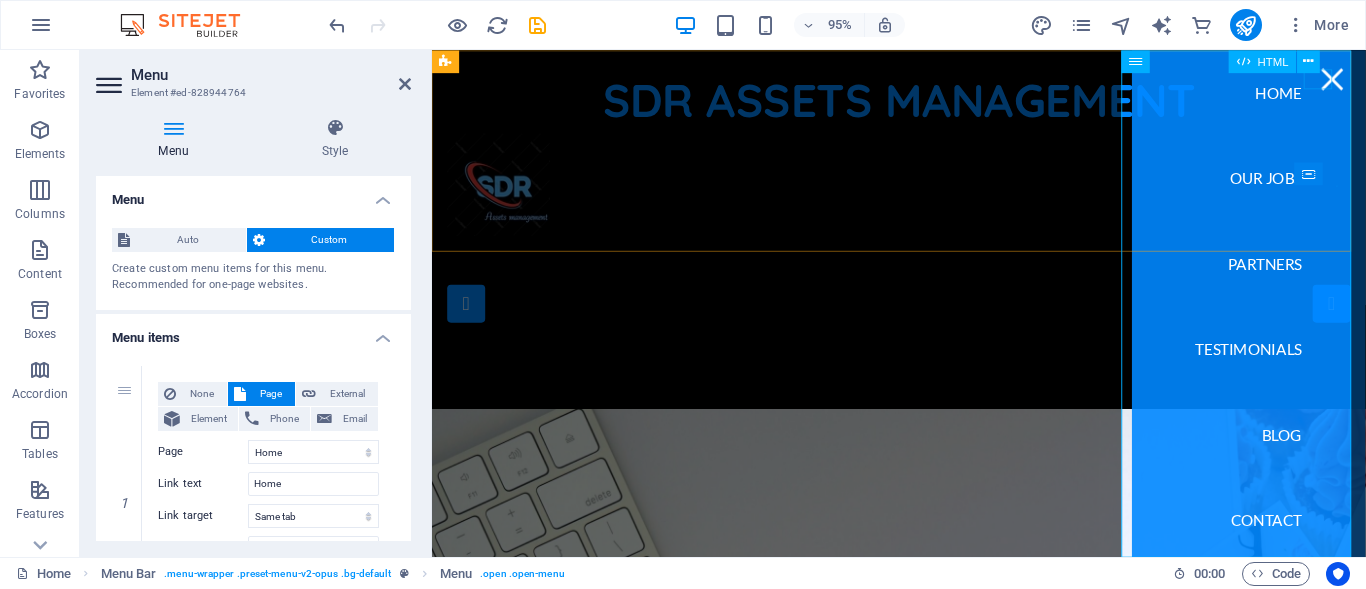 drag, startPoint x: 1365, startPoint y: 79, endPoint x: 1672, endPoint y: 78, distance: 307.00162 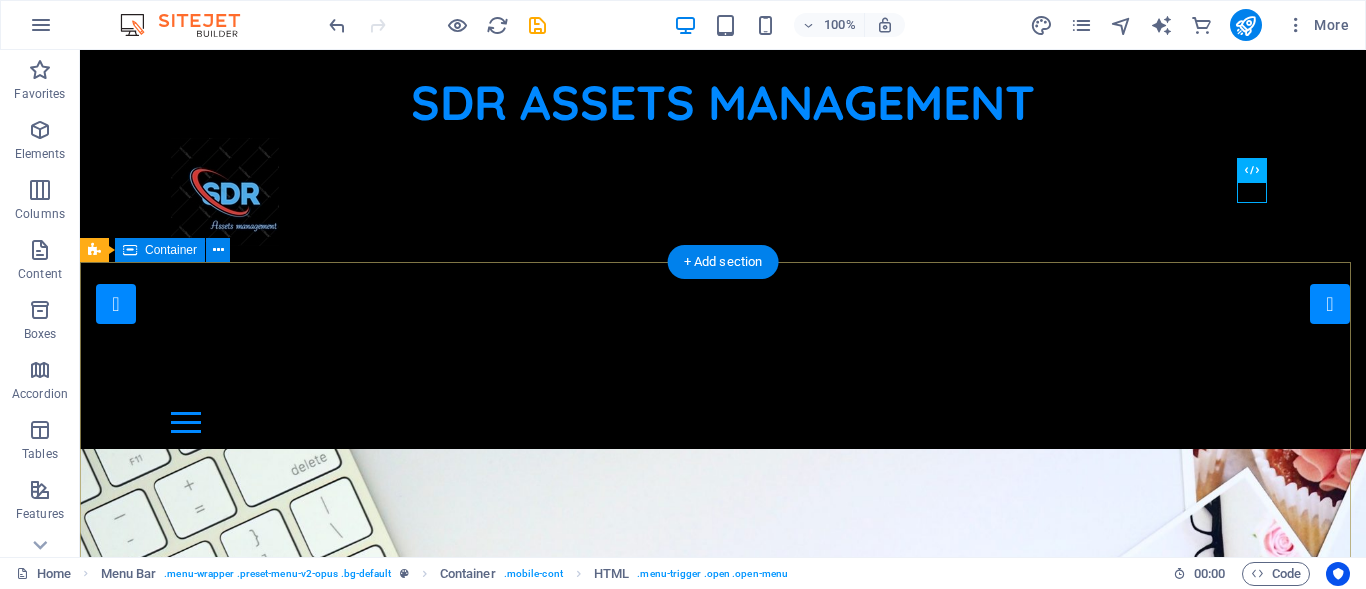 click on "Finding a Job the easy way!  Go to Jobs" at bounding box center [723, 1409] 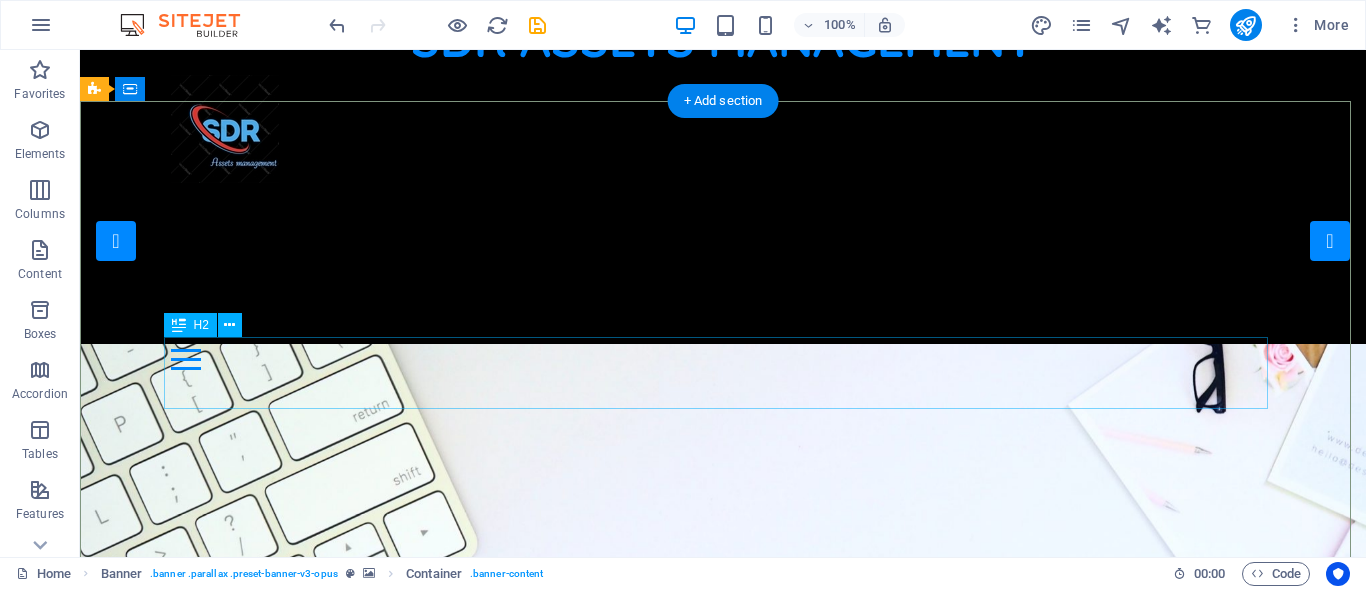 scroll, scrollTop: 0, scrollLeft: 0, axis: both 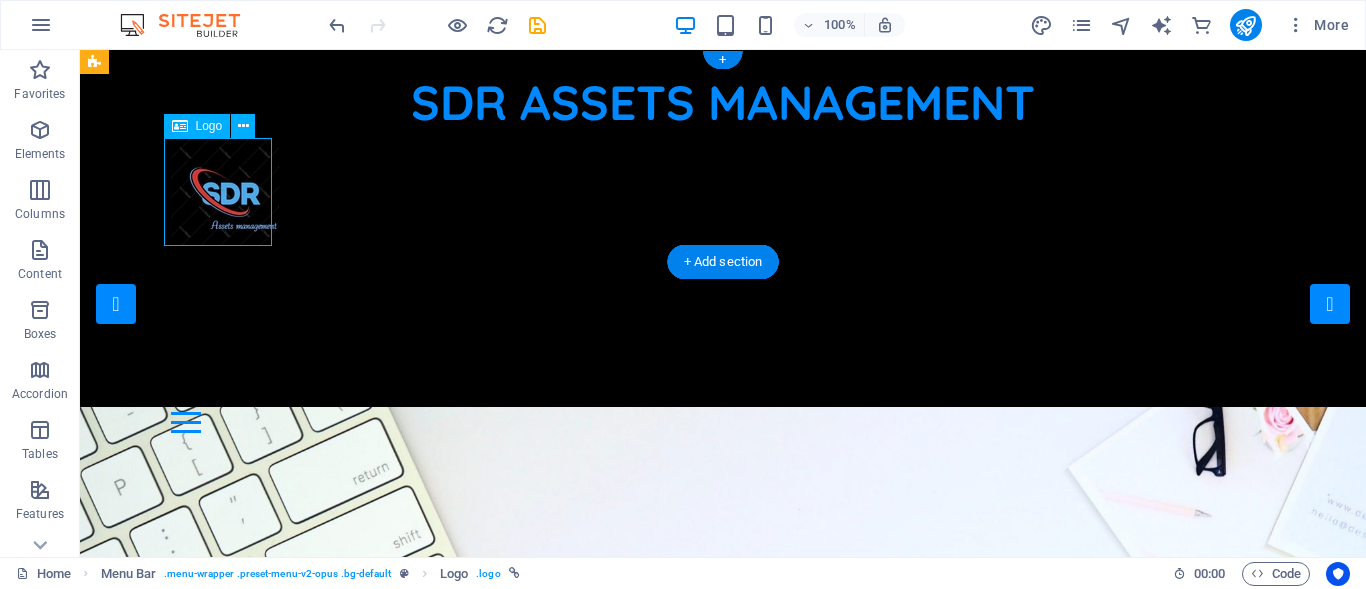 drag, startPoint x: 188, startPoint y: 195, endPoint x: 186, endPoint y: 163, distance: 32.06244 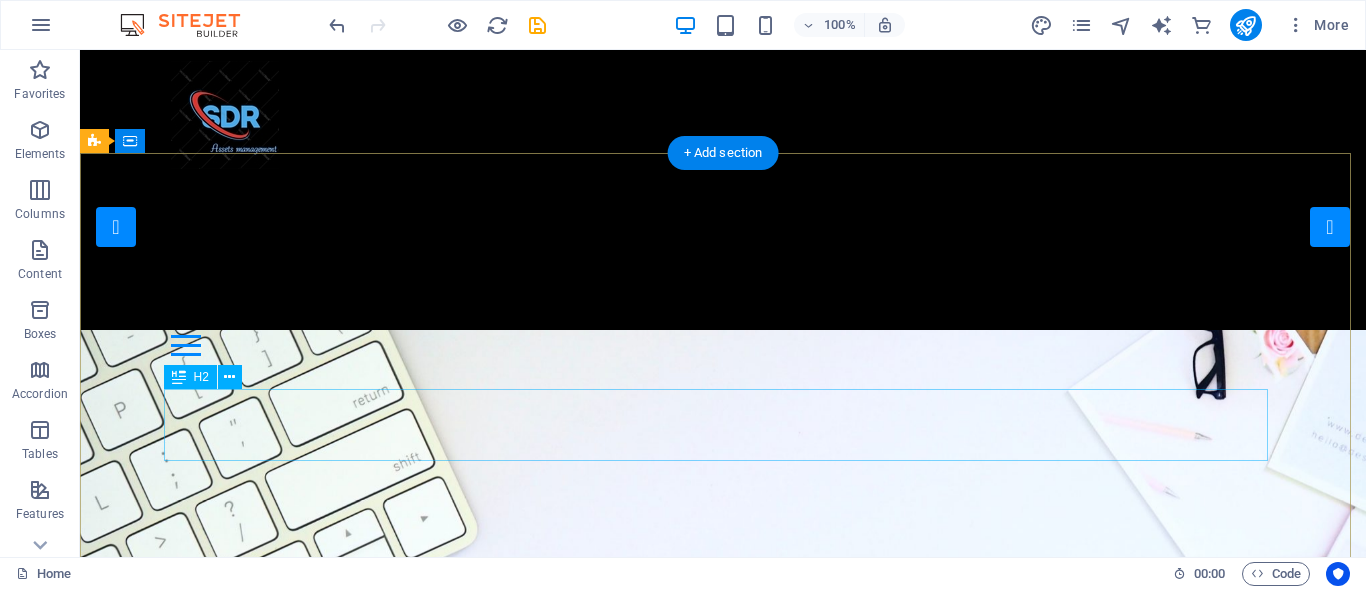 scroll, scrollTop: 0, scrollLeft: 0, axis: both 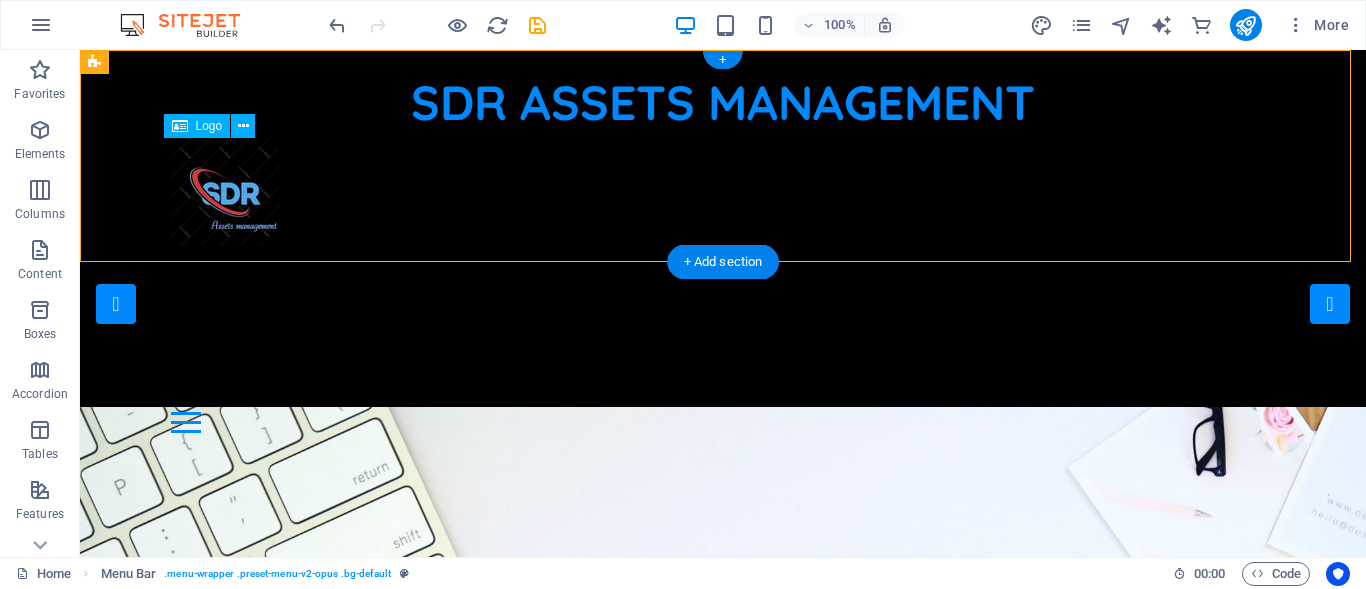 click at bounding box center (723, 192) 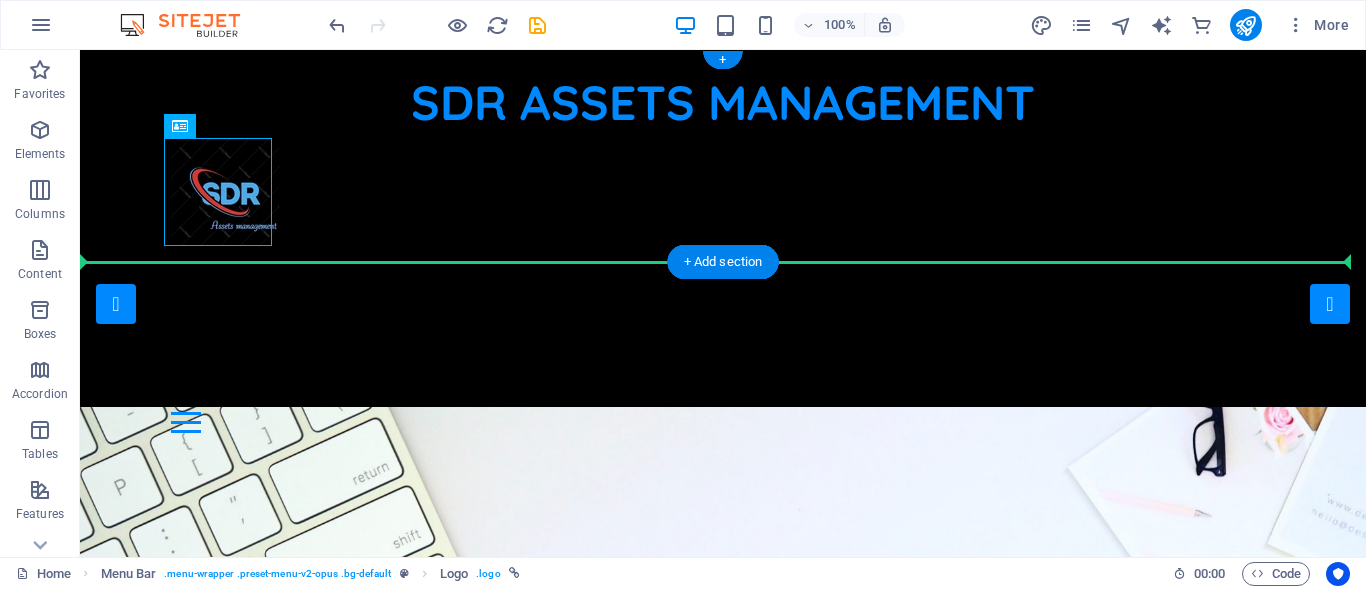 drag, startPoint x: 202, startPoint y: 194, endPoint x: 126, endPoint y: 180, distance: 77.27872 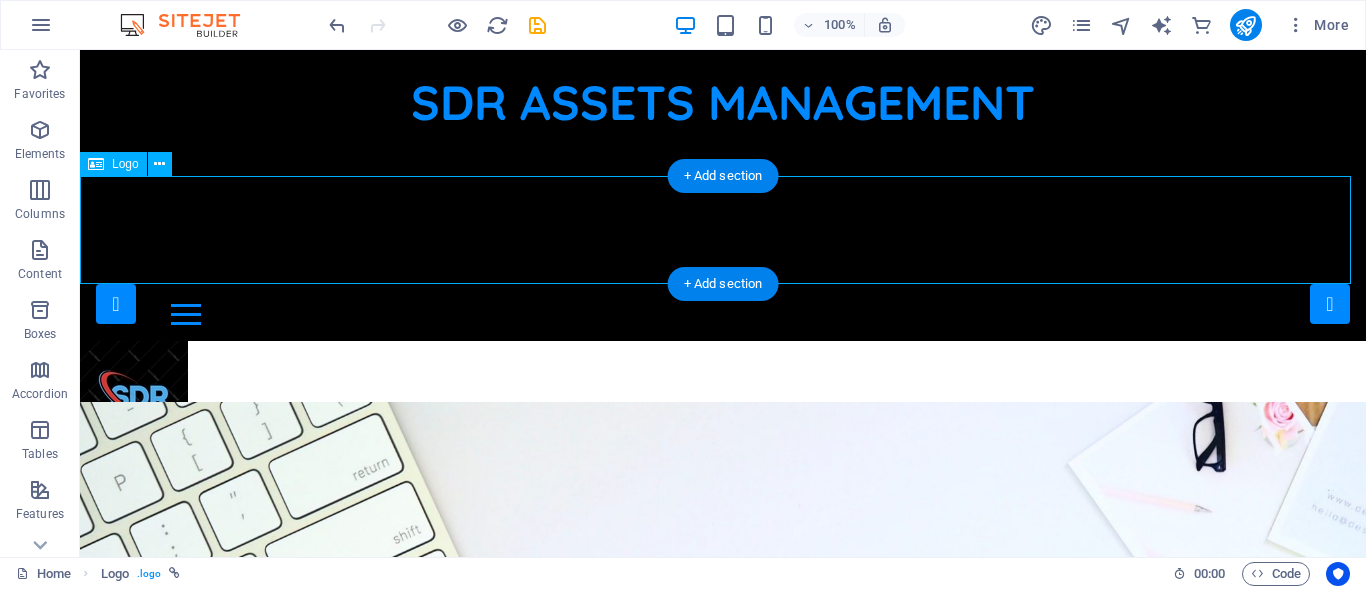 click at bounding box center [723, 395] 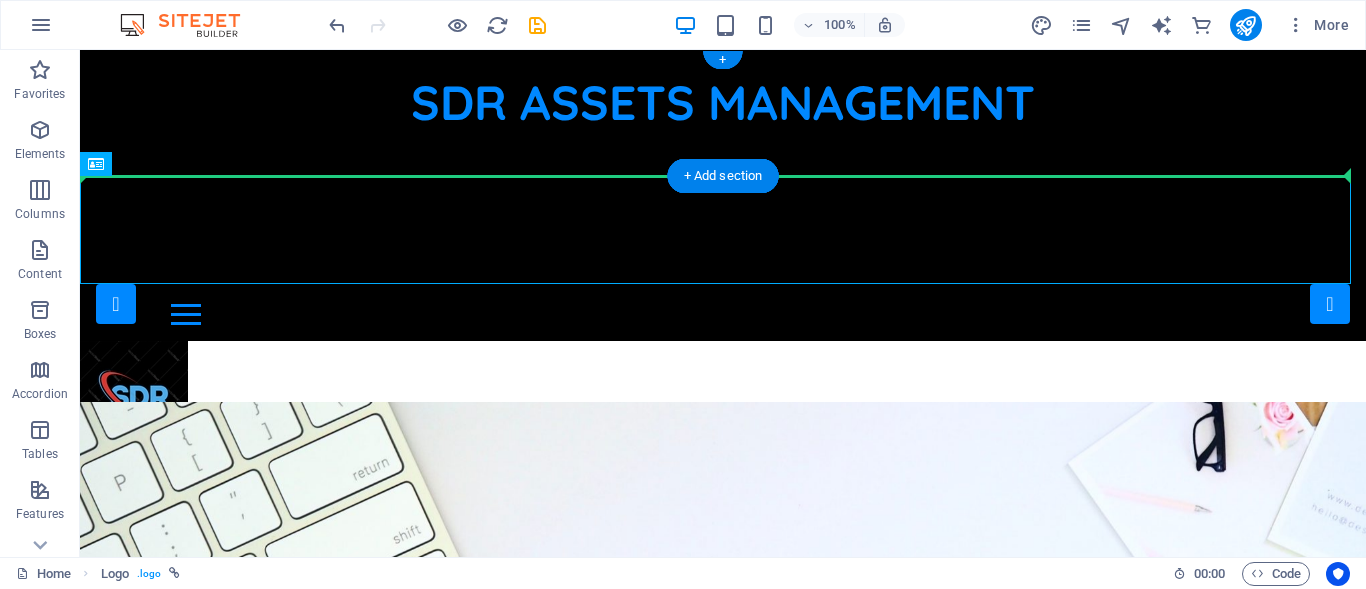 drag, startPoint x: 133, startPoint y: 222, endPoint x: 139, endPoint y: 117, distance: 105.17129 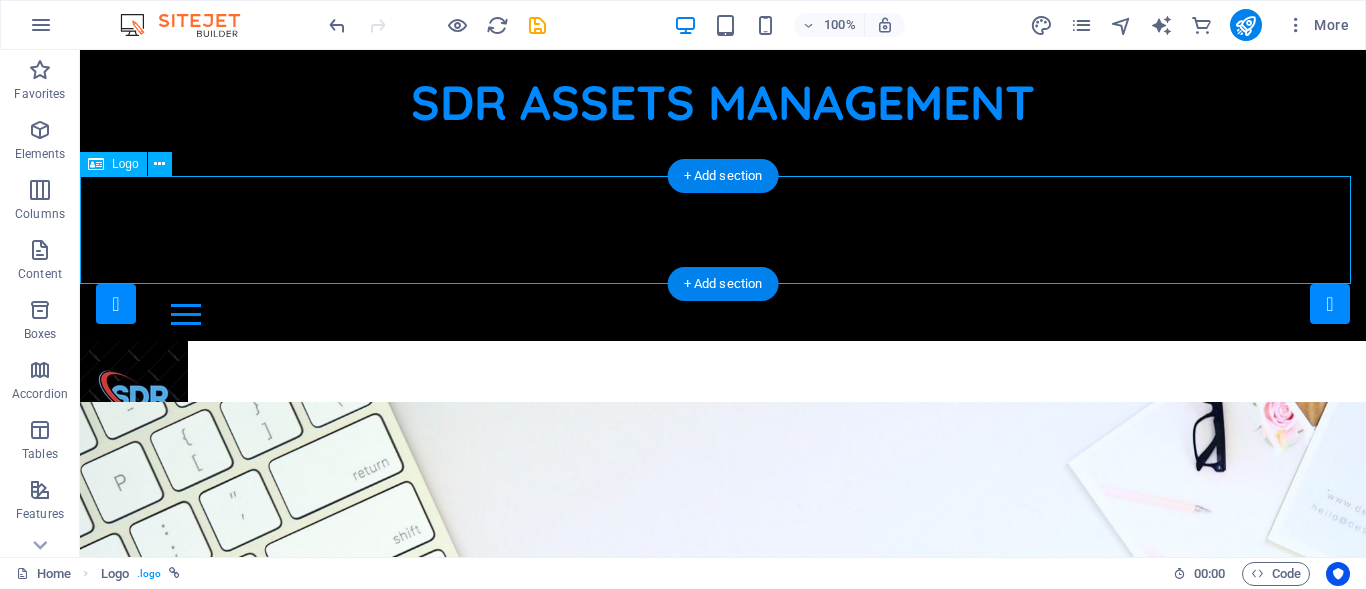 drag, startPoint x: 133, startPoint y: 226, endPoint x: 124, endPoint y: 218, distance: 12.0415945 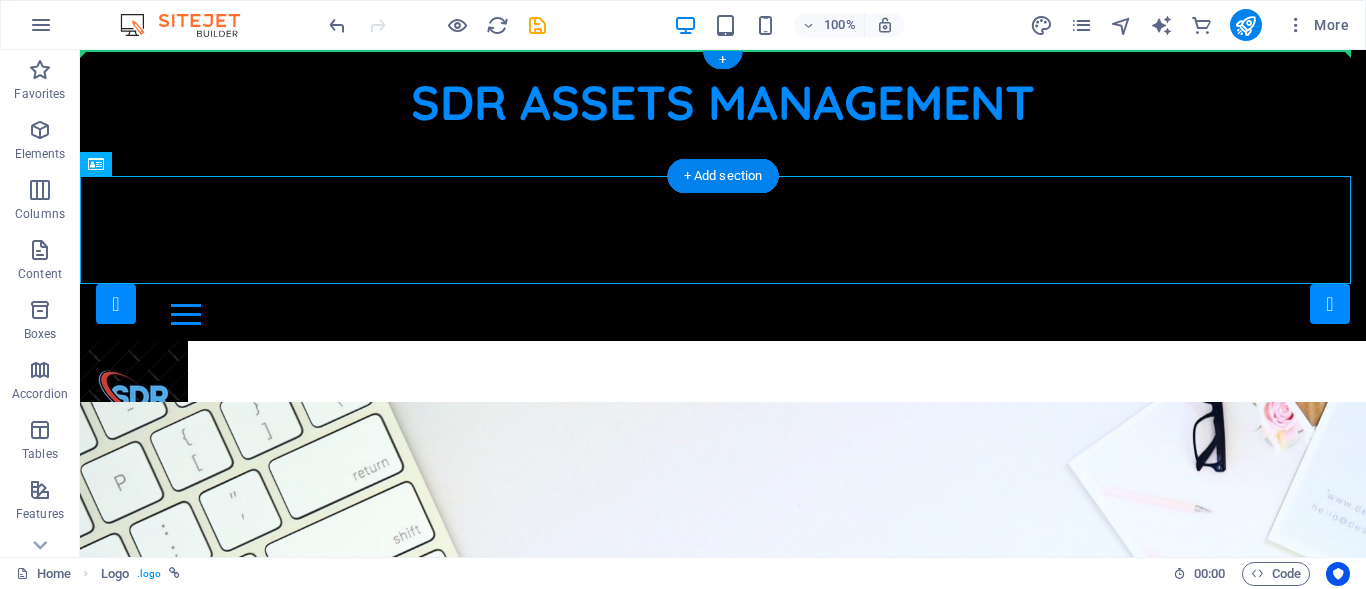 drag, startPoint x: 124, startPoint y: 218, endPoint x: 129, endPoint y: 113, distance: 105.11898 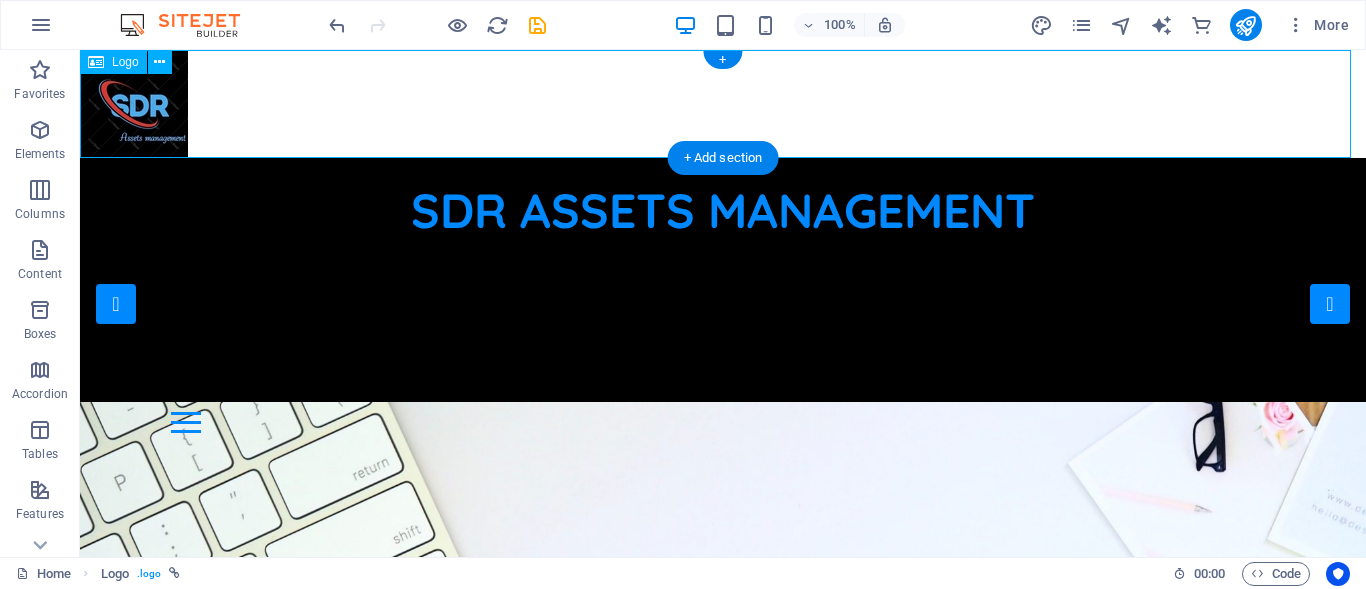 click at bounding box center [723, 104] 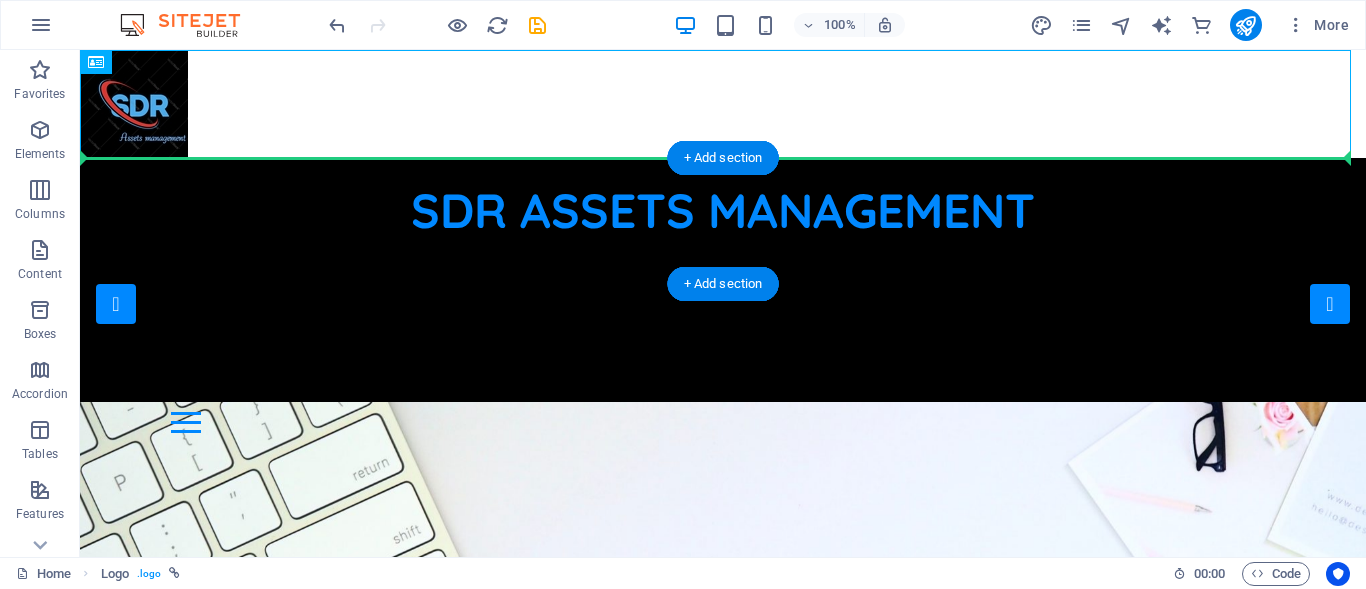 drag, startPoint x: 129, startPoint y: 113, endPoint x: 129, endPoint y: 197, distance: 84 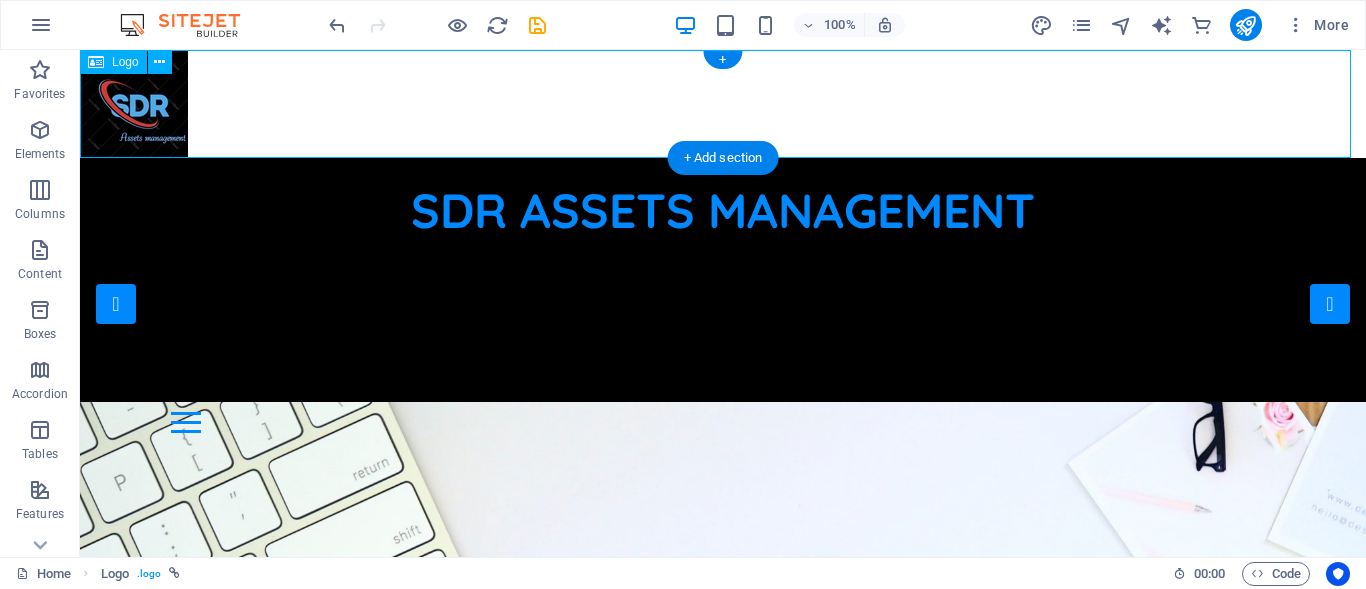 click at bounding box center (723, 104) 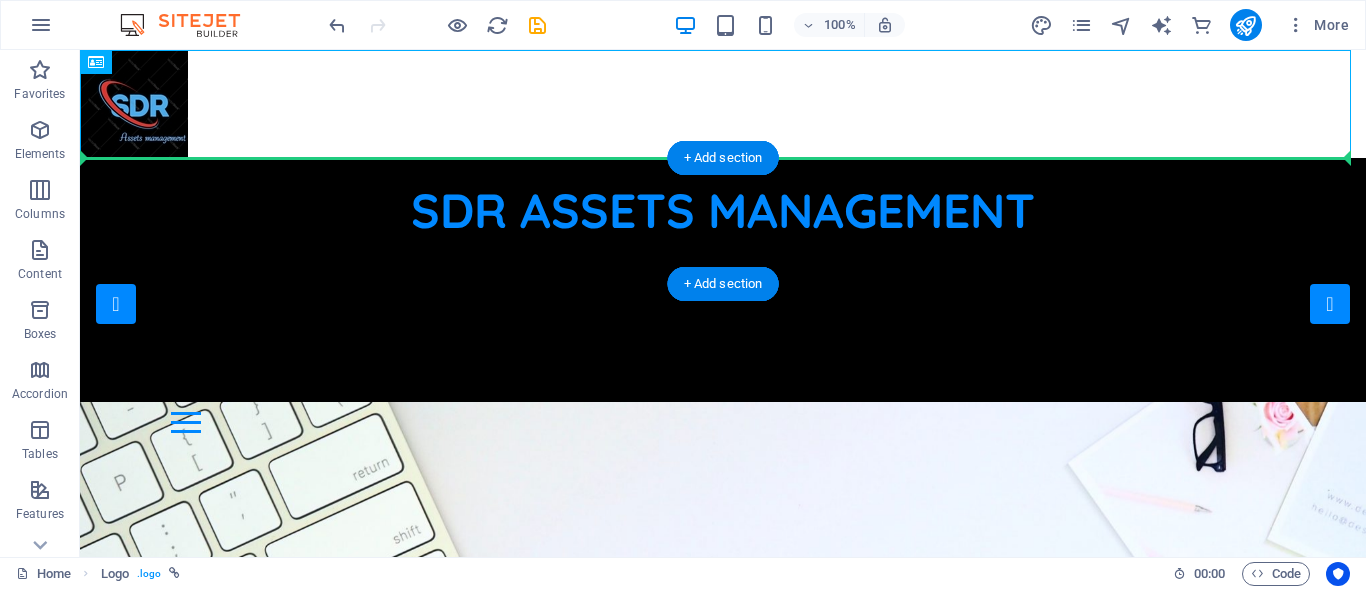 drag, startPoint x: 134, startPoint y: 113, endPoint x: 107, endPoint y: 204, distance: 94.92102 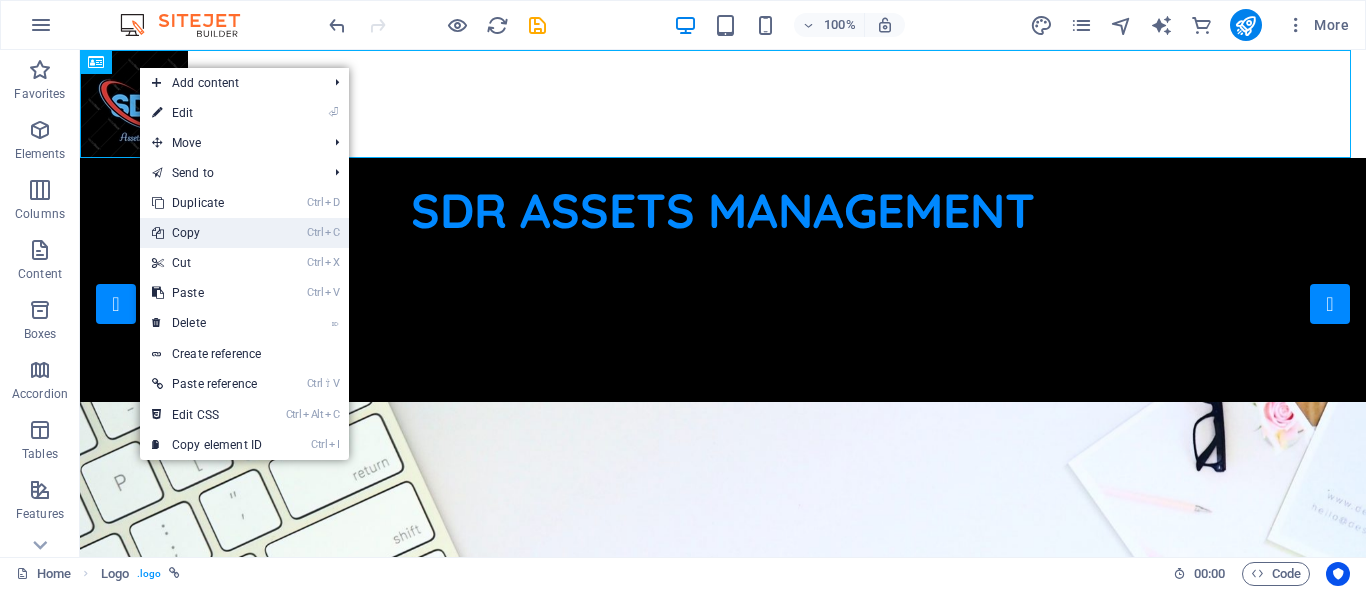 drag, startPoint x: 172, startPoint y: 228, endPoint x: 93, endPoint y: 177, distance: 94.031906 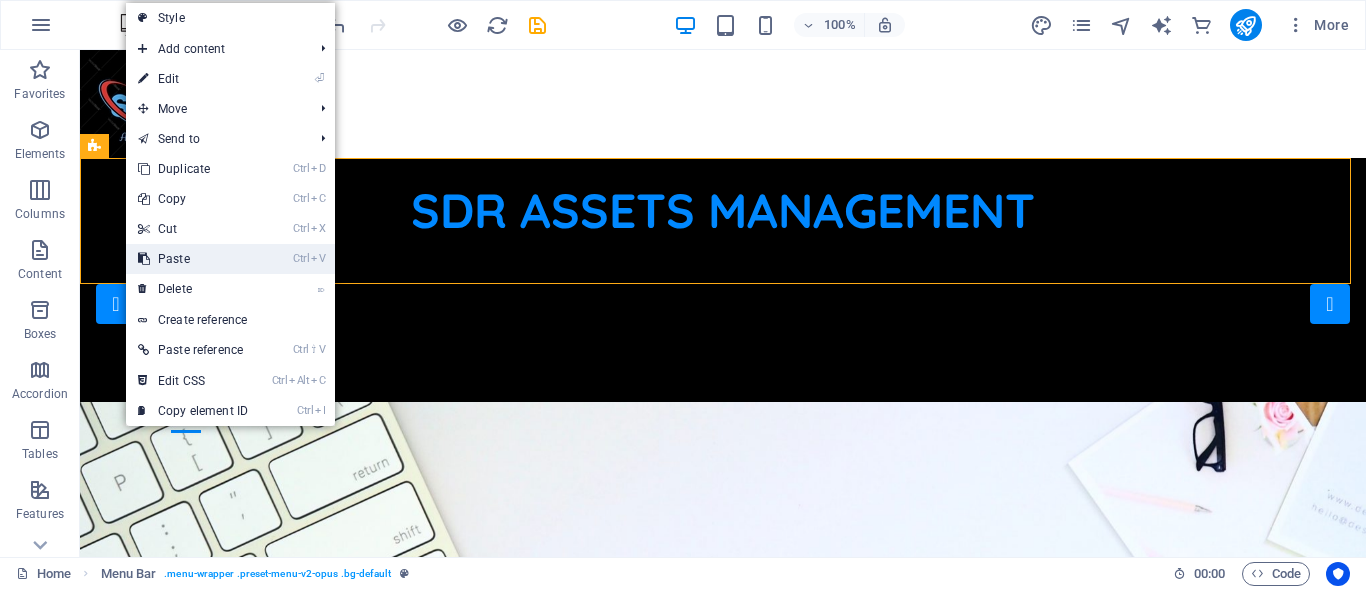 click on "Ctrl V  Paste" at bounding box center [193, 259] 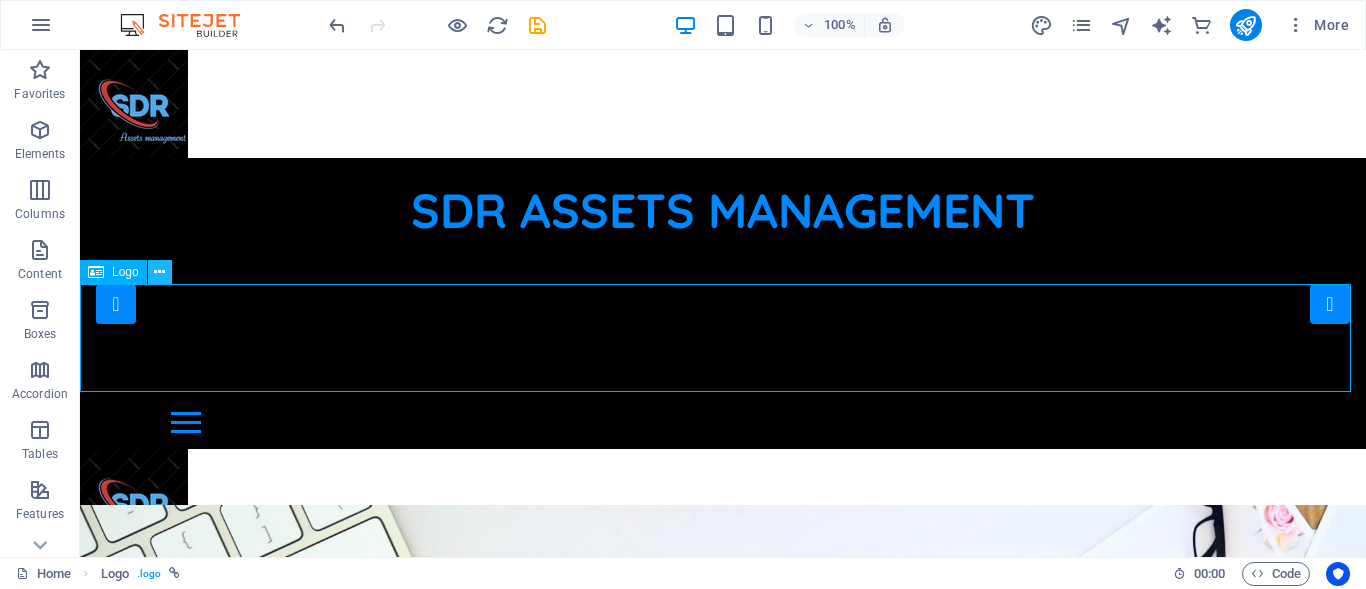 click at bounding box center [159, 272] 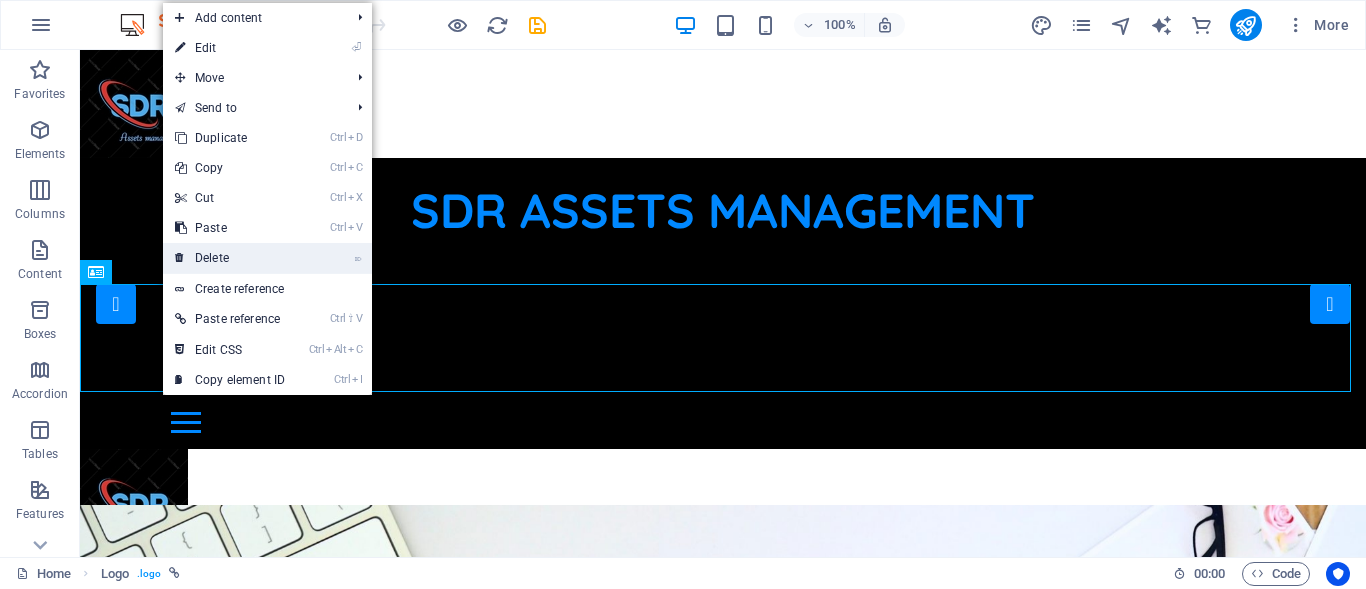 click on "⌦  Delete" at bounding box center [230, 258] 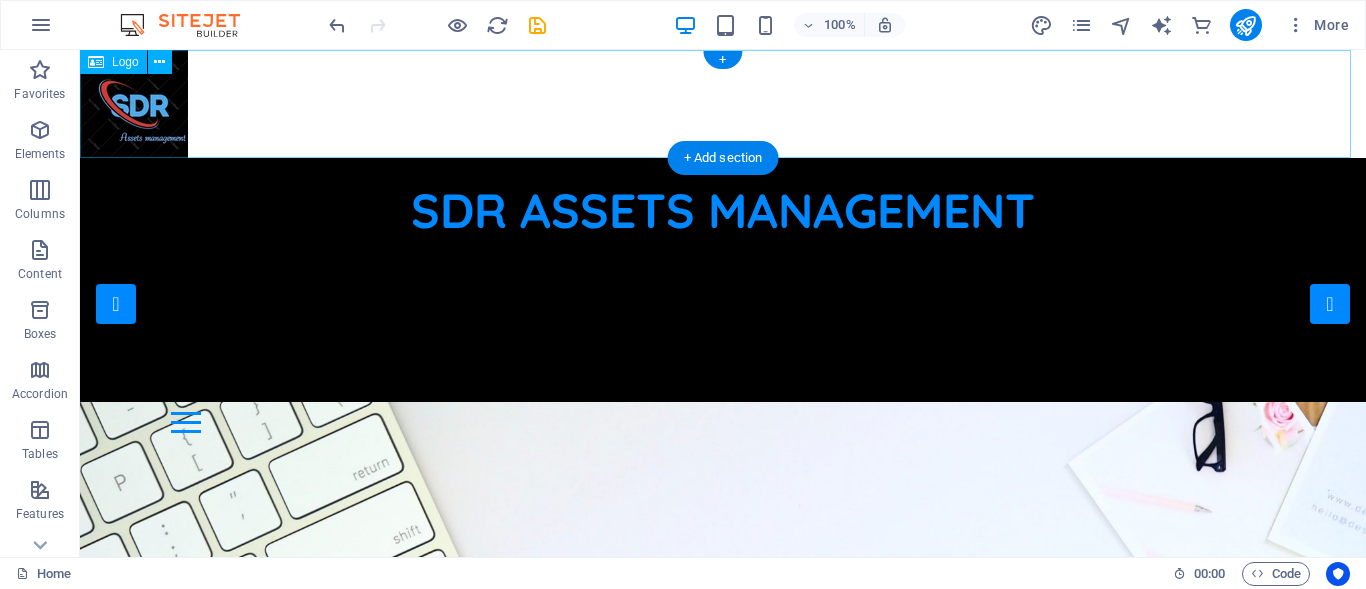 click at bounding box center (723, 104) 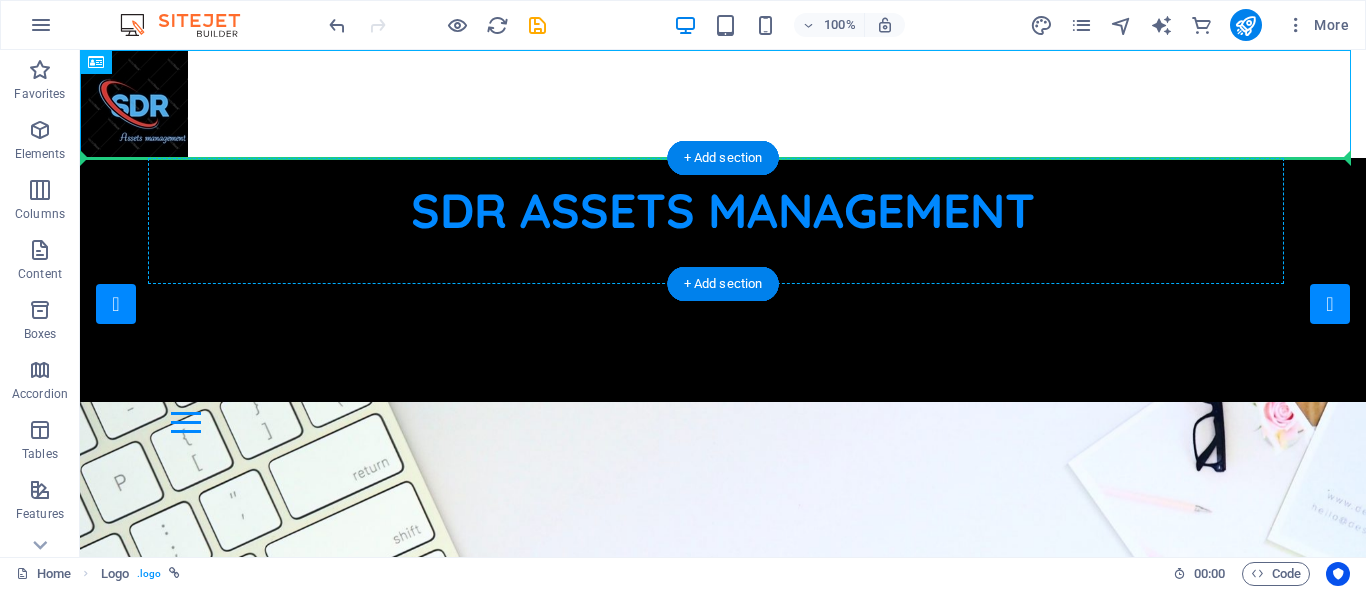 drag, startPoint x: 166, startPoint y: 85, endPoint x: 237, endPoint y: 208, distance: 142.02112 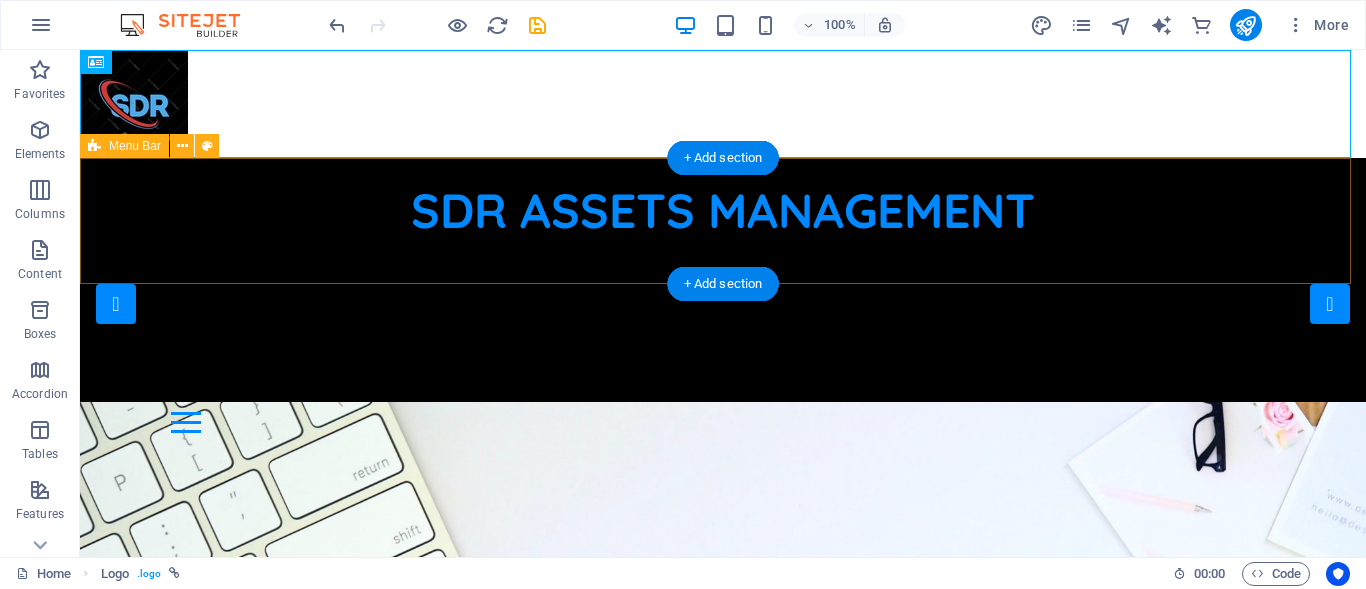 click on "SDR ASSETS MANAGEMENT Home Our Jobs Partners Testimonials Blog Contact" at bounding box center [723, 303] 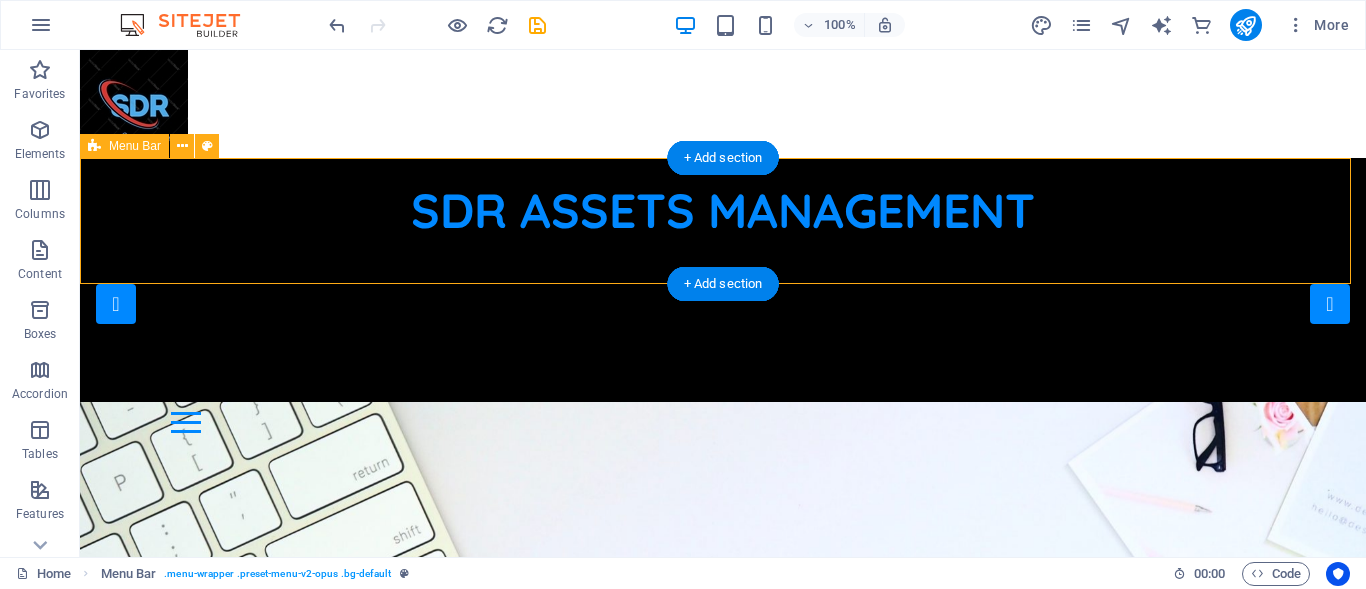 click on "SDR ASSETS MANAGEMENT Home Our Jobs Partners Testimonials Blog Contact" at bounding box center [723, 303] 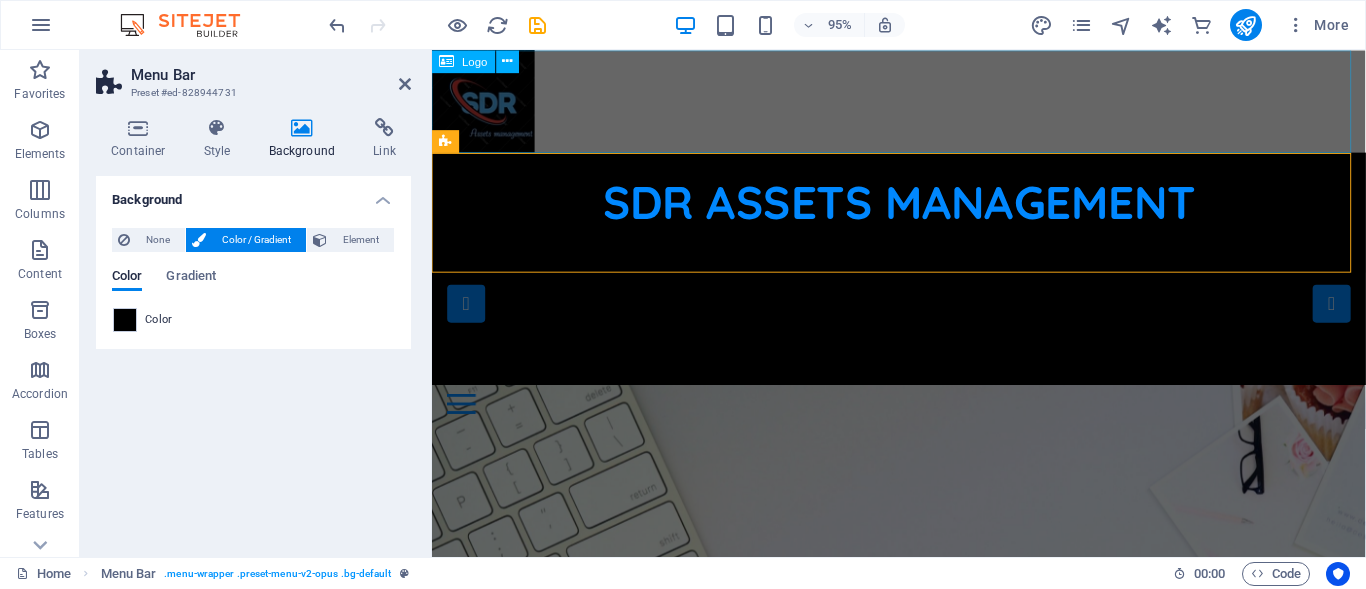 click at bounding box center (923, 104) 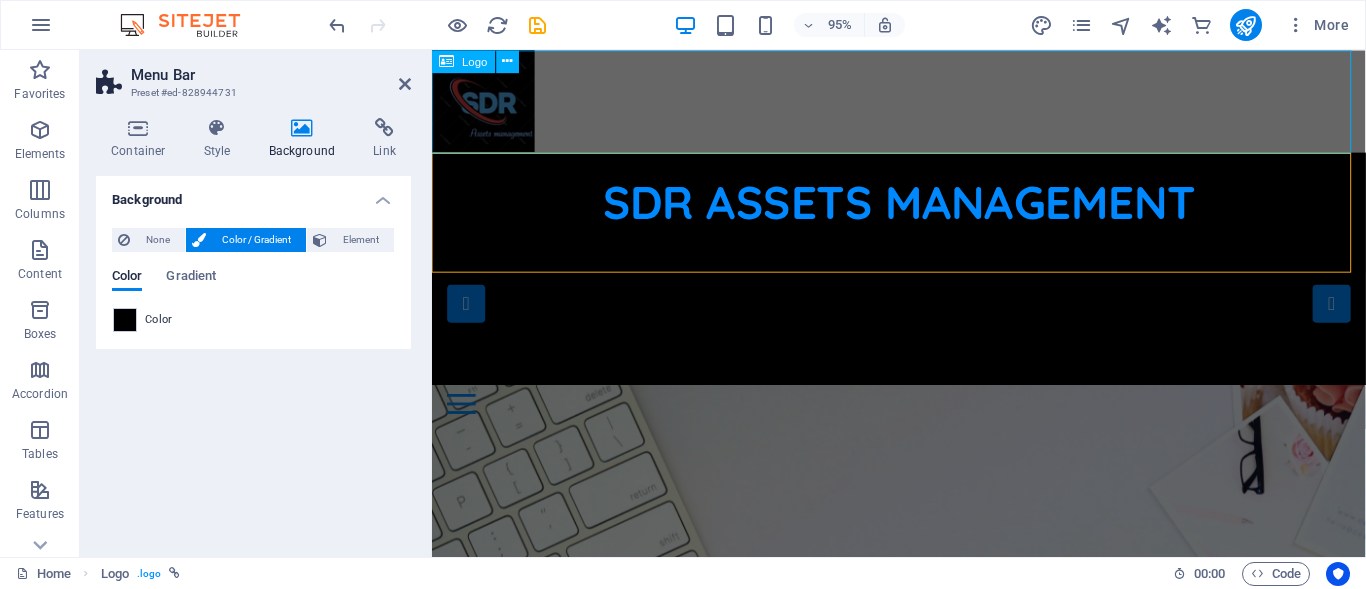 click at bounding box center [923, 104] 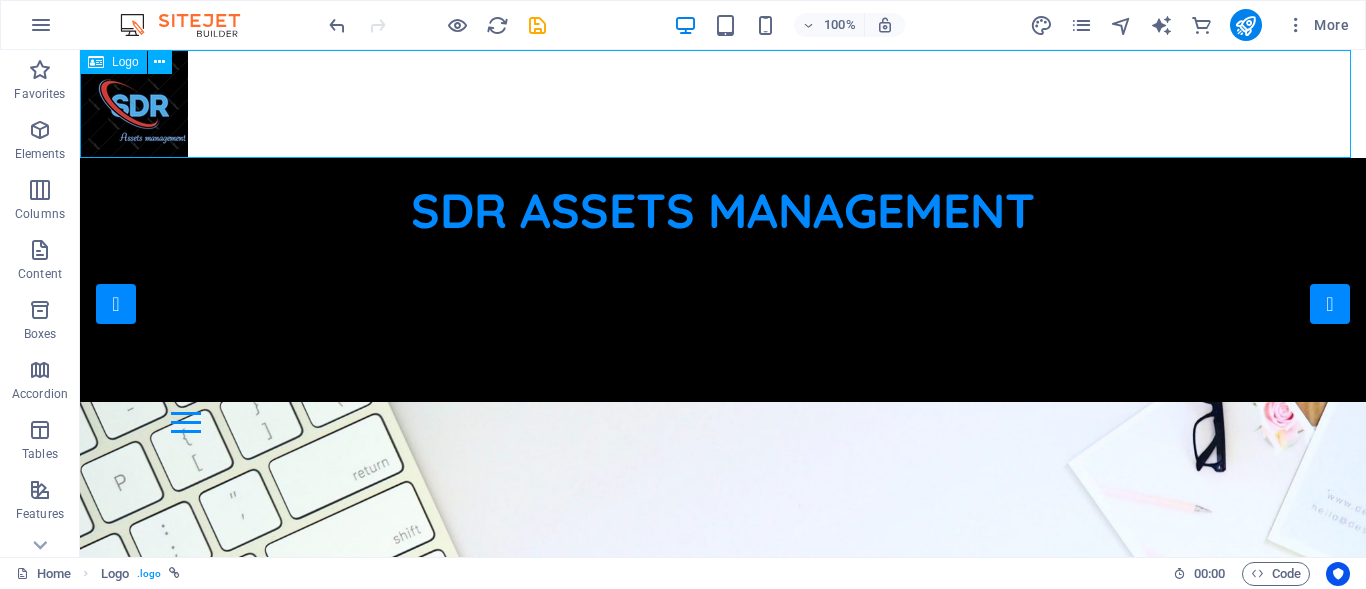 click at bounding box center (723, 104) 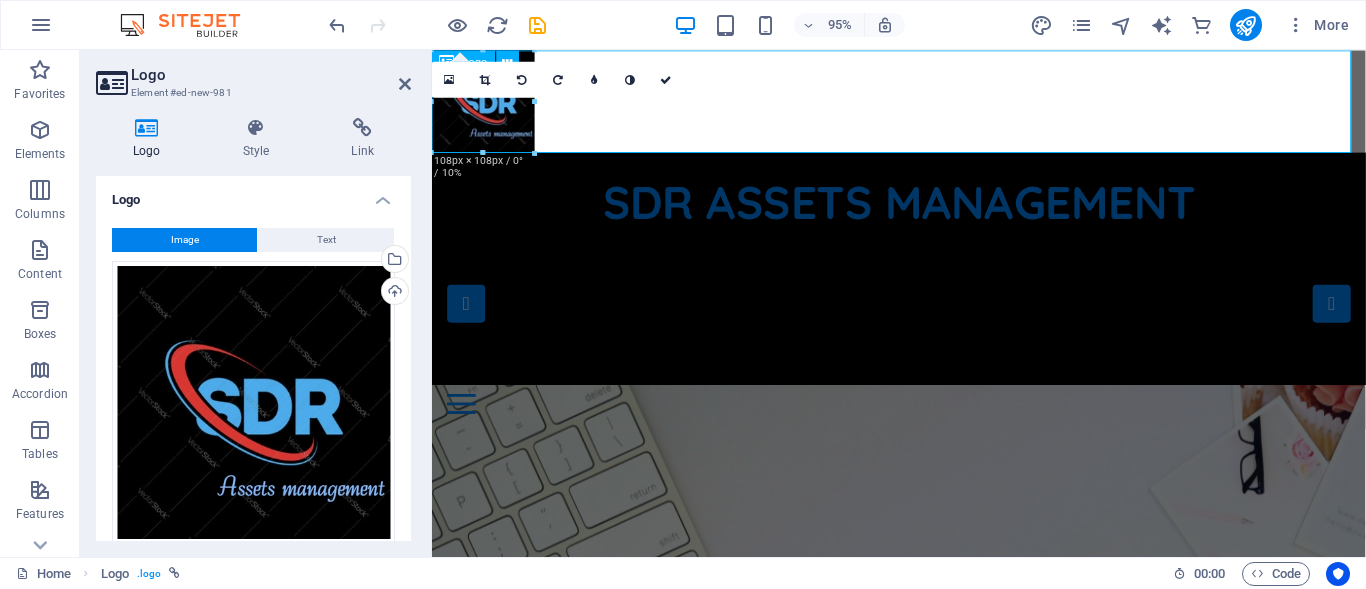 click at bounding box center [923, 104] 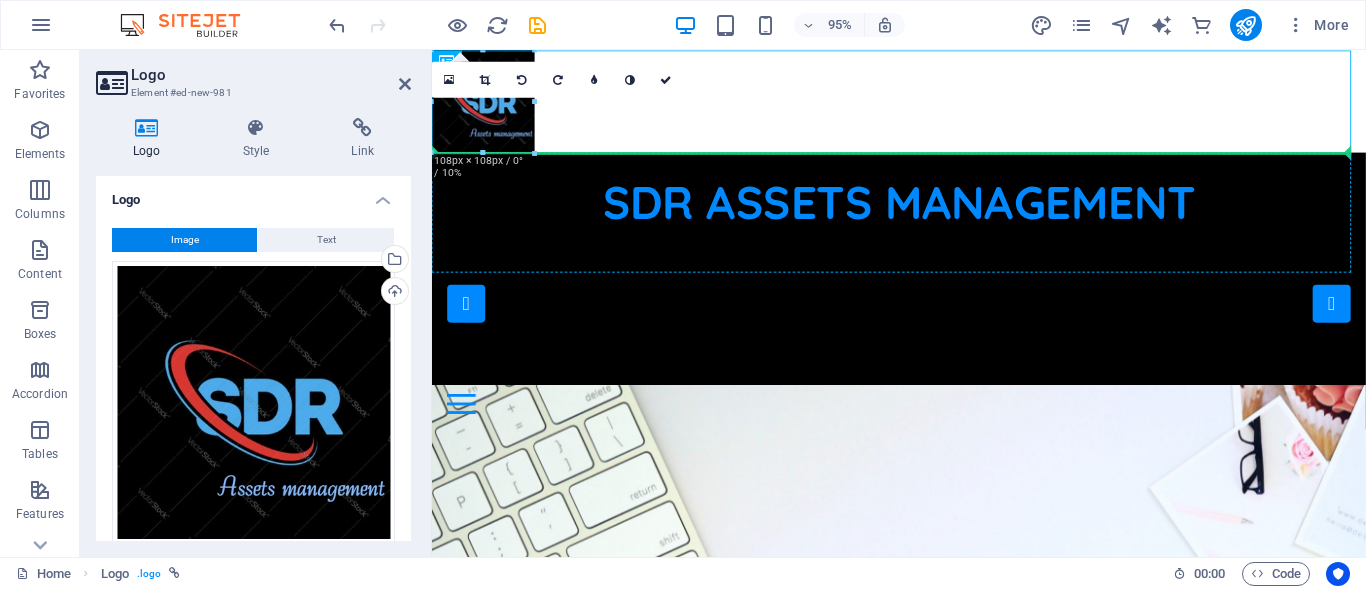 drag, startPoint x: 495, startPoint y: 123, endPoint x: 495, endPoint y: 214, distance: 91 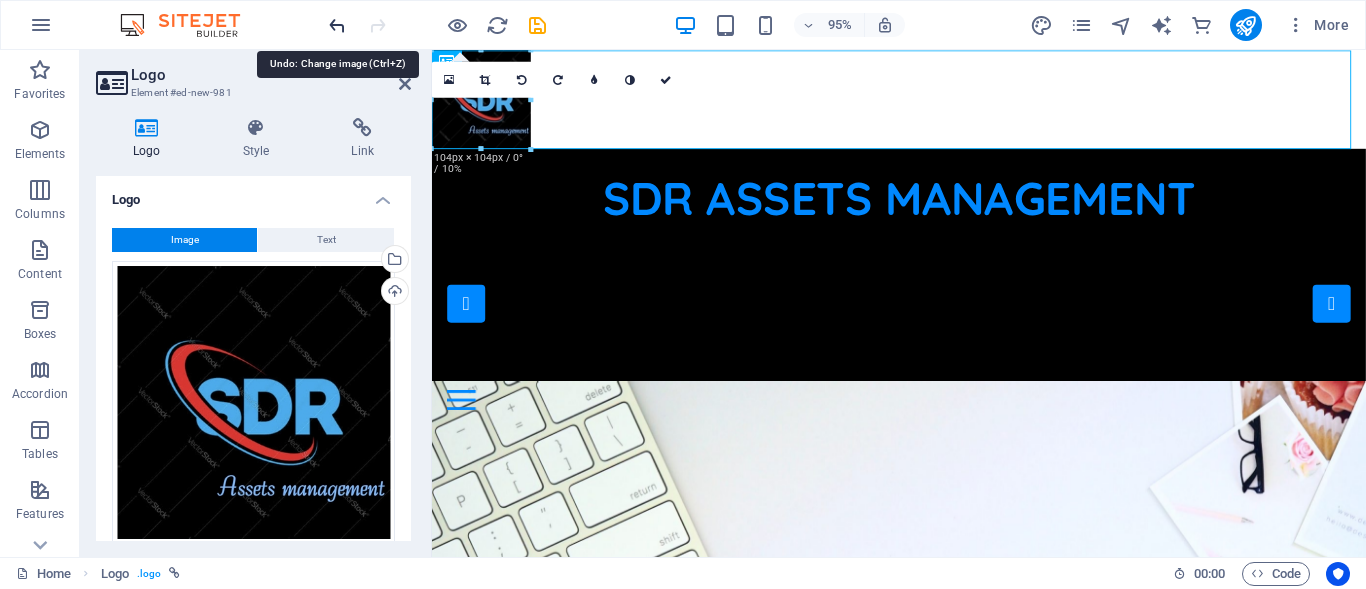 click at bounding box center (337, 25) 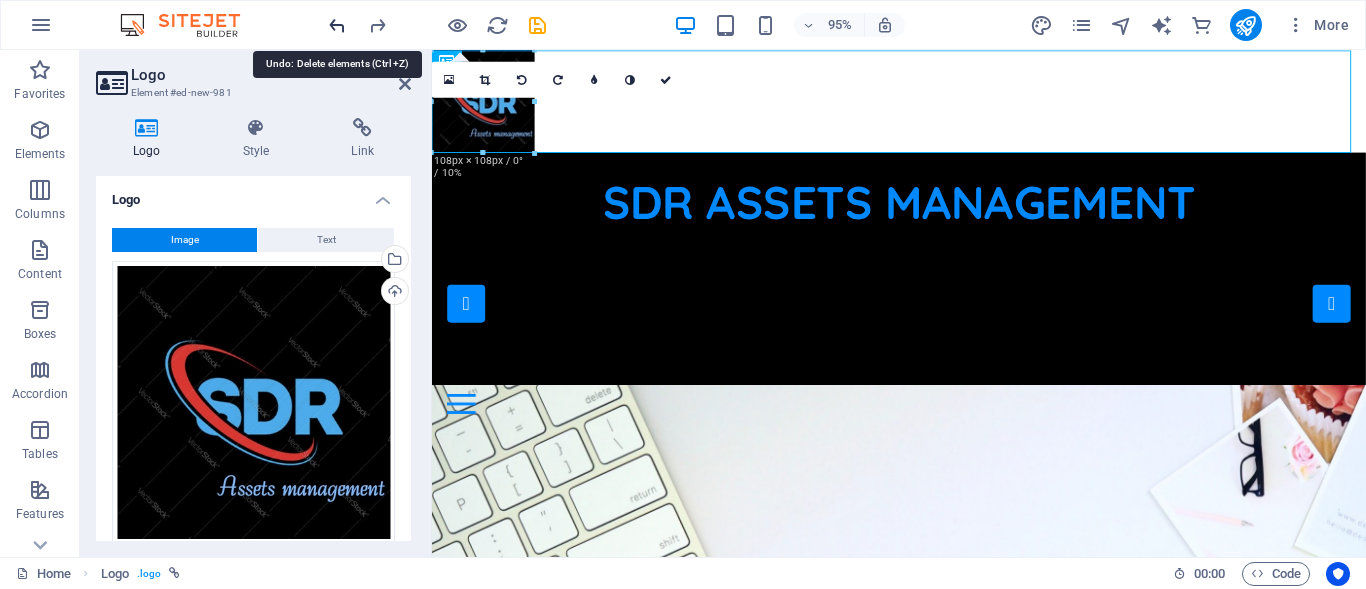 click at bounding box center (337, 25) 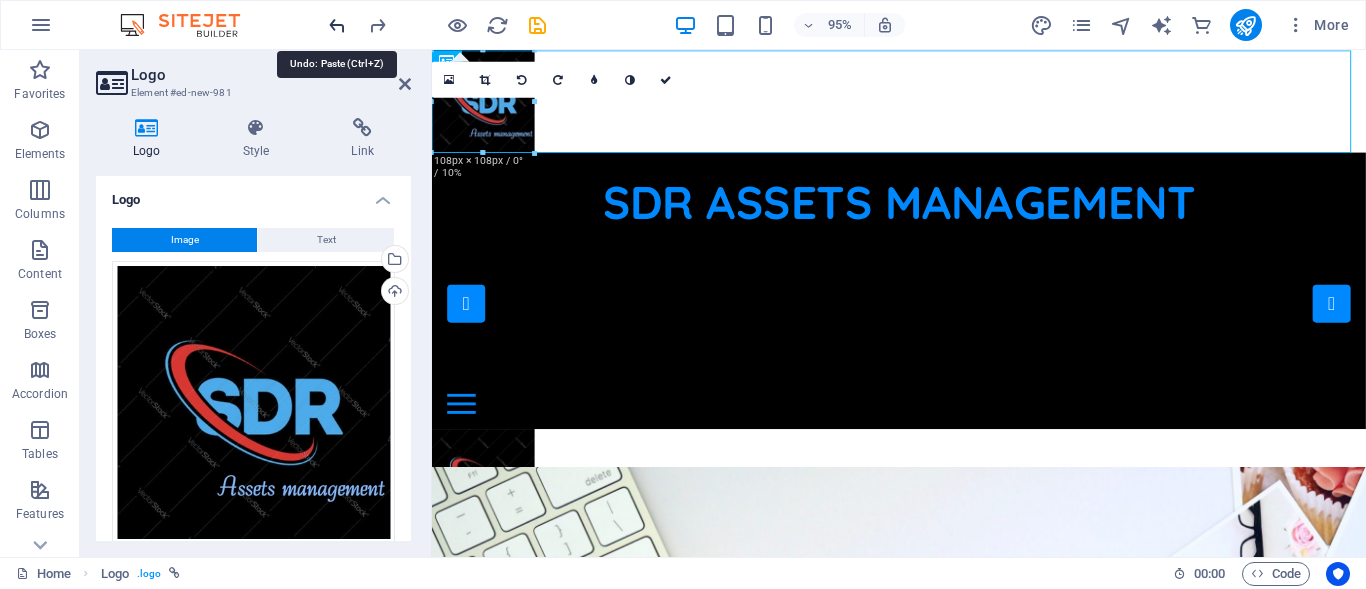 click at bounding box center (337, 25) 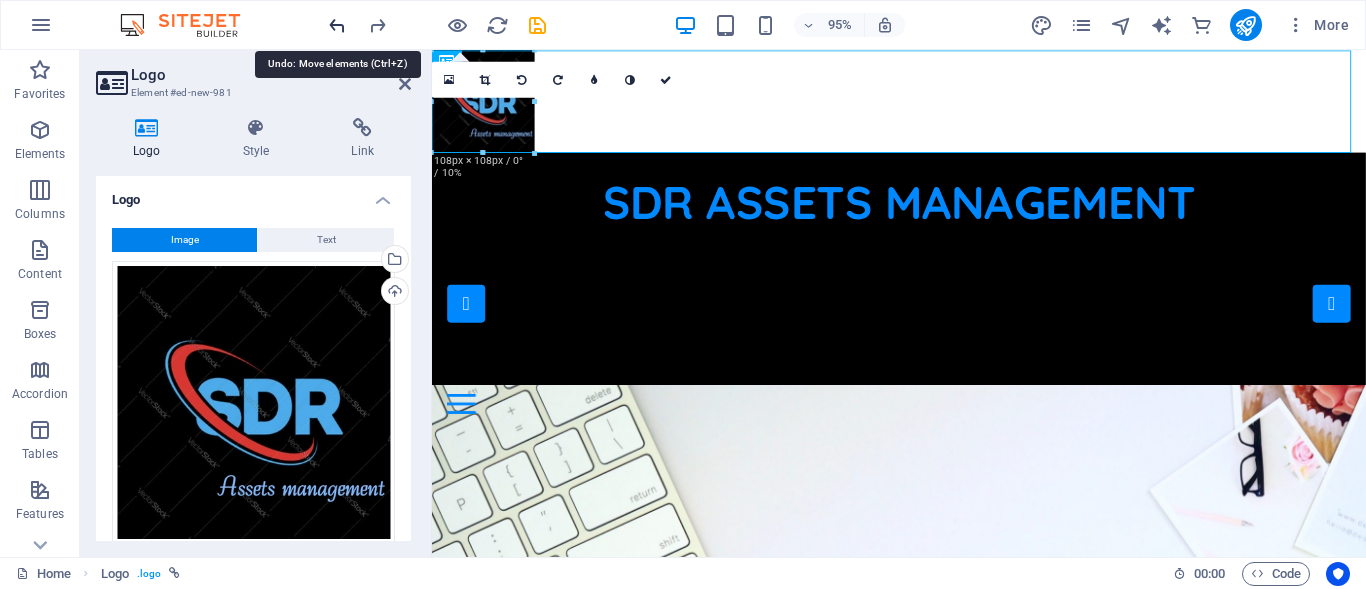 click at bounding box center (337, 25) 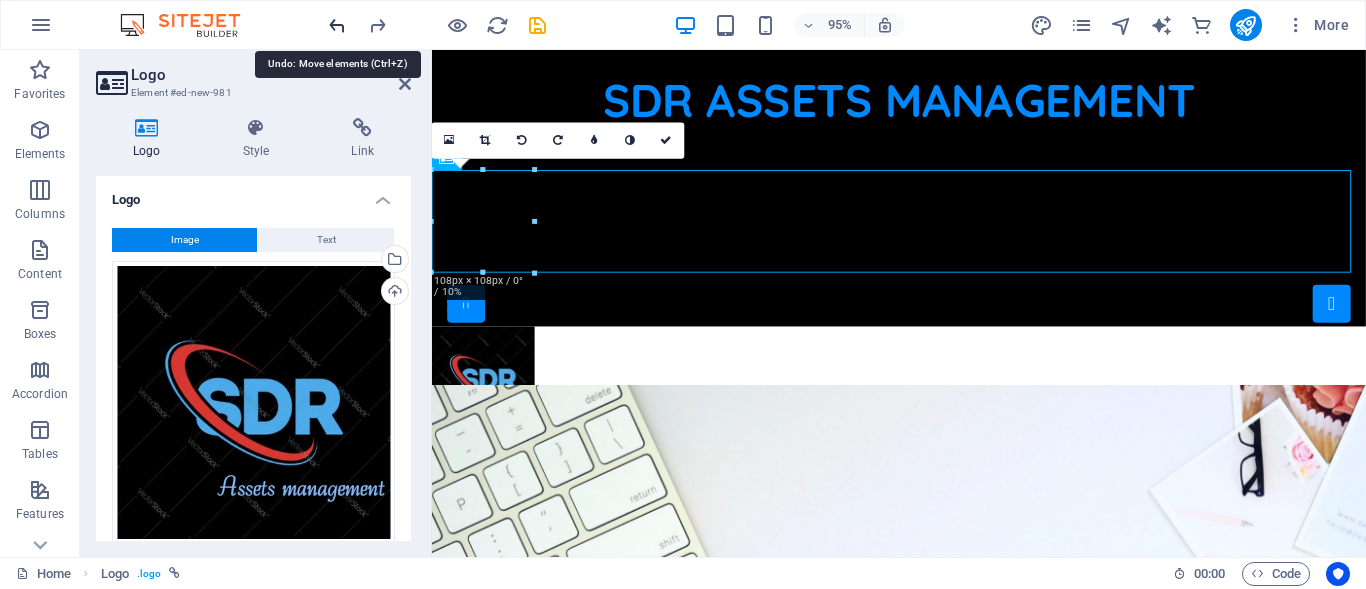 click at bounding box center [337, 25] 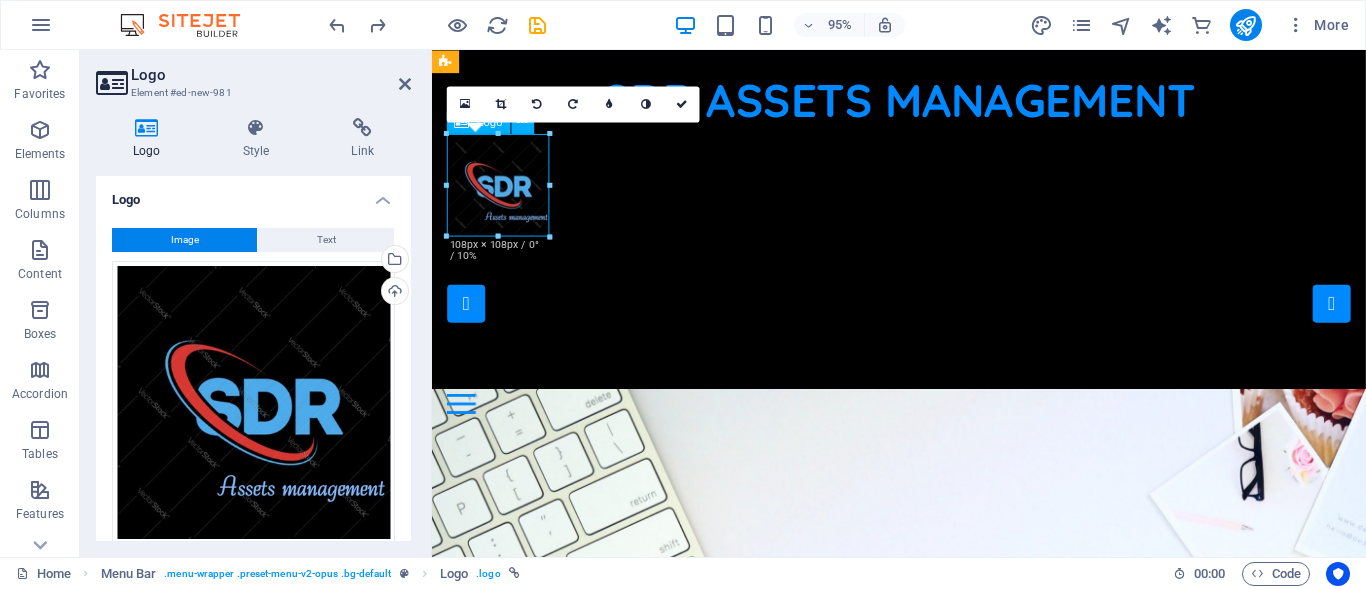 drag, startPoint x: 502, startPoint y: 241, endPoint x: 502, endPoint y: 199, distance: 42 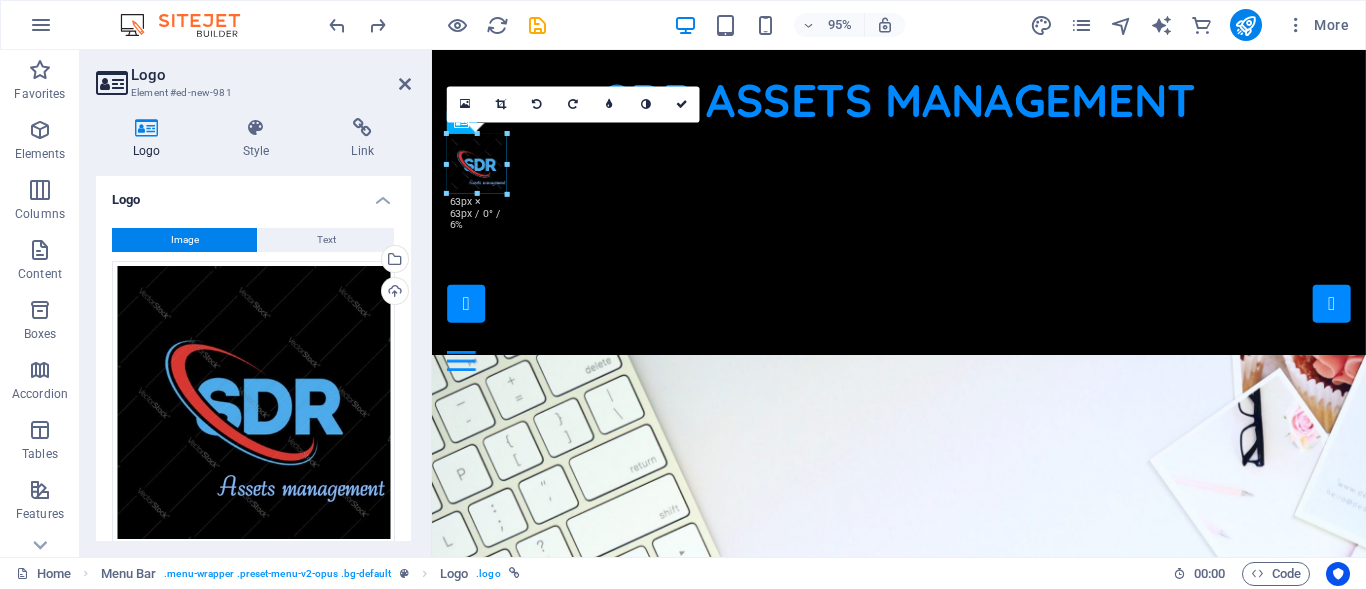 drag, startPoint x: 548, startPoint y: 186, endPoint x: 72, endPoint y: 132, distance: 479.05322 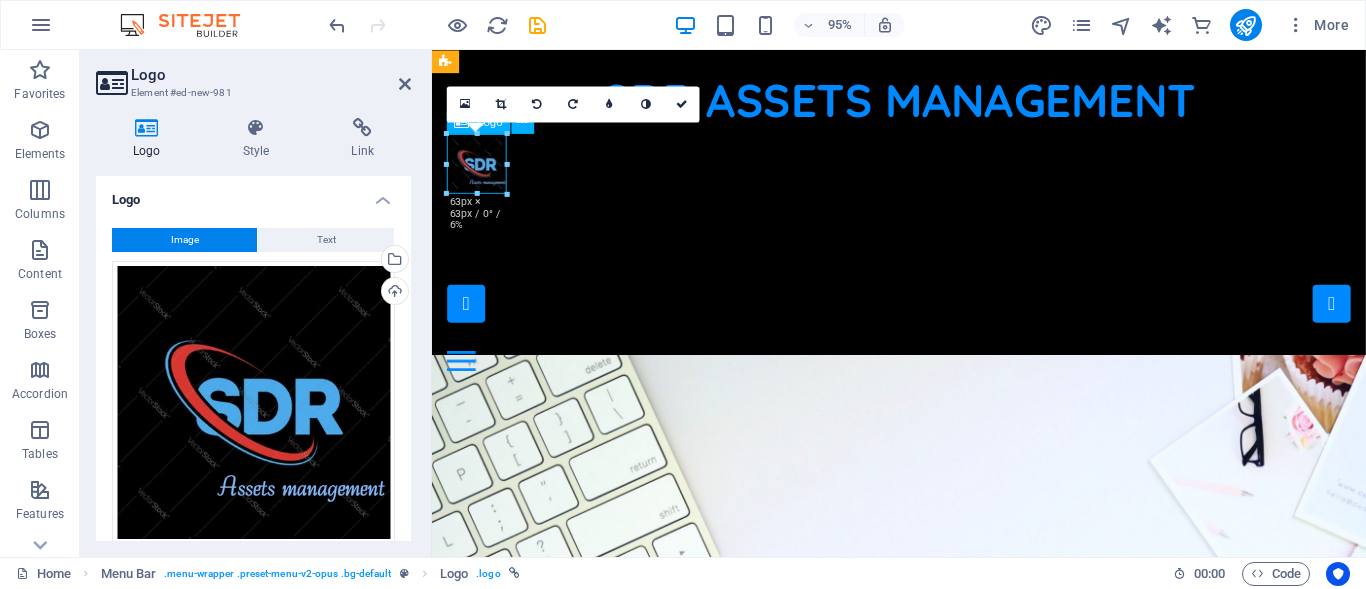 drag, startPoint x: 474, startPoint y: 196, endPoint x: 475, endPoint y: 169, distance: 27.018513 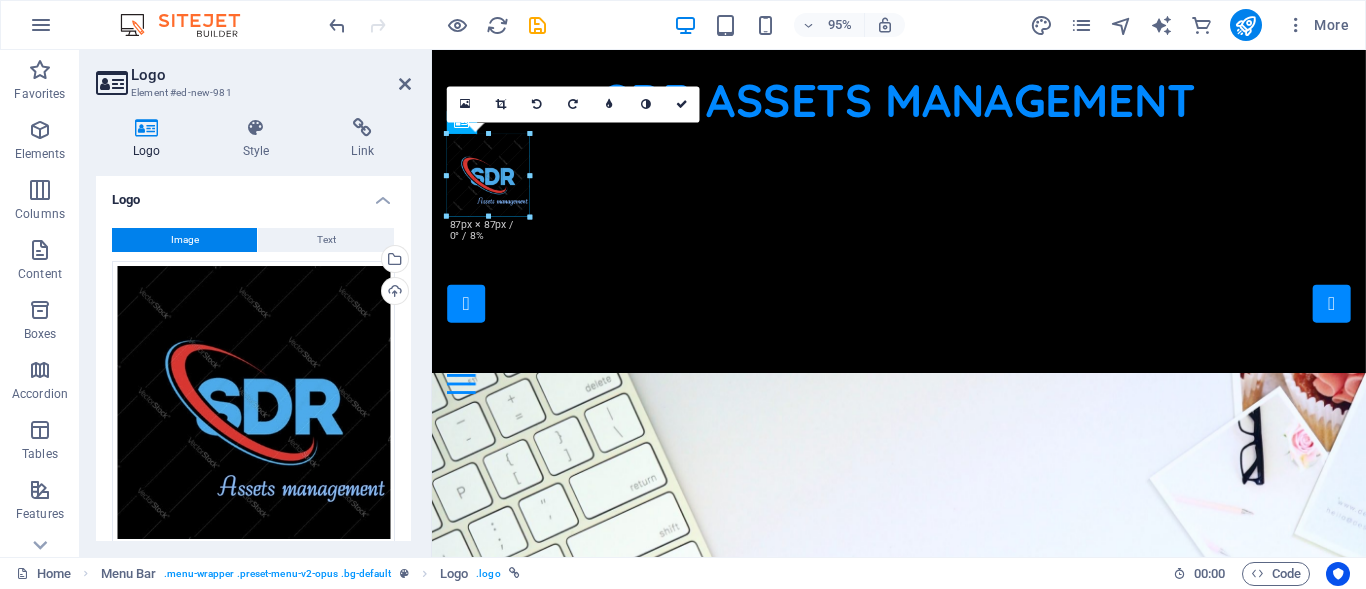 drag, startPoint x: 474, startPoint y: 192, endPoint x: 512, endPoint y: 221, distance: 47.801674 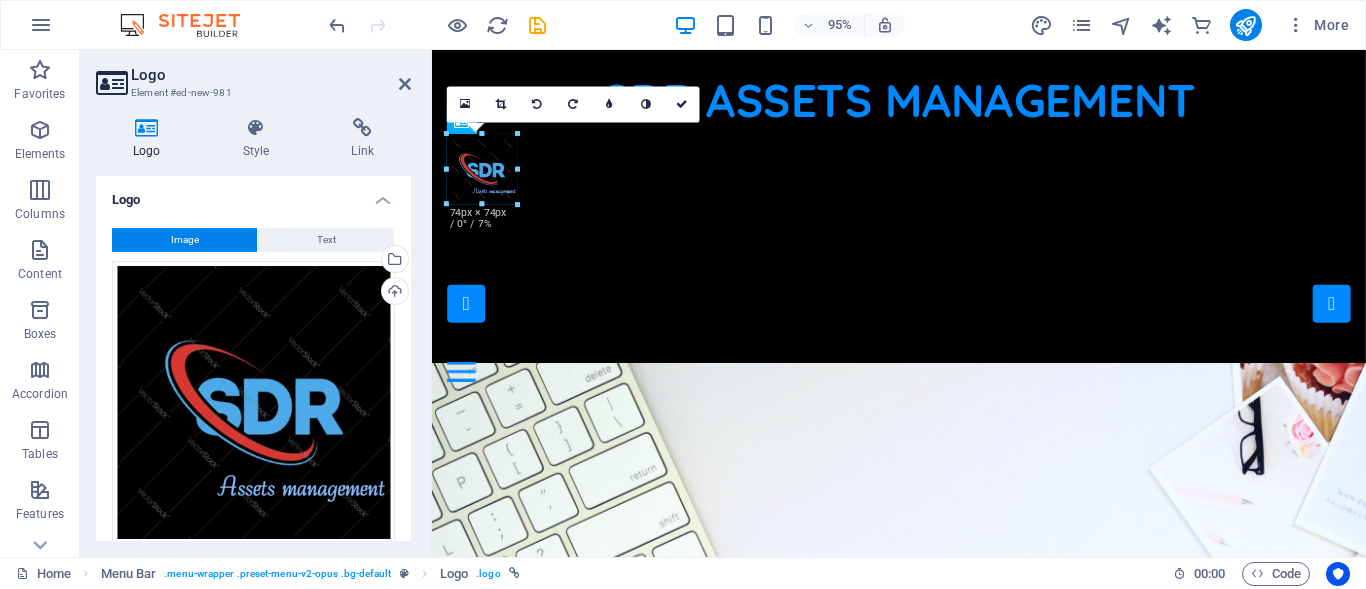 drag, startPoint x: 532, startPoint y: 175, endPoint x: 513, endPoint y: 199, distance: 30.610456 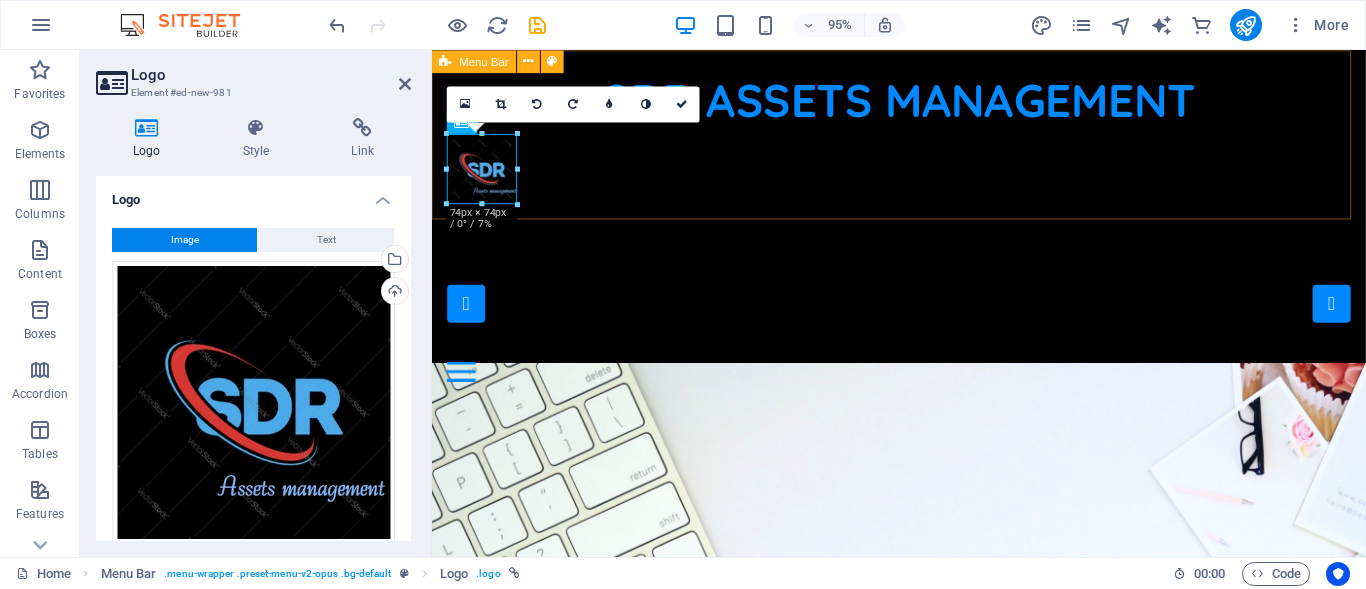 click on "SDR ASSETS MANAGEMENT Home Our Jobs Partners Testimonials Blog Contact" at bounding box center (923, 232) 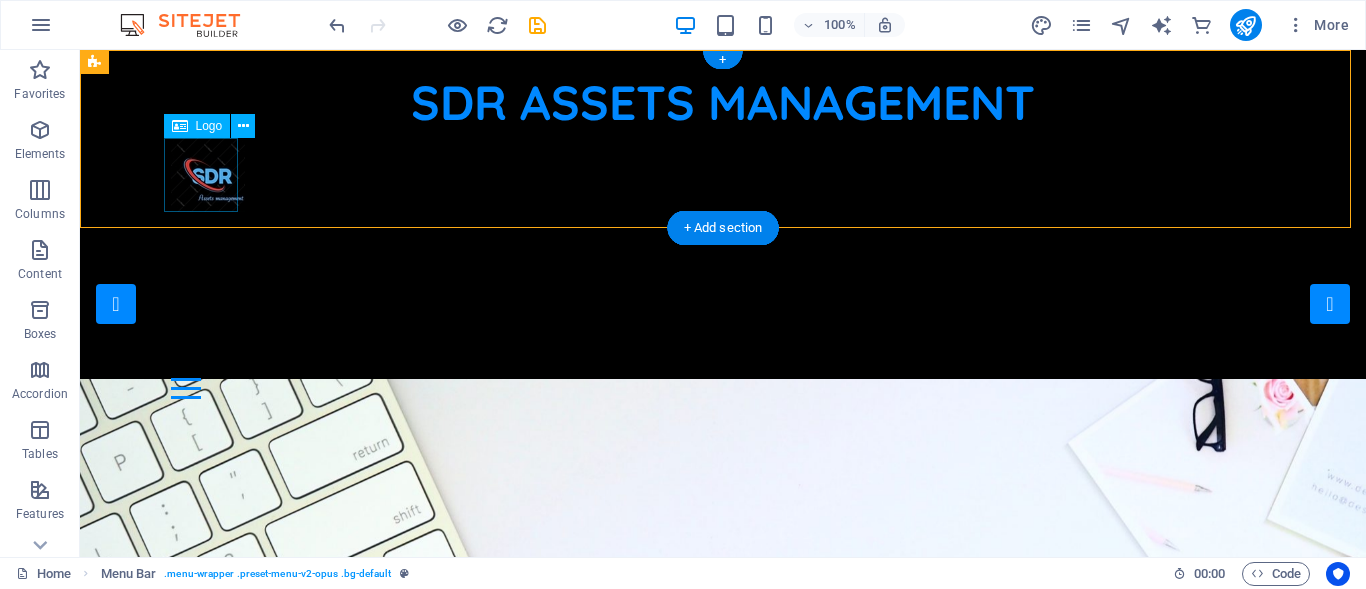 click at bounding box center [723, 175] 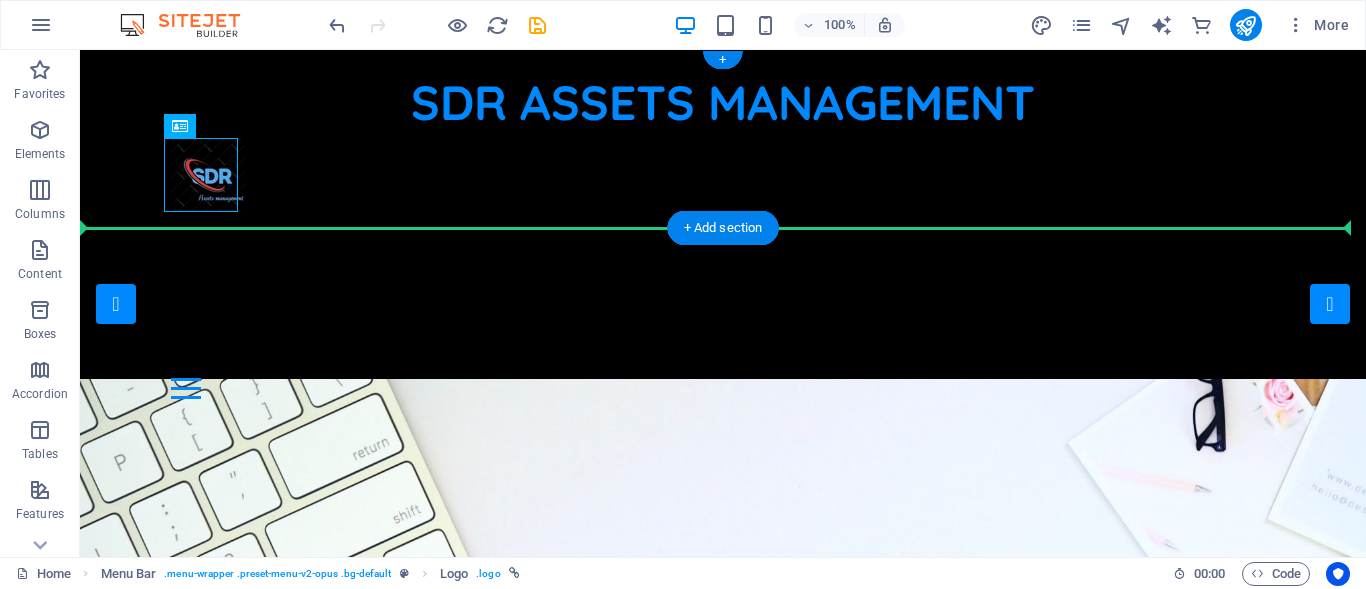 drag, startPoint x: 198, startPoint y: 167, endPoint x: 110, endPoint y: 159, distance: 88.362885 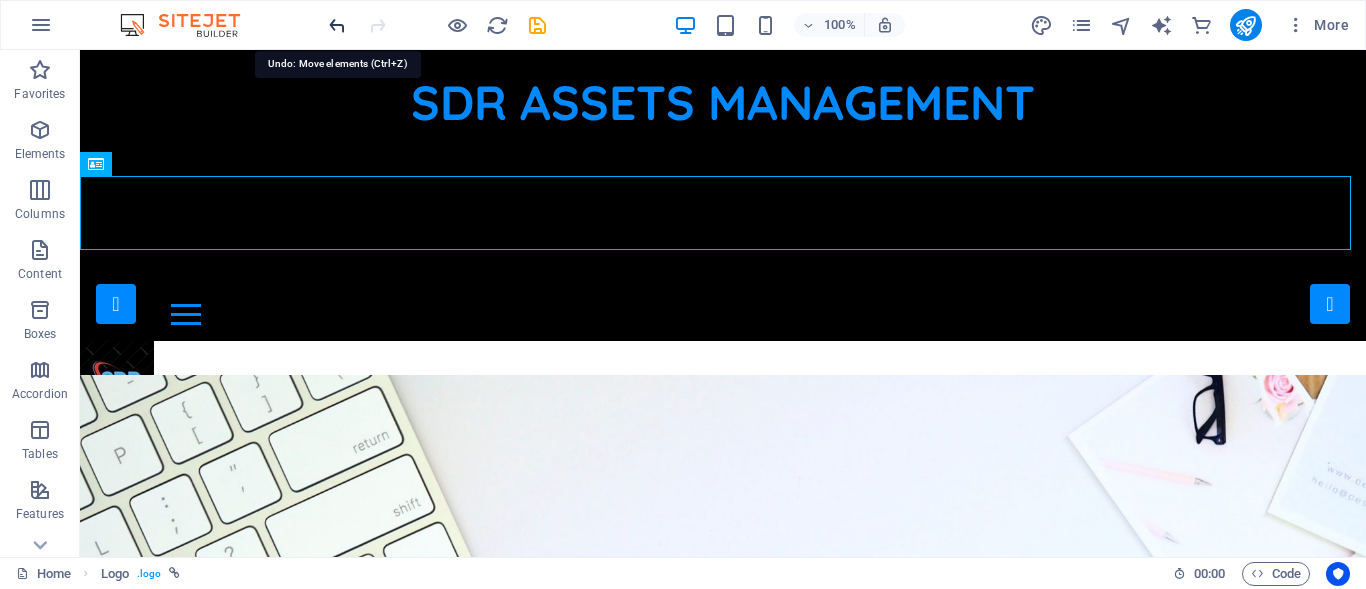 click at bounding box center [337, 25] 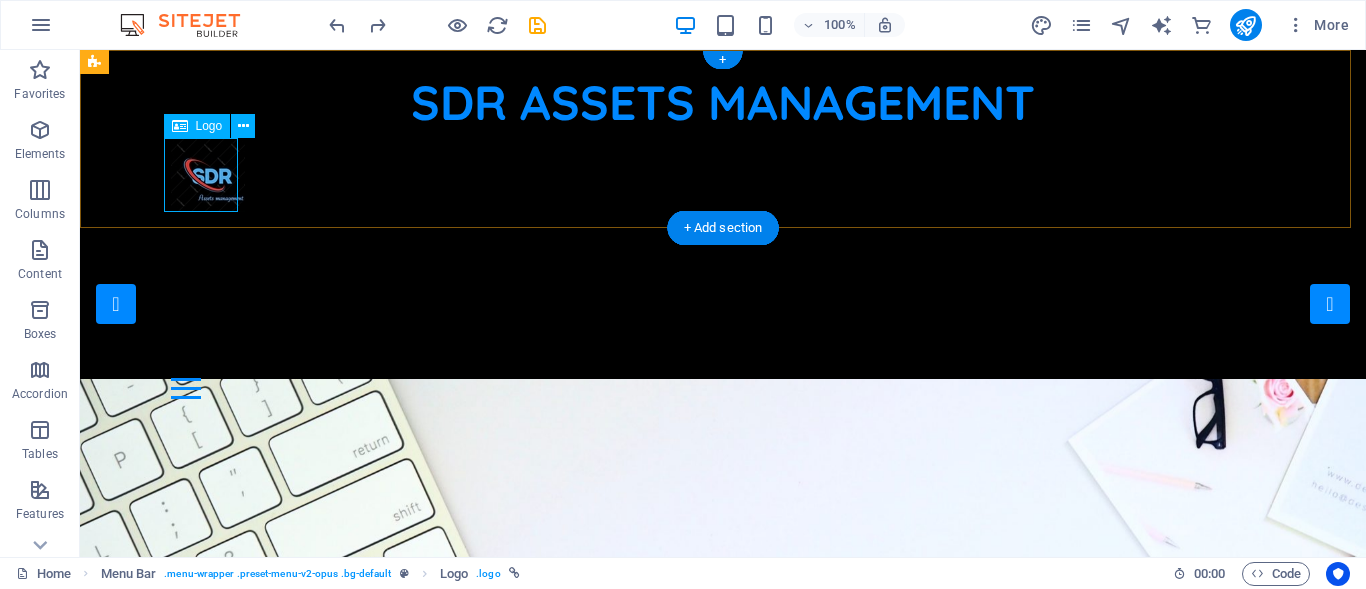 click at bounding box center [723, 175] 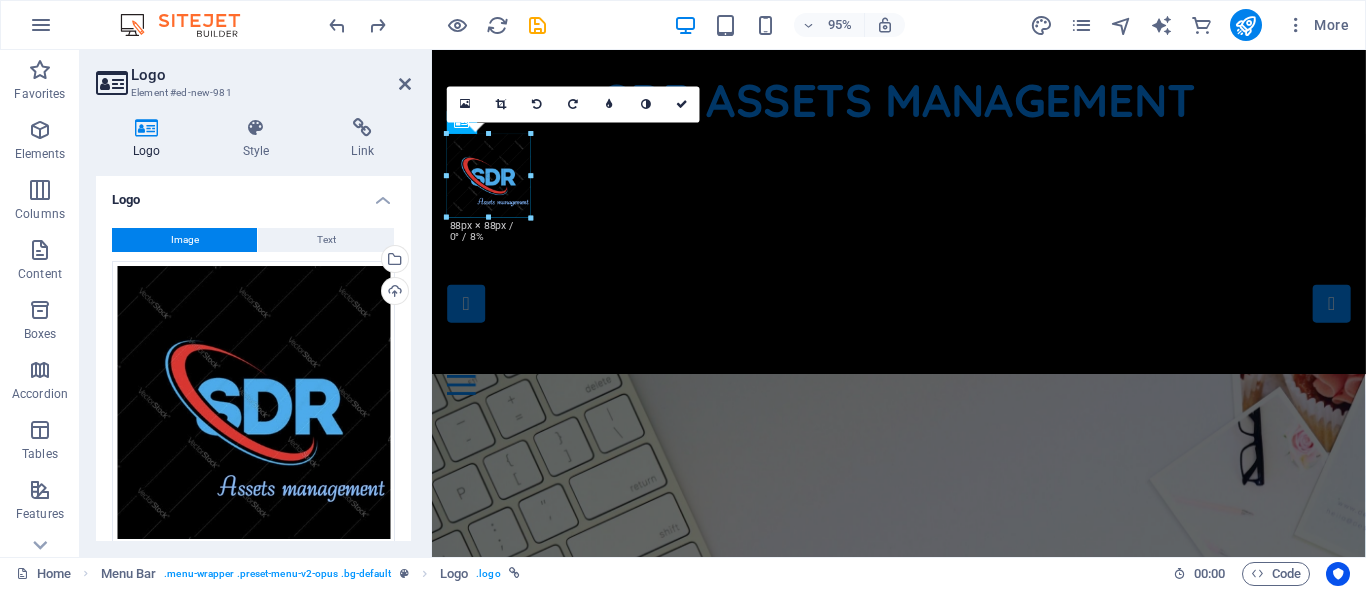 drag, startPoint x: 517, startPoint y: 166, endPoint x: 534, endPoint y: 168, distance: 17.117243 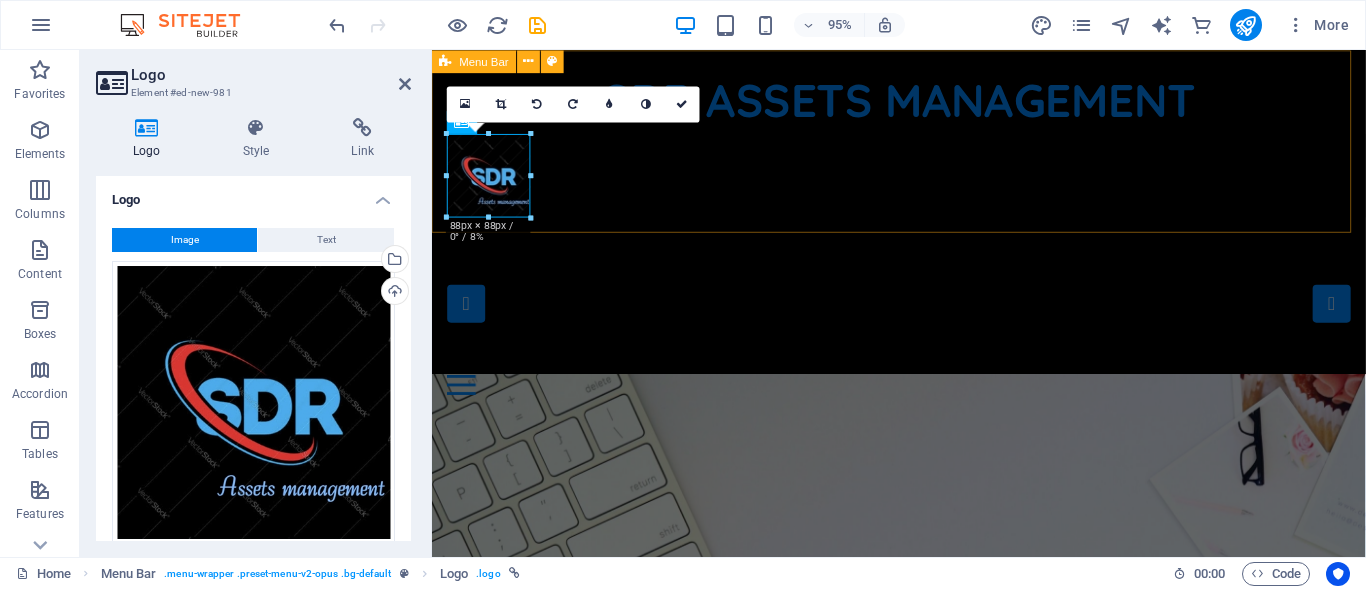 click on "SDR ASSETS MANAGEMENT Home Our Jobs Partners Testimonials Blog Contact" at bounding box center (923, 239) 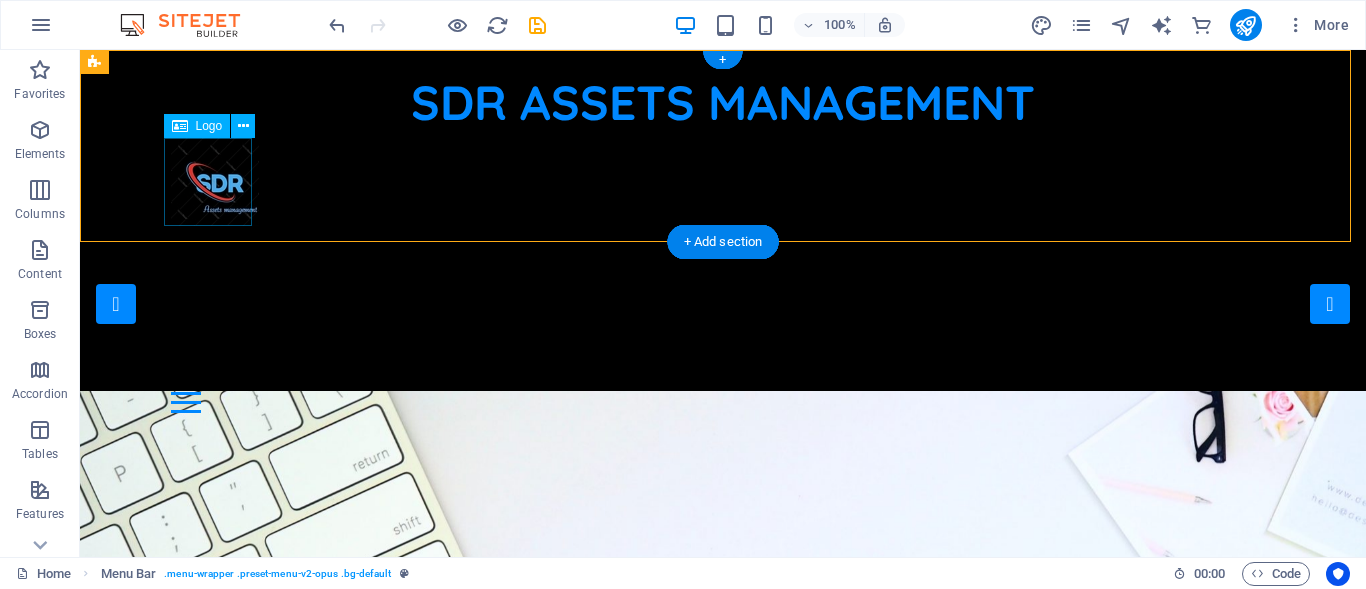 click at bounding box center (723, 182) 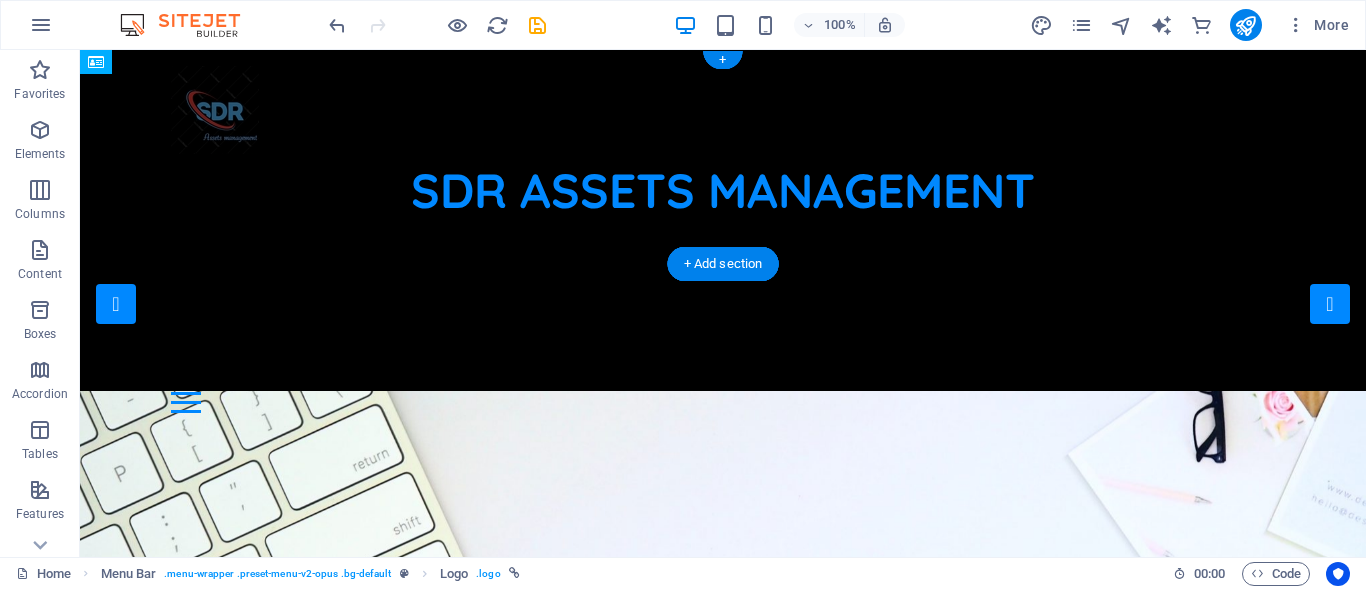 drag, startPoint x: 218, startPoint y: 177, endPoint x: 224, endPoint y: 79, distance: 98.1835 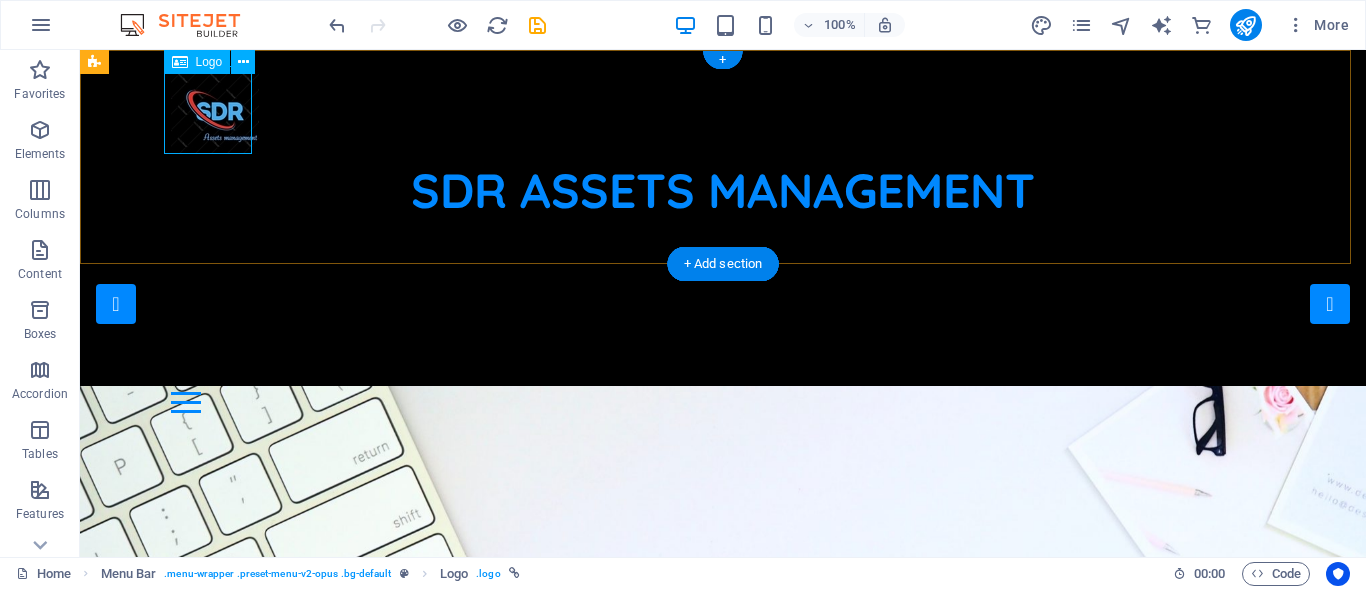 click at bounding box center [723, 110] 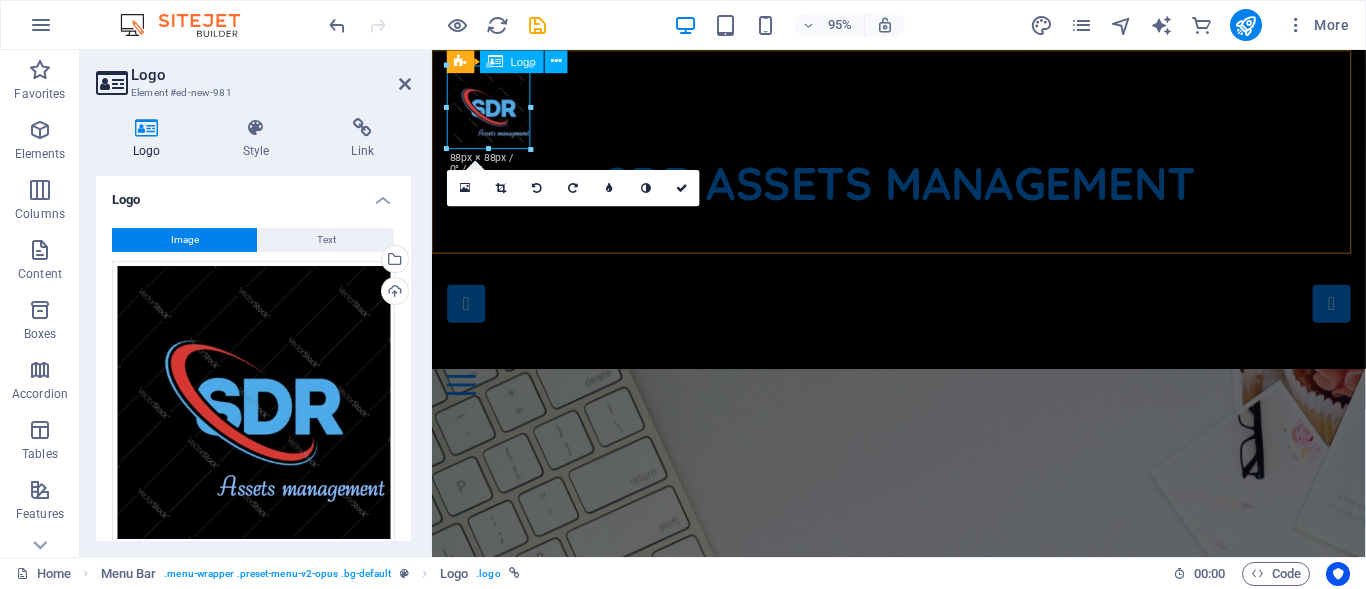 drag, startPoint x: 919, startPoint y: 196, endPoint x: 482, endPoint y: 120, distance: 443.55948 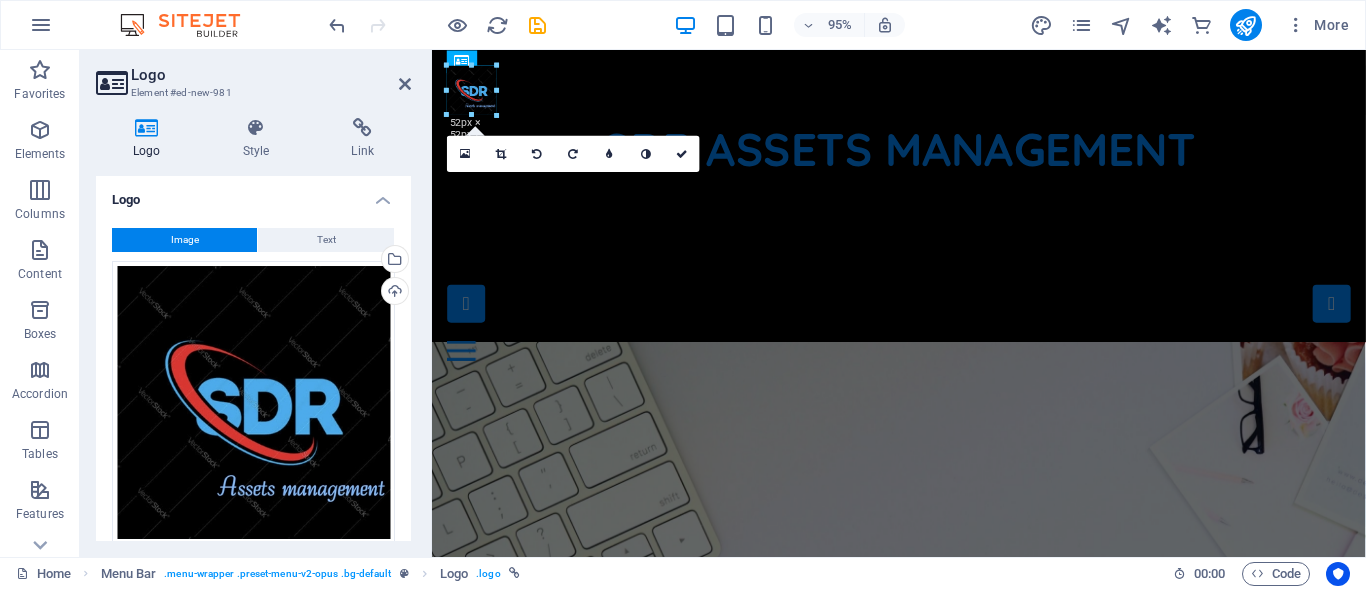 drag, startPoint x: 486, startPoint y: 152, endPoint x: 484, endPoint y: 110, distance: 42.047592 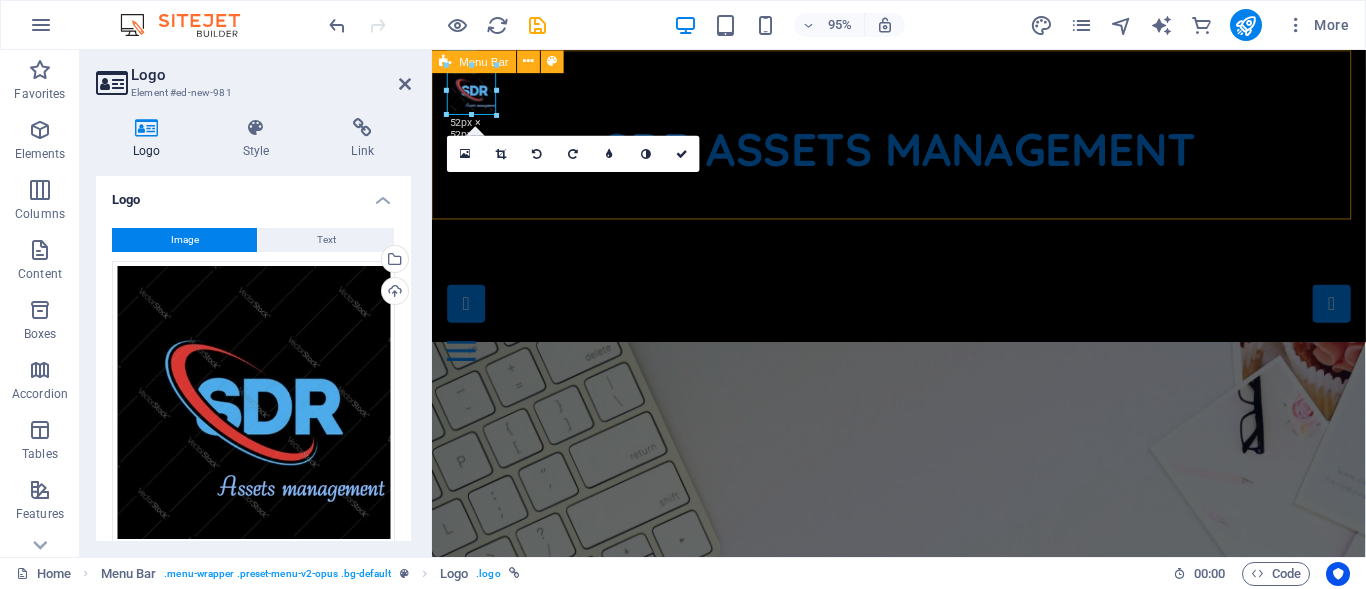 click on "SDR ASSETS MANAGEMENT Home Our Jobs Partners Testimonials Blog Contact" at bounding box center [923, 221] 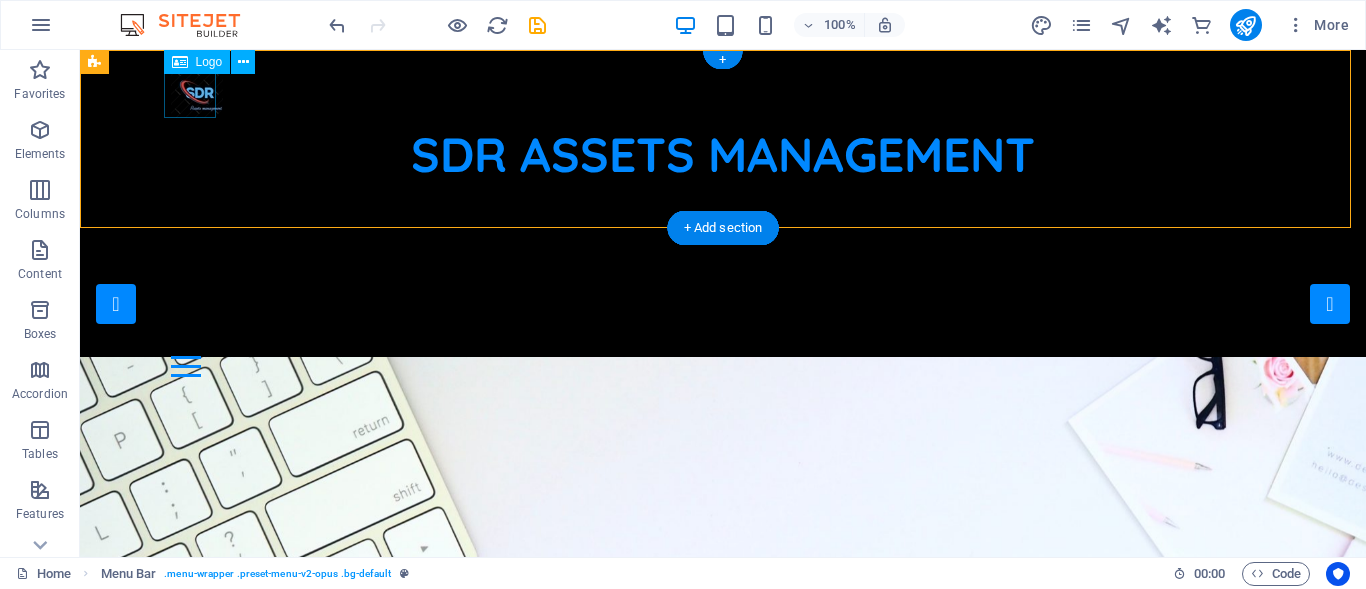 click at bounding box center (723, 92) 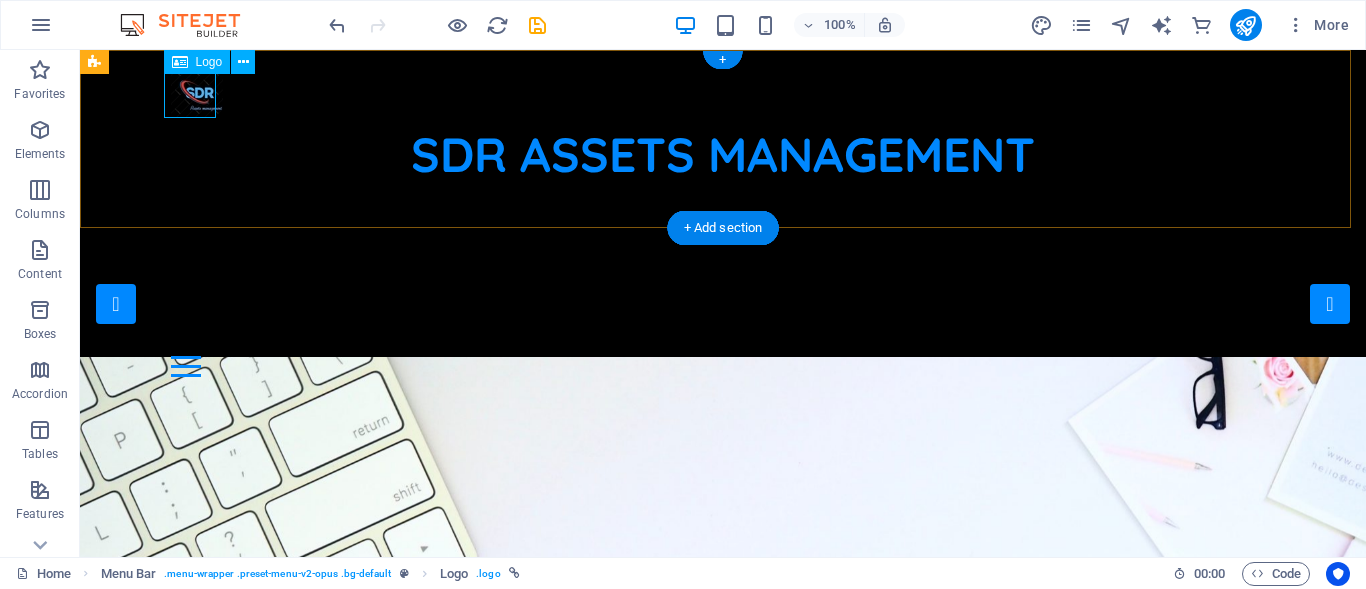 click at bounding box center (723, 92) 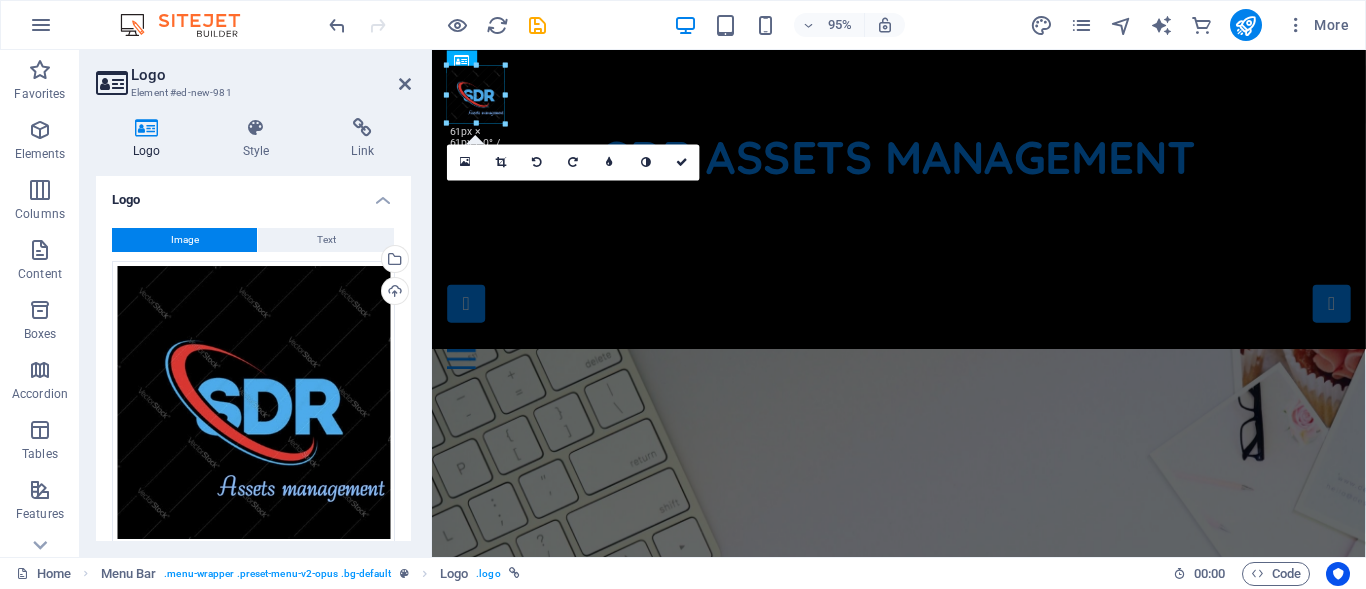 drag, startPoint x: 497, startPoint y: 88, endPoint x: 81, endPoint y: 43, distance: 418.42682 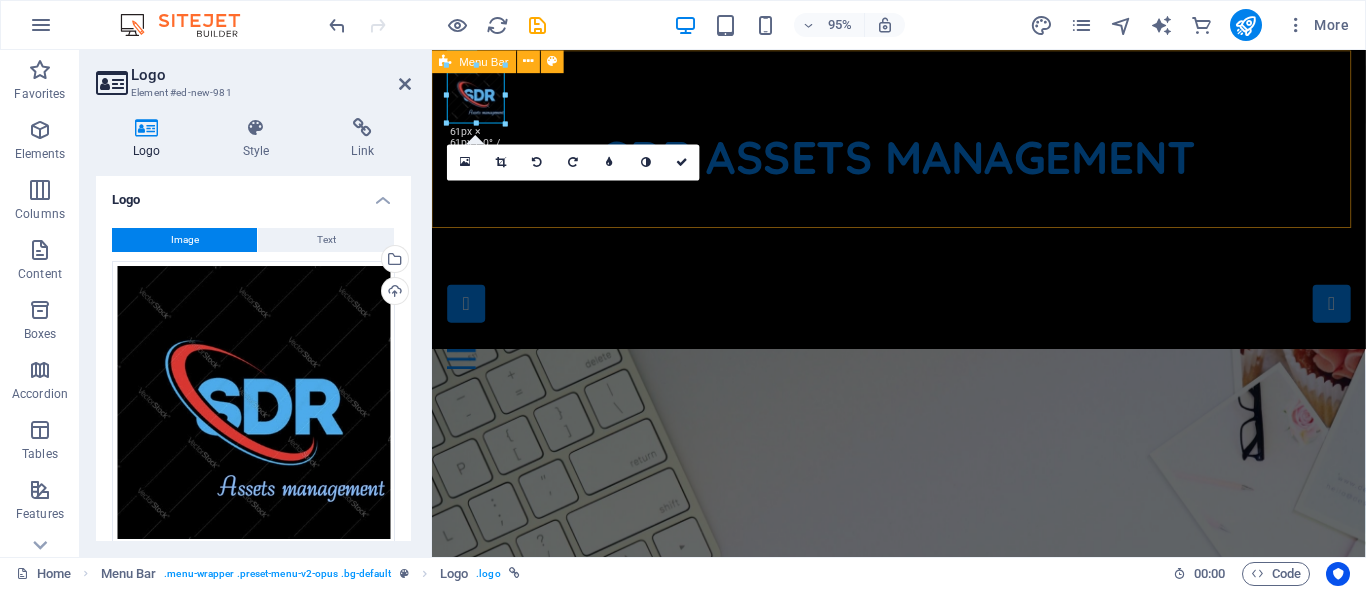 click on "SDR ASSETS MANAGEMENT Home Our Jobs Partners Testimonials Blog Contact" at bounding box center [923, 226] 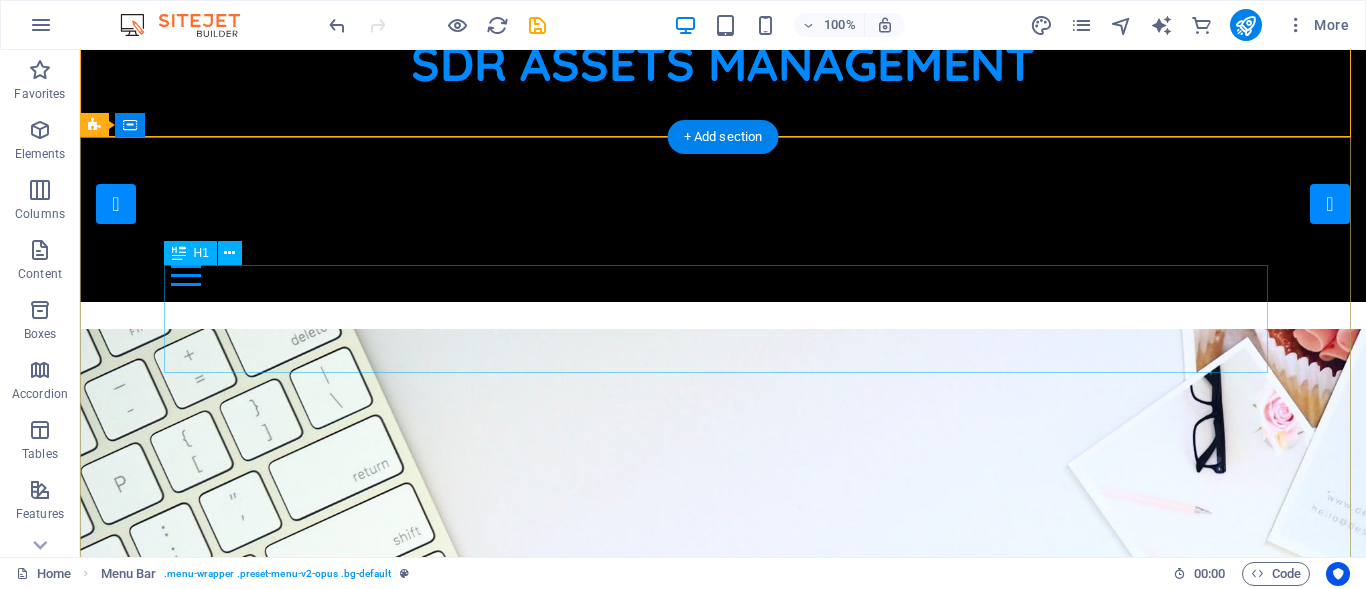 scroll, scrollTop: 300, scrollLeft: 0, axis: vertical 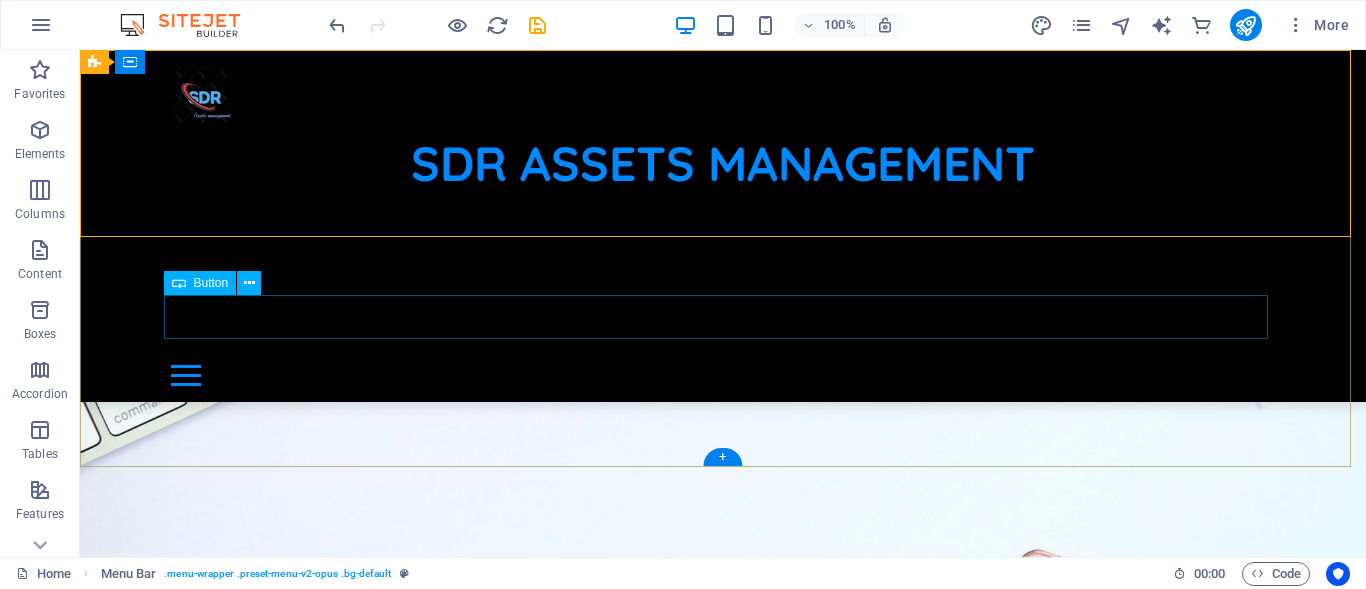 click on "Go to Jobs" at bounding box center [723, 992] 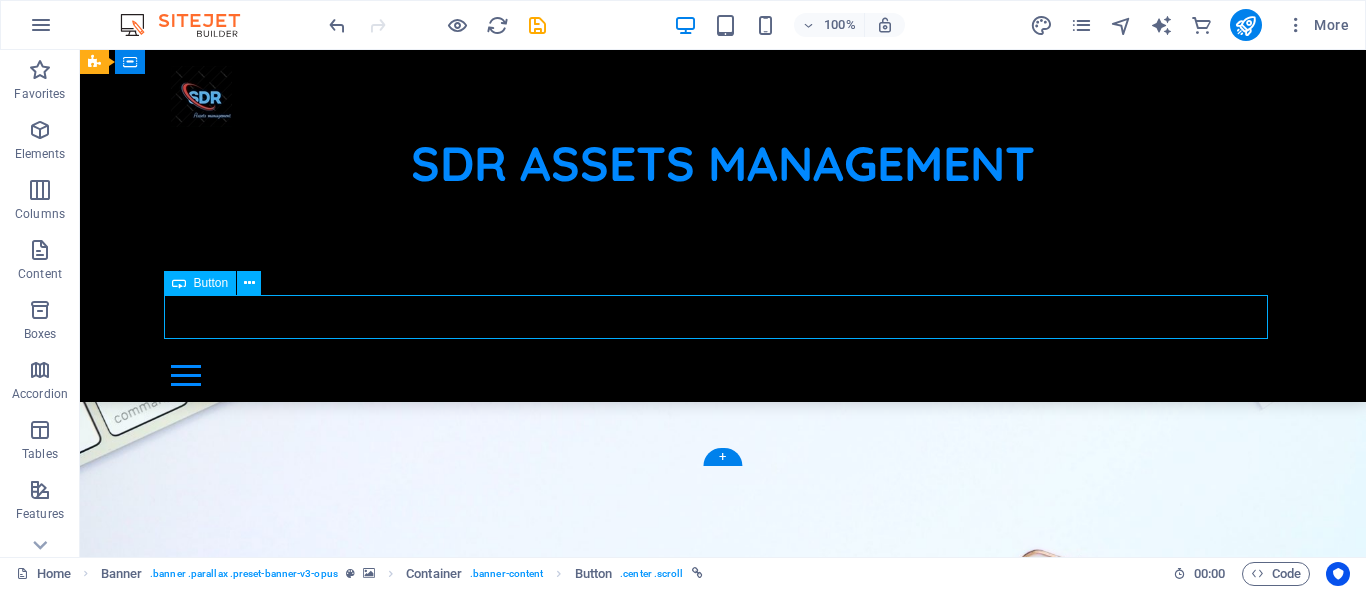 click on "Go to Jobs" at bounding box center (723, 992) 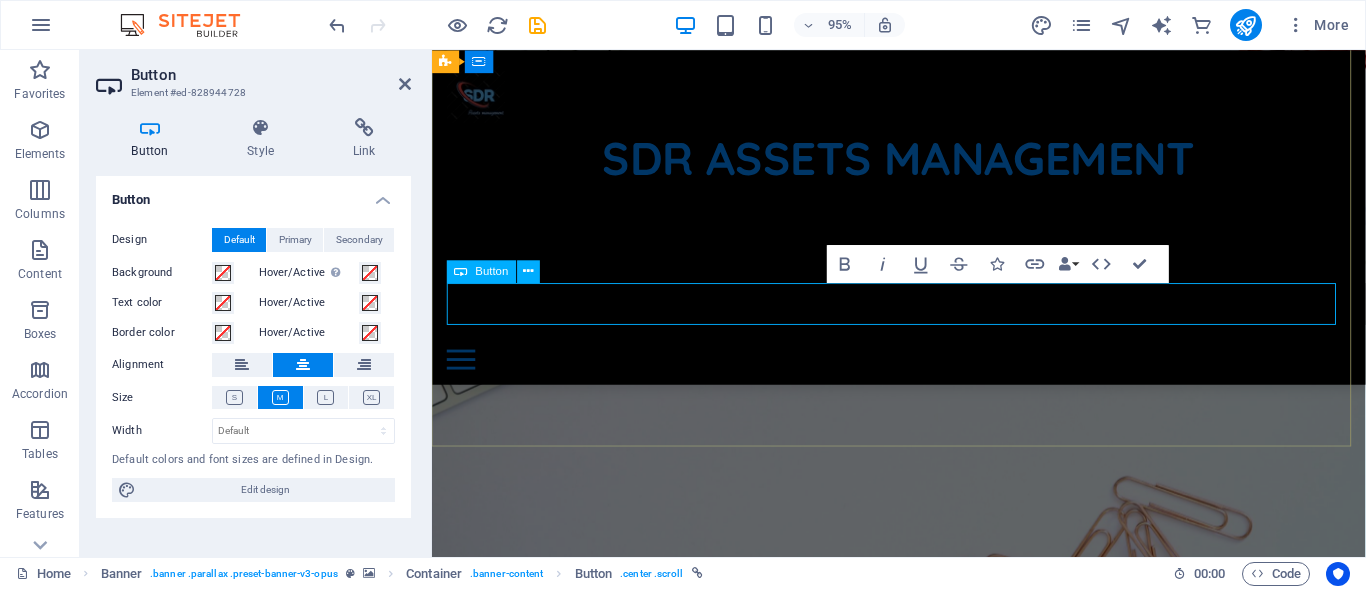 click on "Go to Jobs" at bounding box center [923, 992] 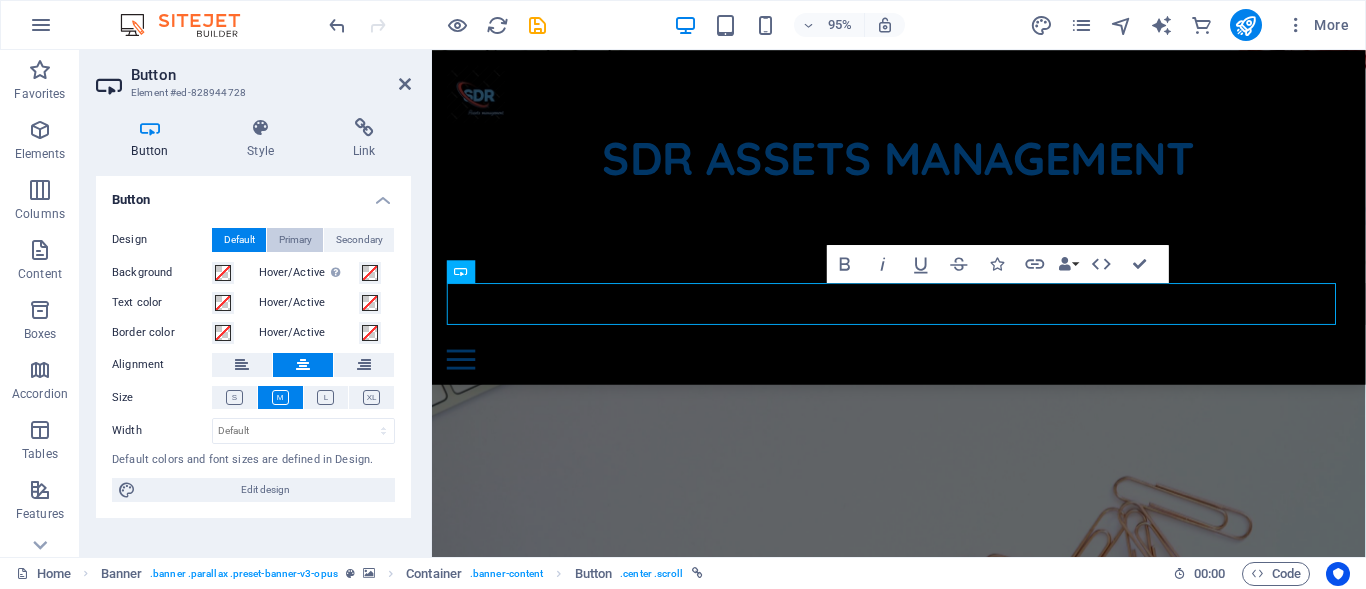 click on "Primary" at bounding box center (295, 240) 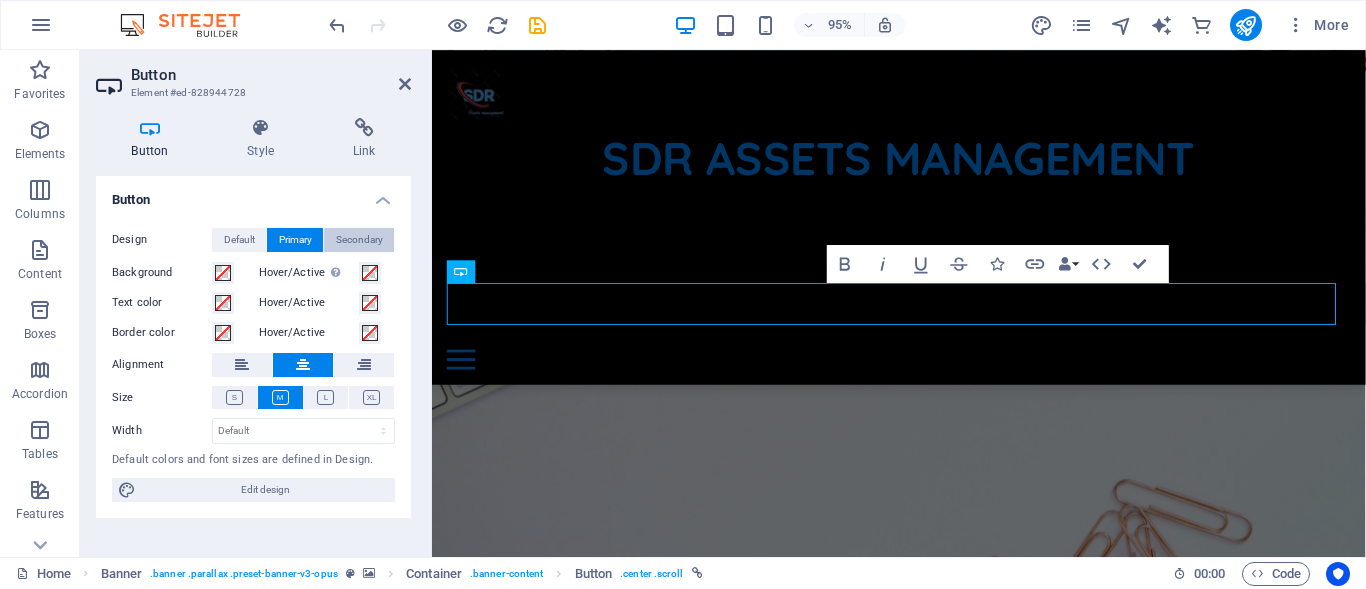click on "Secondary" at bounding box center (359, 240) 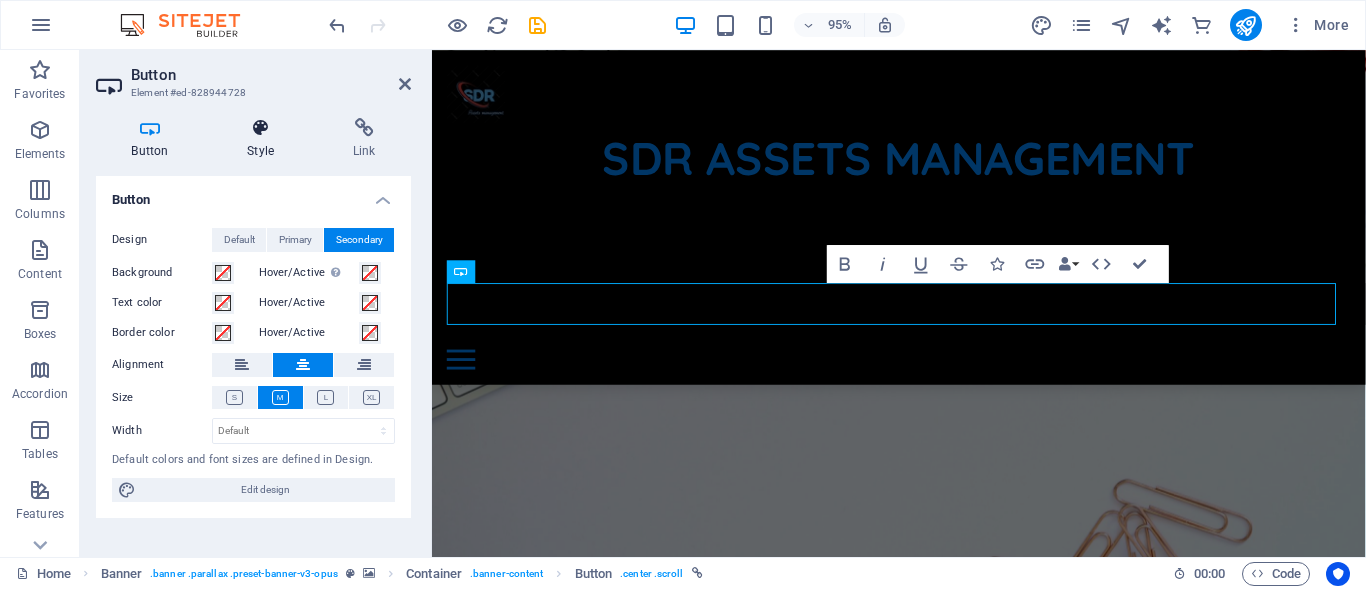 click on "Style" at bounding box center [265, 139] 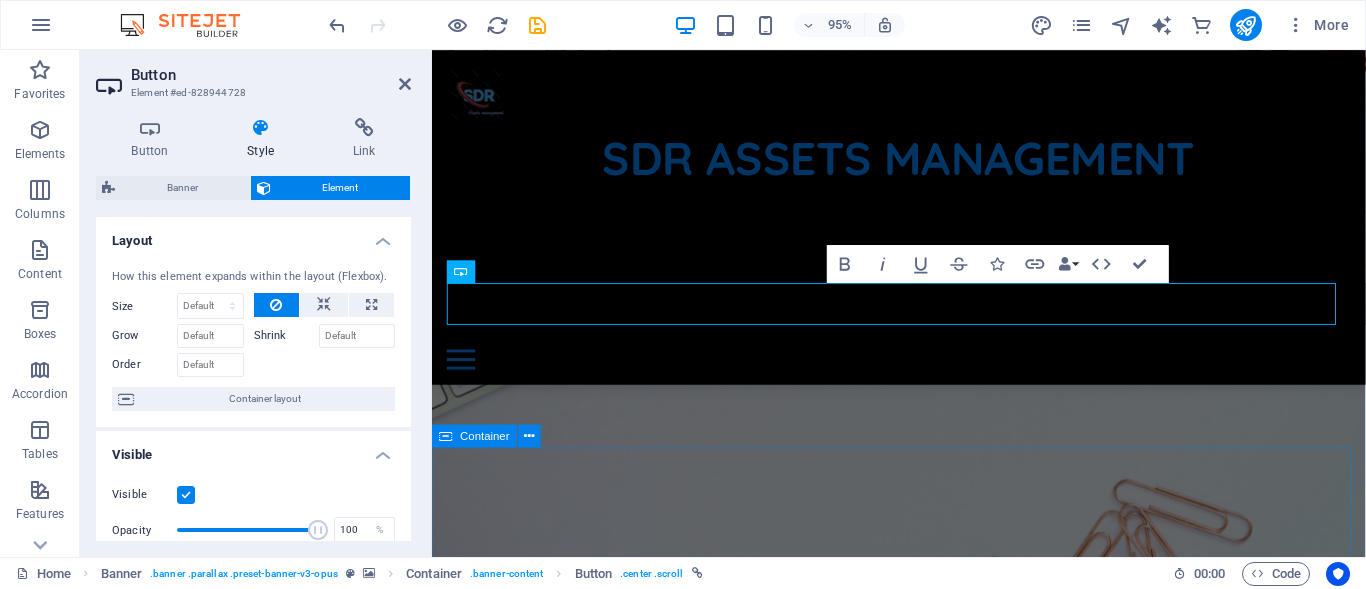 click on "Our Job Categories 22 open positions Design 3 open positions Job Titel | New York, NY Lorem ipsum dolor sit amet, consectetur adipisicing elit. Natus, dolores, at, nisi eligendi repellat voluptatem minima officia veritatis quasi animi porro laudantium dicta dolor voluptate non maiores ipsum.   Read as PDF   Apply now Job Titel | New York, NY Lorem ipsum dolor sit amet, consectetur adipisicing elit. Natus, dolores, at, nisi eligendi repellat voluptatem minima officia veritatis quasi animi porro laudantium dicta dolor voluptate non maiores ipsum.   Read as PDF   Apply now Job Titel | New York, NY Lorem ipsum dolor sit amet, consectetur adipisicing elit. Natus, dolores, at, nisi eligendi repellat voluptatem minima officia veritatis quasi animi porro laudantium dicta dolor voluptate non maiores ipsum.   Read as PDF   Apply now Engineering  4 open positions Job Titel | New York, NY   Read as PDF   Apply now Job Titel | New York, NY   Read as PDF   Apply now Job Titel | New York, NY   Read as PDF Sales" at bounding box center [923, 1580604] 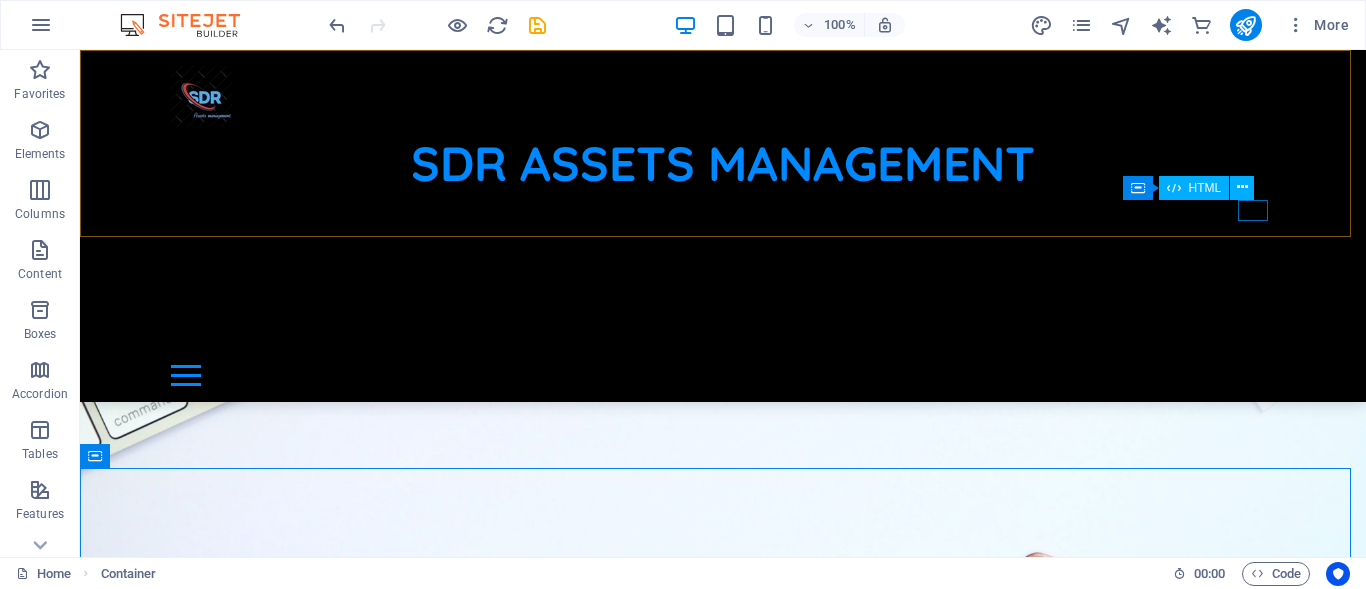 click at bounding box center (723, 375) 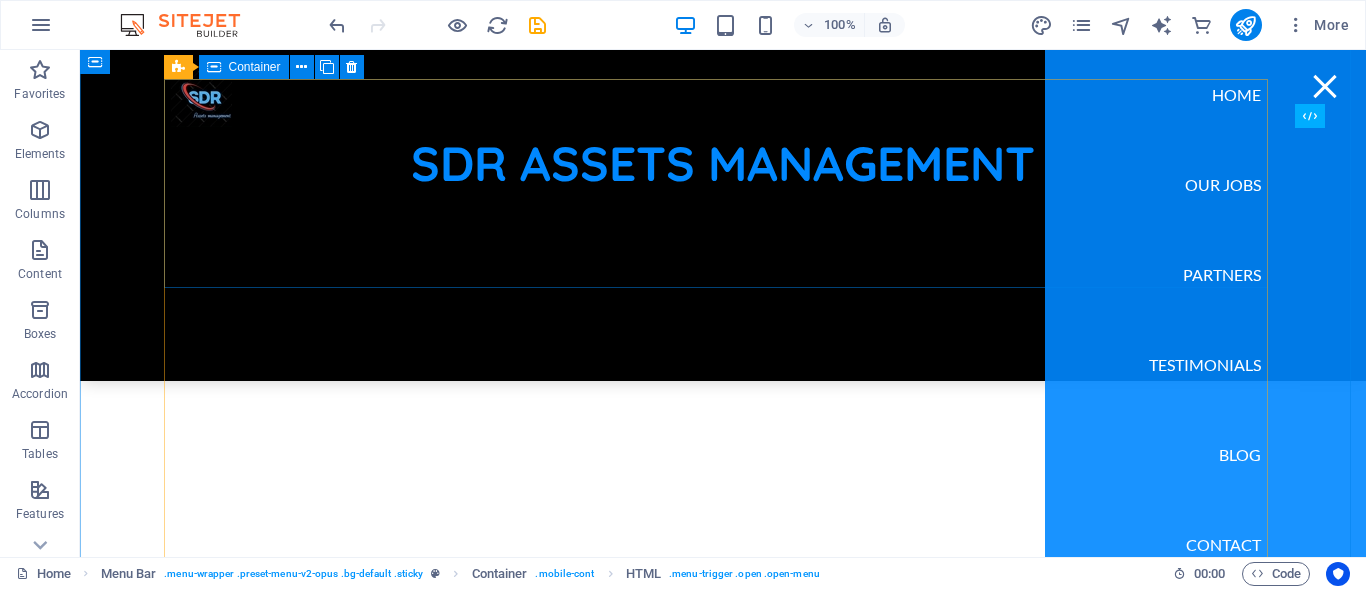 scroll, scrollTop: 900, scrollLeft: 0, axis: vertical 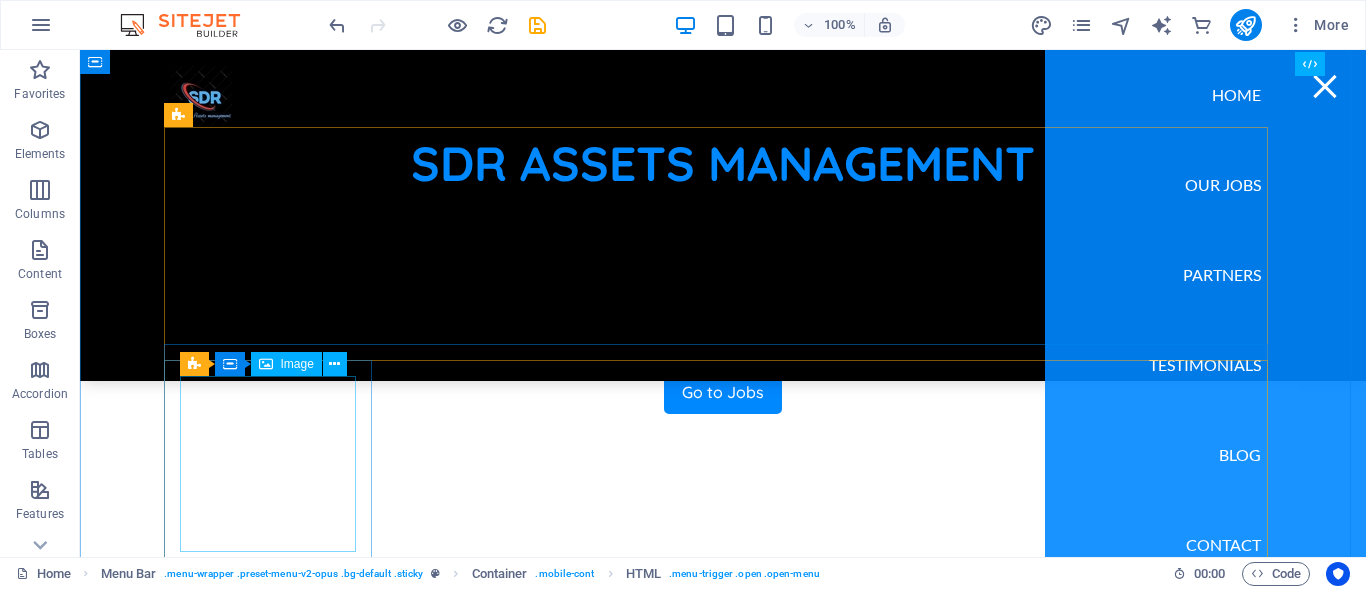 click at bounding box center [723, 1149] 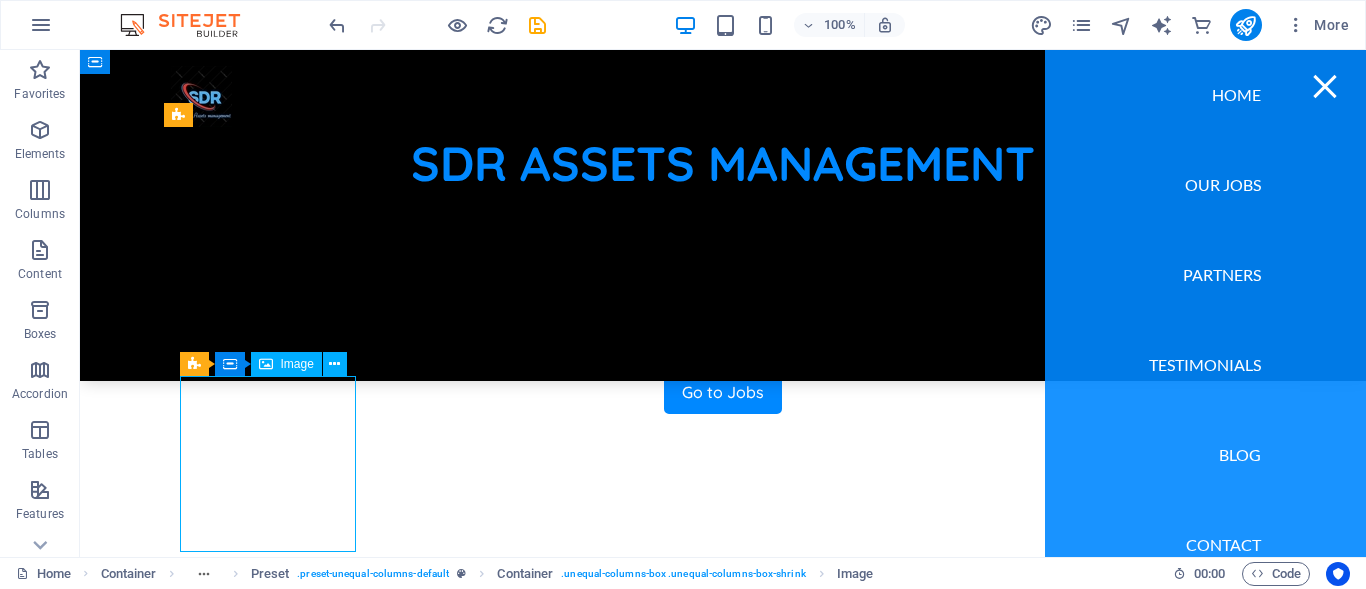click at bounding box center (723, 1149) 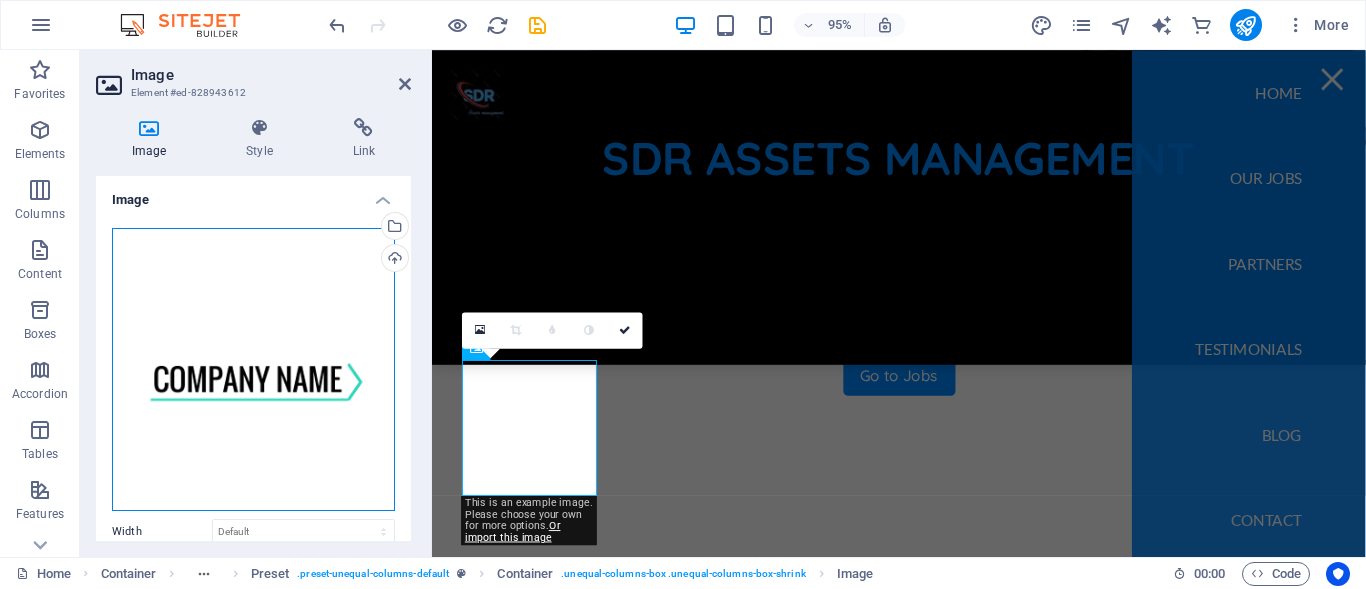 click on "Drag files here, click to choose files or select files from Files or our free stock photos & videos" at bounding box center [253, 369] 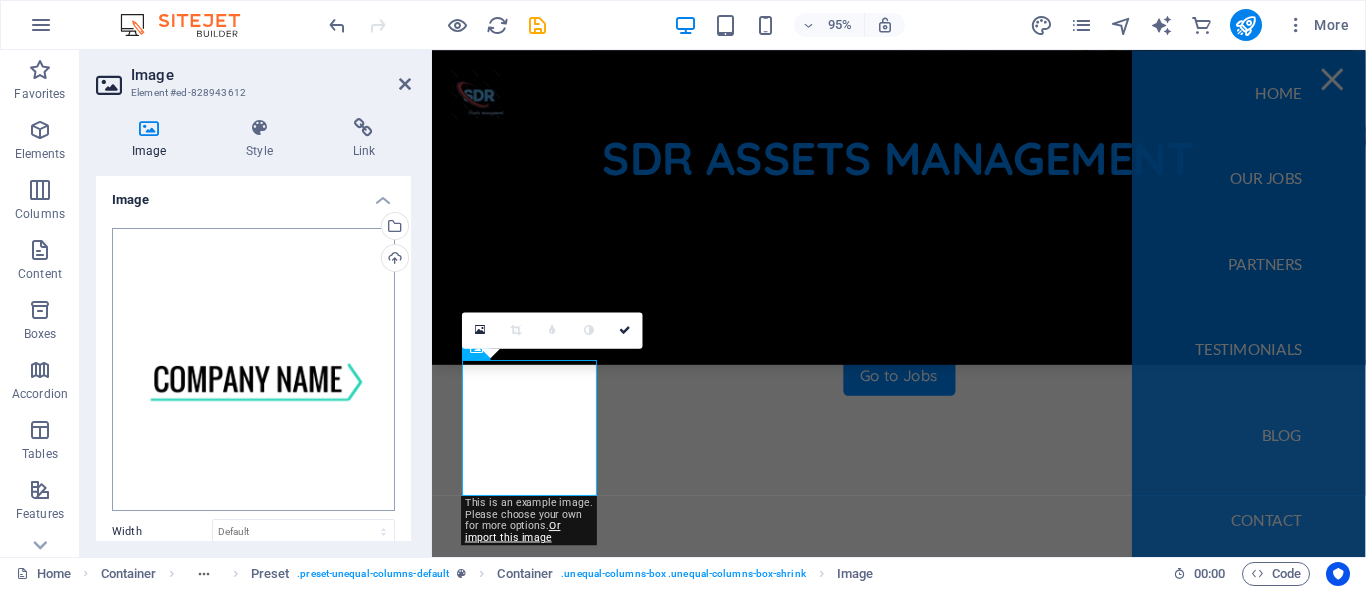 click on "Individual Home Favorites Elements Columns Content Boxes Accordion Tables Features Images Slider Header Footer Forms Marketing Collections Commerce Image Element #ed-828943612 Image Style Link Image Drag files here, click to choose files or select files from Files or our free stock photos & videos Select files from the file manager, stock photos, or upload file(s) Upload Width Default auto px rem % em vh vw Fit image Automatically fit image to a fixed width and height Height Default auto px Alignment Lazyload Loading images after the page loads improves page speed. Responsive Automatically load retina image and smartphone optimized sizes. Lightbox Use as headline The image will be wrapped in an H1 headline tag. Useful for giving alternative text the weight of an H1 headline, e.g. for the logo. Leave unchecked if uncertain. Optimized Images are compressed to improve page speed. Position Direction Custom X offset 50 px rem % vh vw %" at bounding box center (683, 294) 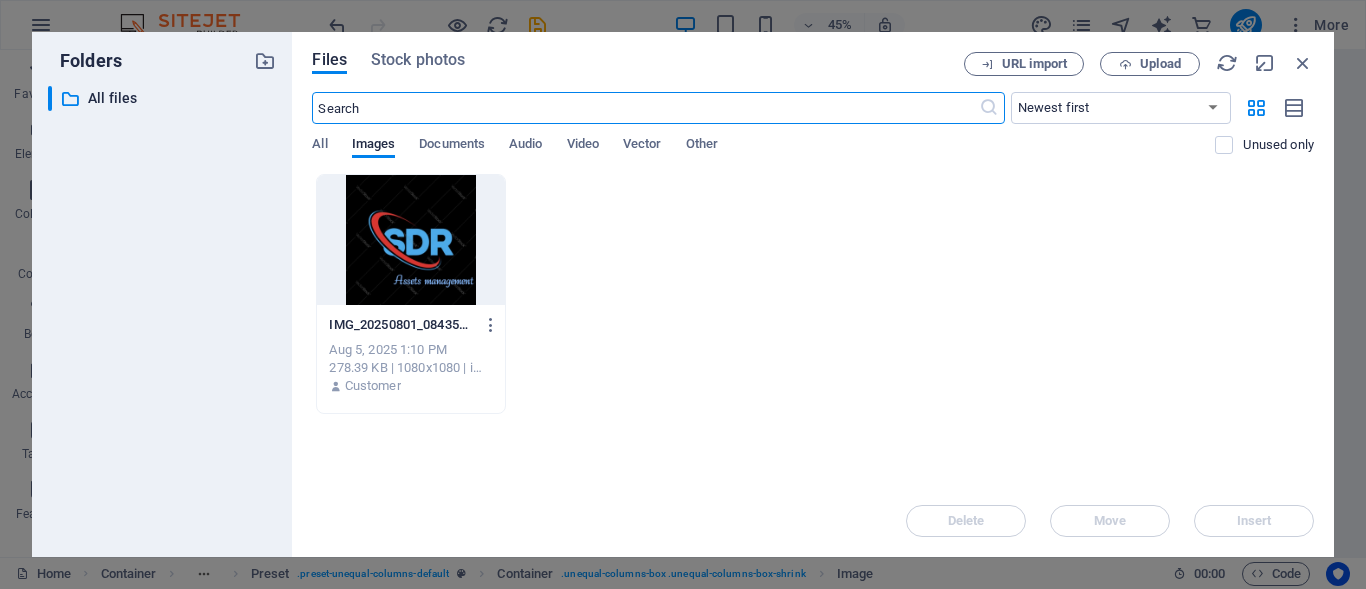 scroll, scrollTop: 1197, scrollLeft: 0, axis: vertical 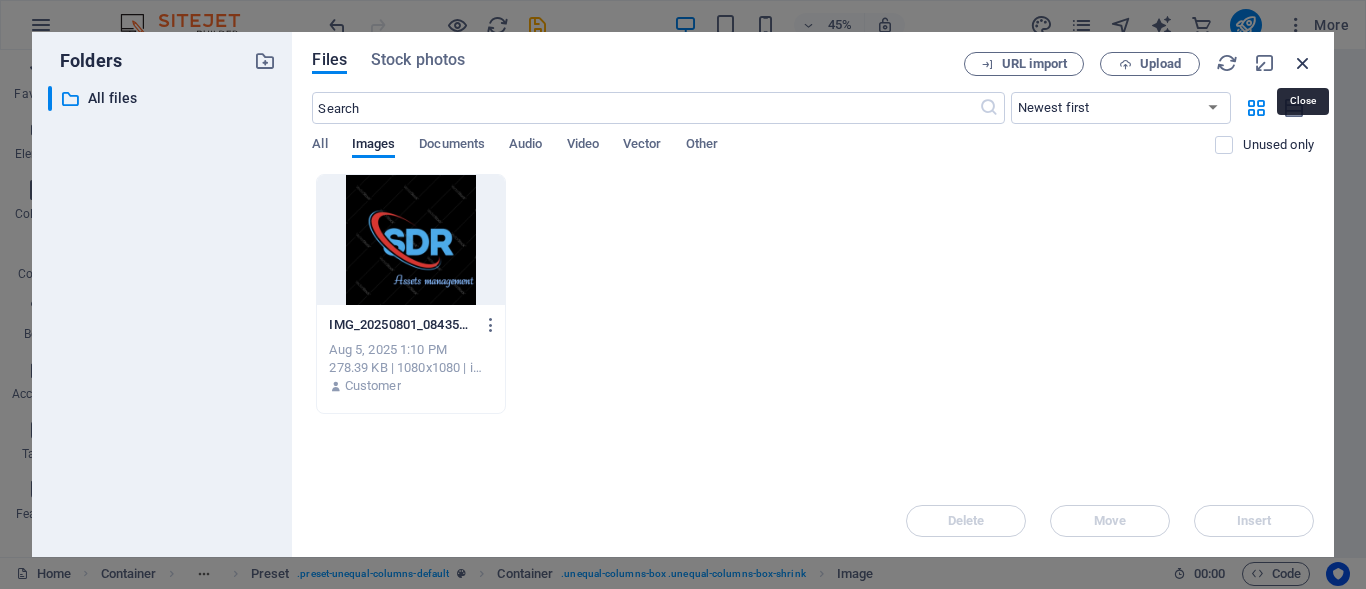 drag, startPoint x: 1304, startPoint y: 60, endPoint x: 915, endPoint y: 10, distance: 392.2002 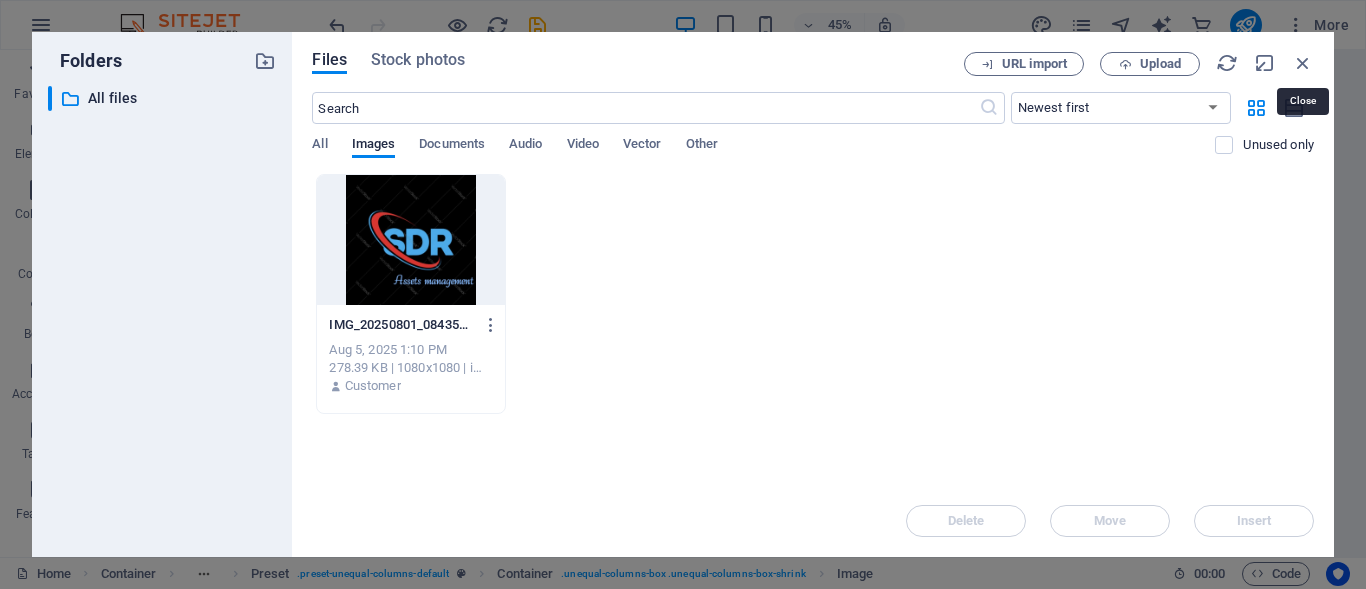 scroll, scrollTop: 900, scrollLeft: 0, axis: vertical 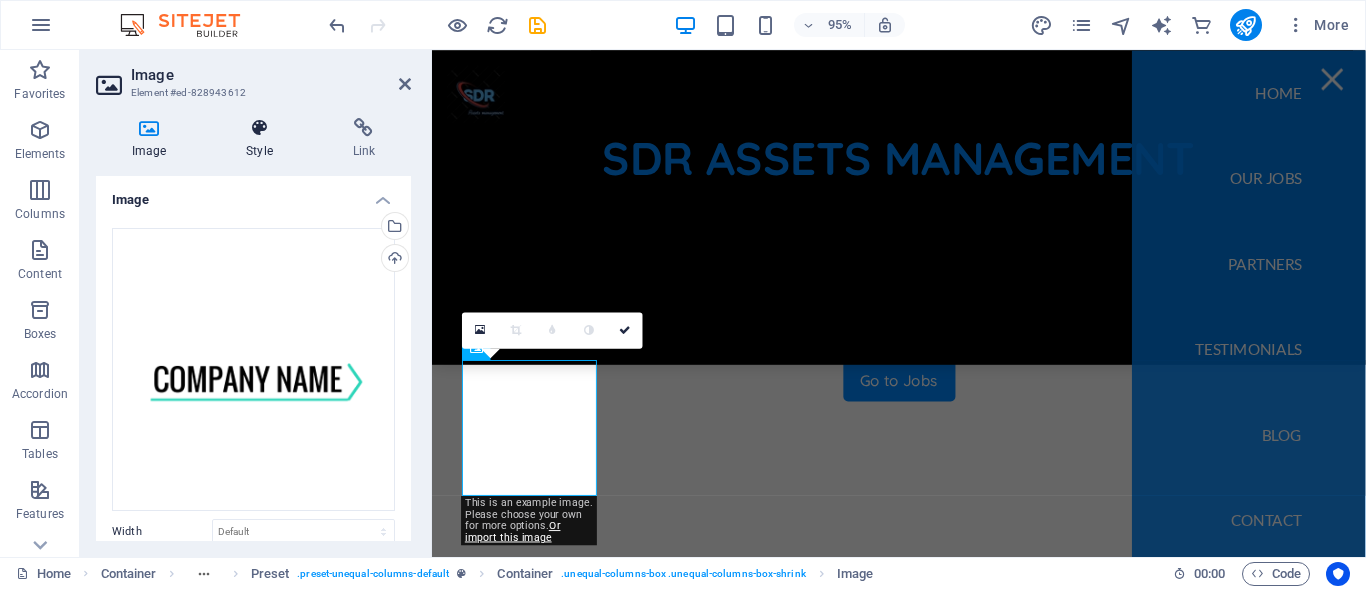 click on "Style" at bounding box center (263, 139) 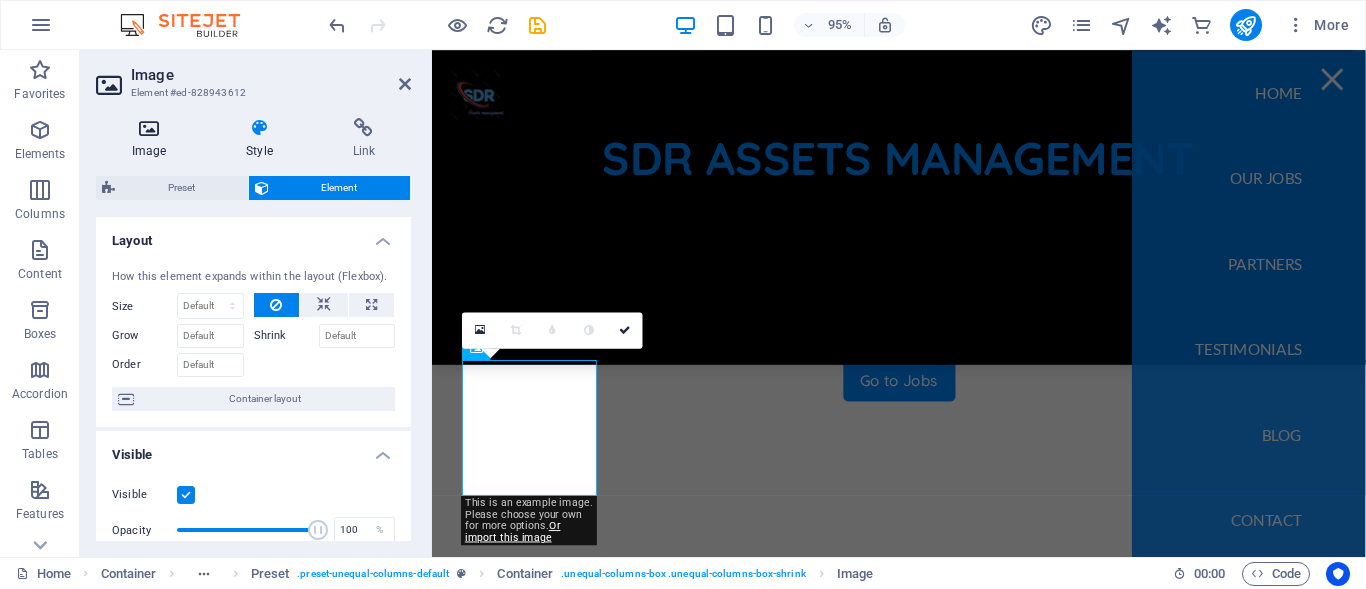 click on "Image" at bounding box center (149, 151) 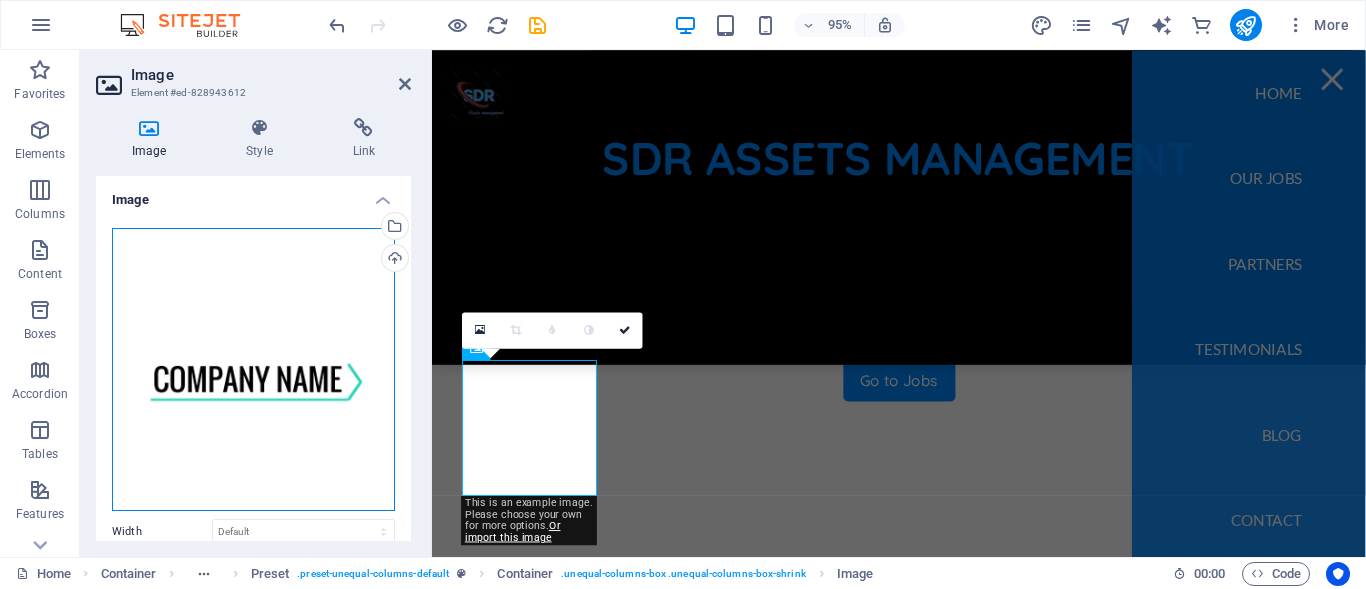 click on "Drag files here, click to choose files or select files from Files or our free stock photos & videos" at bounding box center (253, 369) 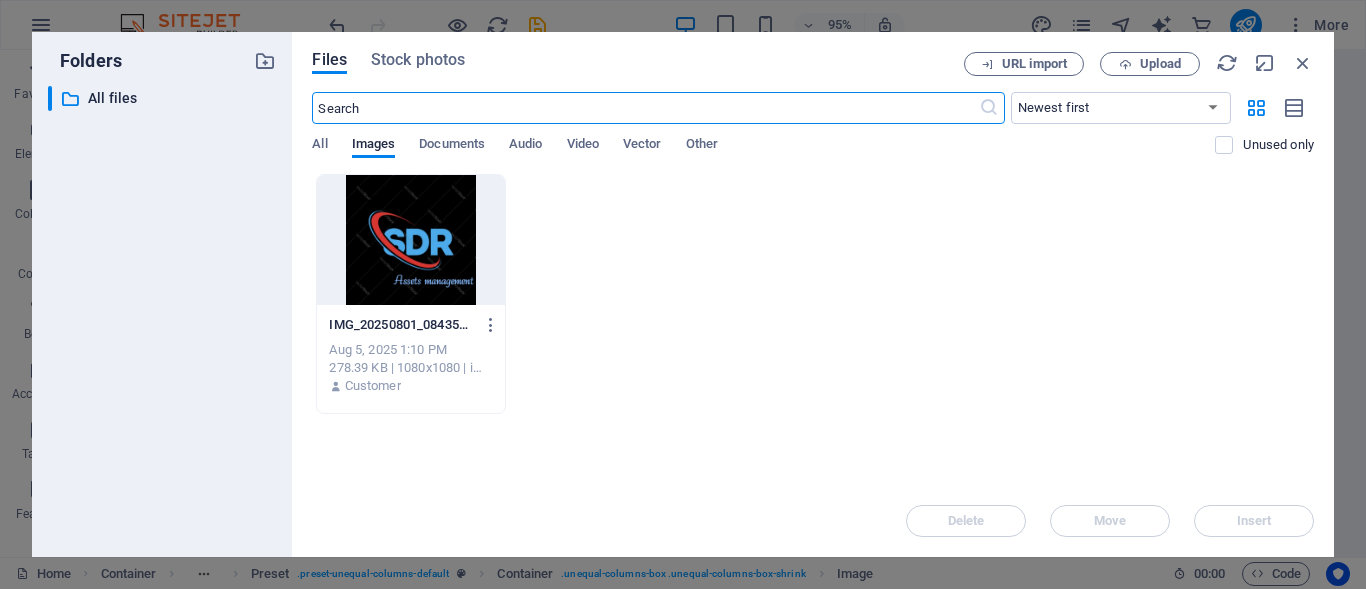 scroll, scrollTop: 1197, scrollLeft: 0, axis: vertical 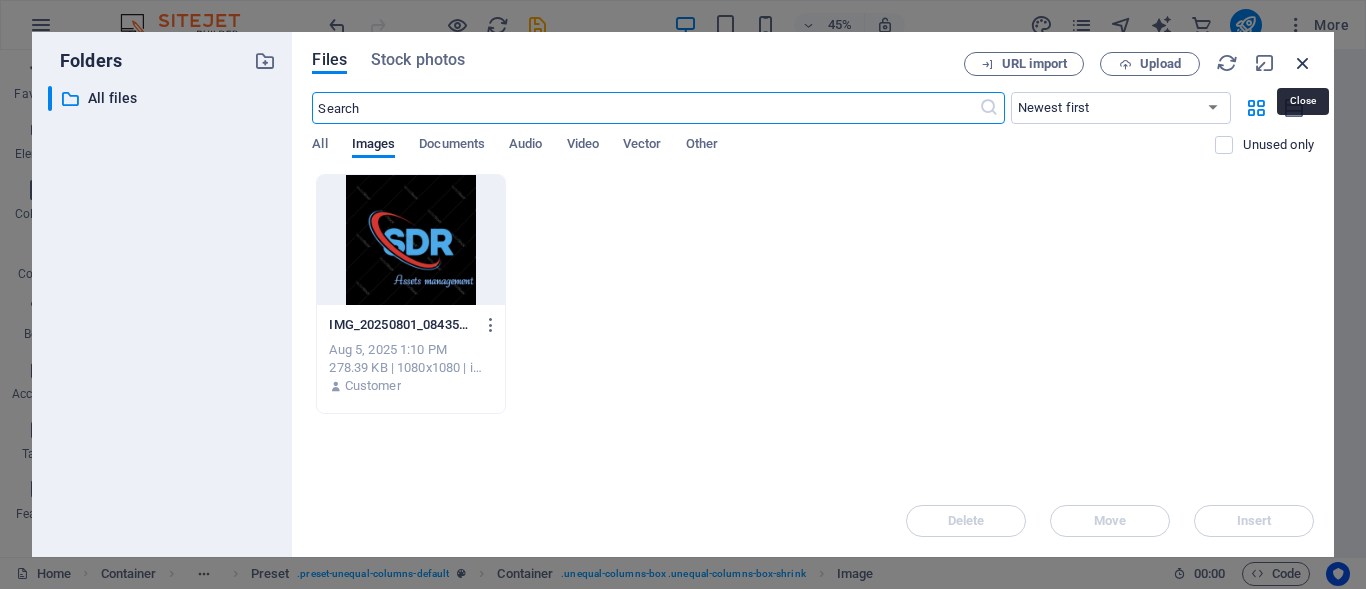 click at bounding box center (1303, 63) 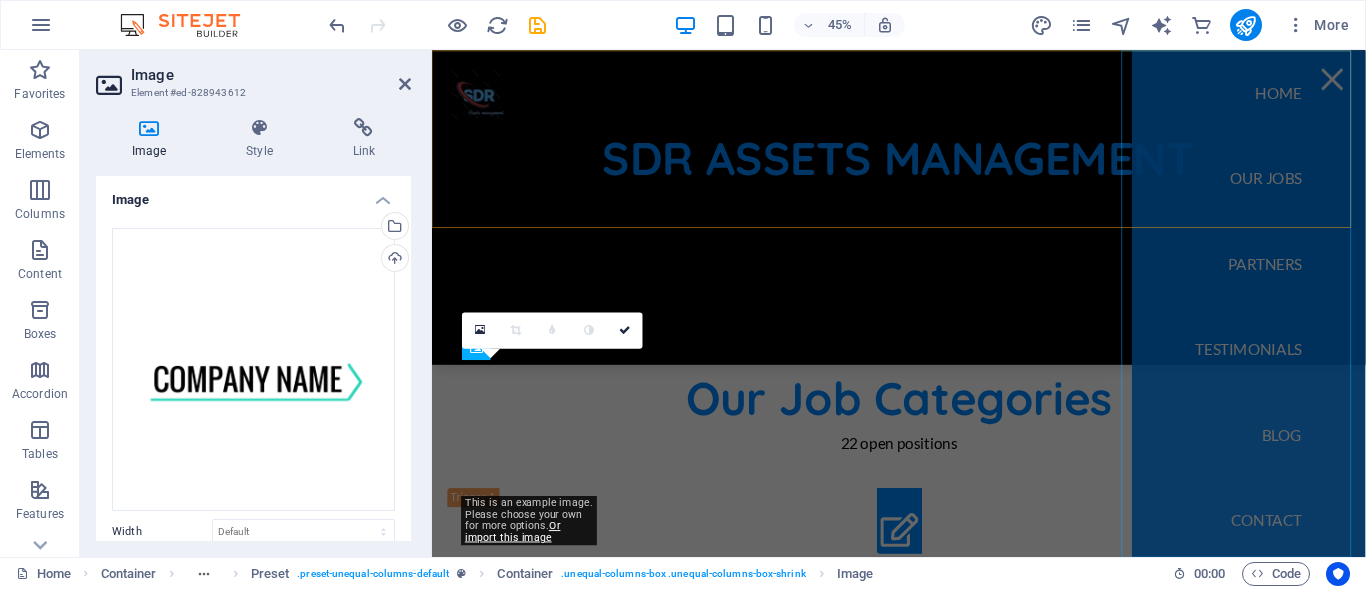 scroll, scrollTop: 900, scrollLeft: 0, axis: vertical 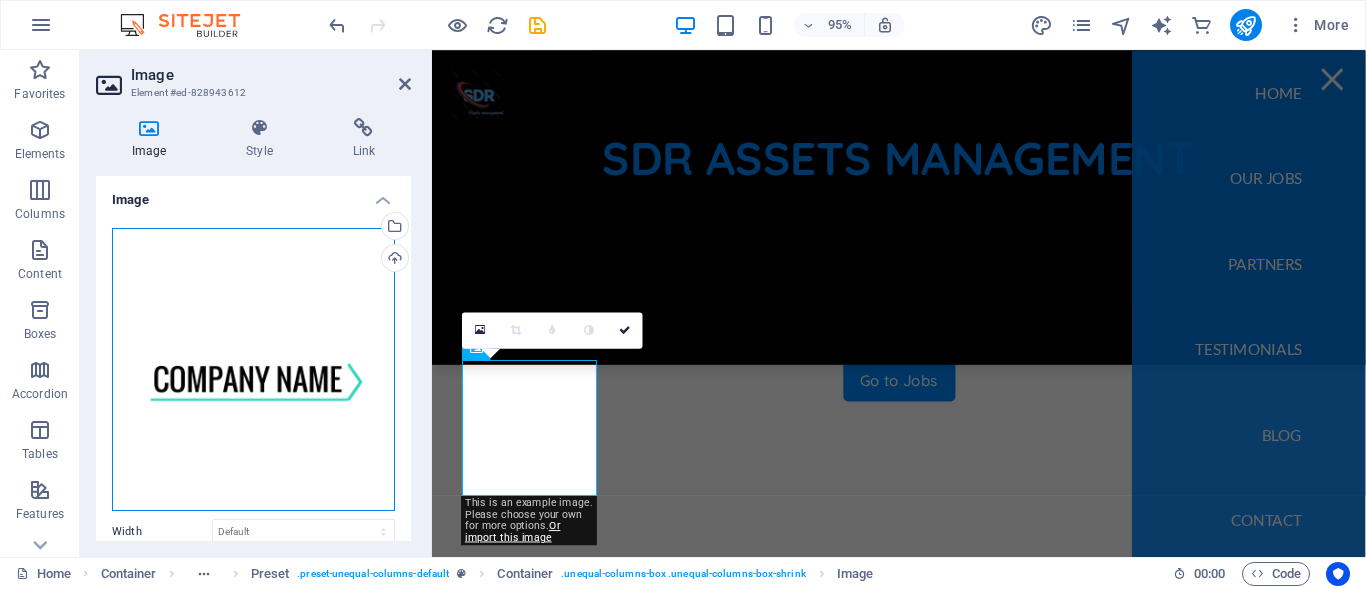 click on "Drag files here, click to choose files or select files from Files or our free stock photos & videos" at bounding box center [253, 369] 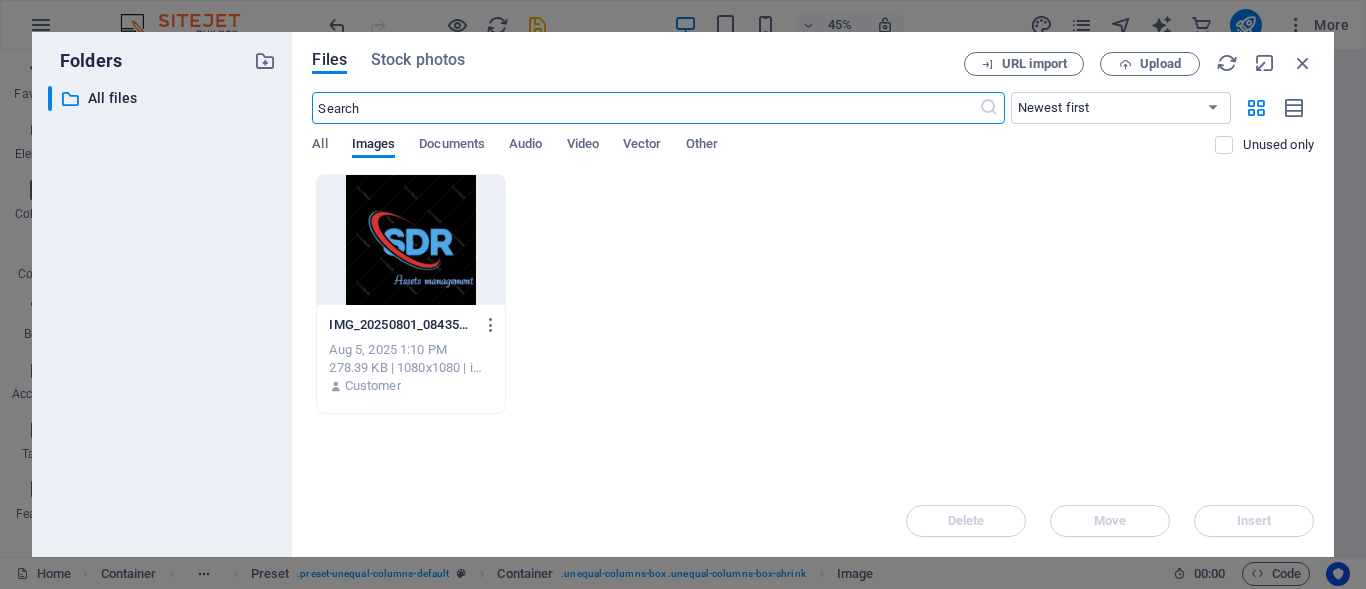 scroll, scrollTop: 1197, scrollLeft: 0, axis: vertical 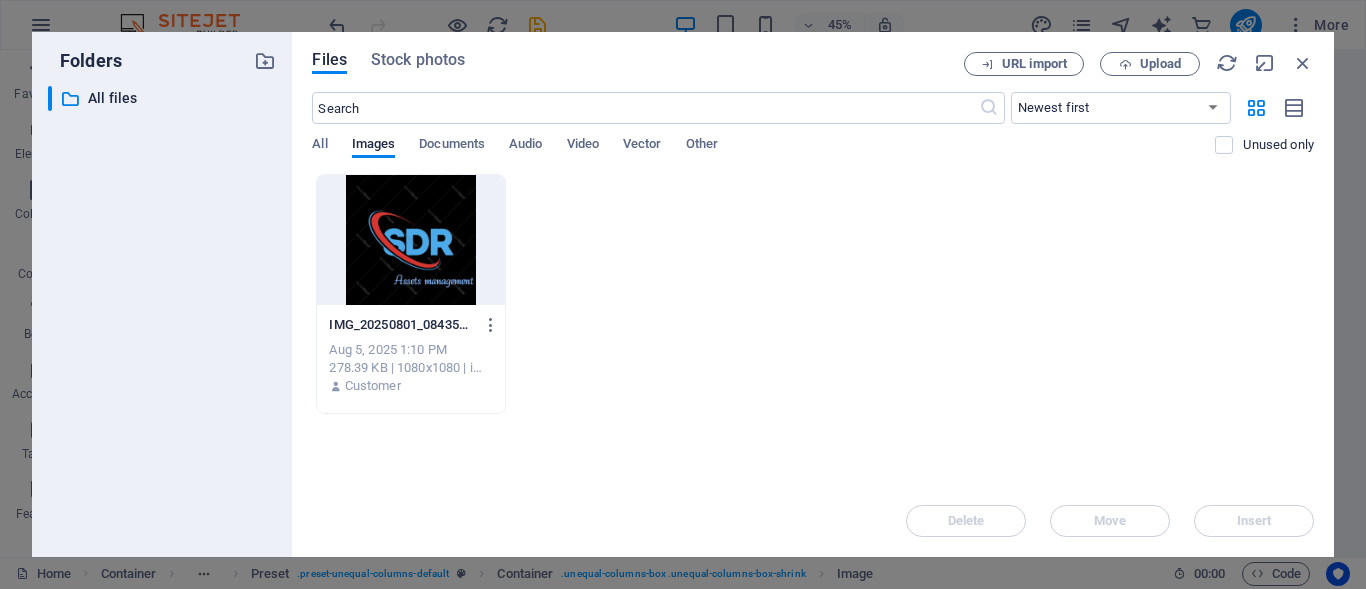 drag, startPoint x: 640, startPoint y: 254, endPoint x: 548, endPoint y: 437, distance: 204.82431 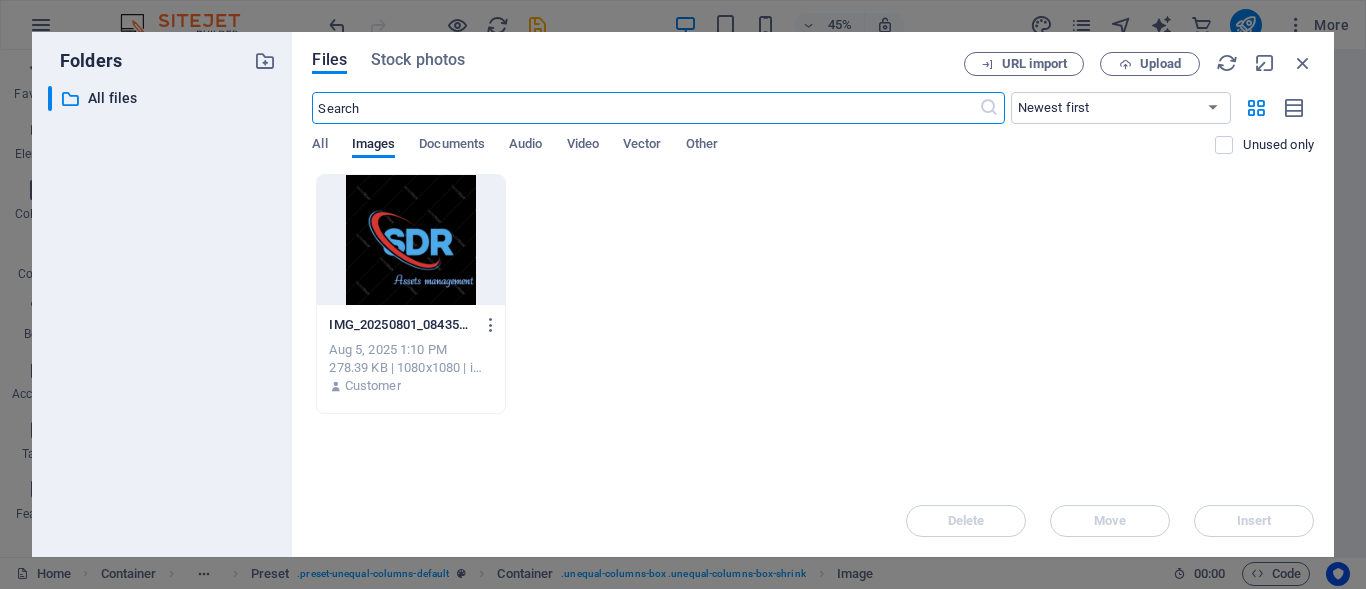 click at bounding box center (645, 108) 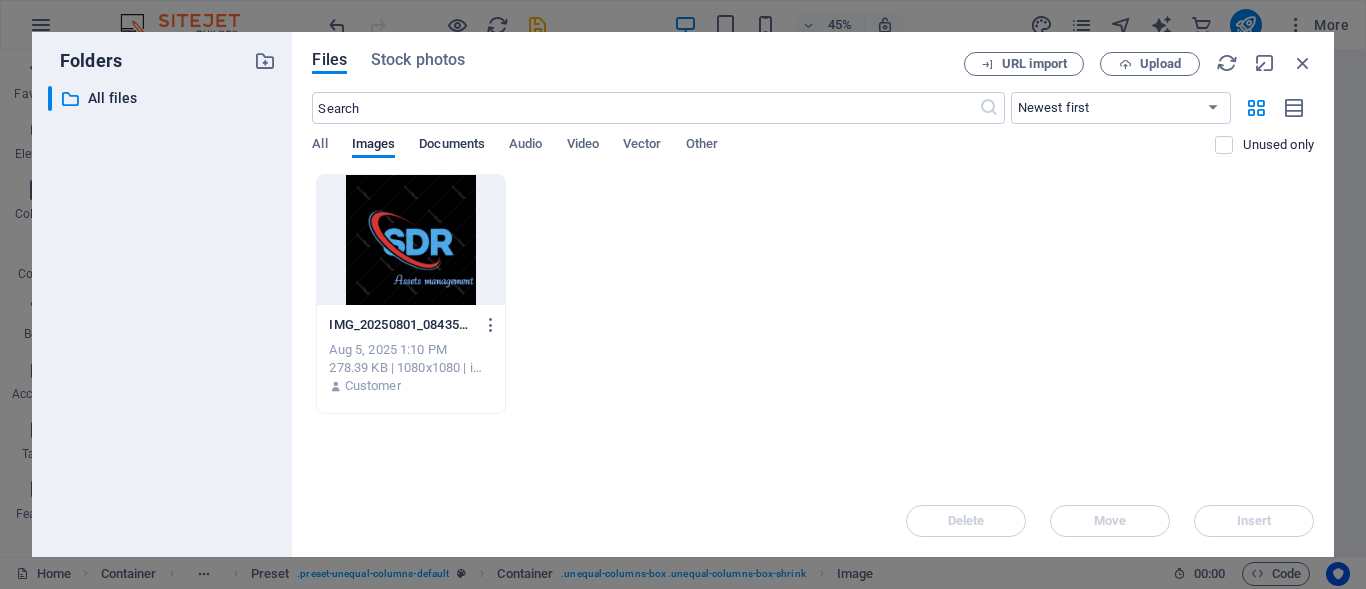 click on "Documents" at bounding box center (452, 143) 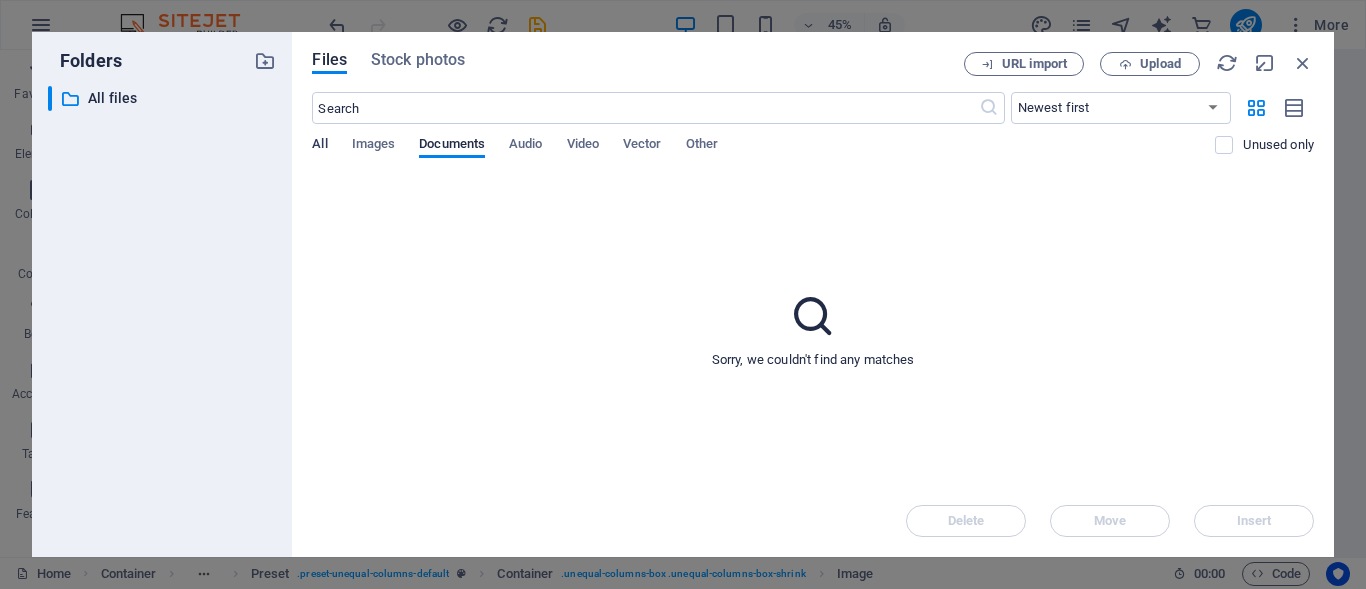 click on "All" at bounding box center [319, 143] 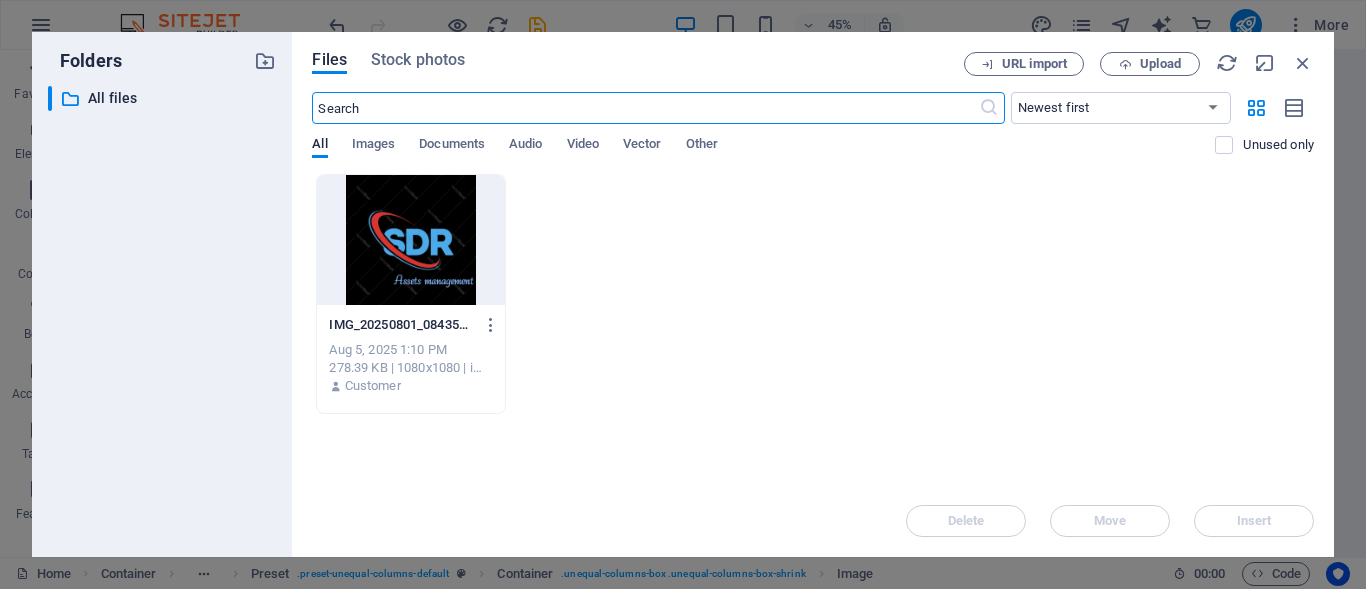 click at bounding box center [645, 108] 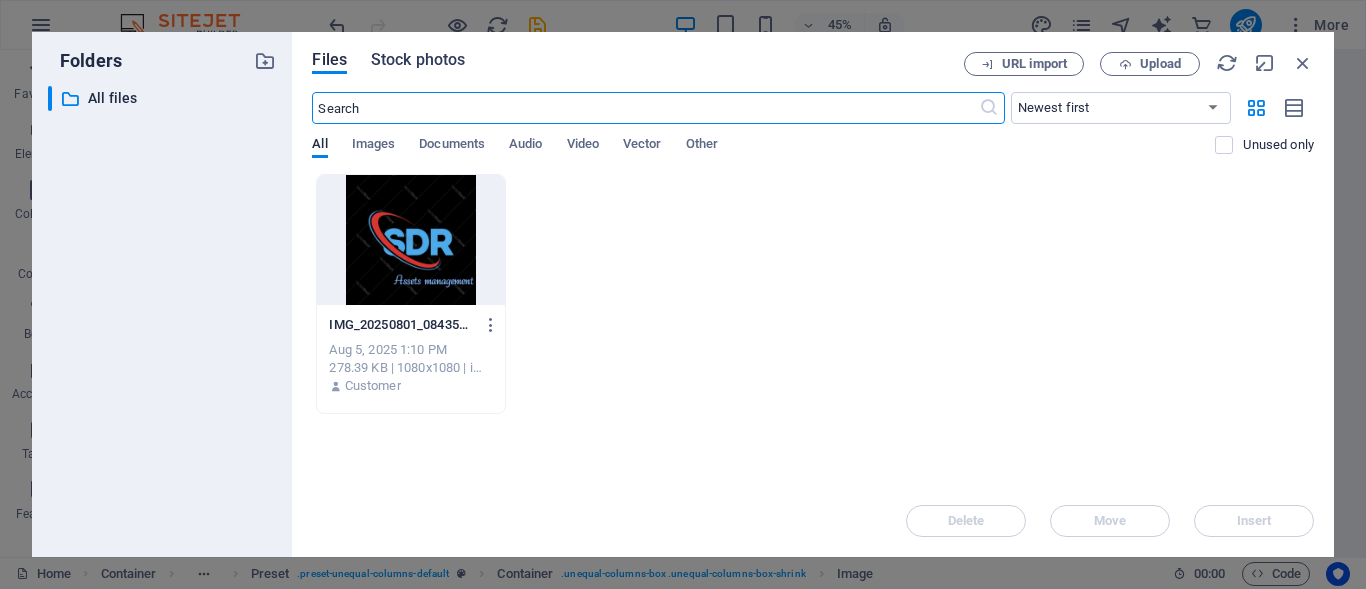click on "Stock photos" at bounding box center [418, 59] 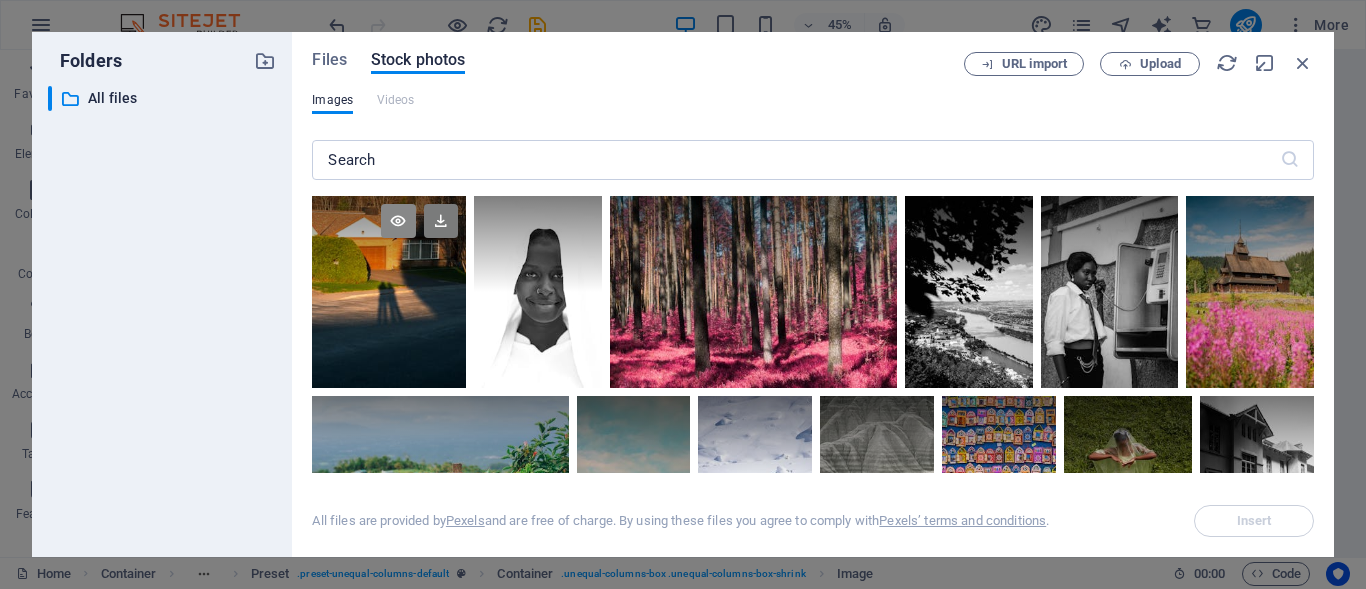 click at bounding box center (398, 221) 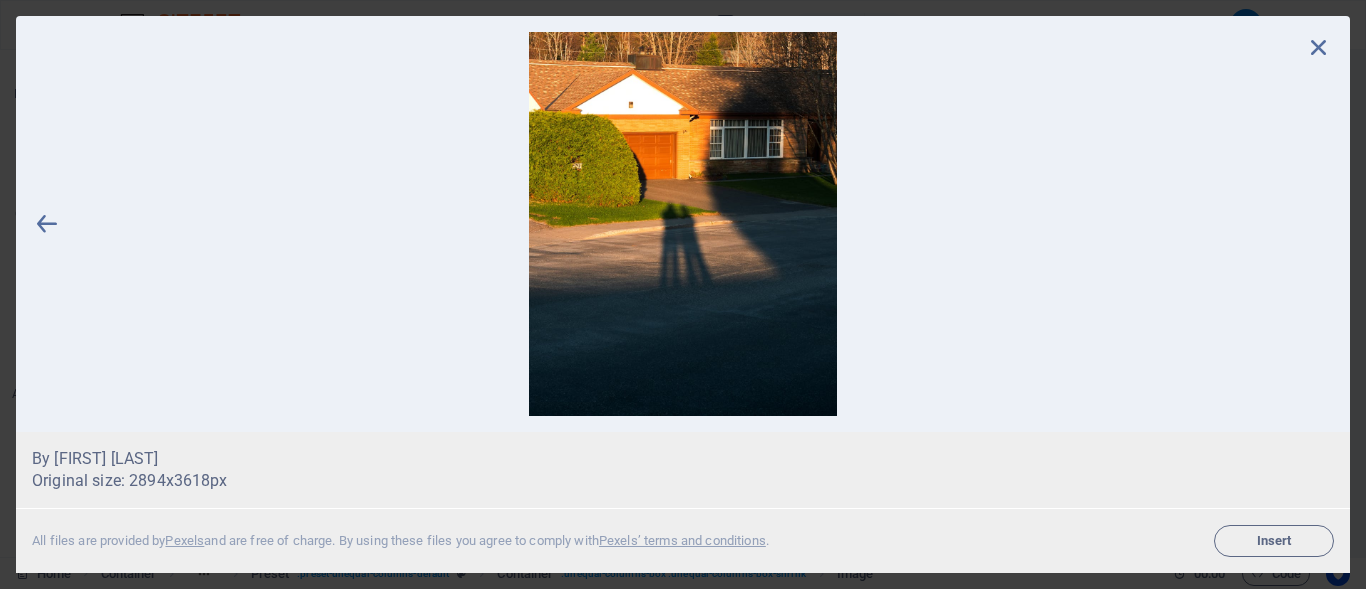click at bounding box center (1319, 47) 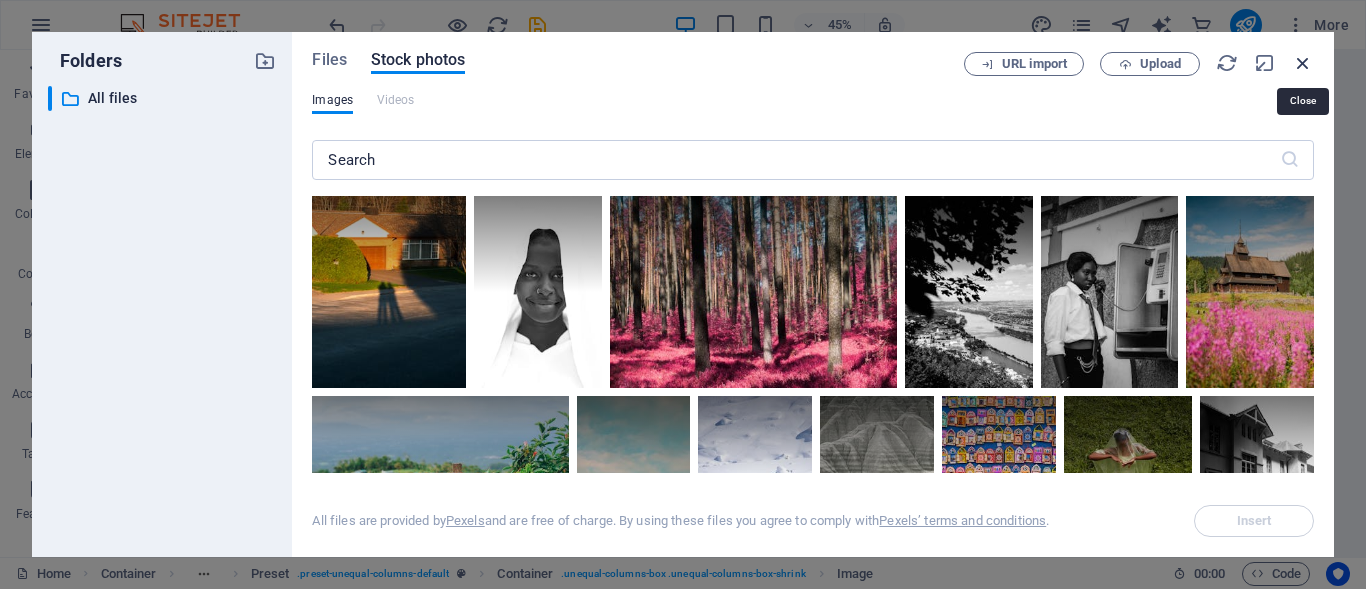 click at bounding box center (1303, 63) 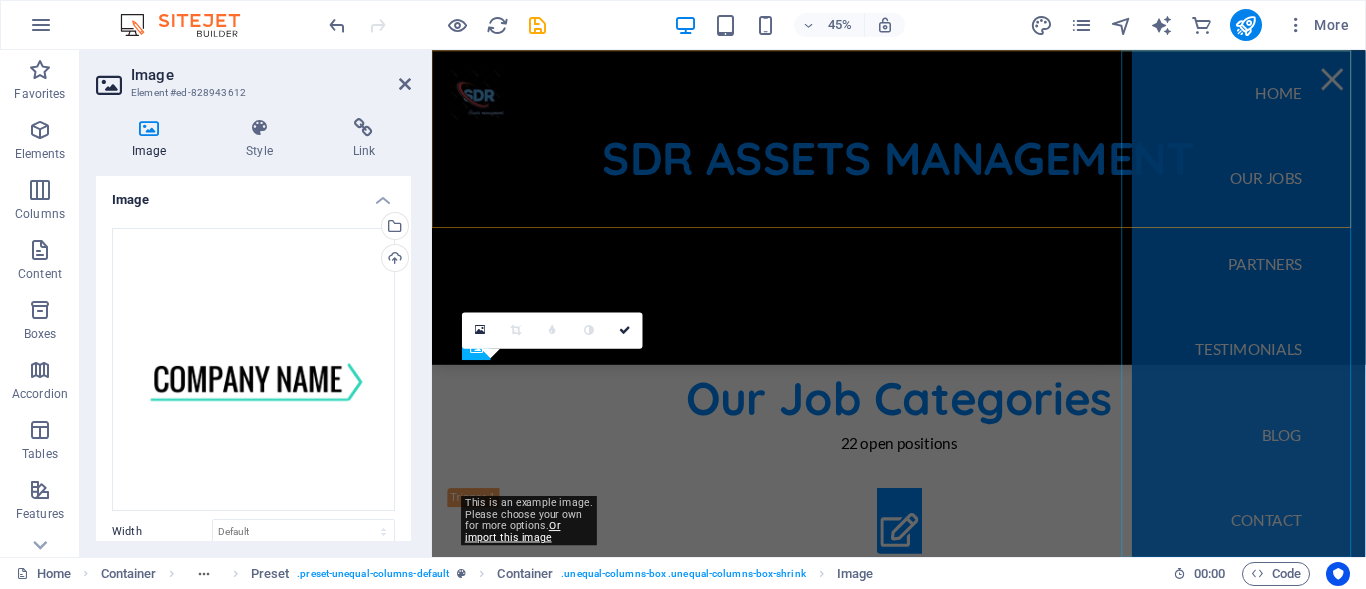 scroll, scrollTop: 900, scrollLeft: 0, axis: vertical 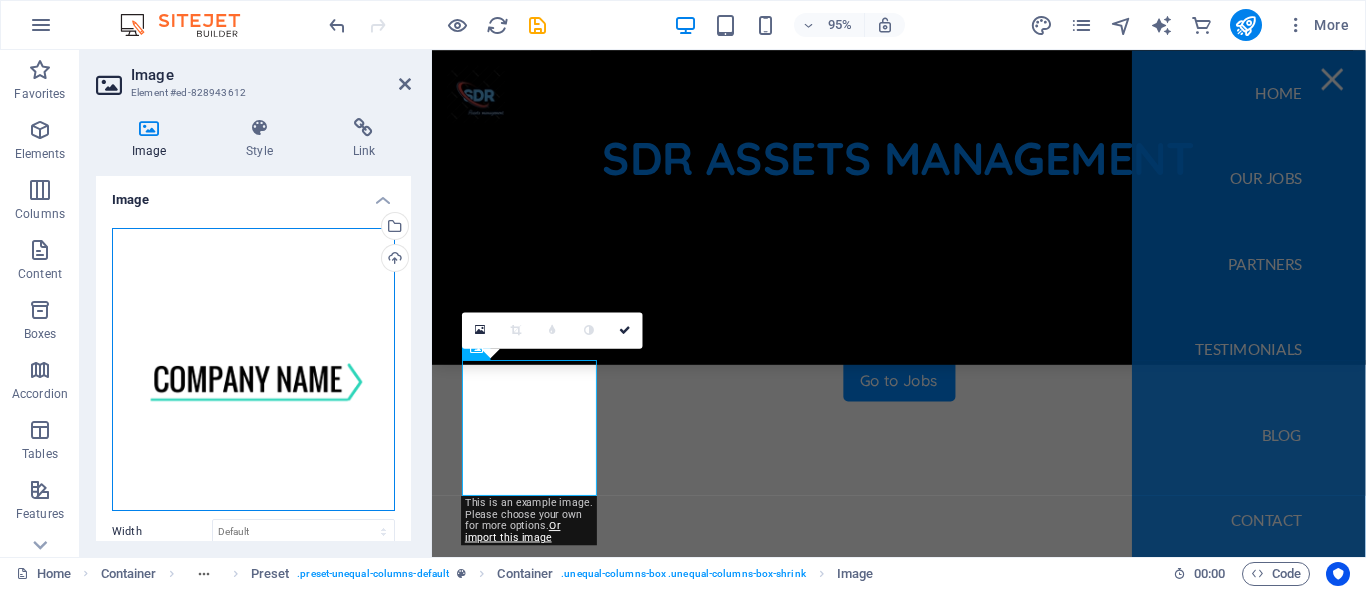 drag, startPoint x: 278, startPoint y: 335, endPoint x: 222, endPoint y: 367, distance: 64.49806 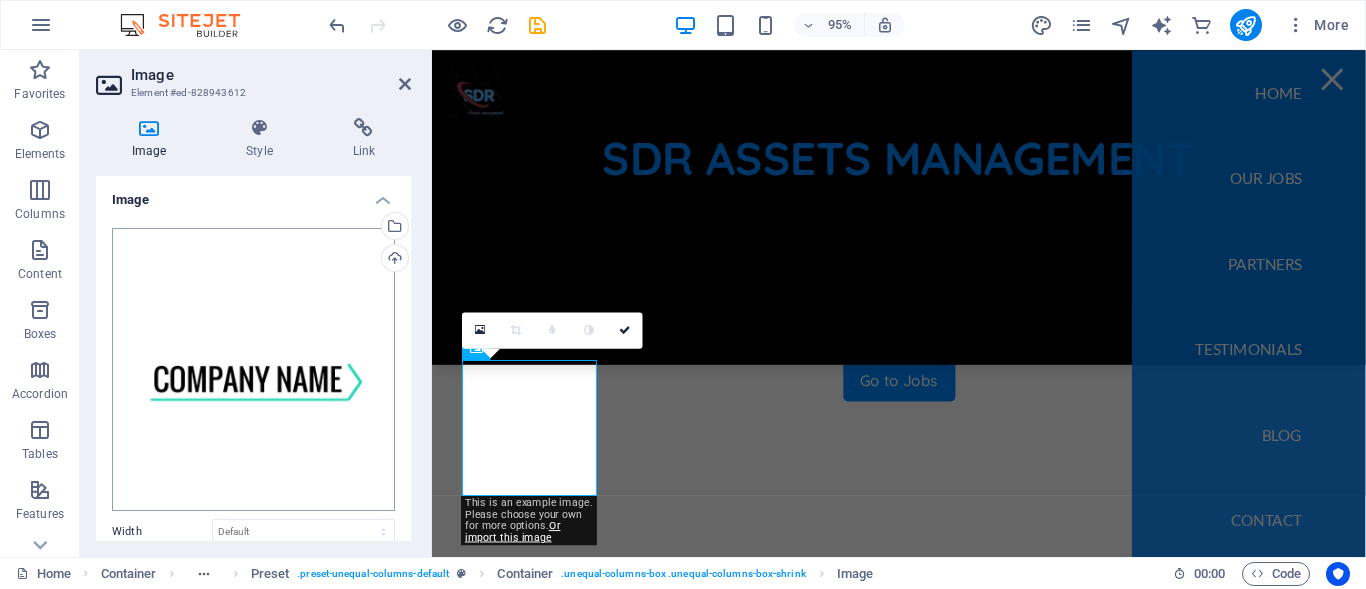scroll, scrollTop: 1197, scrollLeft: 0, axis: vertical 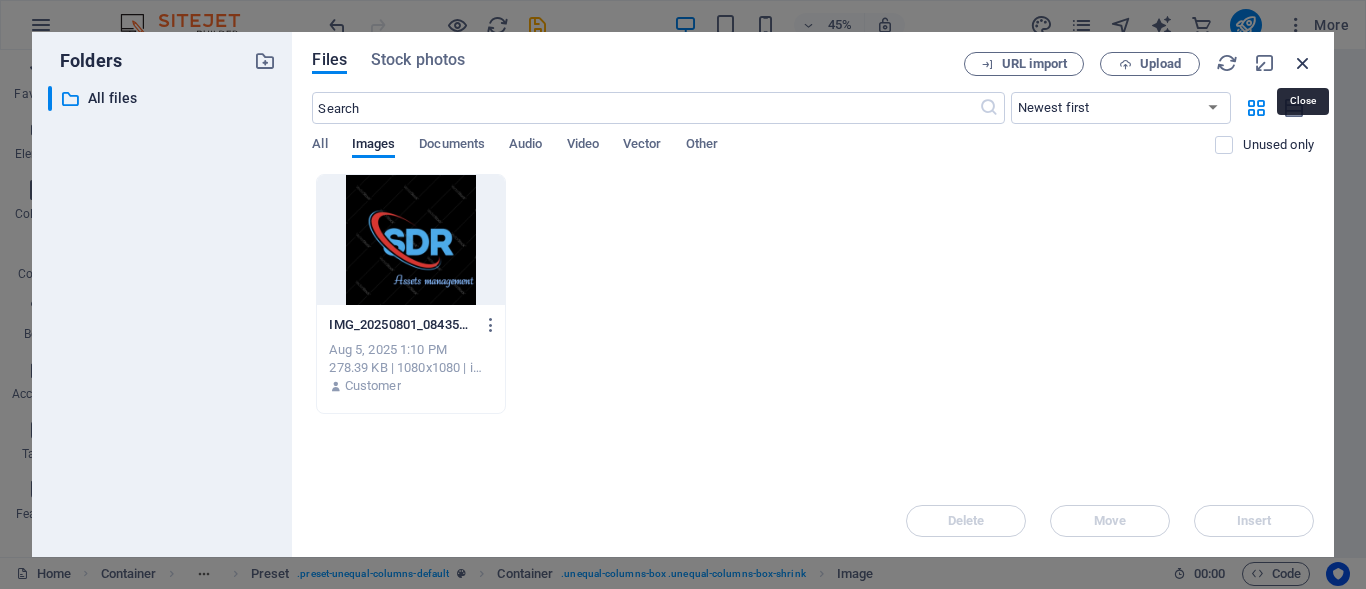 click at bounding box center (1303, 63) 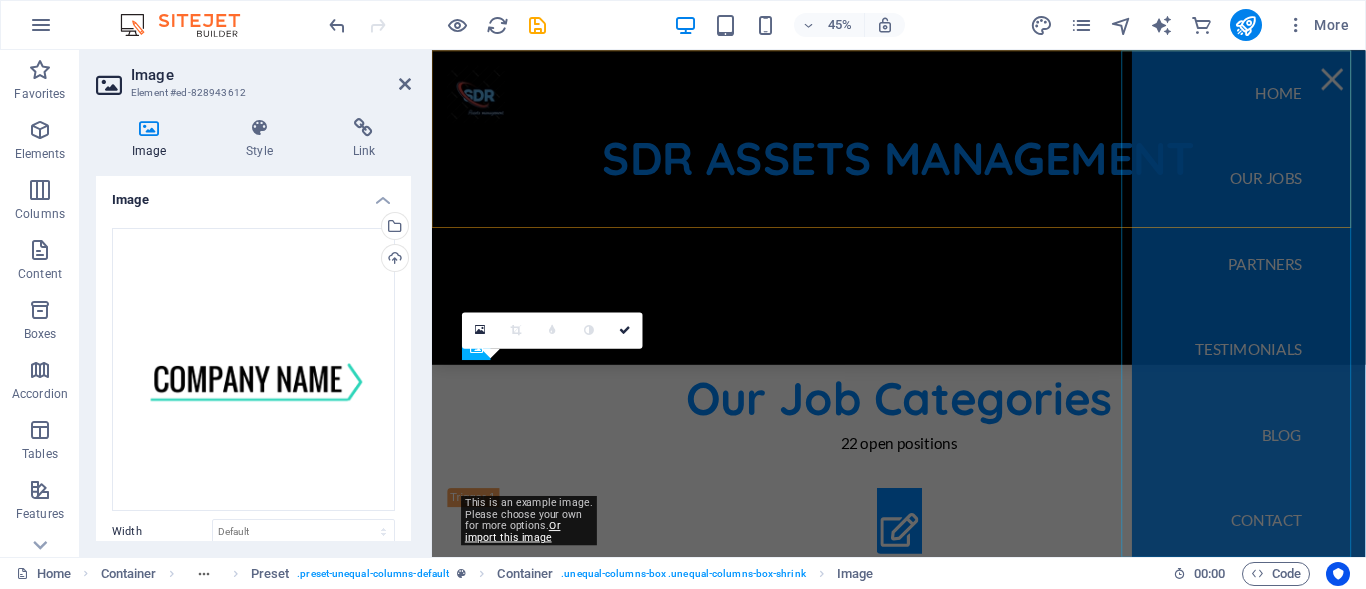 scroll, scrollTop: 900, scrollLeft: 0, axis: vertical 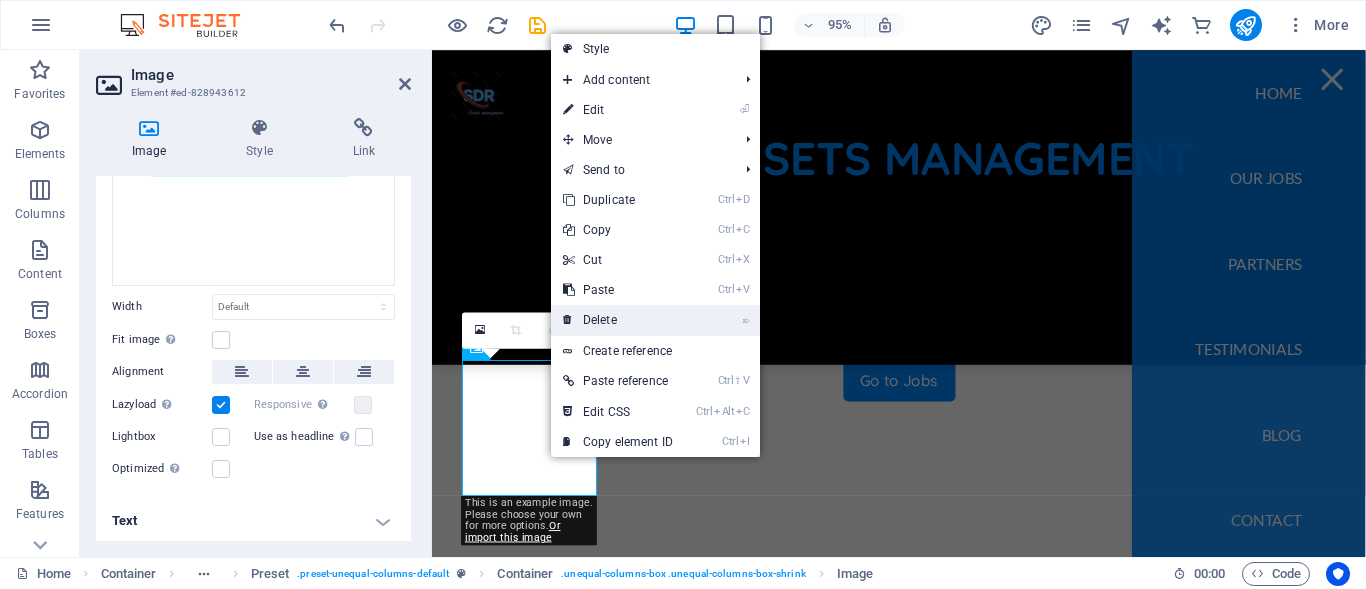 click on "⌦  Delete" at bounding box center [618, 320] 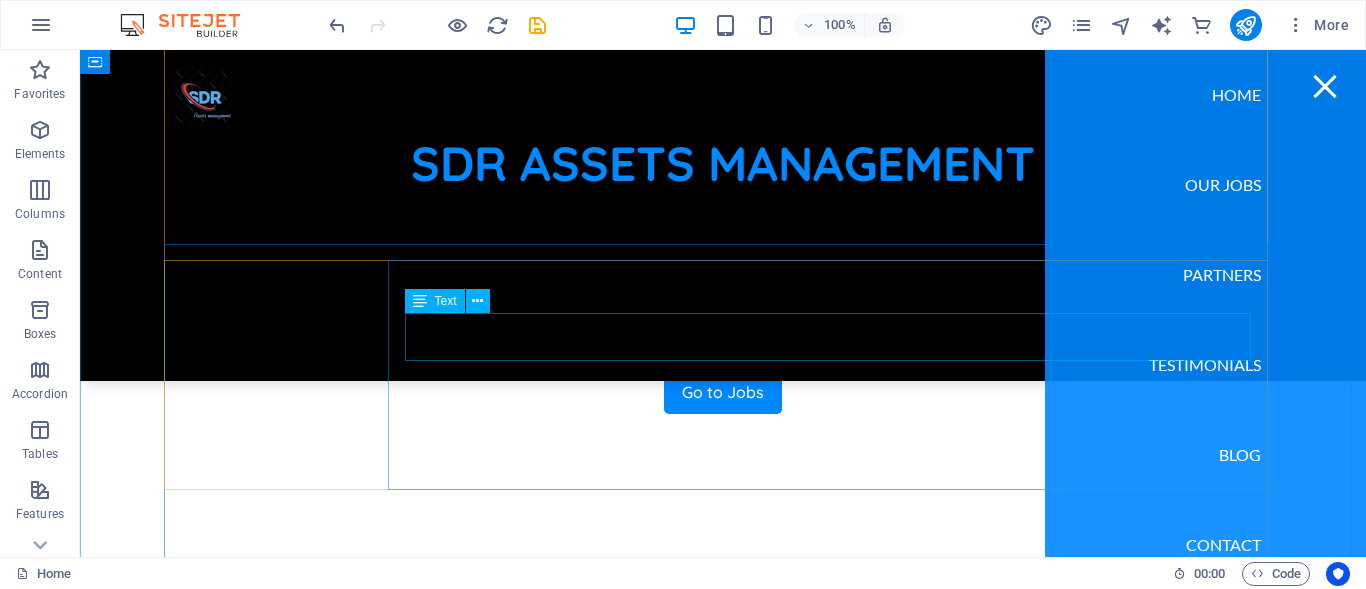 scroll, scrollTop: 1000, scrollLeft: 0, axis: vertical 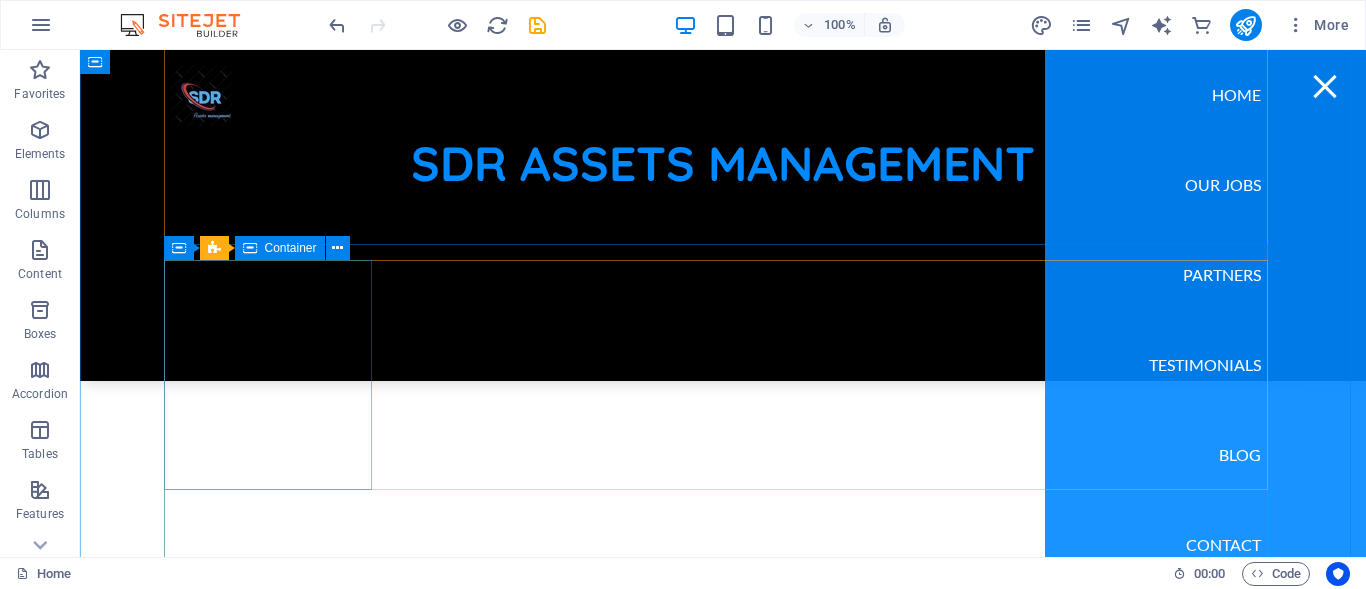 click on "Paste clipboard" at bounding box center (777, 999) 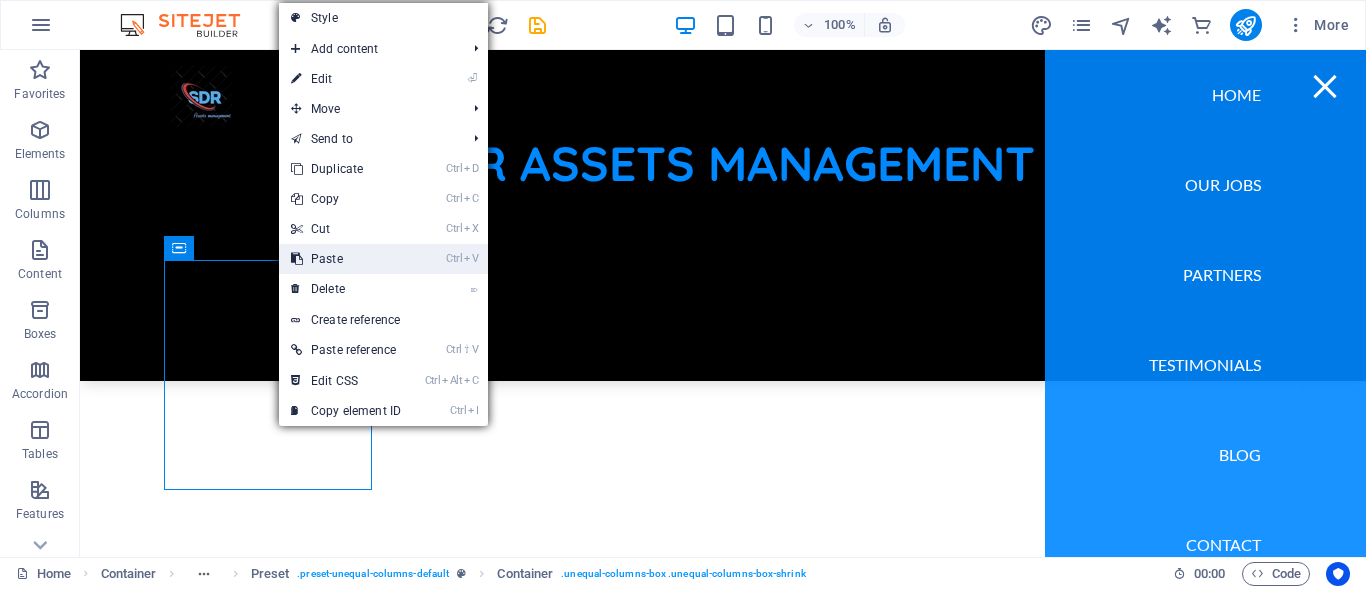 click on "Ctrl  V Paste" at bounding box center (346, 259) 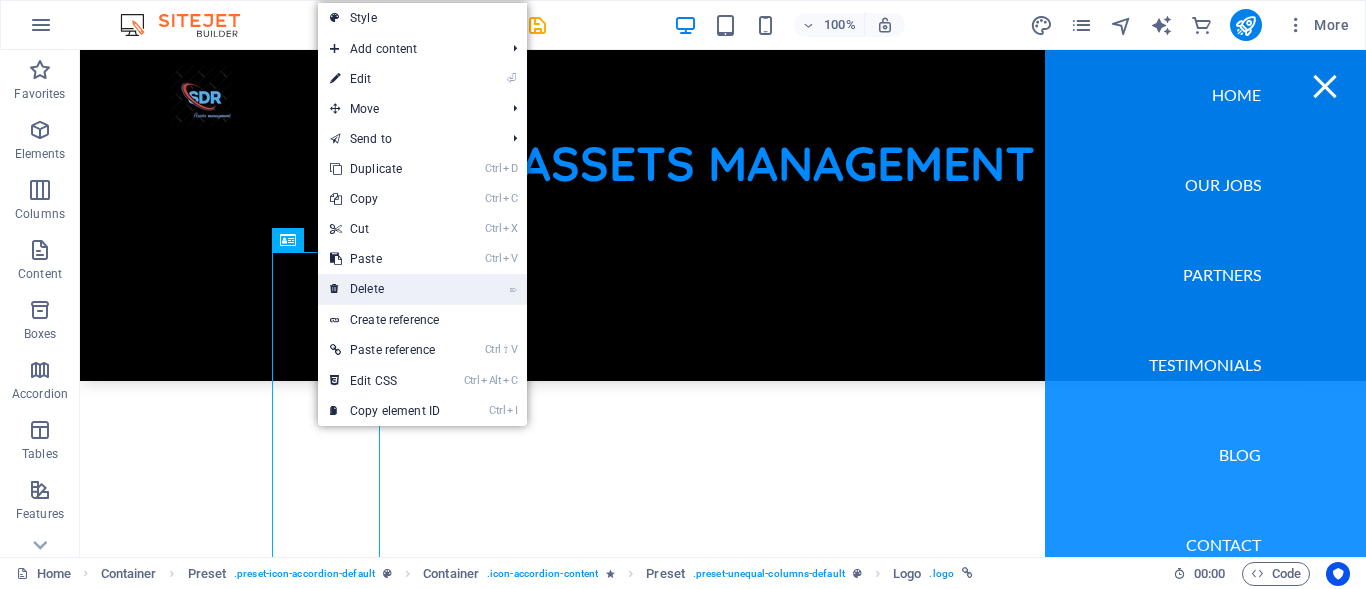 click on "Delete" at bounding box center [367, 289] 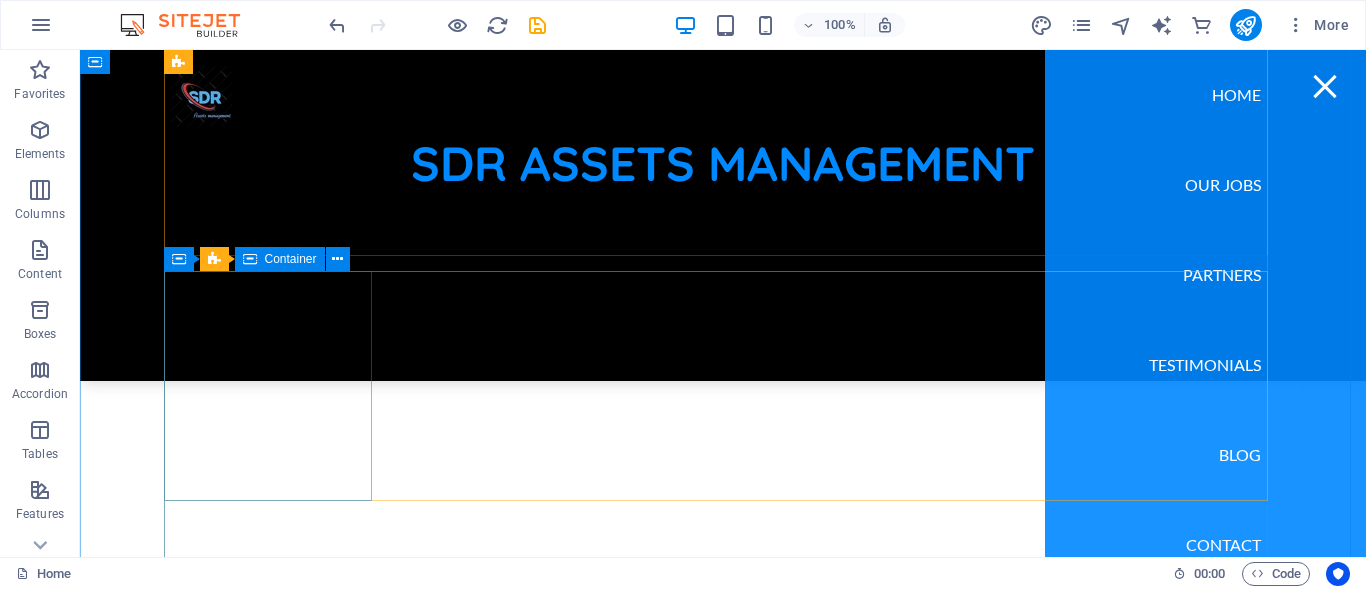 scroll, scrollTop: 900, scrollLeft: 0, axis: vertical 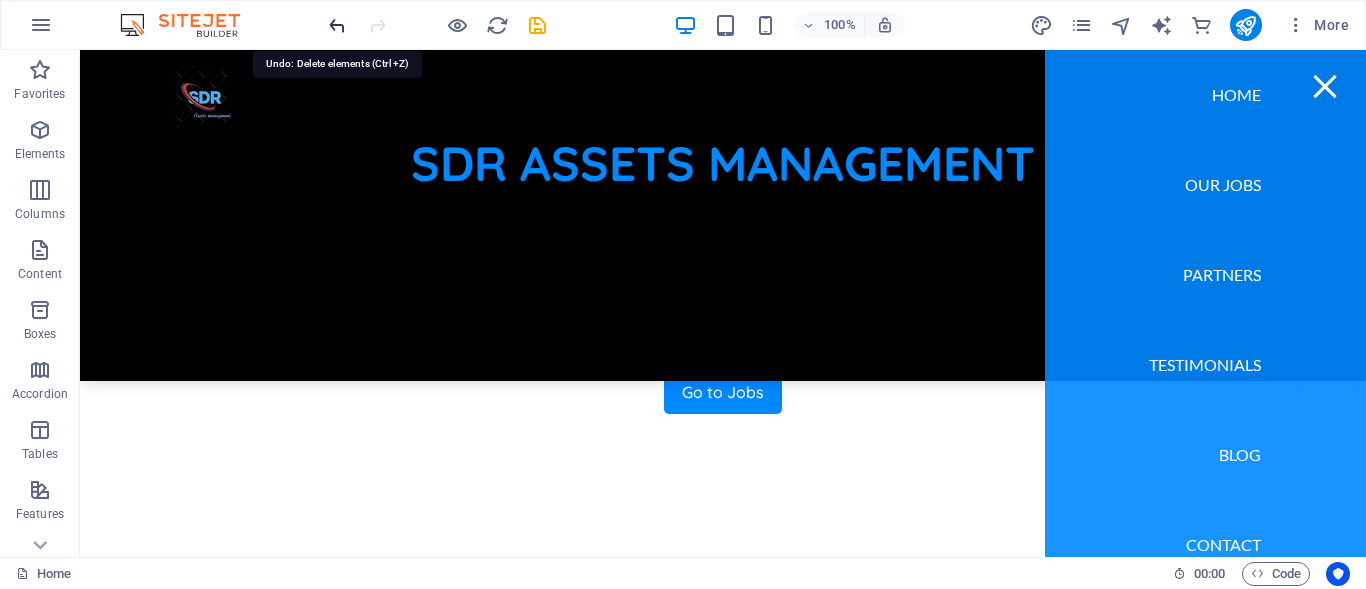 click at bounding box center (337, 25) 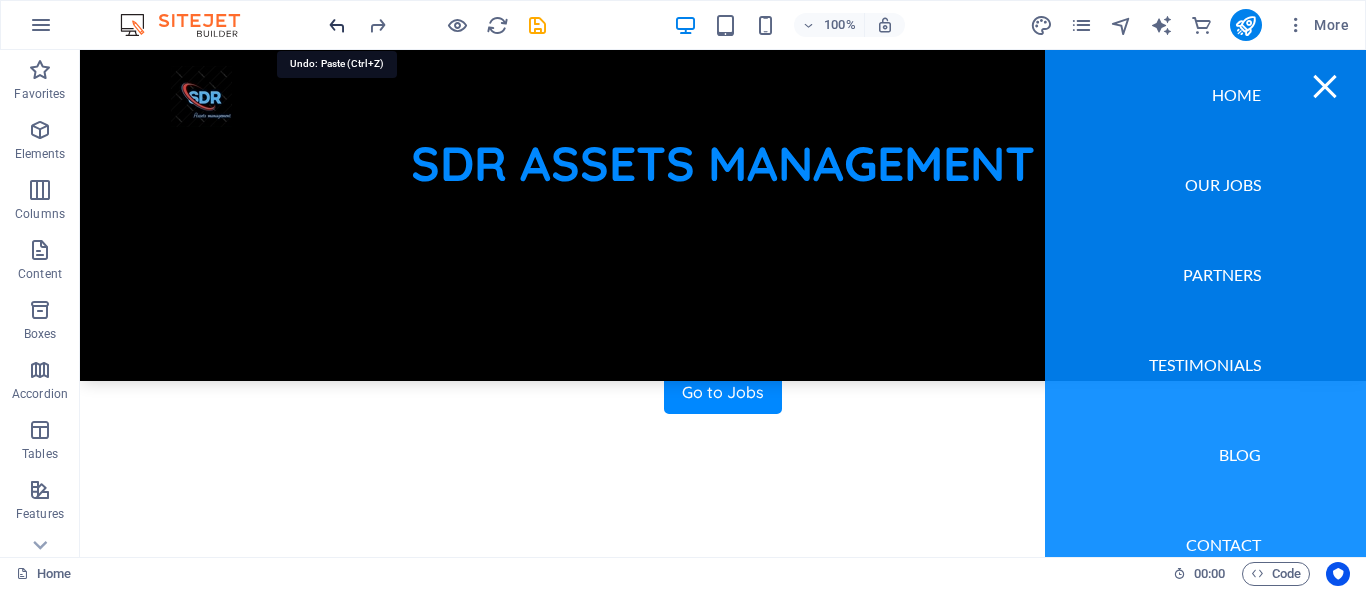 click at bounding box center (337, 25) 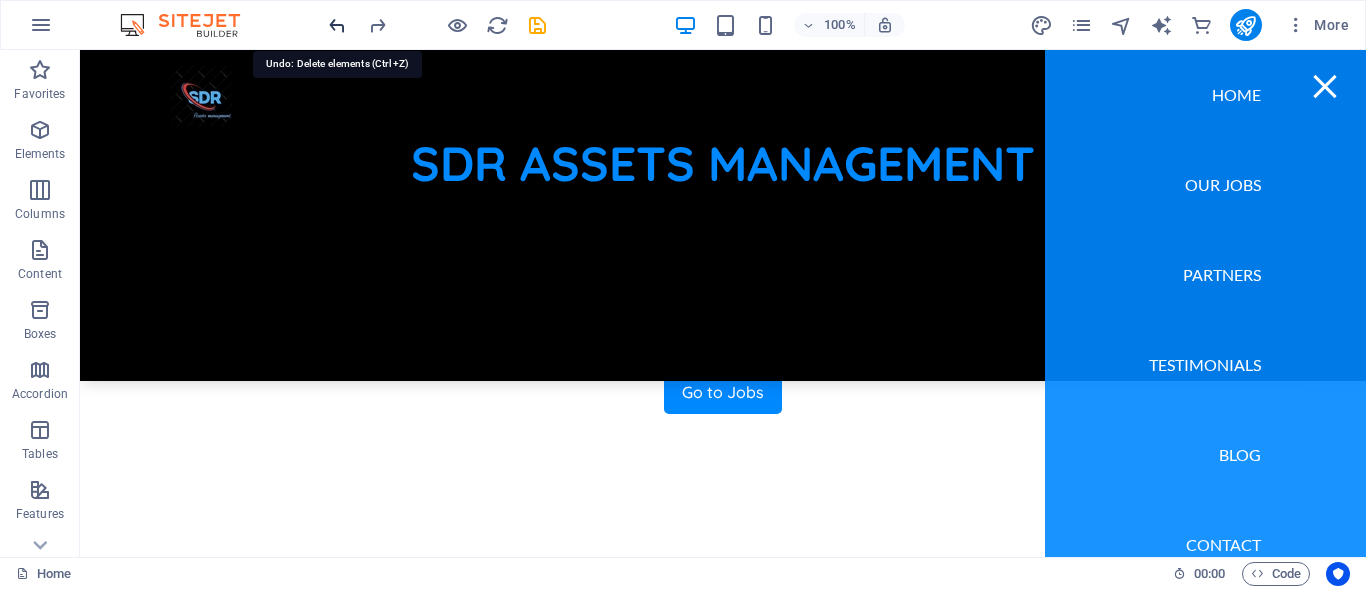 click at bounding box center (337, 25) 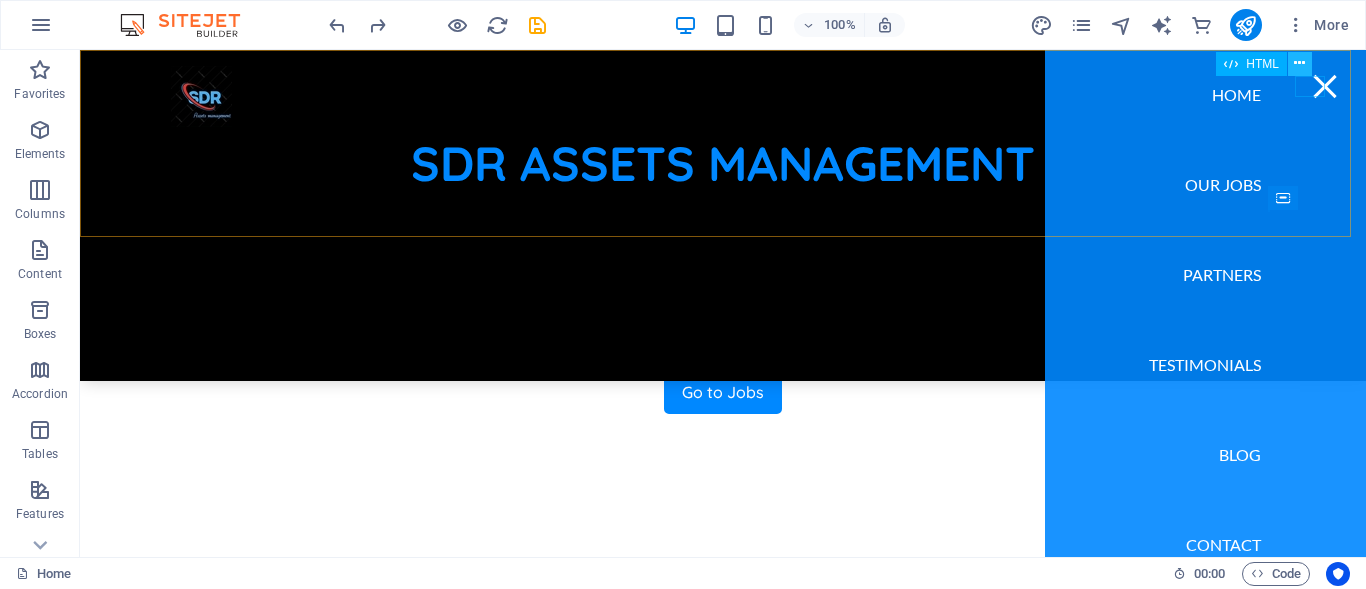 click at bounding box center (1300, 64) 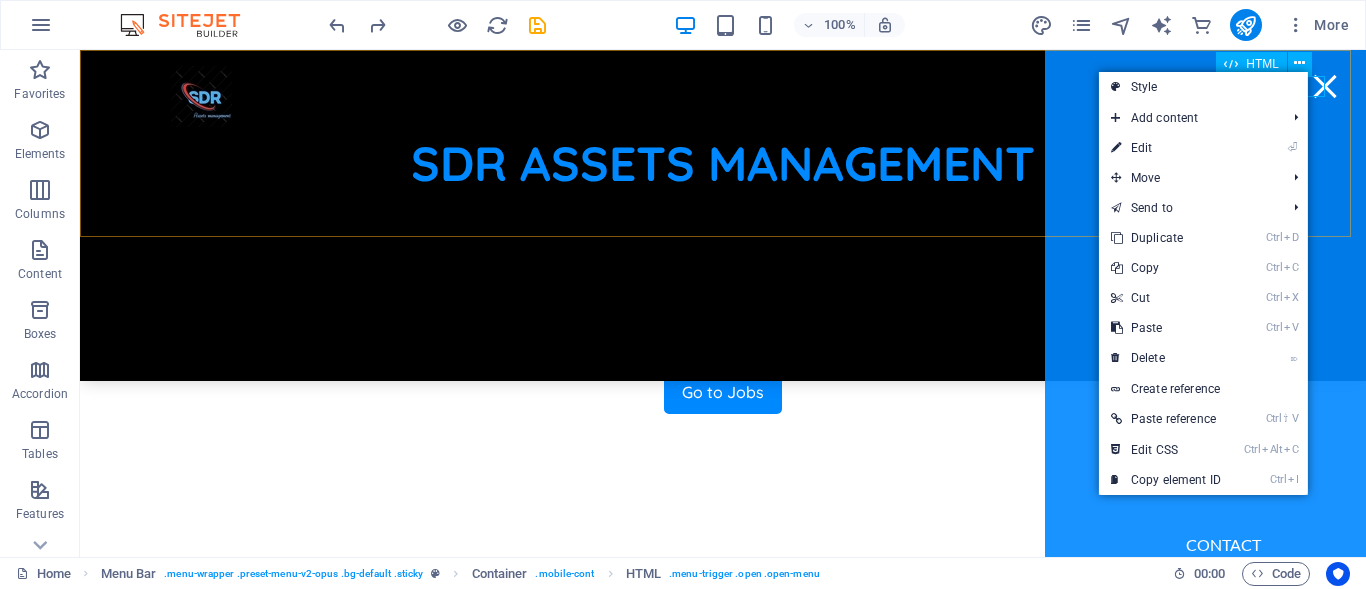 click at bounding box center (1325, 86) 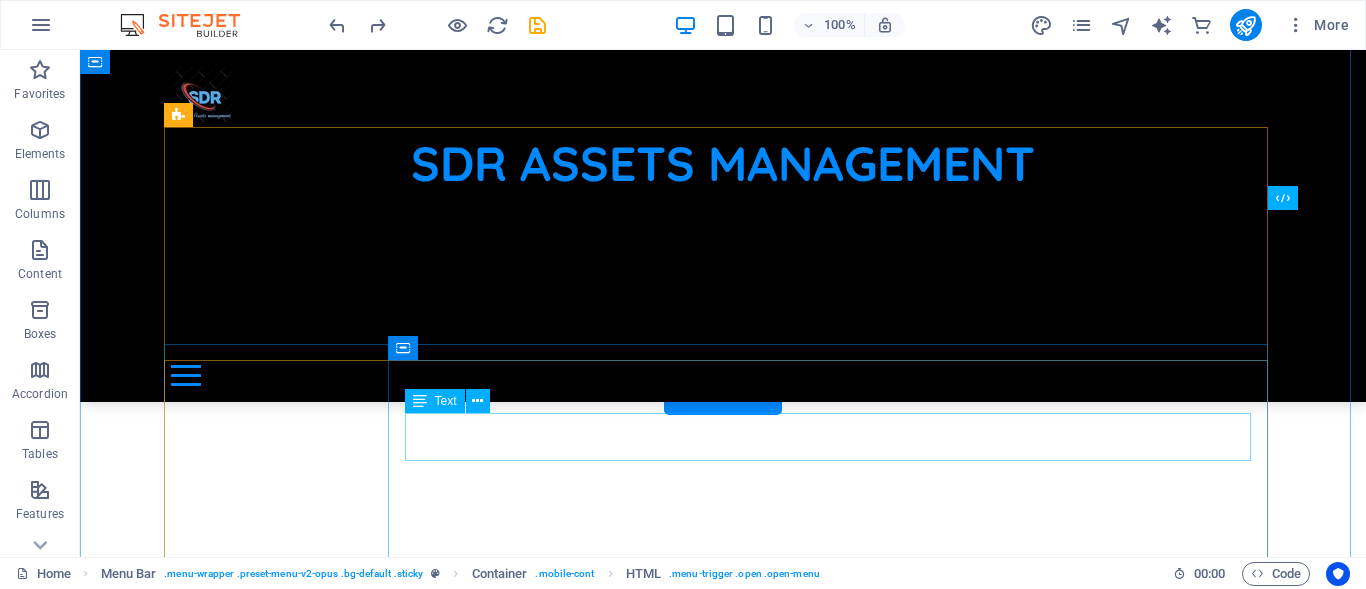 scroll, scrollTop: 900, scrollLeft: 0, axis: vertical 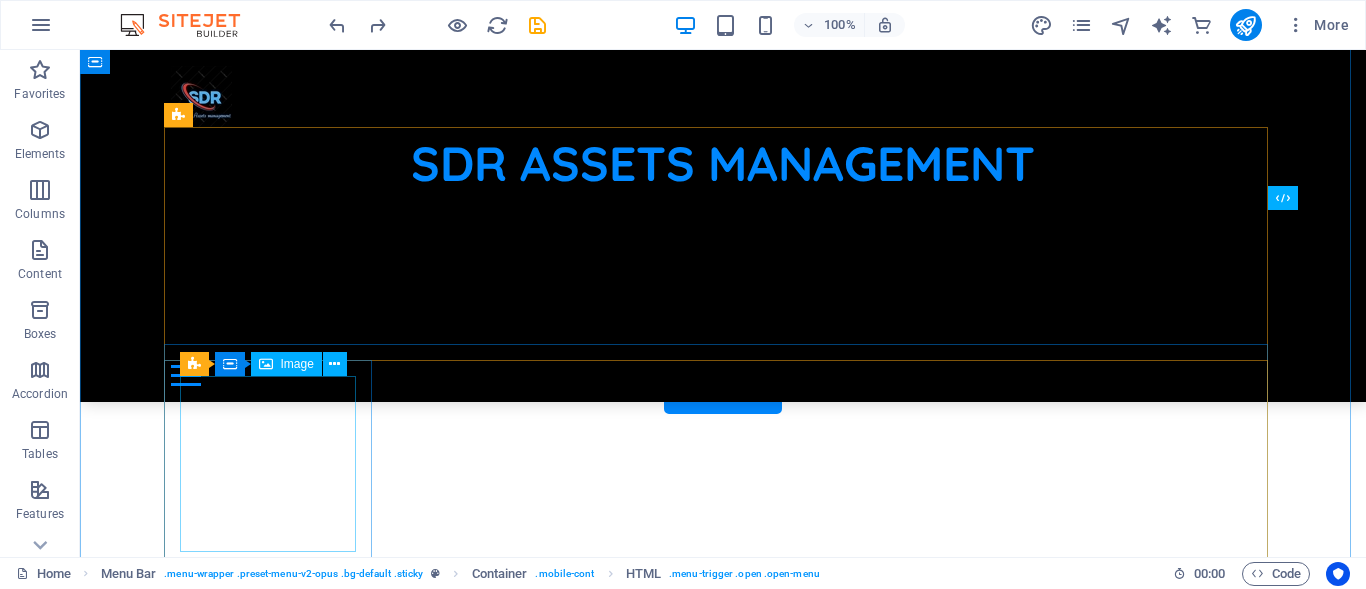 click on "Image" at bounding box center [297, 364] 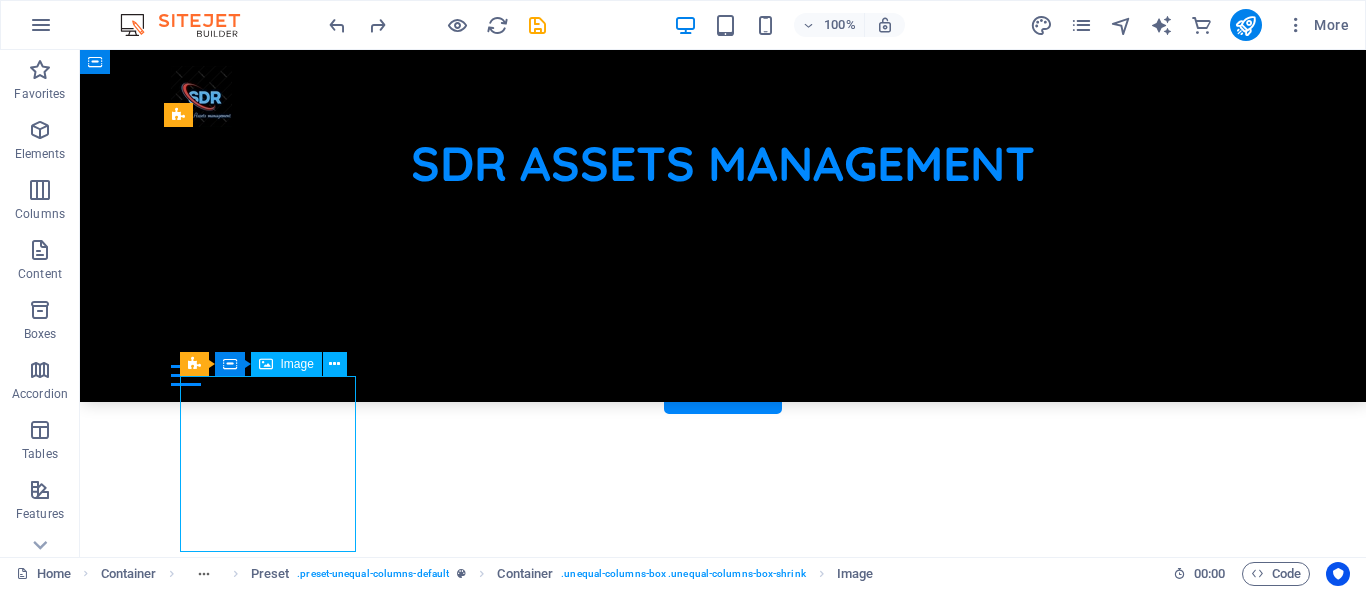 click on "Image" at bounding box center (297, 364) 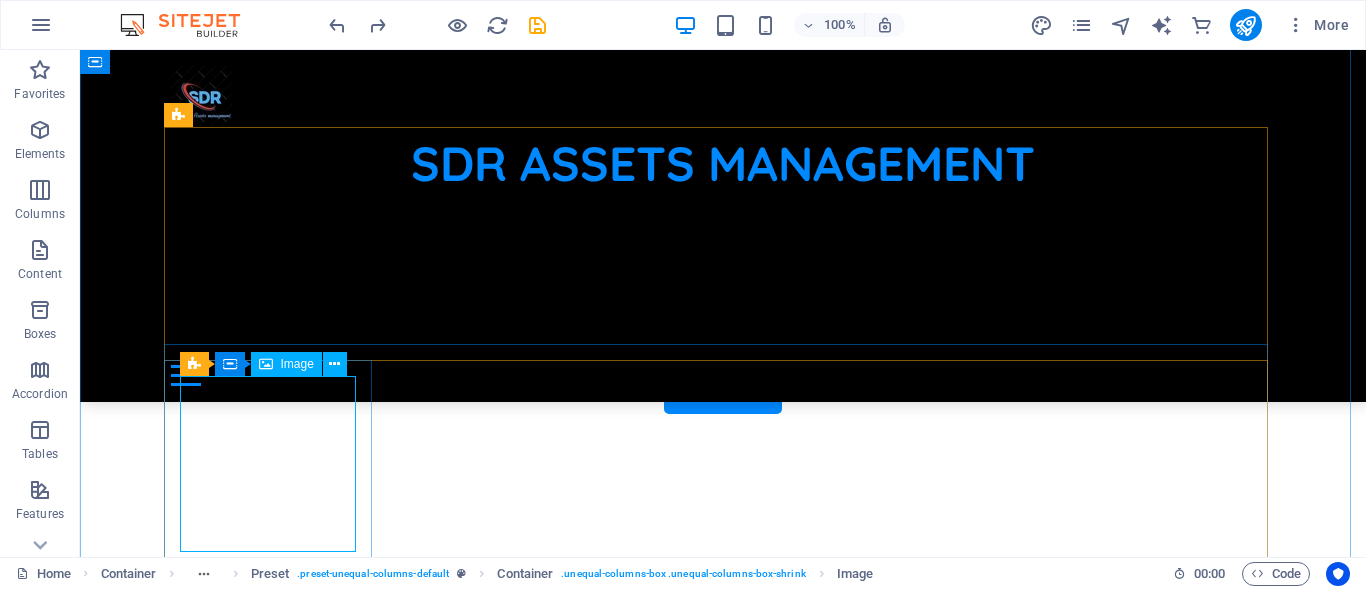click on "Image" at bounding box center (297, 364) 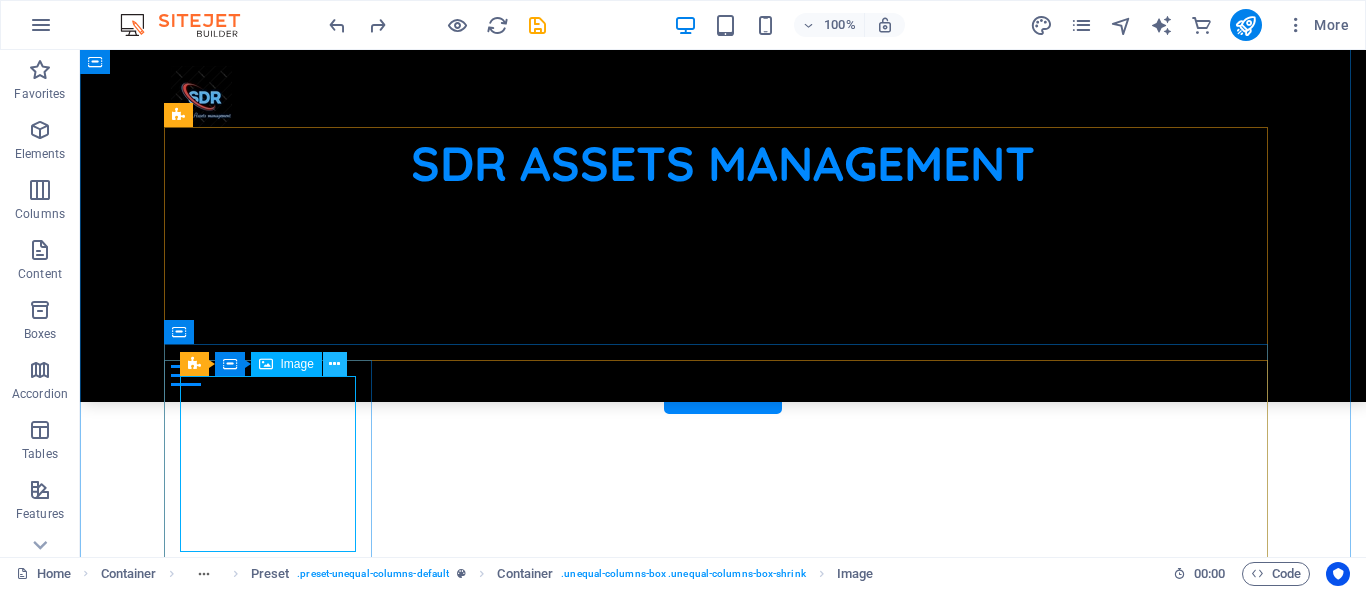 click at bounding box center (334, 364) 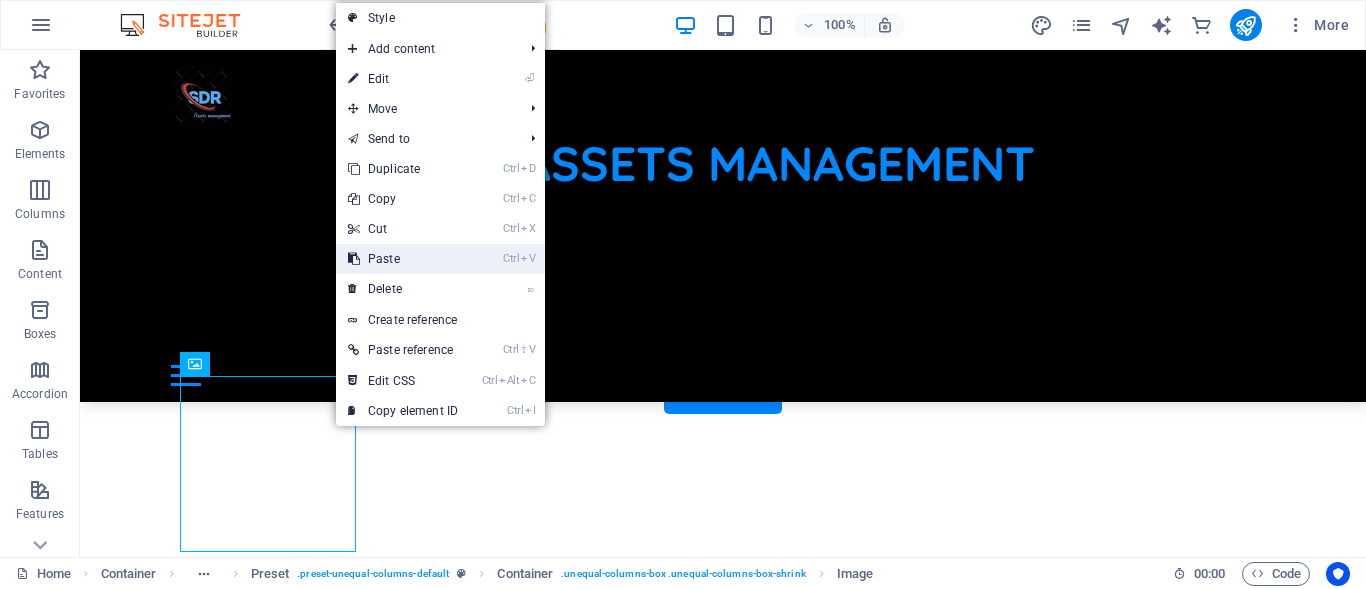 click on "Paste" at bounding box center [384, 259] 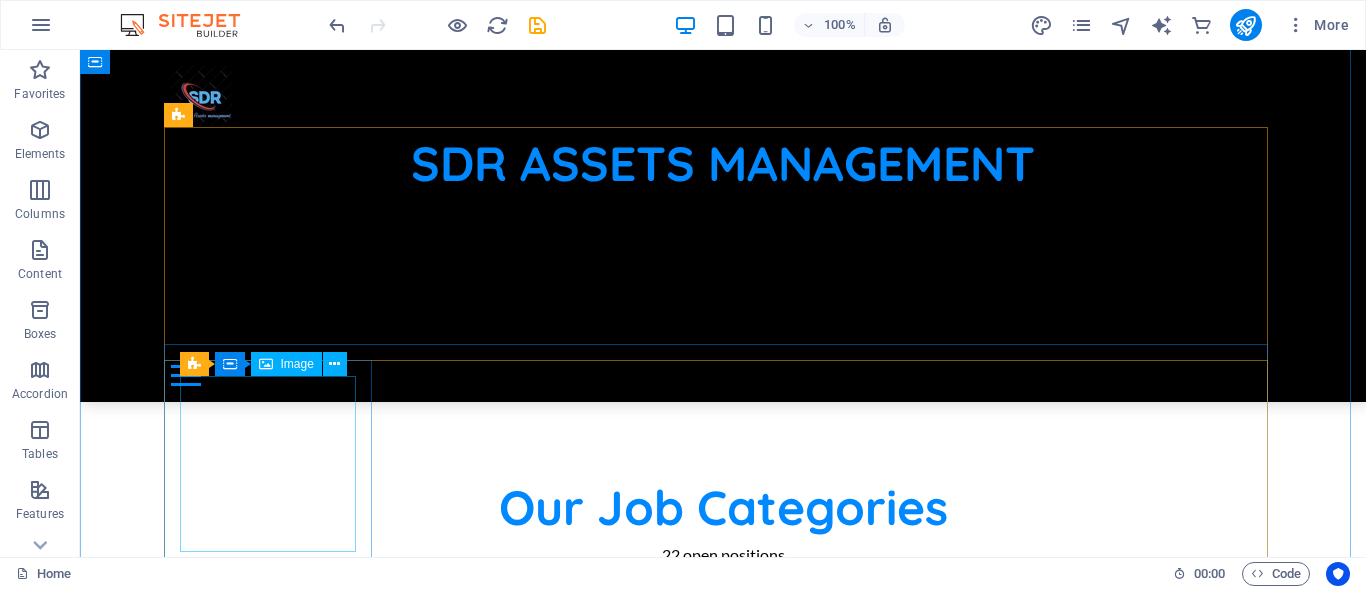 scroll, scrollTop: 900, scrollLeft: 0, axis: vertical 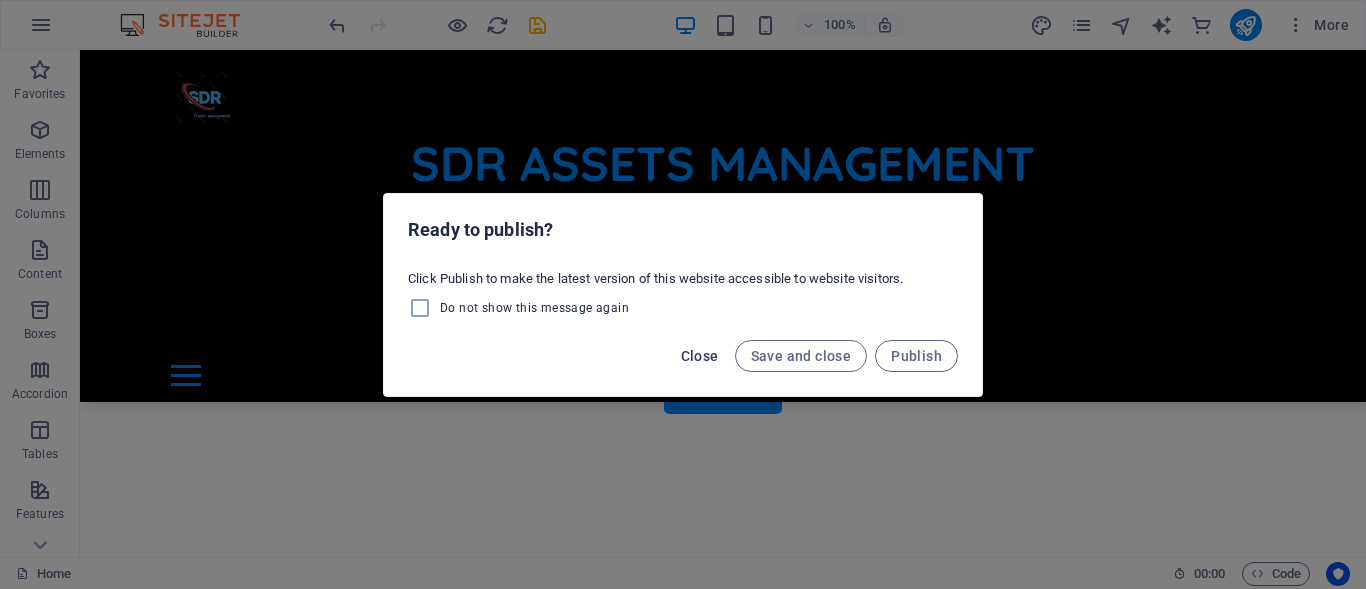 click on "Close" at bounding box center [700, 356] 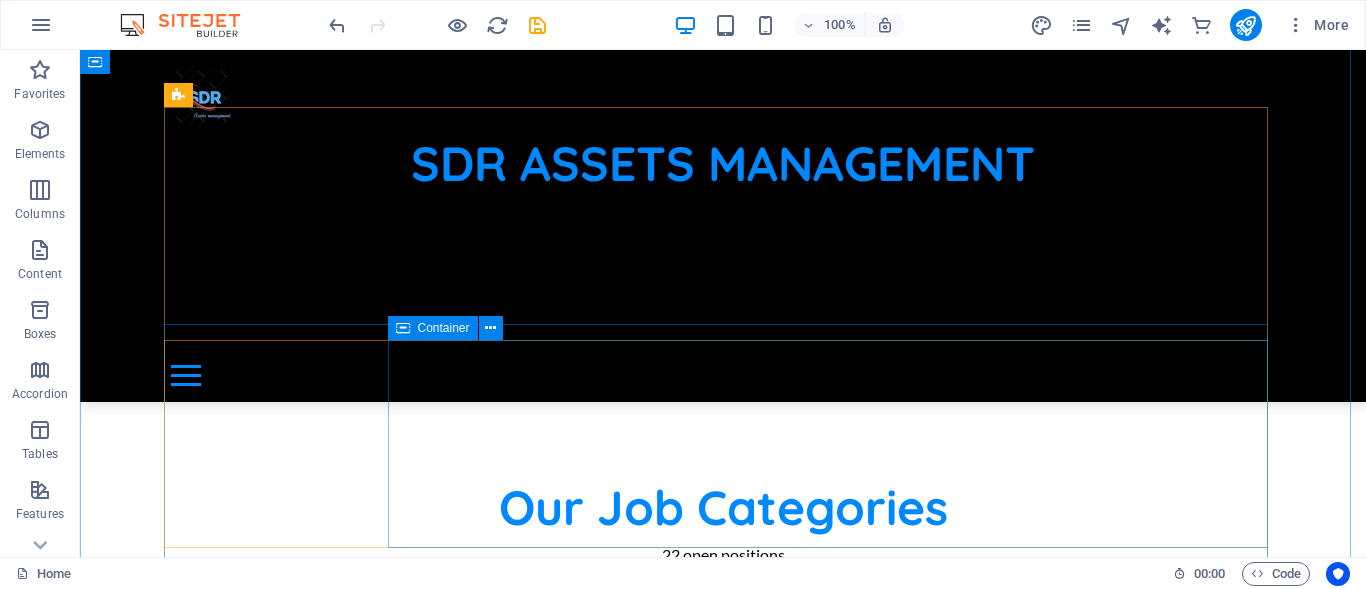 scroll, scrollTop: 900, scrollLeft: 0, axis: vertical 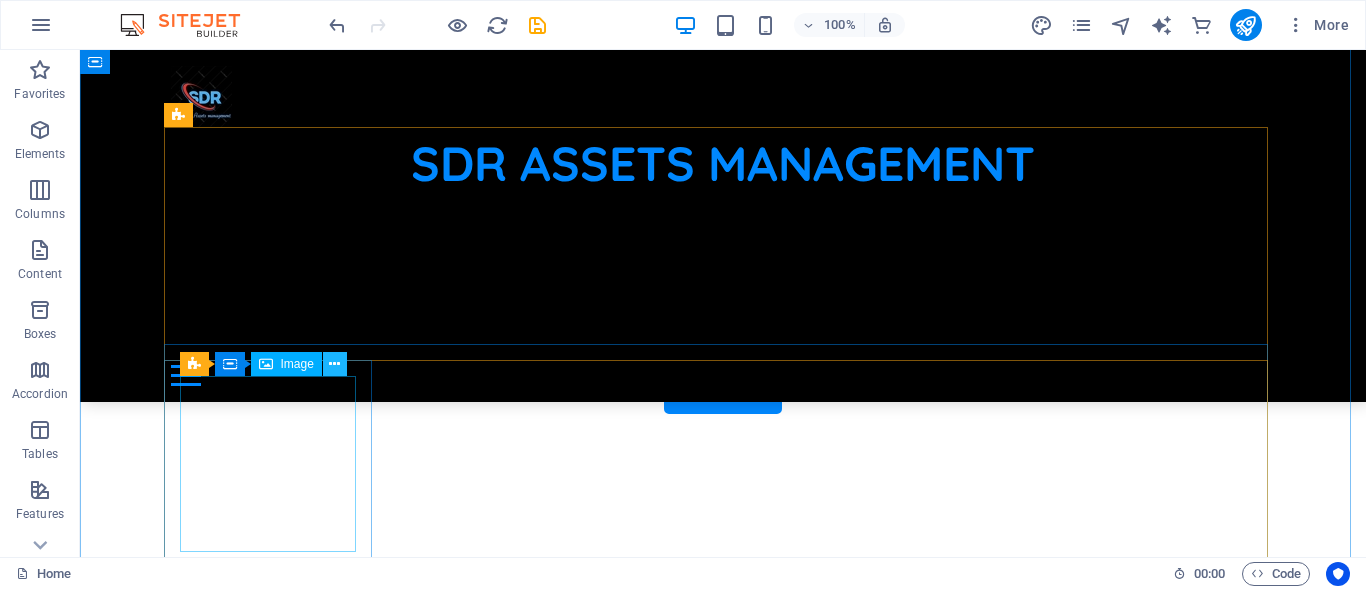 click at bounding box center (334, 364) 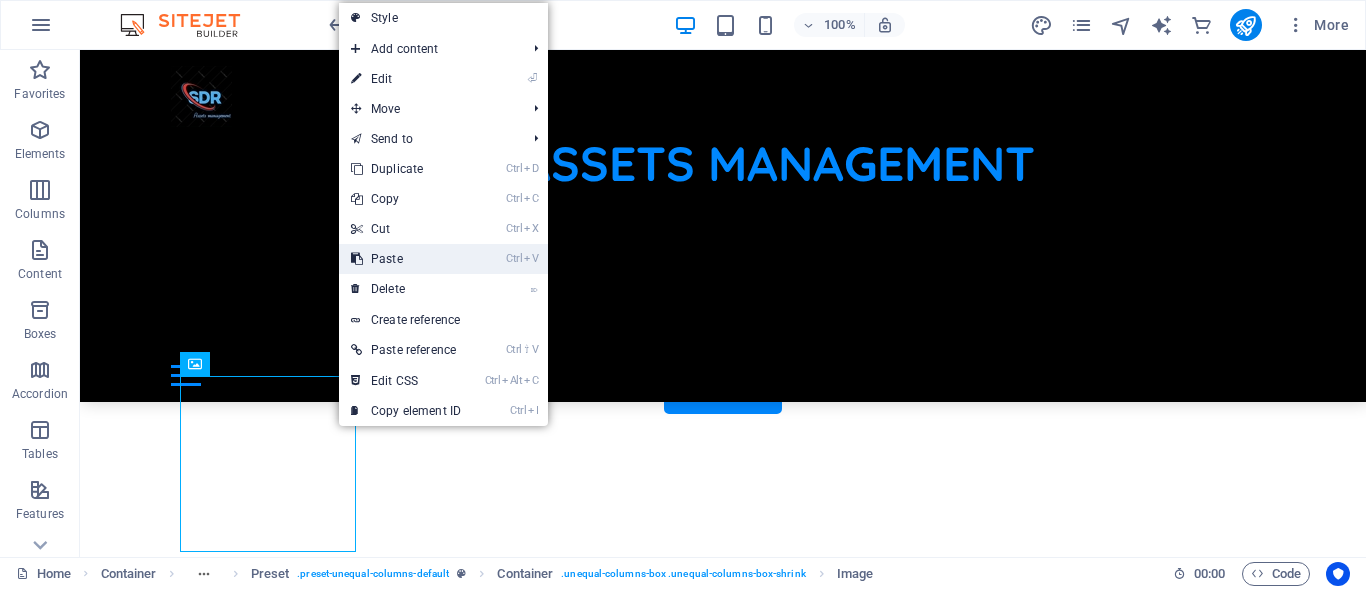click on "Ctrl  V Paste" at bounding box center (406, 259) 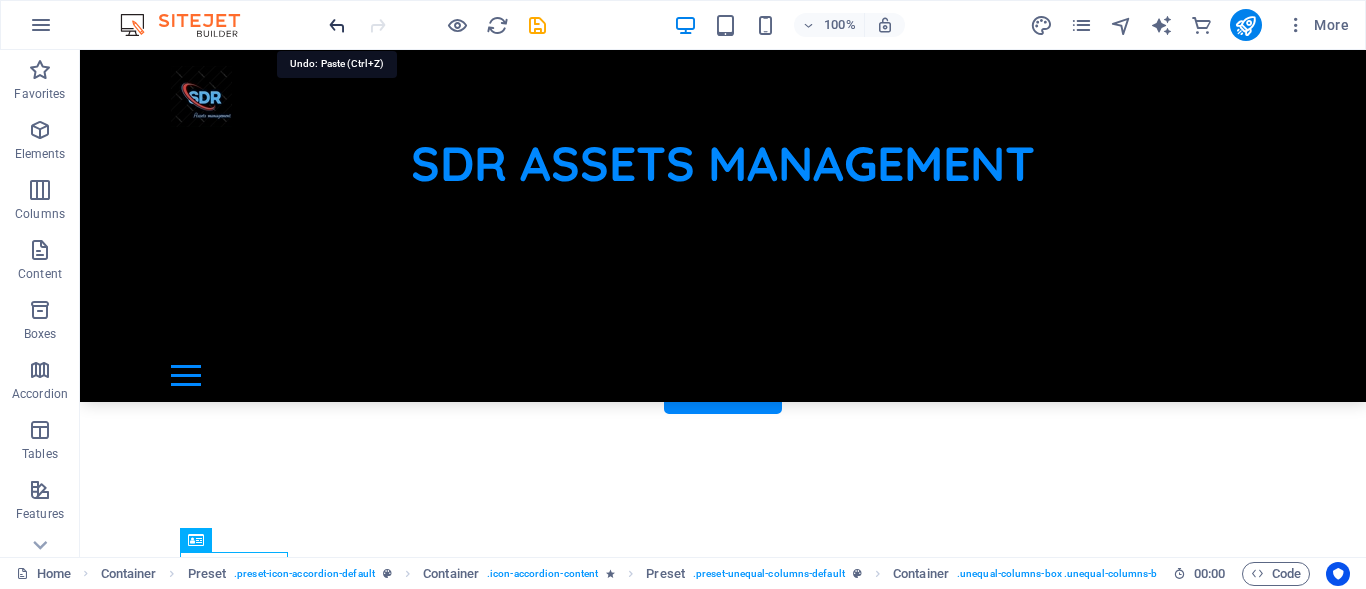 click at bounding box center (337, 25) 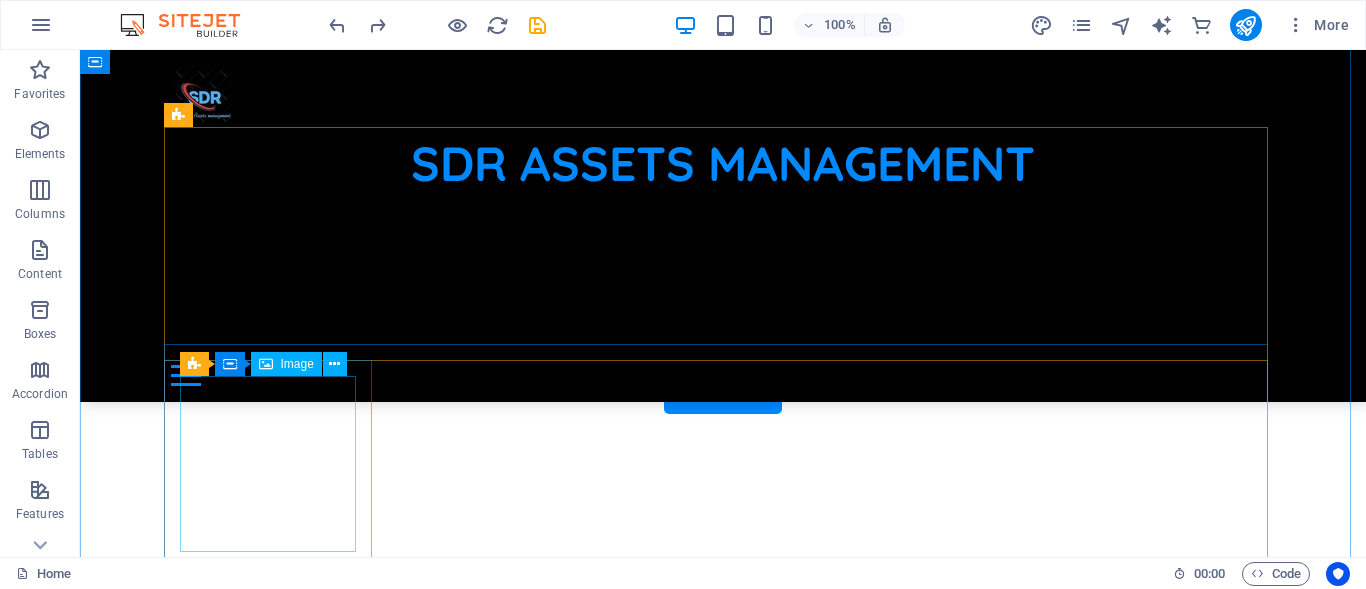 drag, startPoint x: 189, startPoint y: 329, endPoint x: 272, endPoint y: 367, distance: 91.28527 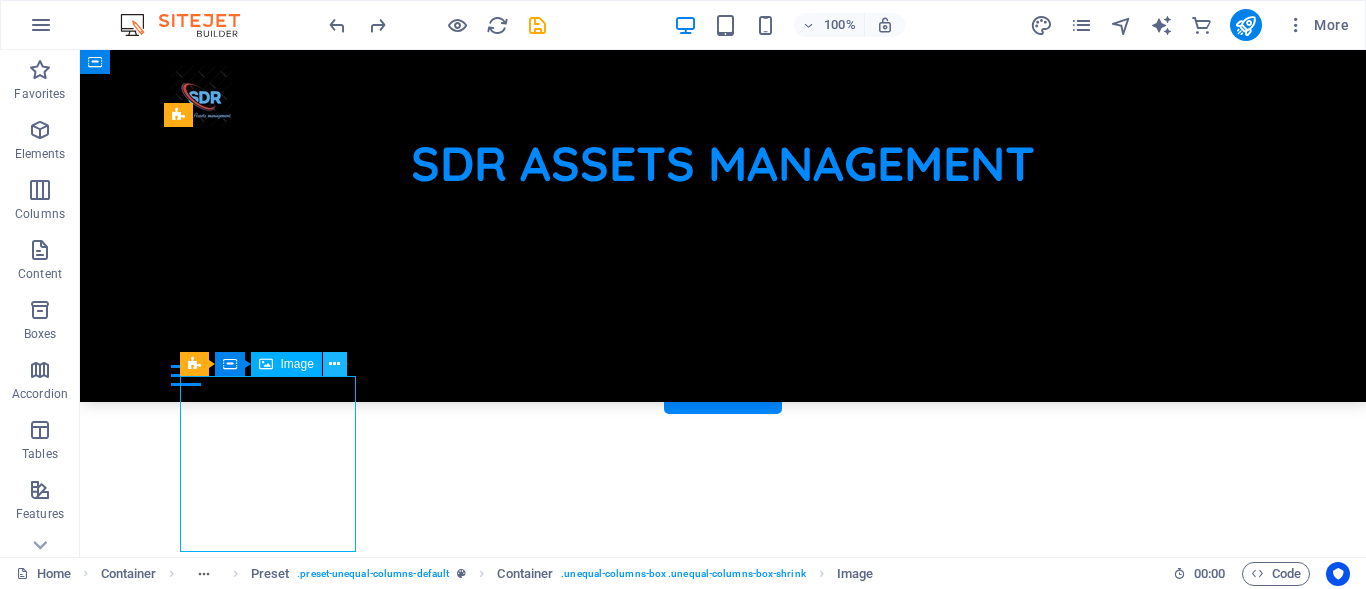 click at bounding box center (334, 364) 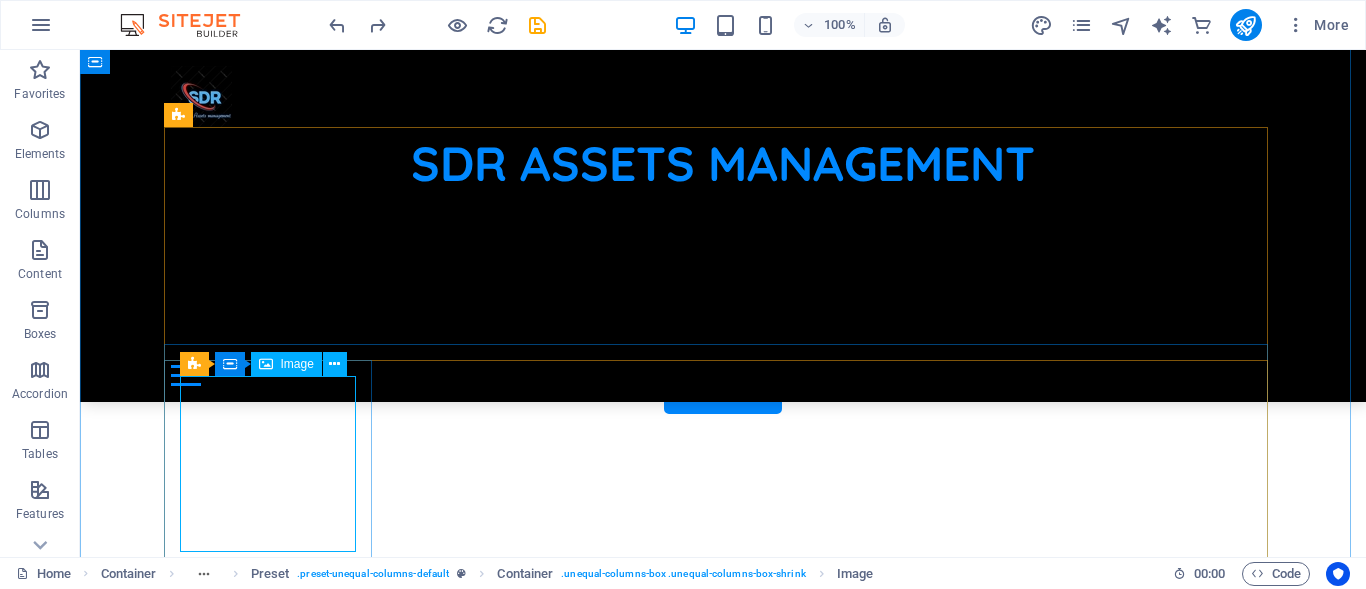 click at bounding box center [723, 1149] 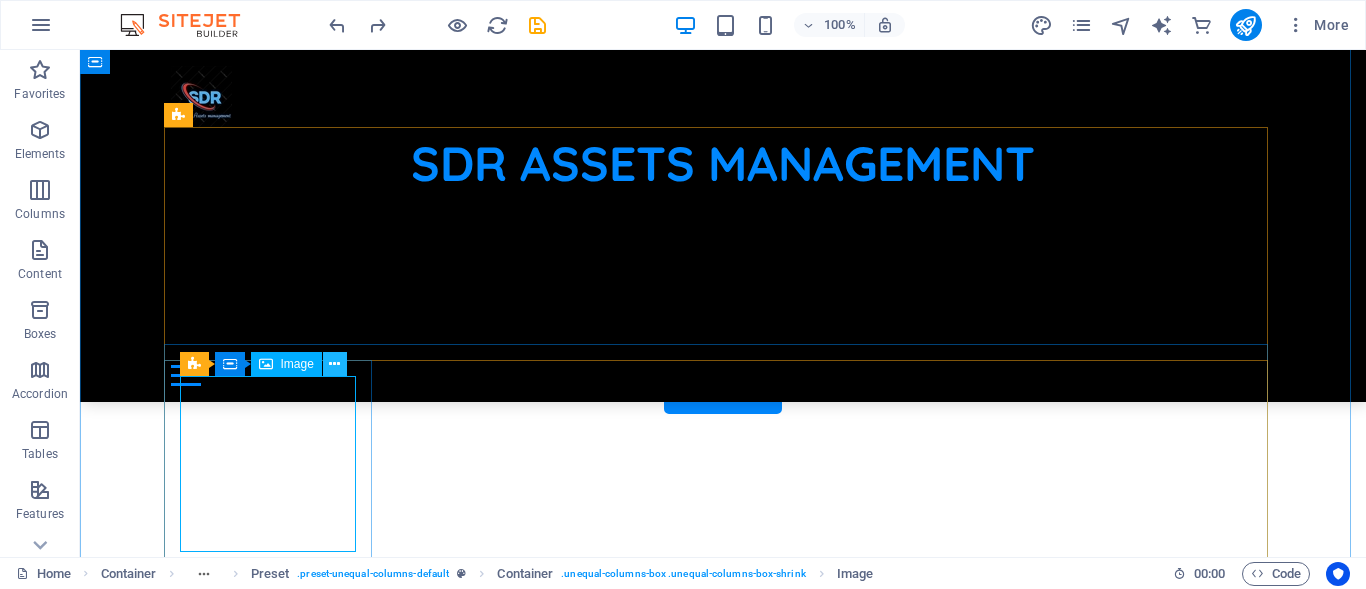 click at bounding box center (334, 364) 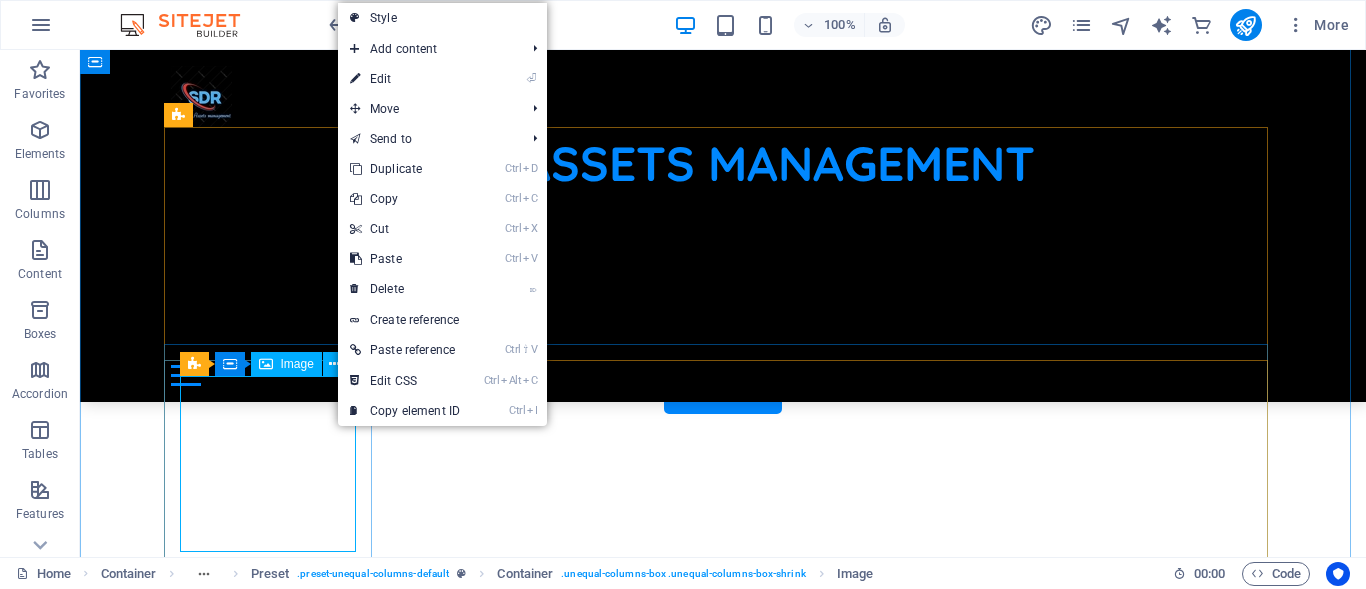 click at bounding box center (723, 1149) 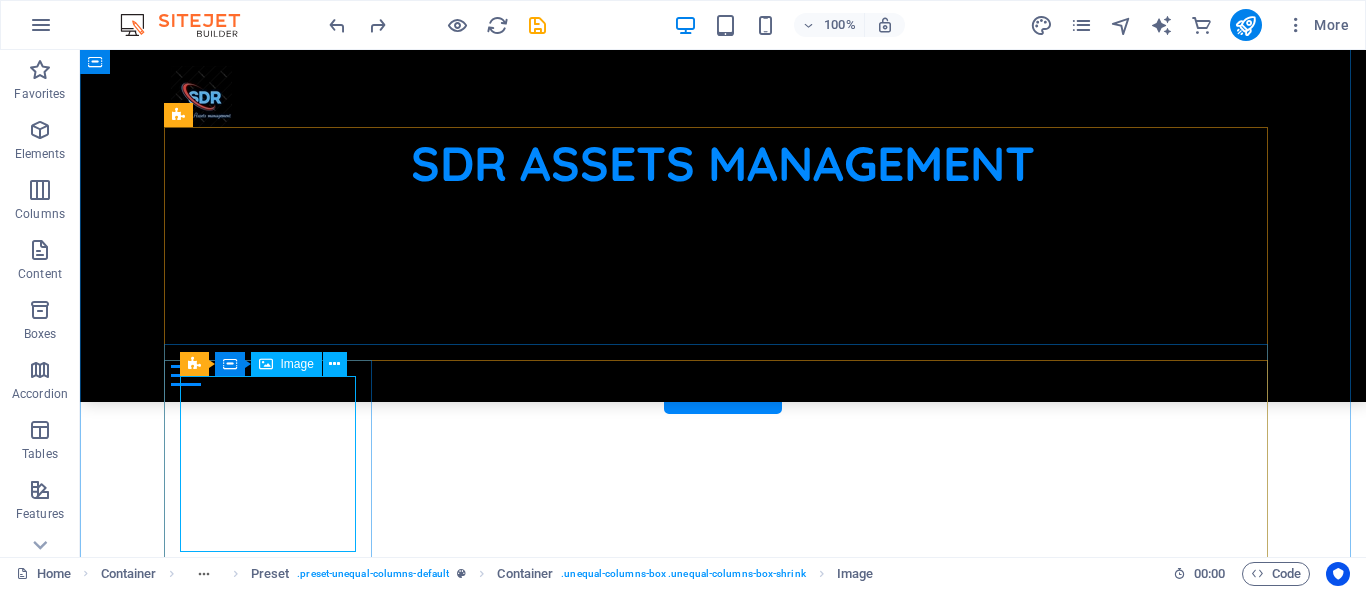 click at bounding box center (723, 1149) 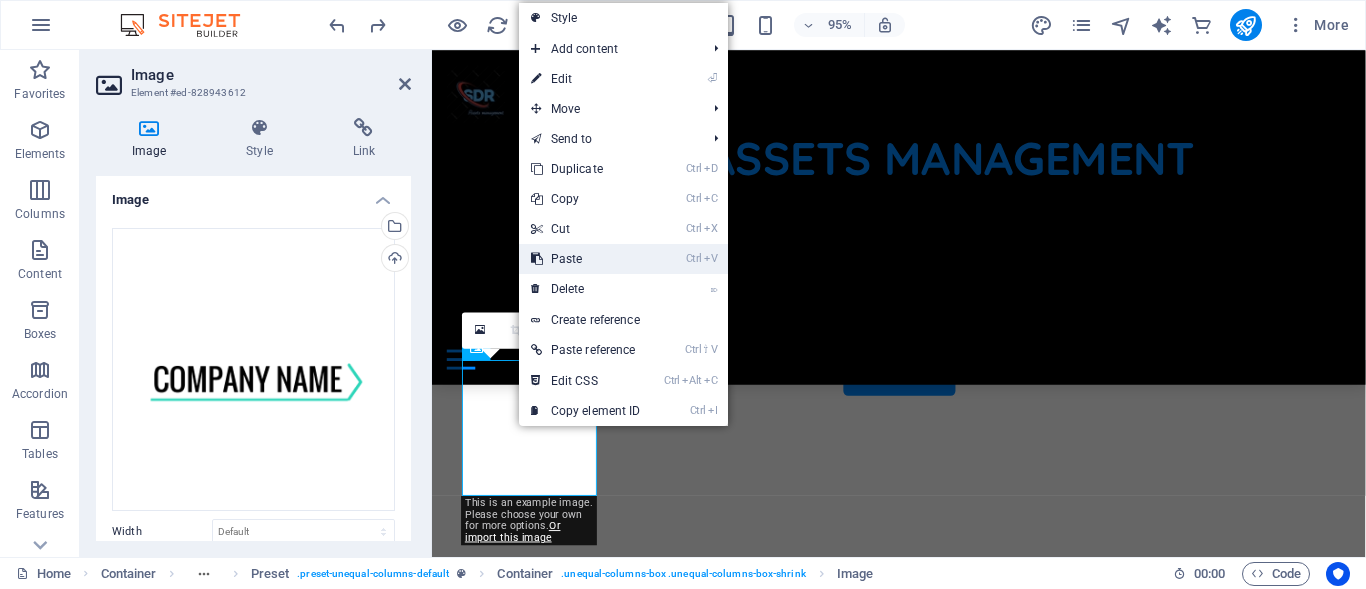 click on "Paste" at bounding box center [567, 259] 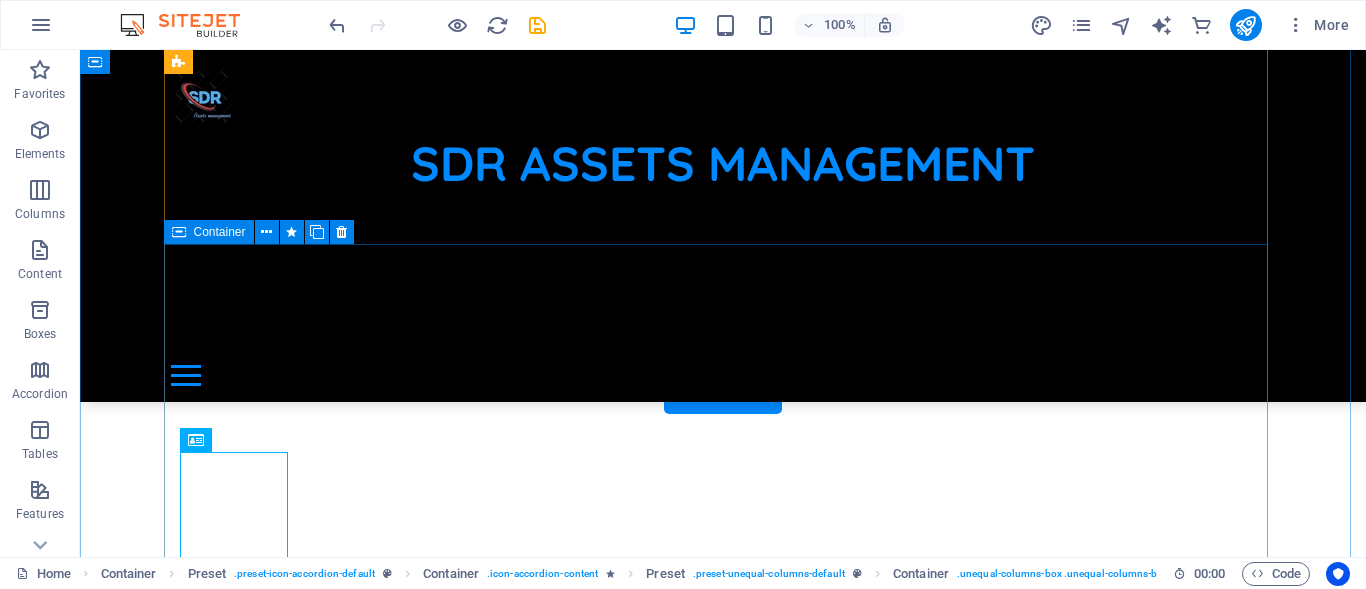 scroll, scrollTop: 1000, scrollLeft: 0, axis: vertical 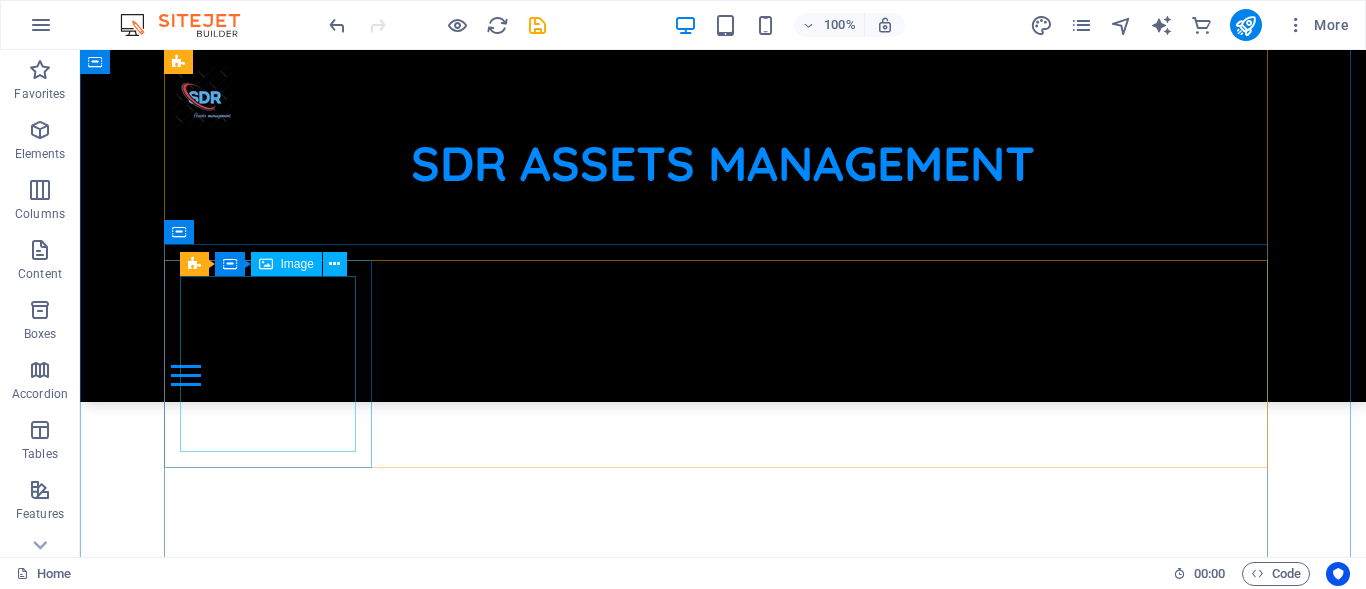 click at bounding box center (723, 1049) 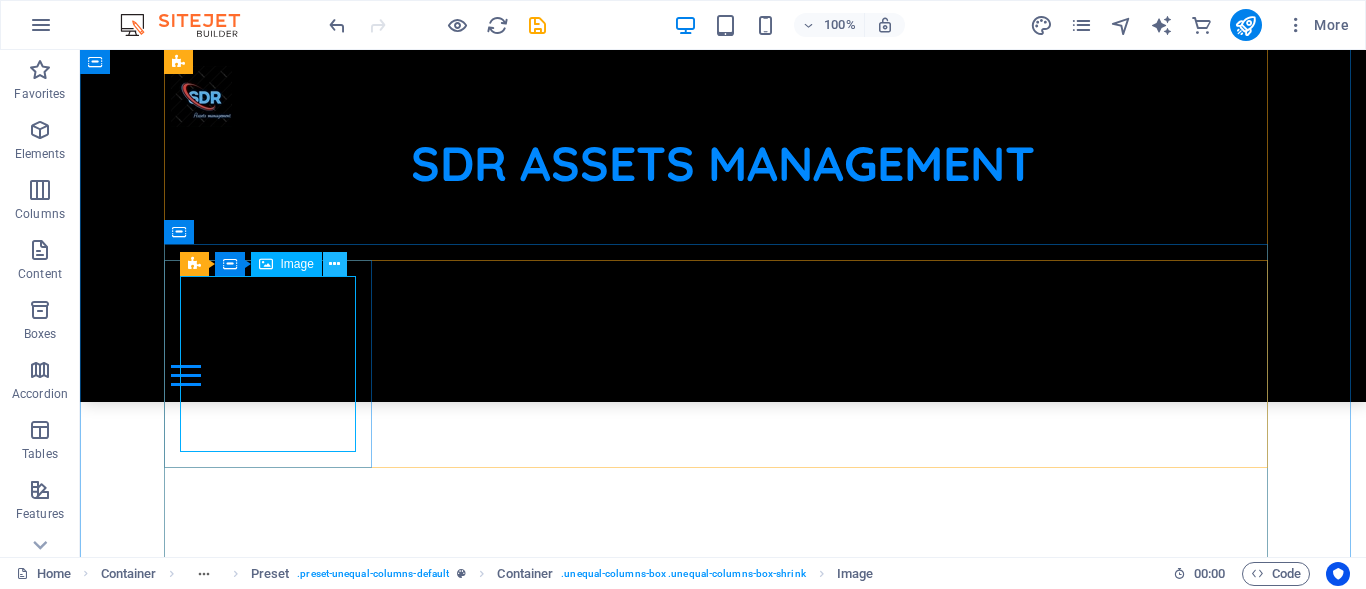 click at bounding box center [334, 264] 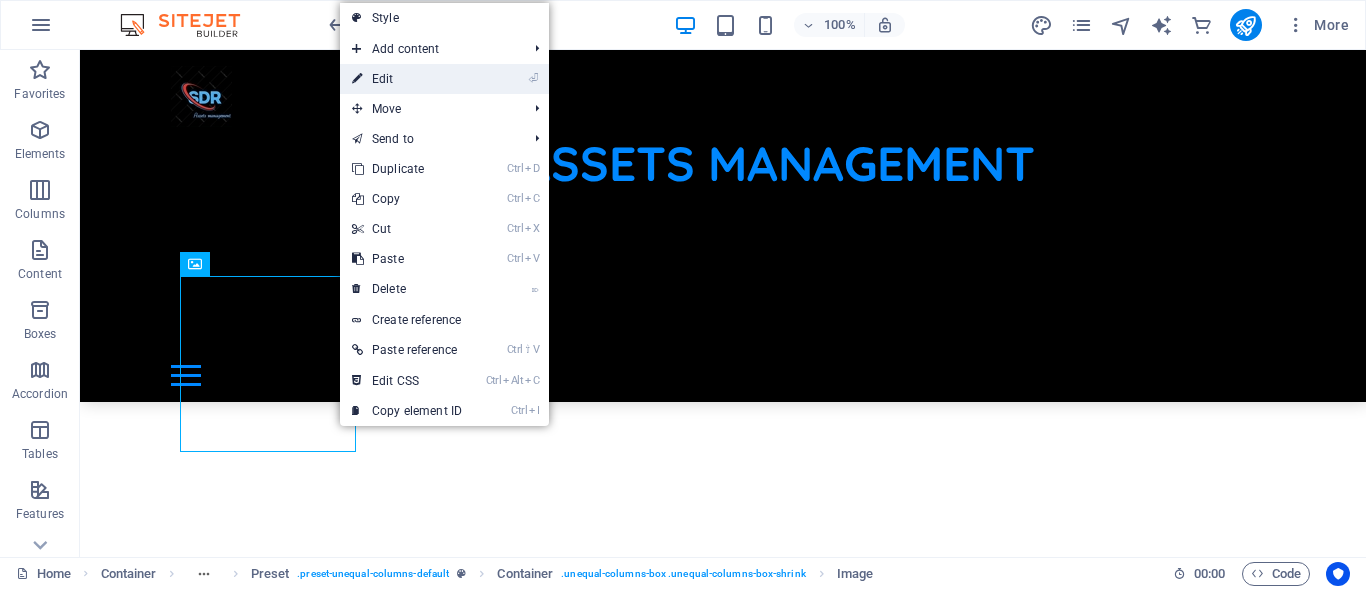 click on "⏎ Edit" at bounding box center (407, 79) 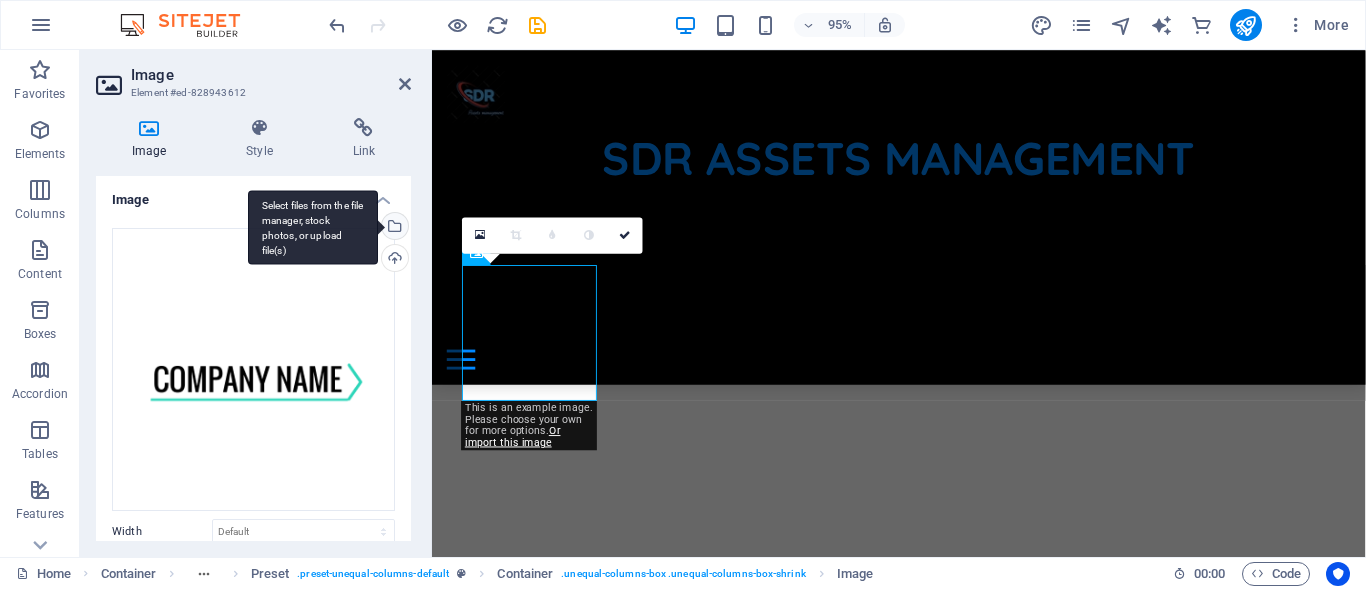 click on "Select files from the file manager, stock photos, or upload file(s)" at bounding box center [393, 228] 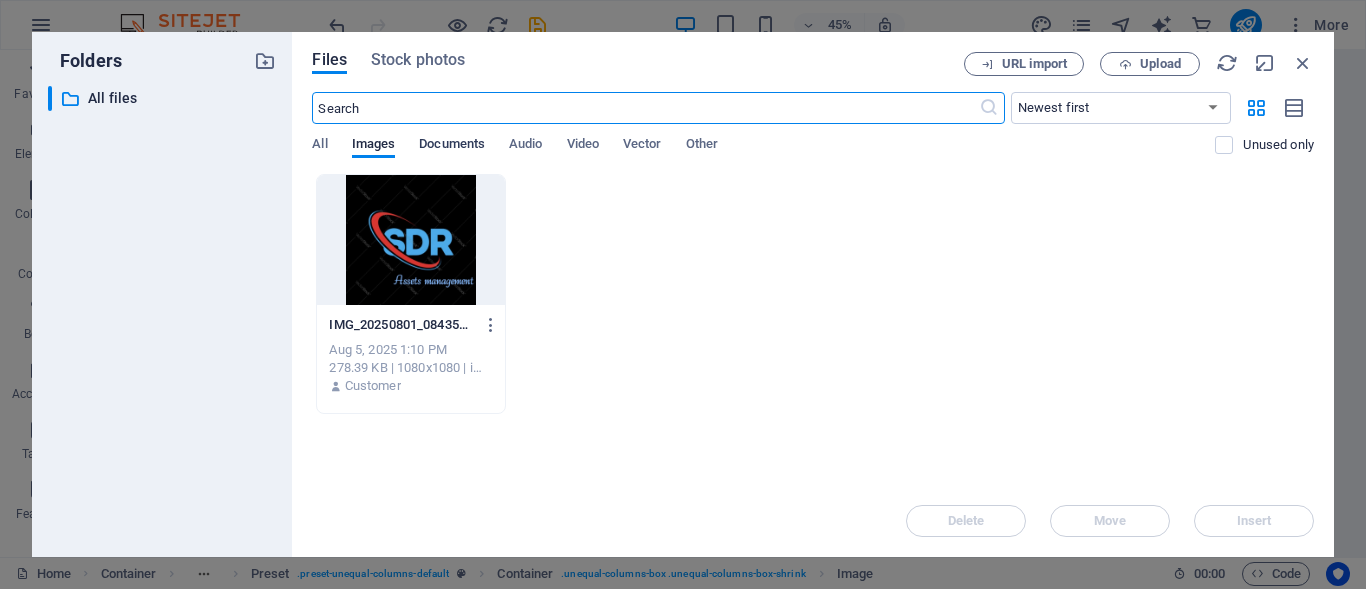 click on "Documents" at bounding box center (452, 143) 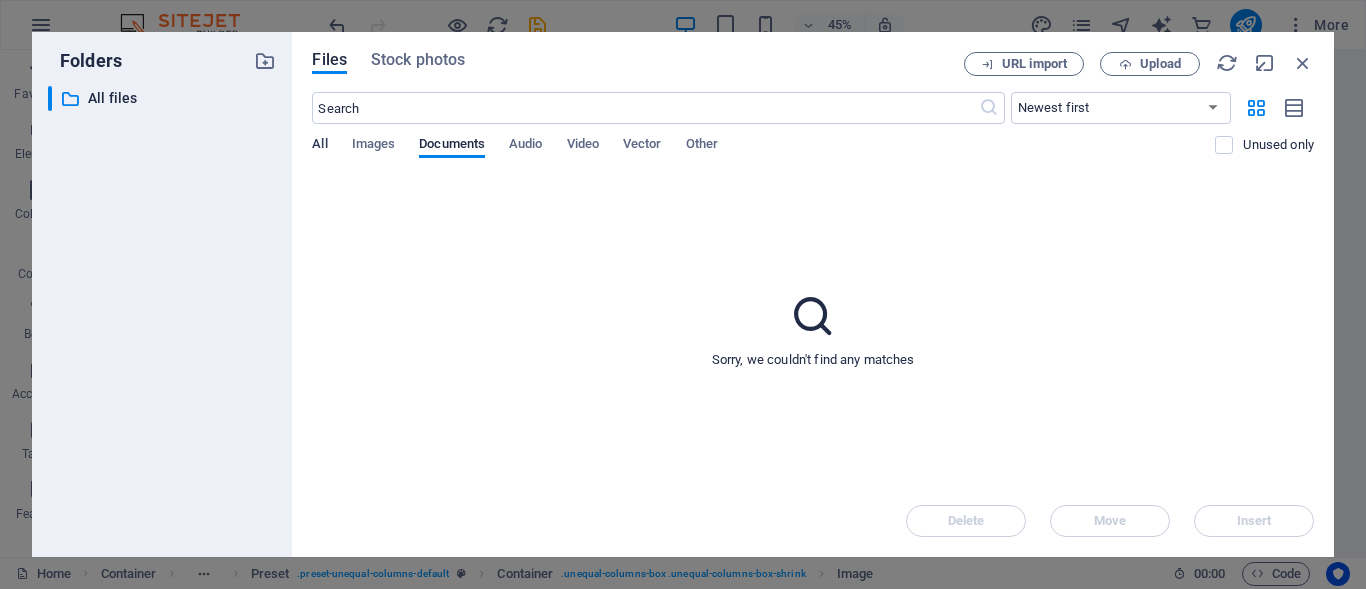 click on "All" at bounding box center (319, 143) 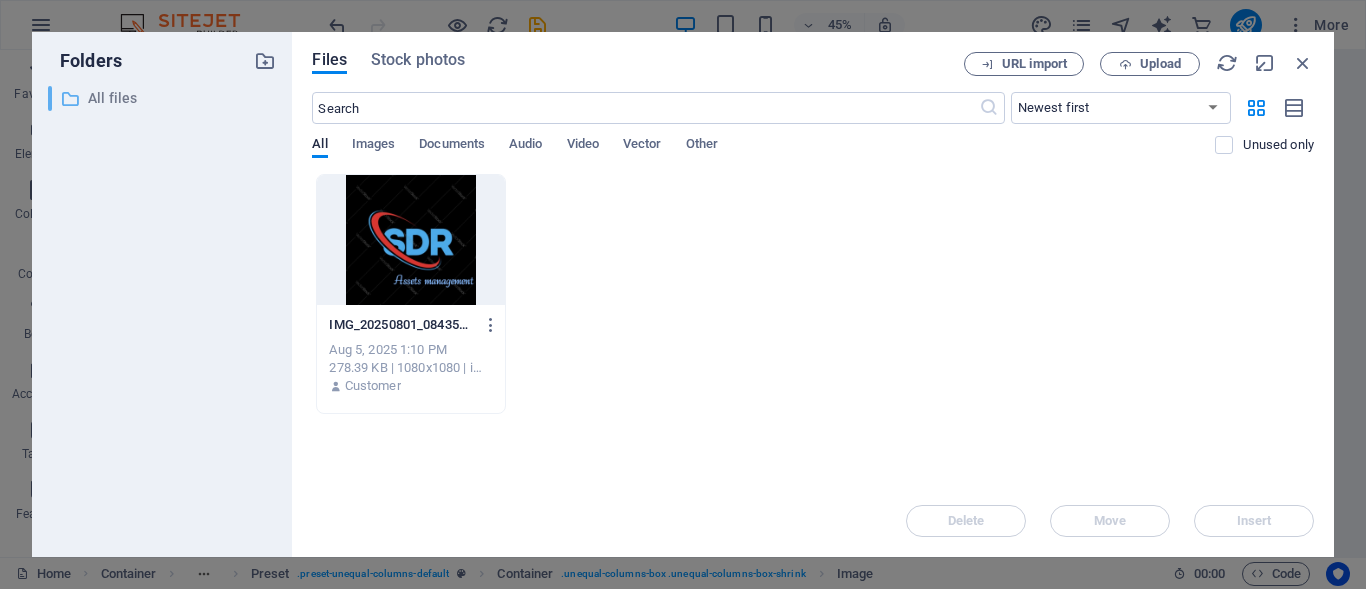 click on "All files" at bounding box center [164, 98] 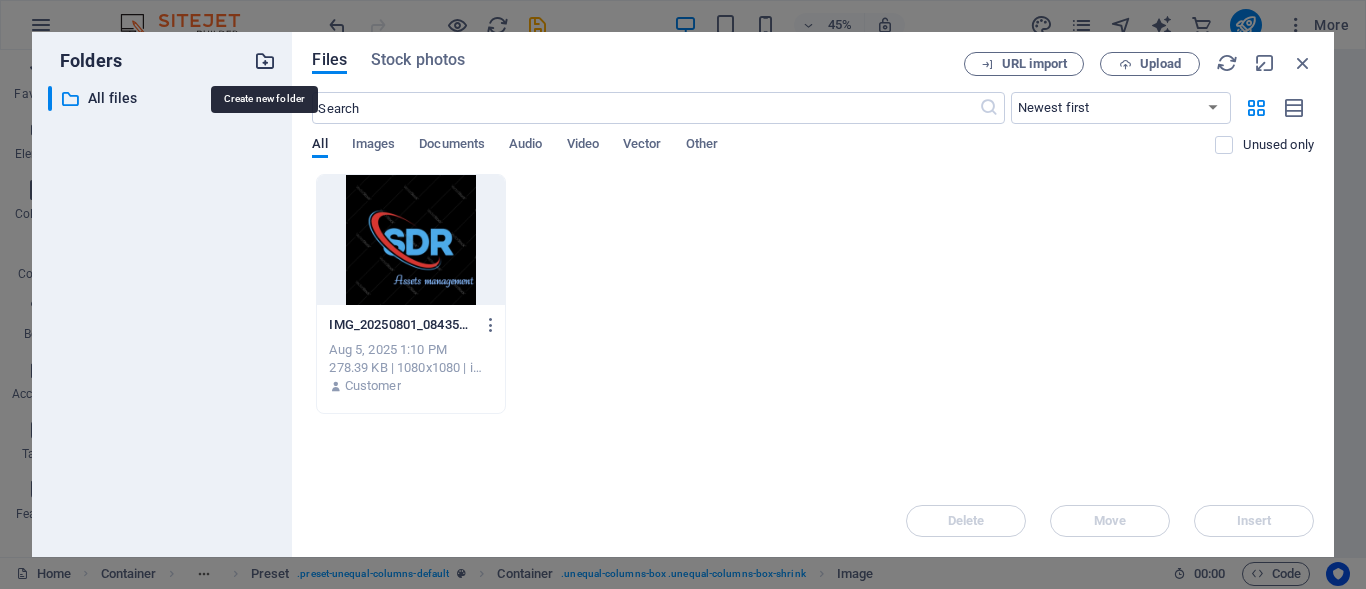 click at bounding box center (265, 61) 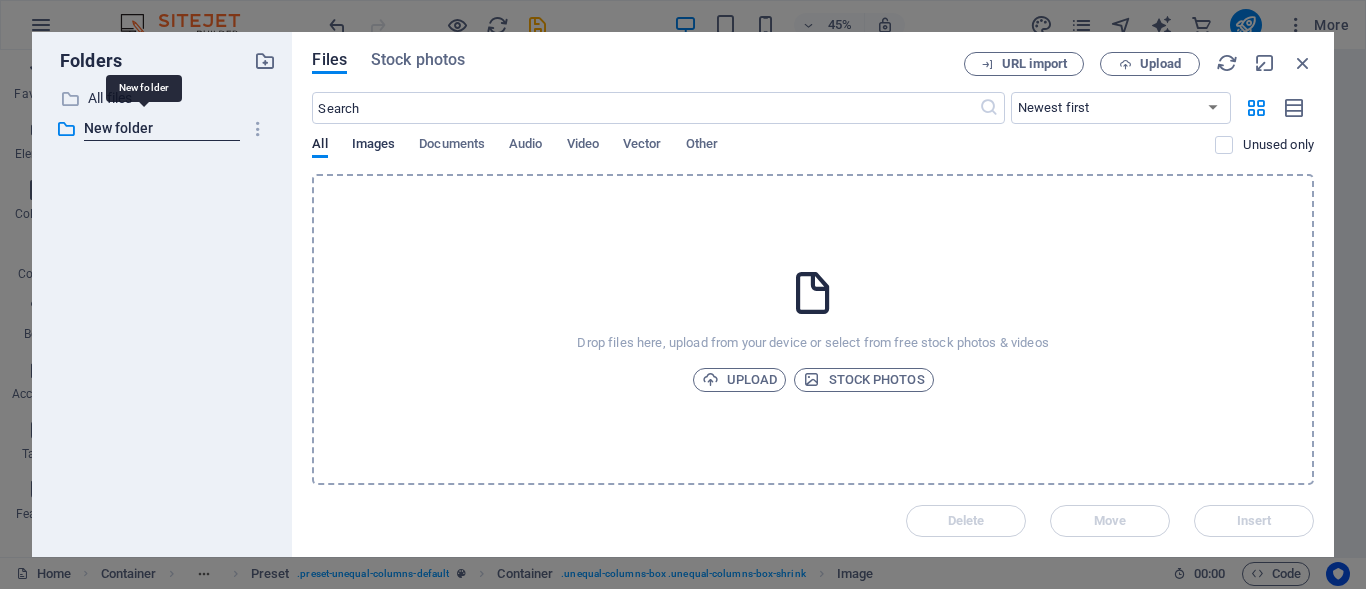 click on "​ Newest first Oldest first Name (A-Z) Name (Z-A) Size (0-9) Size (9-0) Resolution (0-9) Resolution (9-0) All Images Documents Audio Video Vector Other Unused only" at bounding box center (813, 133) 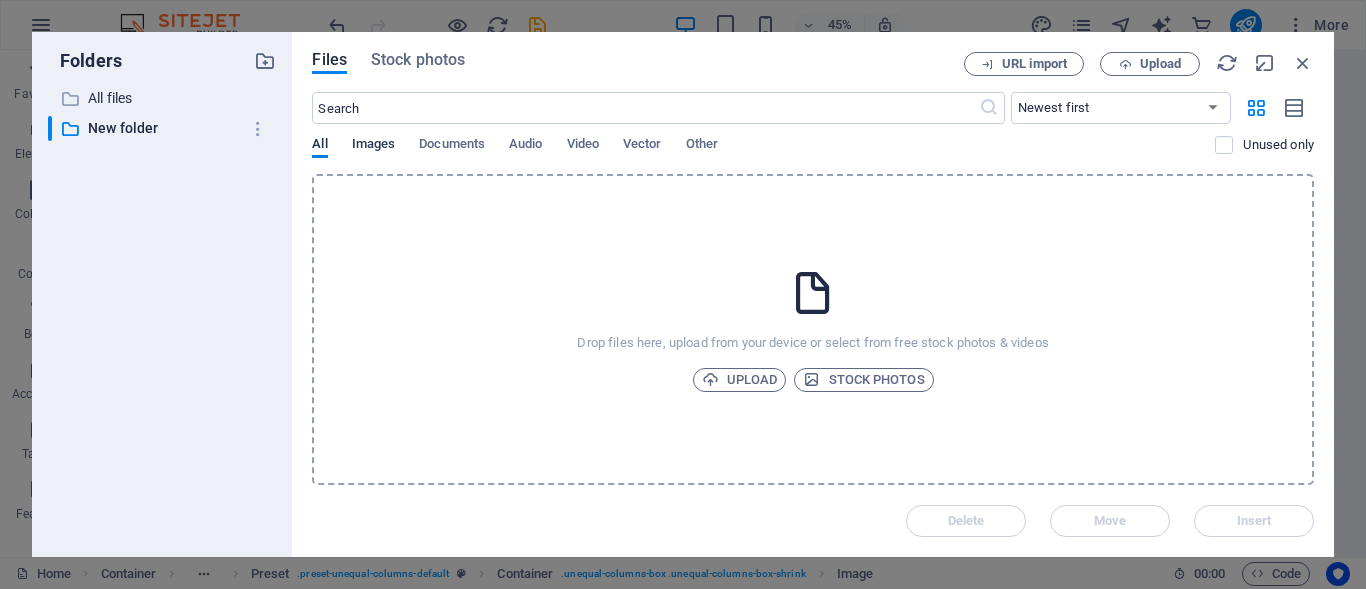 click on "Images" at bounding box center (374, 143) 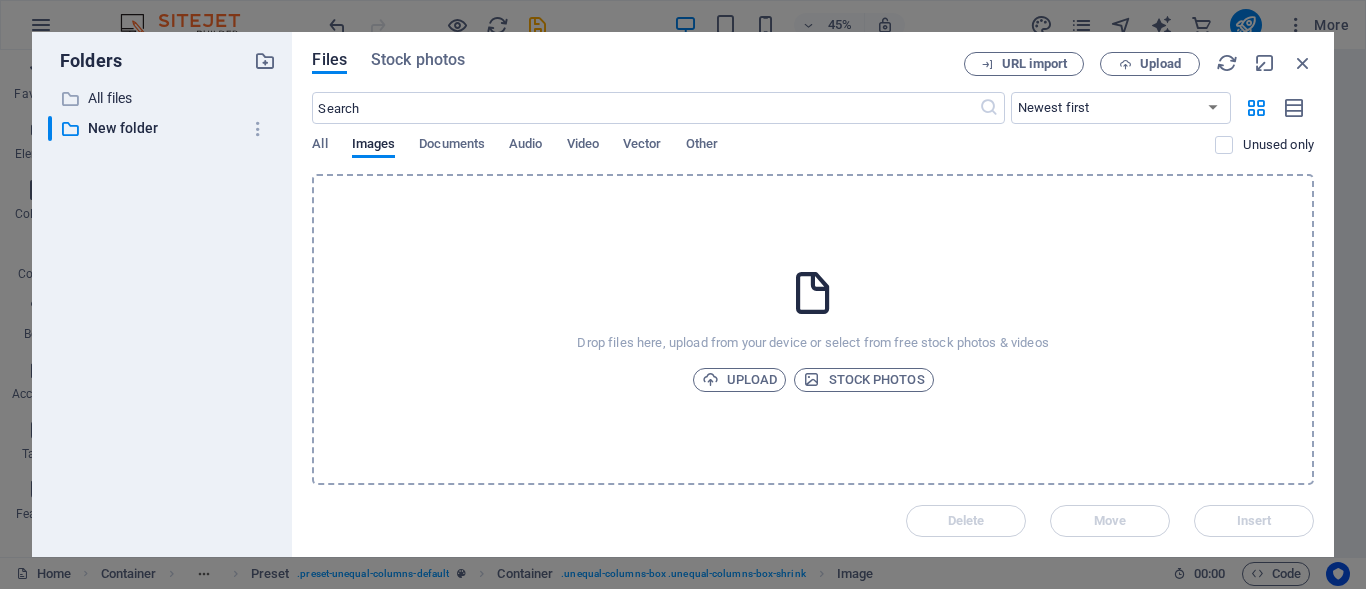 click on "Drop files here, upload from your device or select from free stock photos & videos Upload Stock photos" at bounding box center [813, 329] 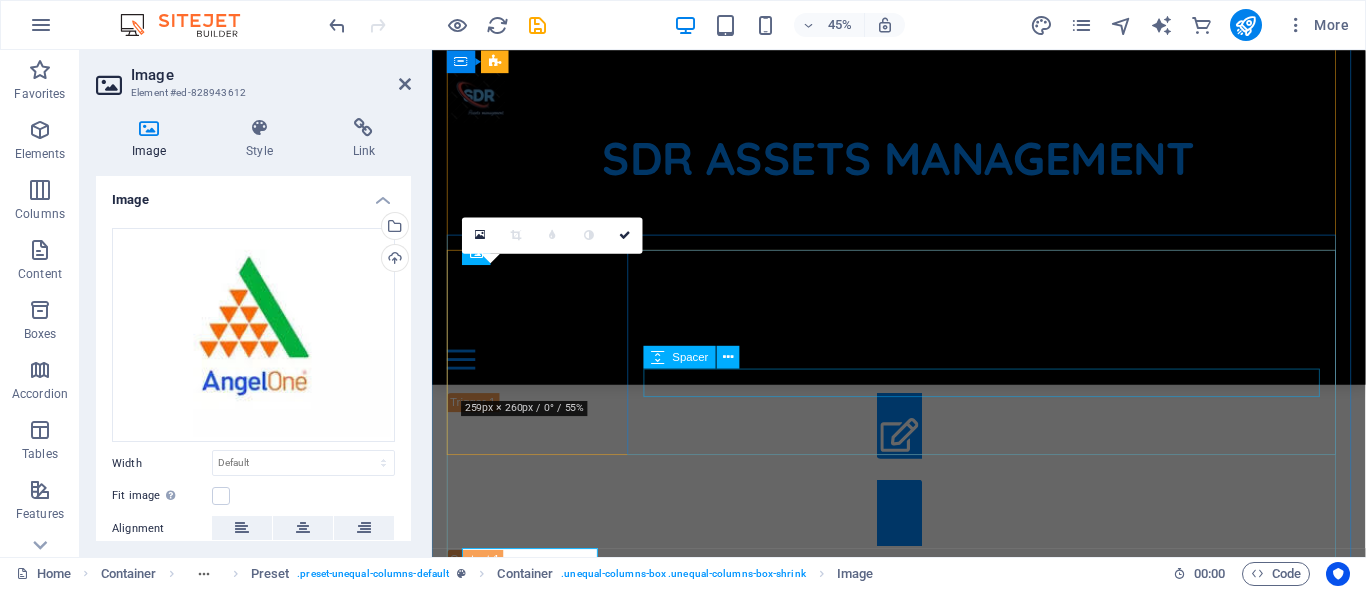 scroll, scrollTop: 1000, scrollLeft: 0, axis: vertical 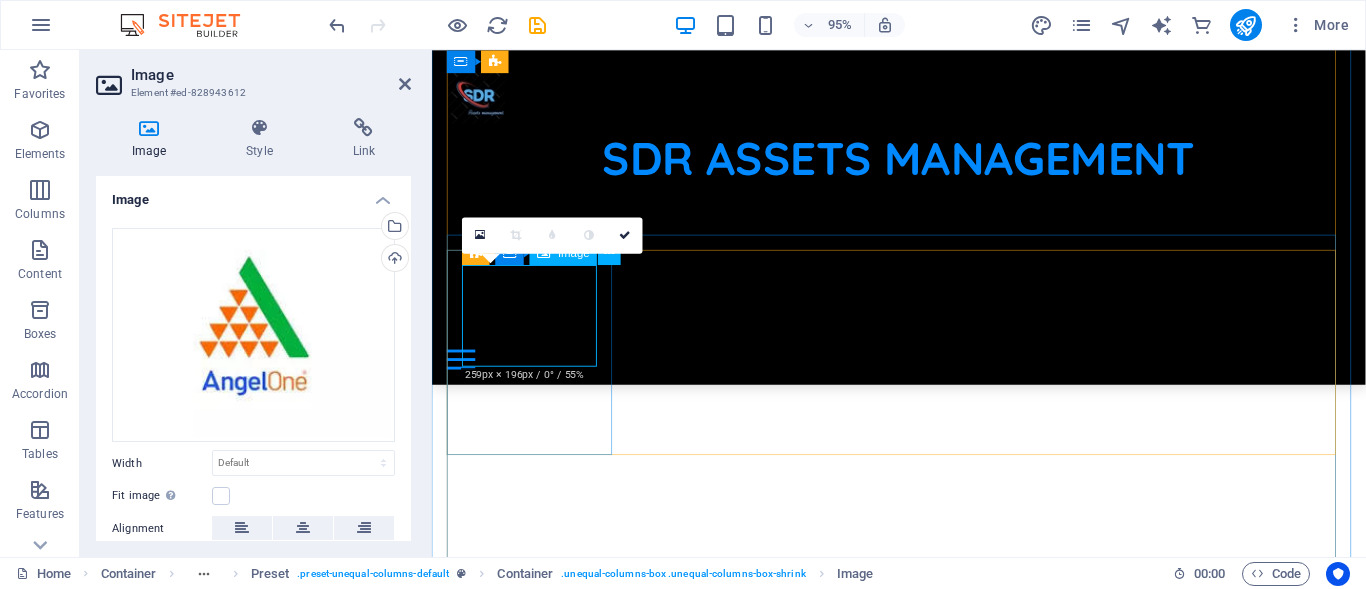 click at bounding box center [923, 1002] 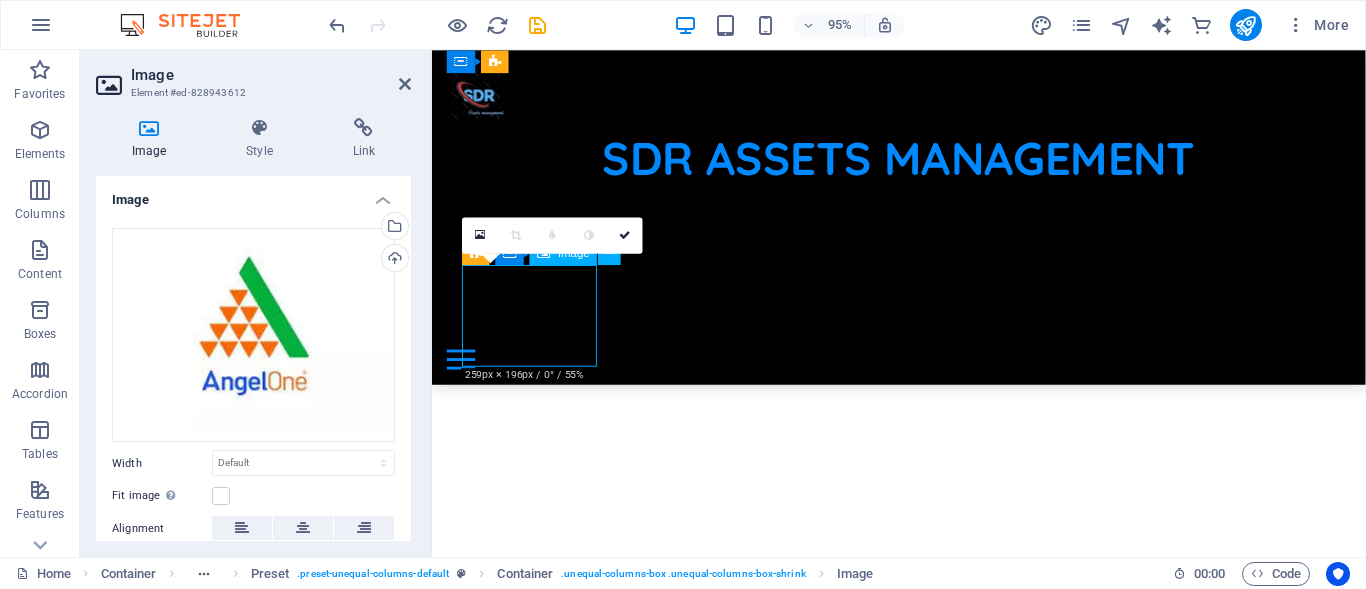 drag, startPoint x: 539, startPoint y: 337, endPoint x: 544, endPoint y: 364, distance: 27.45906 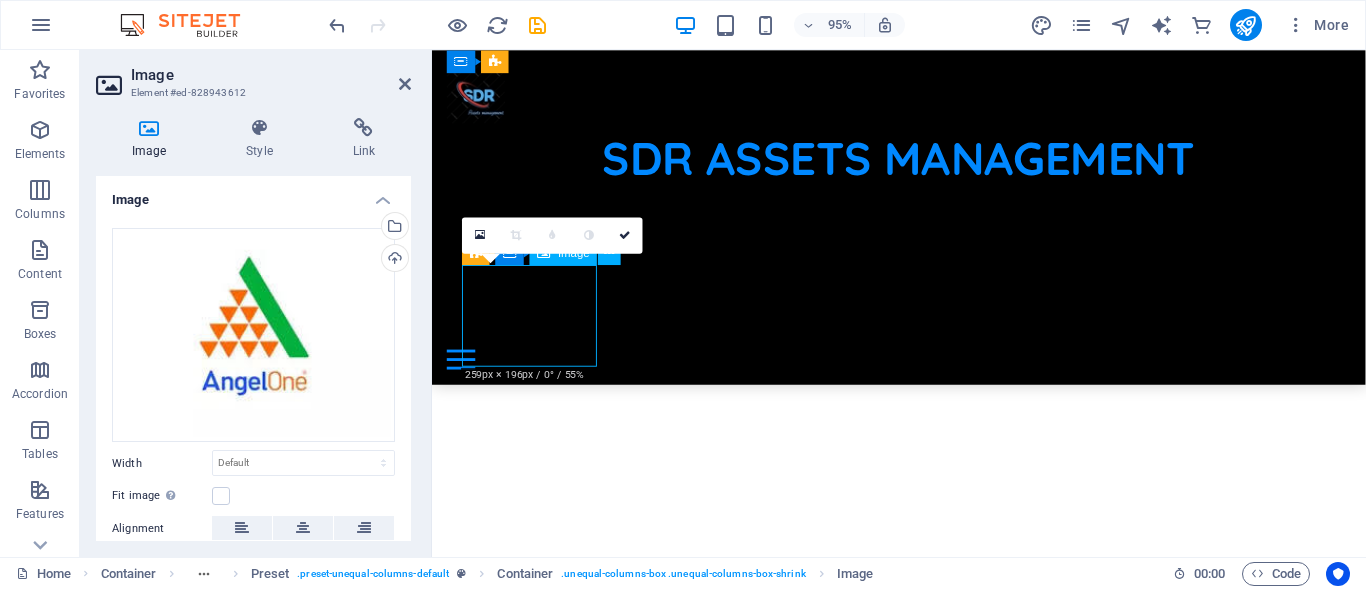 click at bounding box center [923, 1002] 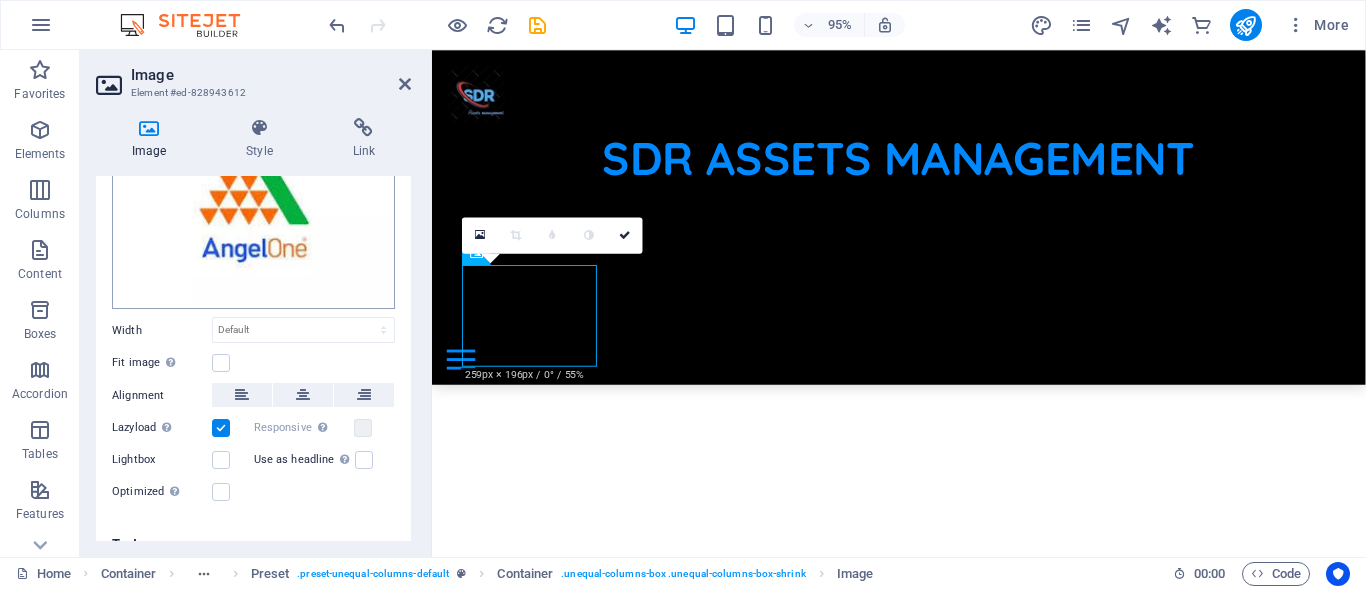 scroll, scrollTop: 157, scrollLeft: 0, axis: vertical 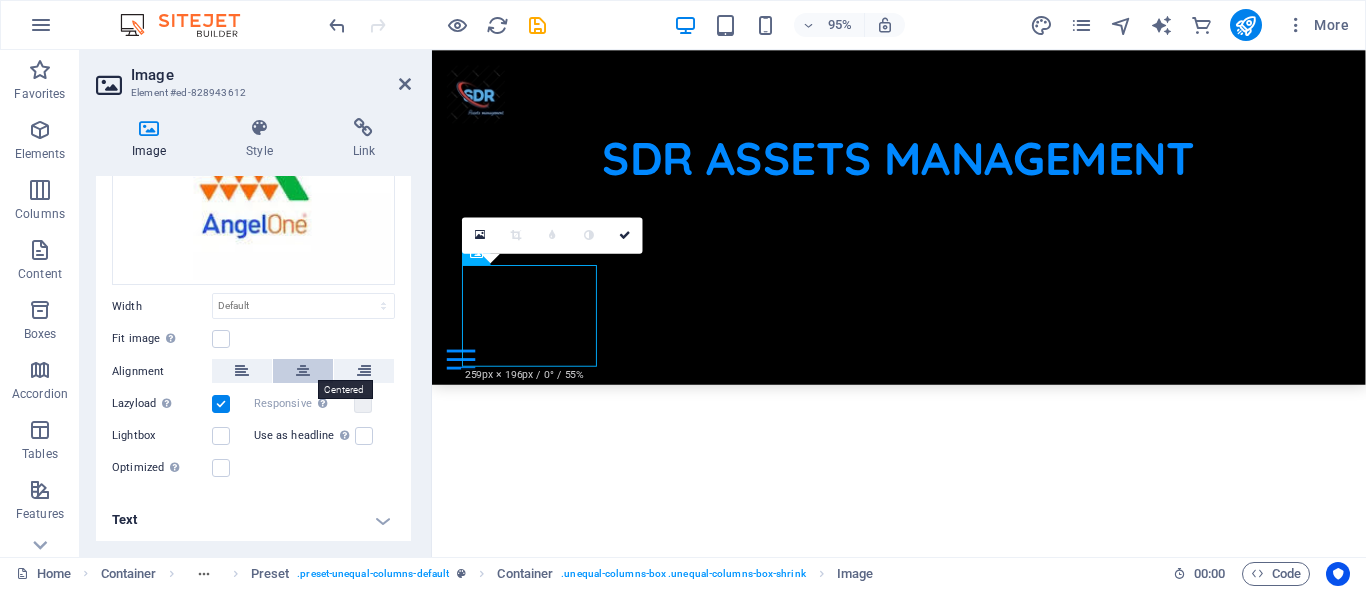 click at bounding box center (303, 371) 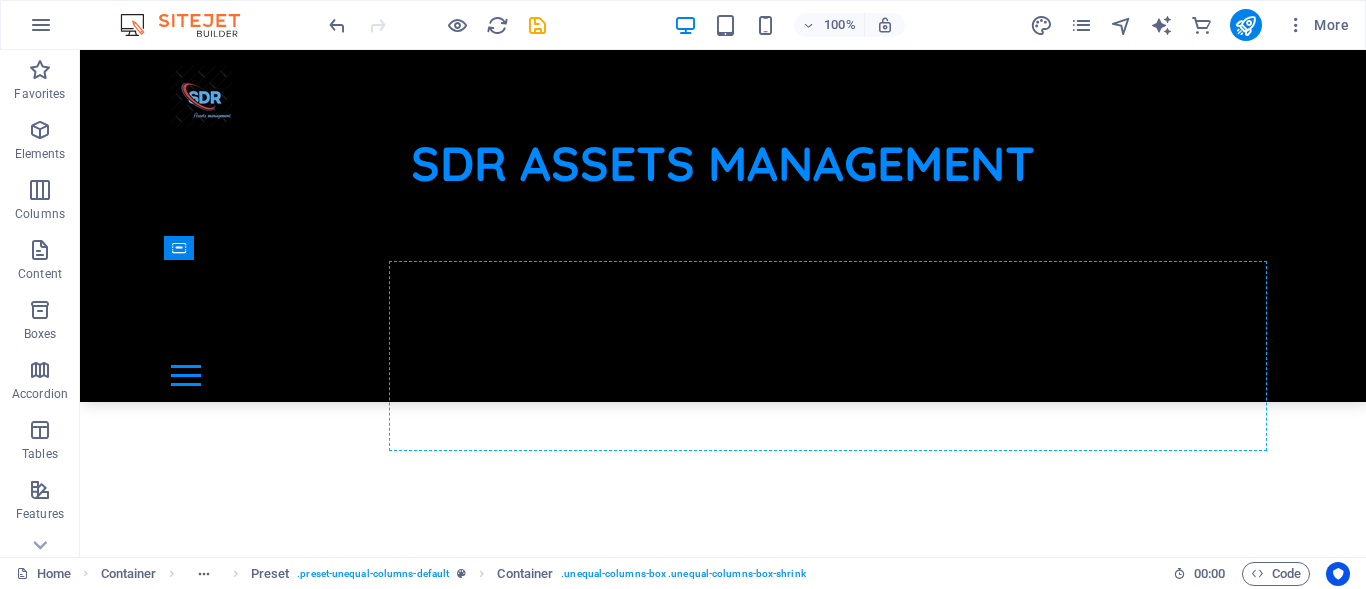 drag, startPoint x: 169, startPoint y: 386, endPoint x: 523, endPoint y: 395, distance: 354.11438 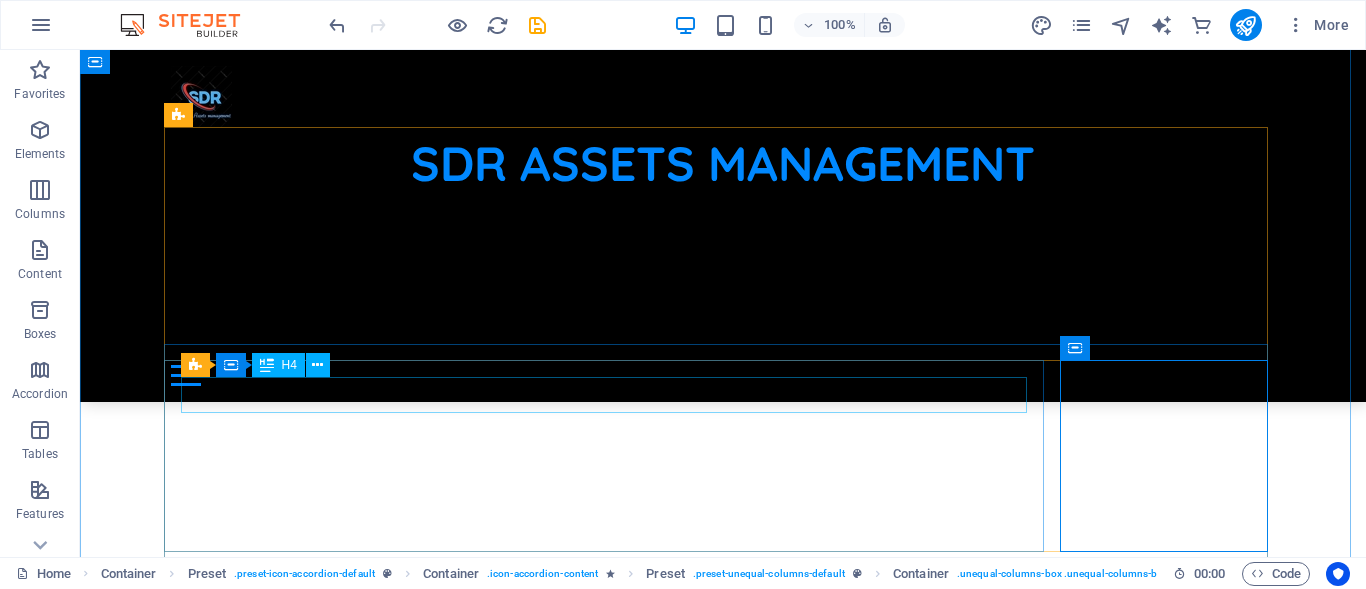 scroll, scrollTop: 900, scrollLeft: 0, axis: vertical 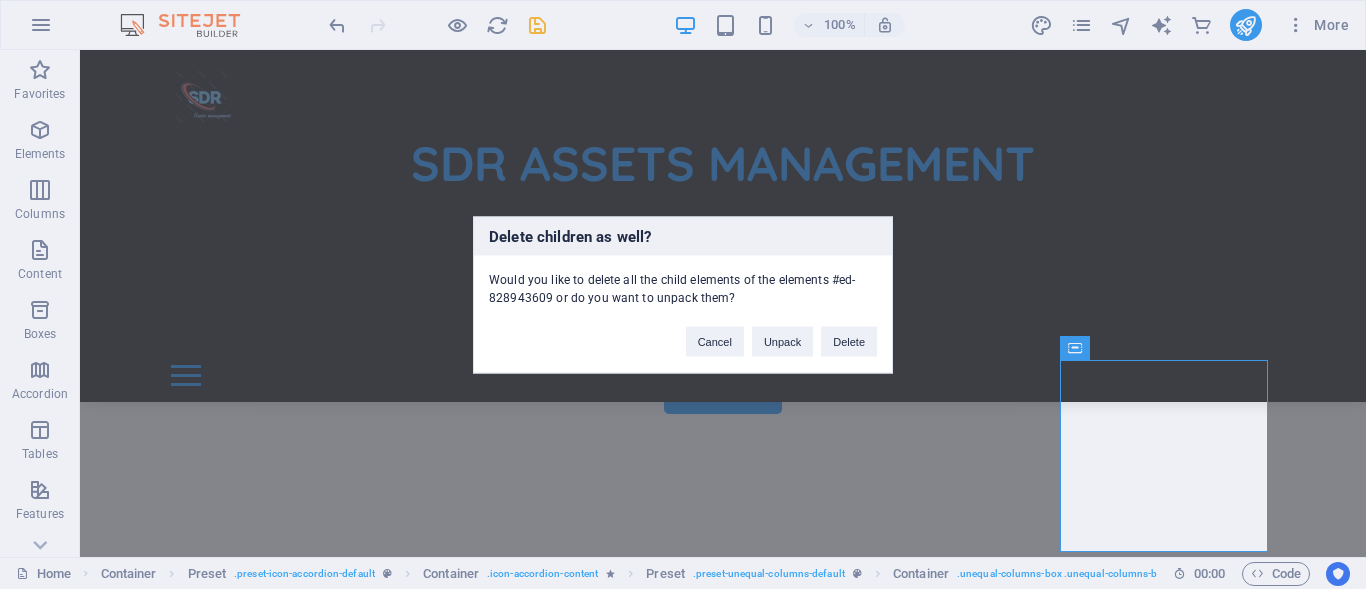 type 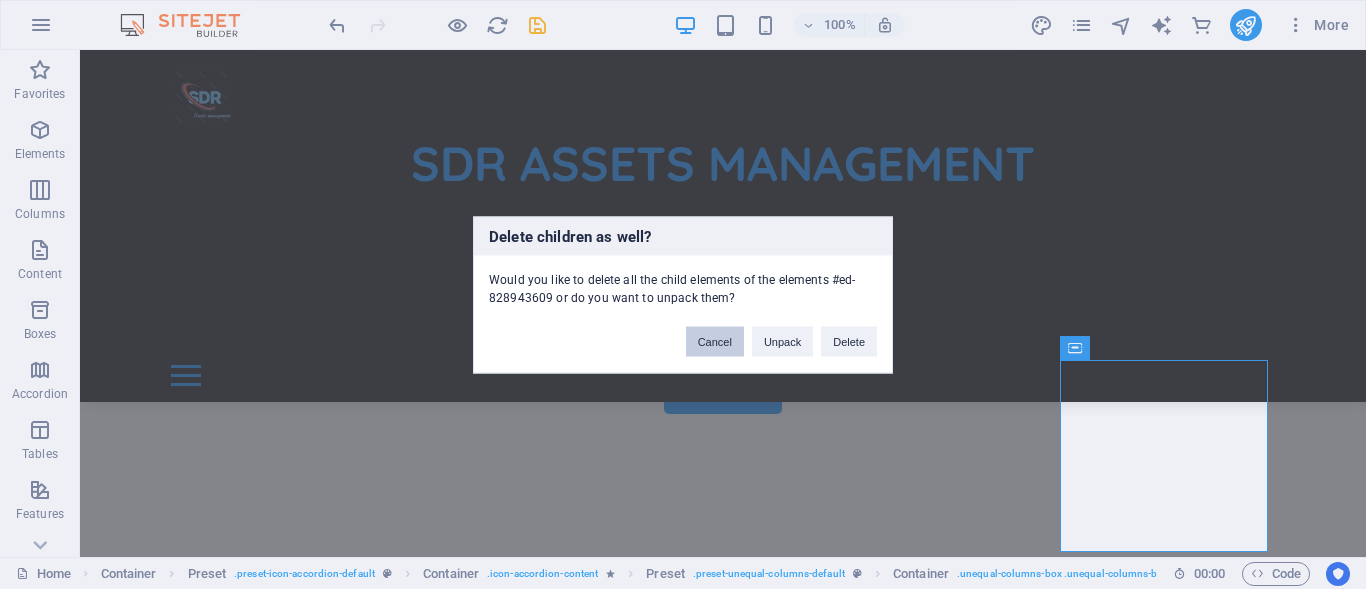 click on "Cancel" at bounding box center [715, 341] 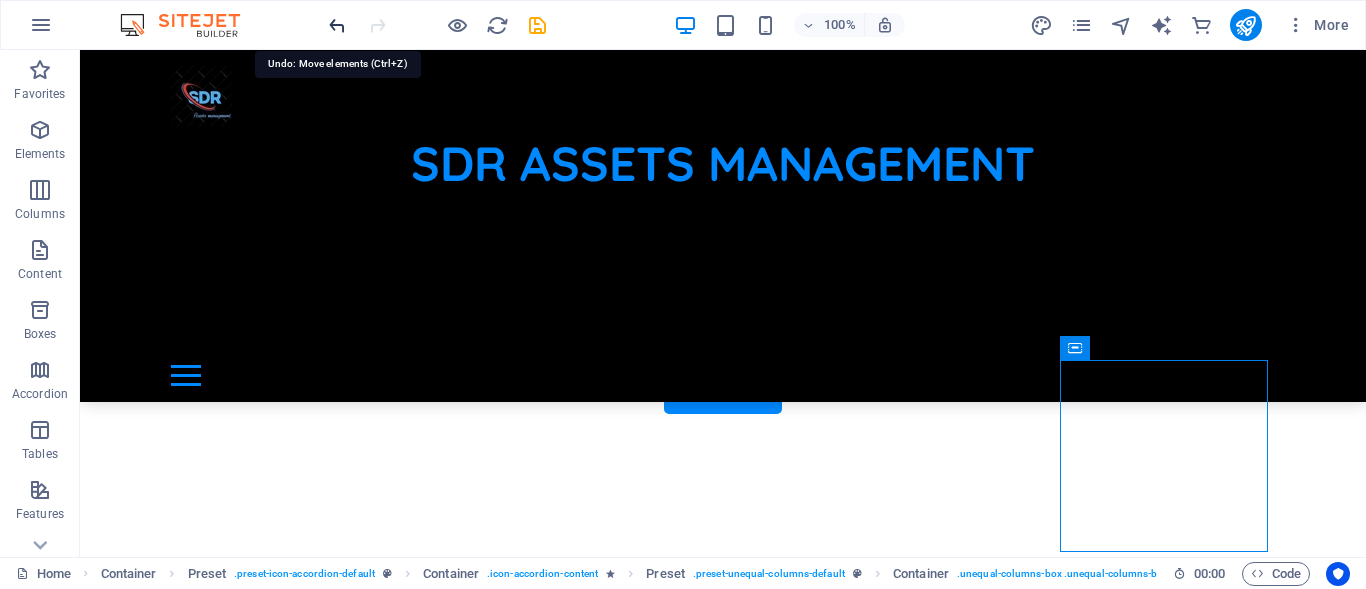 click at bounding box center [337, 25] 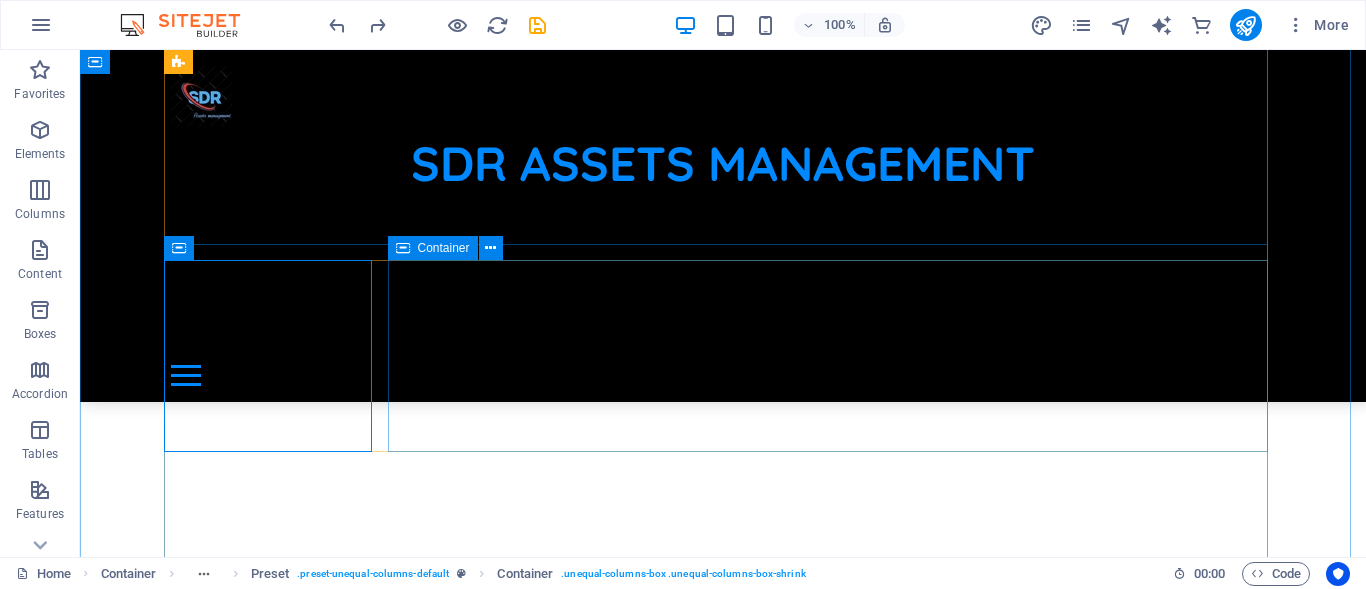 scroll, scrollTop: 1000, scrollLeft: 0, axis: vertical 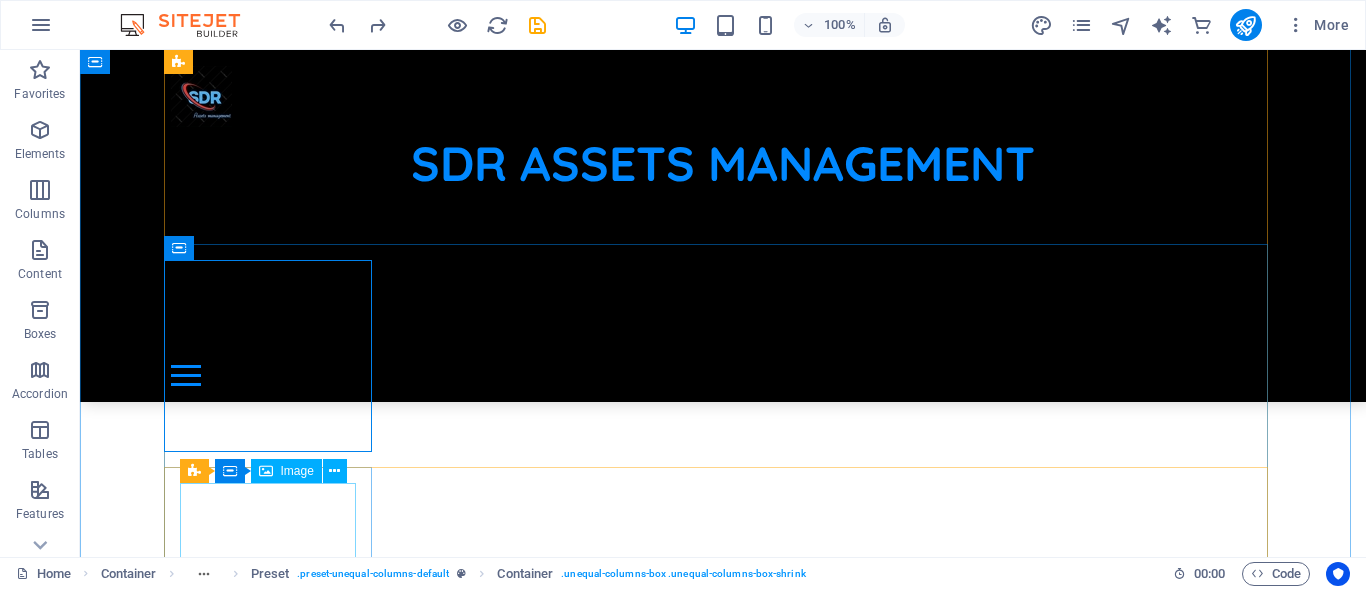 click at bounding box center [723, 1534] 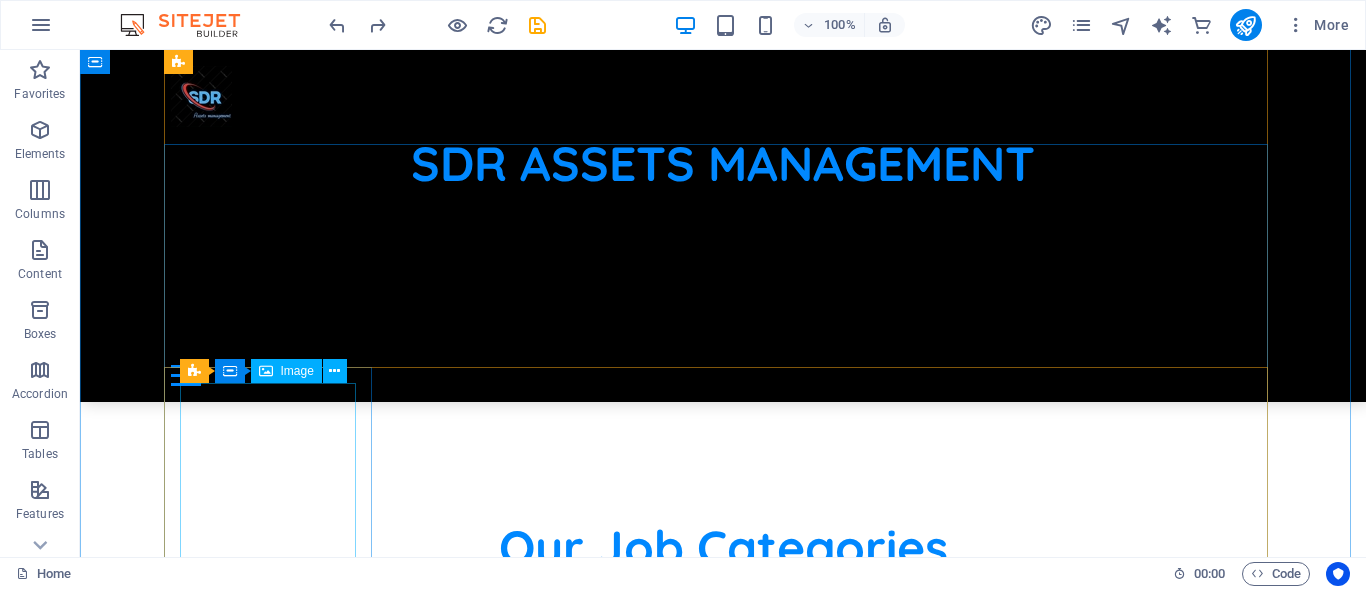 scroll, scrollTop: 1100, scrollLeft: 0, axis: vertical 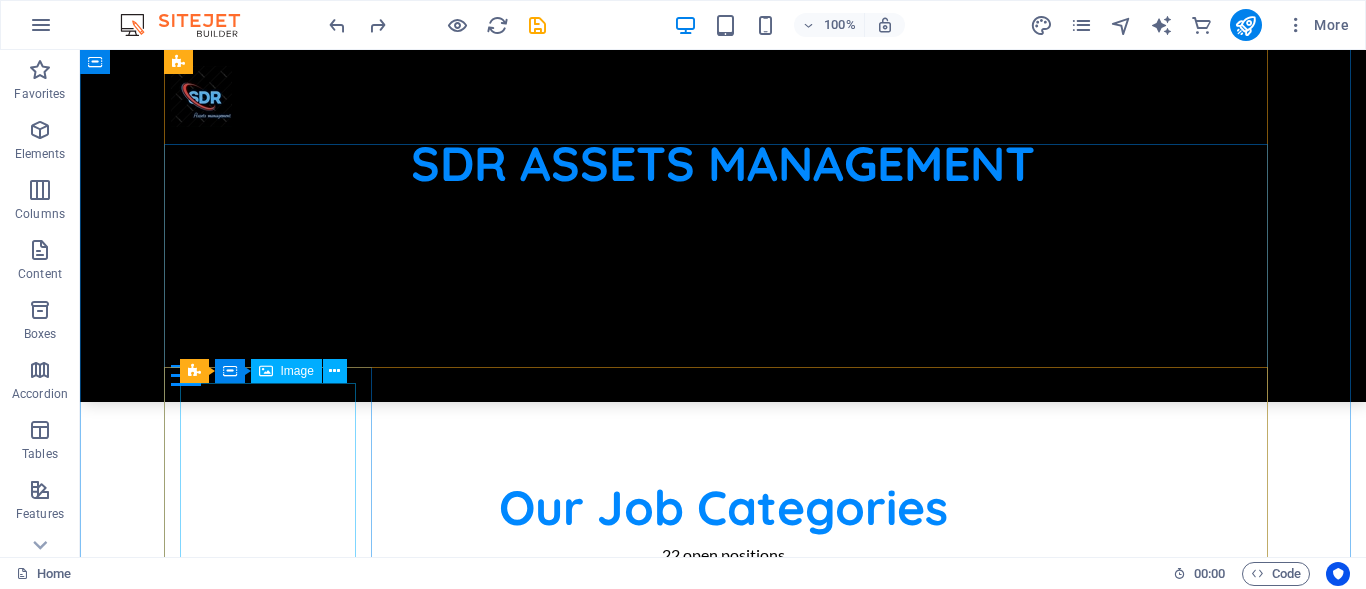 click at bounding box center (723, 1434) 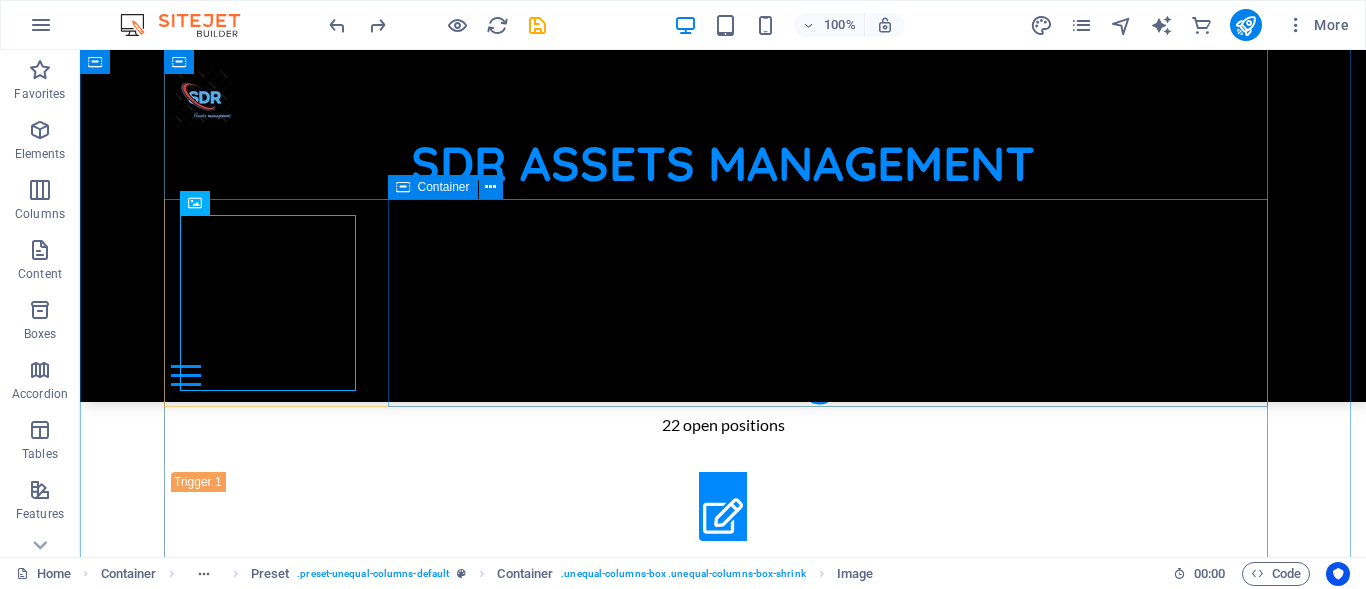 scroll, scrollTop: 1268, scrollLeft: 0, axis: vertical 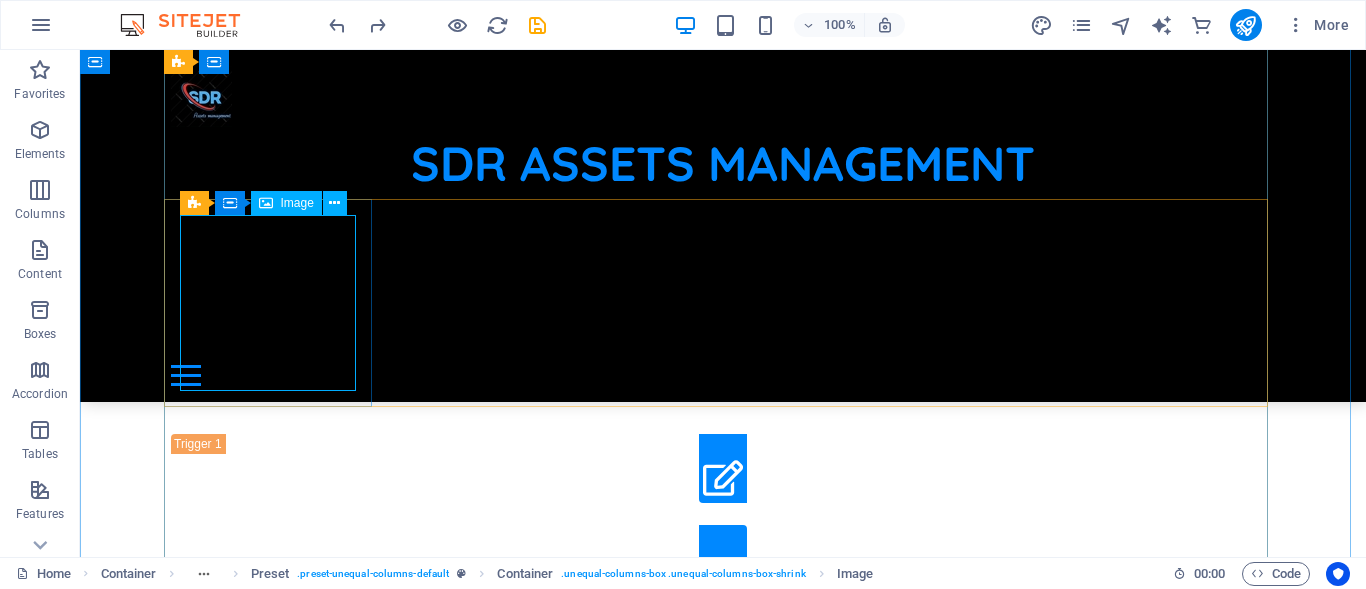 click at bounding box center [723, 1266] 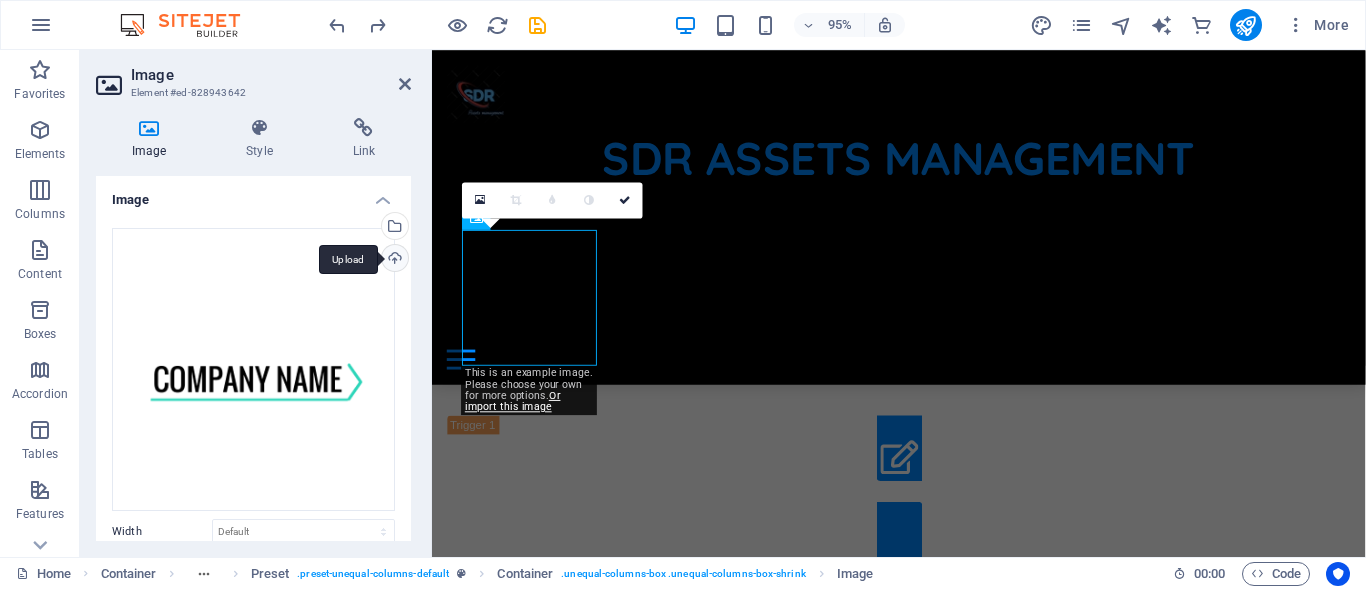 click on "Upload" at bounding box center [393, 260] 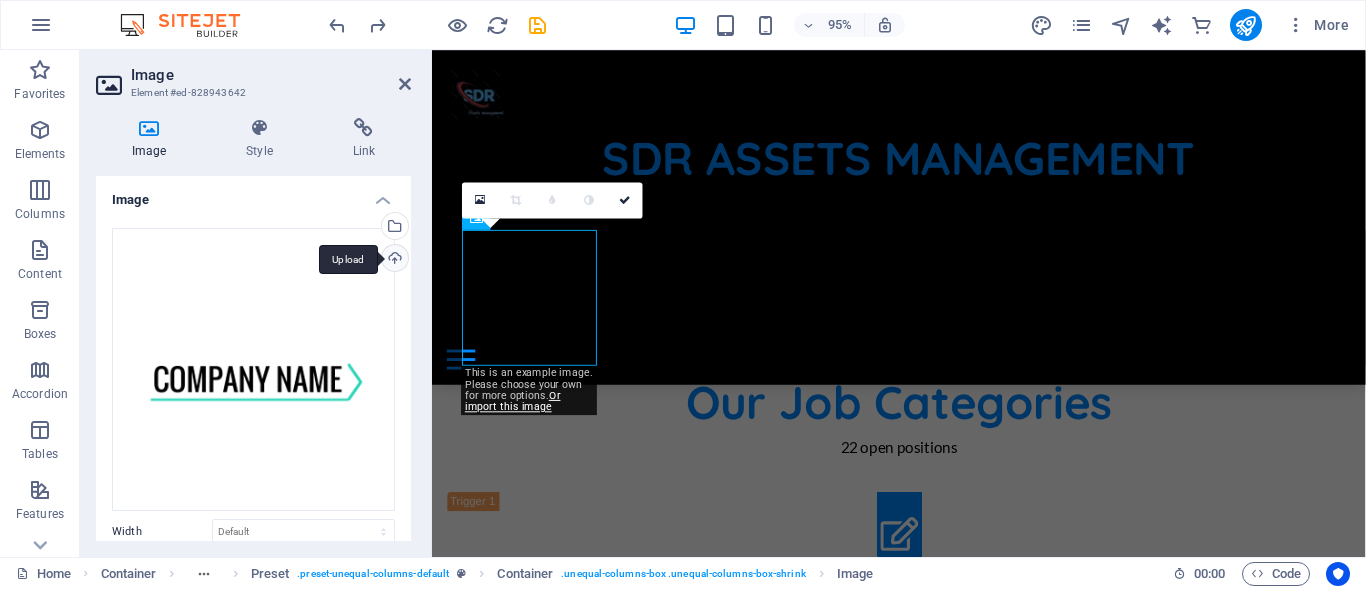 scroll, scrollTop: 1268, scrollLeft: 0, axis: vertical 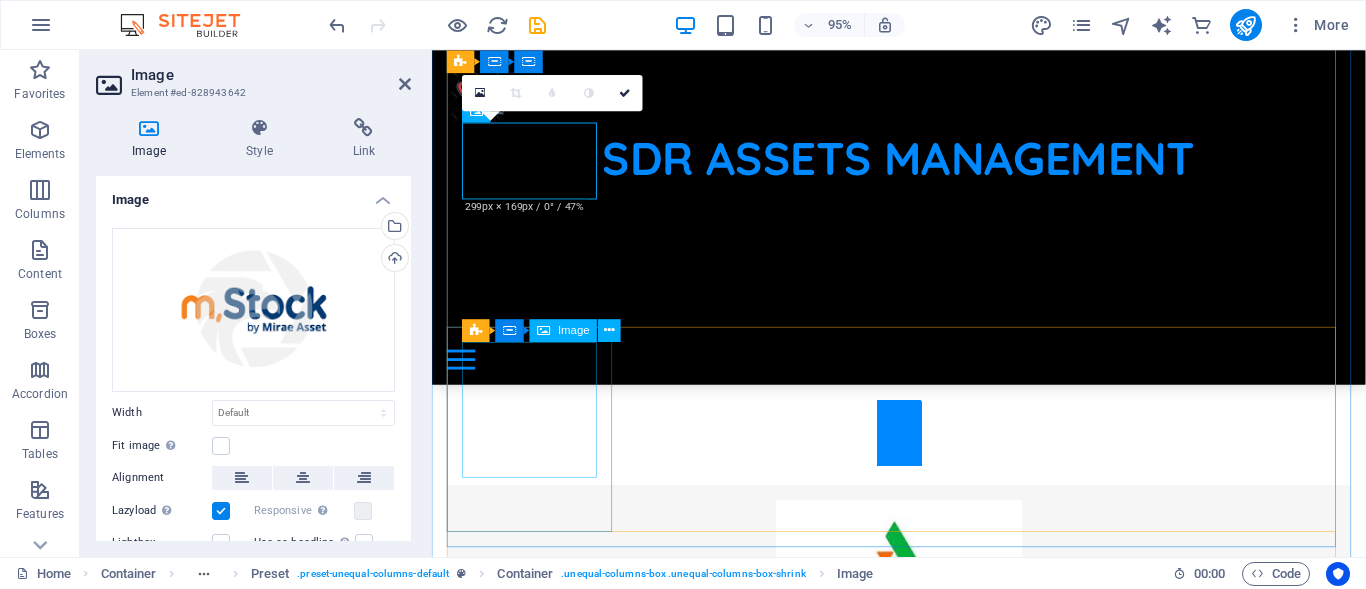 click at bounding box center [923, 1619] 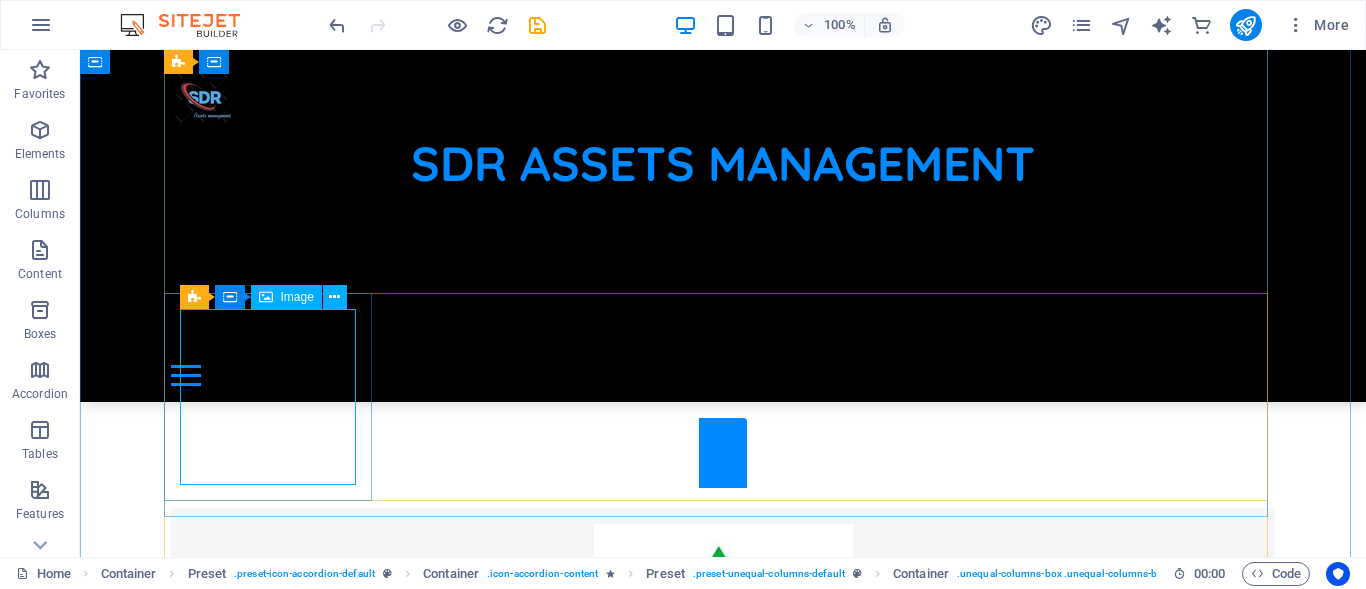 click at bounding box center (723, 1619) 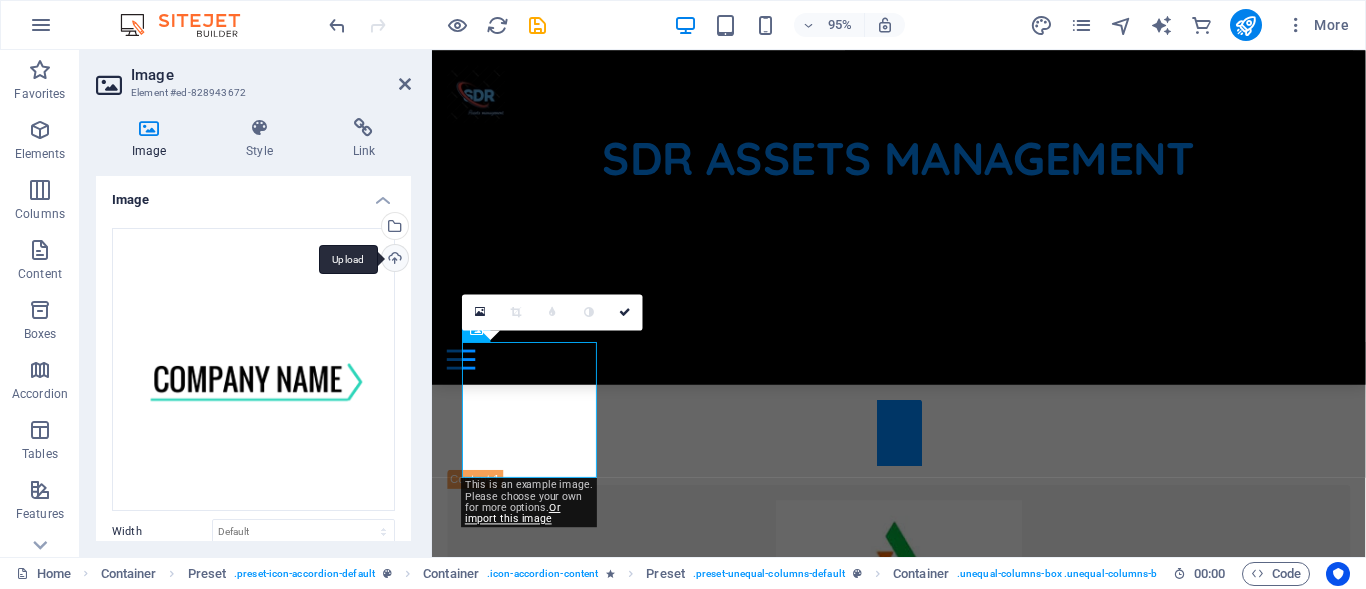 click on "Upload" at bounding box center (393, 260) 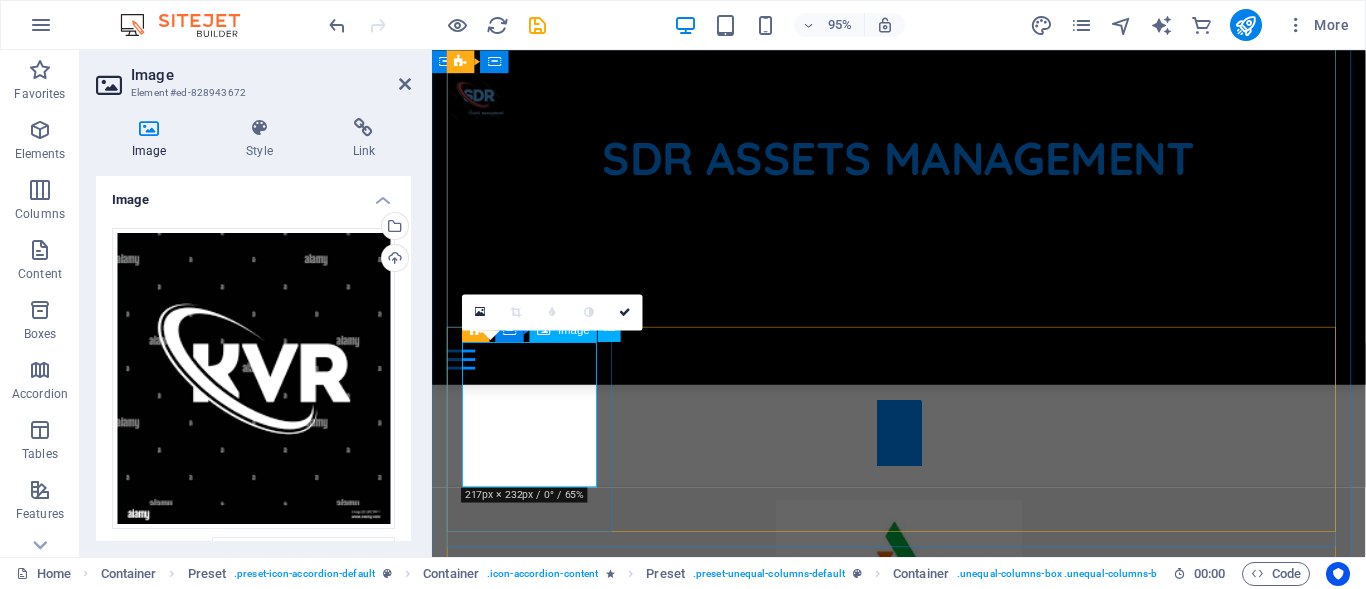 click at bounding box center (923, 1585) 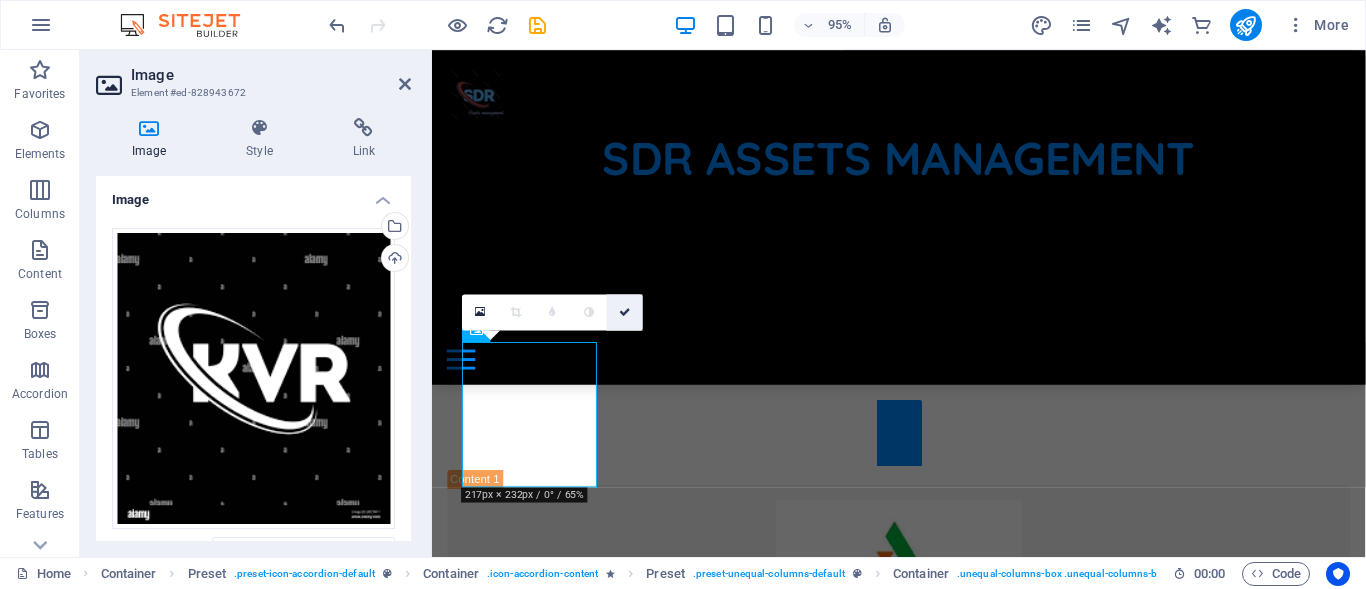 click at bounding box center [625, 312] 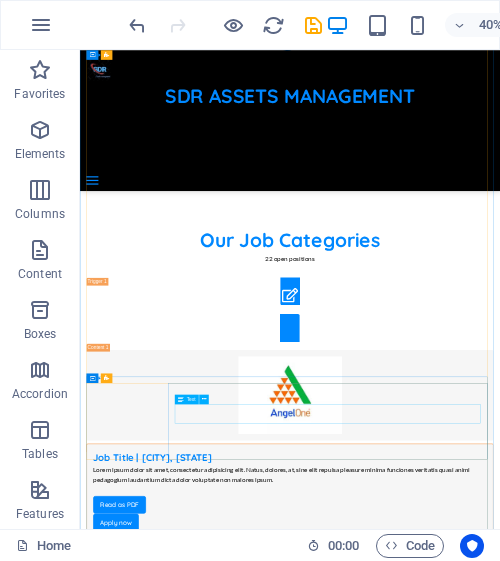 scroll, scrollTop: 1610, scrollLeft: 0, axis: vertical 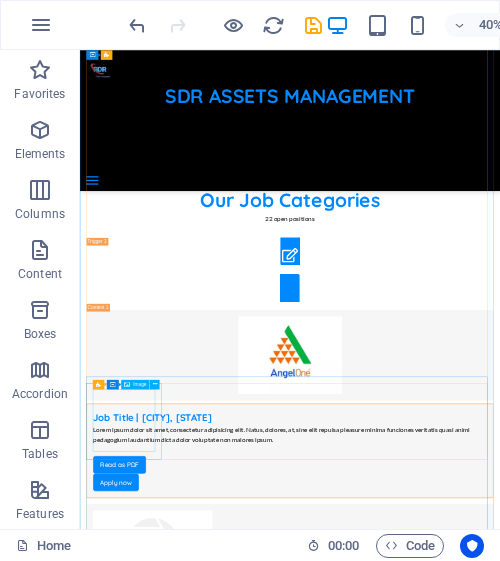 click at bounding box center (605, 2473) 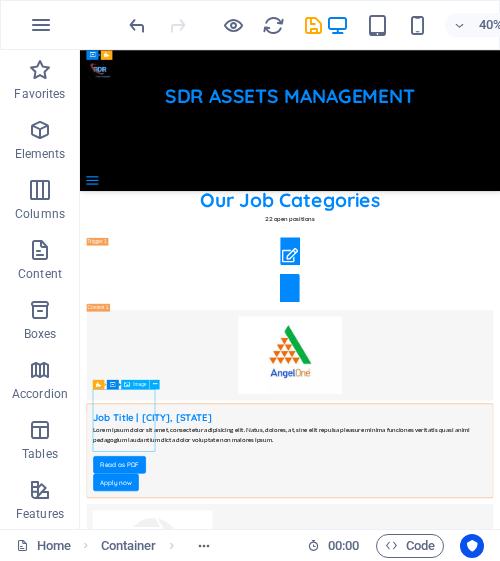 click at bounding box center [605, 2473] 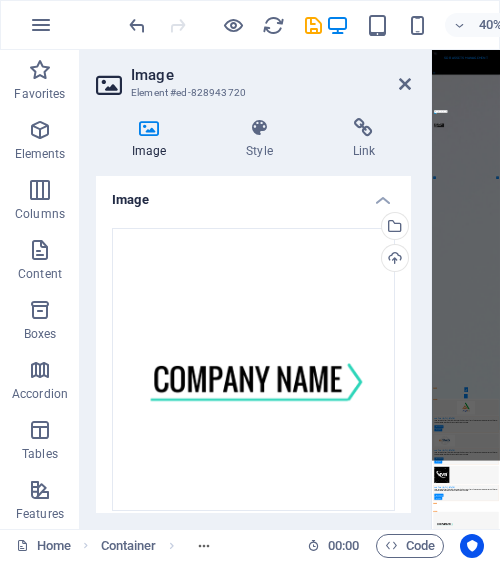 scroll, scrollTop: 6719, scrollLeft: 0, axis: vertical 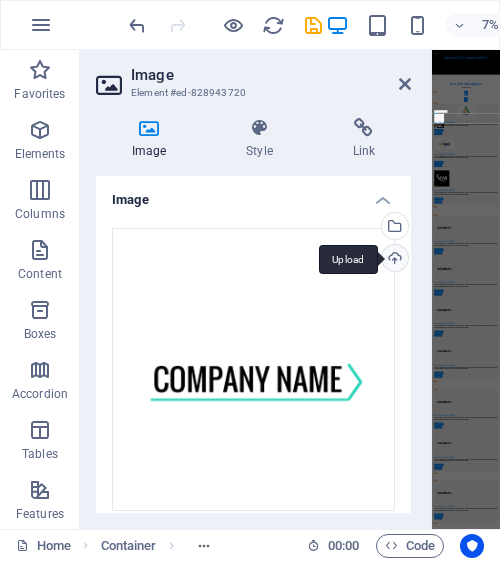 click on "Upload" at bounding box center (393, 260) 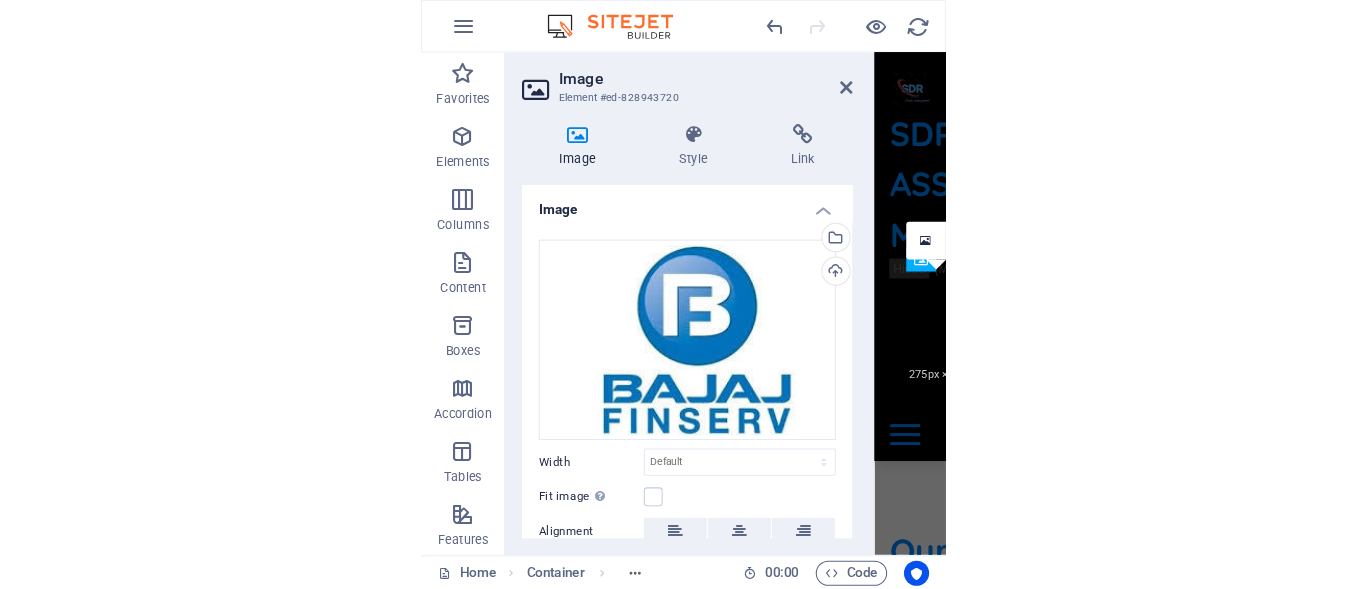 scroll, scrollTop: 1942, scrollLeft: 0, axis: vertical 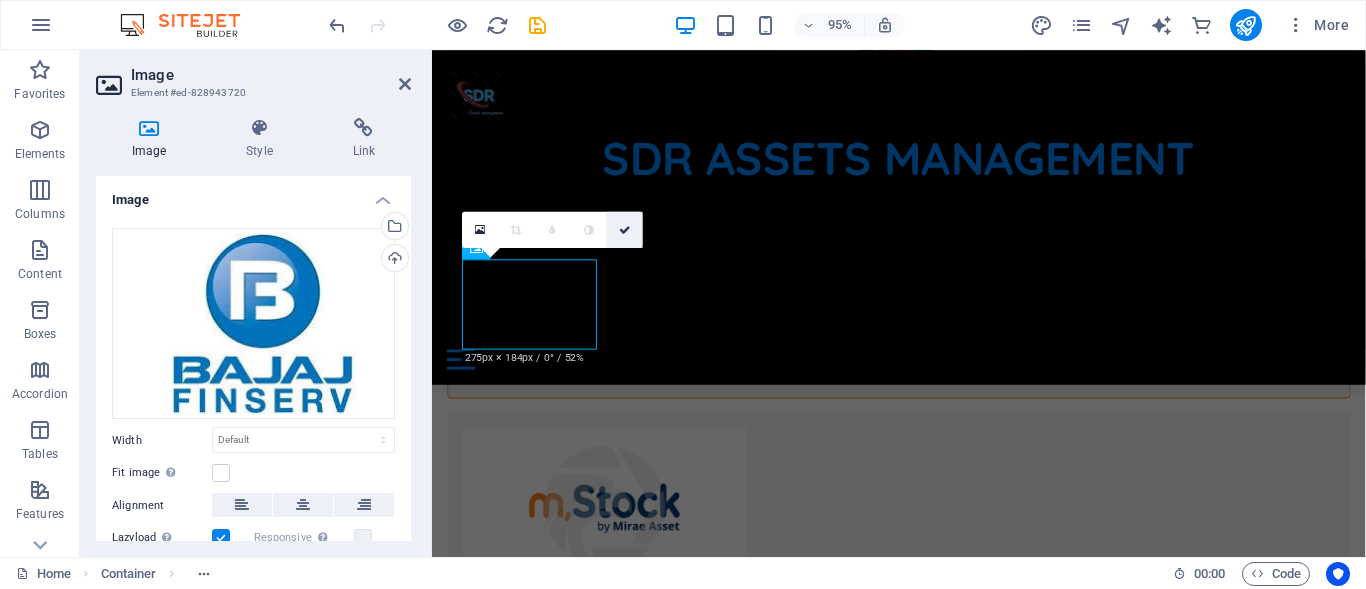 click at bounding box center (625, 229) 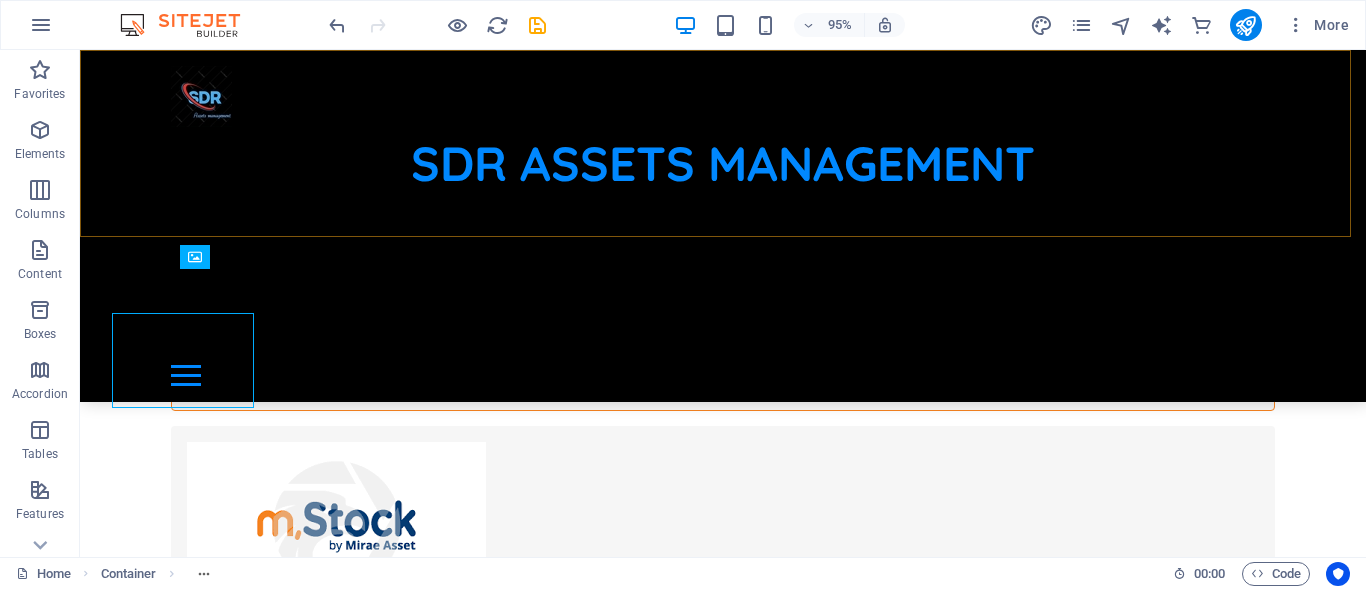 scroll, scrollTop: 1899, scrollLeft: 0, axis: vertical 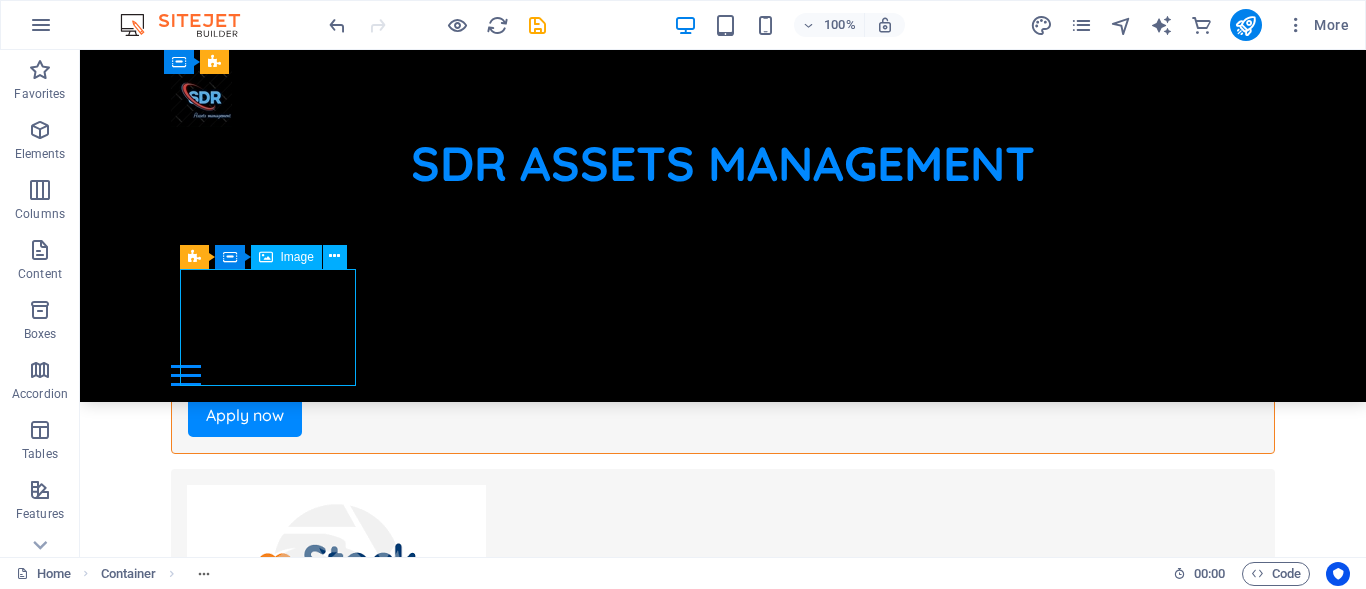 click at bounding box center [723, 1698] 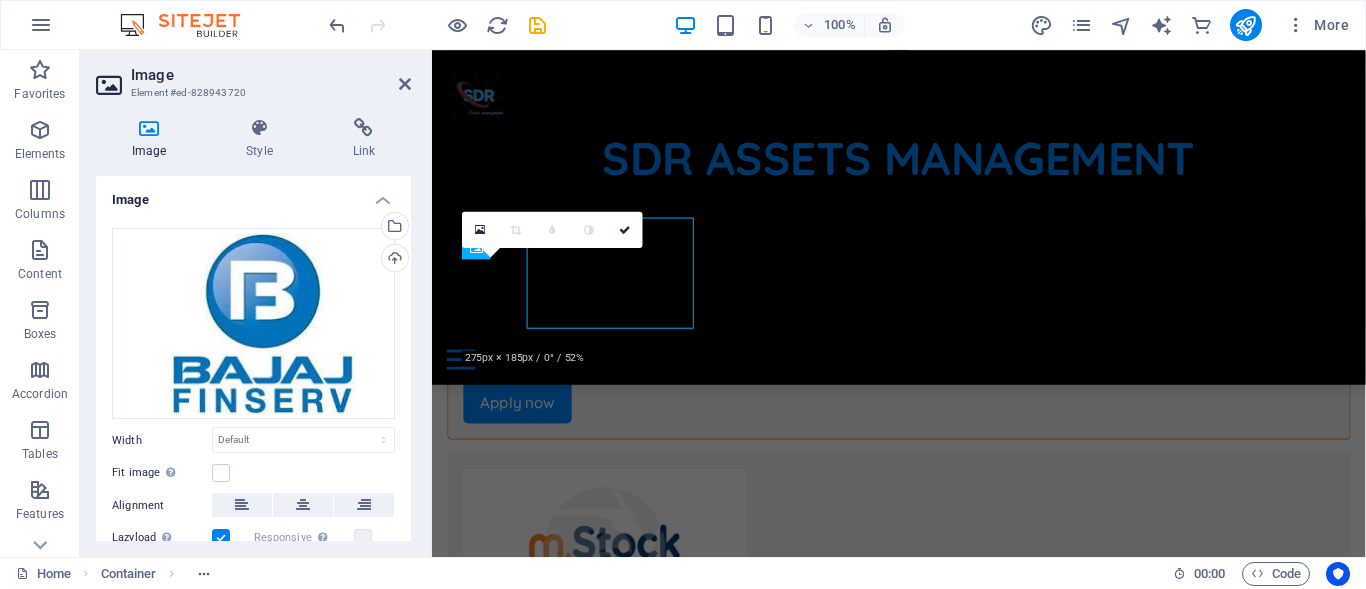 scroll, scrollTop: 1942, scrollLeft: 0, axis: vertical 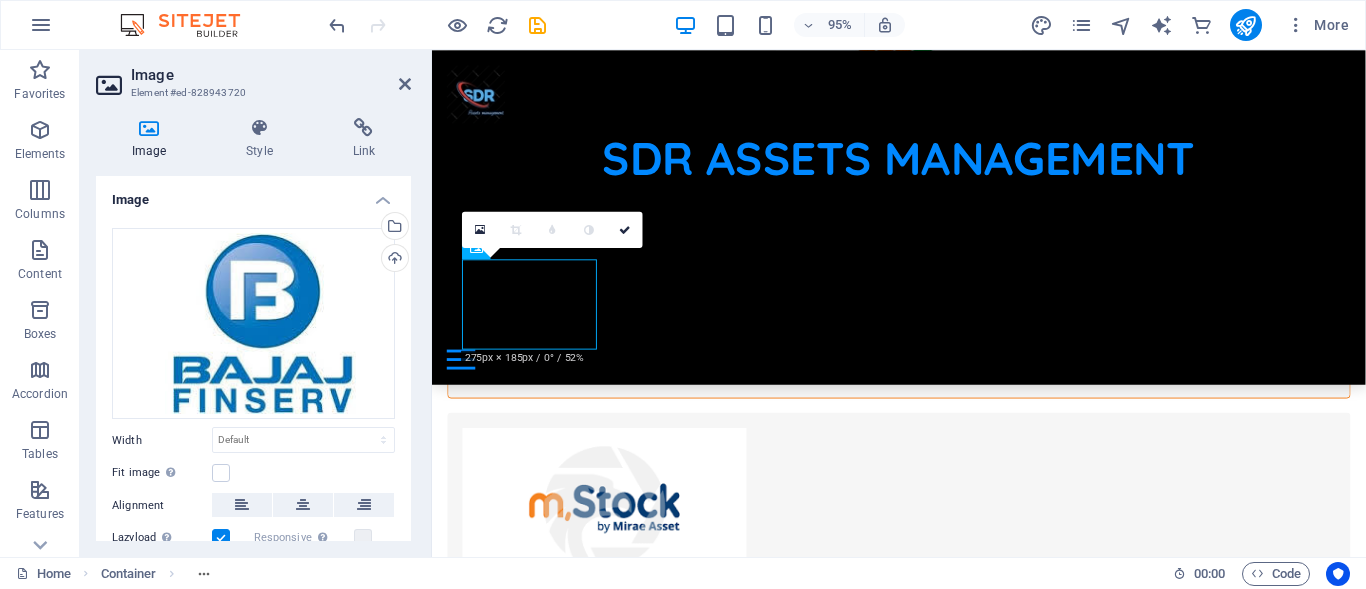 drag, startPoint x: 537, startPoint y: 315, endPoint x: 530, endPoint y: 363, distance: 48.507732 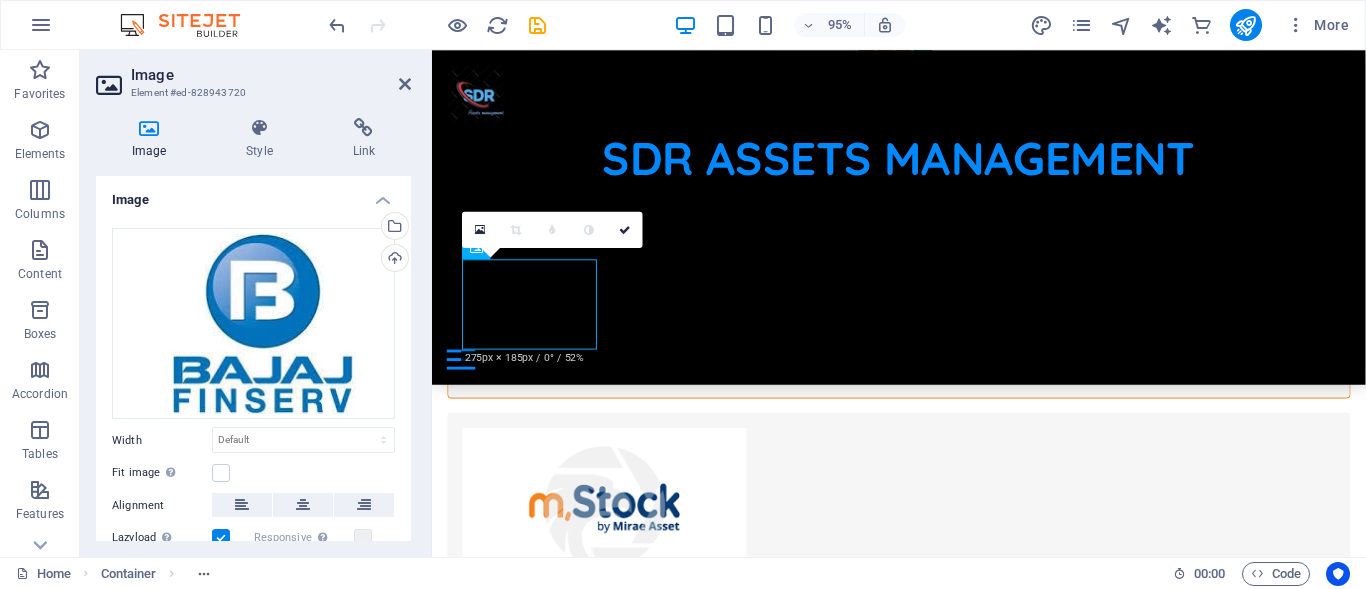 click at bounding box center [923, 1661] 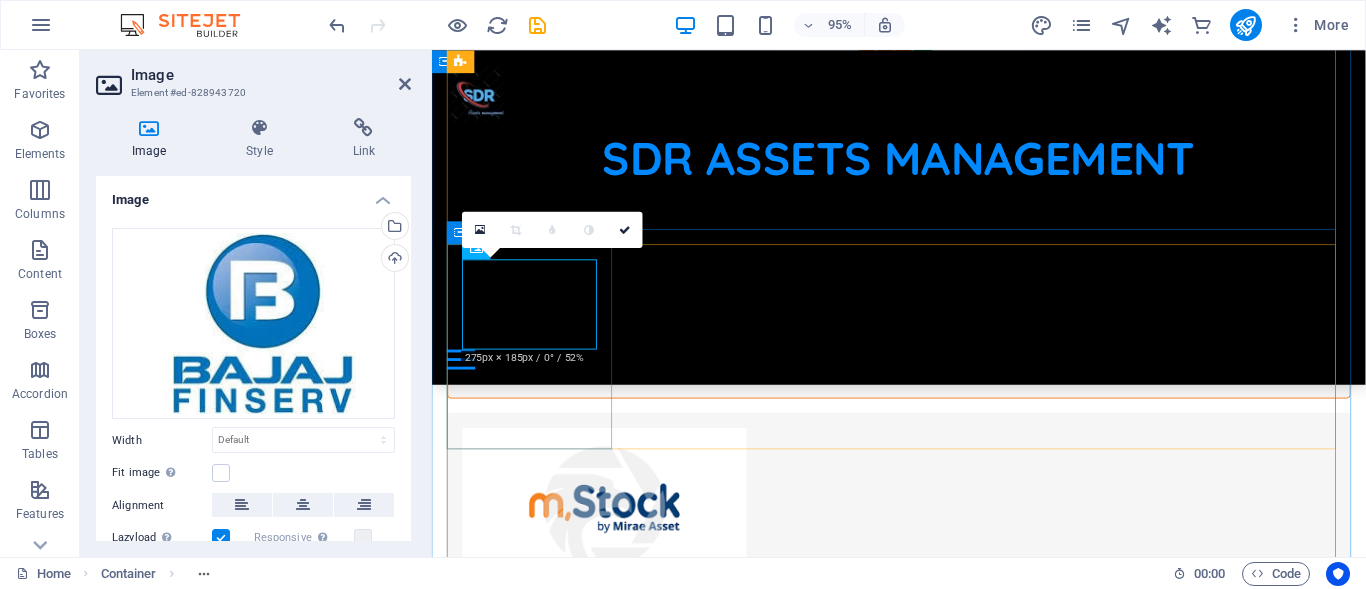 drag, startPoint x: 530, startPoint y: 362, endPoint x: 528, endPoint y: 398, distance: 36.05551 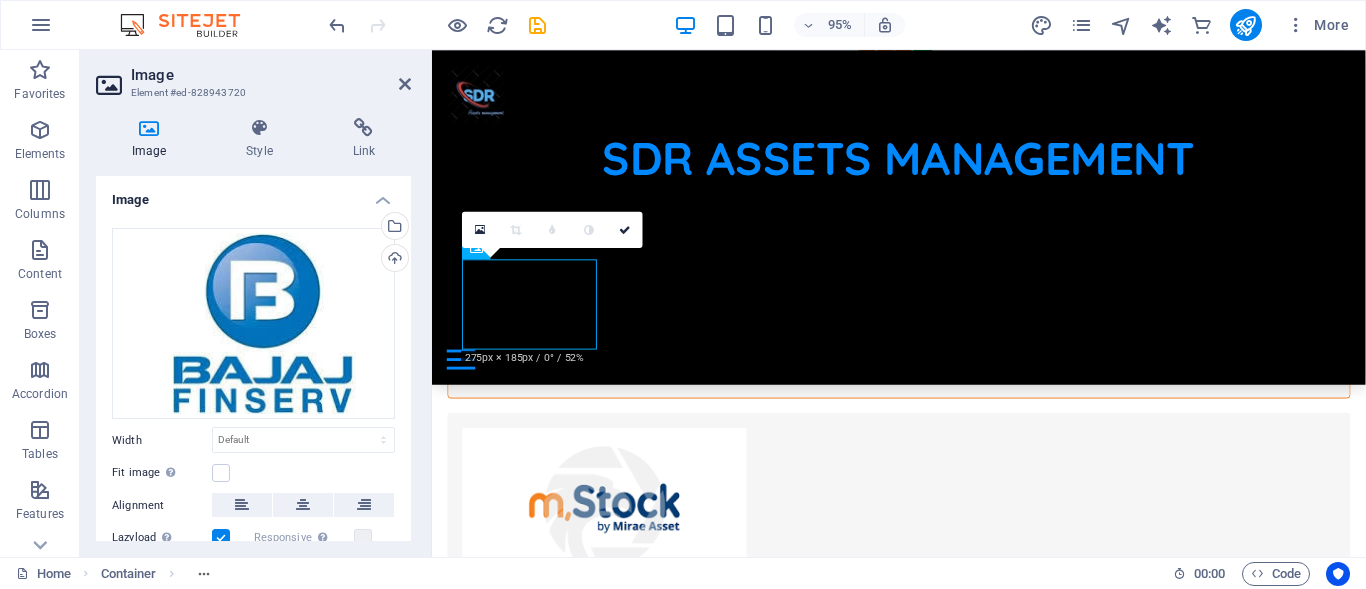 drag, startPoint x: 535, startPoint y: 342, endPoint x: 537, endPoint y: 409, distance: 67.02985 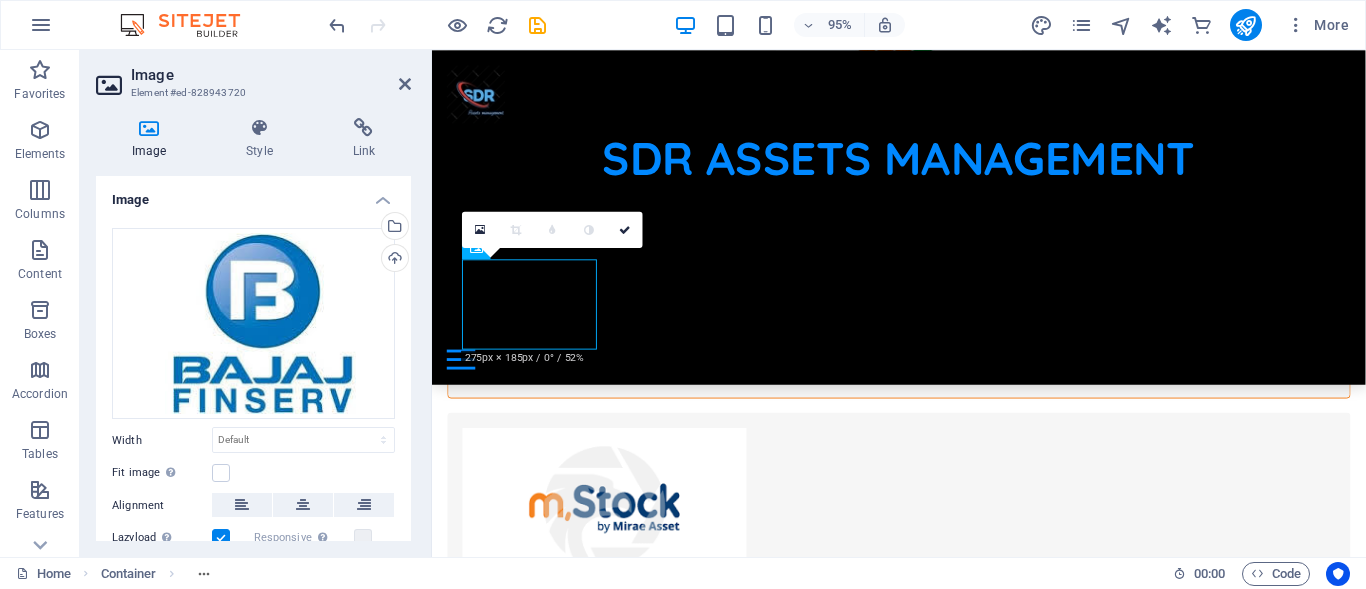 click at bounding box center (923, 1661) 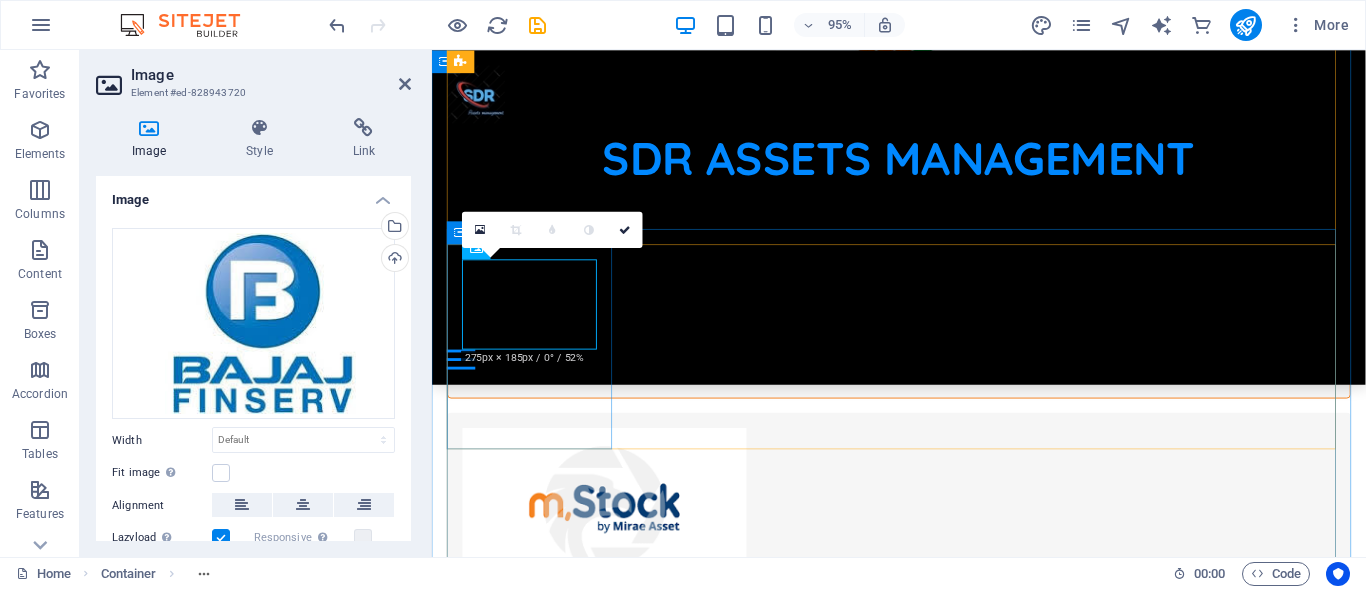 drag, startPoint x: 601, startPoint y: 361, endPoint x: 550, endPoint y: 289, distance: 88.23265 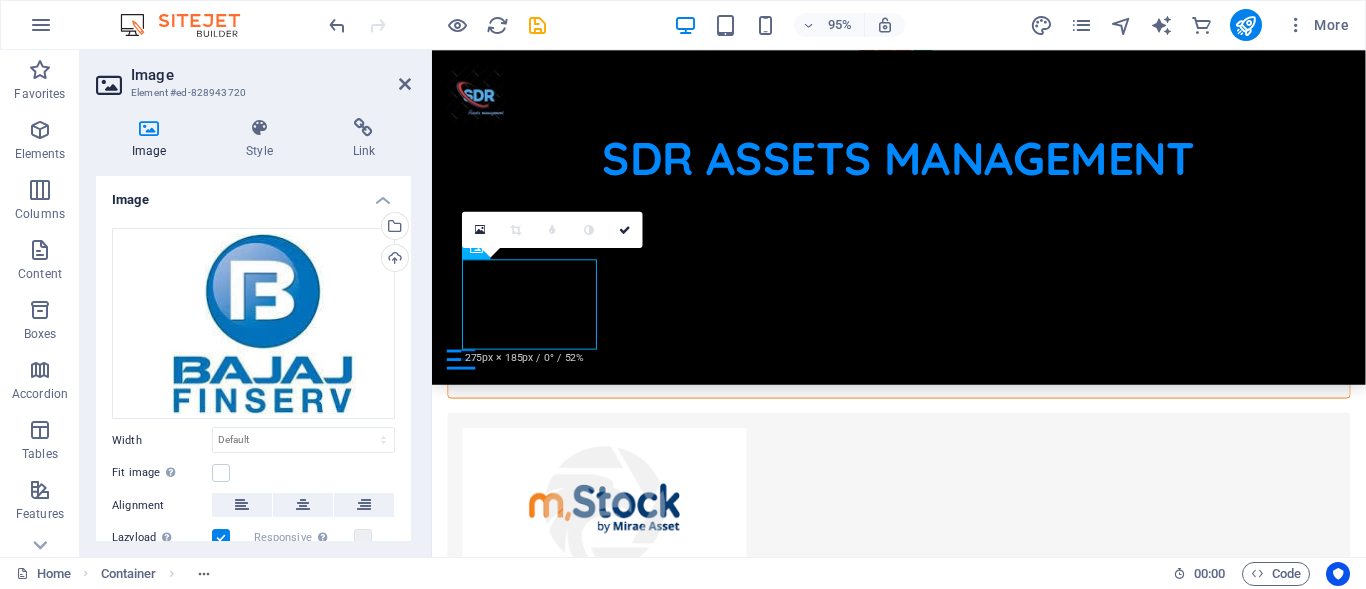 drag, startPoint x: 550, startPoint y: 289, endPoint x: 534, endPoint y: 325, distance: 39.39543 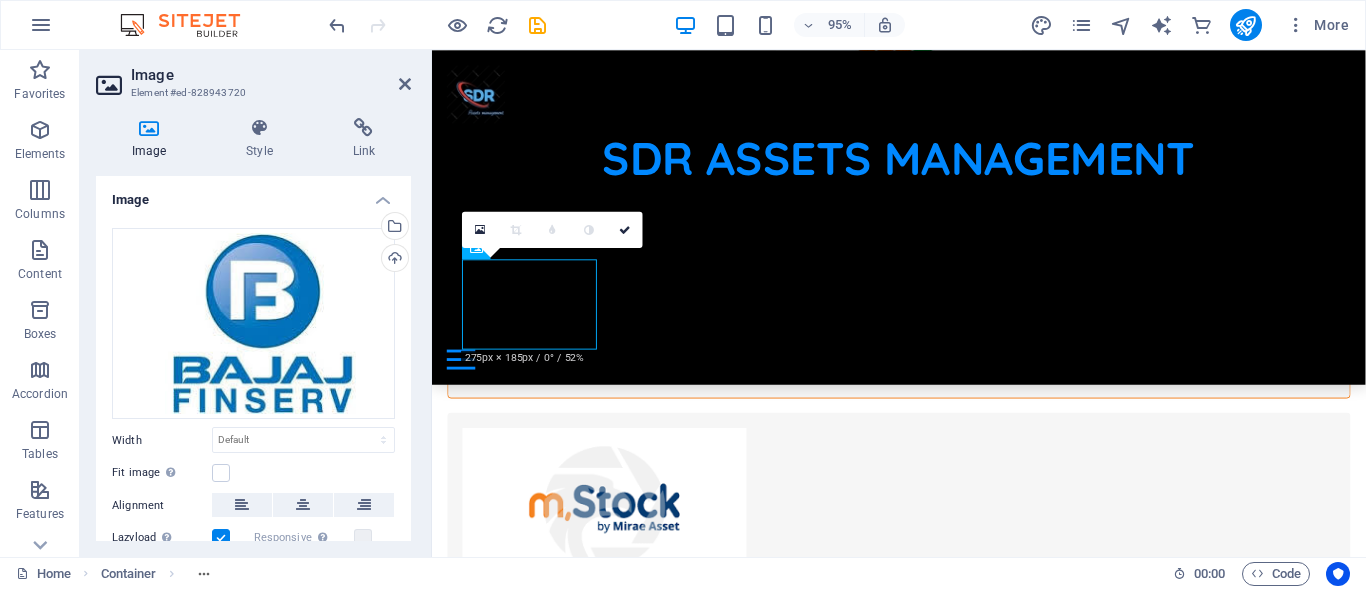 click on "0" at bounding box center (552, 229) 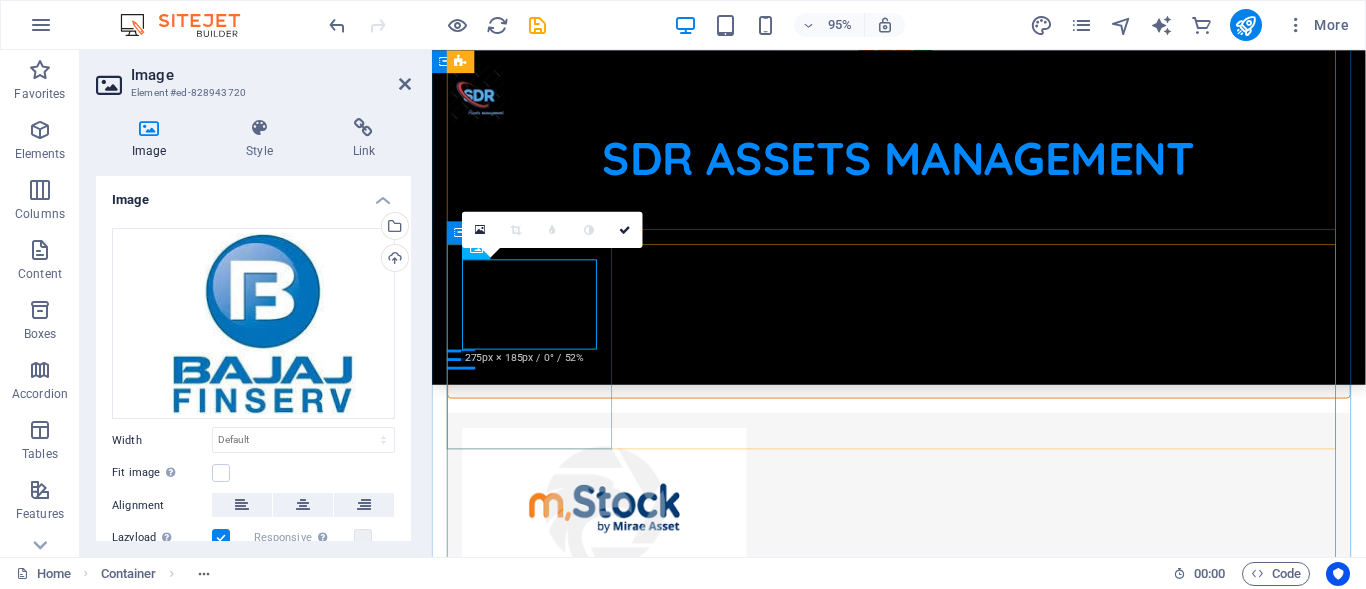 click at bounding box center [923, 1661] 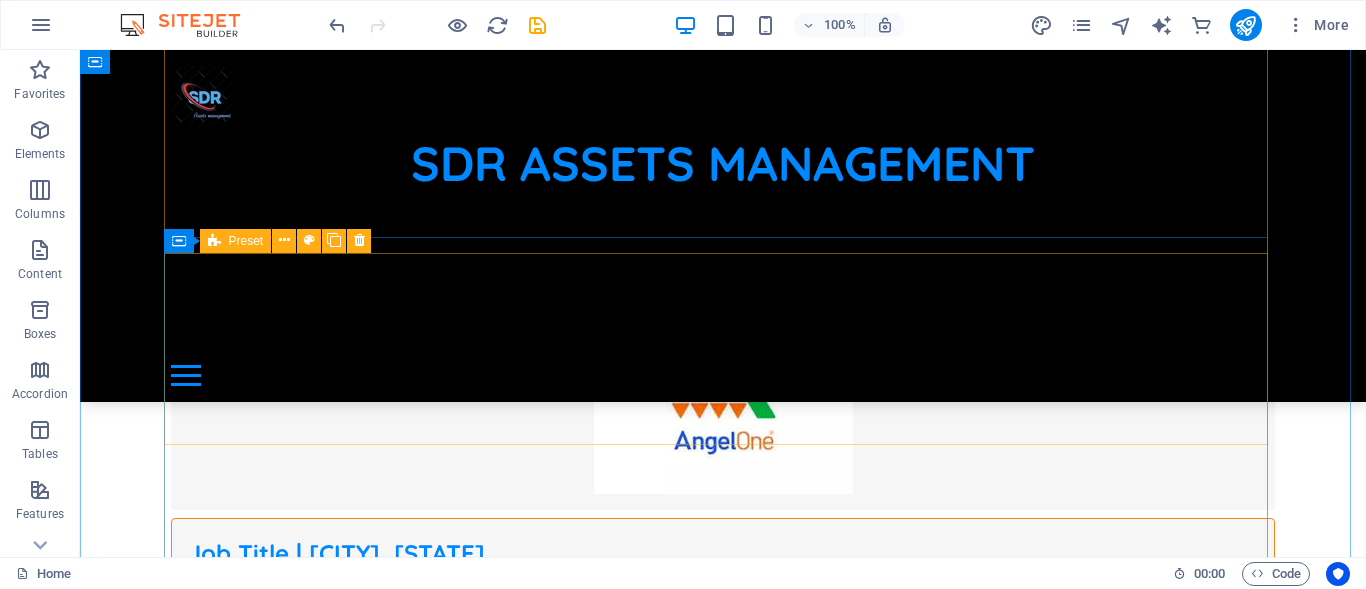 scroll, scrollTop: 1899, scrollLeft: 0, axis: vertical 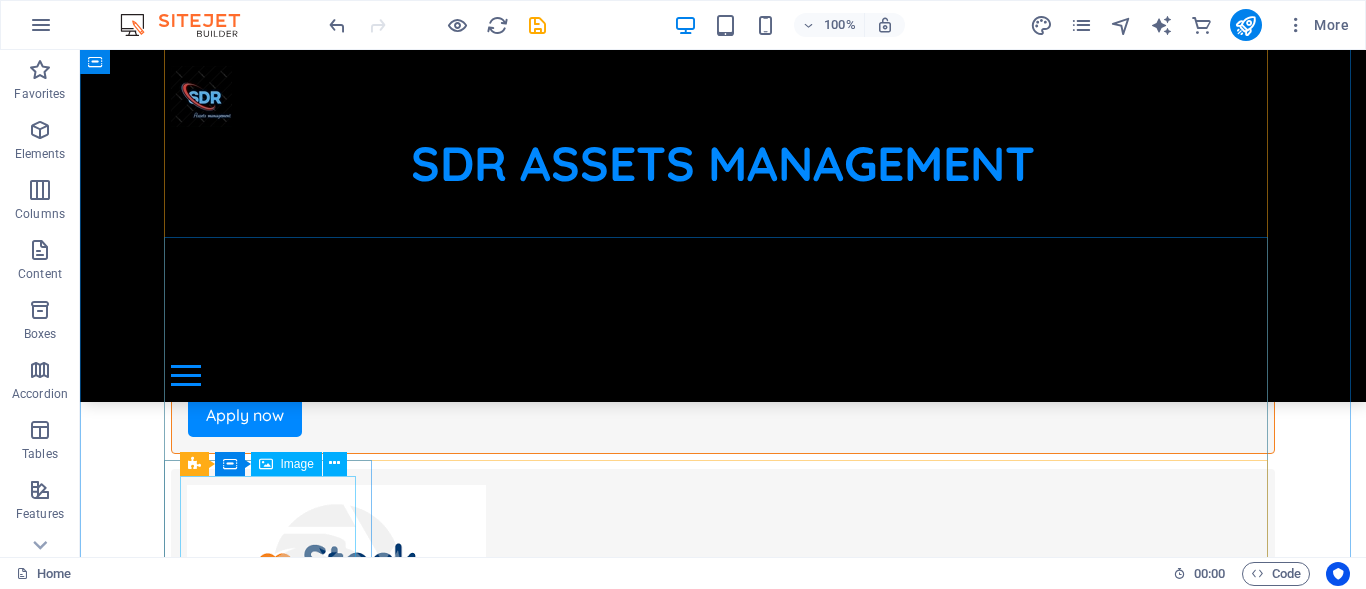 click at bounding box center [723, 2279] 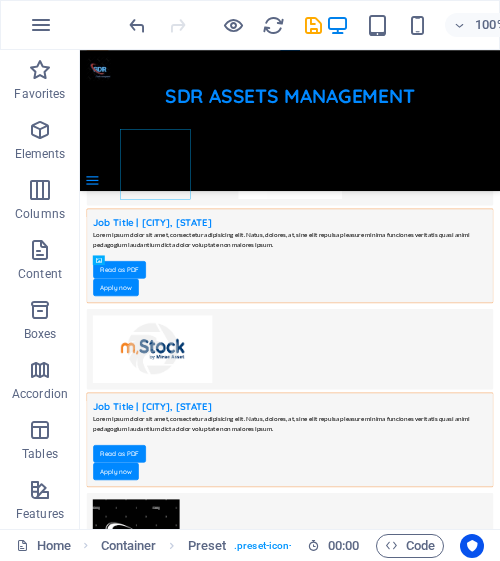scroll, scrollTop: 2128, scrollLeft: 0, axis: vertical 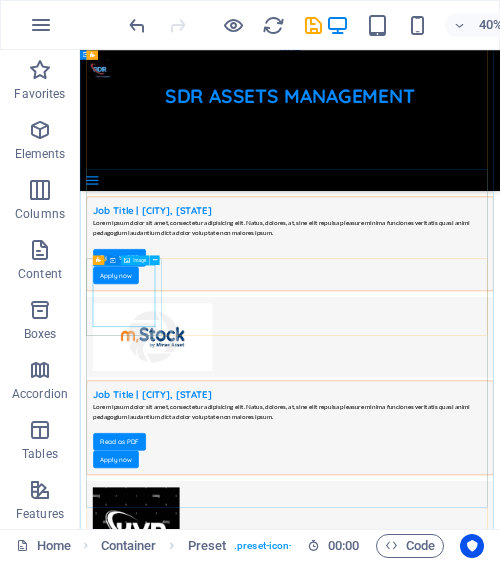 click at bounding box center (605, 2477) 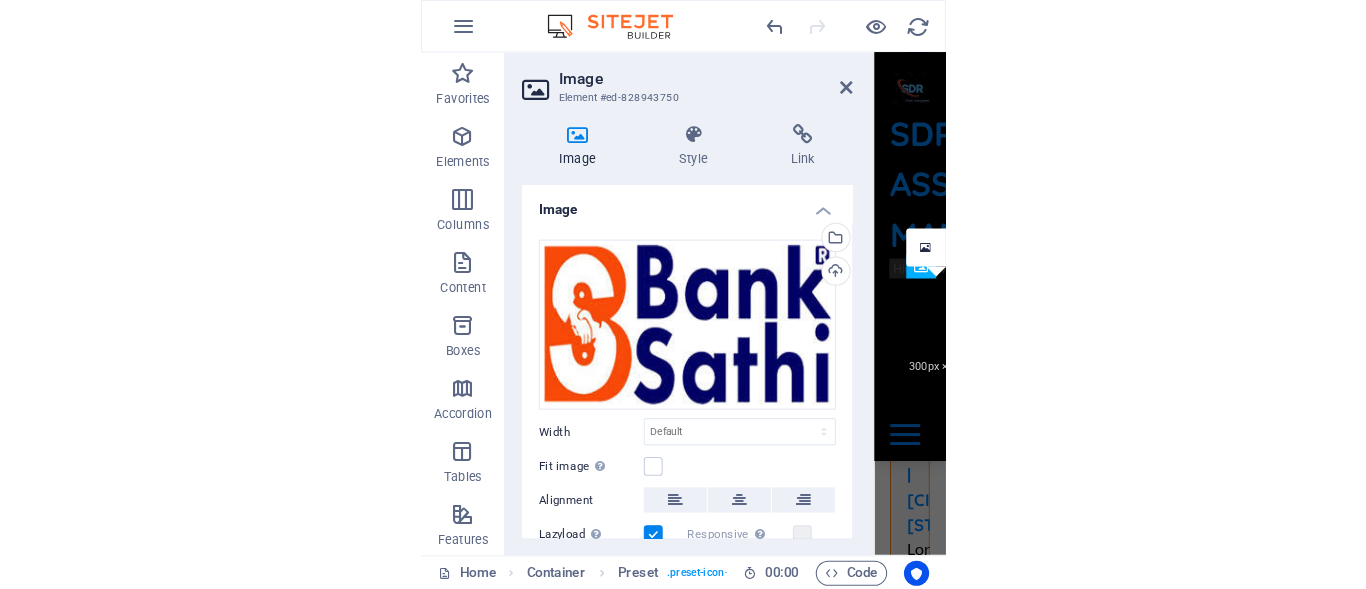 scroll, scrollTop: 2166, scrollLeft: 0, axis: vertical 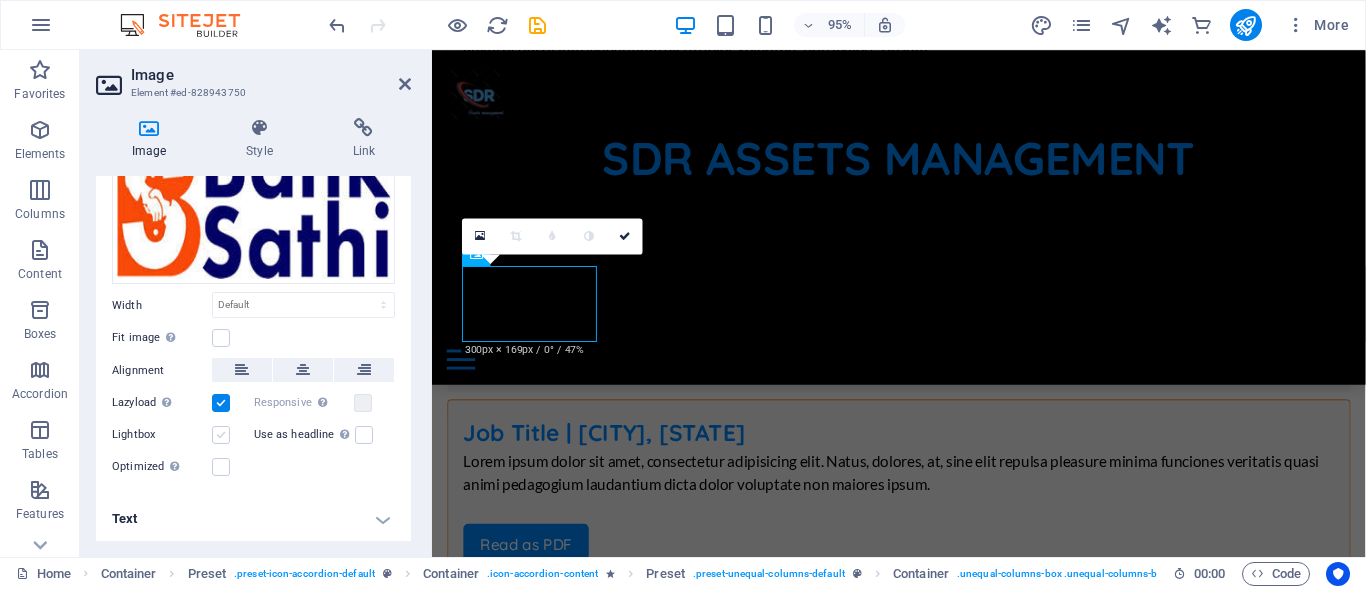 click at bounding box center [221, 435] 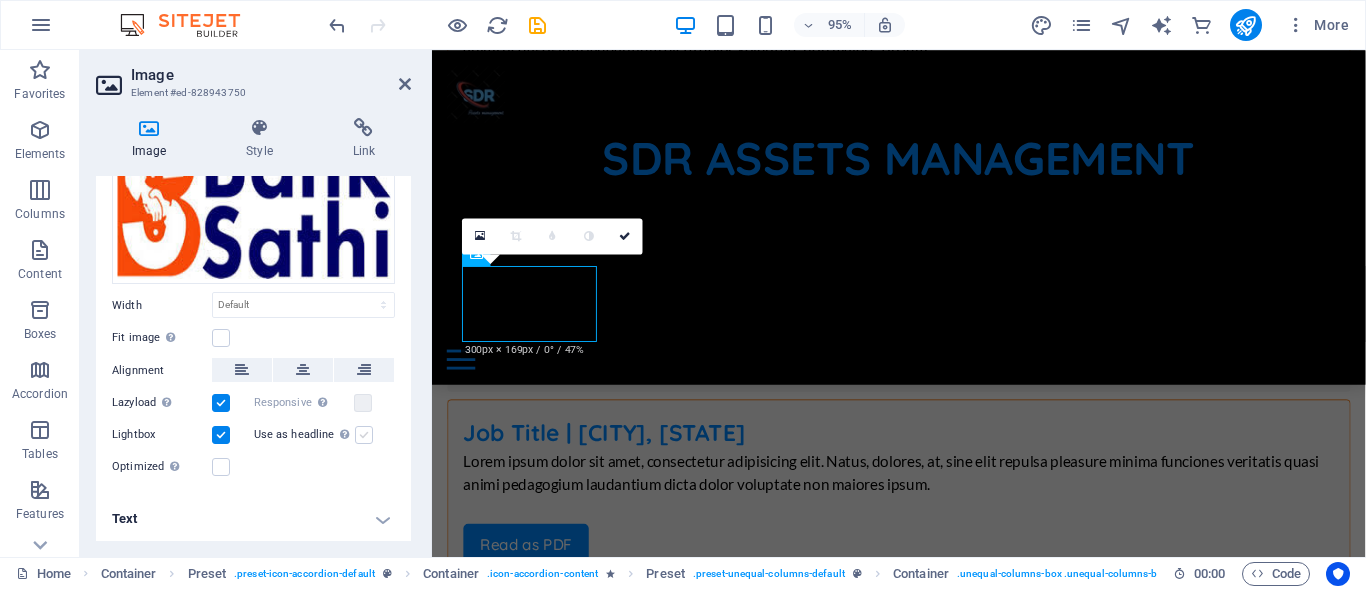 click at bounding box center (364, 435) 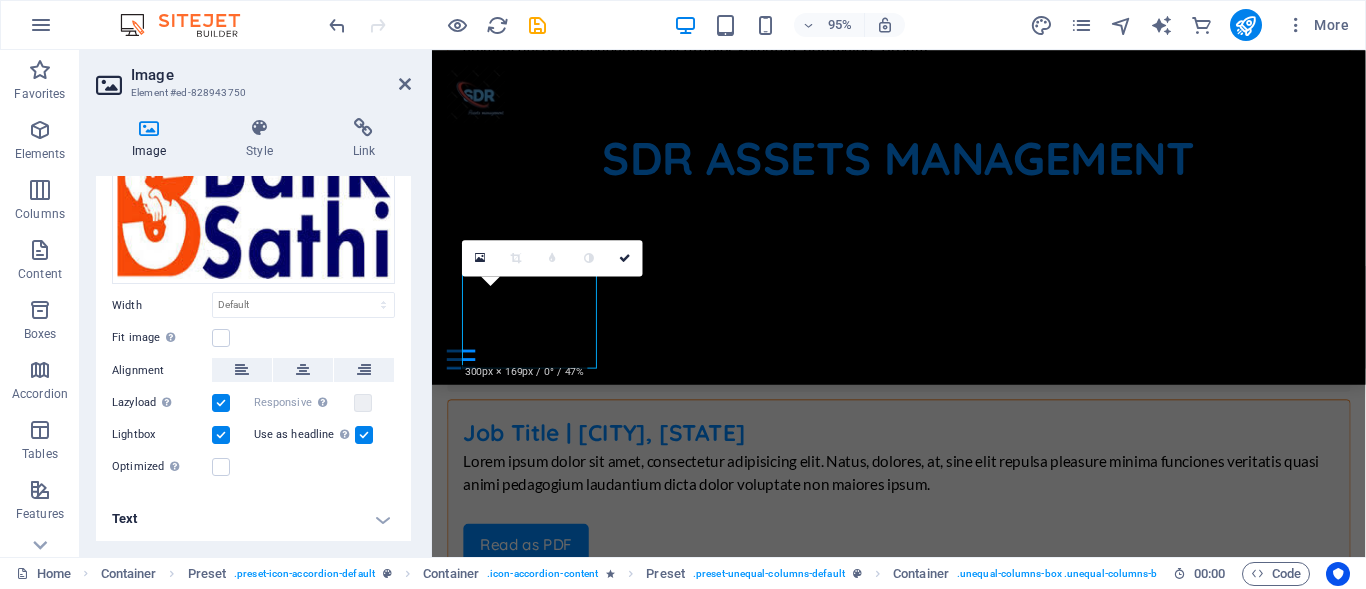 click at bounding box center [364, 435] 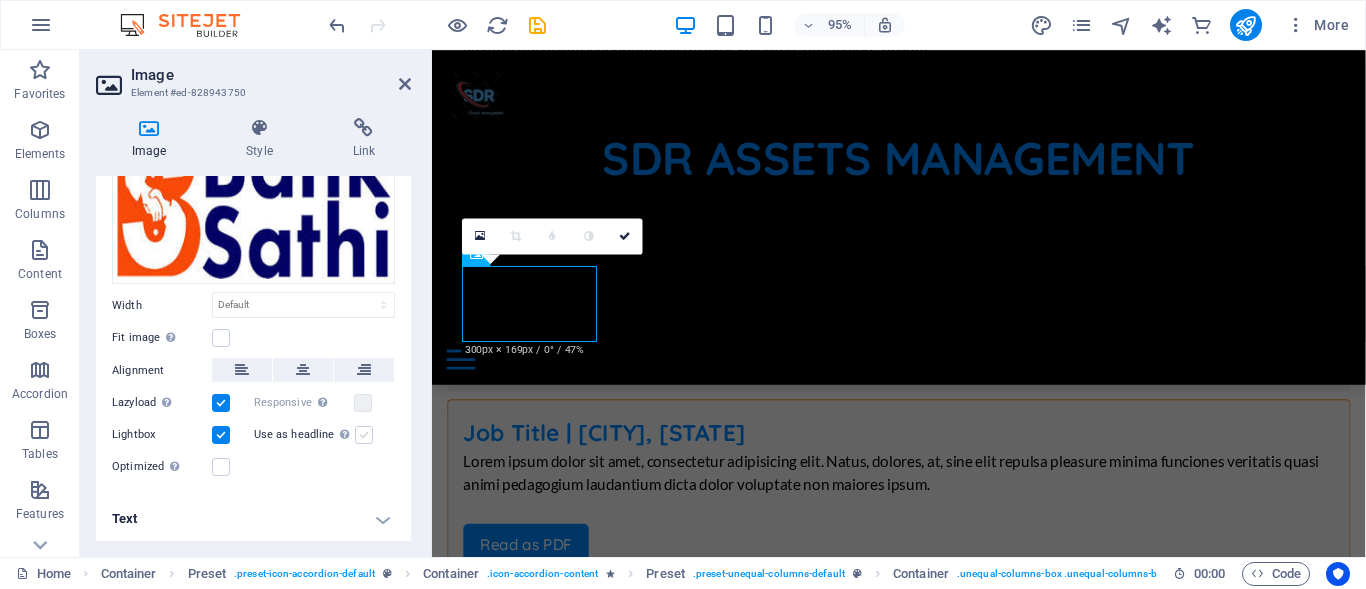 click at bounding box center (364, 435) 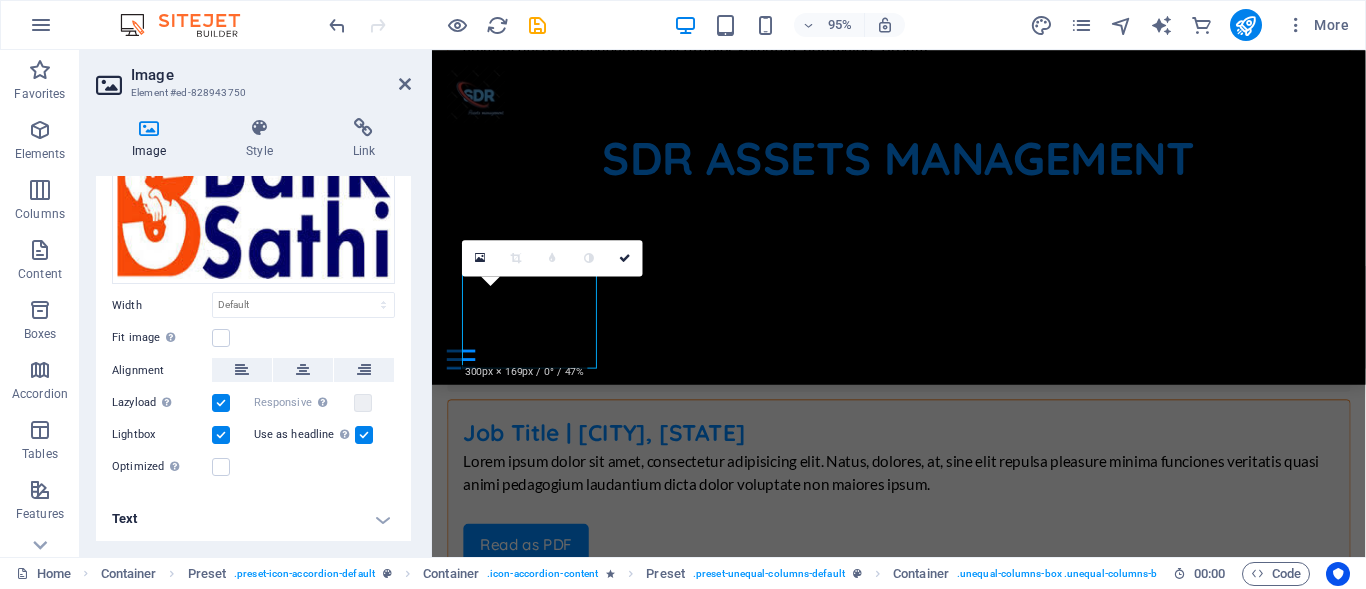 click at bounding box center (364, 435) 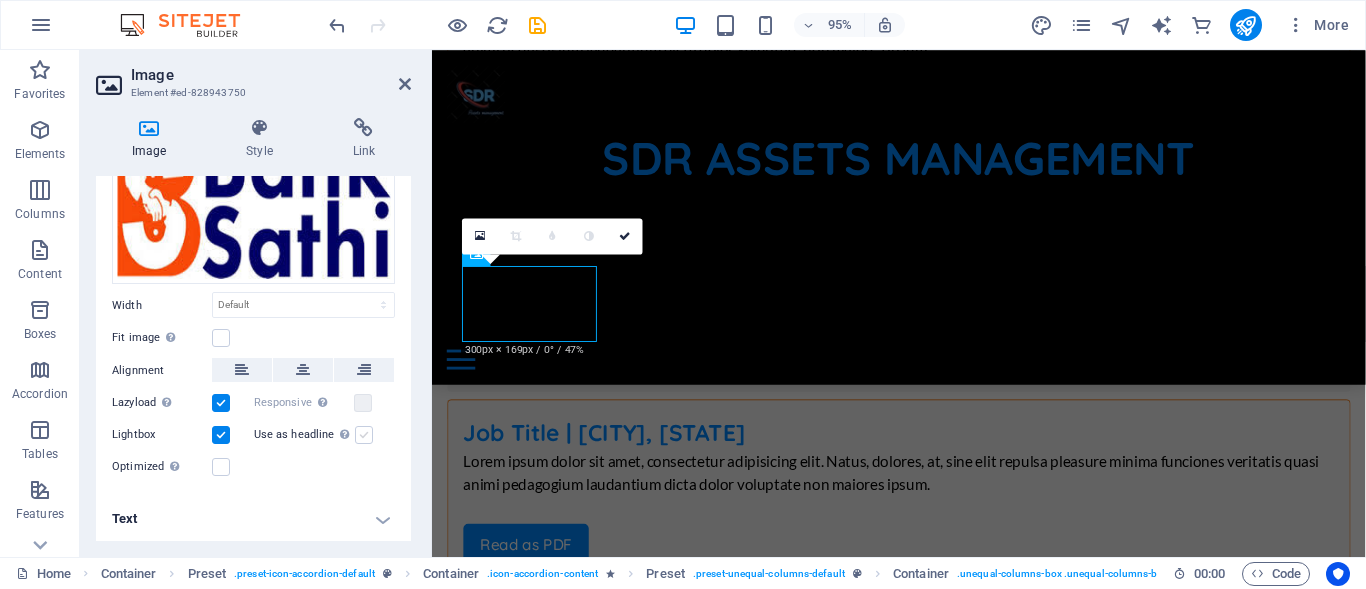 click at bounding box center [364, 435] 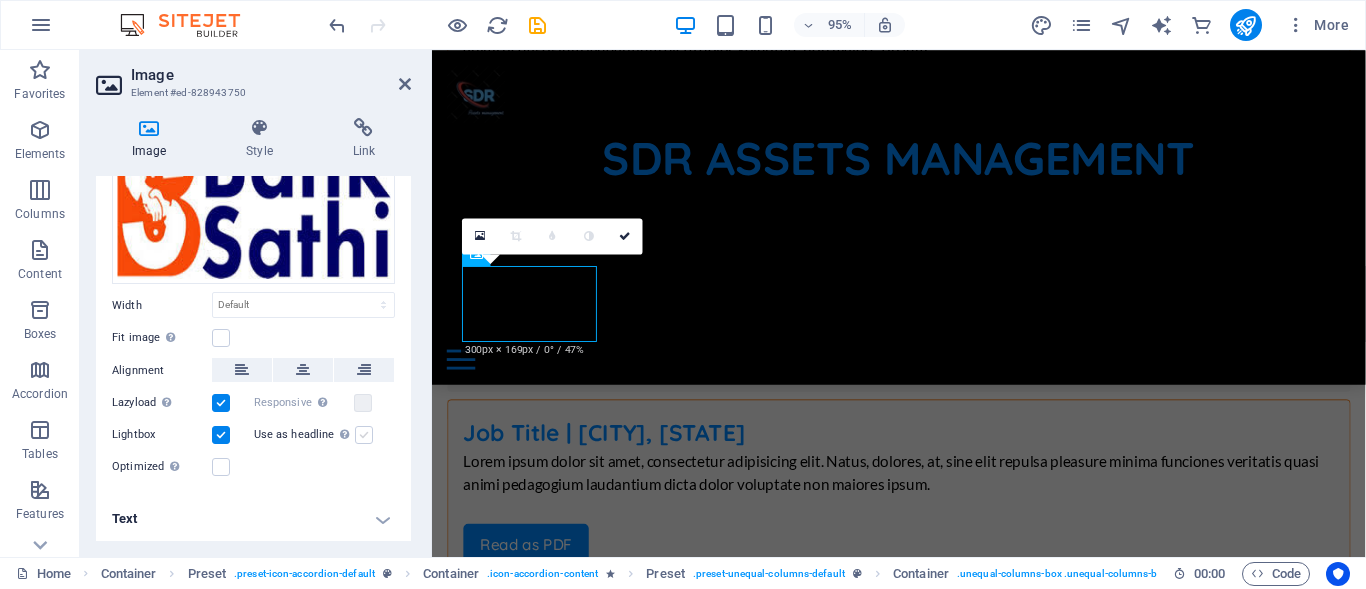 click on "Use as headline The image will be wrapped in an H1 headline tag. Useful for giving alternative text the weight of an H1 headline, e.g. for the logo. Leave unchecked if uncertain." at bounding box center [0, 0] 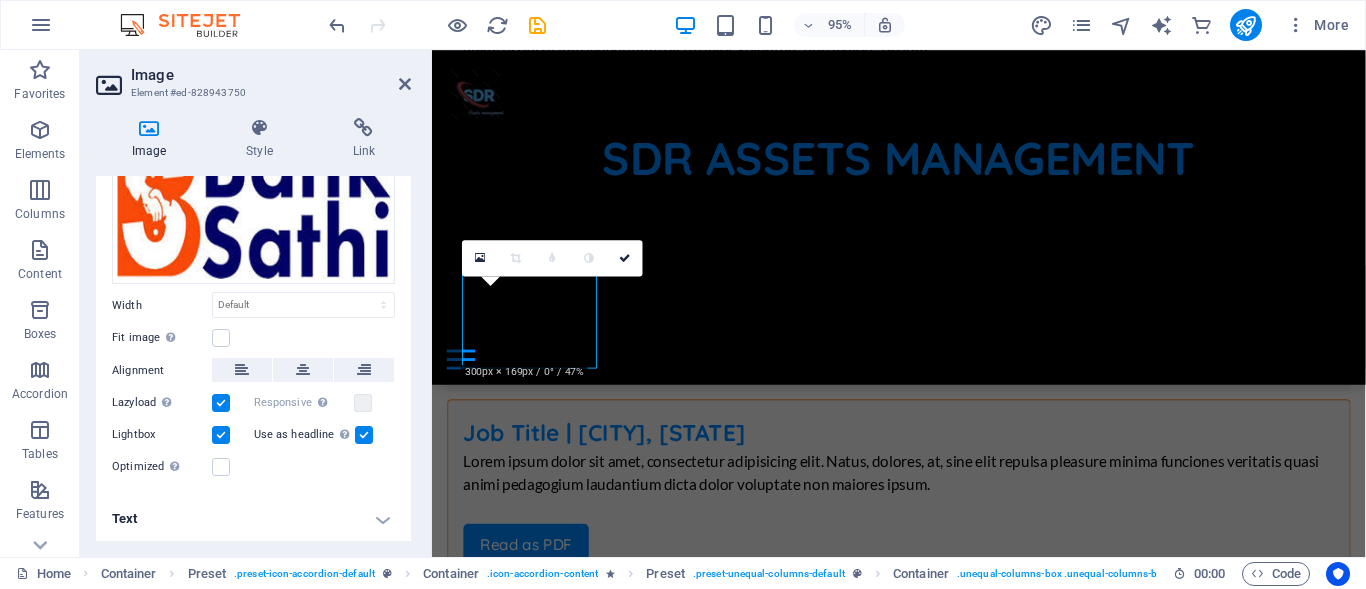 click at bounding box center [364, 435] 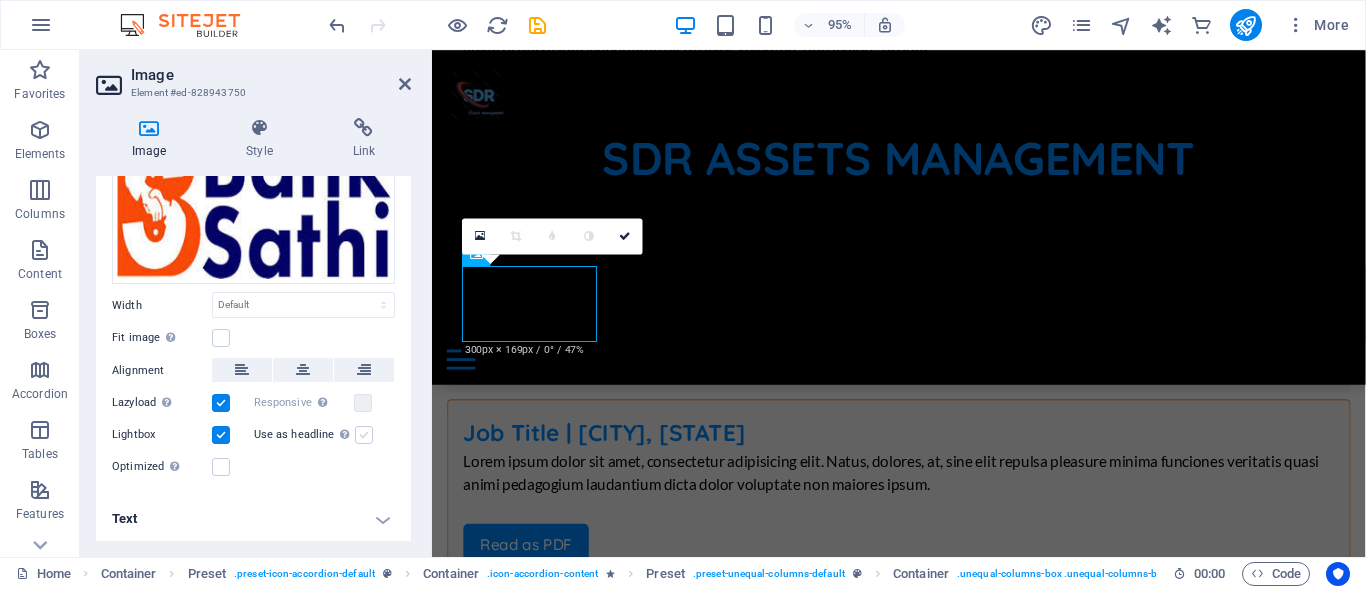 click at bounding box center (364, 435) 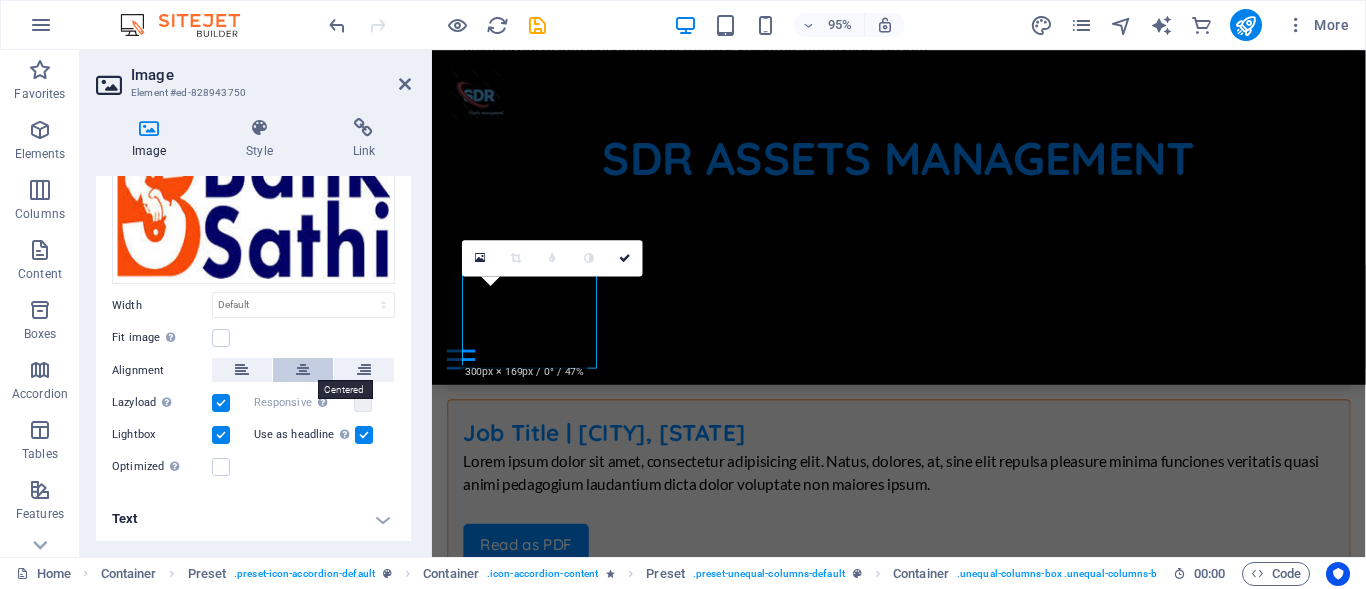 click at bounding box center [303, 370] 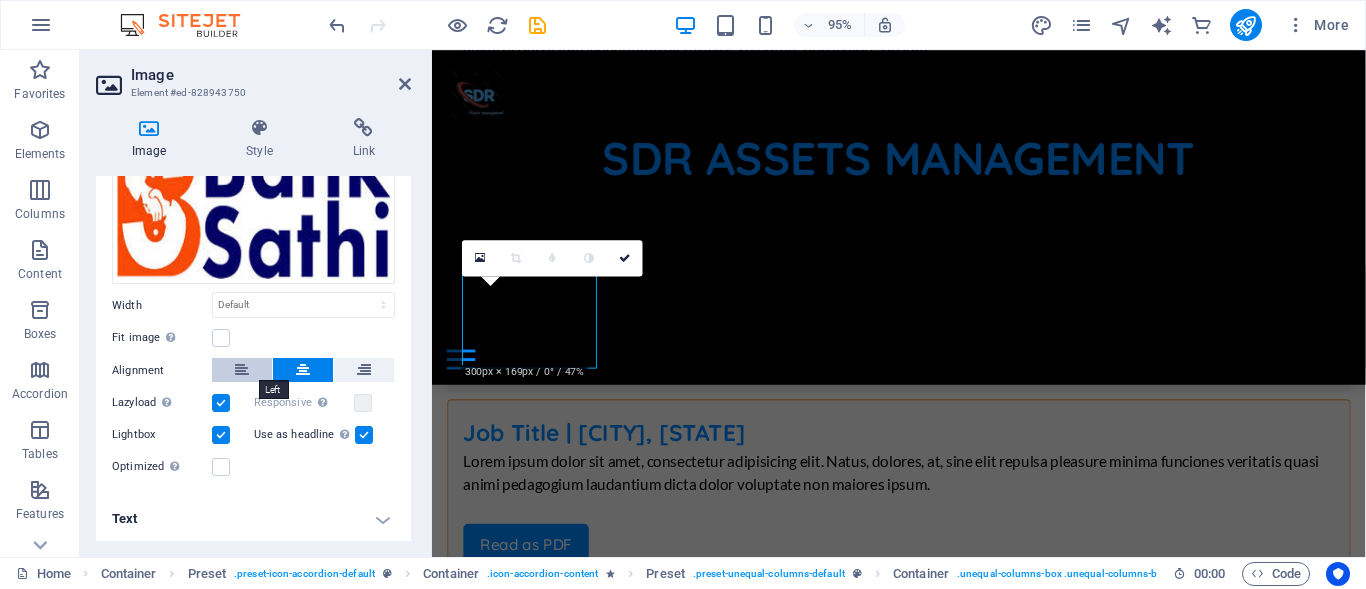 click at bounding box center (242, 370) 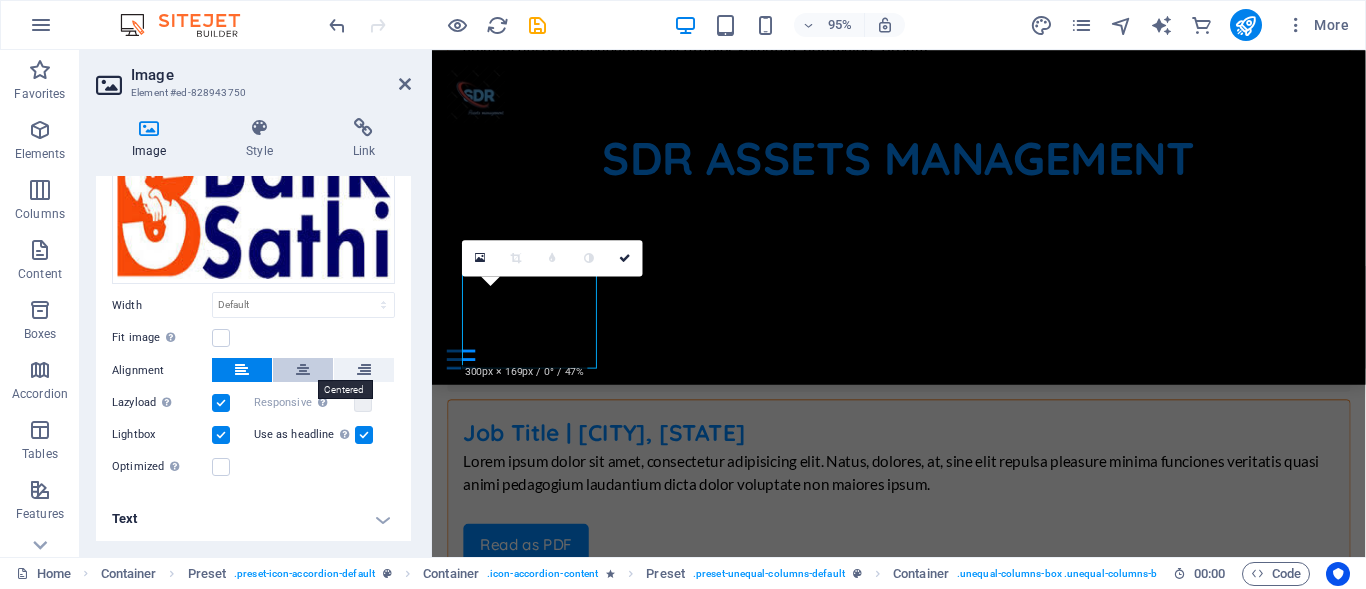 click at bounding box center [303, 370] 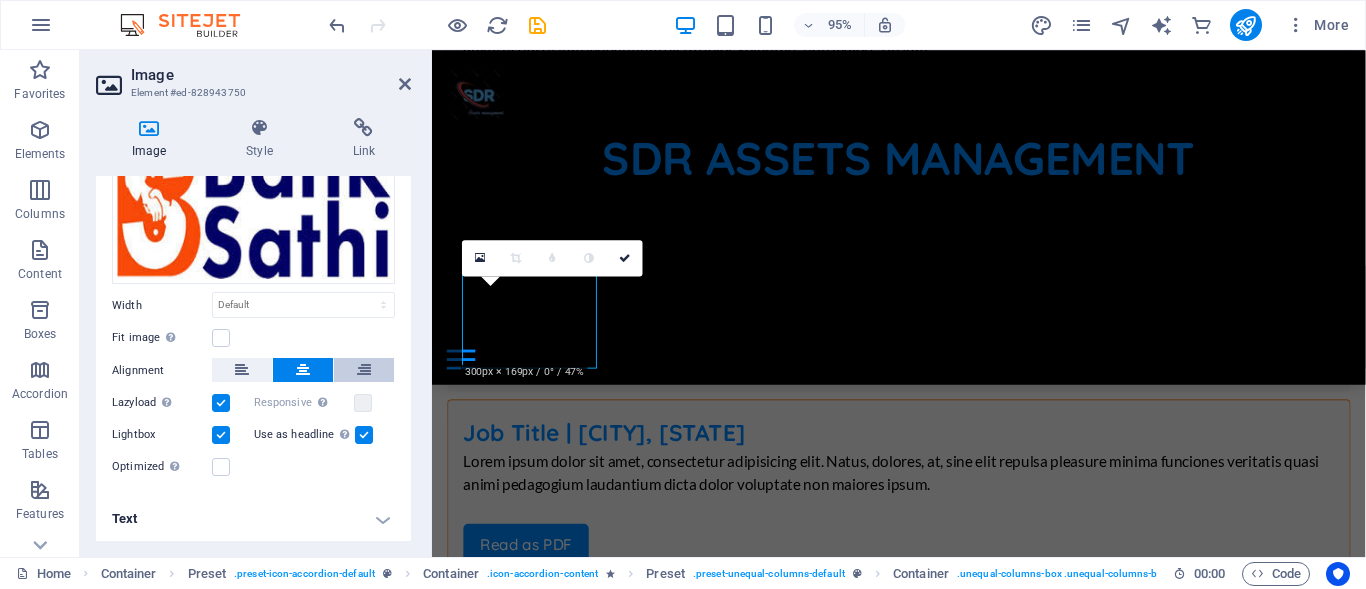 click at bounding box center [364, 370] 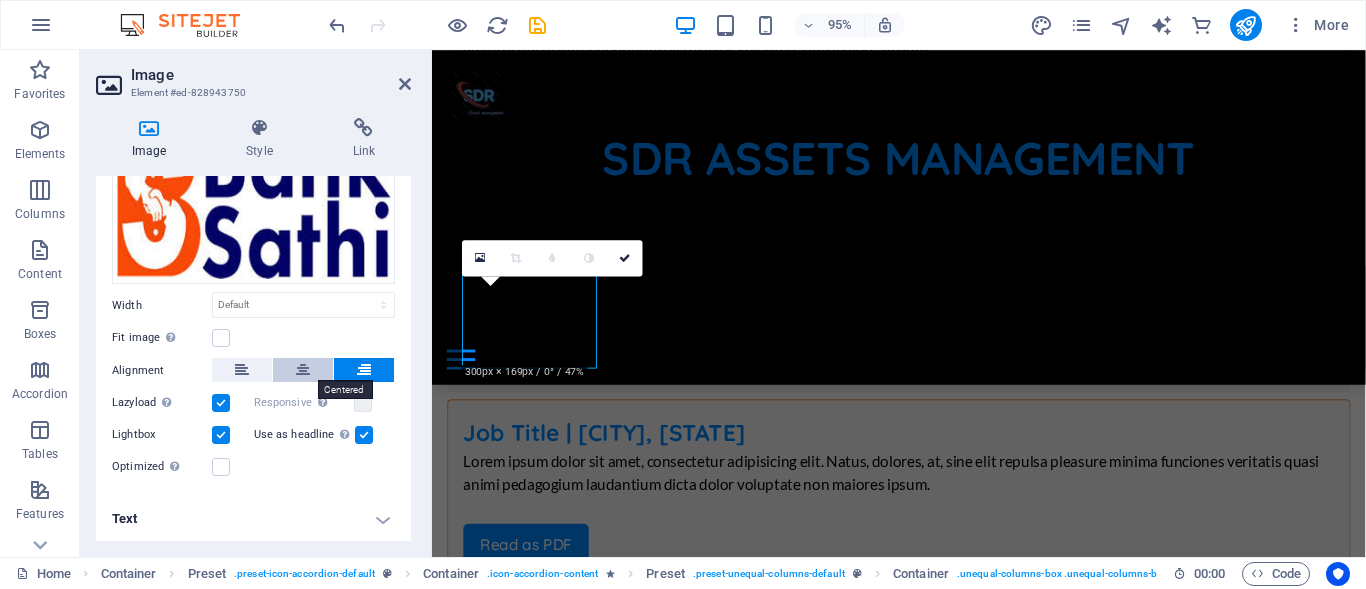 click at bounding box center [303, 370] 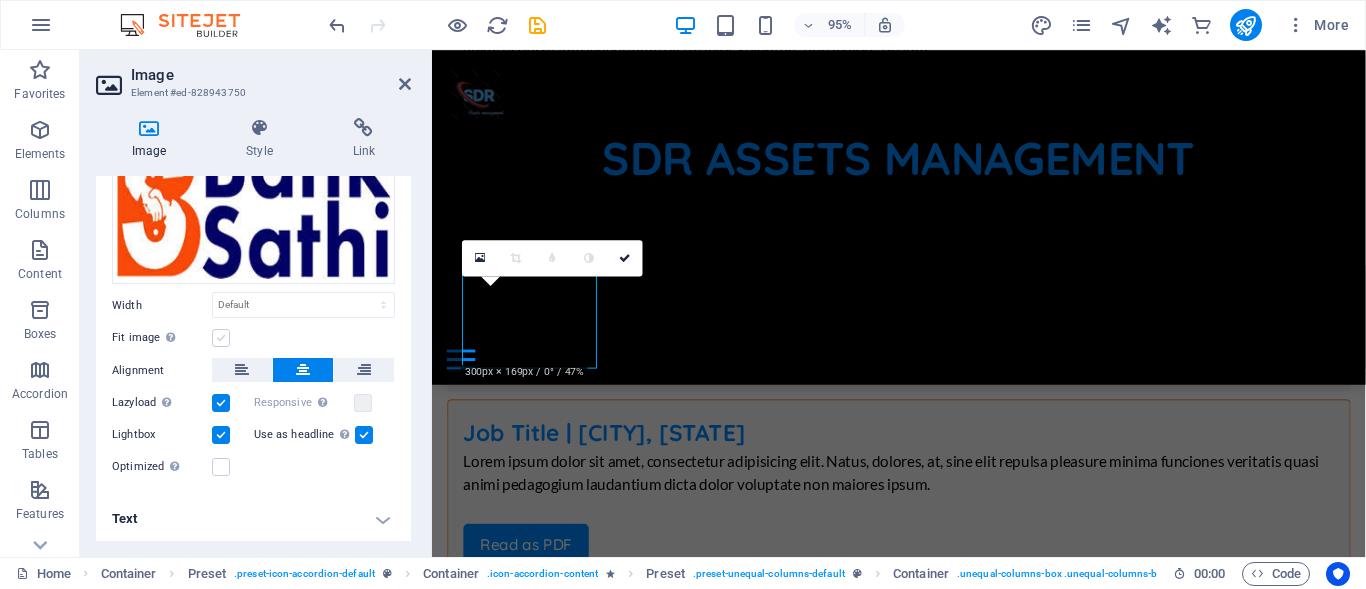 click at bounding box center [221, 338] 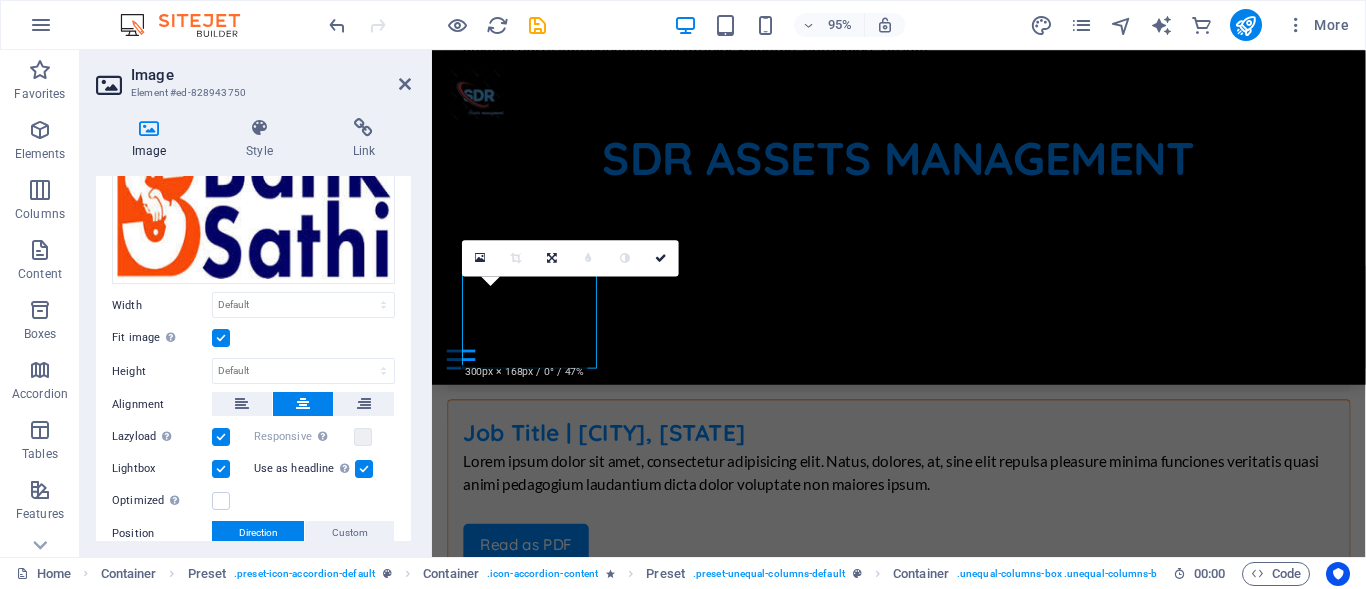 click at bounding box center [221, 338] 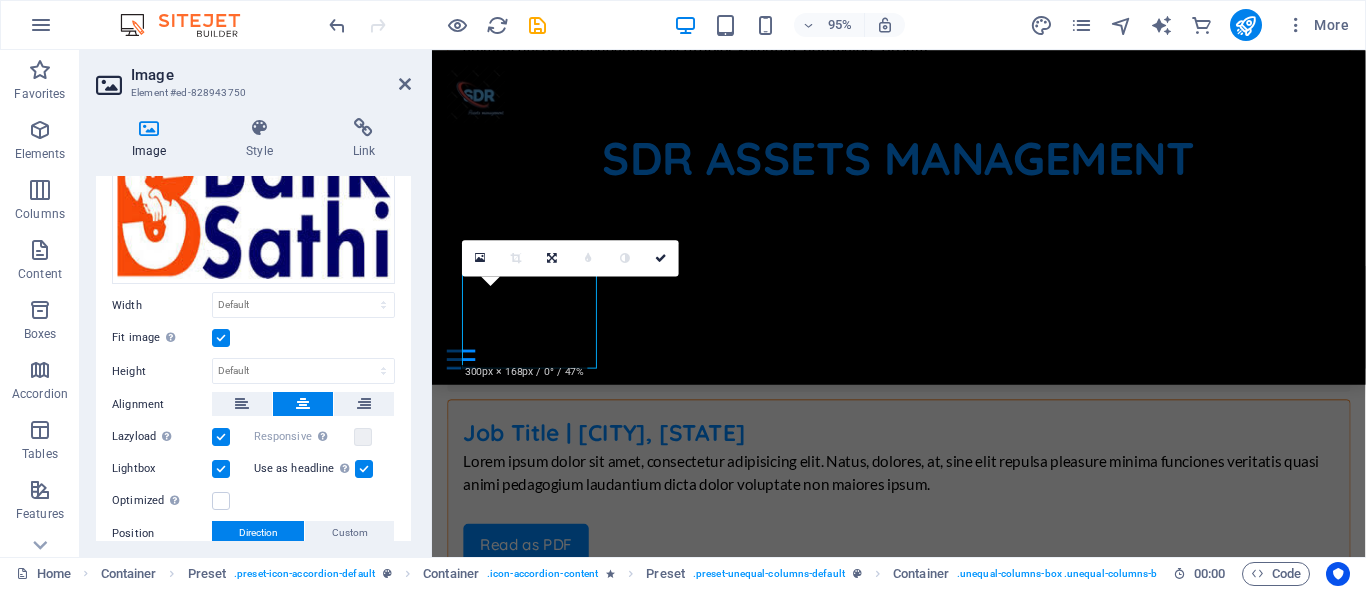 click on "Fit image Automatically fit image to a fixed width and height" at bounding box center (0, 0) 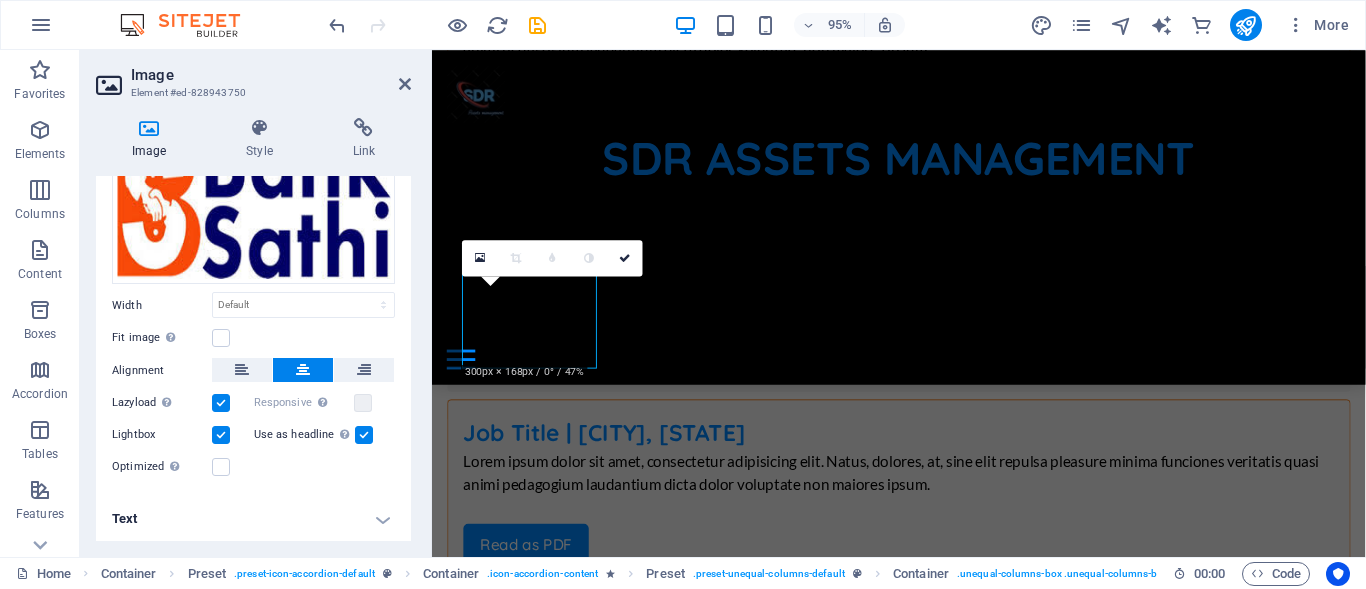 click on "Text" at bounding box center [253, 519] 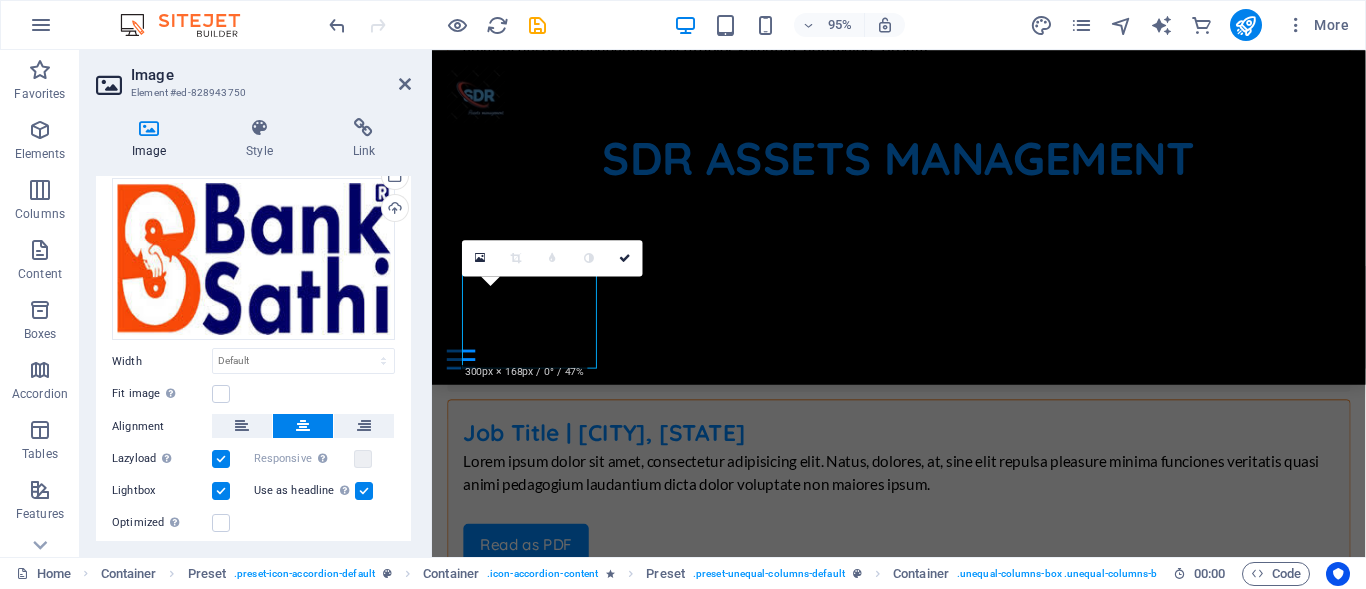scroll, scrollTop: 0, scrollLeft: 0, axis: both 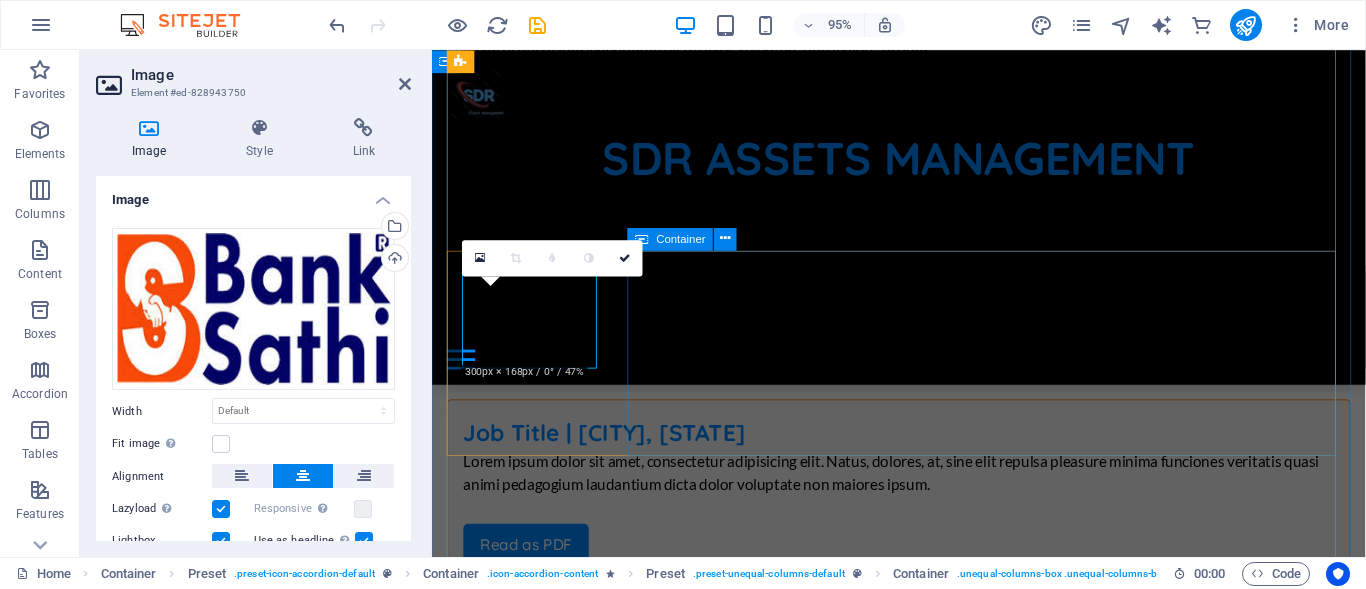 click on "Job Title | New York, NY Lorem ipsum dolor sit amet, consectetur adipisicing elit. Natus, dolores, at, sine elit repulsa pleasure minima funciones veritatis quasi animi pedagogium laudantium dicta dolor voluptate non maiores ipsum.   Read as PDF   Apply now" at bounding box center (923, 2178) 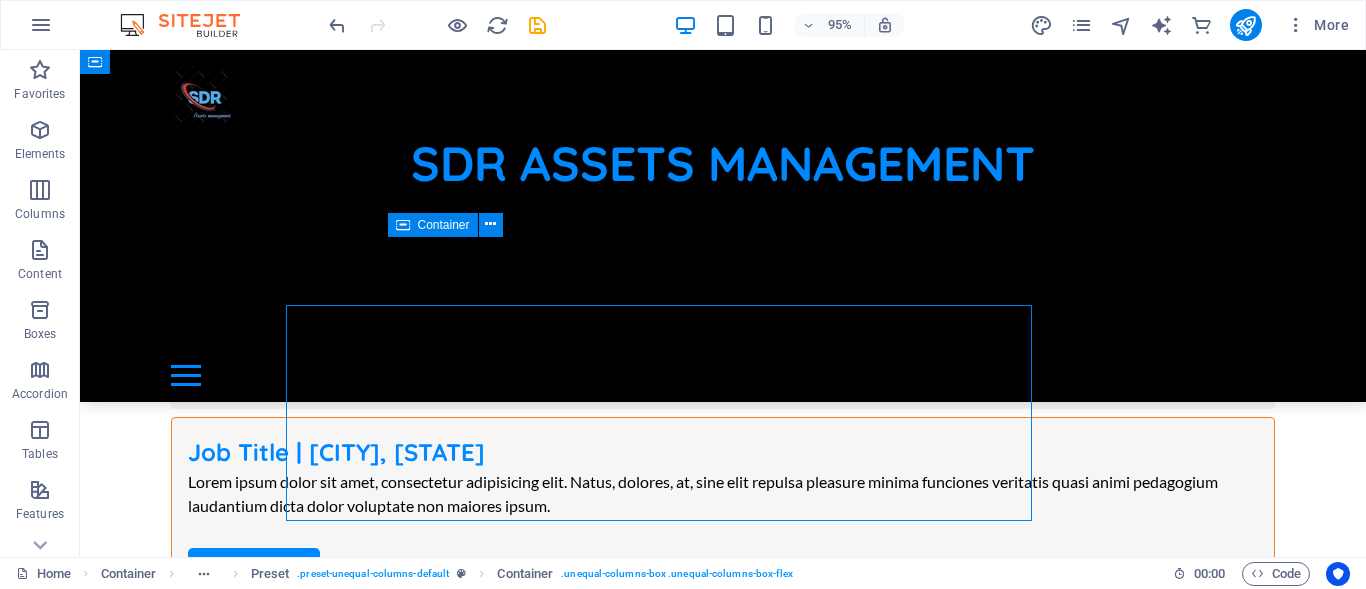 scroll, scrollTop: 2122, scrollLeft: 0, axis: vertical 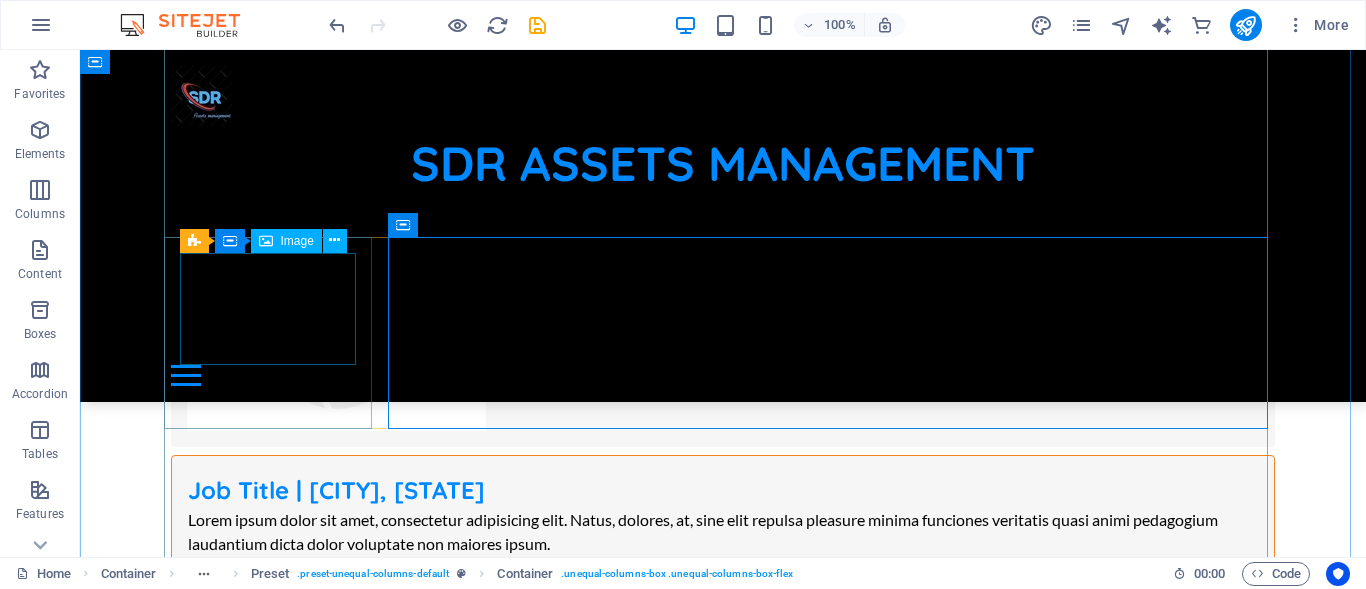 click at bounding box center [723, 1990] 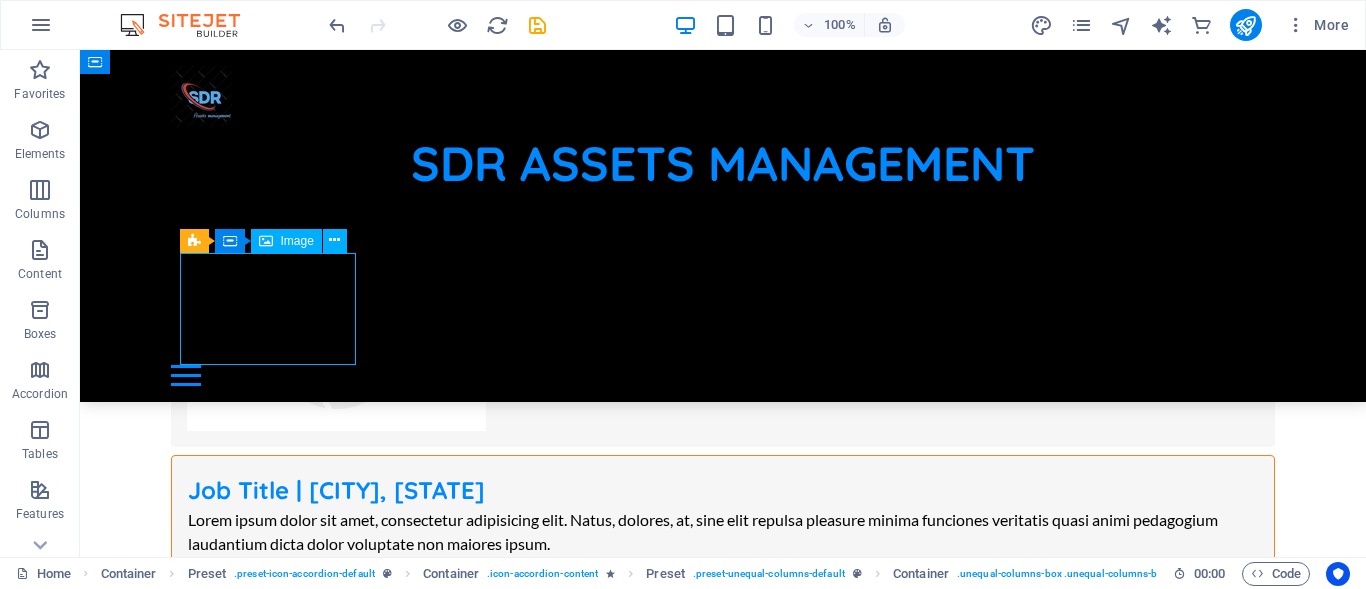 click at bounding box center [723, 1990] 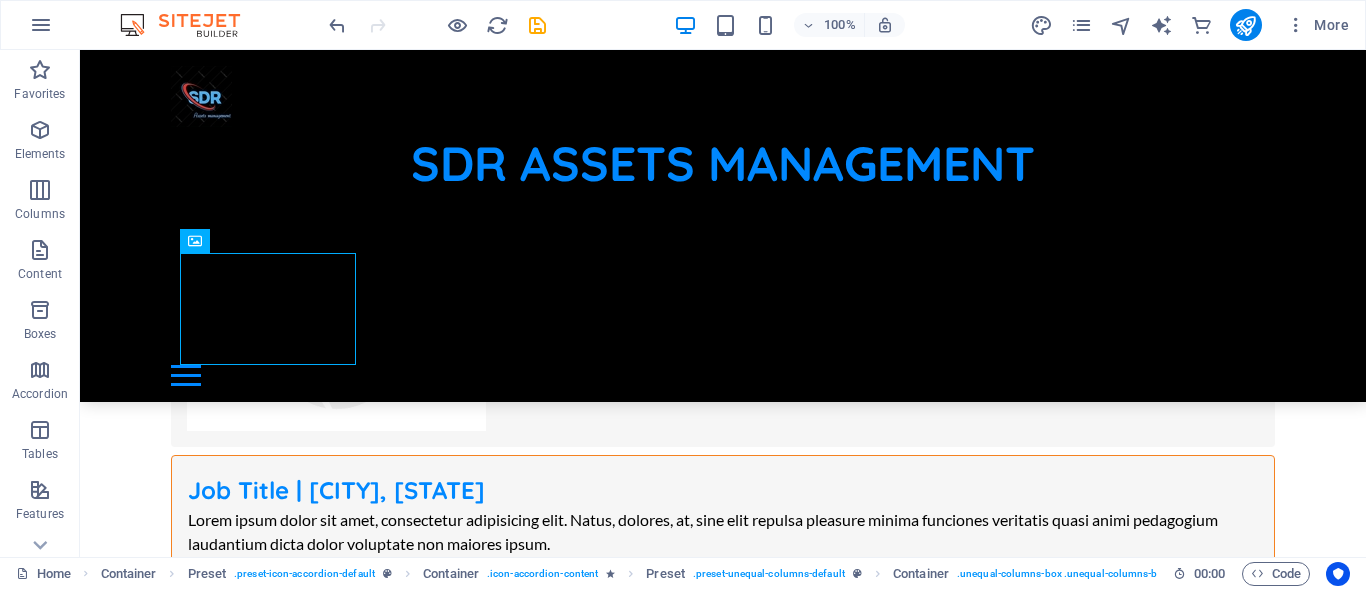 drag, startPoint x: 309, startPoint y: 336, endPoint x: 391, endPoint y: 429, distance: 123.9879 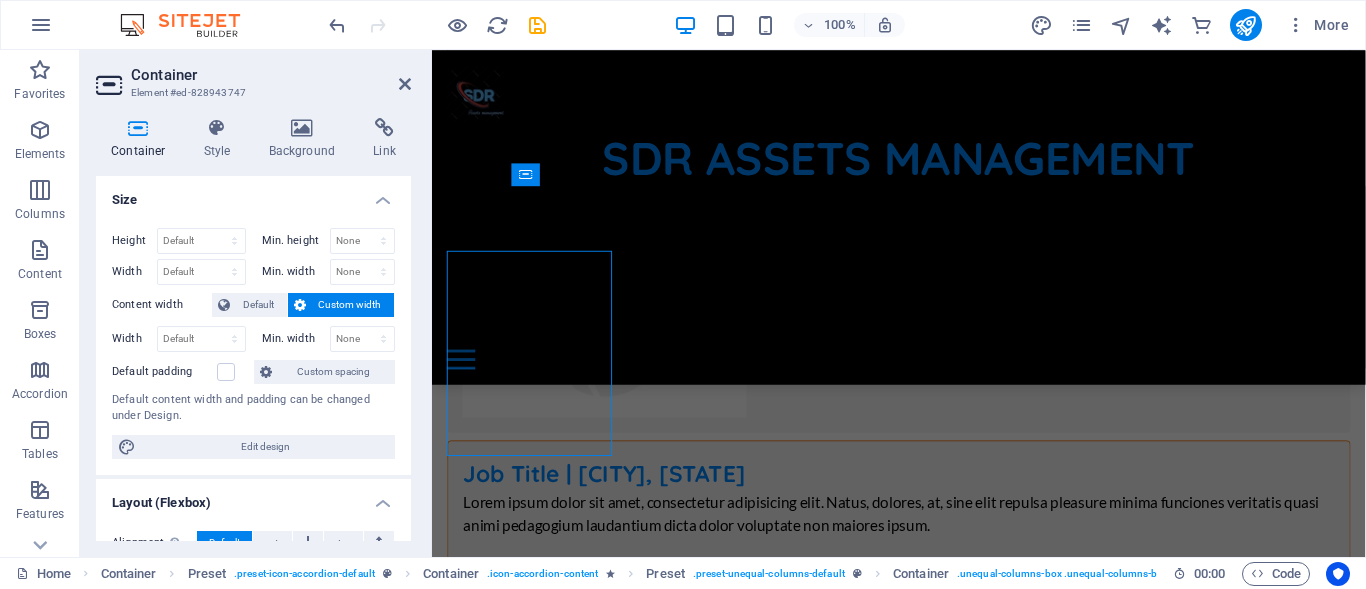 scroll, scrollTop: 2166, scrollLeft: 0, axis: vertical 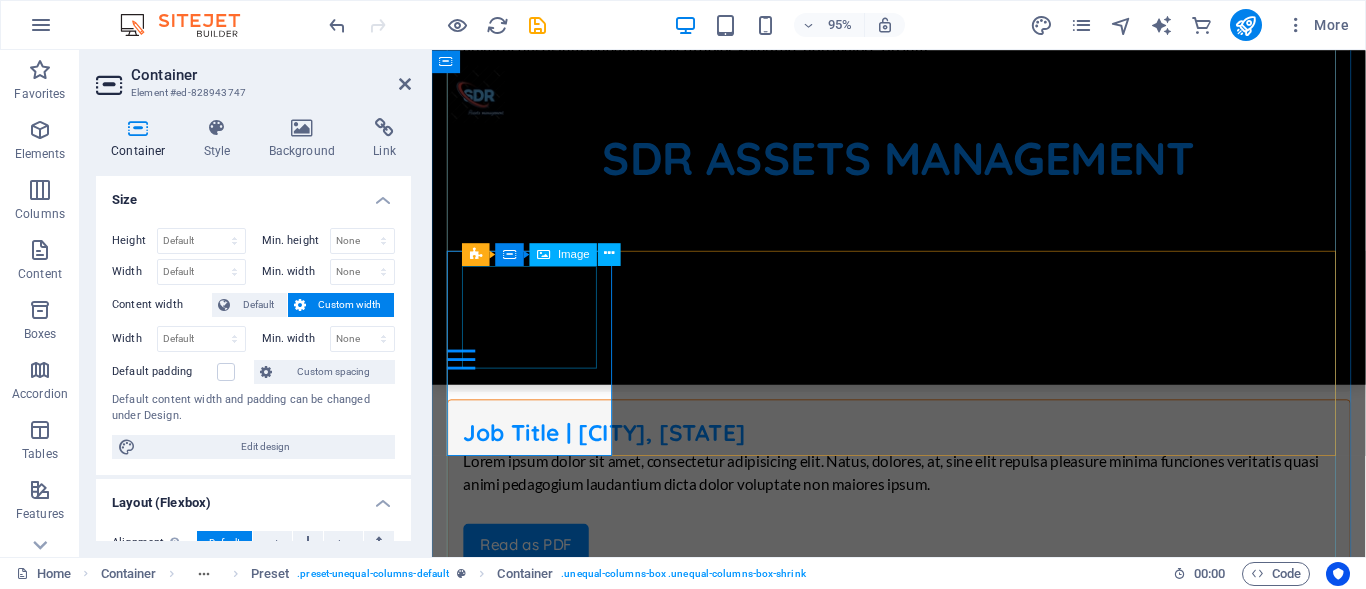 click at bounding box center [923, 1952] 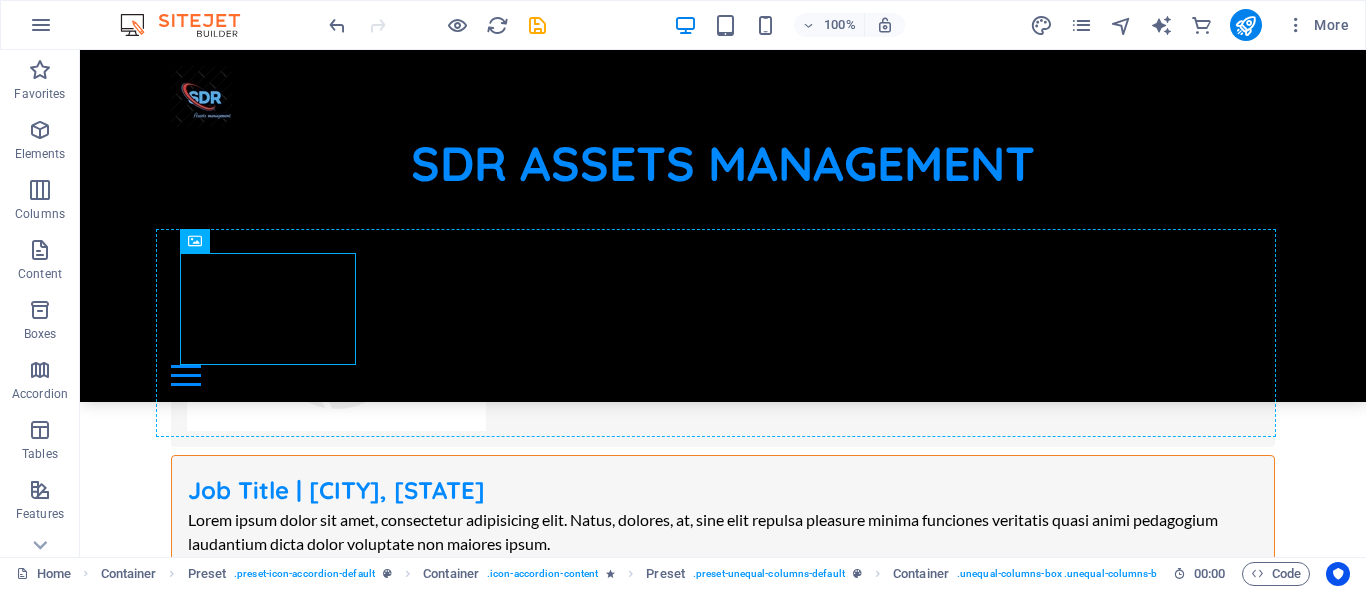 drag, startPoint x: 186, startPoint y: 336, endPoint x: 530, endPoint y: 375, distance: 346.2037 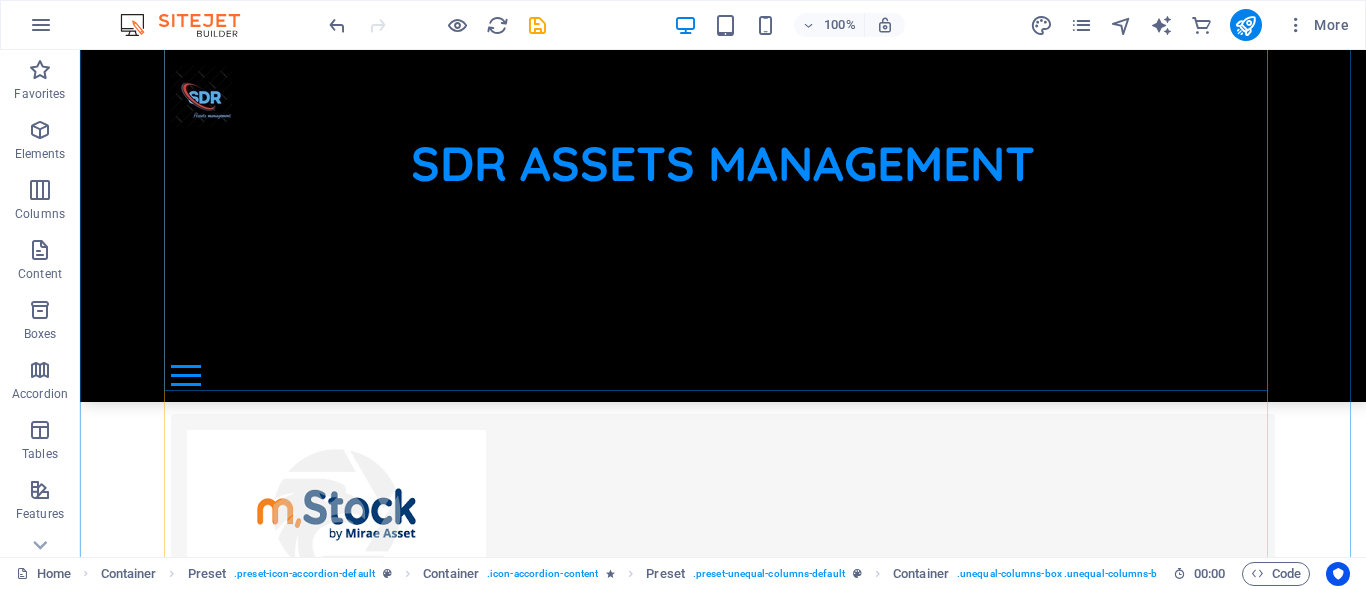 scroll, scrollTop: 549, scrollLeft: 0, axis: vertical 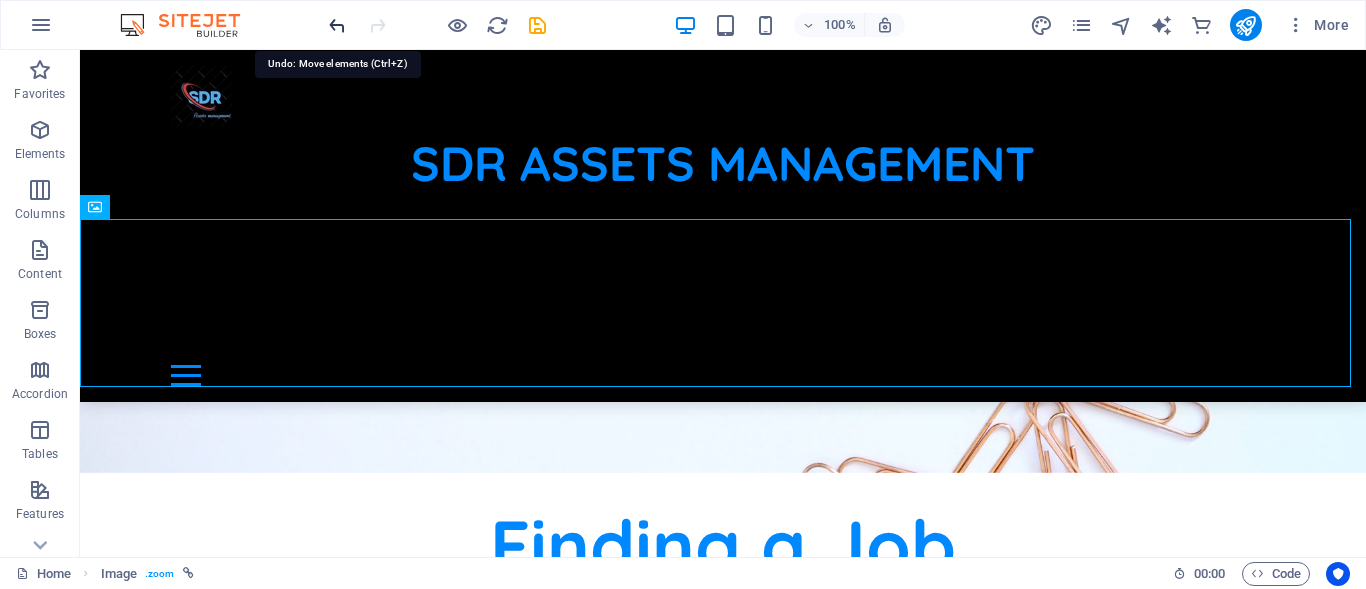 click at bounding box center (337, 25) 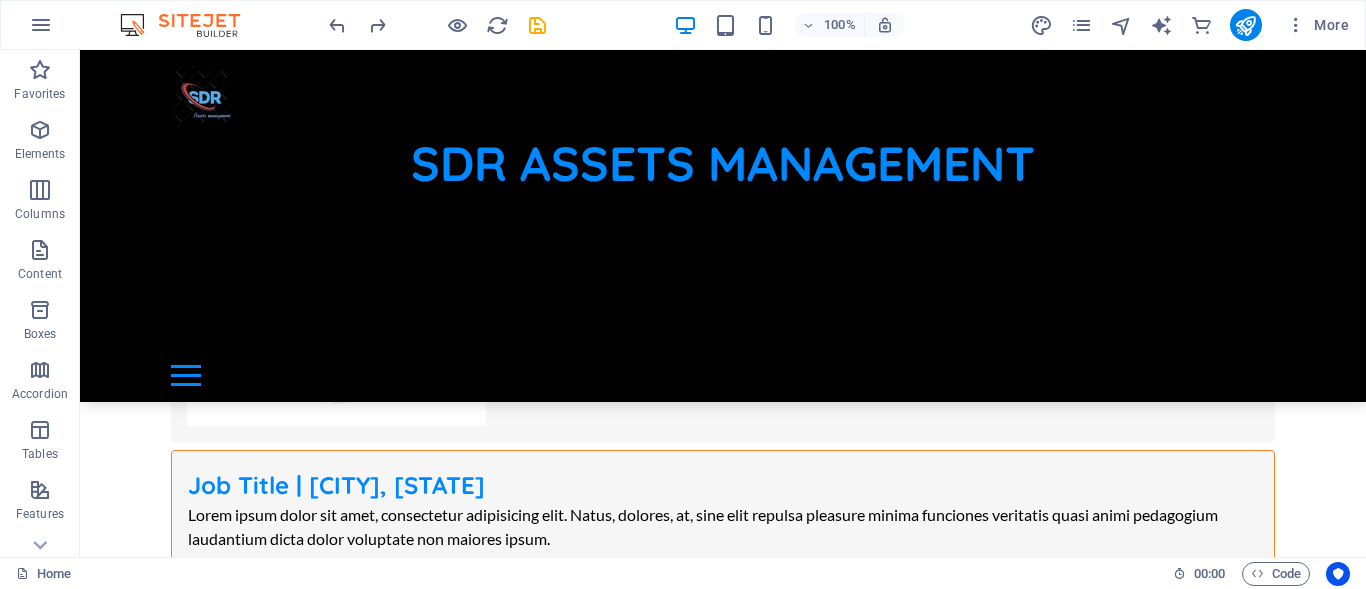 scroll, scrollTop: 2227, scrollLeft: 0, axis: vertical 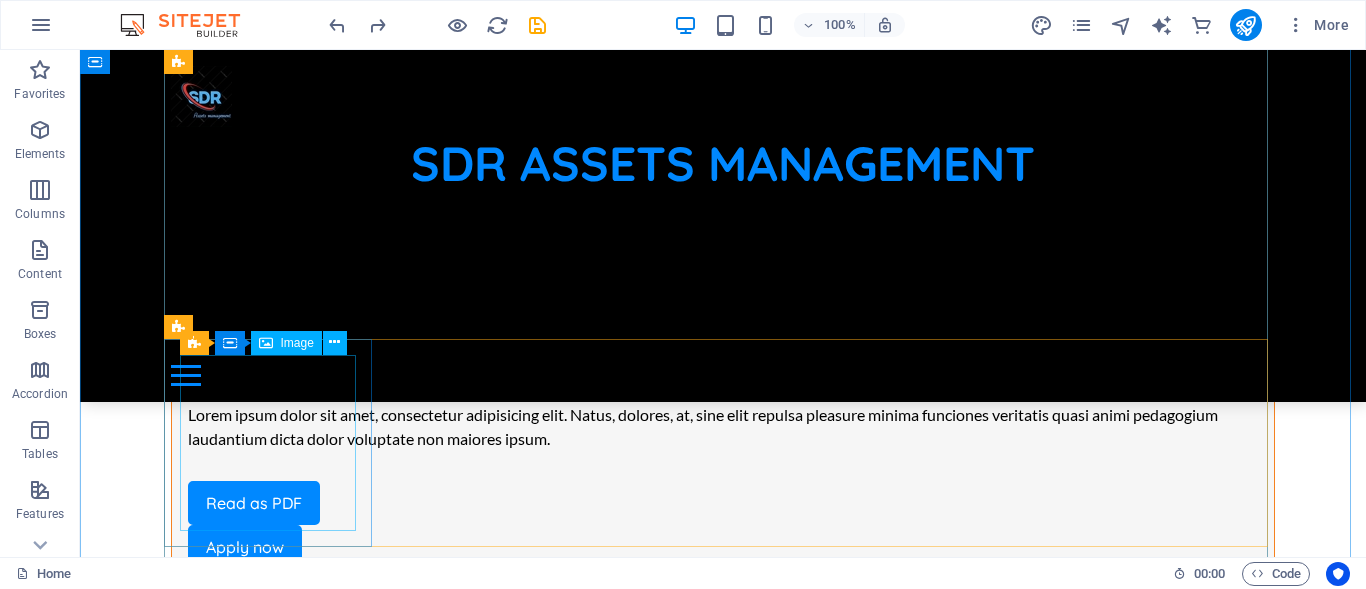 click at bounding box center [723, 2410] 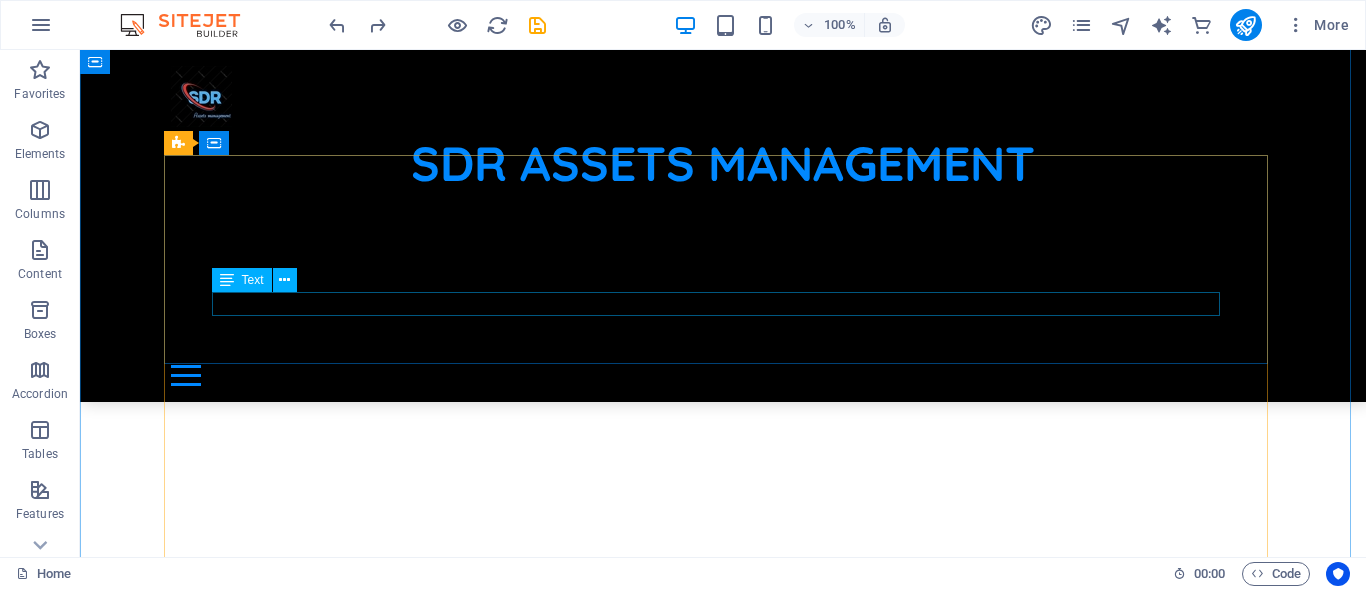 scroll, scrollTop: 727, scrollLeft: 0, axis: vertical 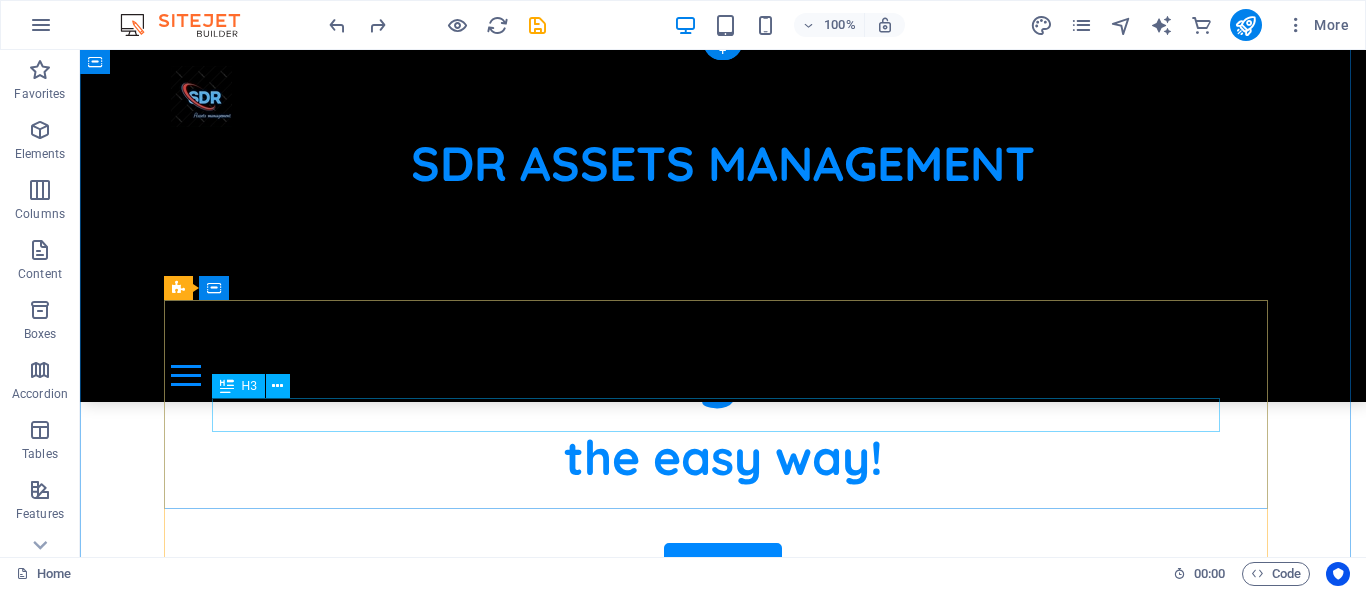 click on "Design" at bounding box center [723, 1070] 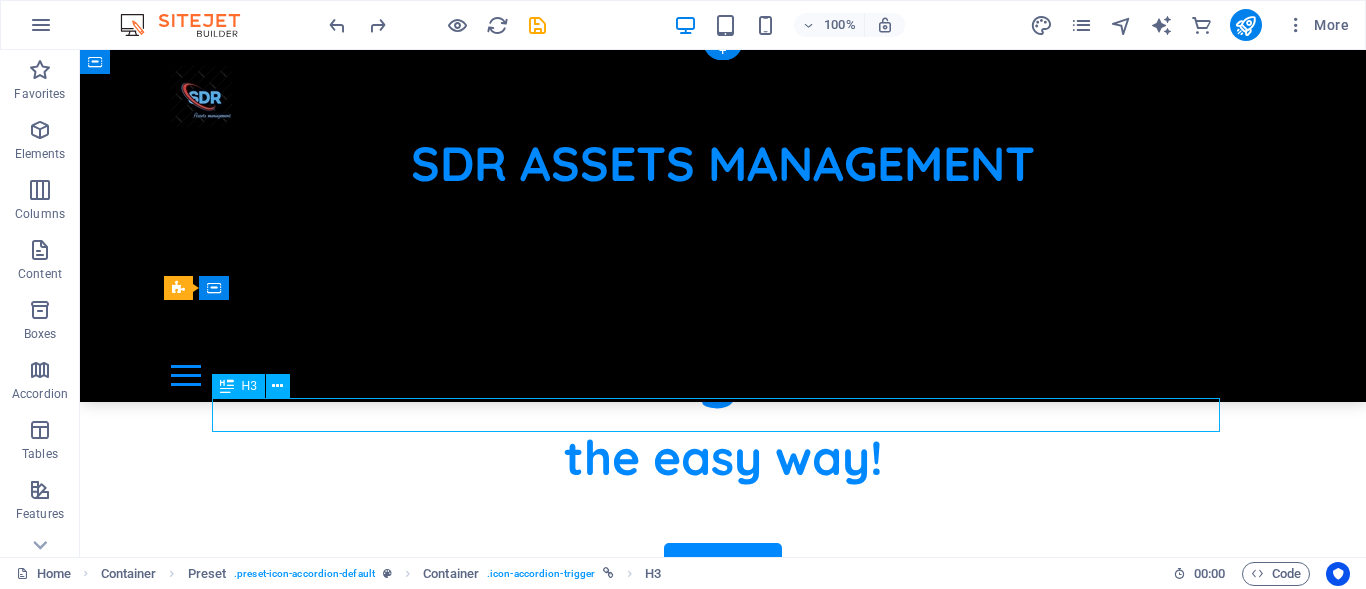 click on "Design" at bounding box center [723, 1070] 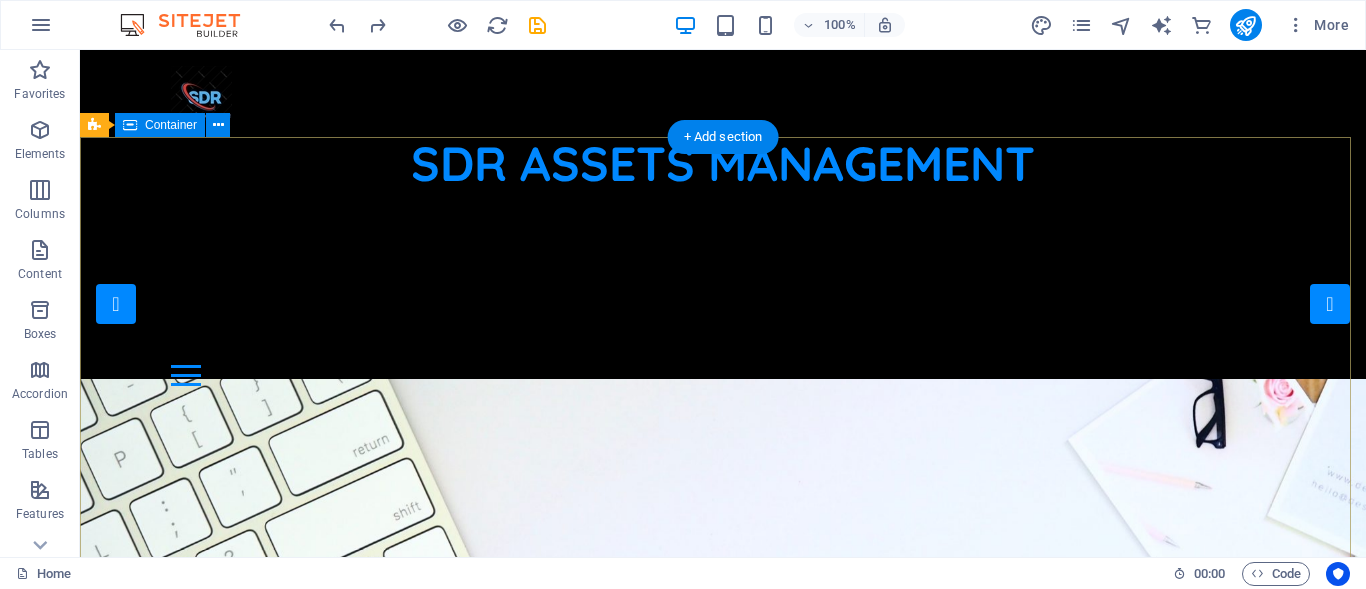 scroll, scrollTop: 100, scrollLeft: 0, axis: vertical 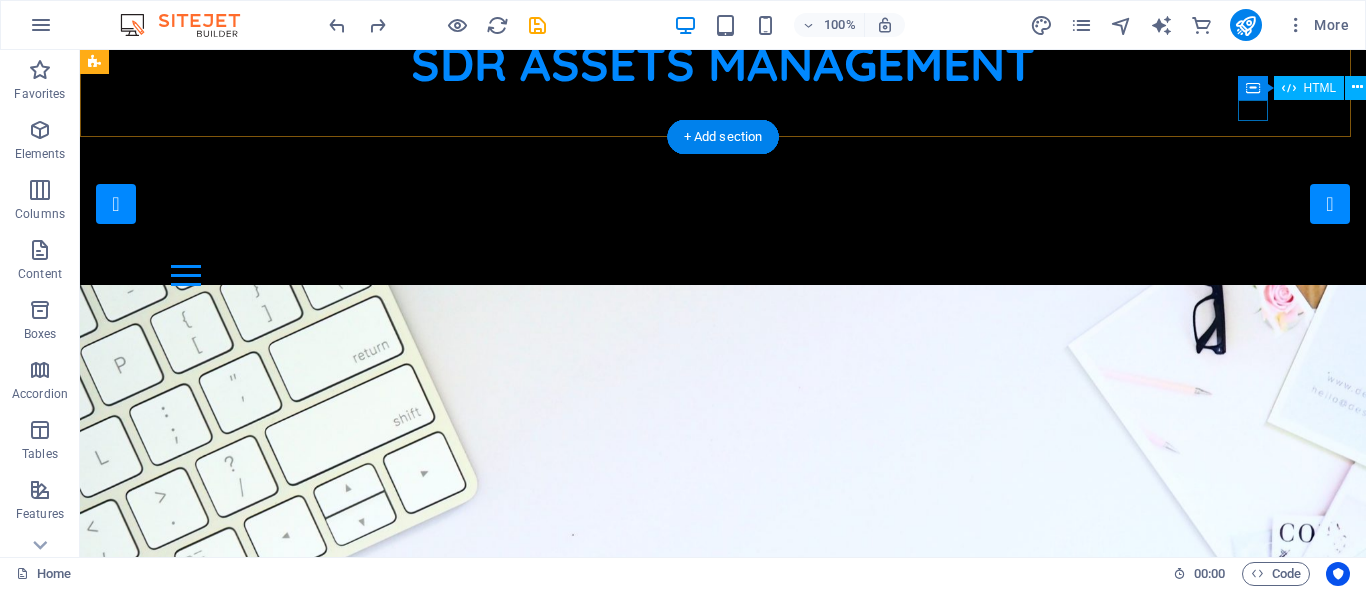 click at bounding box center [723, 275] 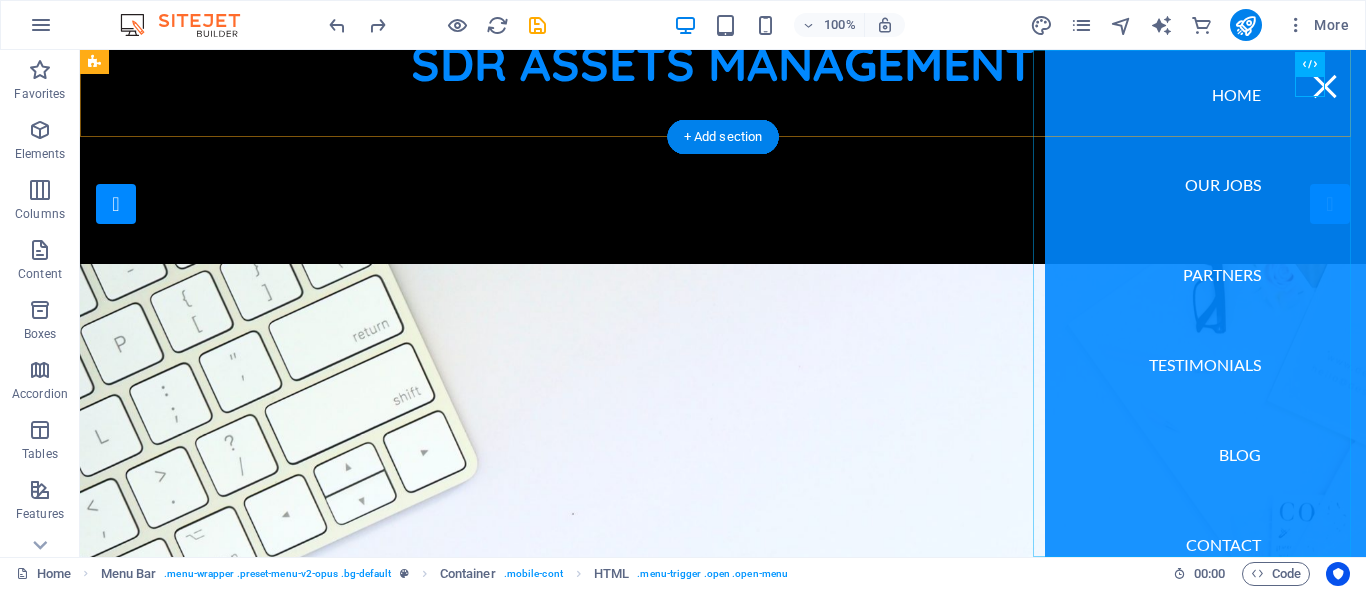 click on "Home Our Jobs Partners Testimonials Blog Contact" at bounding box center (1206, 303) 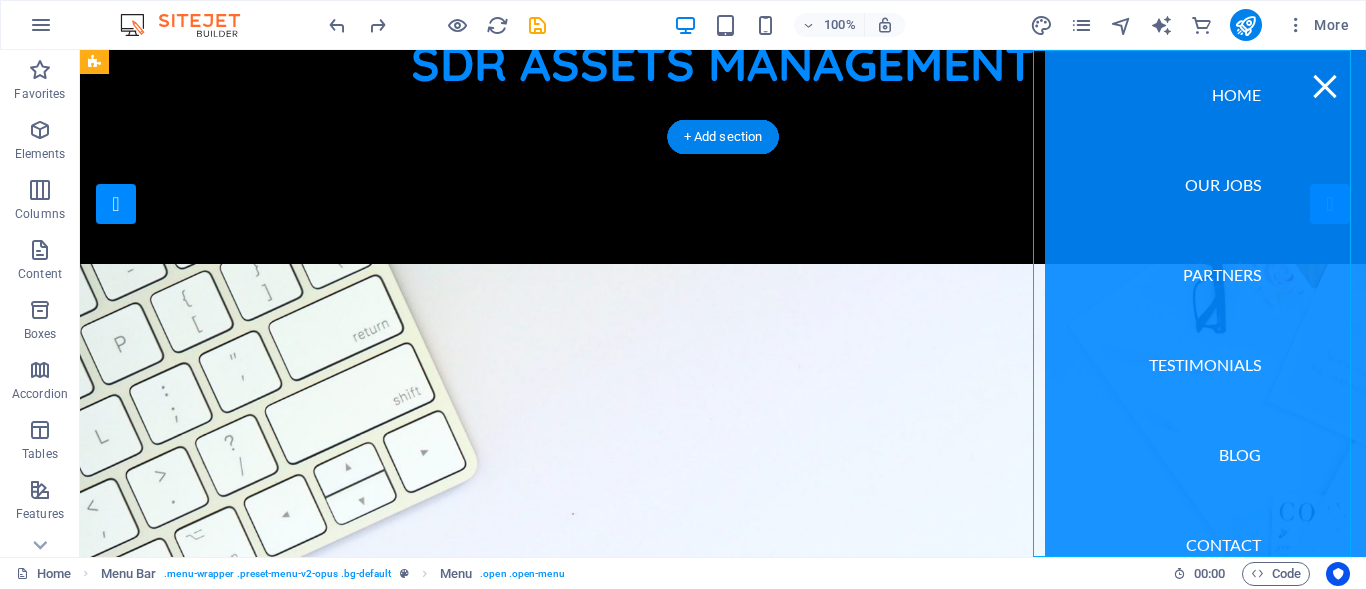 click on "Home Our Jobs Partners Testimonials Blog Contact" at bounding box center (1206, 303) 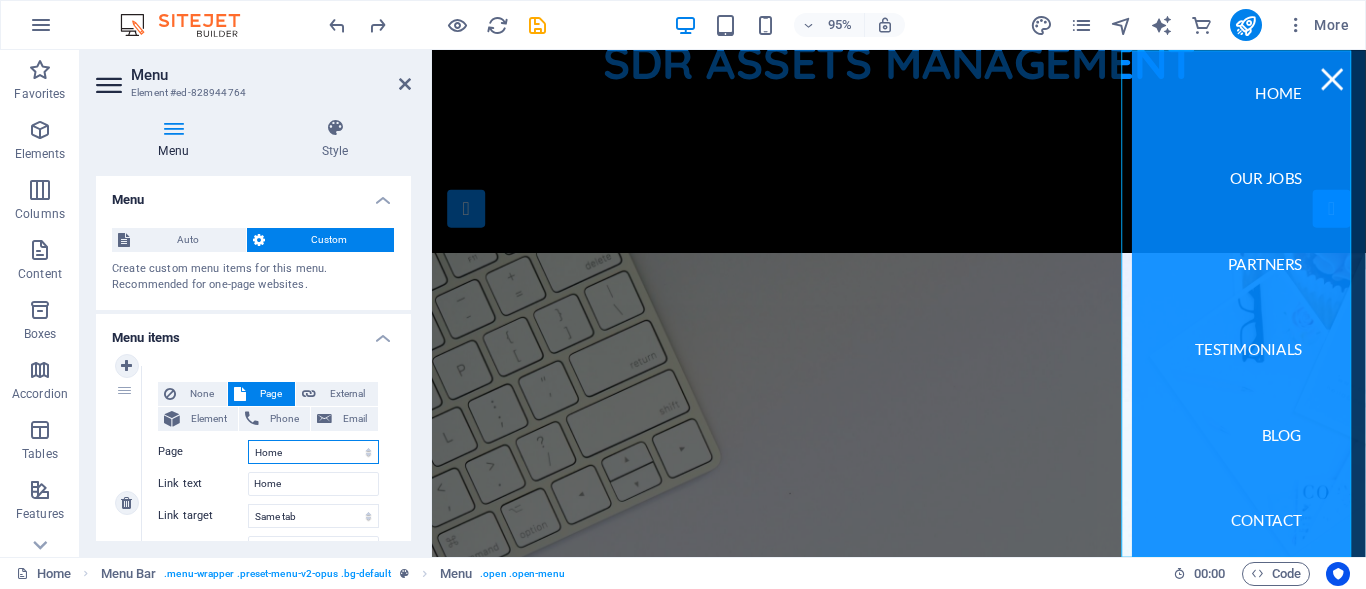 click on "Home Subpage Legal Notice Privacy" at bounding box center [313, 452] 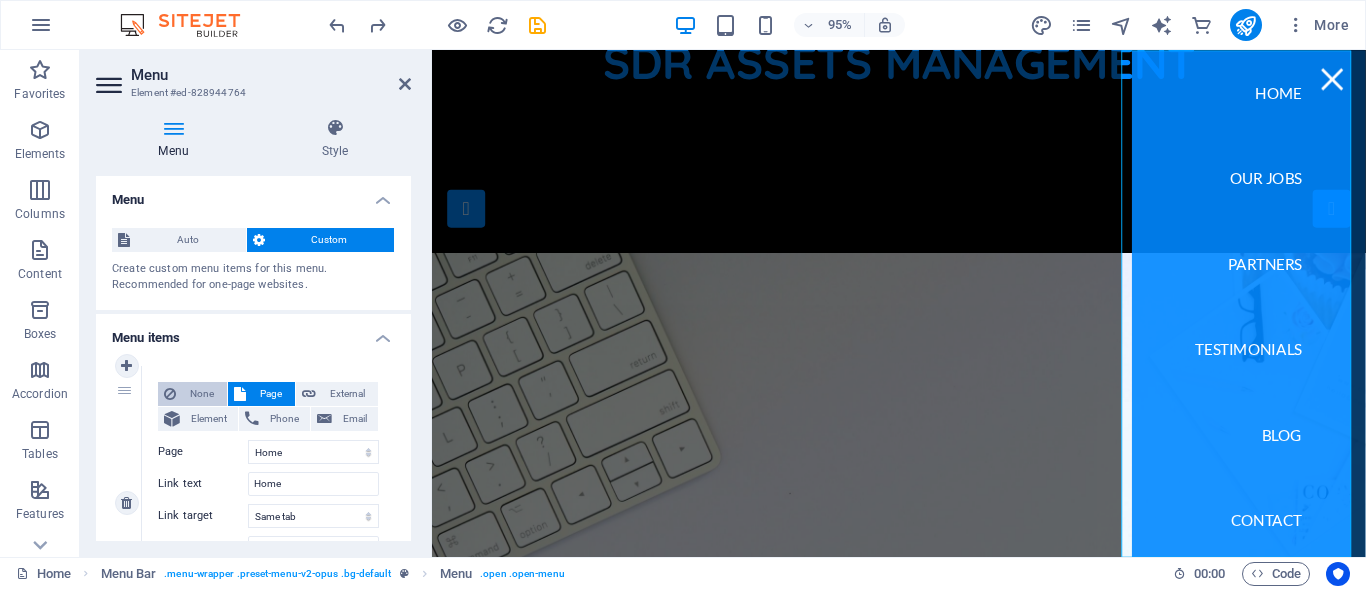 click on "None" at bounding box center (202, 393) 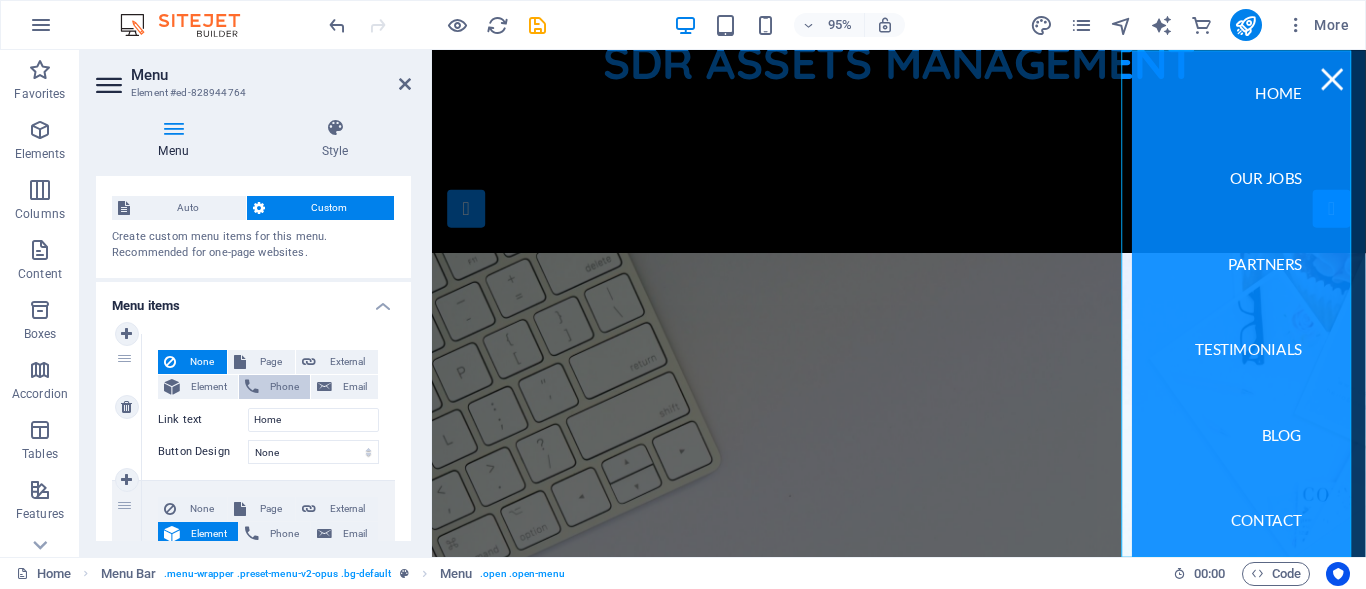 scroll, scrollTop: 0, scrollLeft: 0, axis: both 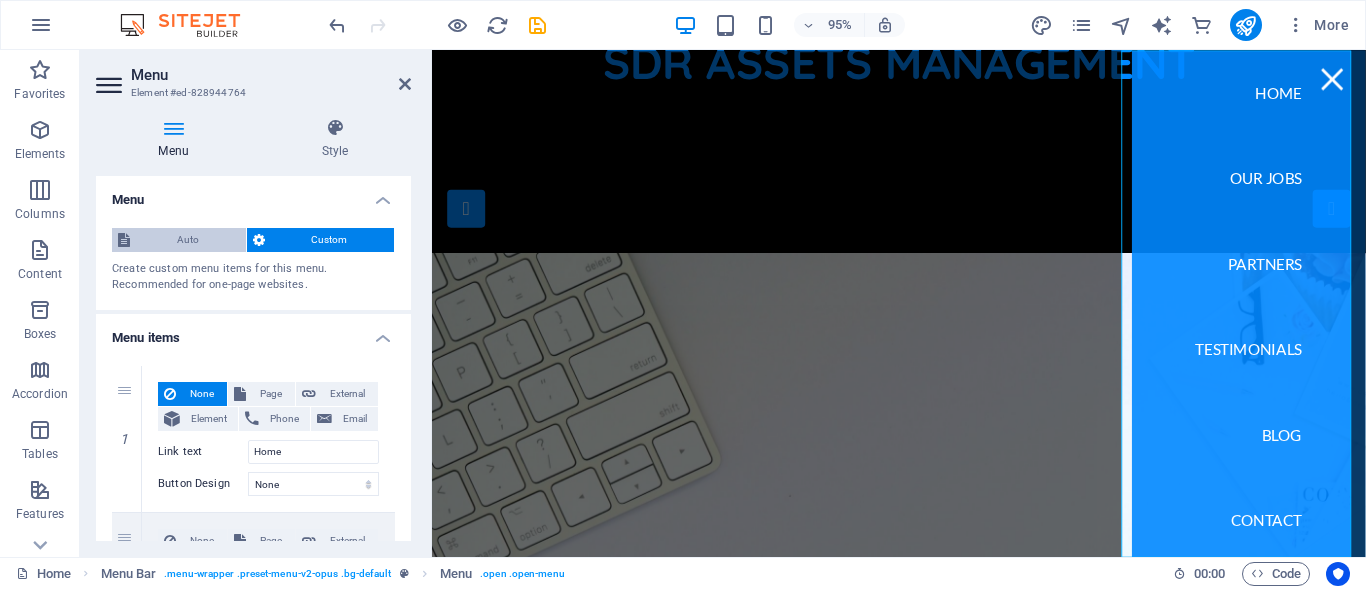click on "Auto" at bounding box center (188, 240) 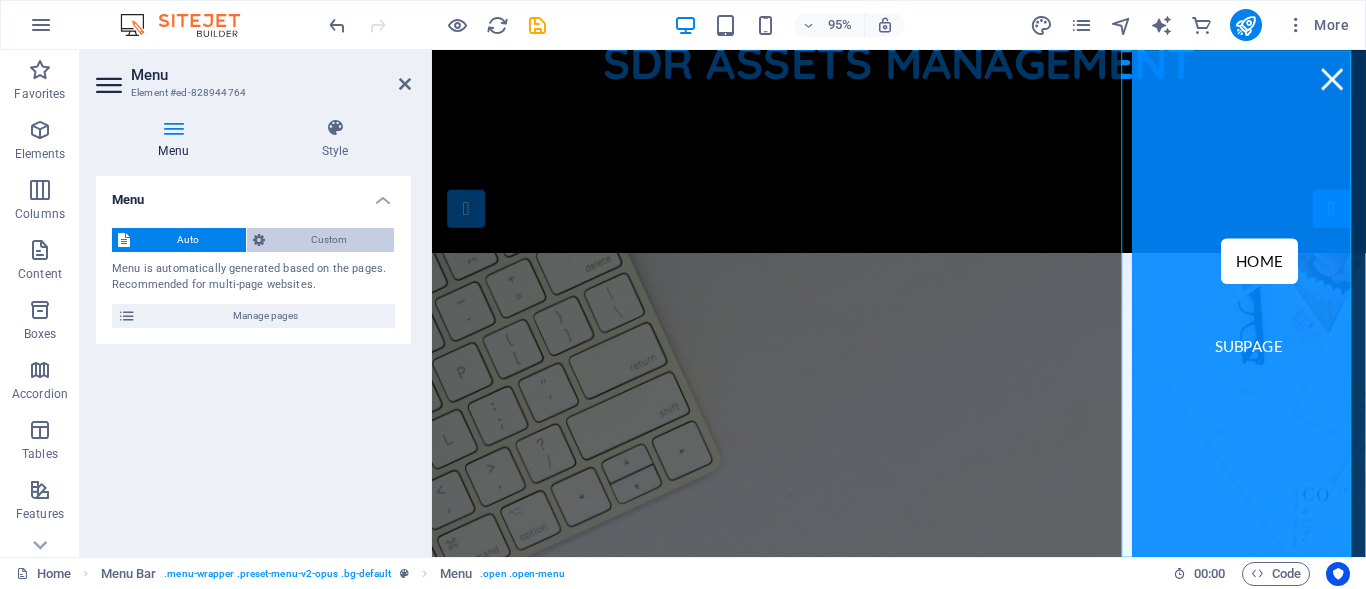 click on "Custom" at bounding box center [330, 240] 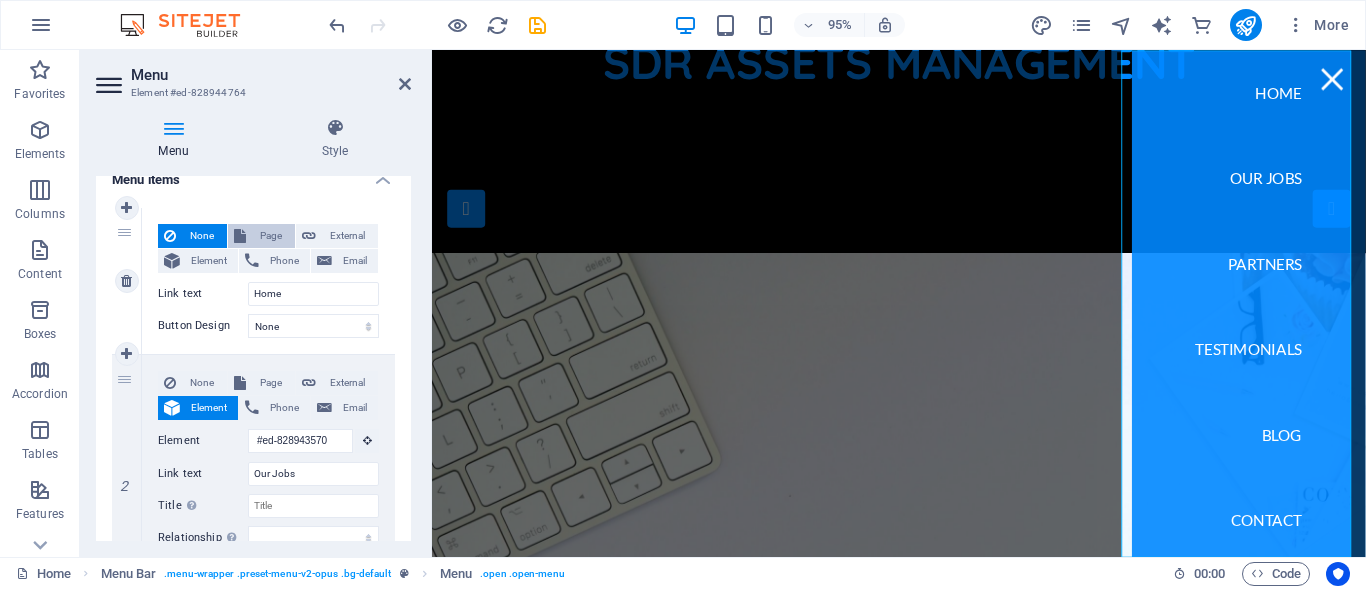 scroll, scrollTop: 200, scrollLeft: 0, axis: vertical 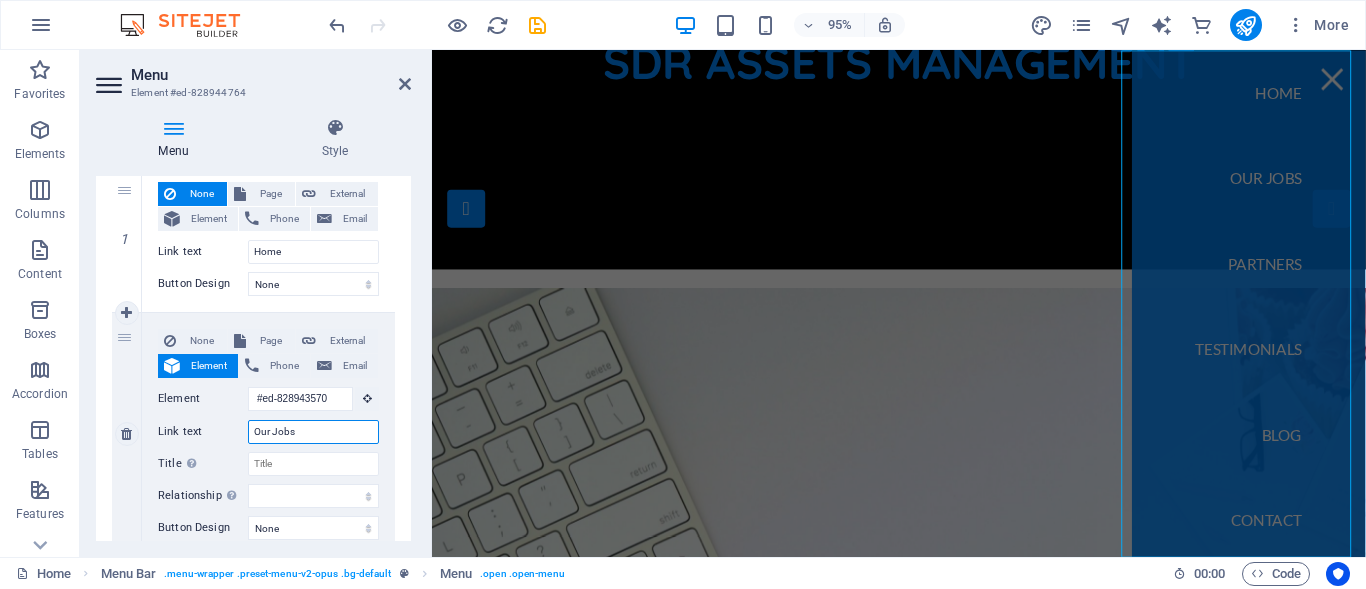 click on "Our Jobs" at bounding box center [313, 432] 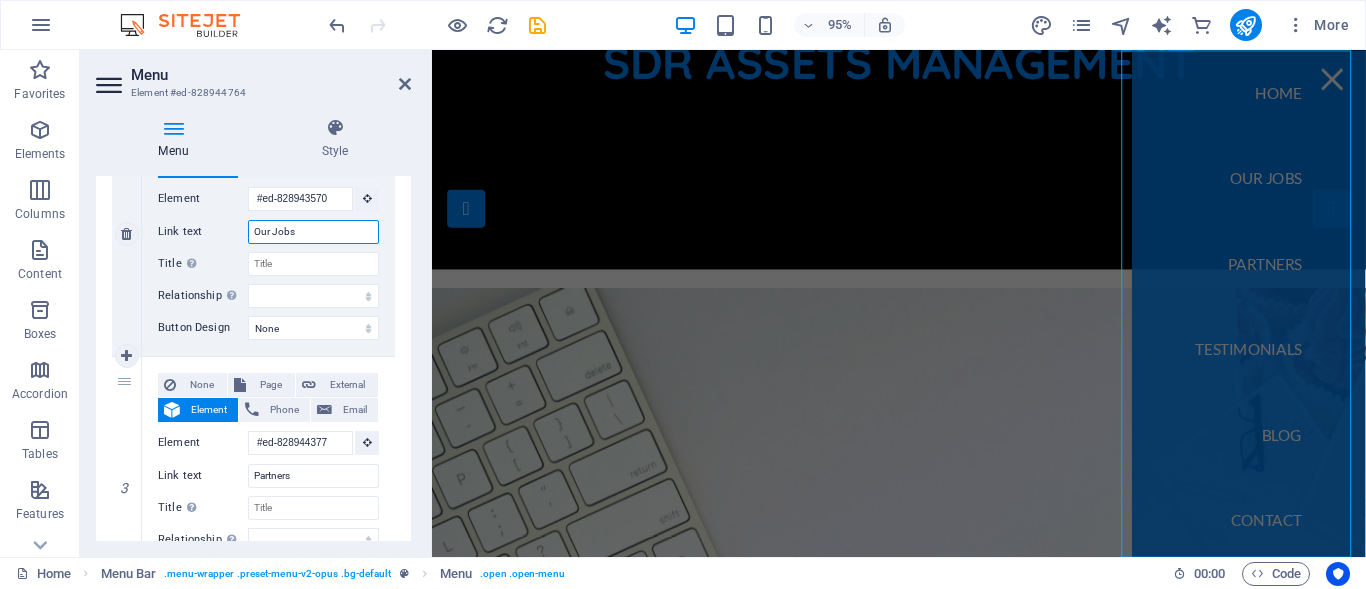 scroll, scrollTop: 500, scrollLeft: 0, axis: vertical 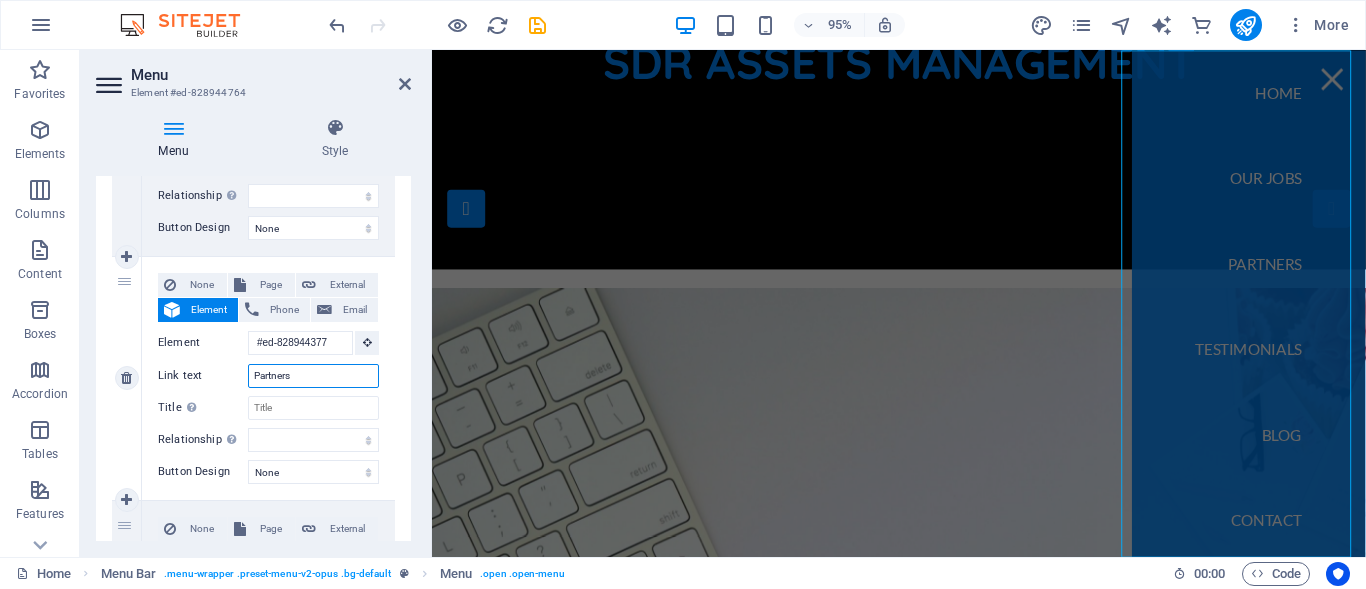 click on "Partners" at bounding box center (313, 376) 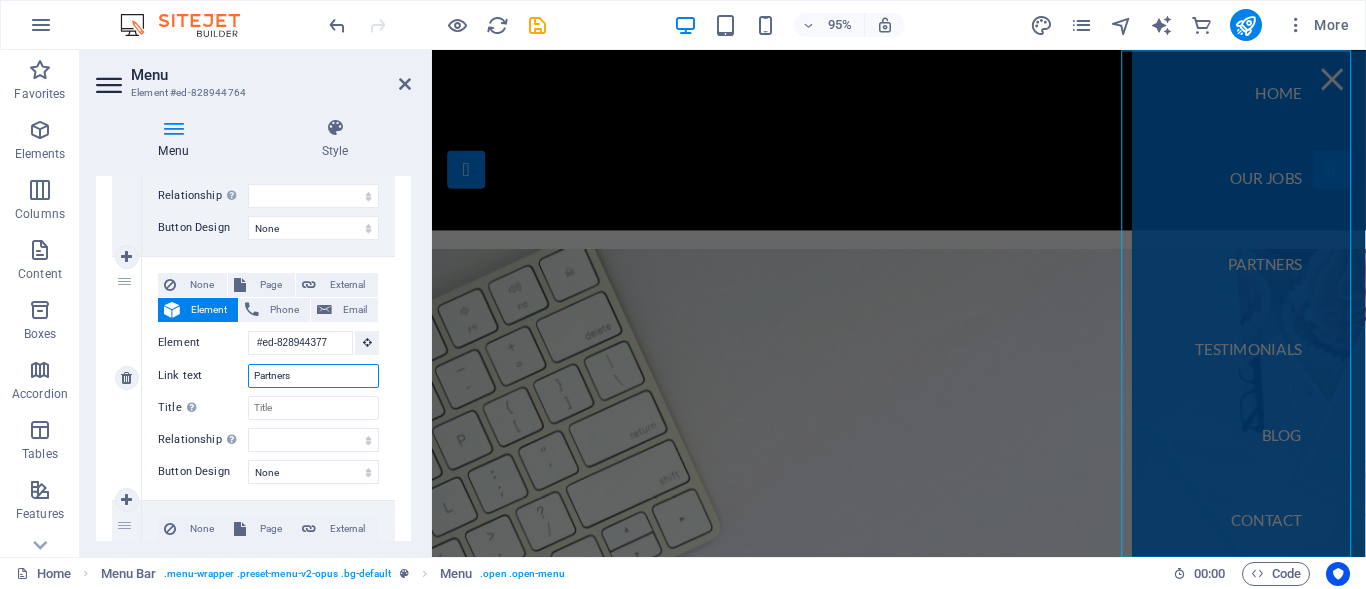 scroll, scrollTop: 100, scrollLeft: 0, axis: vertical 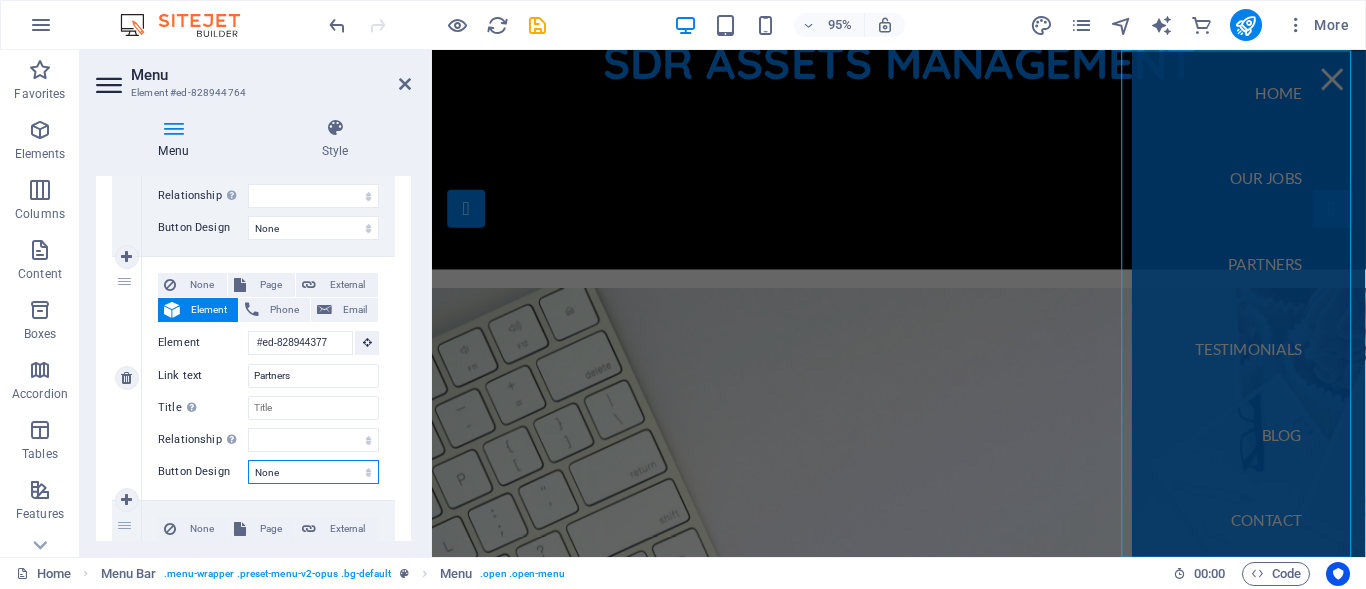 click on "None Default Primary Secondary" at bounding box center (313, 472) 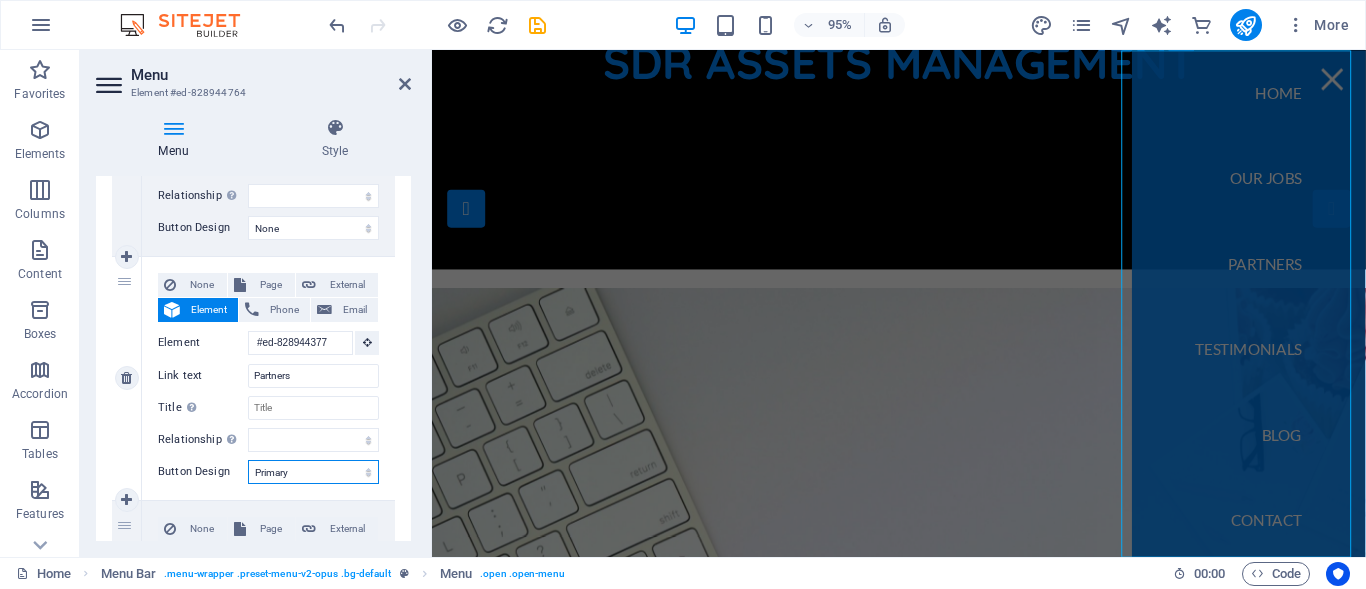 click on "None Default Primary Secondary" at bounding box center [313, 472] 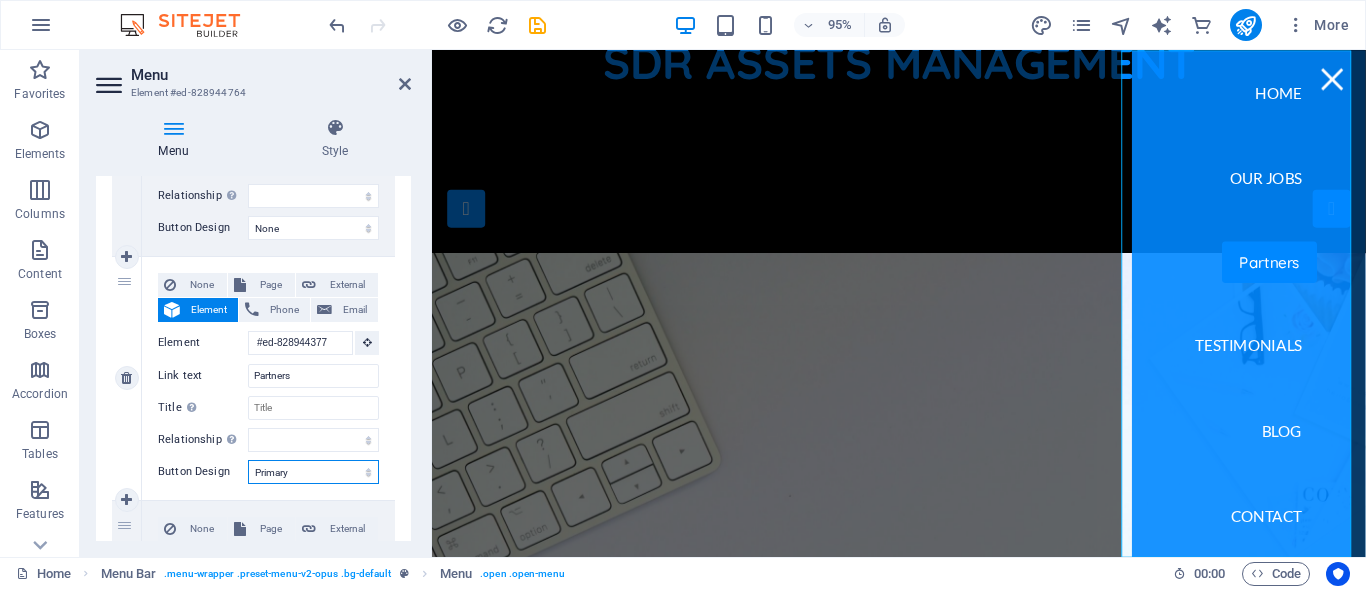 click on "None Default Primary Secondary" at bounding box center [313, 472] 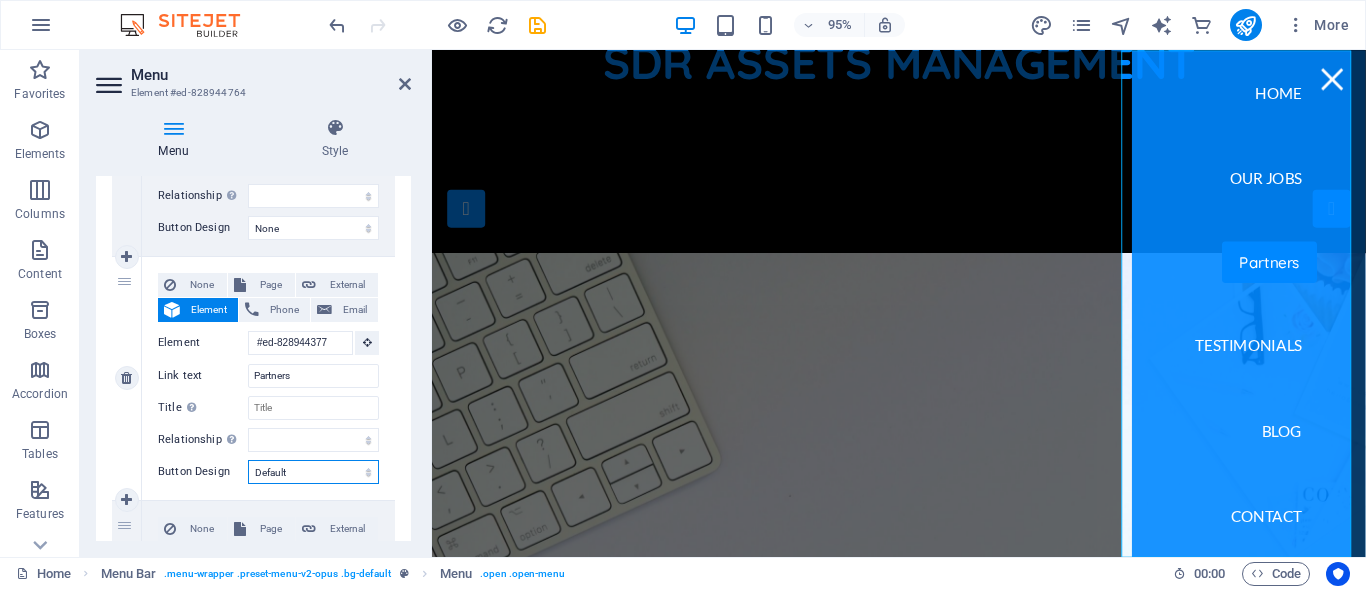 click on "None Default Primary Secondary" at bounding box center [313, 472] 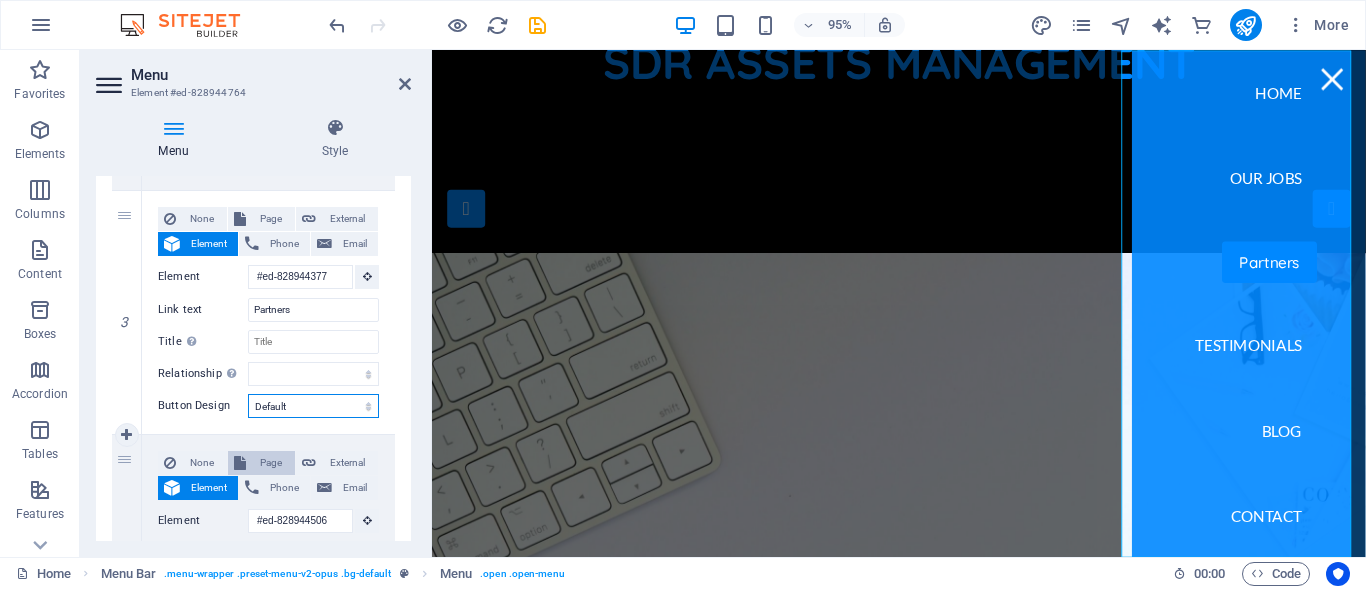 scroll, scrollTop: 600, scrollLeft: 0, axis: vertical 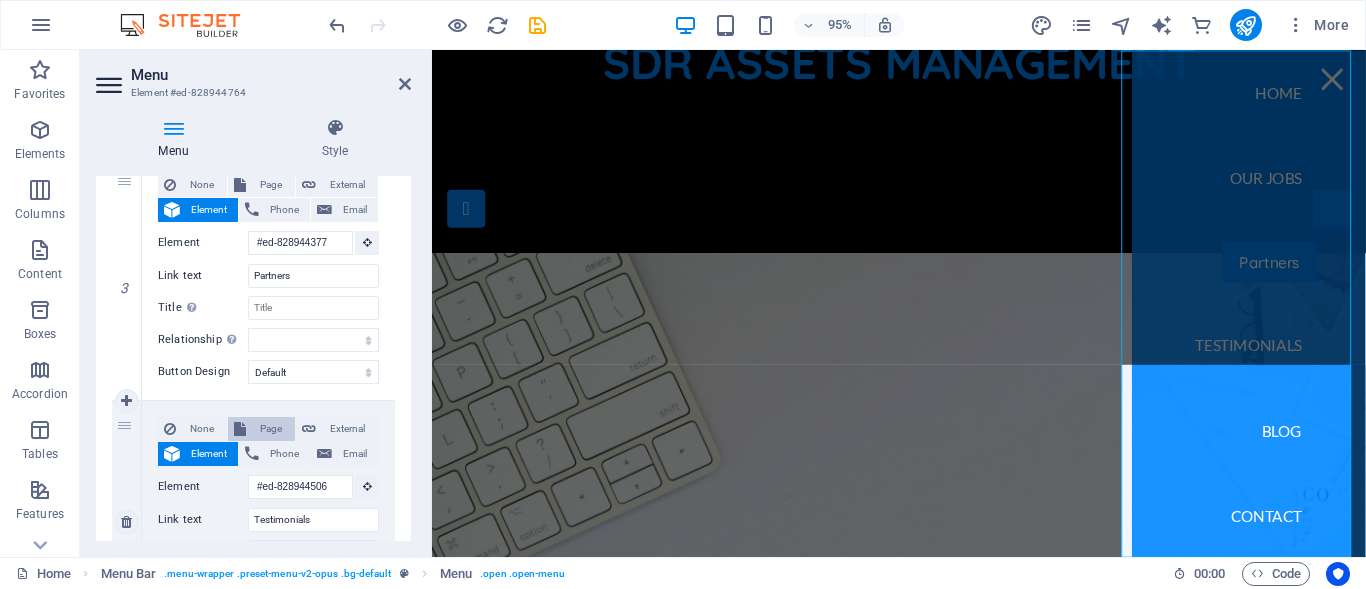 click on "Page" at bounding box center (270, 429) 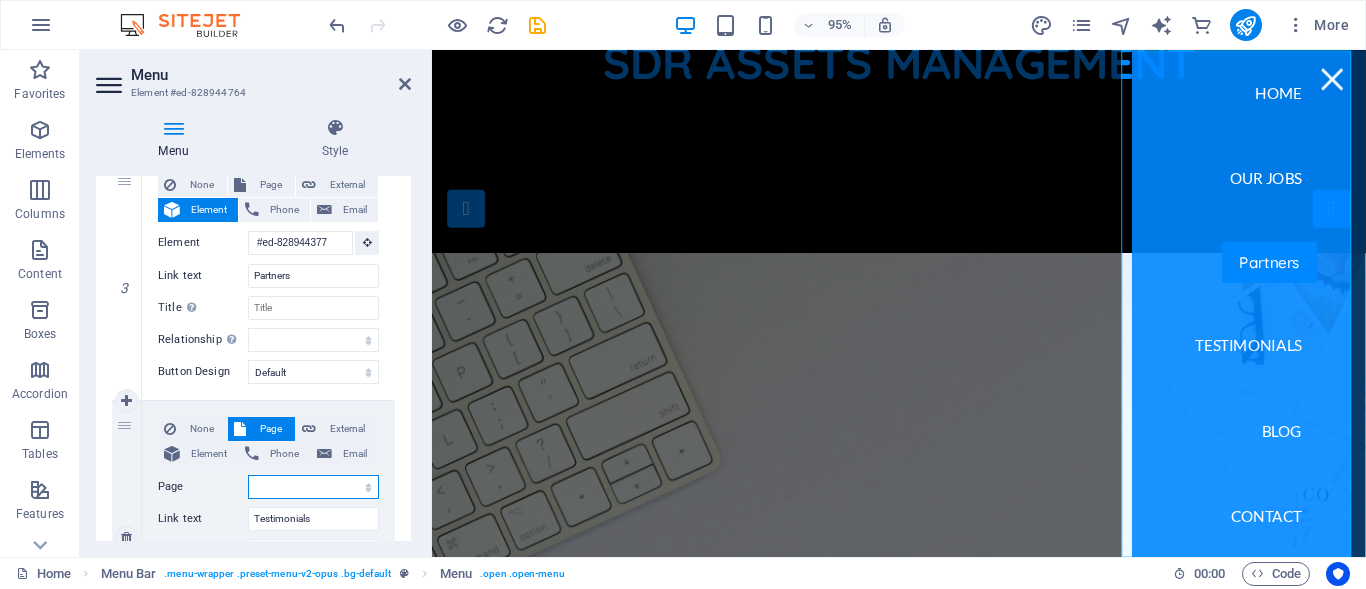 click on "Home Subpage Legal Notice Privacy" at bounding box center (313, 487) 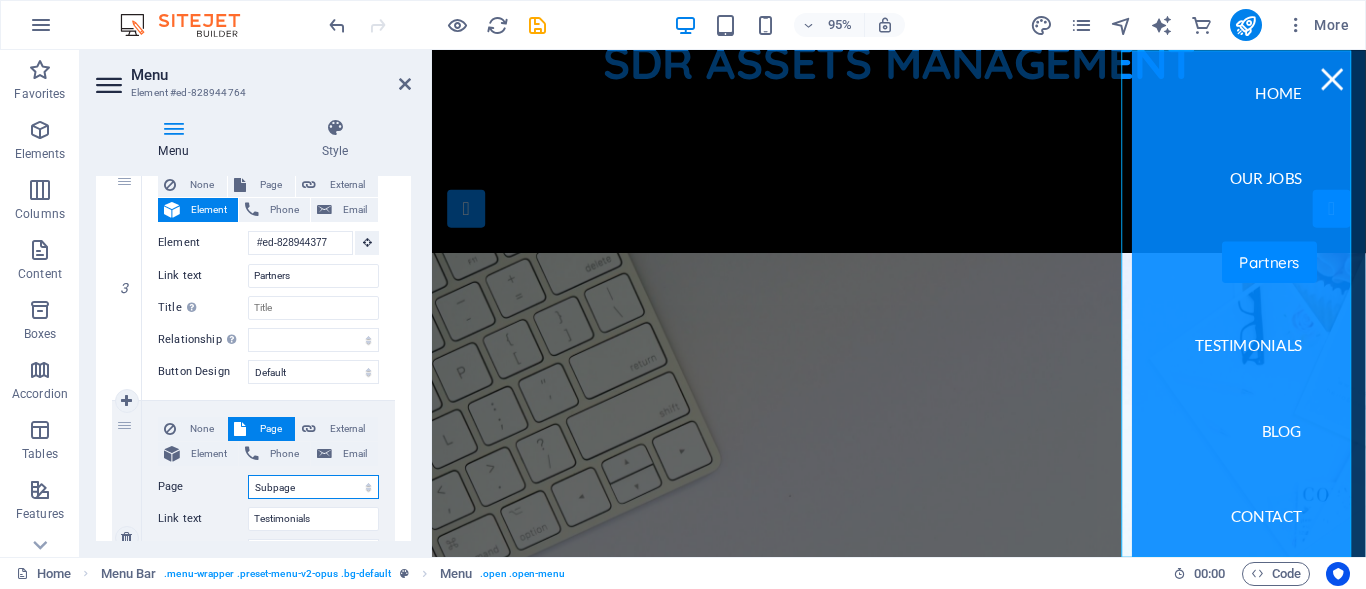 click on "Home Subpage Legal Notice Privacy" at bounding box center (313, 487) 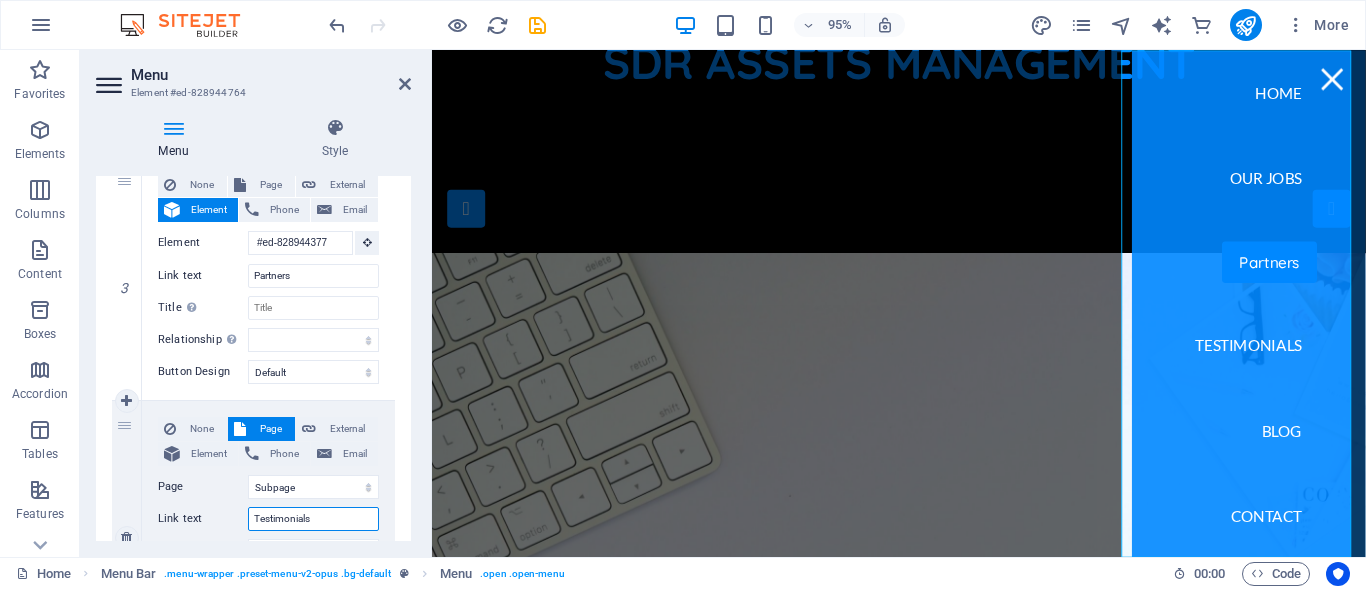 click on "Testimonials" at bounding box center (313, 519) 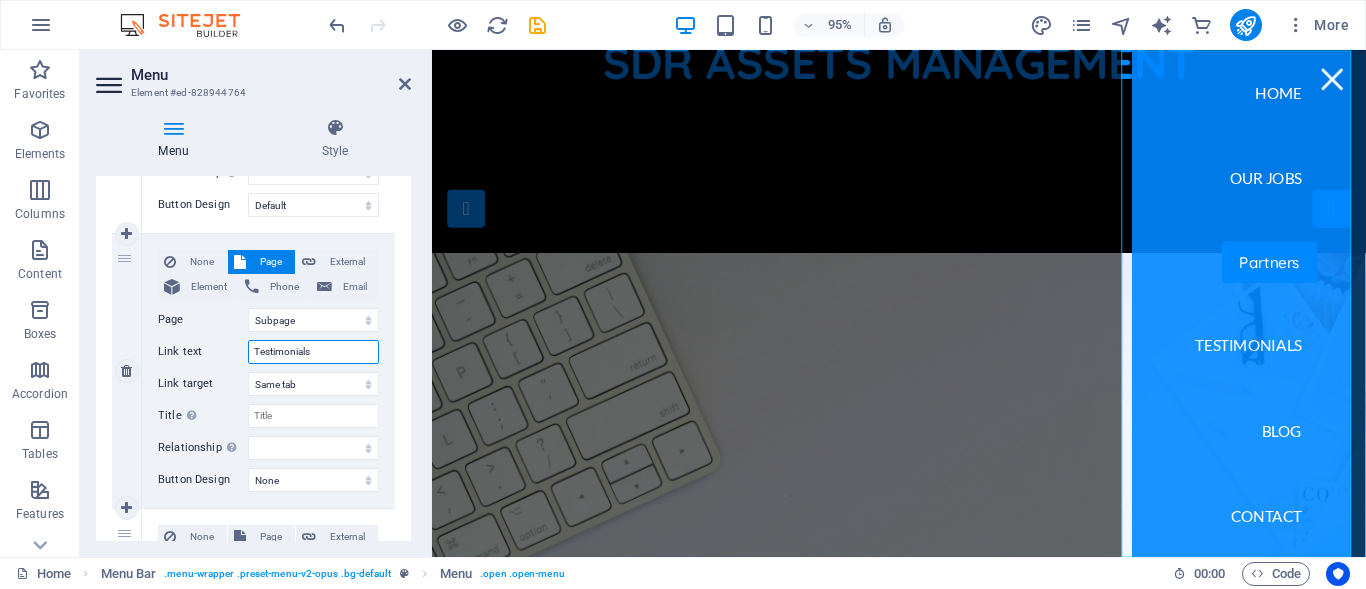 scroll, scrollTop: 800, scrollLeft: 0, axis: vertical 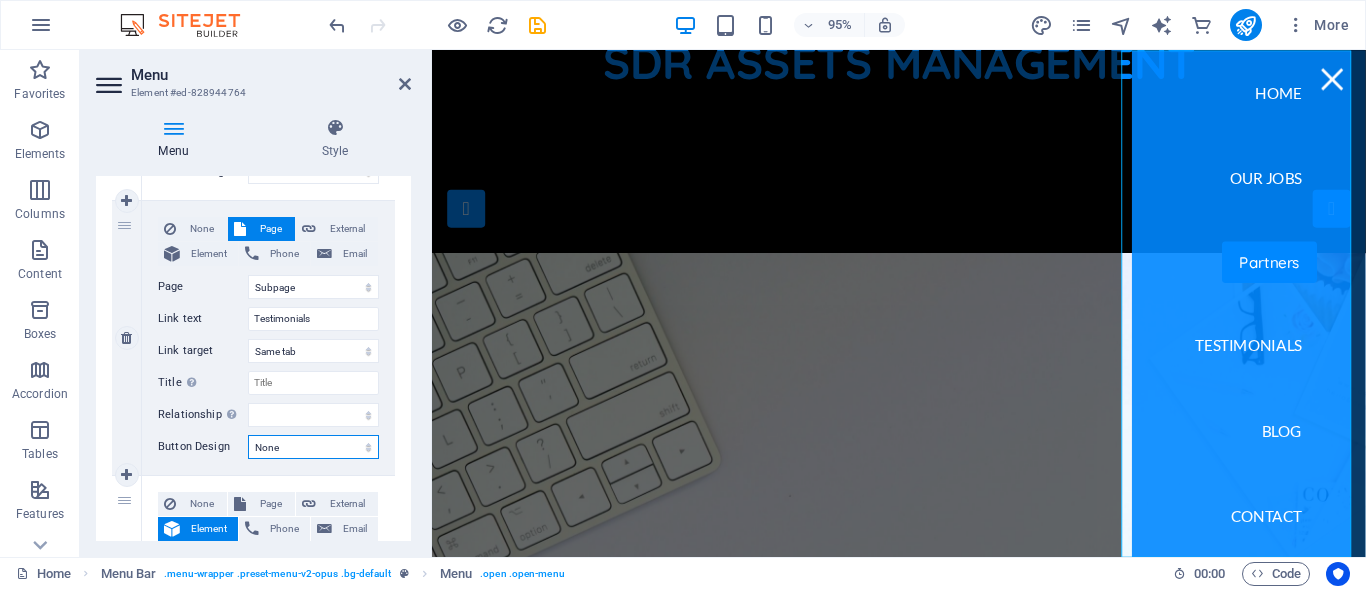 click on "None Default Primary Secondary" at bounding box center [313, 447] 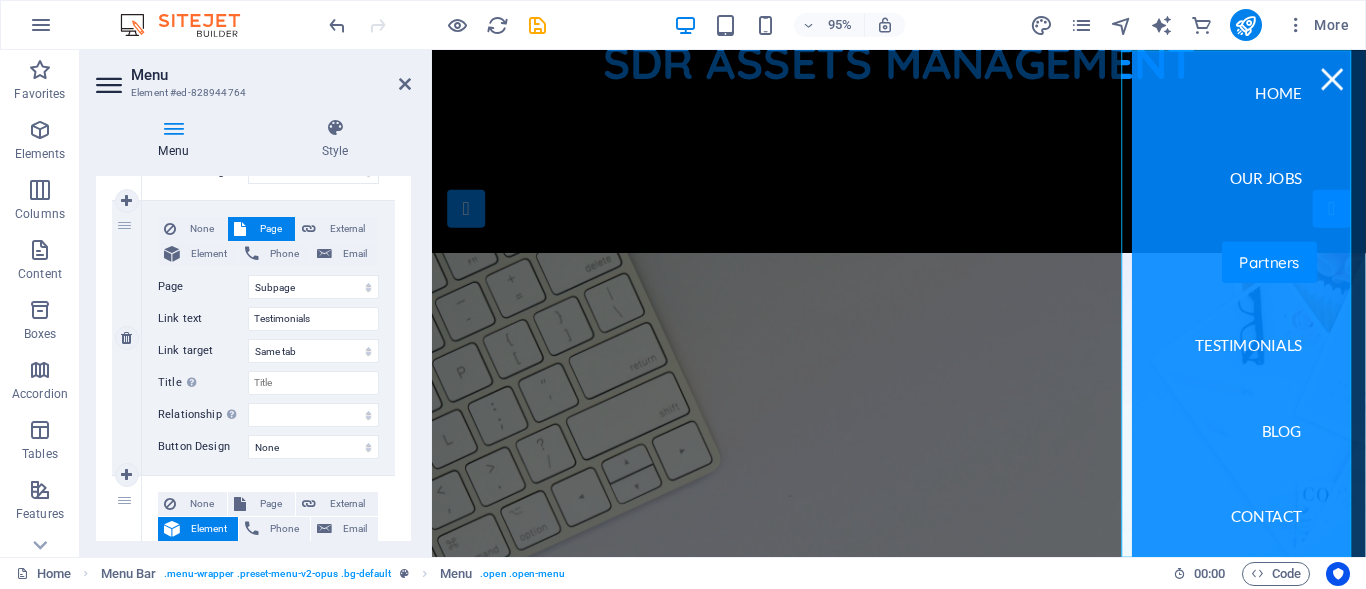 click on "None Page External Element Phone Email Page Home Subpage Legal Notice Privacy Element #ed-828944506
URL Phone Email Link text Testimonials Link target New tab Same tab Overlay Title Additional link description, should not be the same as the link text. The title is most often shown as a tooltip text when the mouse moves over the element. Leave empty if uncertain. Relationship Sets the  relationship of this link to the link target . For example, the value "nofollow" instructs search engines not to follow the link. Can be left empty. alternate author bookmark external help license next nofollow noreferrer noopener prev search tag Button Design None Default Primary Secondary" at bounding box center (268, 338) 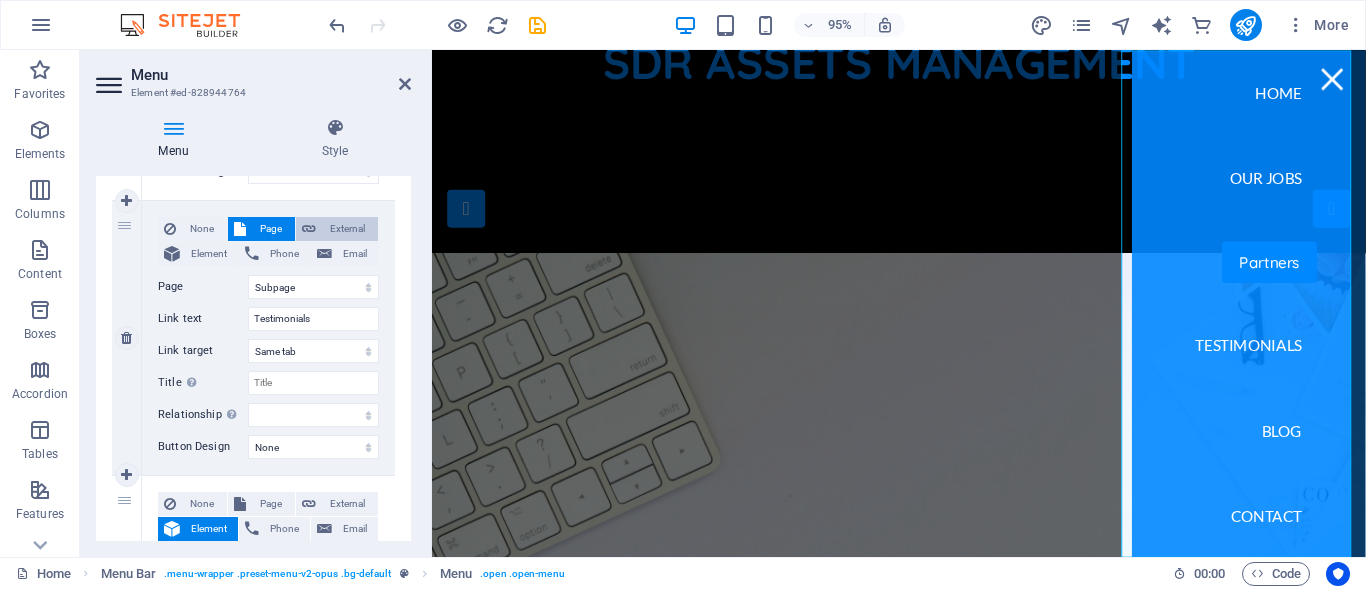 click on "External" at bounding box center [347, 229] 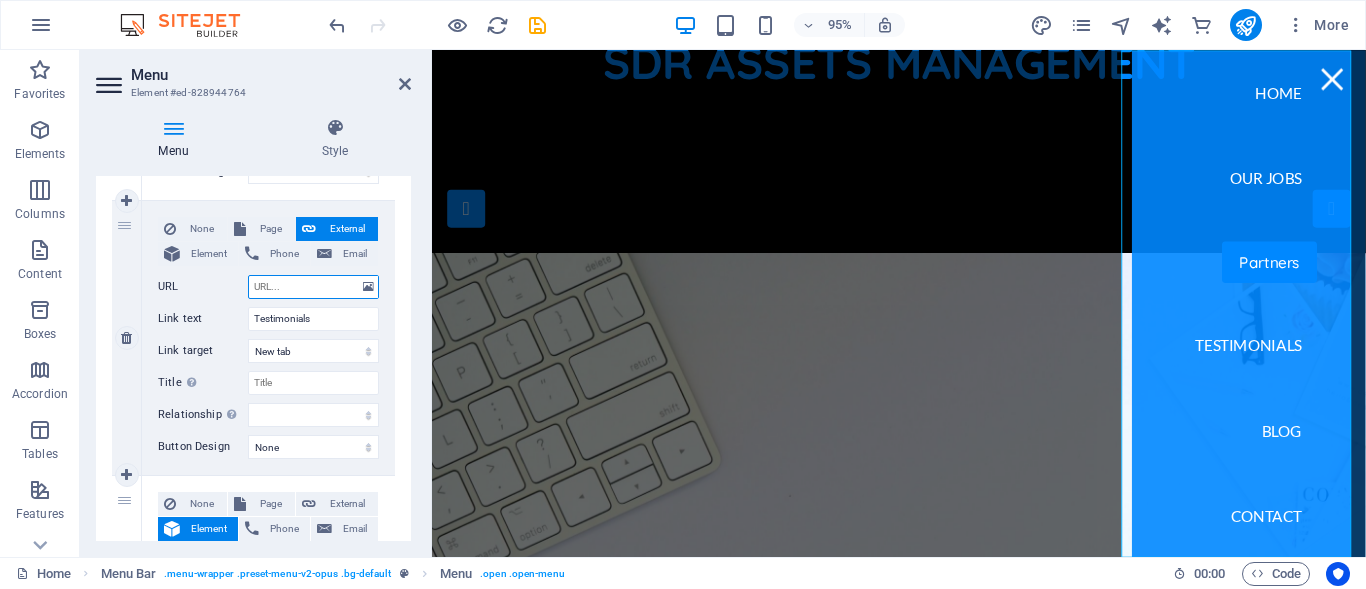 click on "URL" at bounding box center (313, 287) 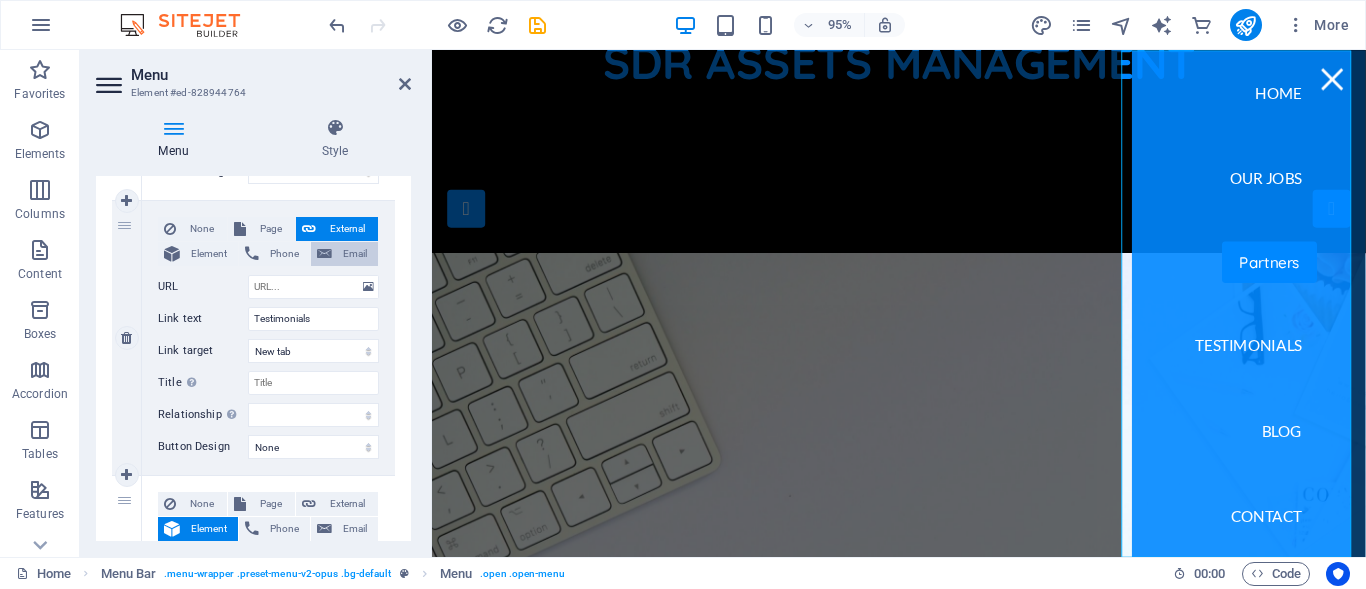 click on "Email" at bounding box center [355, 253] 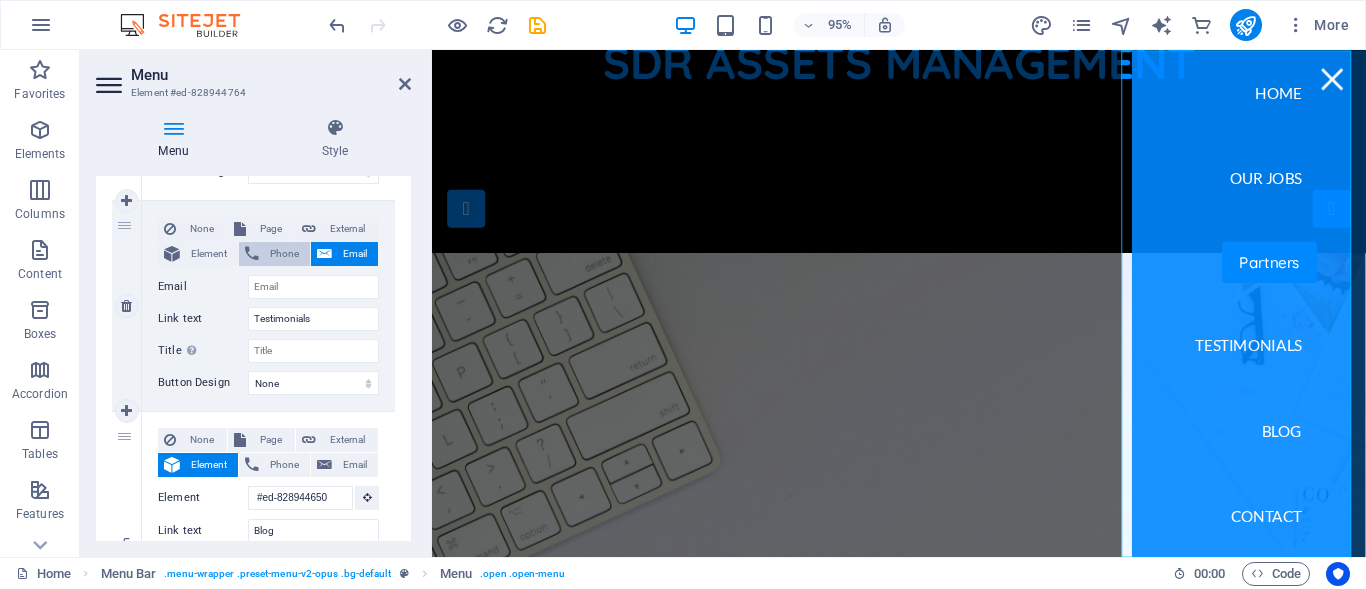 click on "Phone" at bounding box center [284, 253] 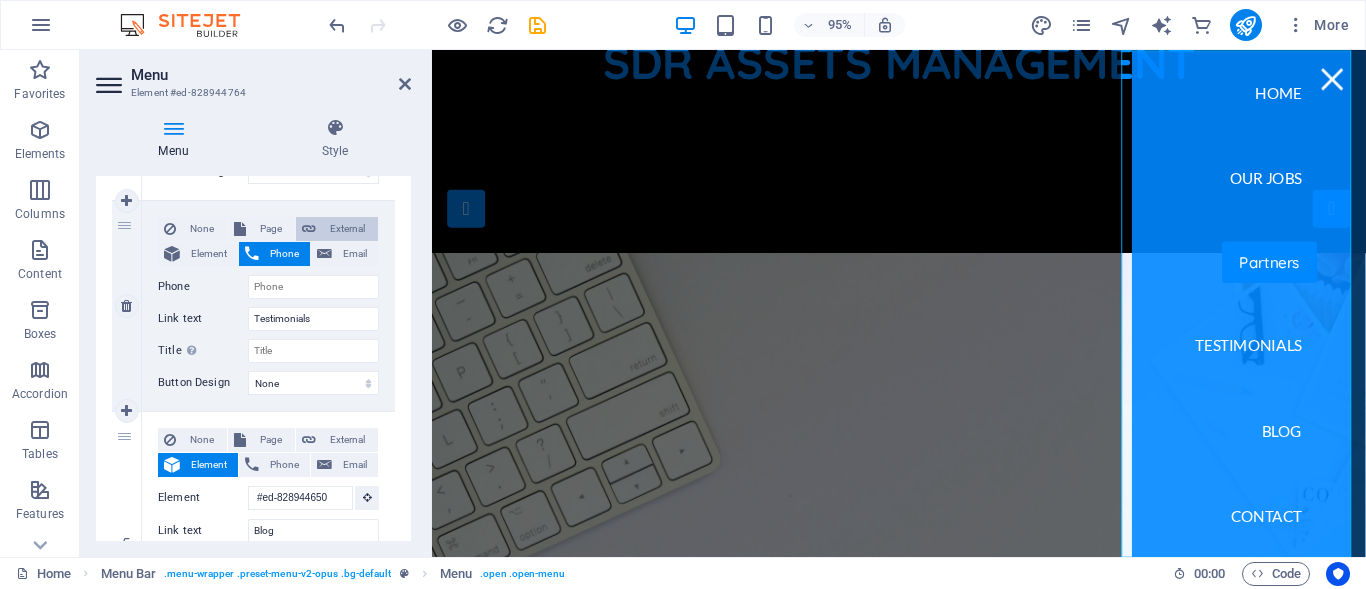 click on "External" at bounding box center [347, 229] 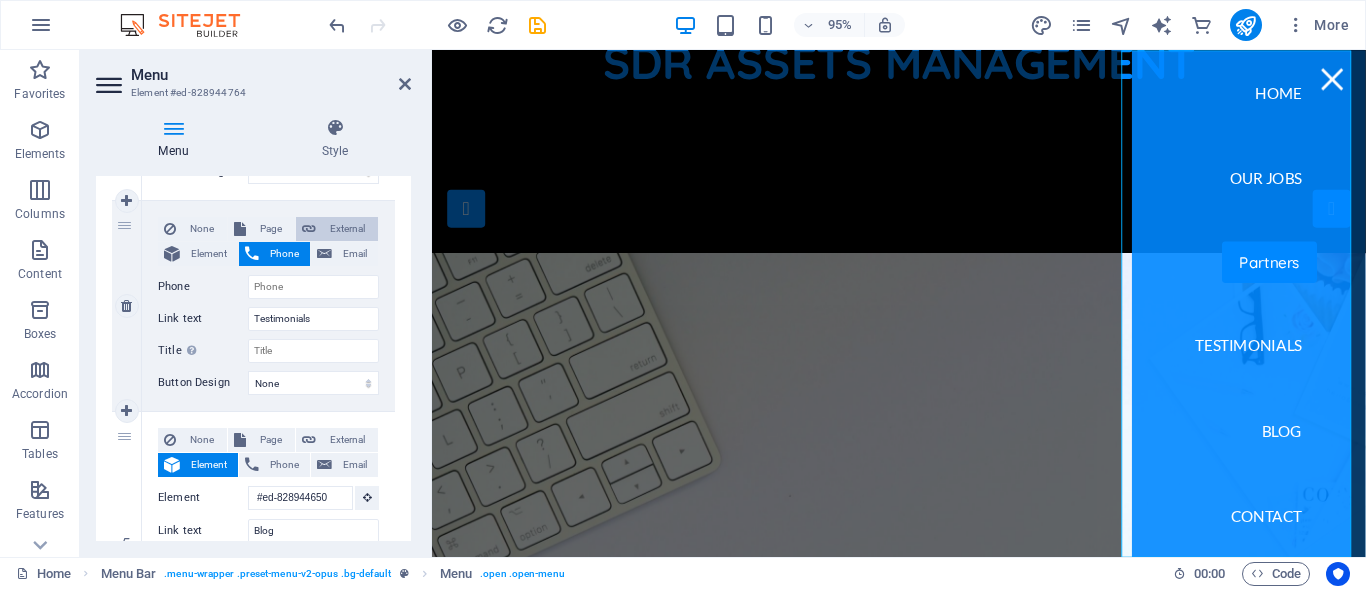 select 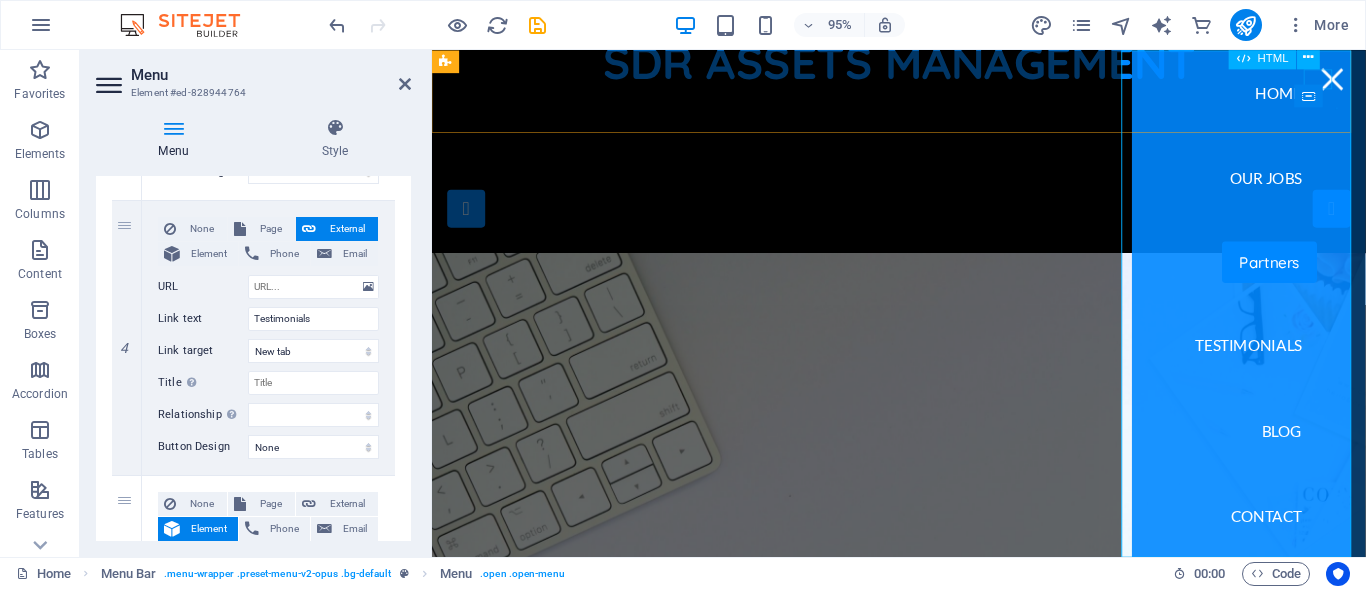 click at bounding box center (1380, 80) 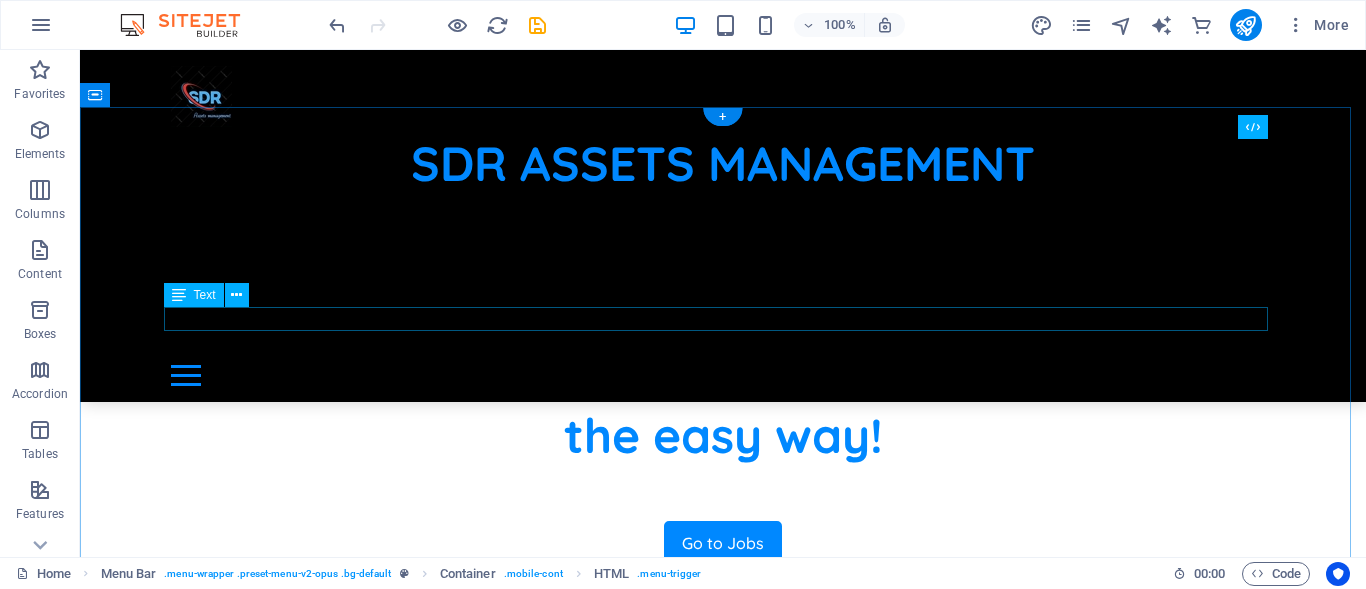 scroll, scrollTop: 900, scrollLeft: 0, axis: vertical 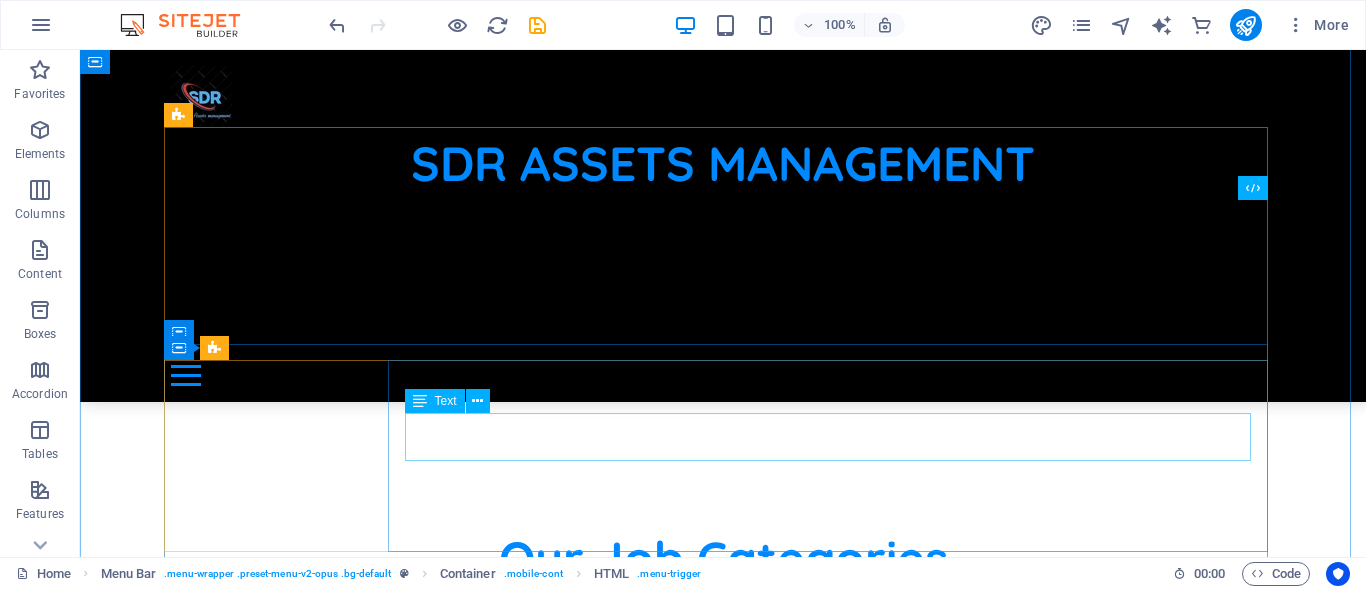 click on "Lorem ipsum dolor sit amet, consectetur adipisicing elit. Natus, dolores, at, sine elit repulsa pleasure minima funciones veritatis quasi animi pedagogium laudantium dicta dolor voluptate non maiores ipsum." at bounding box center [723, 1145] 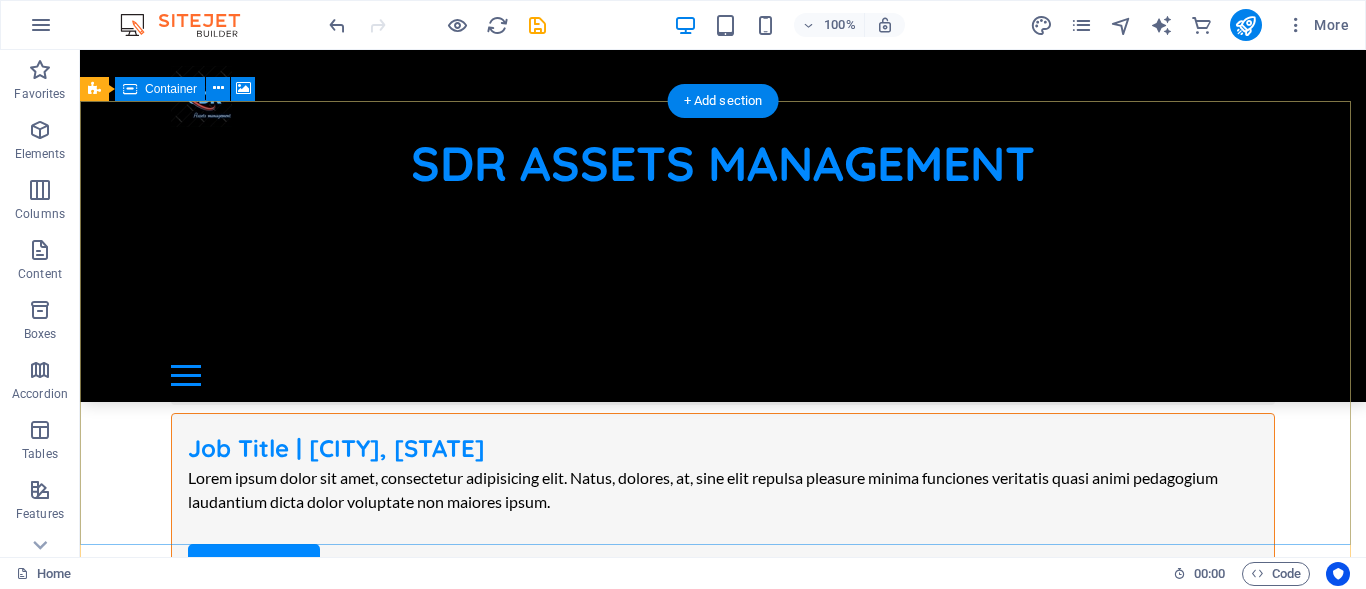 scroll, scrollTop: 12500, scrollLeft: 0, axis: vertical 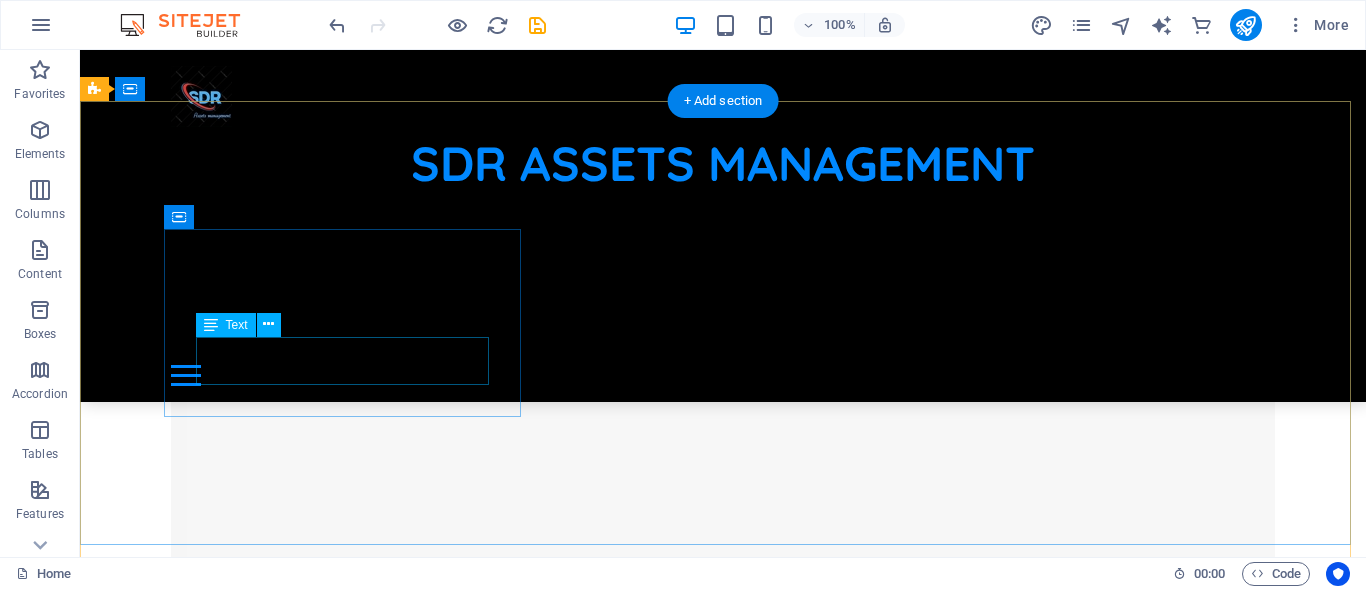 click on "Phone:  0123 - 456789 Call us today!" at bounding box center [648, 4124662] 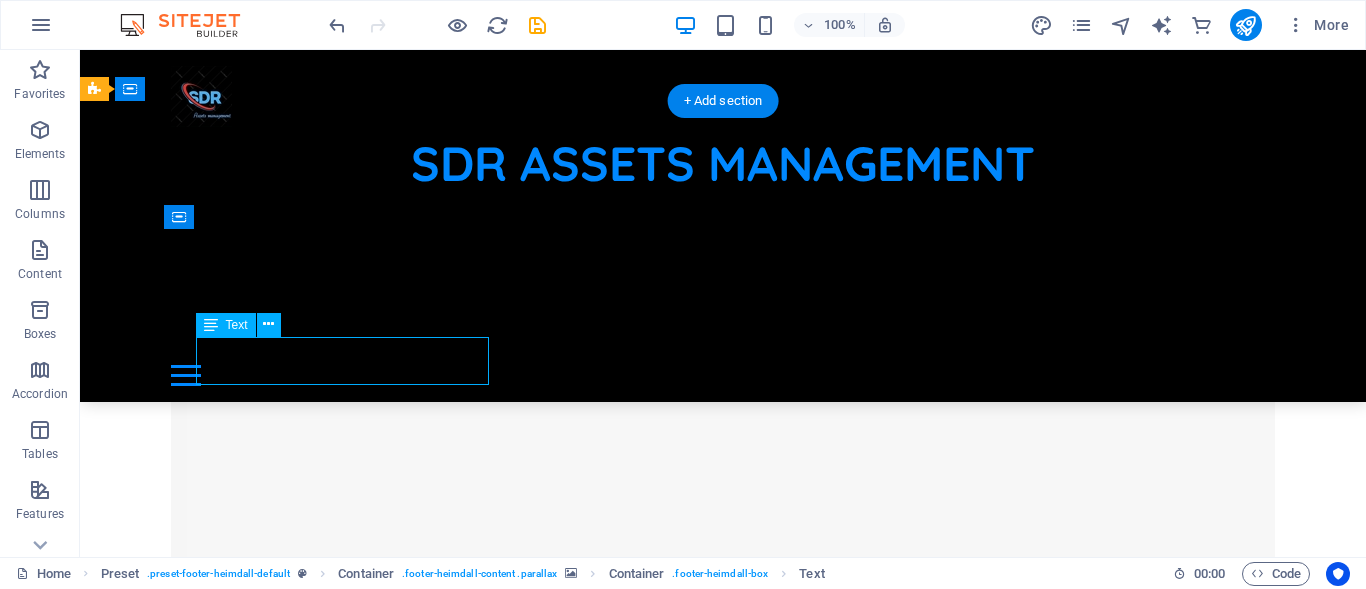 click on "Phone:  0123 - 456789 Call us today!" at bounding box center (648, 4124662) 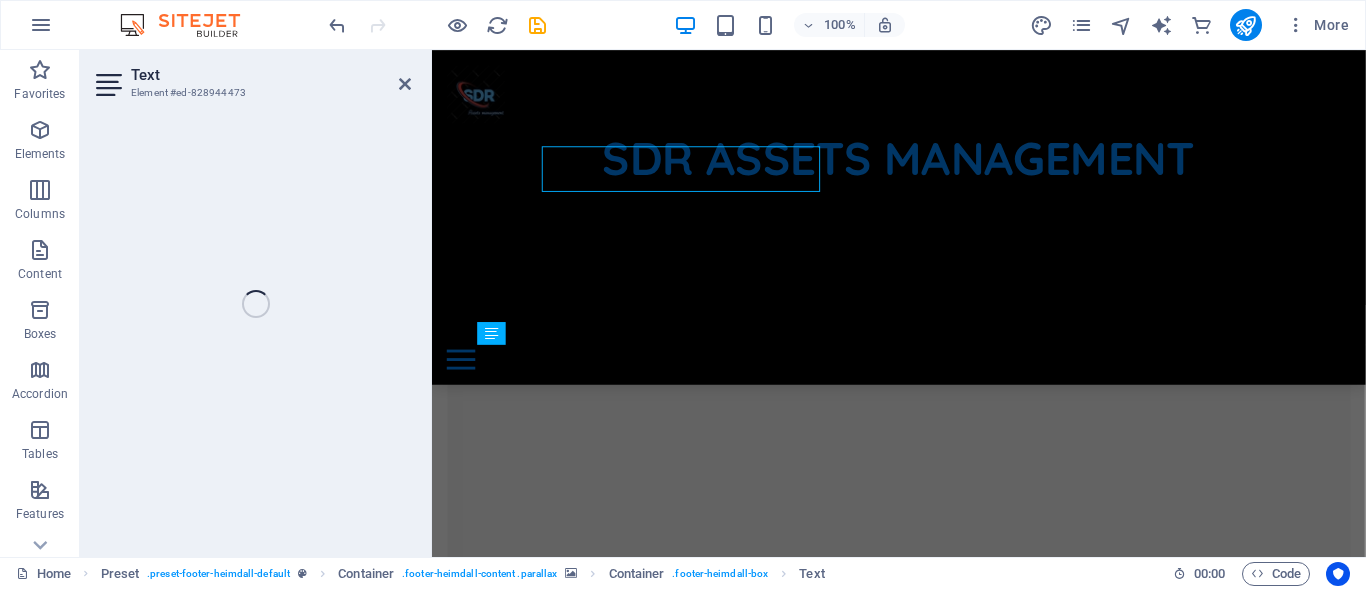 scroll, scrollTop: 12686, scrollLeft: 0, axis: vertical 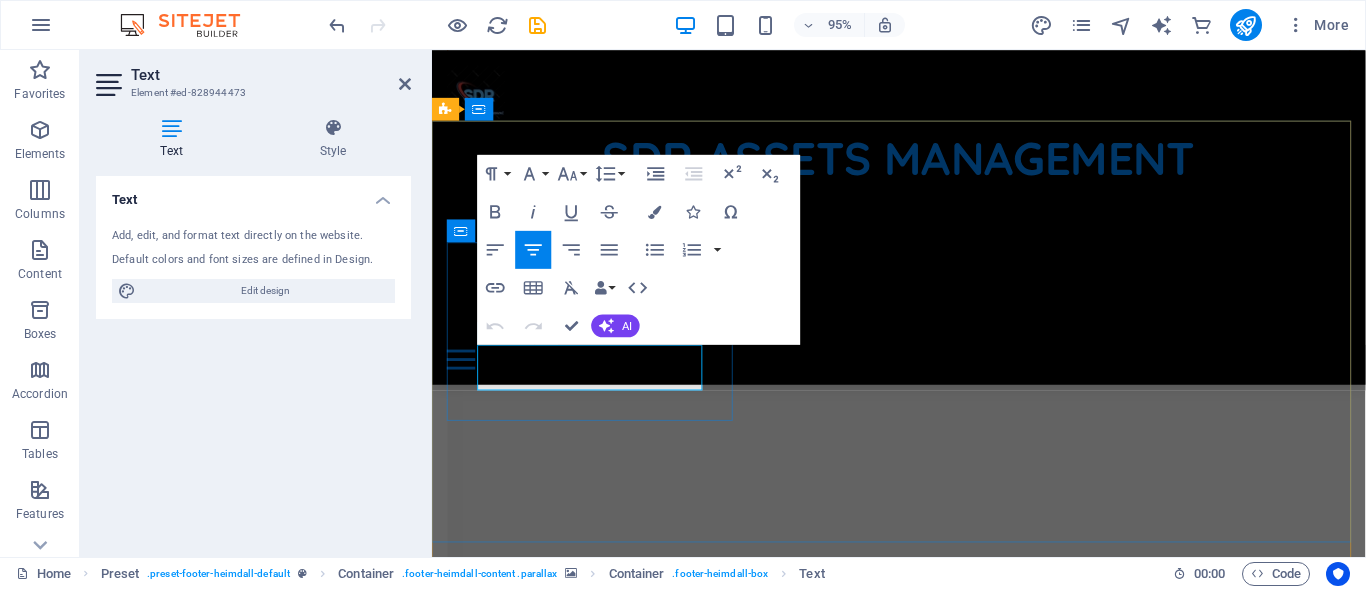 click on "0123 - 456789" at bounding box center [948, 3154789] 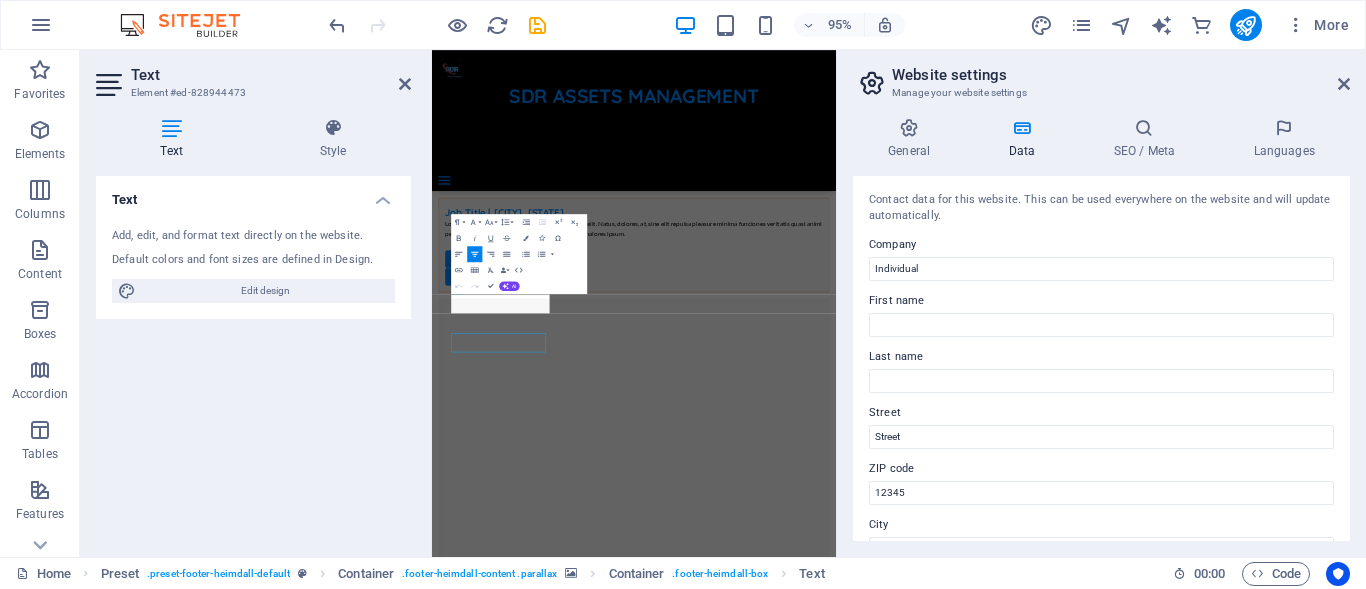 scroll, scrollTop: 12289, scrollLeft: 0, axis: vertical 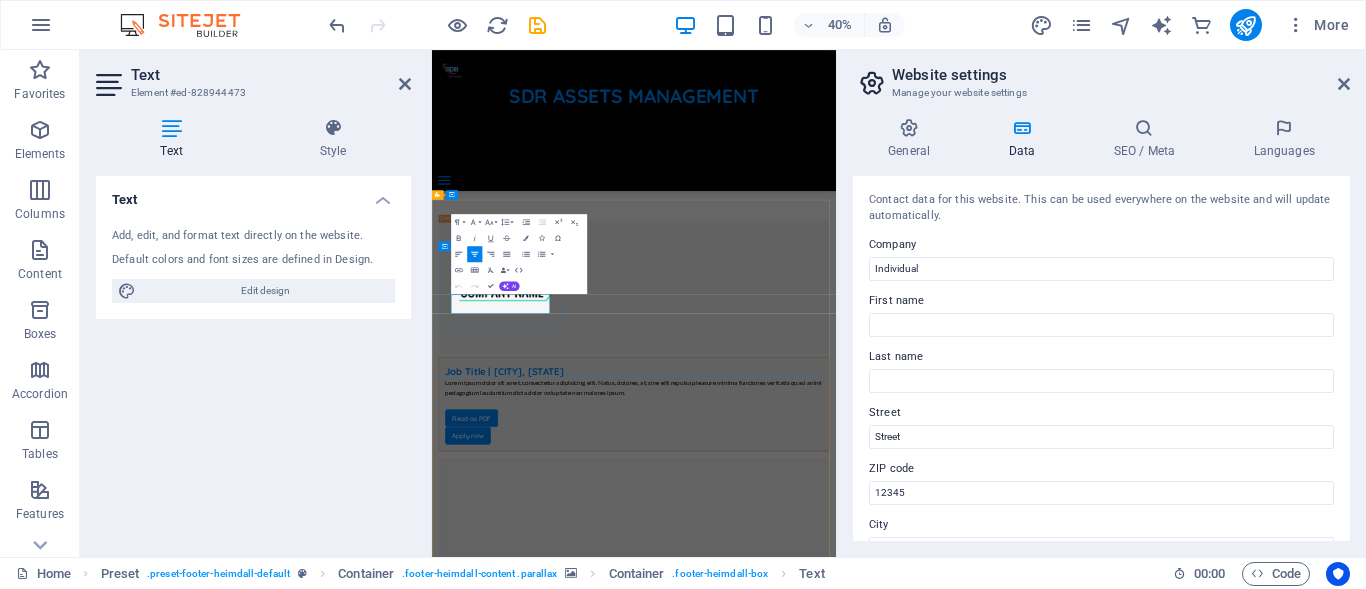 click on "0123 - 456789" at bounding box center [962, 3242736] 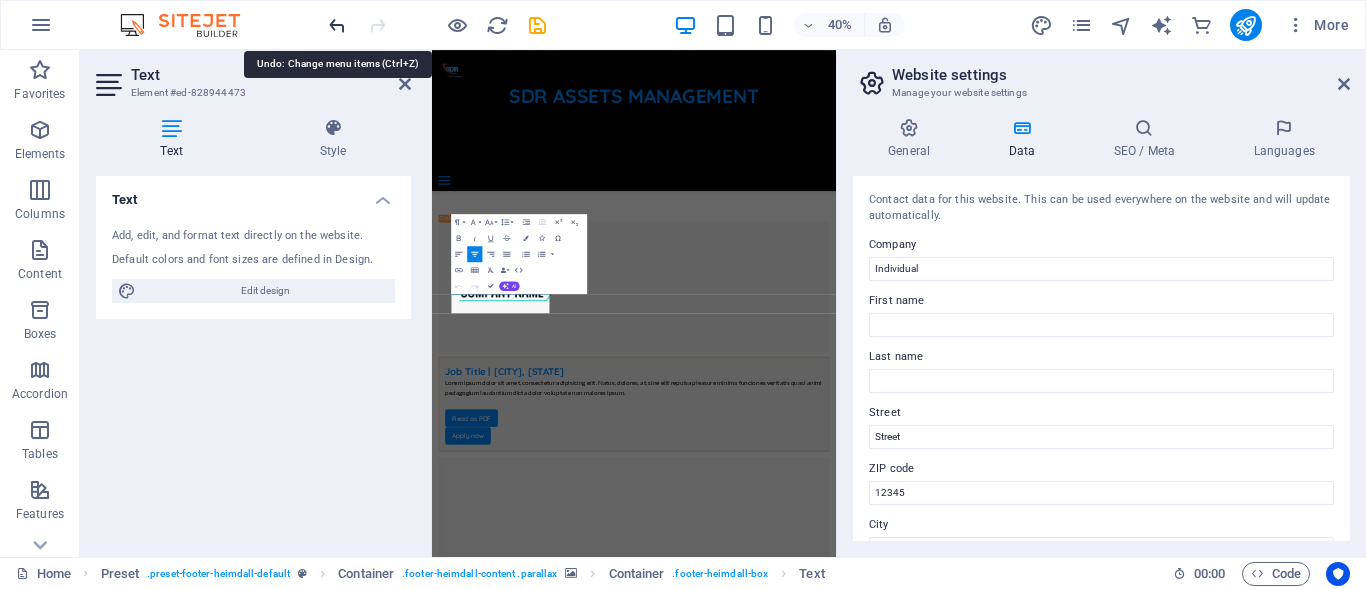 click at bounding box center (337, 25) 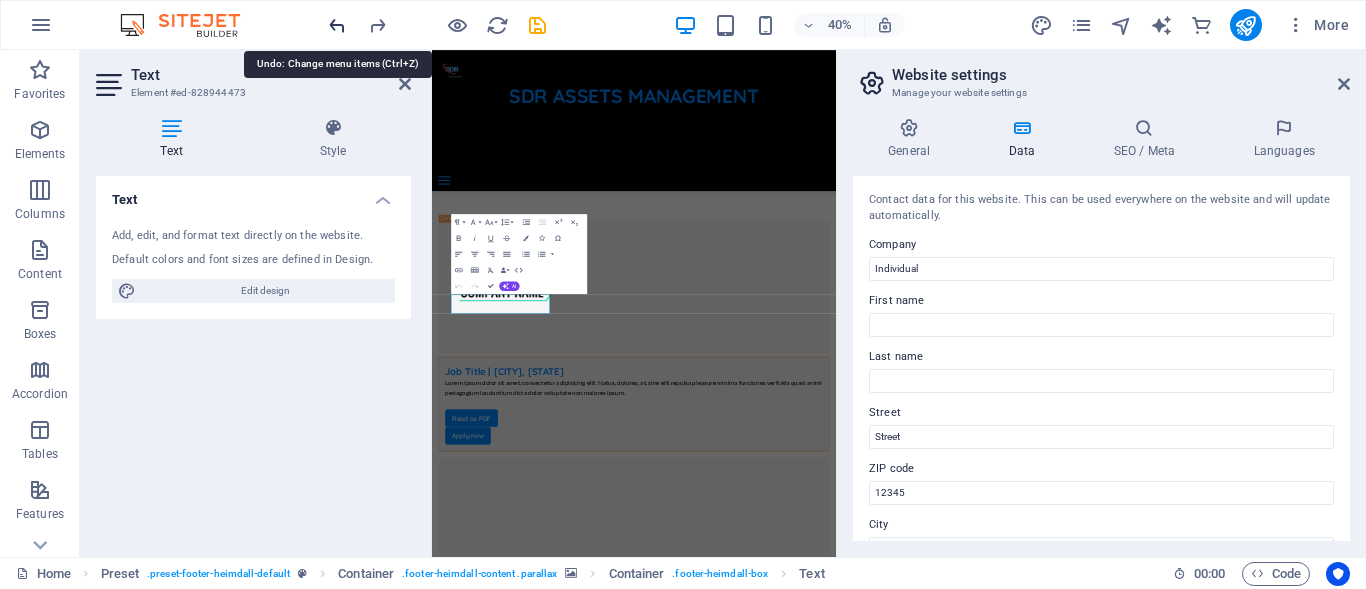 click at bounding box center (337, 25) 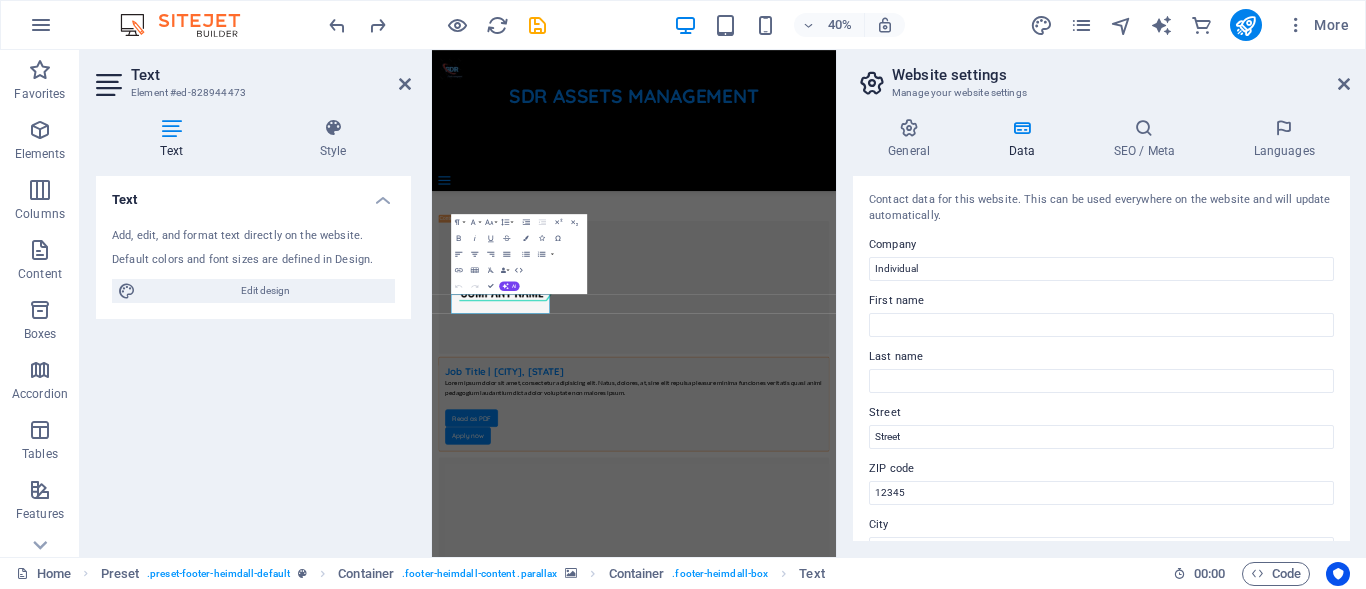 click on "Phone:" at bounding box center (886, 3242736) 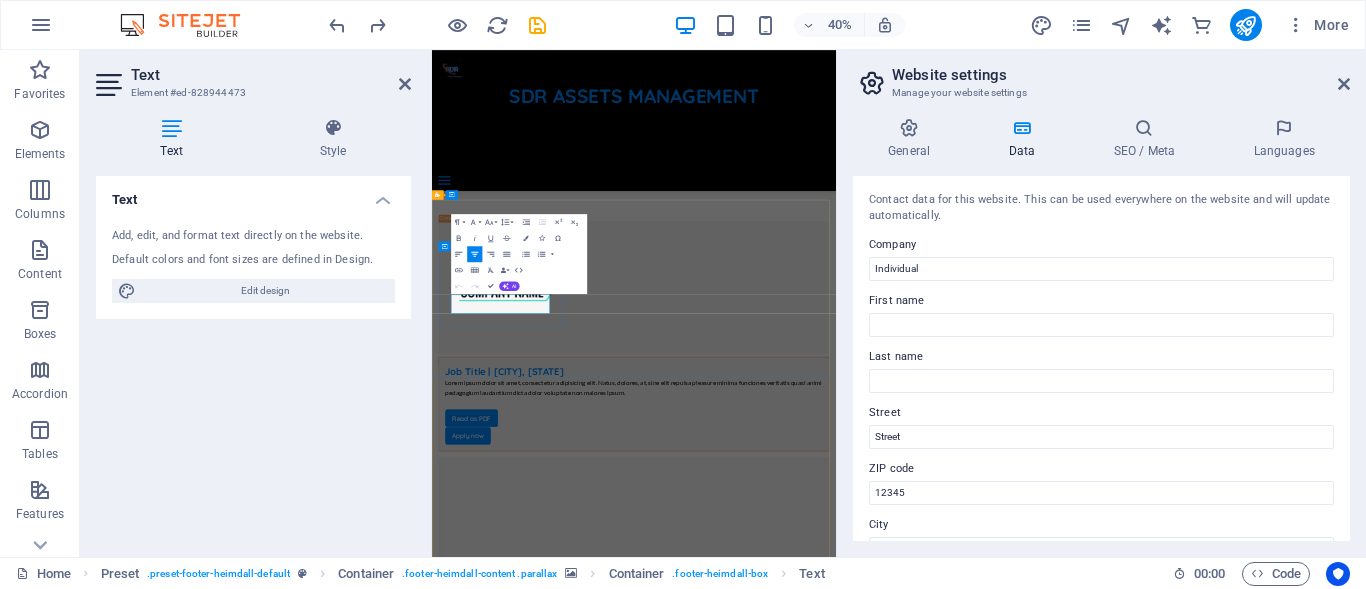 click on "Phone:" at bounding box center (886, 3242736) 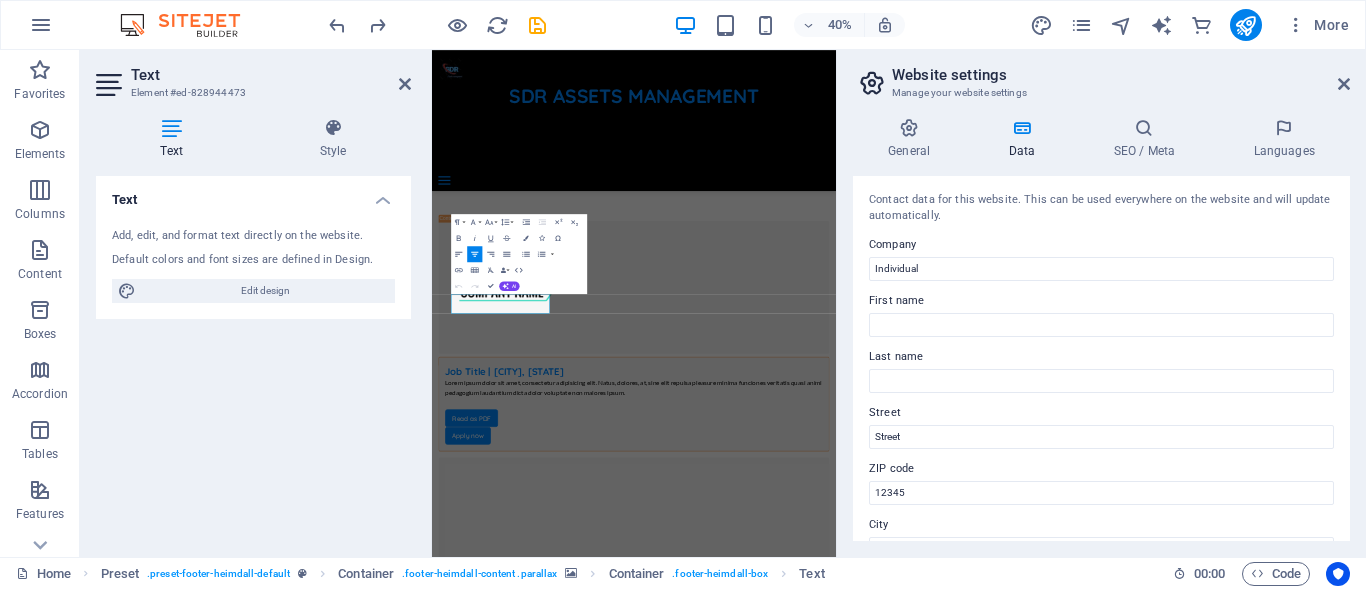 click on "Text Add, edit, and format text directly on the website. Default colors and font sizes are defined in Design. Edit design Alignment Left aligned Centered Right aligned" at bounding box center [253, 358] 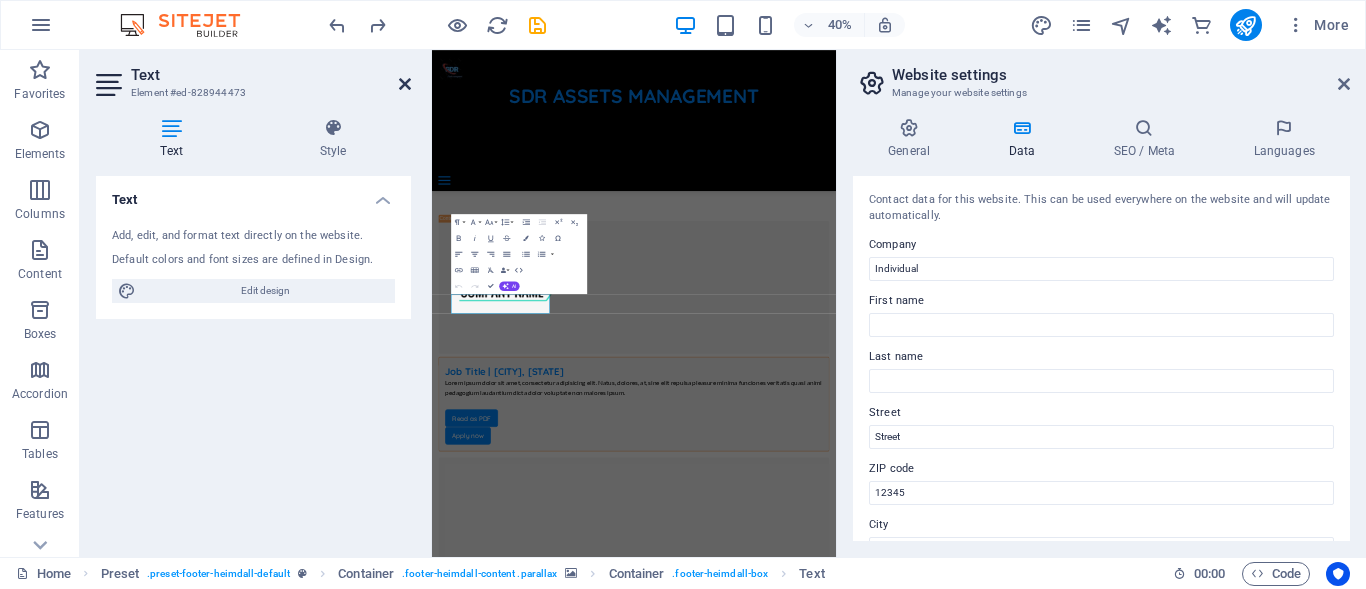 click at bounding box center (405, 84) 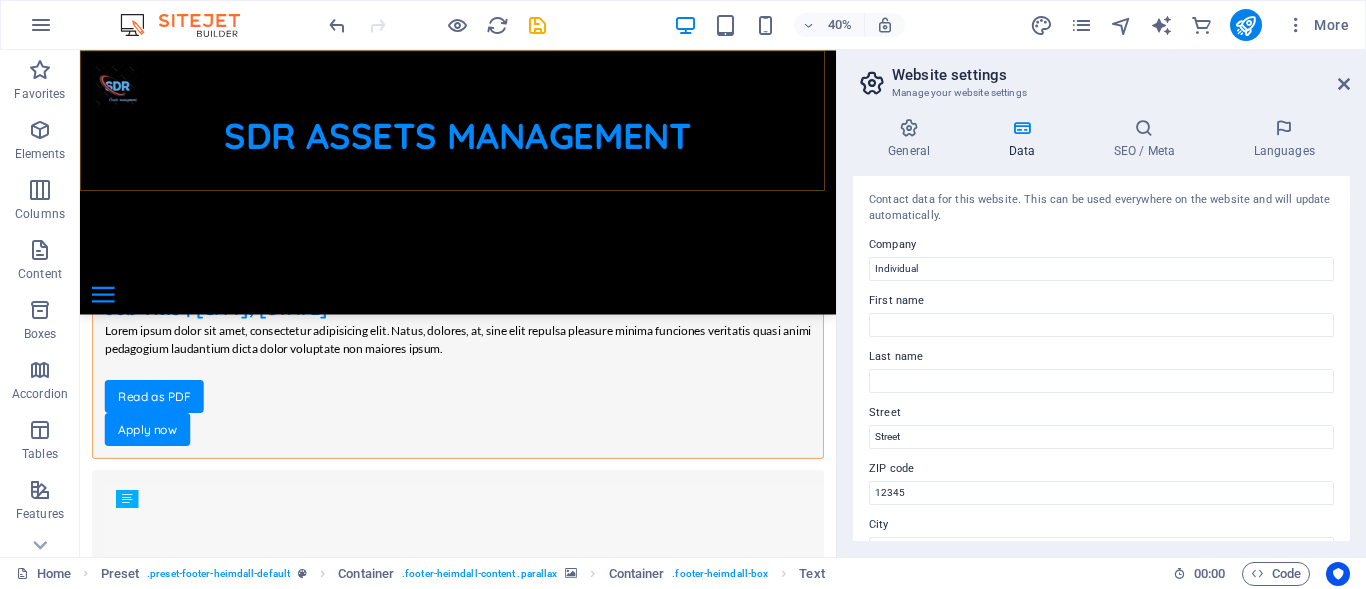 scroll, scrollTop: 11865, scrollLeft: 0, axis: vertical 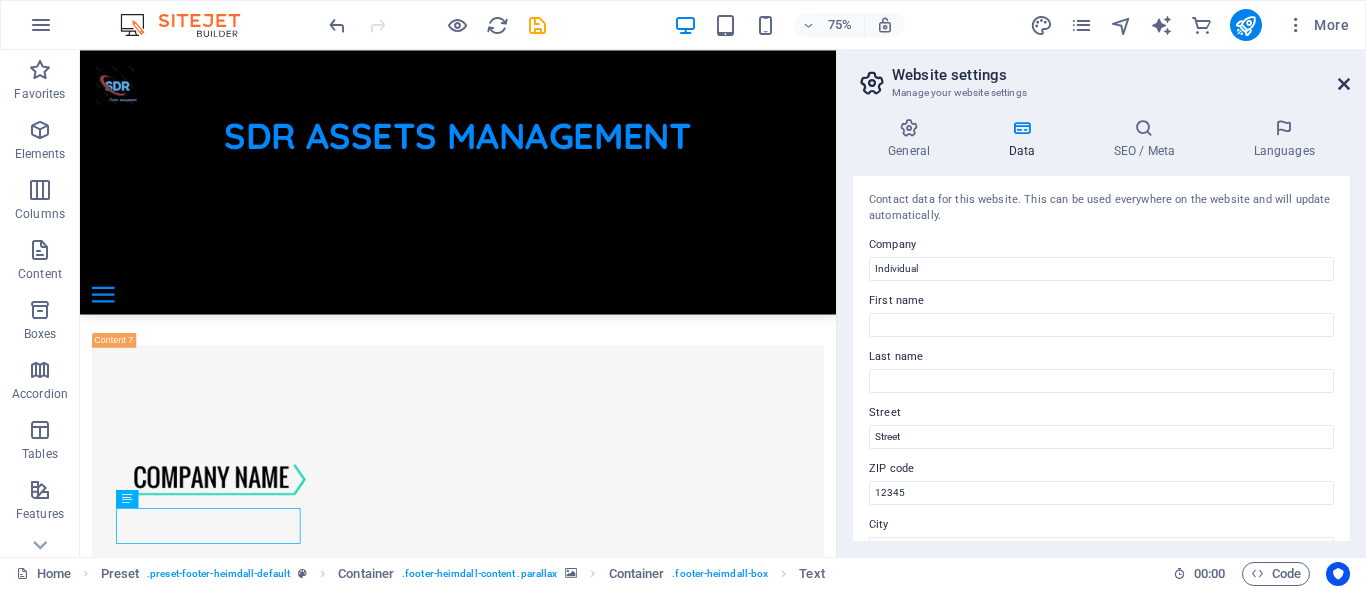 click at bounding box center [1344, 84] 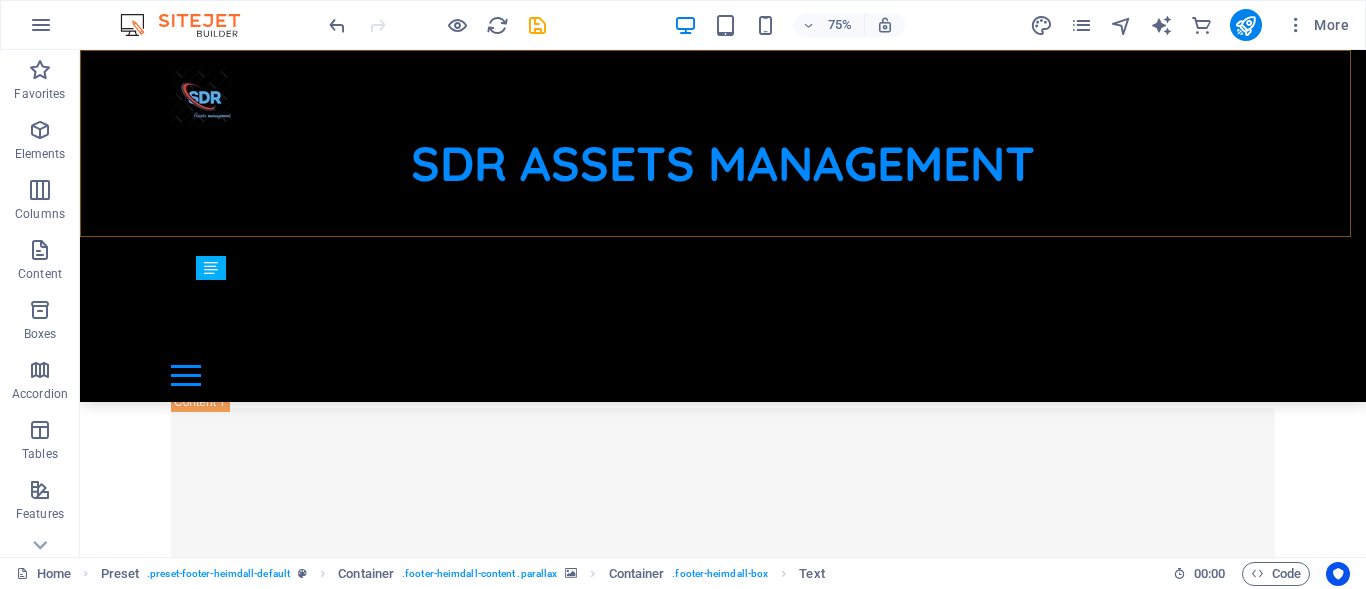 scroll, scrollTop: 12557, scrollLeft: 0, axis: vertical 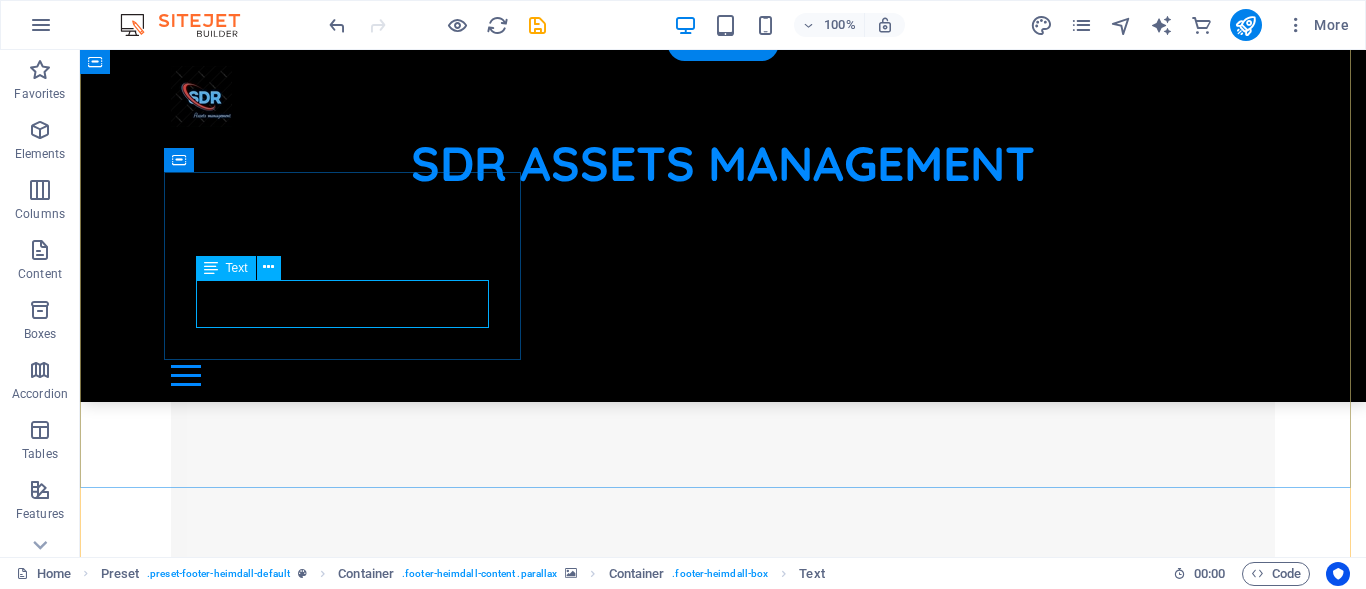 click on "Phone:  0123 - 456789 Call us today!" at bounding box center [648, 4124605] 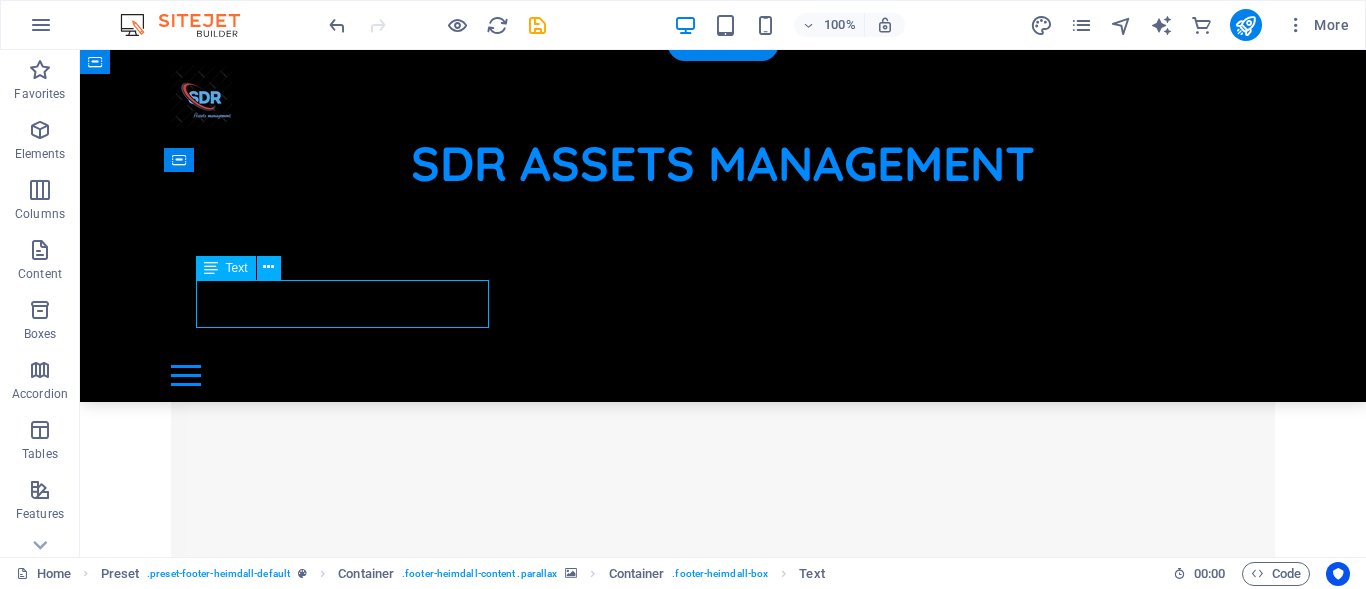click on "Phone:  0123 - 456789 Call us today!" at bounding box center [648, 4124605] 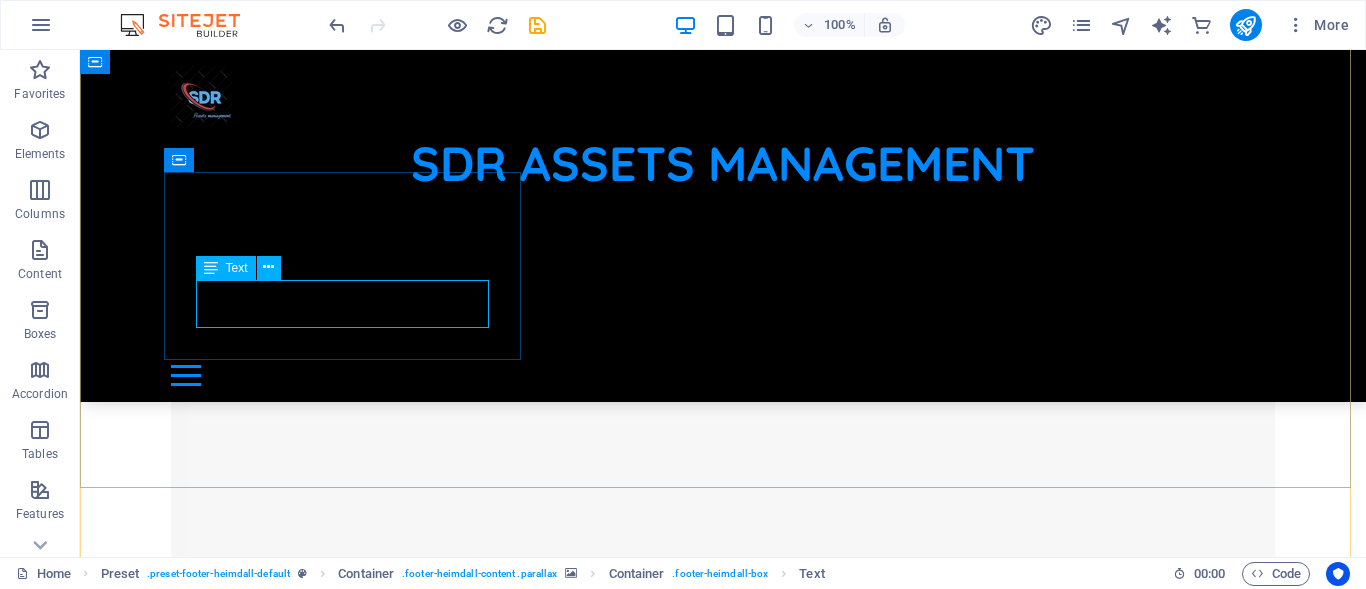 click on "Text" at bounding box center (237, 268) 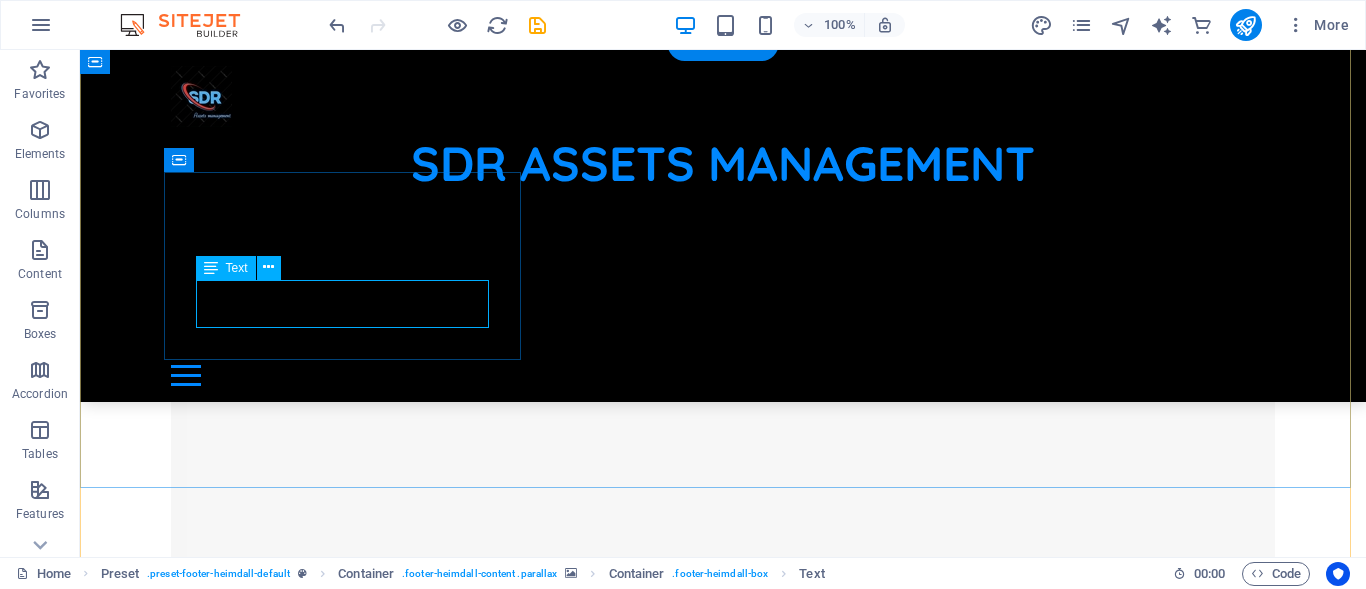 click on "Phone:  0123 - 456789 Call us today!" at bounding box center [648, 4124605] 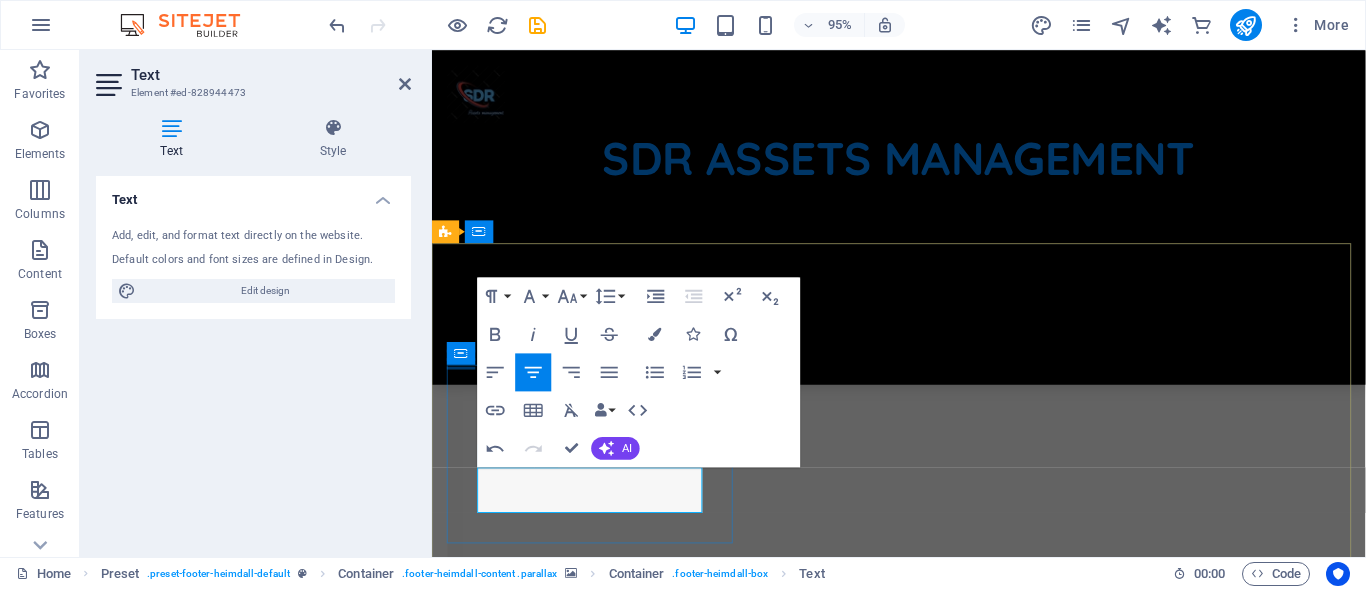 type 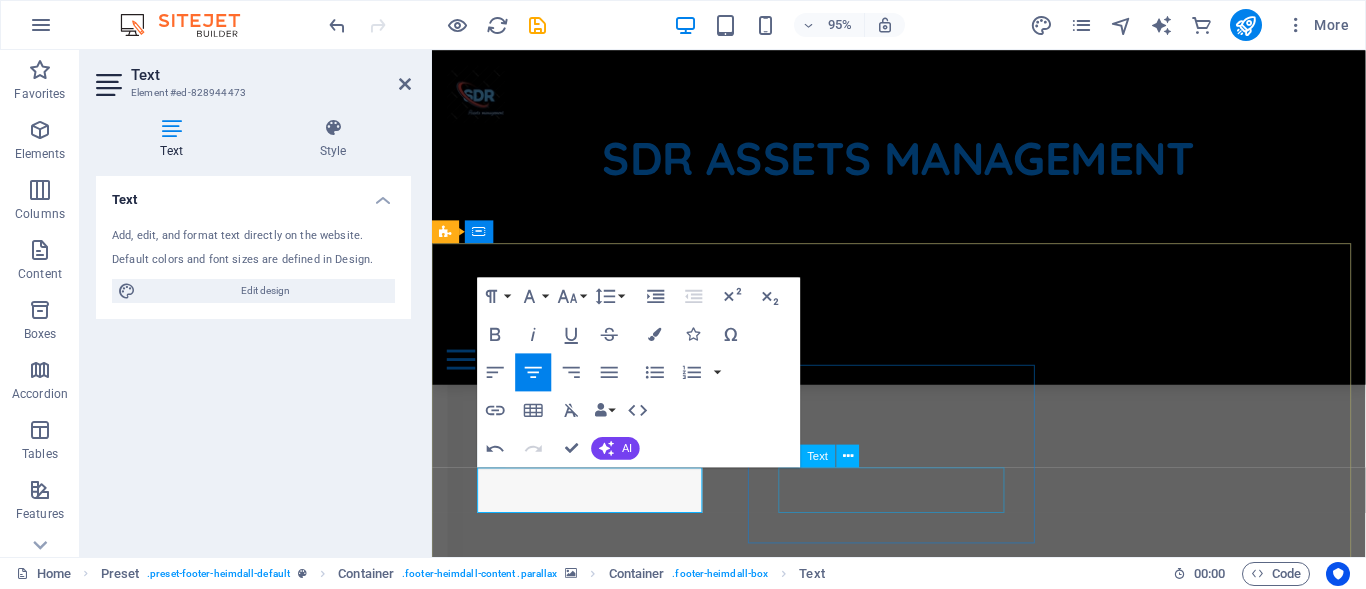 click on "Street Berlin    12345  , USA" at bounding box center [923, 3155133] 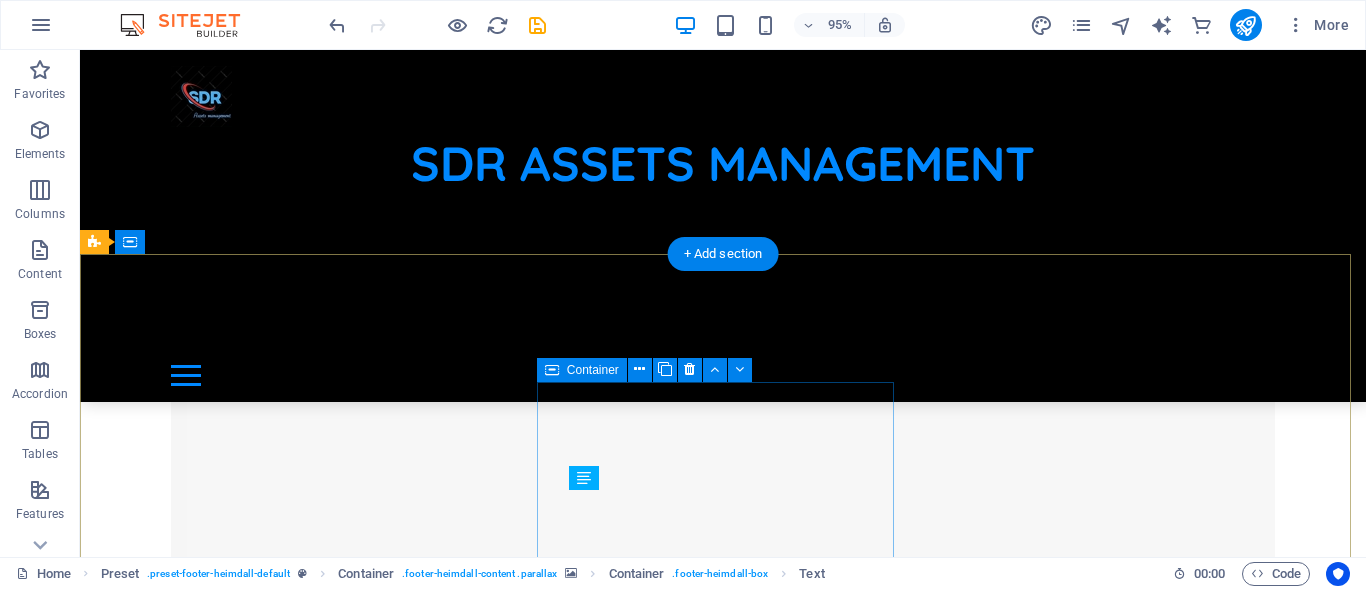 scroll, scrollTop: 12347, scrollLeft: 0, axis: vertical 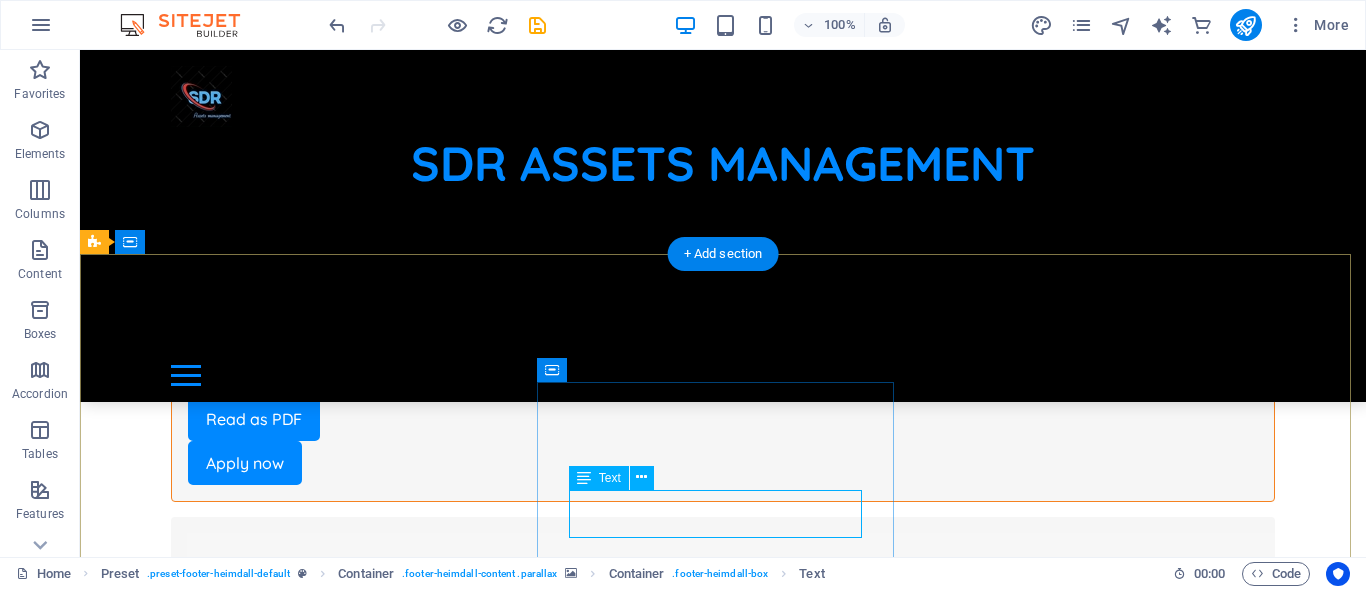 click on "Street Berlin    12345  , USA" at bounding box center (648, 4125017) 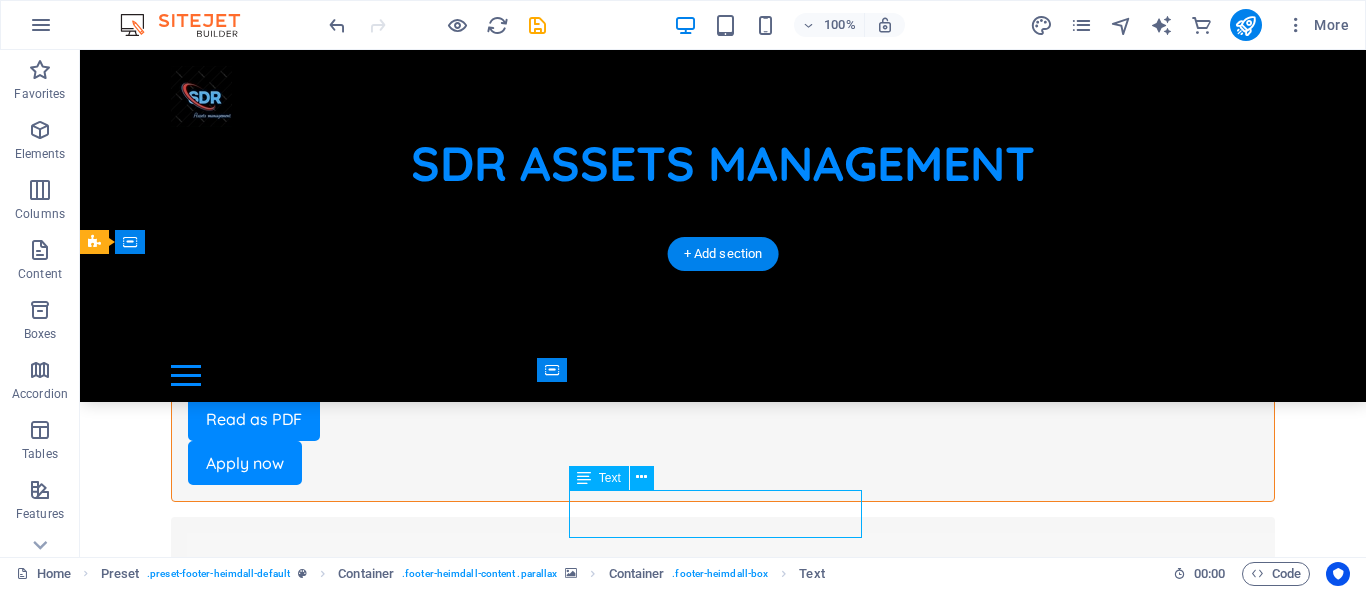 click on "Street Berlin    12345  , USA" at bounding box center (648, 4125017) 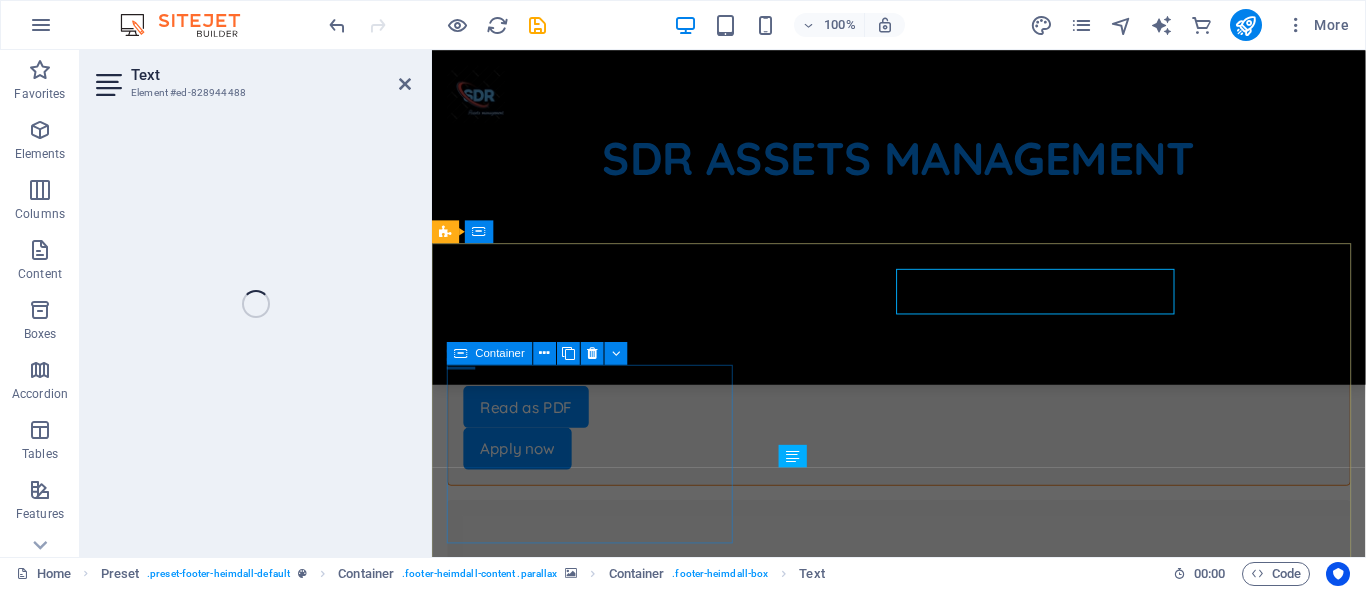 scroll, scrollTop: 12557, scrollLeft: 0, axis: vertical 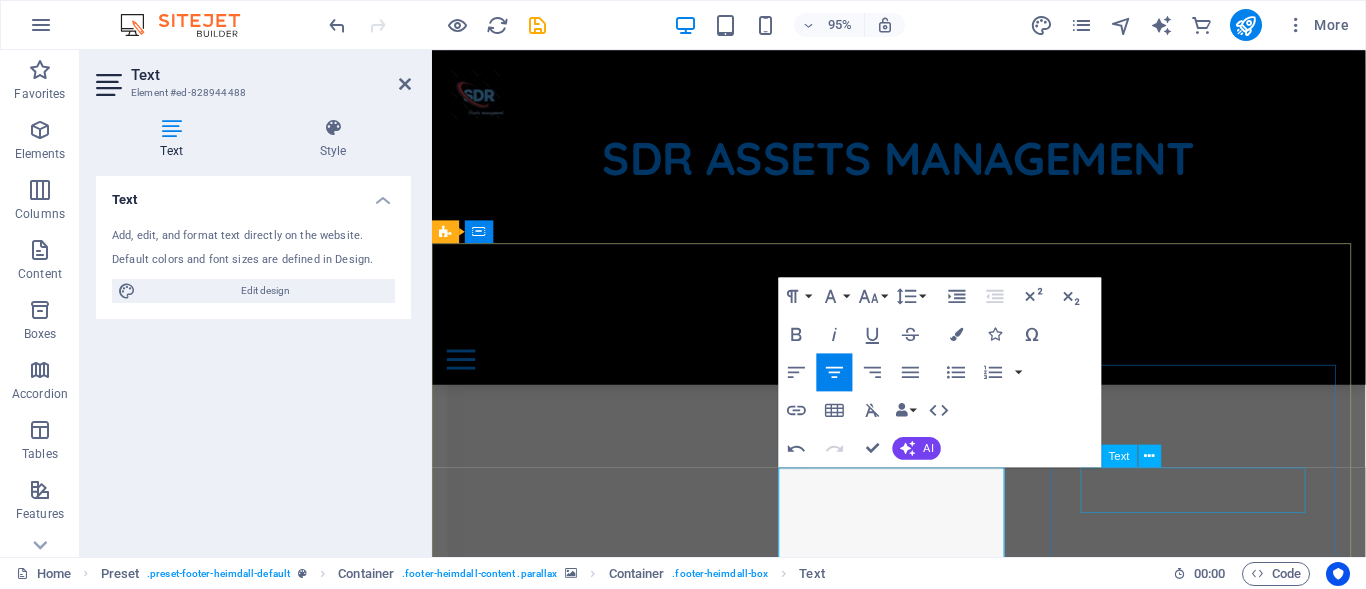 click on "766f48fcae7642c11d4955a0ac5aac@cpanel.local Legal notice  |  Privacy" at bounding box center [923, 3155369] 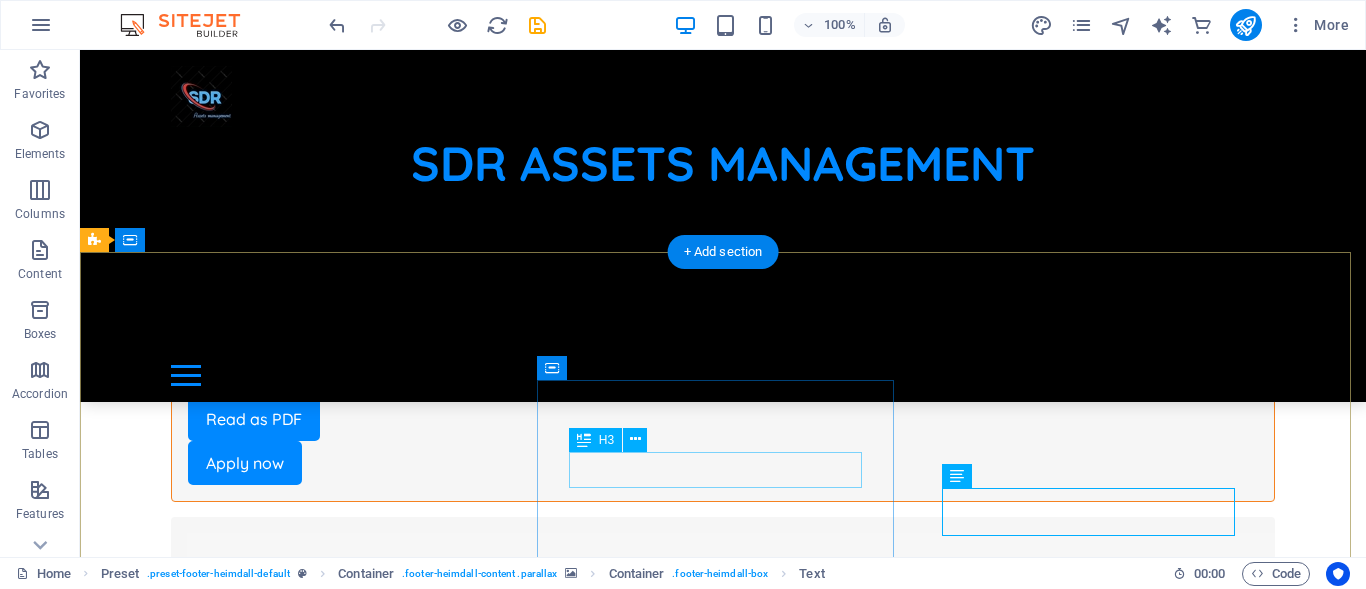 scroll, scrollTop: 12447, scrollLeft: 0, axis: vertical 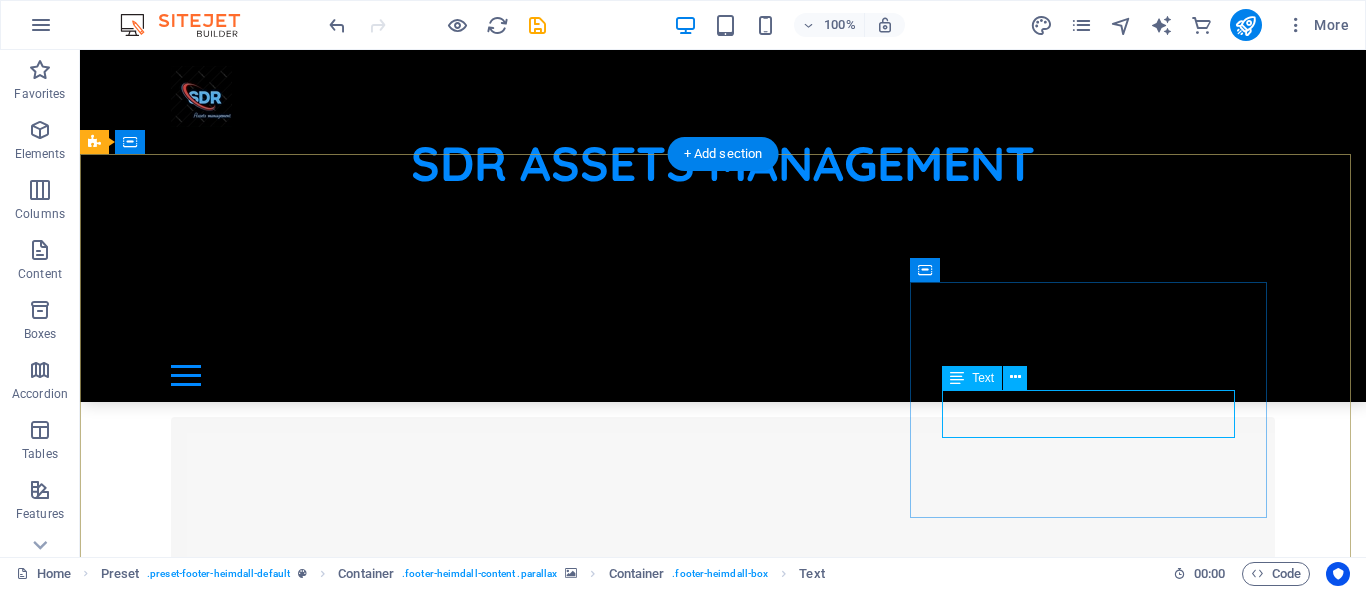 click on "766f48fcae7642c11d4955a0ac5aac@cpanel.local Legal notice  |  Privacy" at bounding box center [648, 4125153] 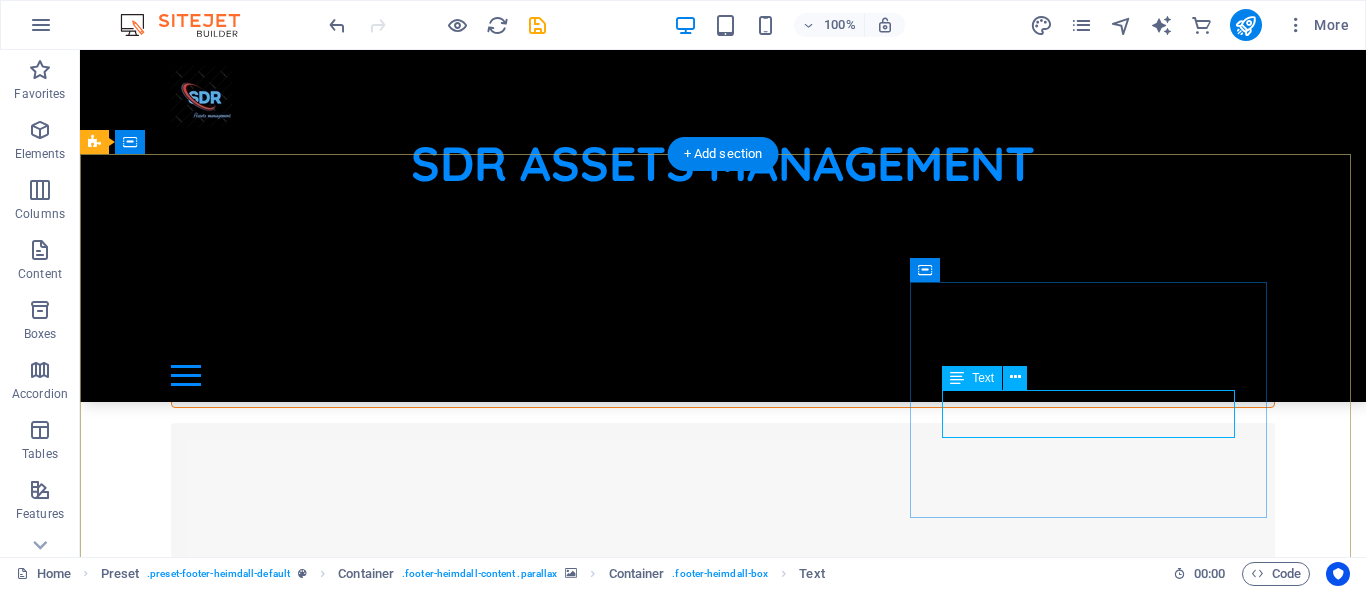 scroll, scrollTop: 12633, scrollLeft: 0, axis: vertical 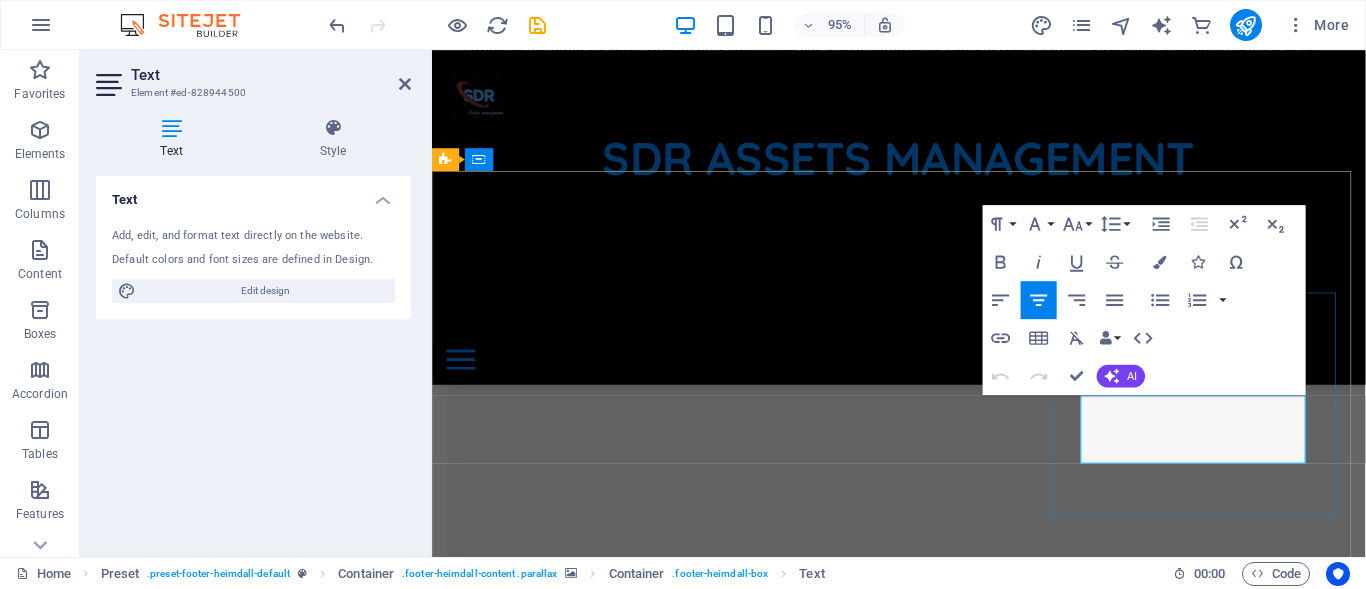 click on "766f48fcae7642c11d4955a0ac5aac@cpanel.local" at bounding box center (924, 3155280) 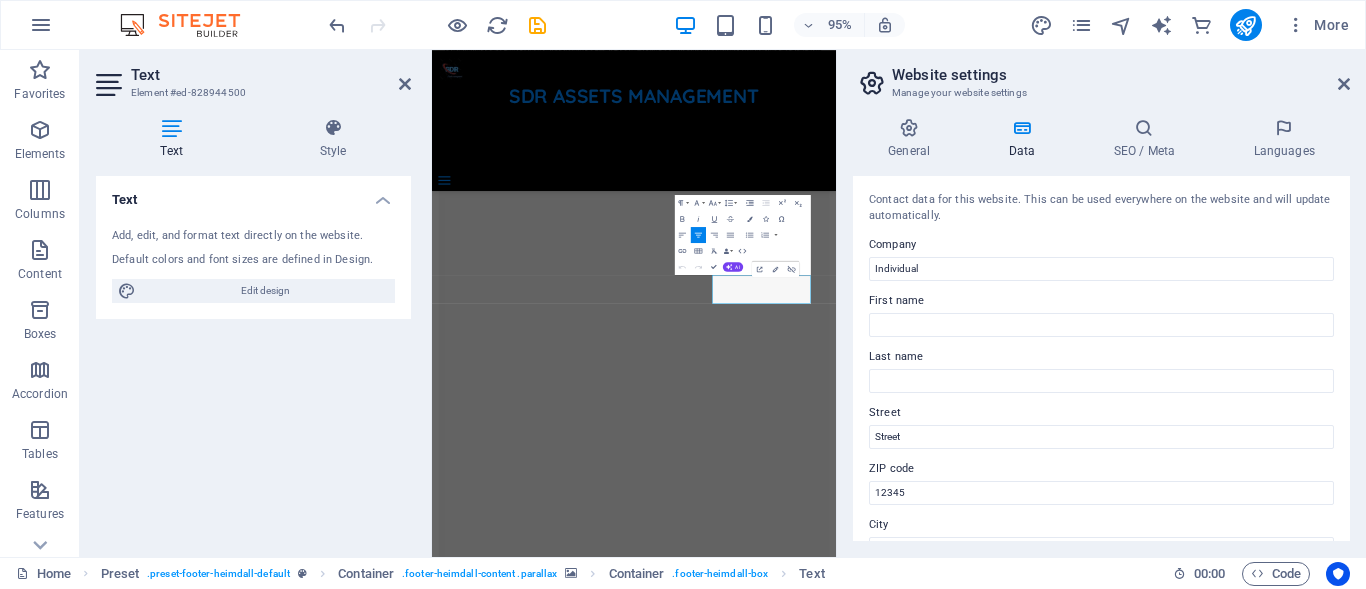 scroll, scrollTop: 12337, scrollLeft: 0, axis: vertical 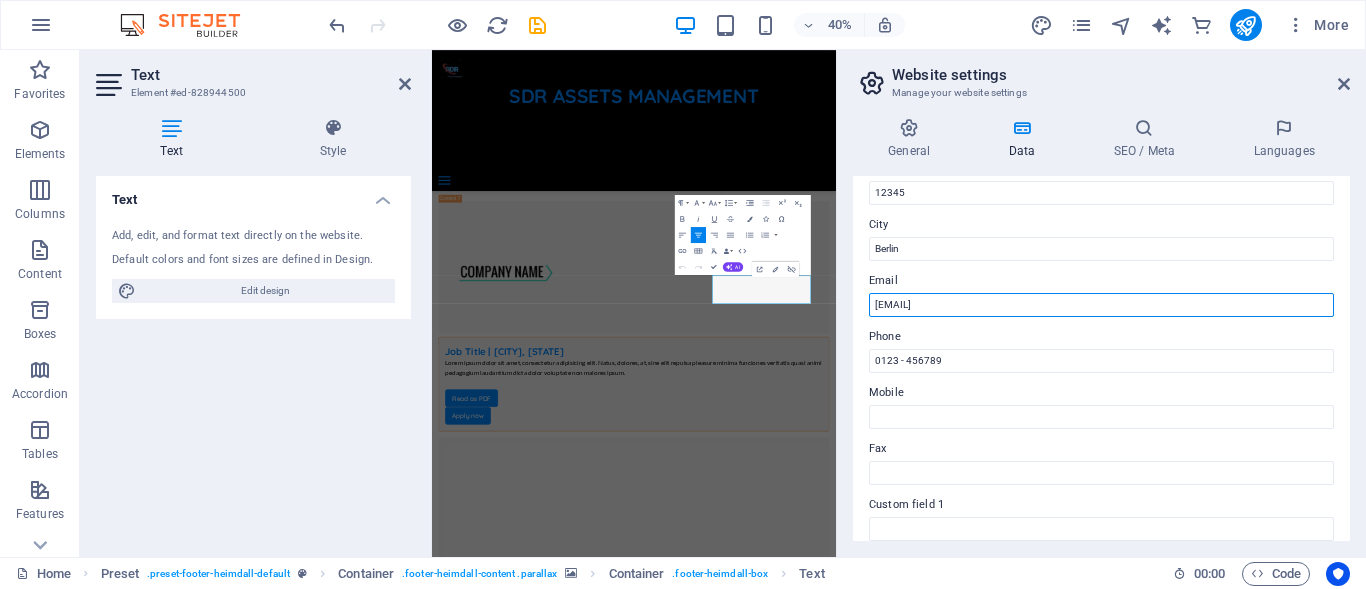 click on "766f48fcae7642c11d4955a0ac5aac@cpanel.local" at bounding box center (1101, 305) 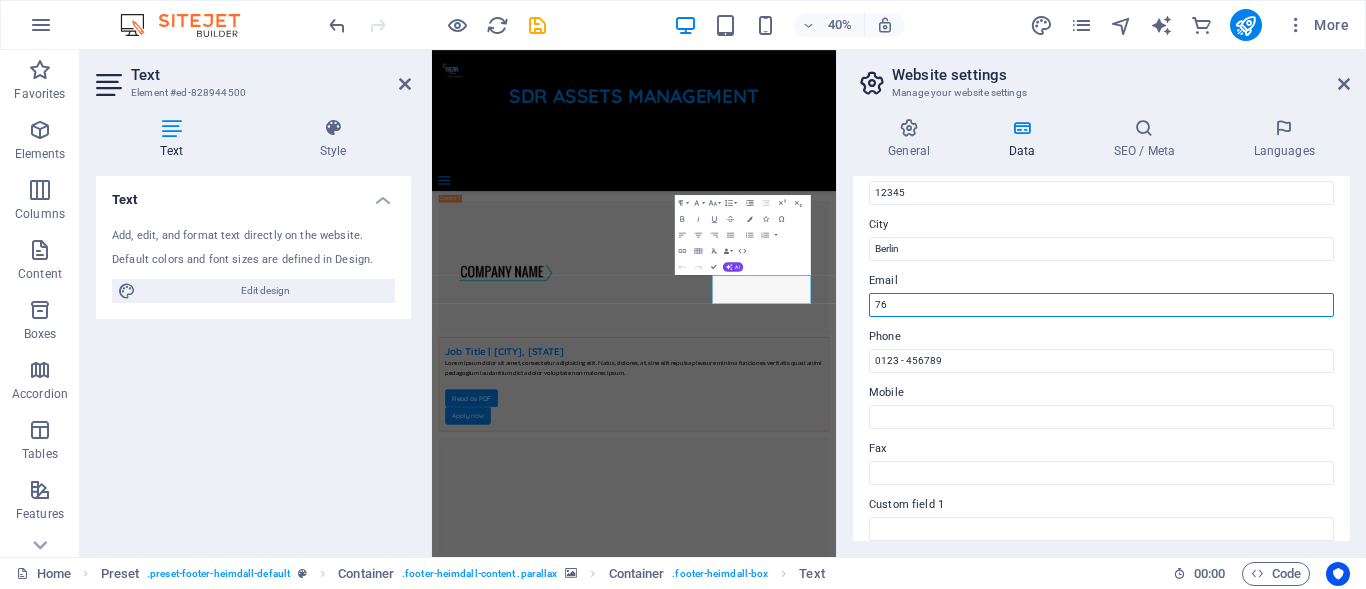 type on "7" 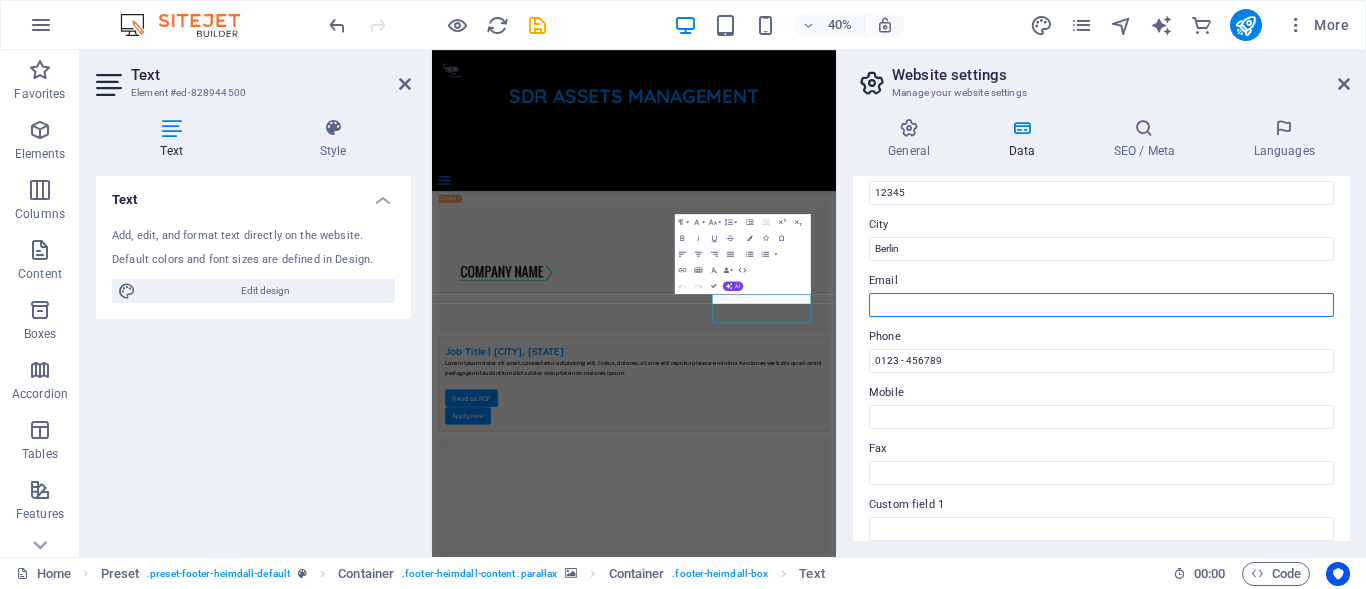 scroll, scrollTop: 12289, scrollLeft: 0, axis: vertical 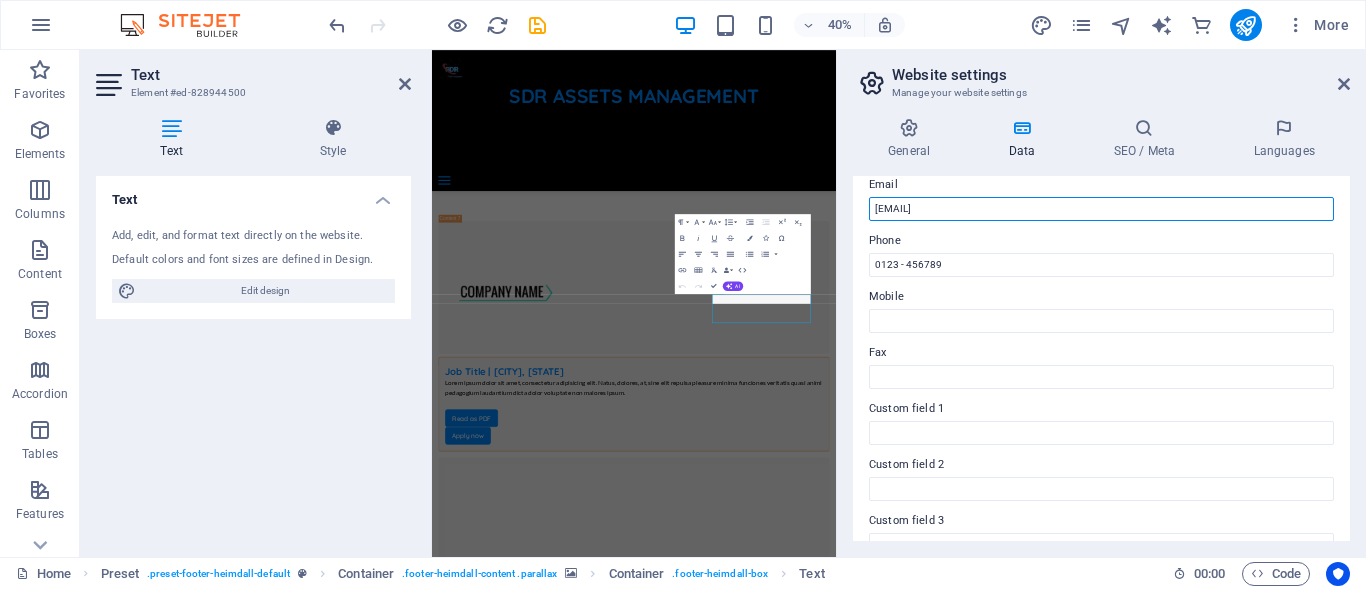 drag, startPoint x: 874, startPoint y: 208, endPoint x: 1038, endPoint y: 213, distance: 164.0762 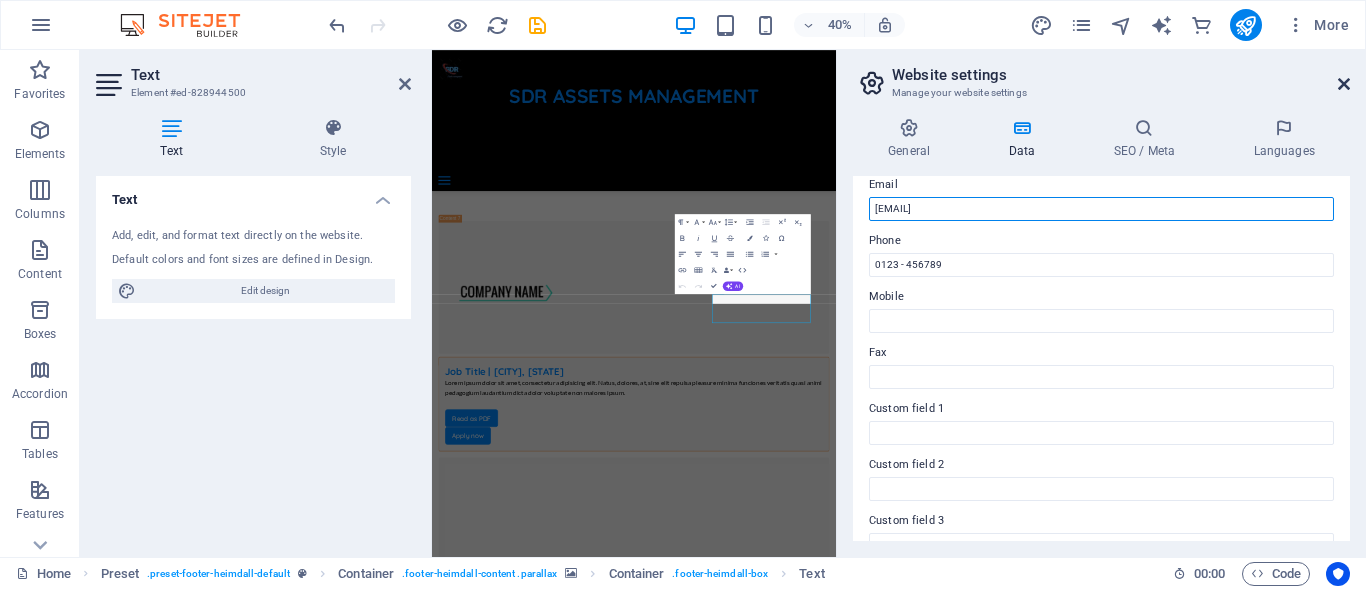 type on "[EMAIL]" 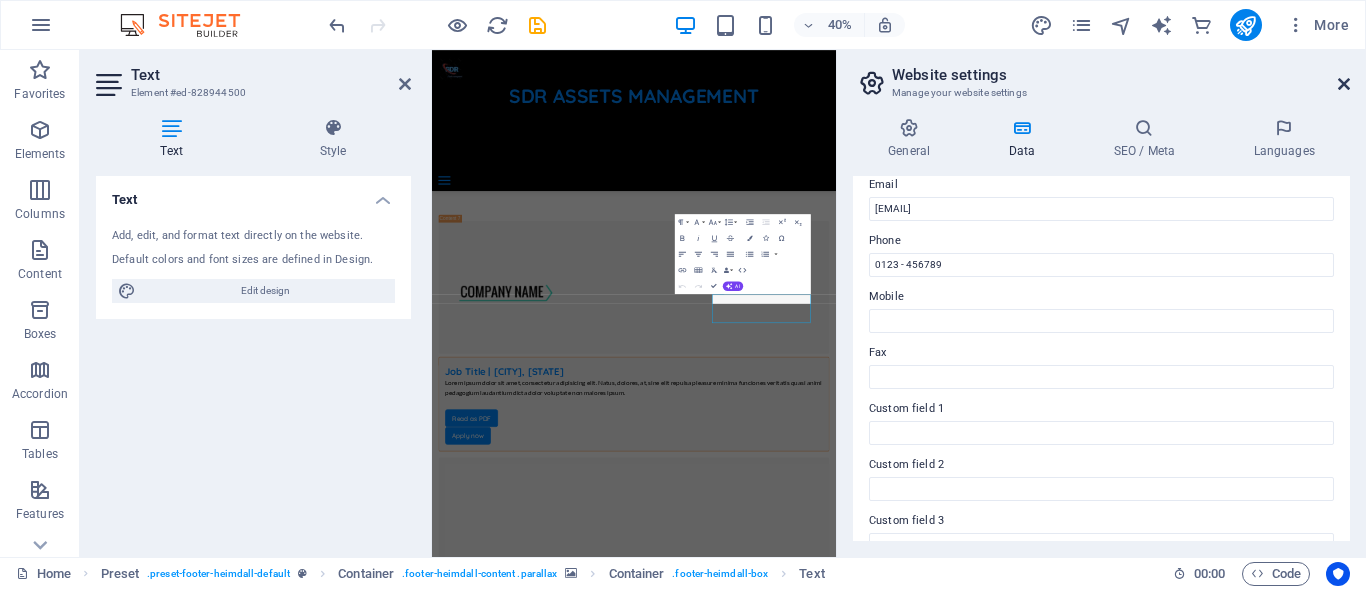 click at bounding box center [1344, 84] 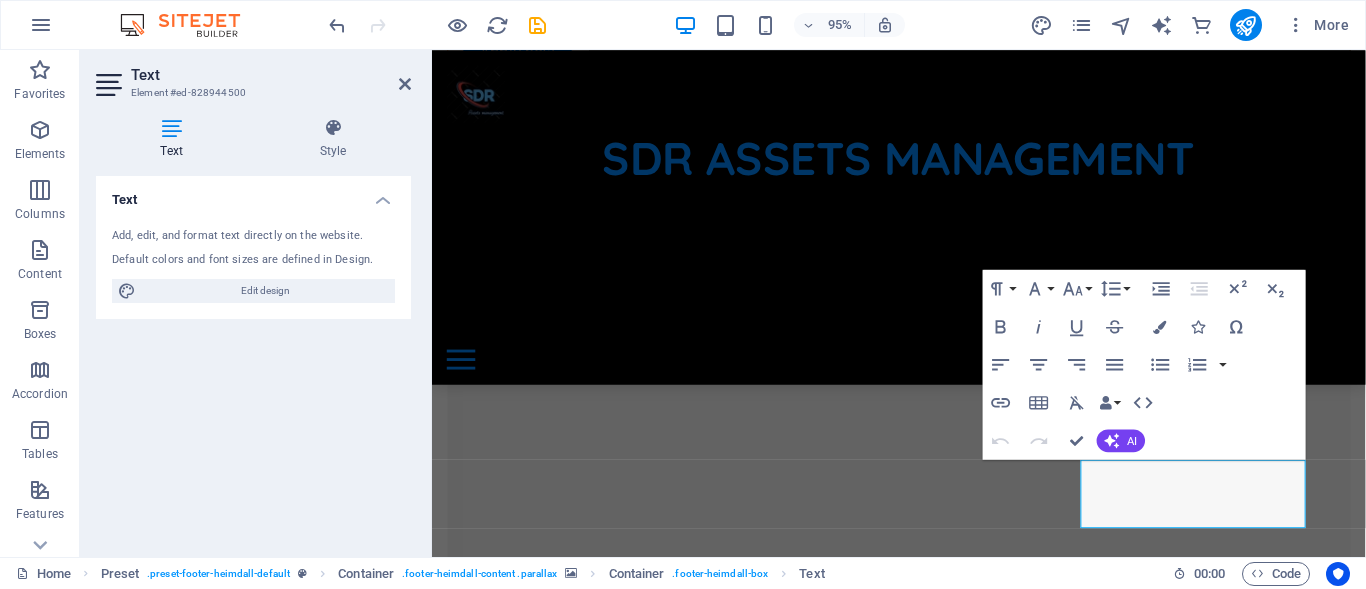 scroll, scrollTop: 12565, scrollLeft: 0, axis: vertical 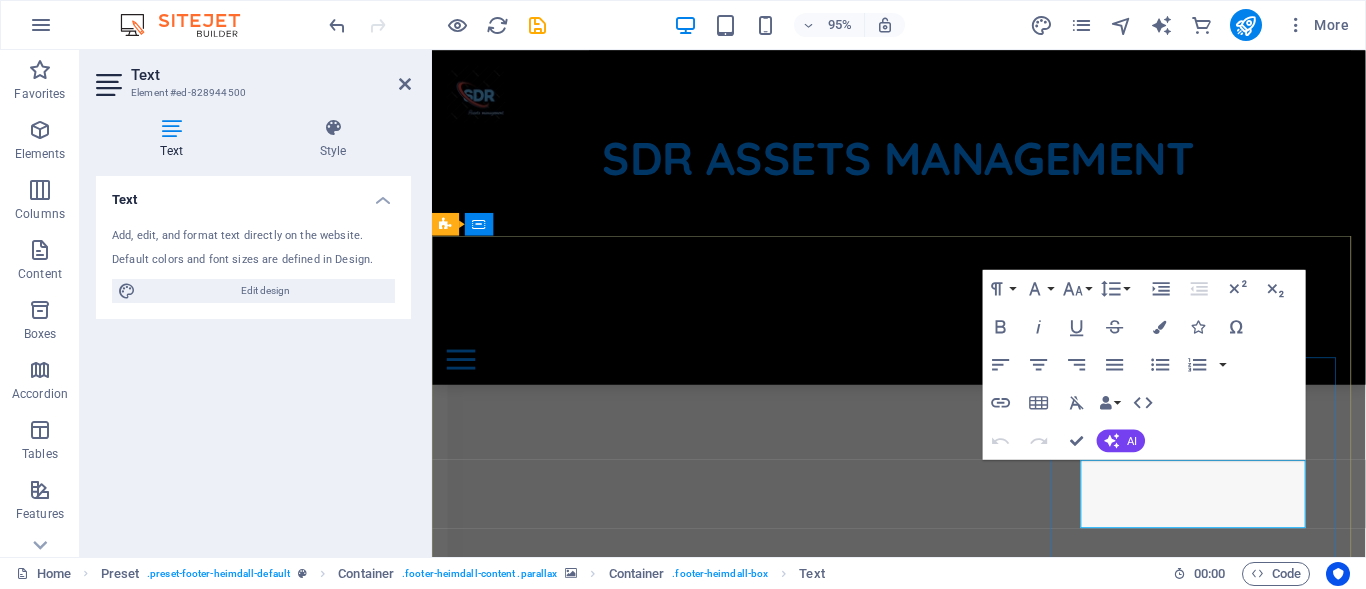 click on "Contact sdrassetsmanagement@gmail.com Legal notice  |  Privacy" at bounding box center [923, 3155303] 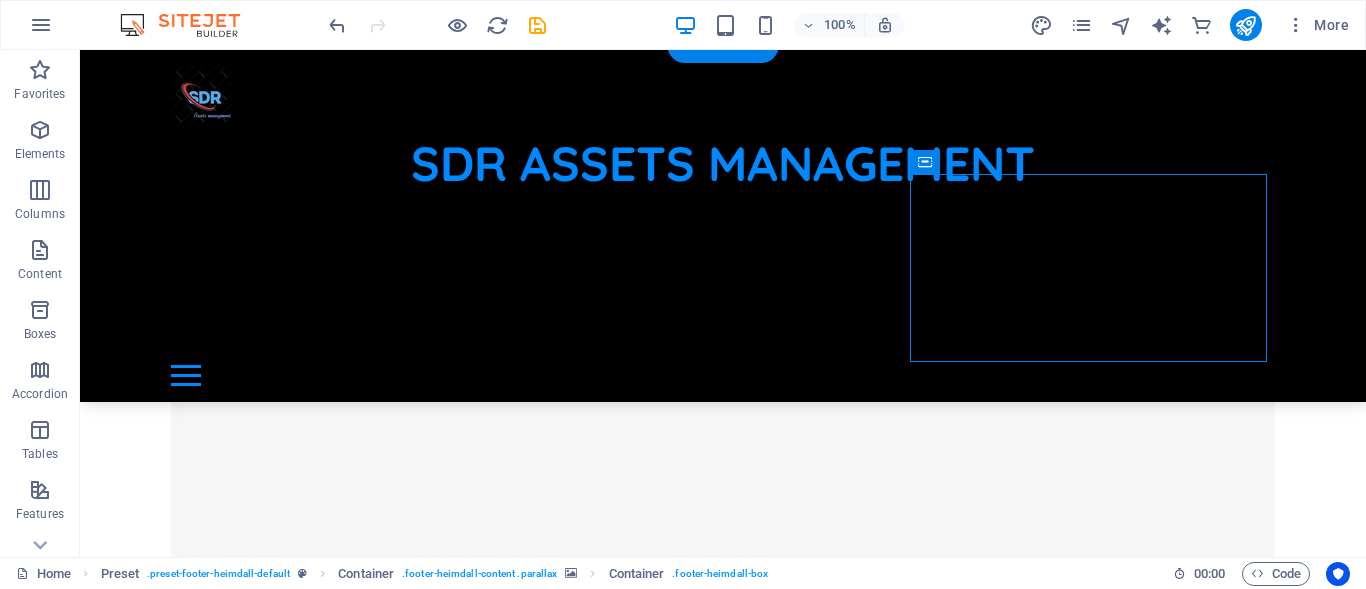 scroll, scrollTop: 12455, scrollLeft: 0, axis: vertical 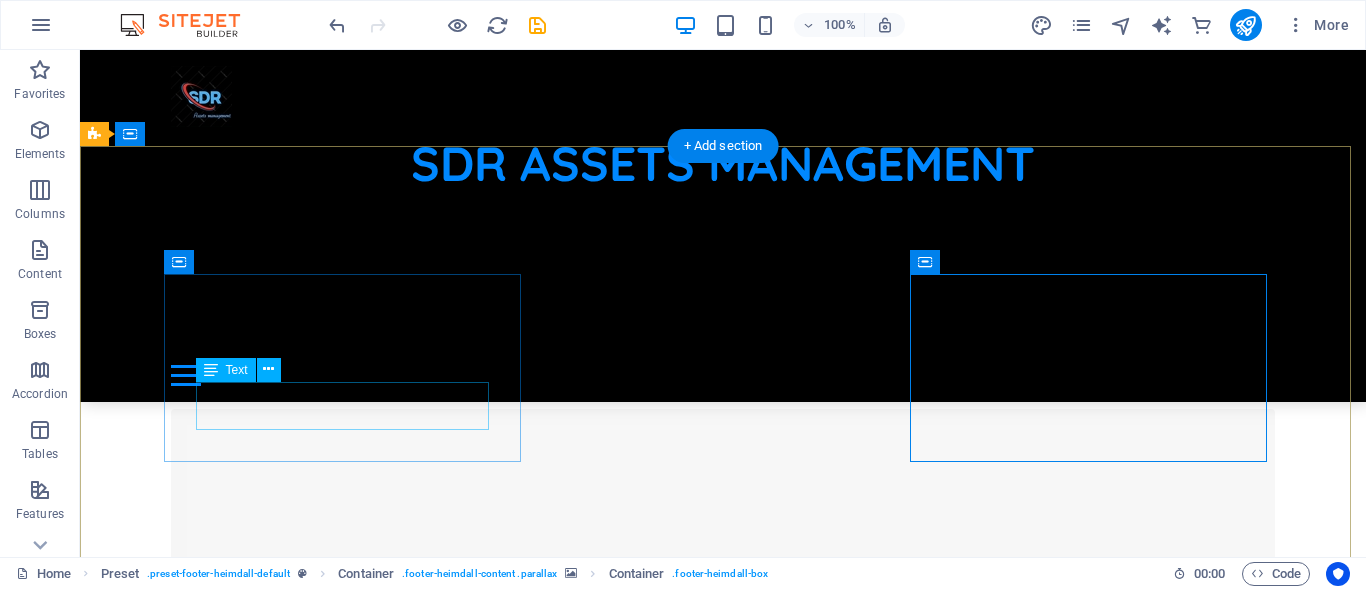 click on "Phone:  0123 - 456789 Call us today!" at bounding box center (648, 4124707) 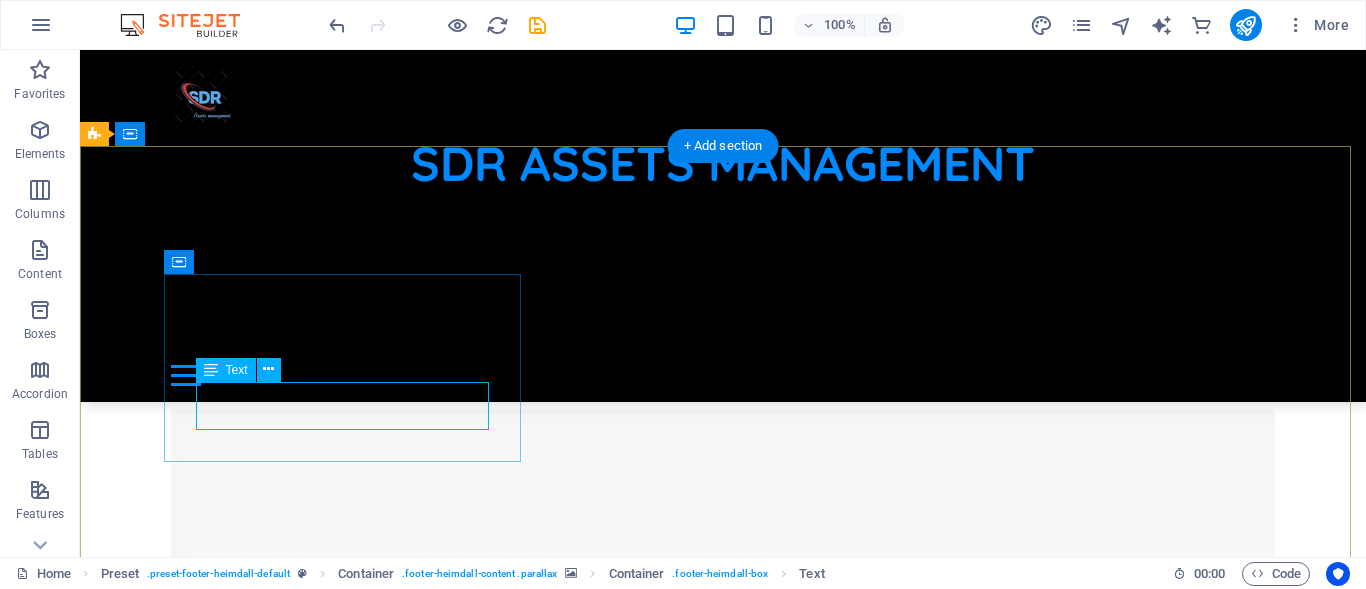 click on "Phone:  0123 - 456789 Call us today!" at bounding box center [648, 4124707] 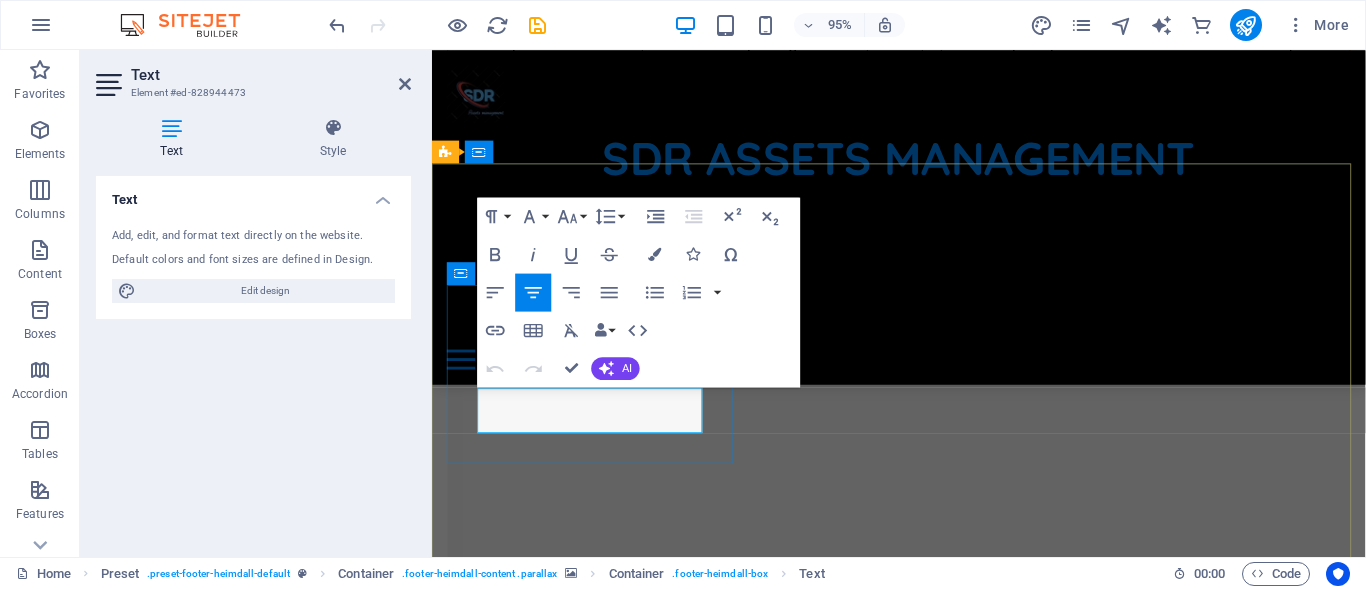 drag, startPoint x: 620, startPoint y: 415, endPoint x: 887, endPoint y: 922, distance: 573.0079 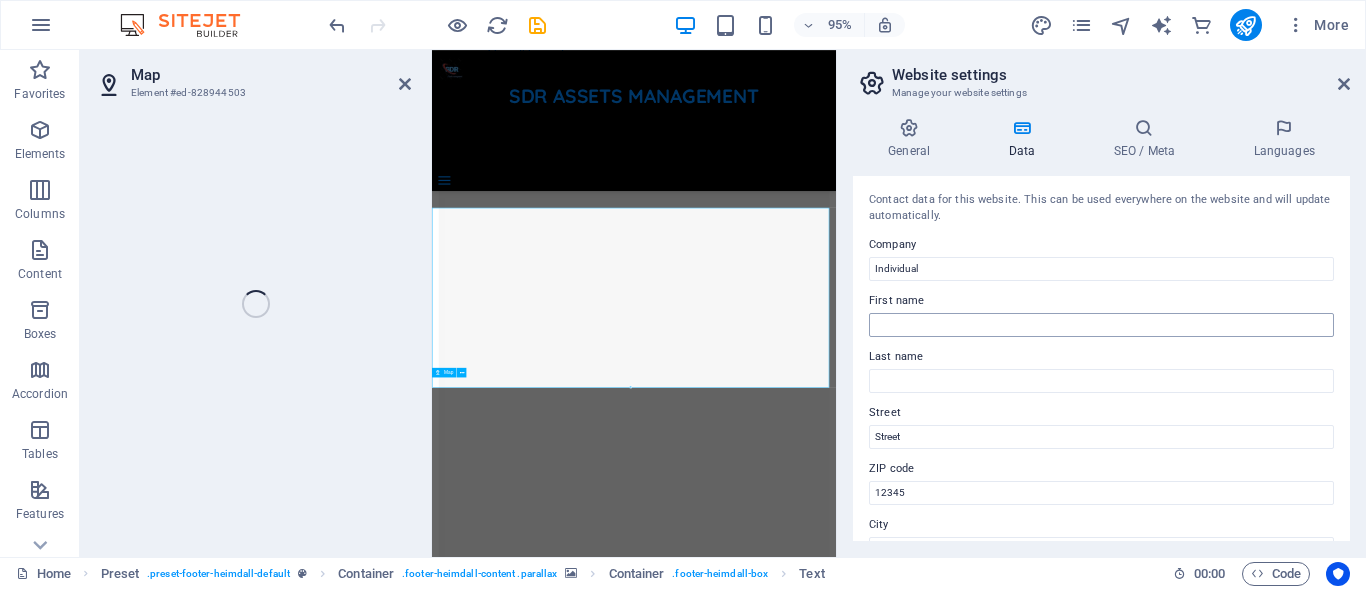 scroll, scrollTop: 12289, scrollLeft: 0, axis: vertical 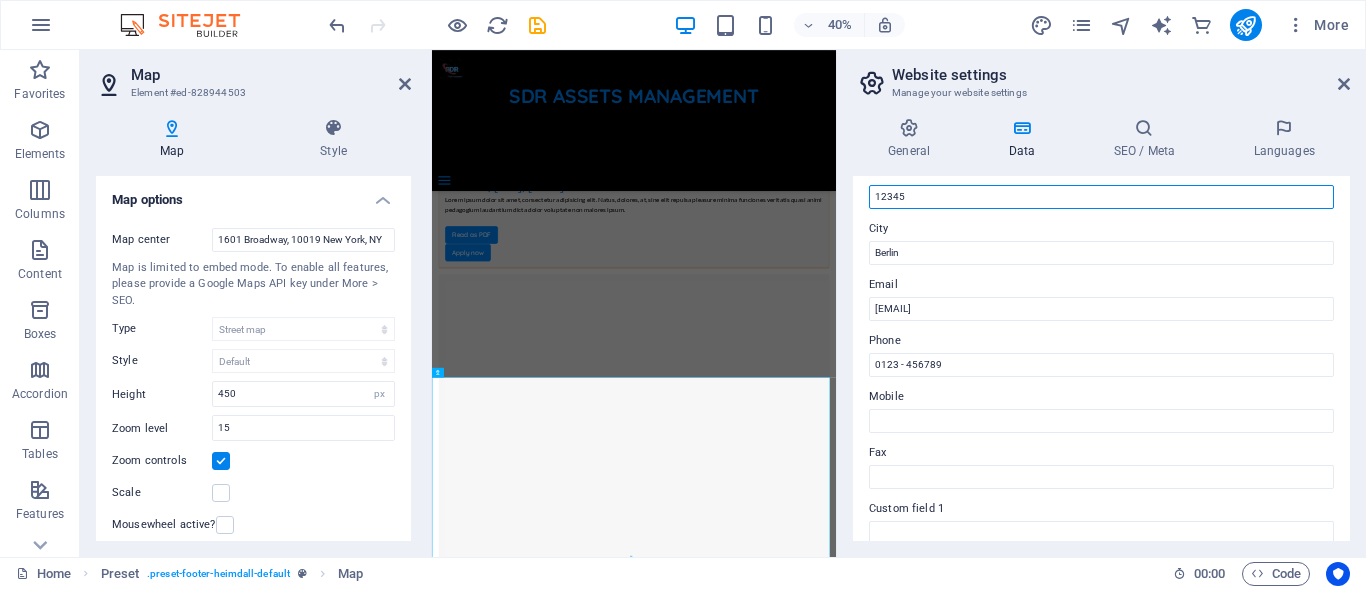 click on "12345" at bounding box center [1101, 197] 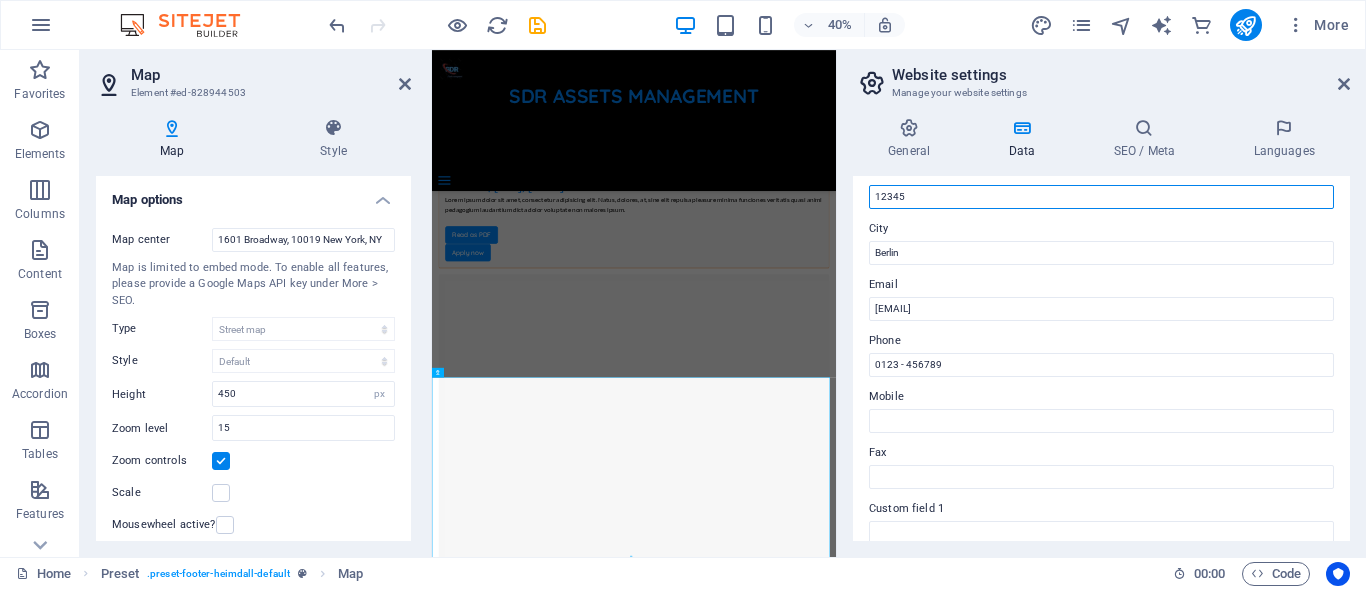 scroll, scrollTop: 196, scrollLeft: 0, axis: vertical 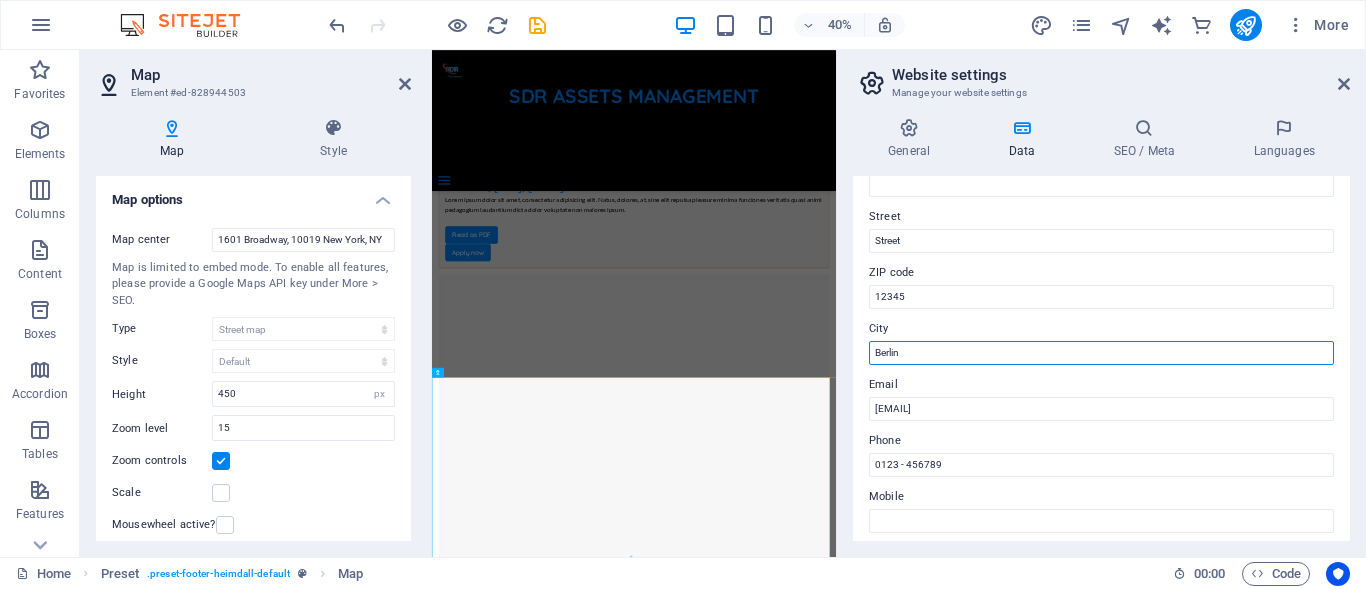 click on "Berlin" at bounding box center [1101, 353] 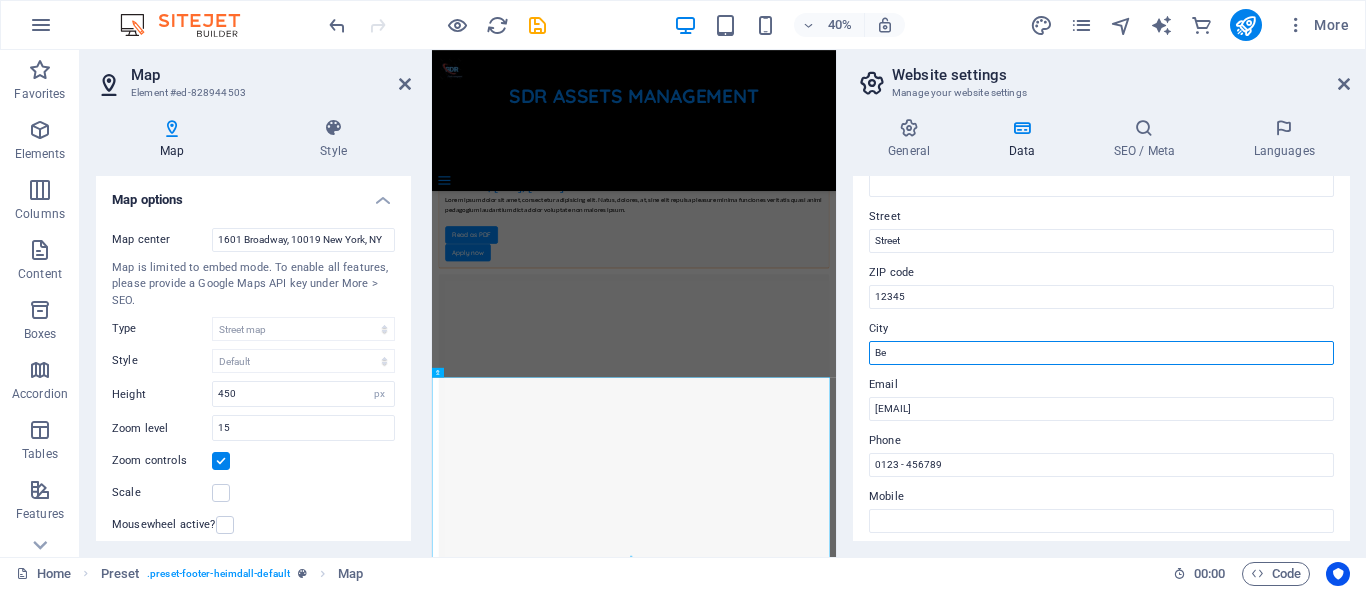type on "B" 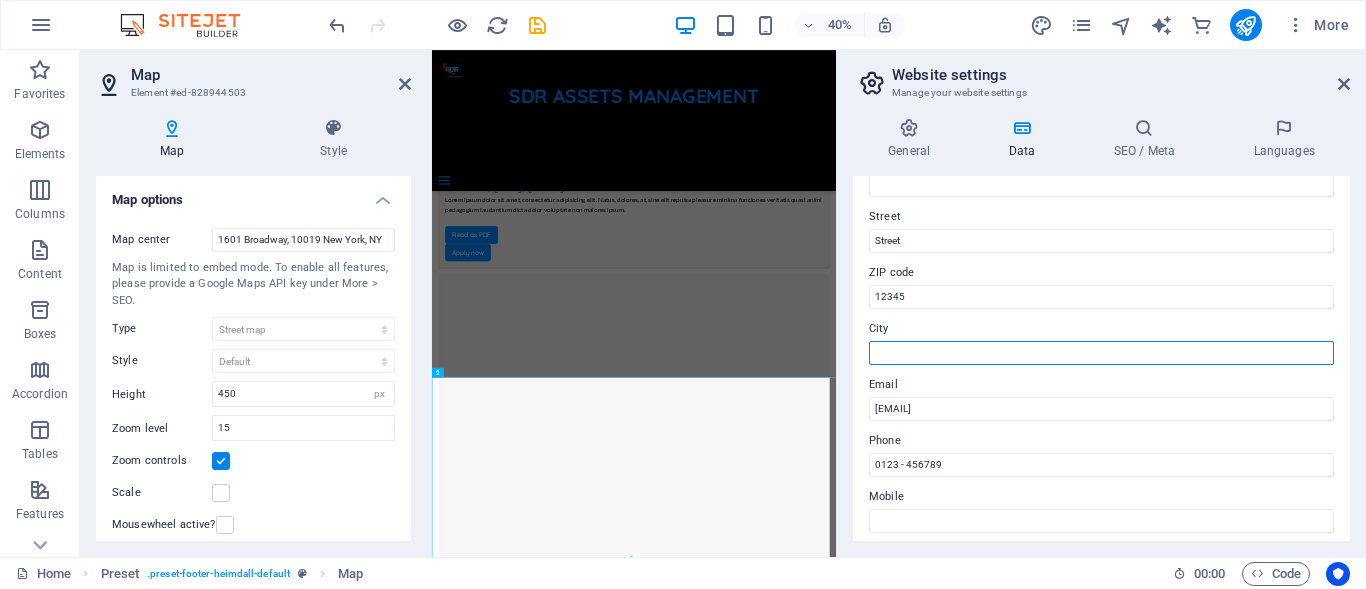 paste on "Registered Office: 601, 6th Floor, Ackruti Star, Central Road, MIDC, Andheri East, Mumbai - 400093." 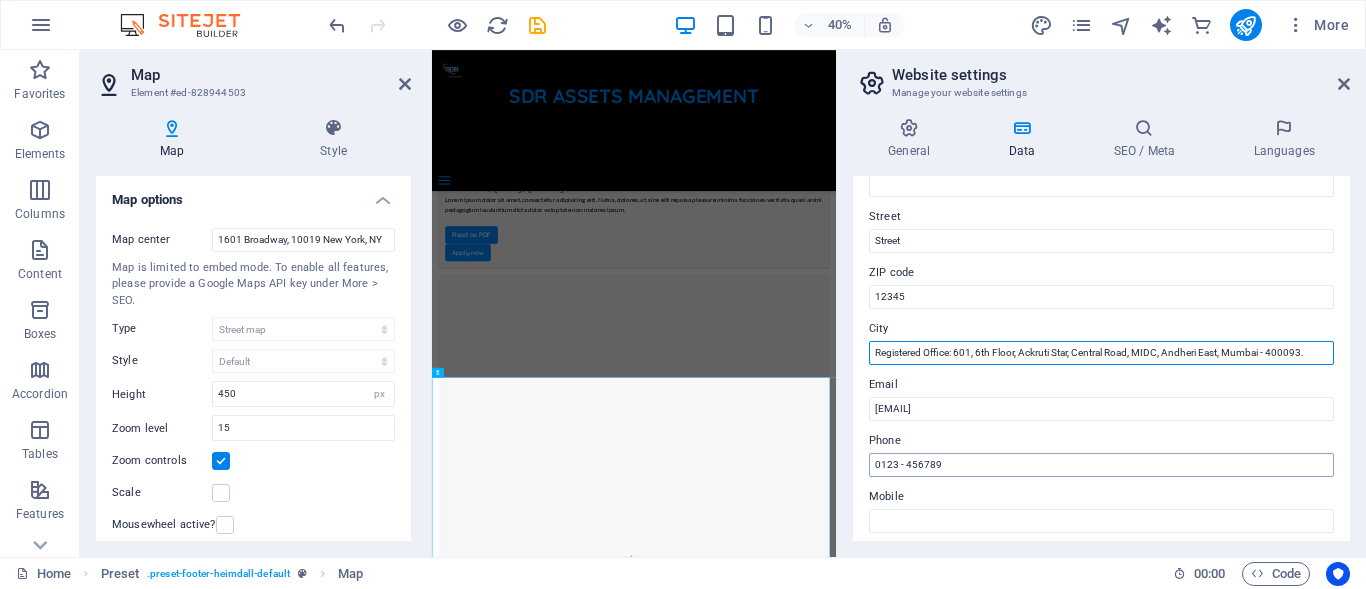 type on "Registered Office: 601, 6th Floor, Ackruti Star, Central Road, MIDC, Andheri East, Mumbai - 400093." 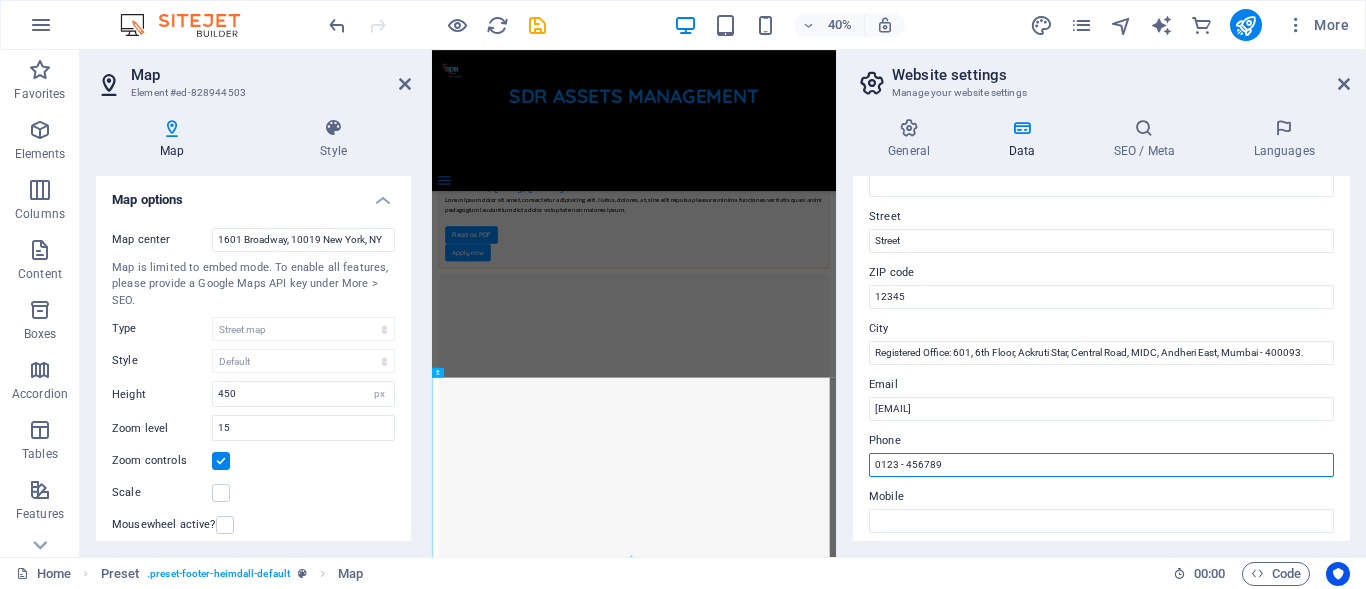 click on "0123 - 456789" at bounding box center [1101, 465] 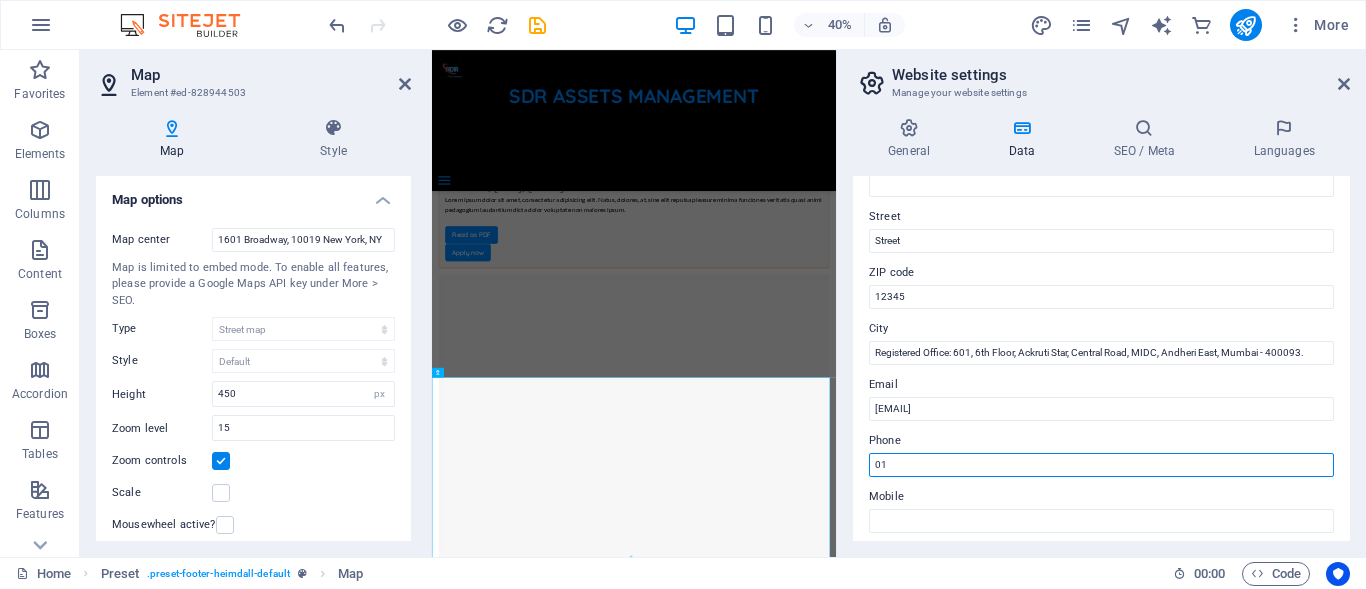 type on "0" 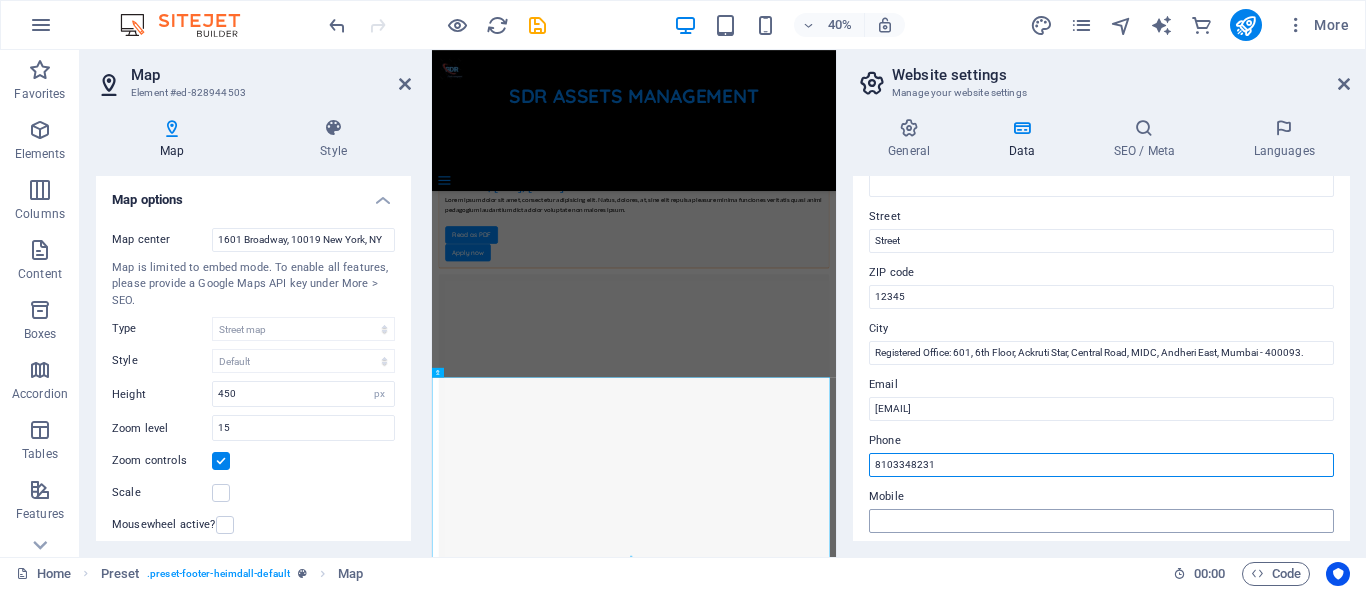 type on "8103348231" 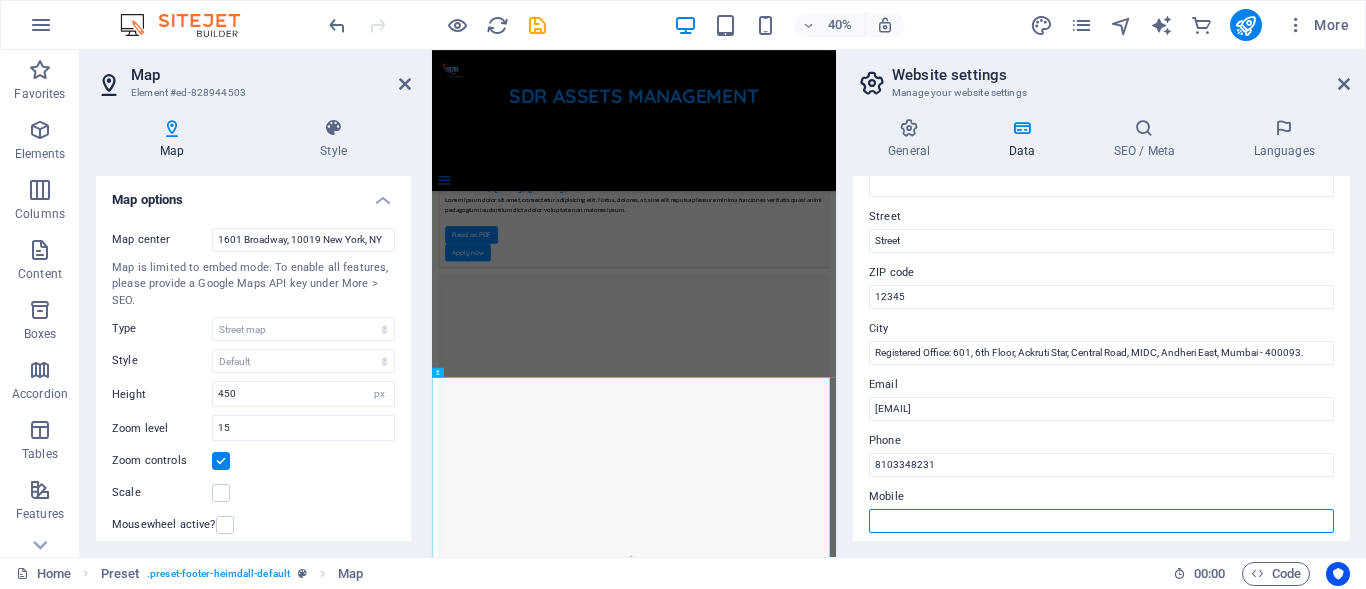 click on "Mobile" at bounding box center [1101, 521] 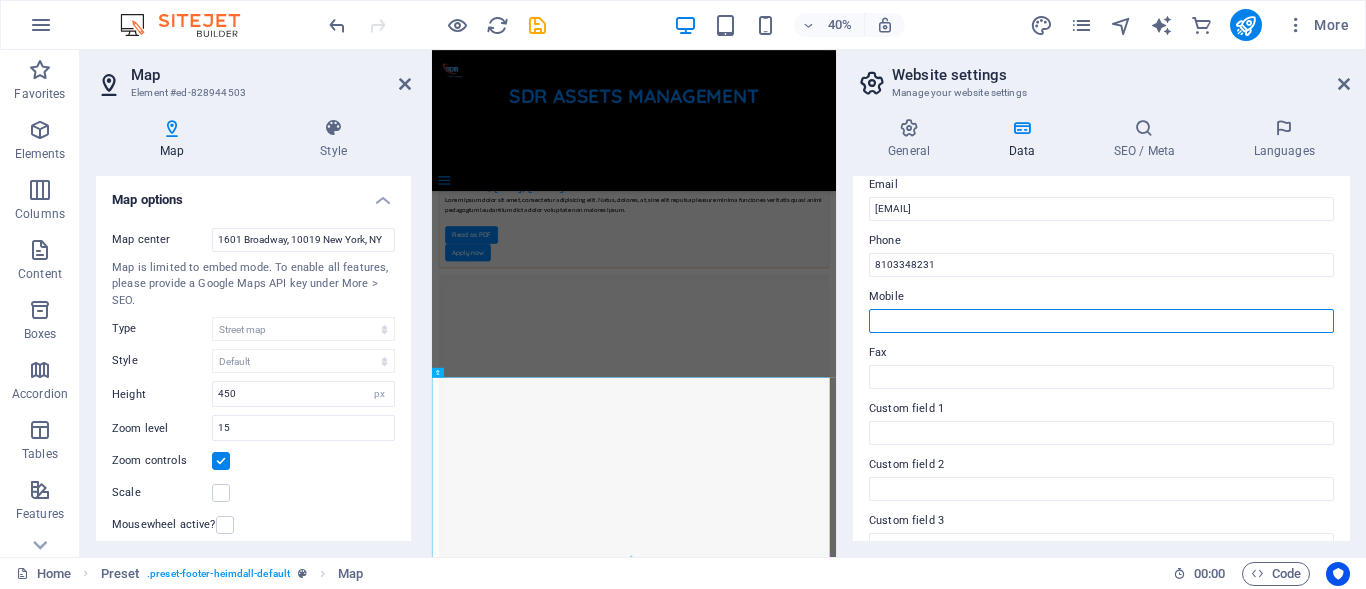 scroll, scrollTop: 596, scrollLeft: 0, axis: vertical 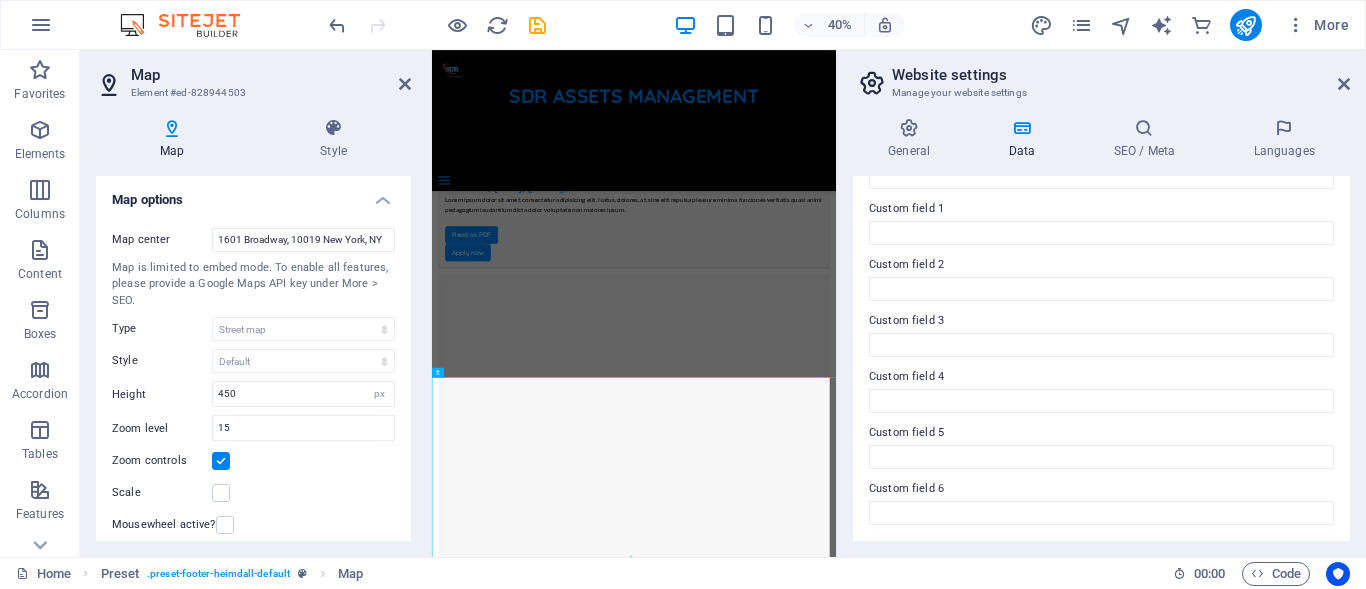drag, startPoint x: 1353, startPoint y: 485, endPoint x: 1346, endPoint y: 373, distance: 112.21854 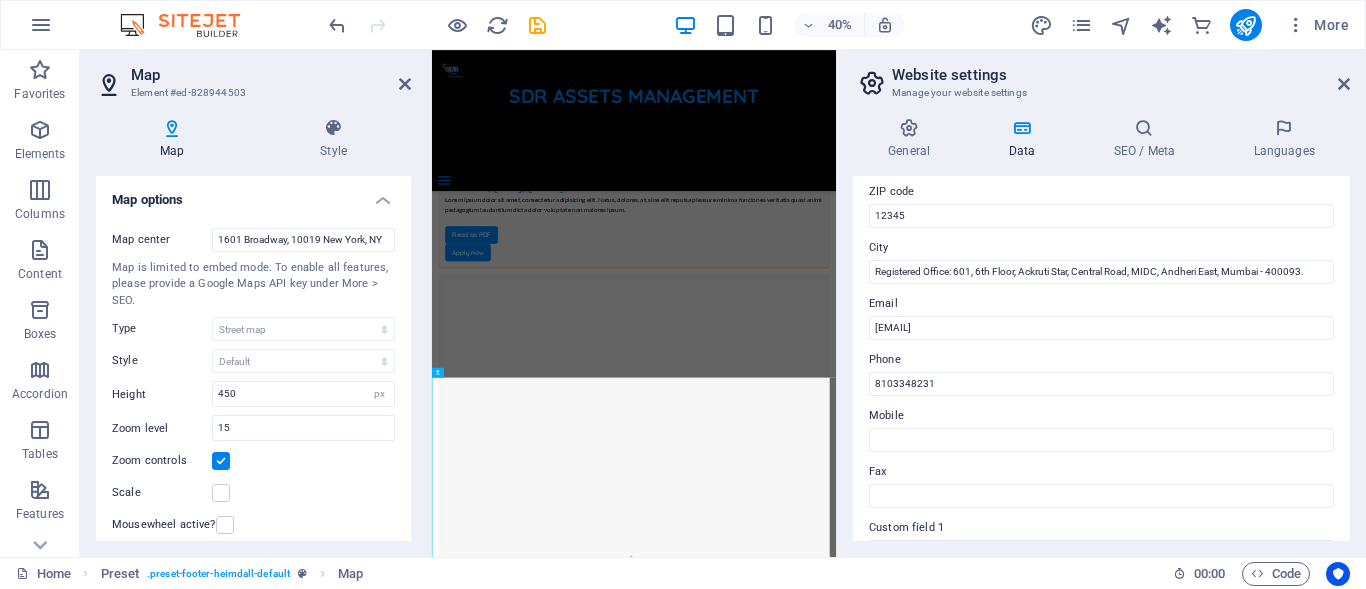 click on "Contact data for this website. This can be used everywhere on the website and will update automatically. Company Individual First name Last name Street Street ZIP code 12345 City Registered Office: 601, 6th Floor, Ackruti Star, Central Road, MIDC, Andheri East, Mumbai - 400093. Email sdrassetsmanagement@gmail.com Phone 8103348231 Mobile Fax Custom field 1 Custom field 2 Custom field 3 Custom field 4 Custom field 5 Custom field 6" at bounding box center [1101, 358] 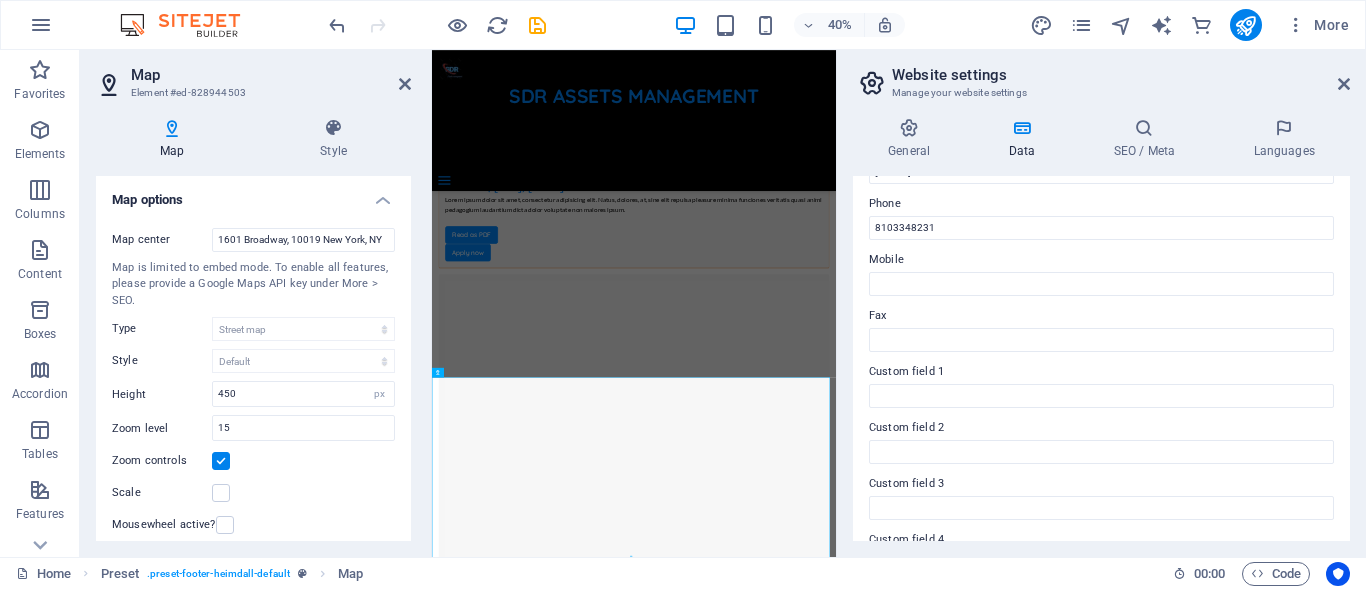 scroll, scrollTop: 596, scrollLeft: 0, axis: vertical 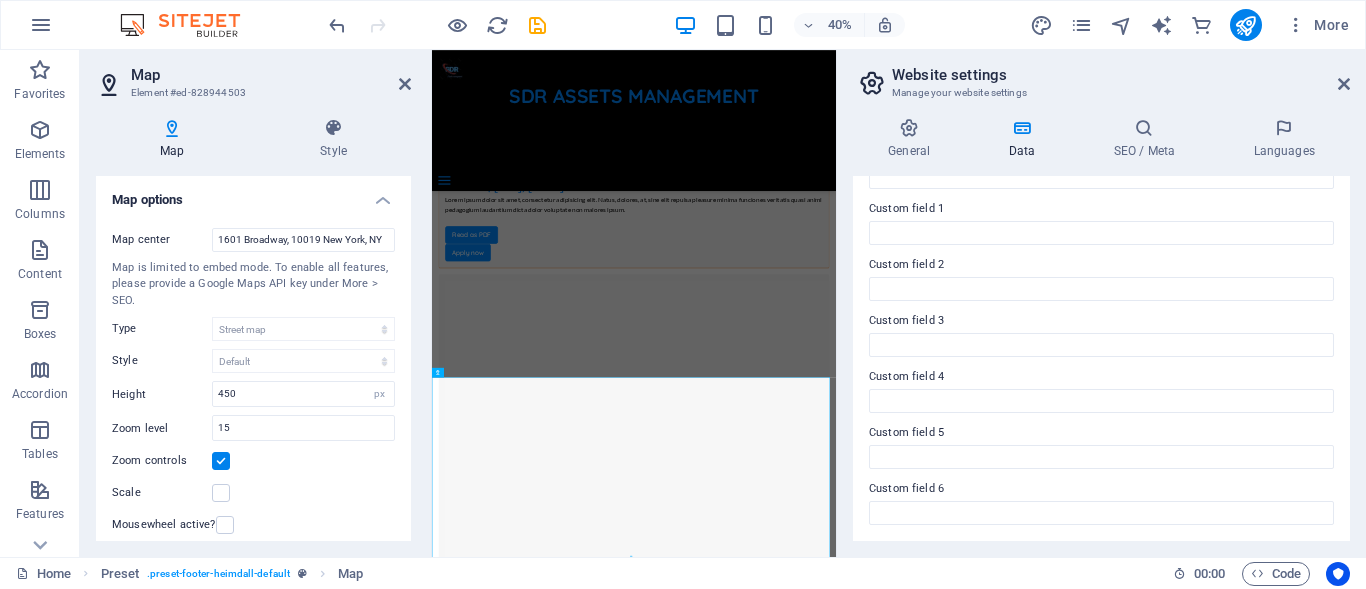click on "Contact data for this website. This can be used everywhere on the website and will update automatically. Company Individual First name Last name Street Street ZIP code 12345 City Registered Office: 601, 6th Floor, Ackruti Star, Central Road, MIDC, Andheri East, Mumbai - 400093. Email sdrassetsmanagement@gmail.com Phone 8103348231 Mobile Fax Custom field 1 Custom field 2 Custom field 3 Custom field 4 Custom field 5 Custom field 6" at bounding box center (1101, 358) 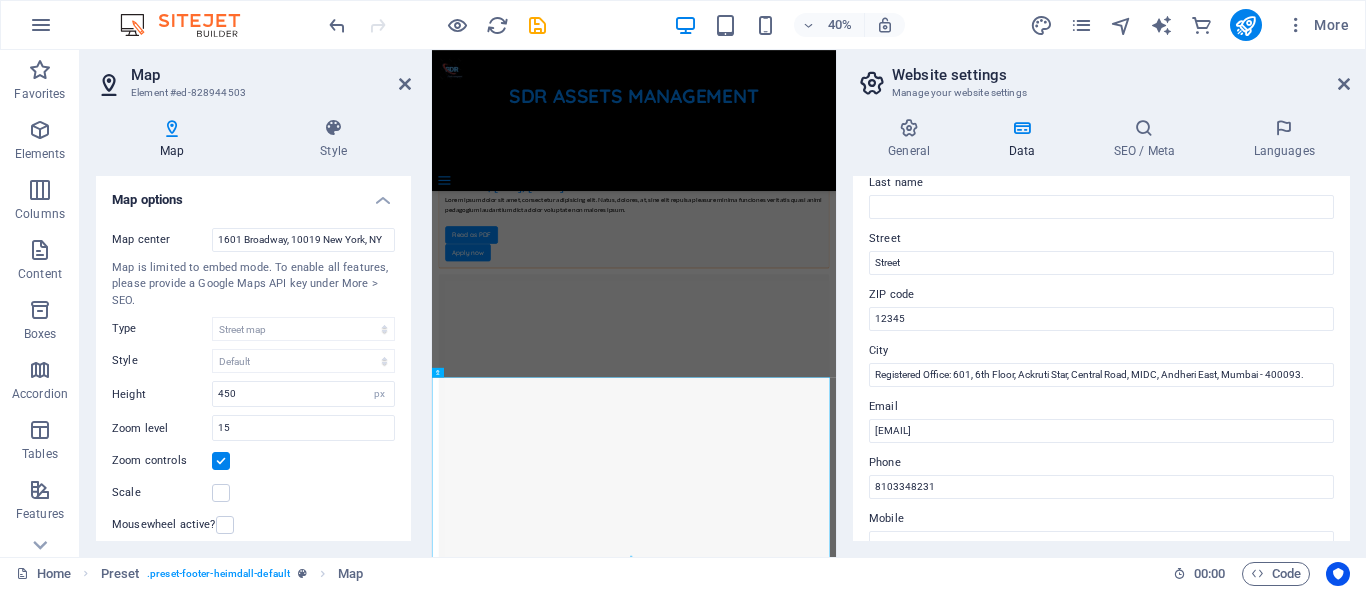 scroll, scrollTop: 113, scrollLeft: 0, axis: vertical 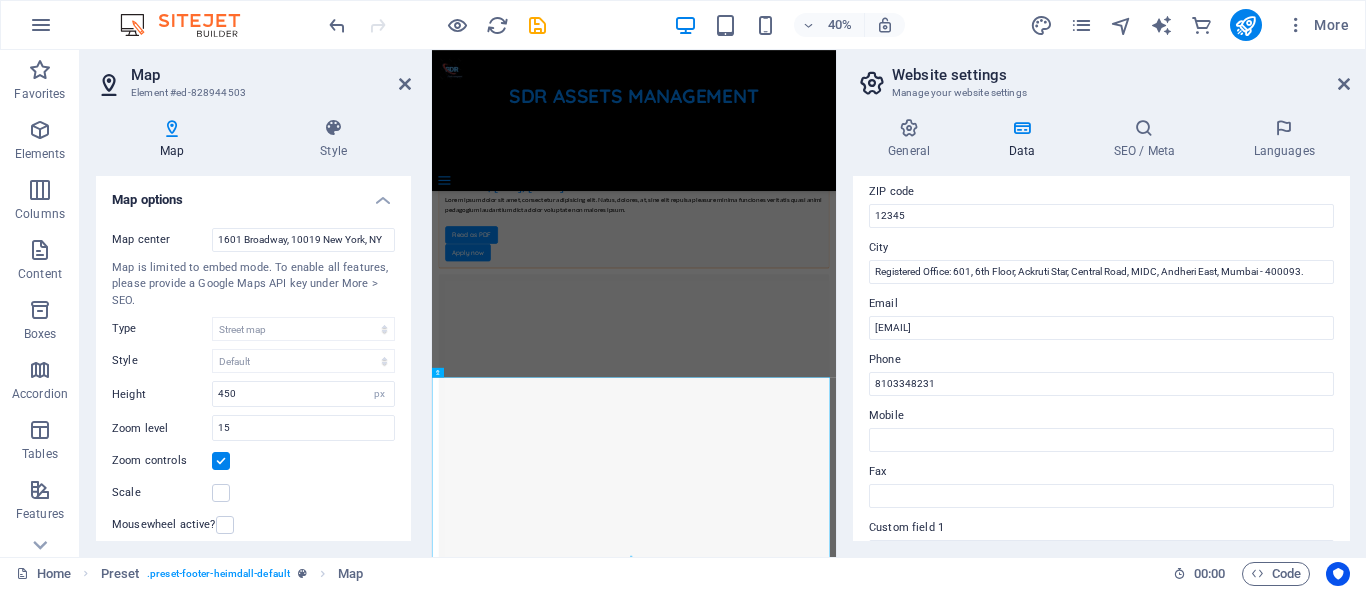 click on "Contact data for this website. This can be used everywhere on the website and will update automatically. Company Individual First name Last name Street Street ZIP code 12345 City Registered Office: 601, 6th Floor, Ackruti Star, Central Road, MIDC, Andheri East, Mumbai - 400093. Email sdrassetsmanagement@gmail.com Phone 8103348231 Mobile Fax Custom field 1 Custom field 2 Custom field 3 Custom field 4 Custom field 5 Custom field 6" at bounding box center (1101, 358) 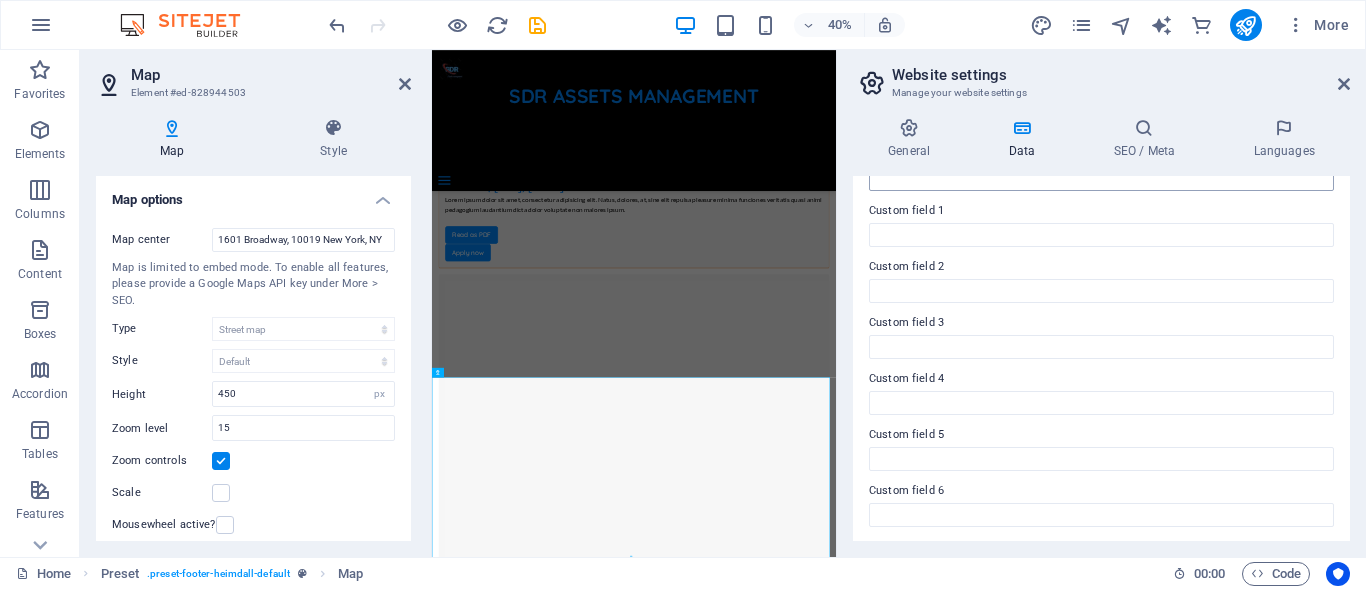 scroll, scrollTop: 596, scrollLeft: 0, axis: vertical 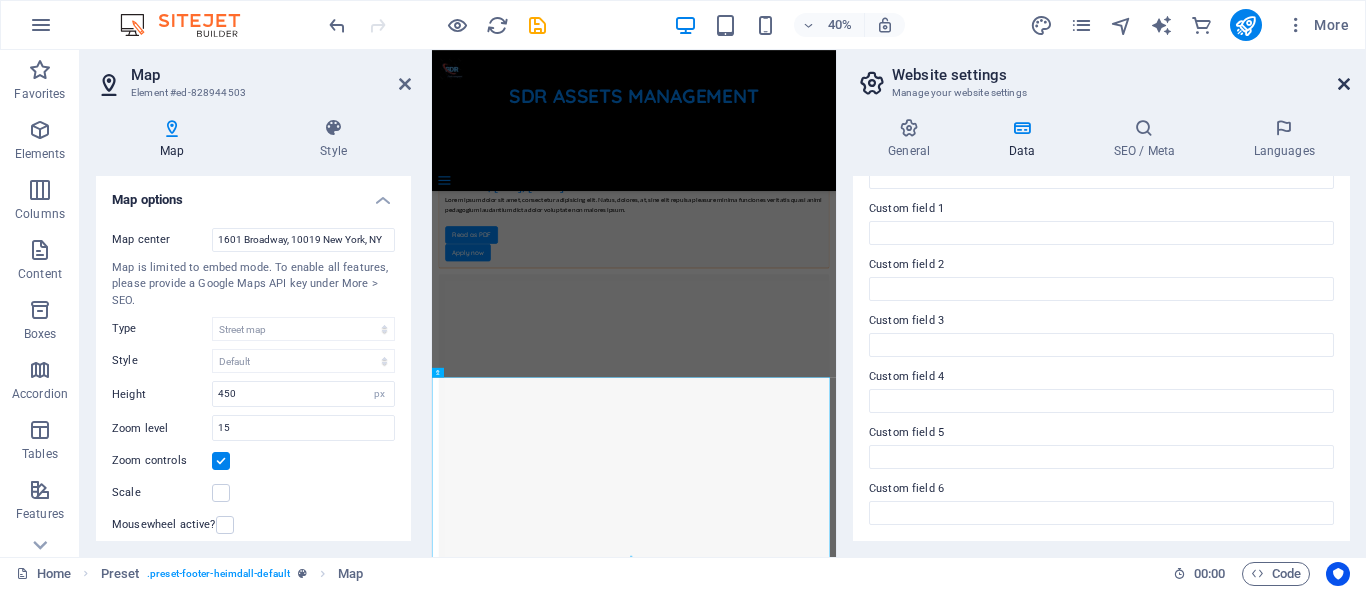 click at bounding box center [1344, 84] 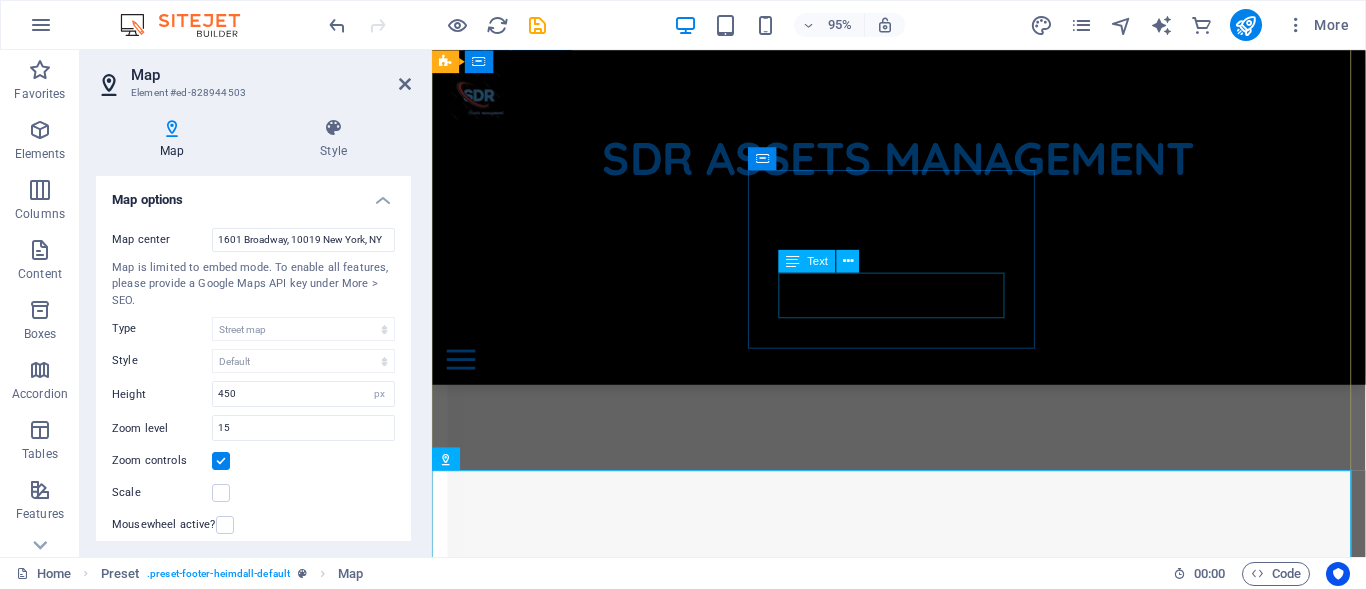 scroll, scrollTop: 12720, scrollLeft: 0, axis: vertical 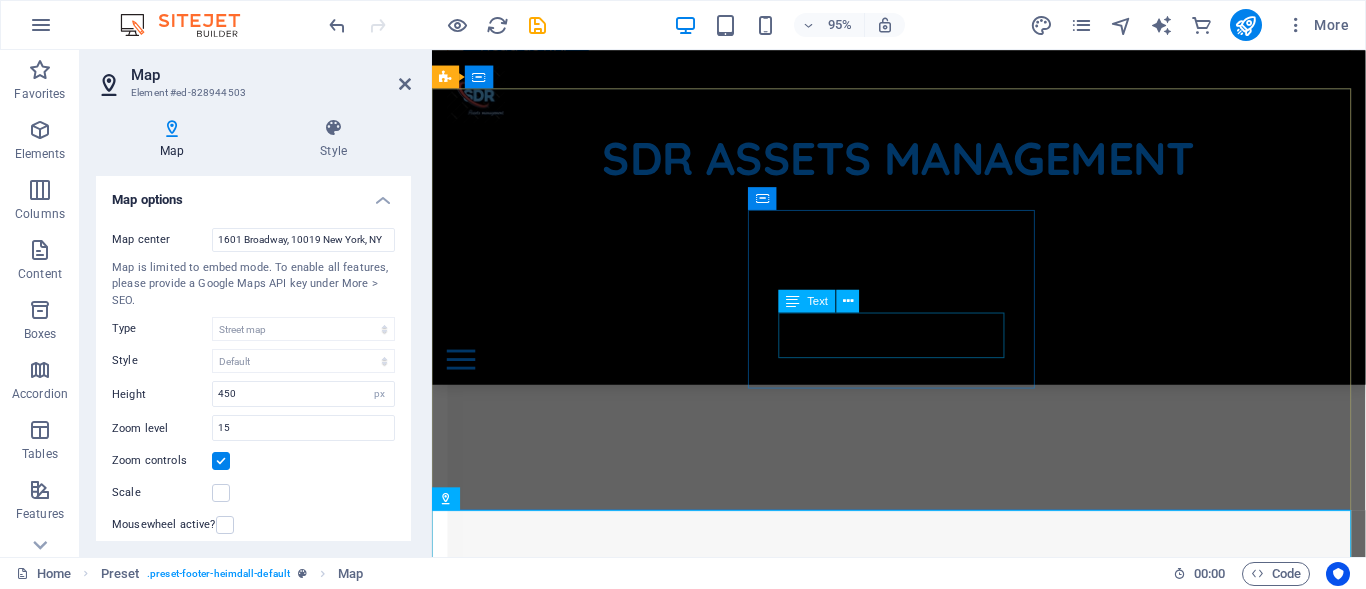 click on "Phone Phone:  8103348231 Call us today! Address Street 12345 Contact sdrassetsmanagement@gmail.com Legal notice  |  Privacy" at bounding box center [923, 3154929] 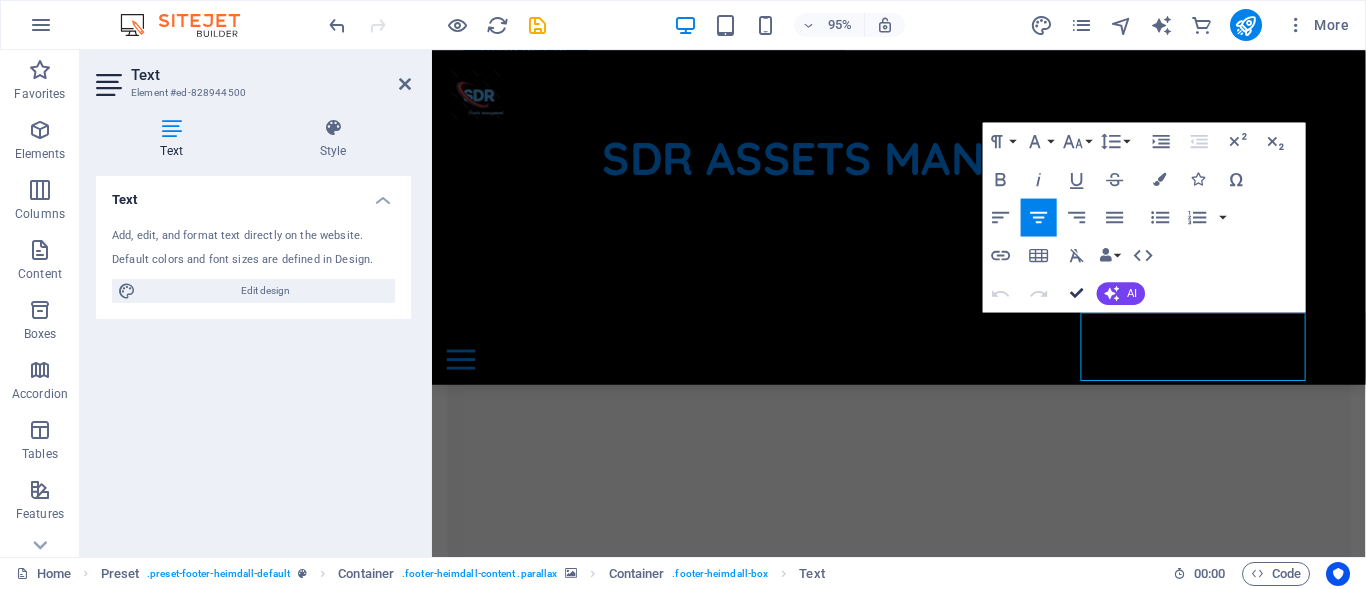 click at bounding box center (923, 3155058) 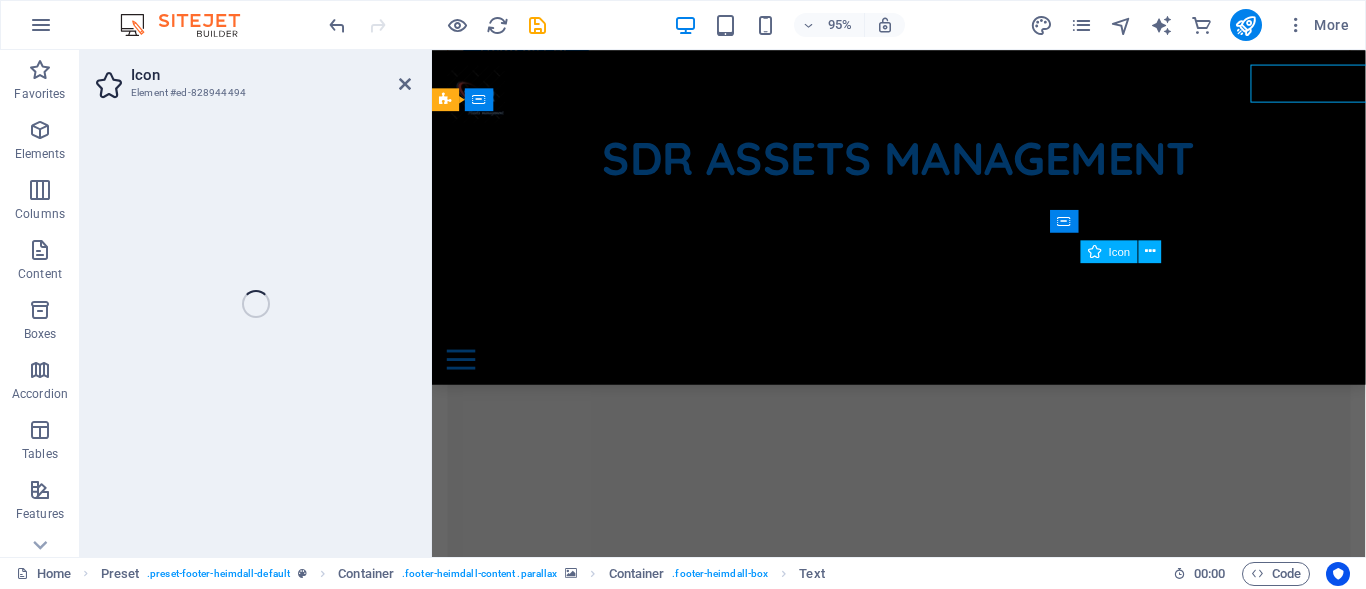 select on "xMidYMid" 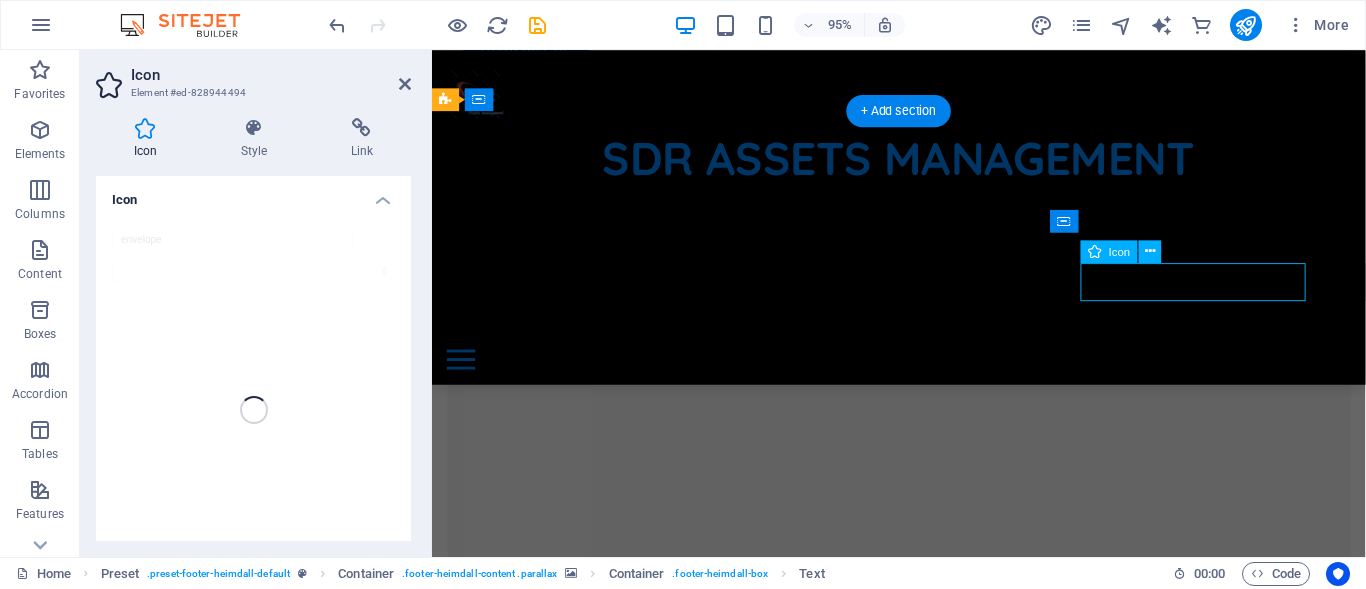 scroll, scrollTop: 12696, scrollLeft: 0, axis: vertical 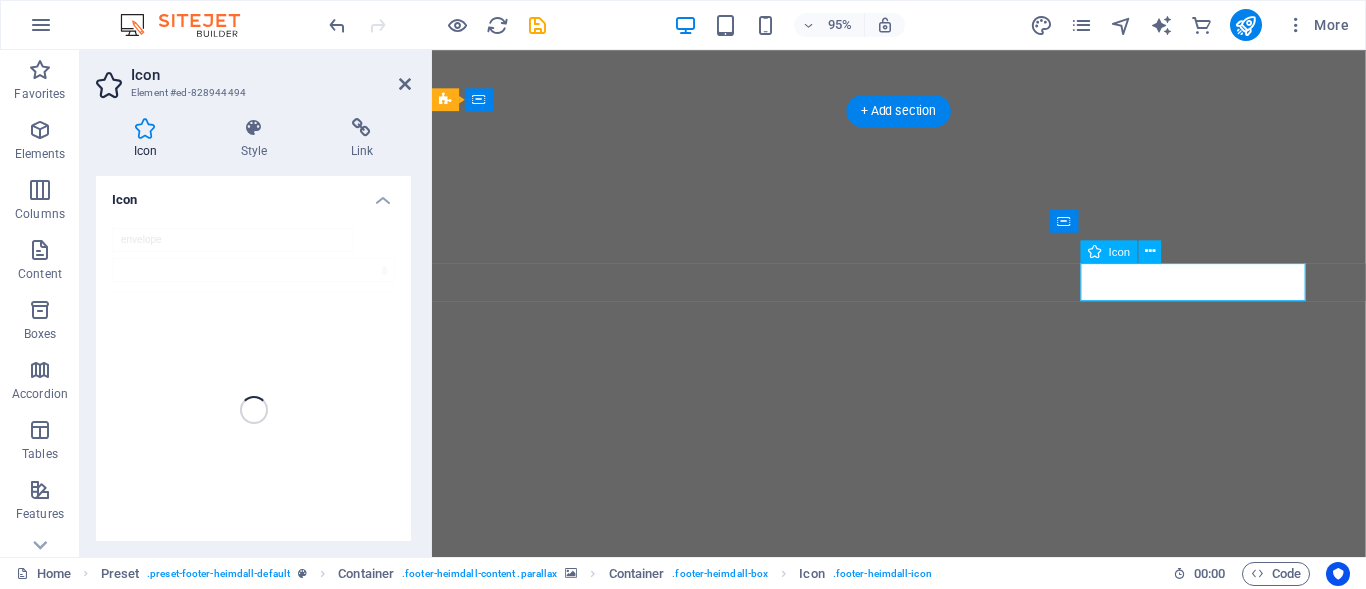 select on "xMidYMid" 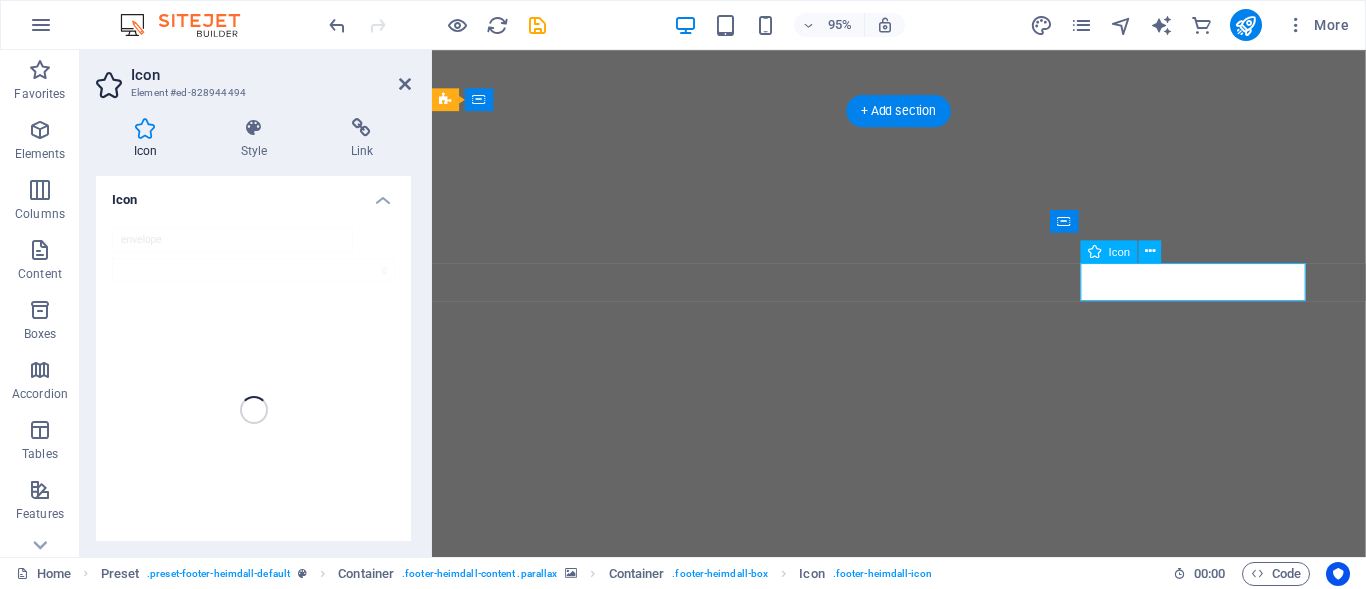 scroll, scrollTop: 0, scrollLeft: 0, axis: both 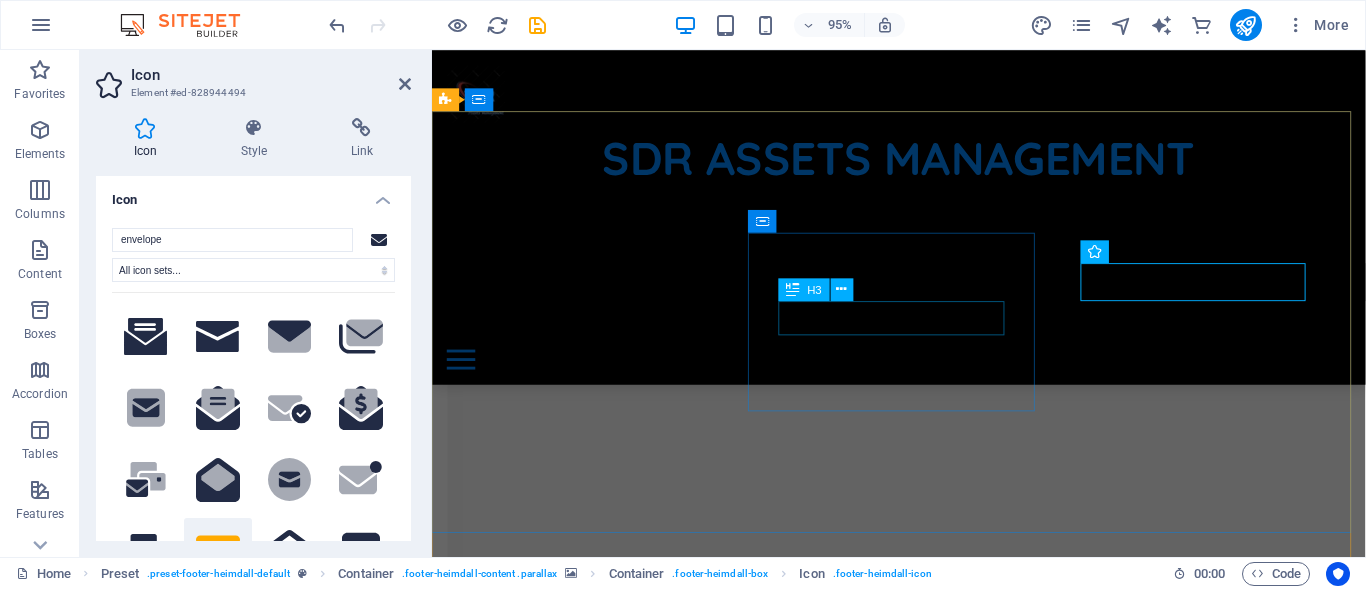click on "Address" at bounding box center [923, 3155161] 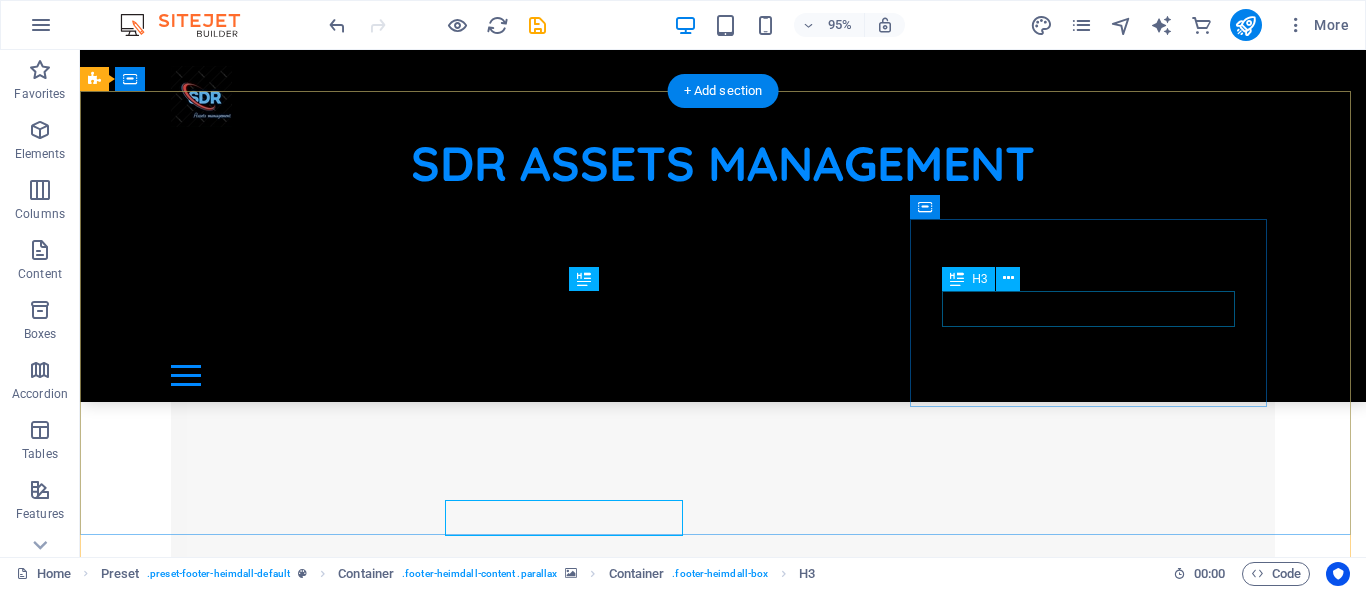 scroll, scrollTop: 12510, scrollLeft: 0, axis: vertical 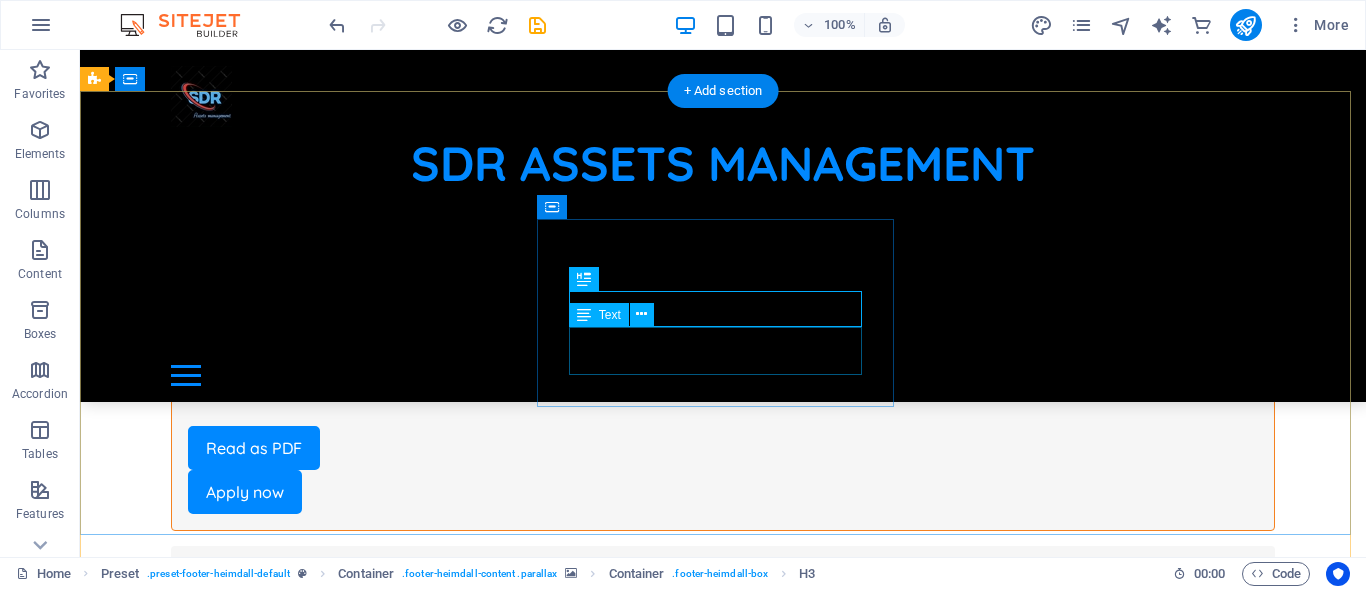 click on "Street 12345" at bounding box center [648, 4125094] 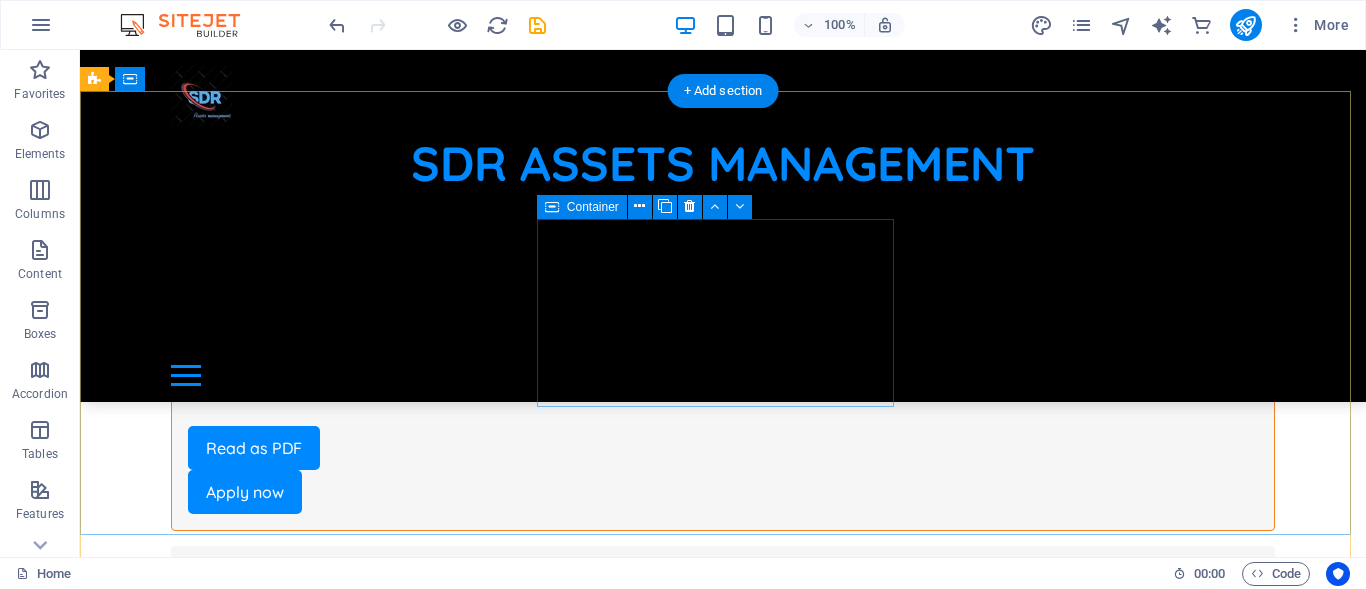 click on "Address" at bounding box center (648, 4125029) 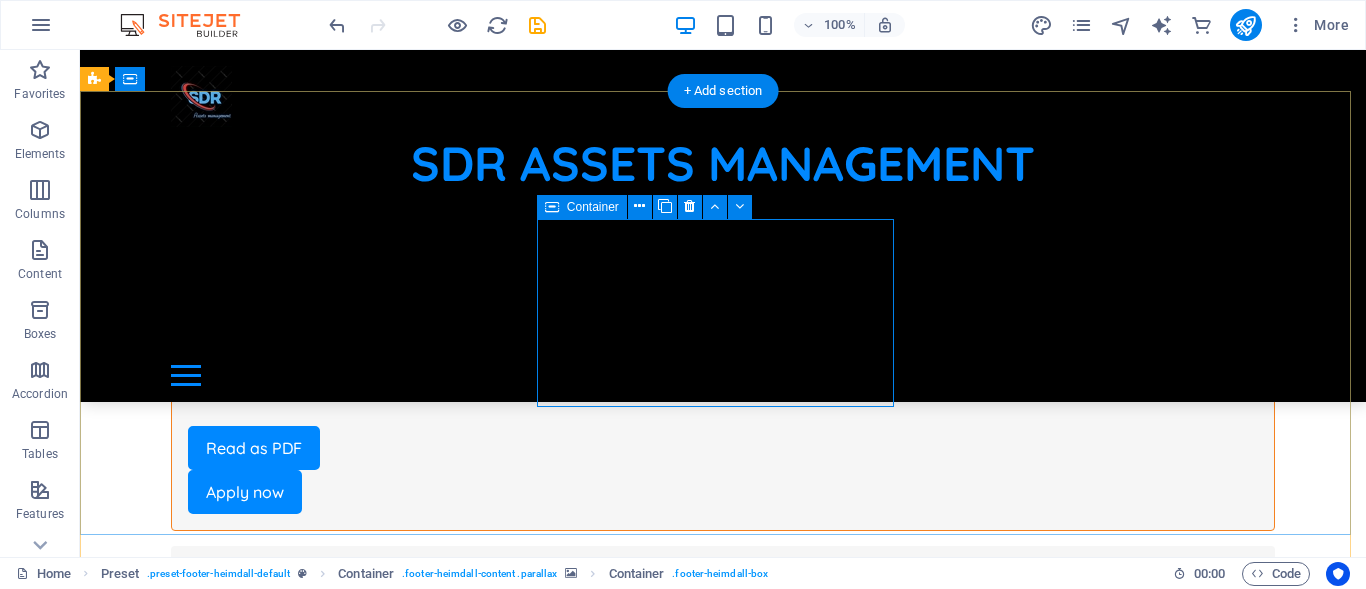 click on "Address" at bounding box center (648, 4125029) 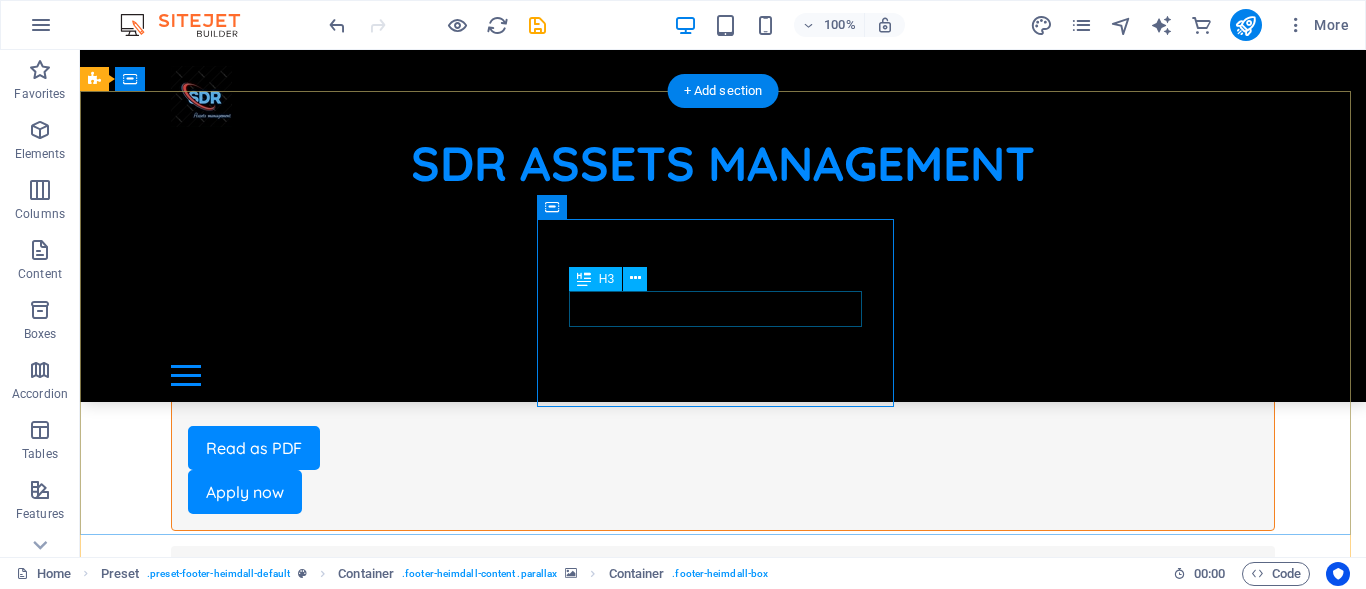 click on "Address" at bounding box center (648, 4125052) 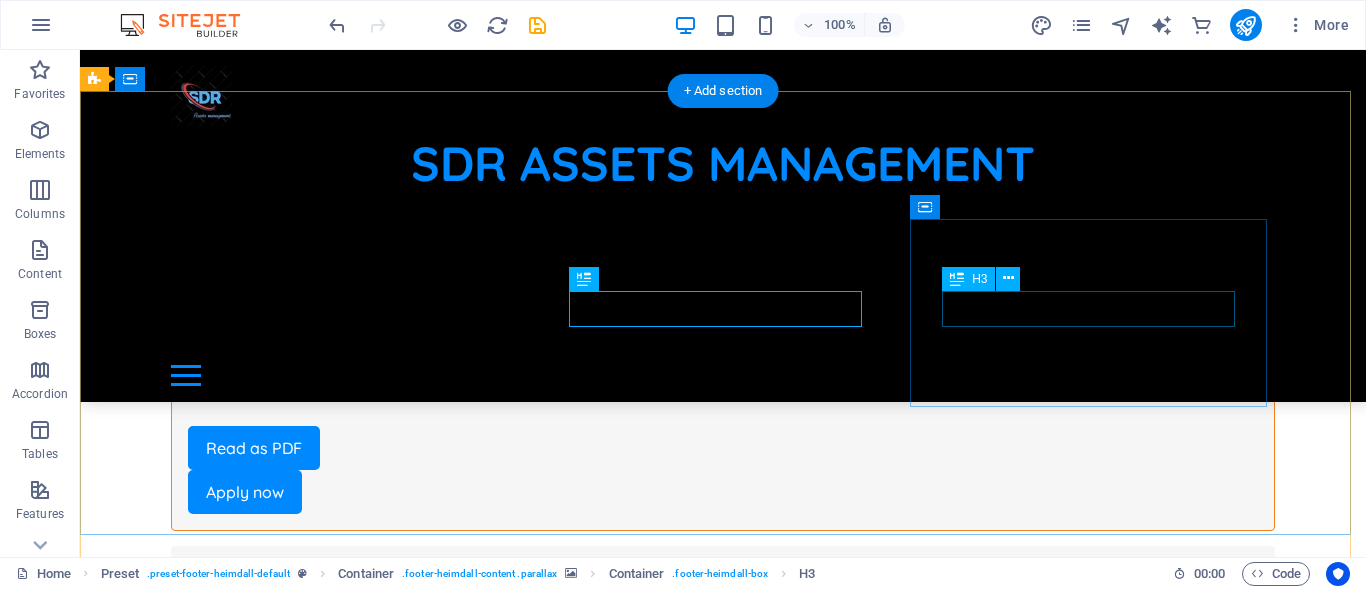 click on "Contact" at bounding box center (648, 4125206) 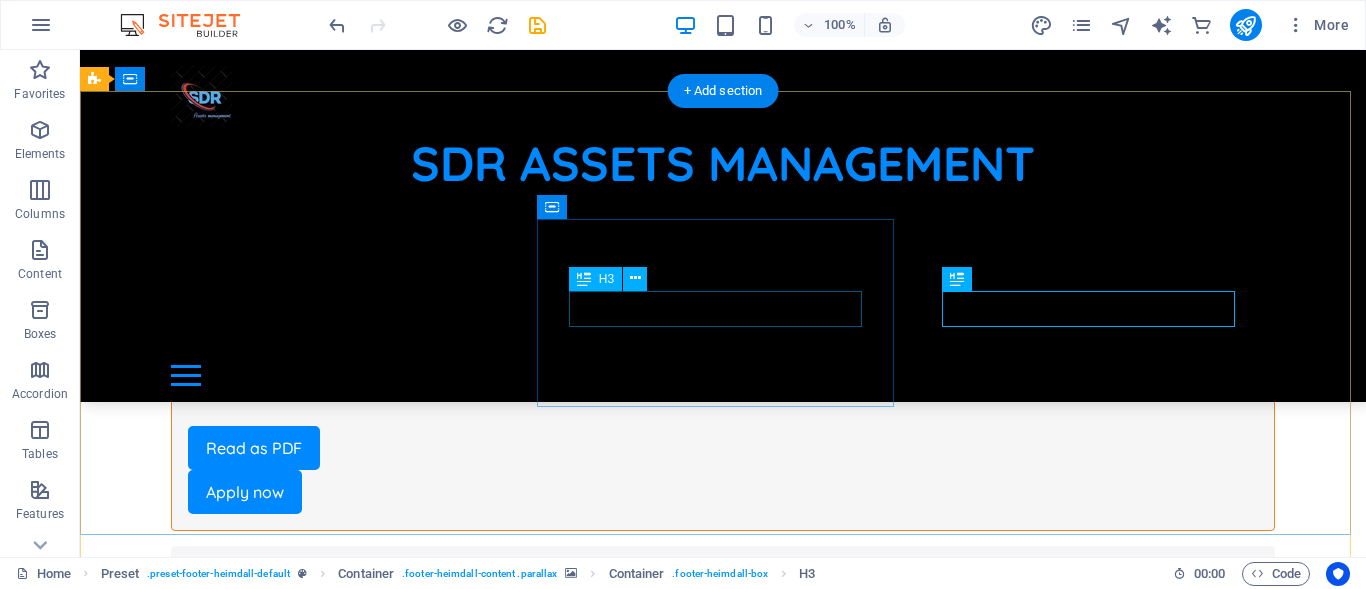click on "Address" at bounding box center [648, 4125052] 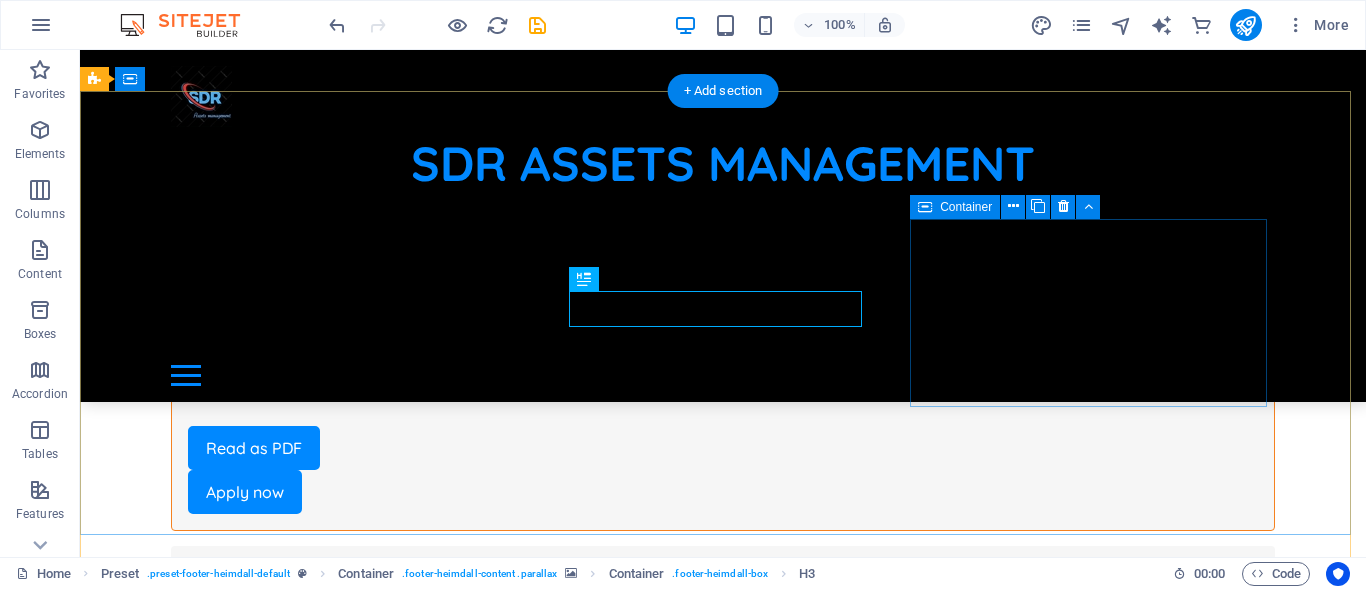 click on "Contact [EMAIL] Legal notice  |  Privacy" at bounding box center (648, 4125207) 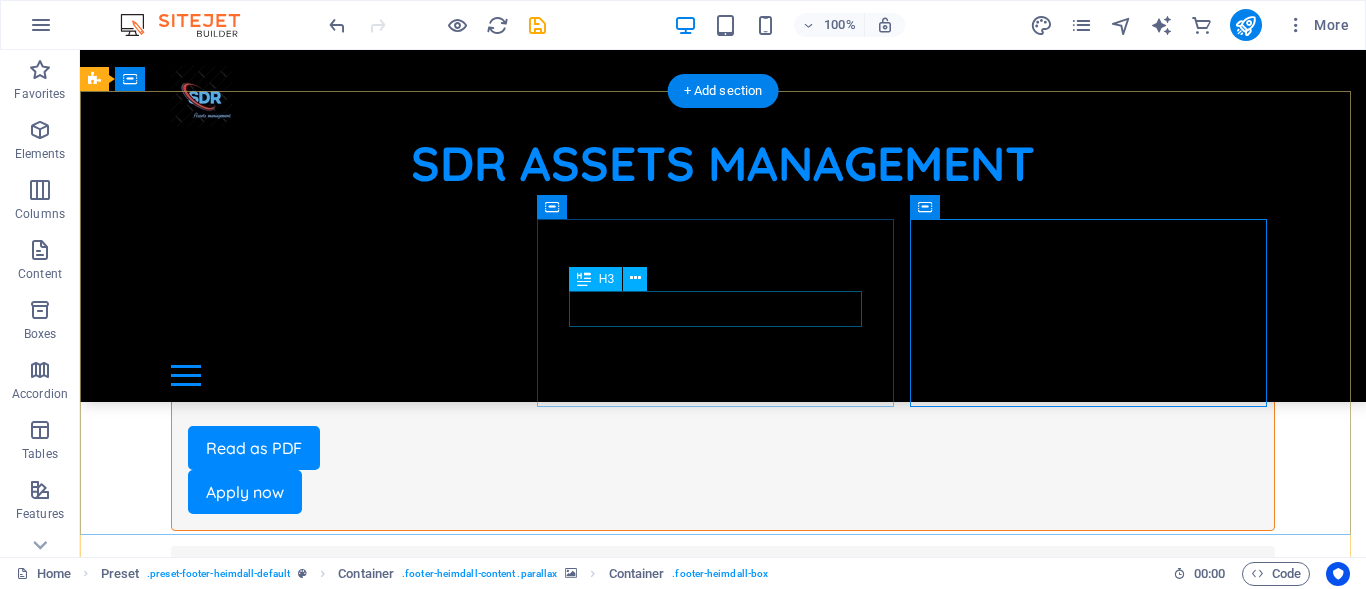 click on "Address" at bounding box center (648, 4125052) 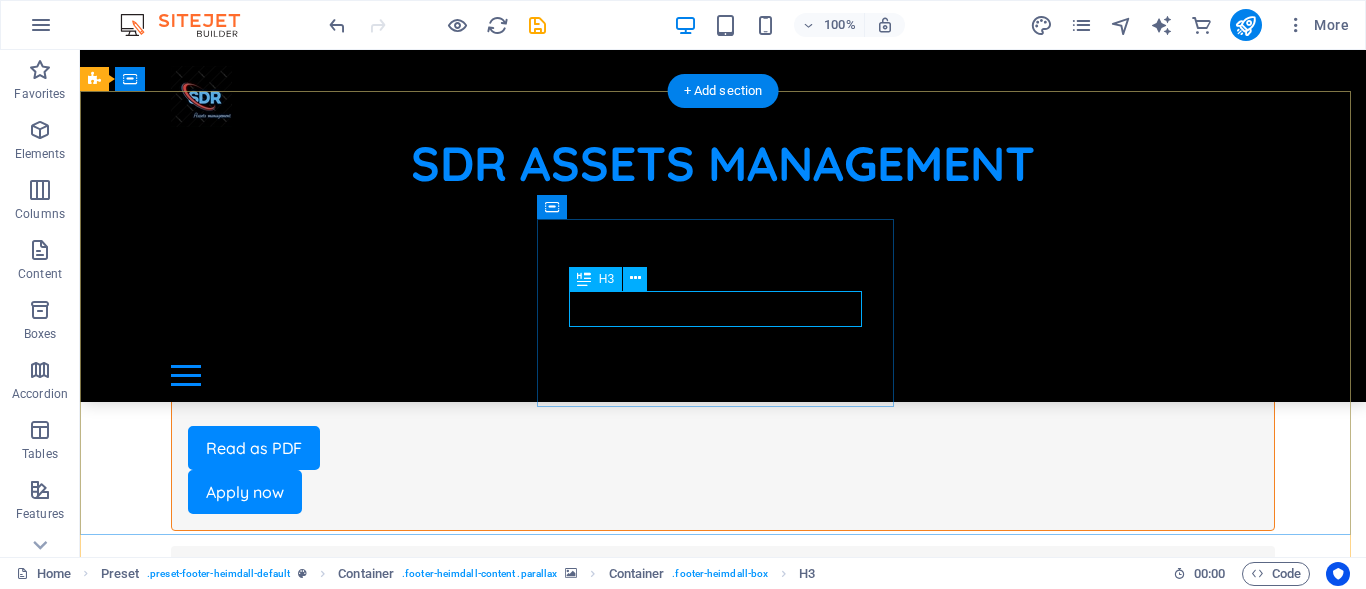 click on "Address" at bounding box center (648, 4125052) 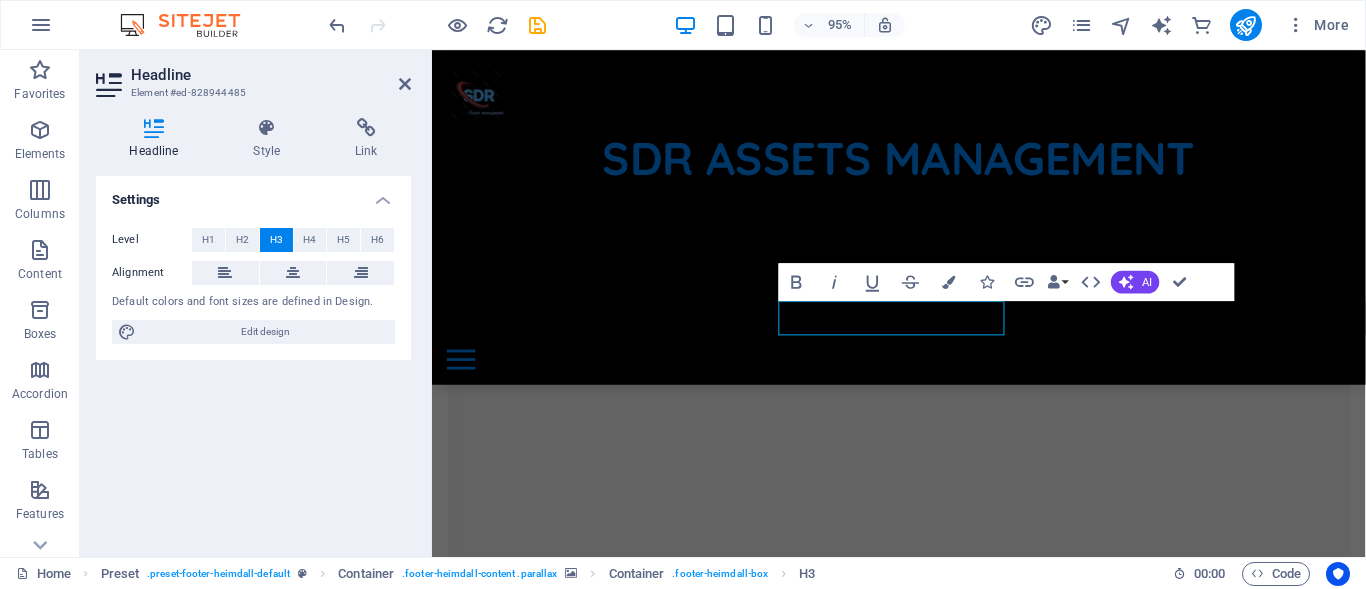 click at bounding box center (923, 3154511) 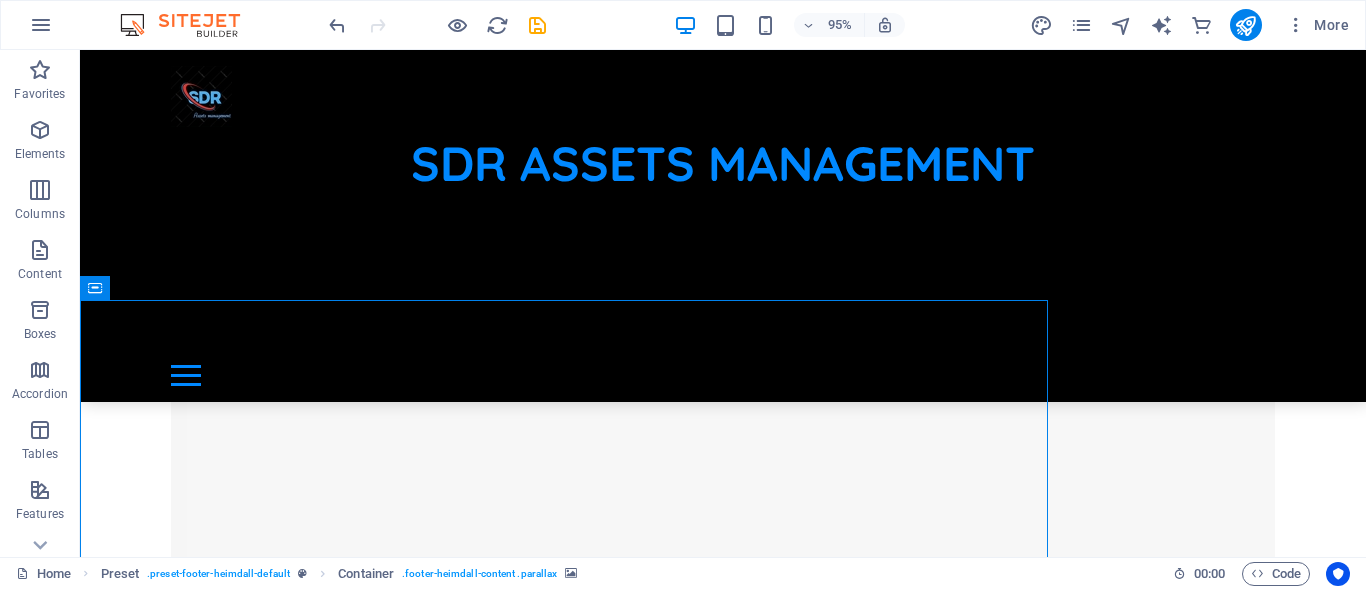 scroll, scrollTop: 12510, scrollLeft: 0, axis: vertical 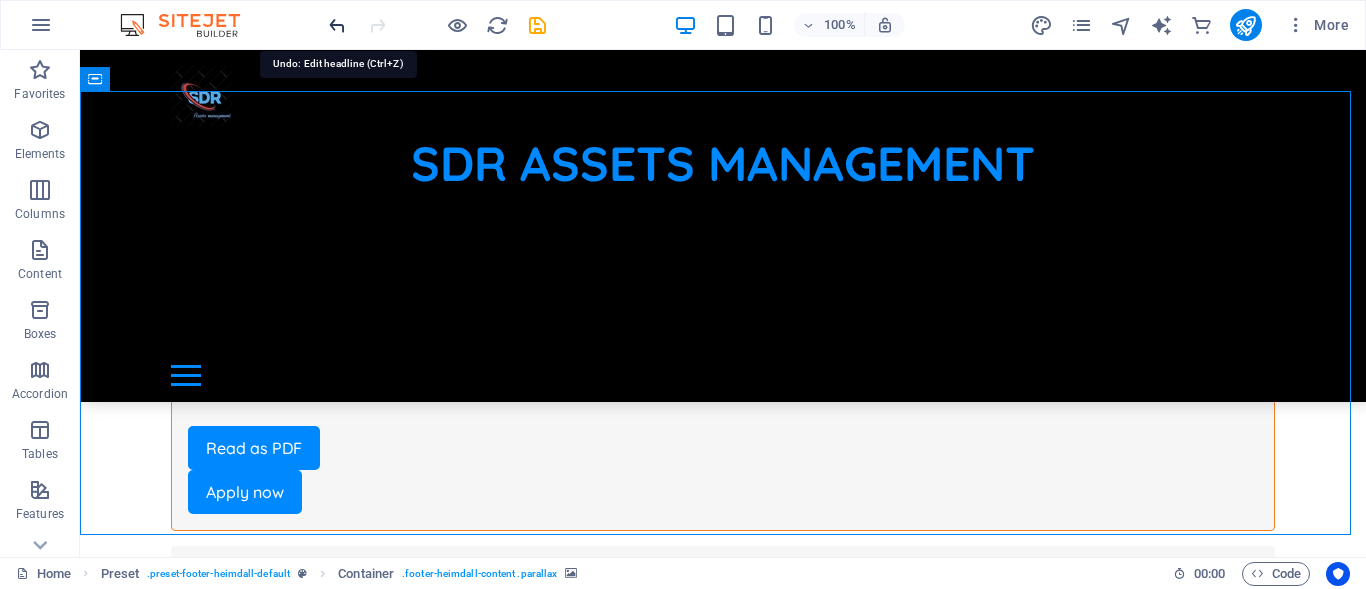 click at bounding box center (337, 25) 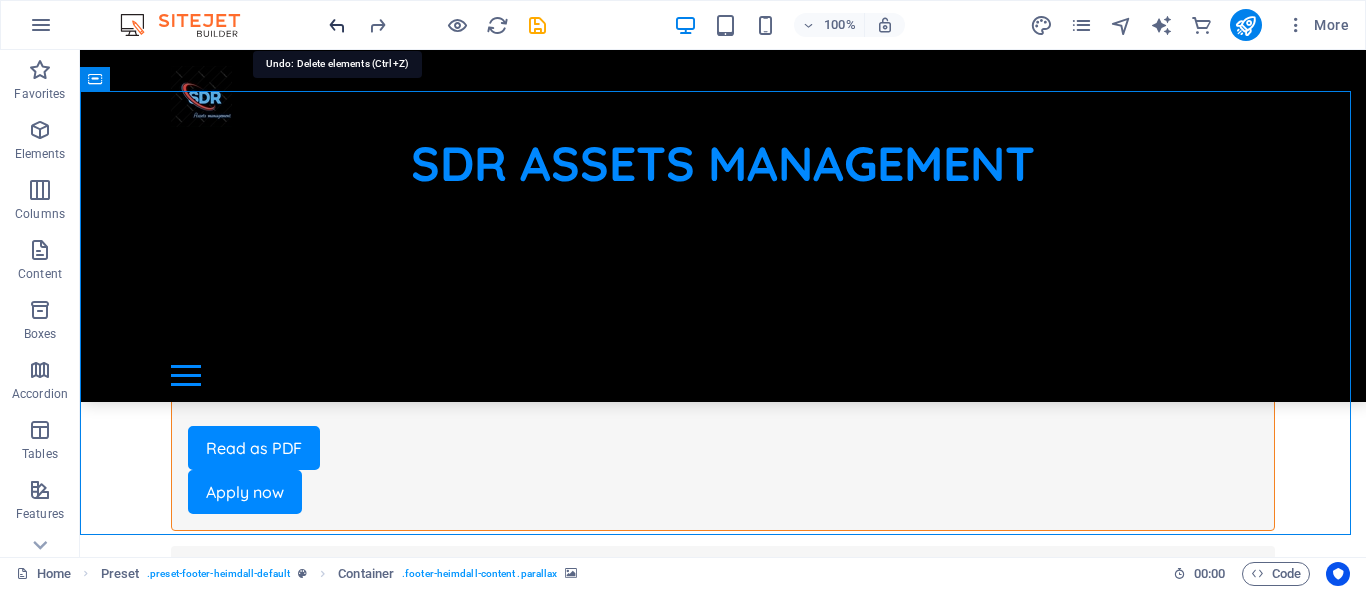 click at bounding box center [337, 25] 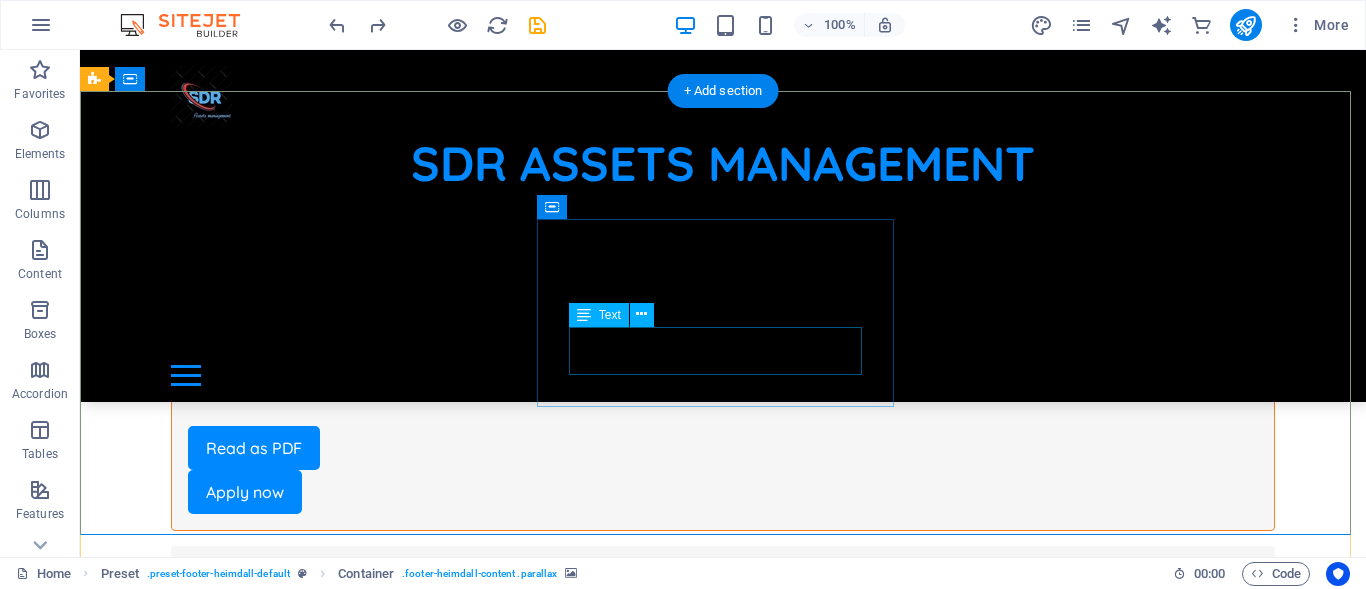 click on "Street 12345" at bounding box center [648, 4125094] 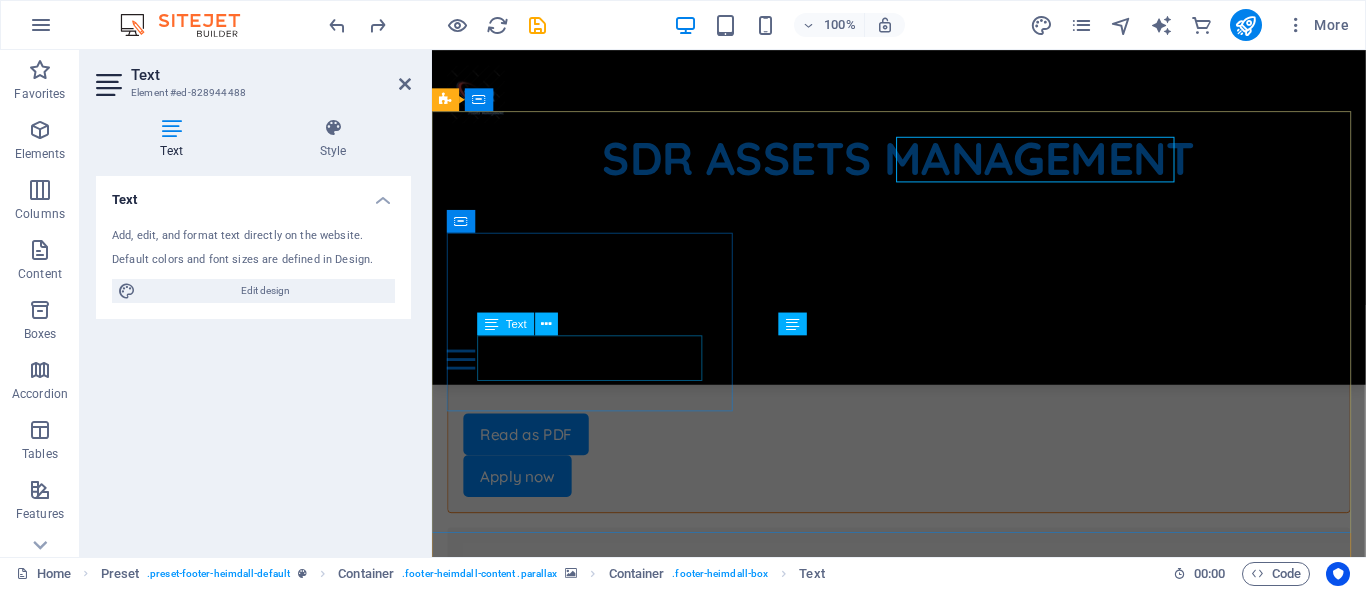 scroll, scrollTop: 12696, scrollLeft: 0, axis: vertical 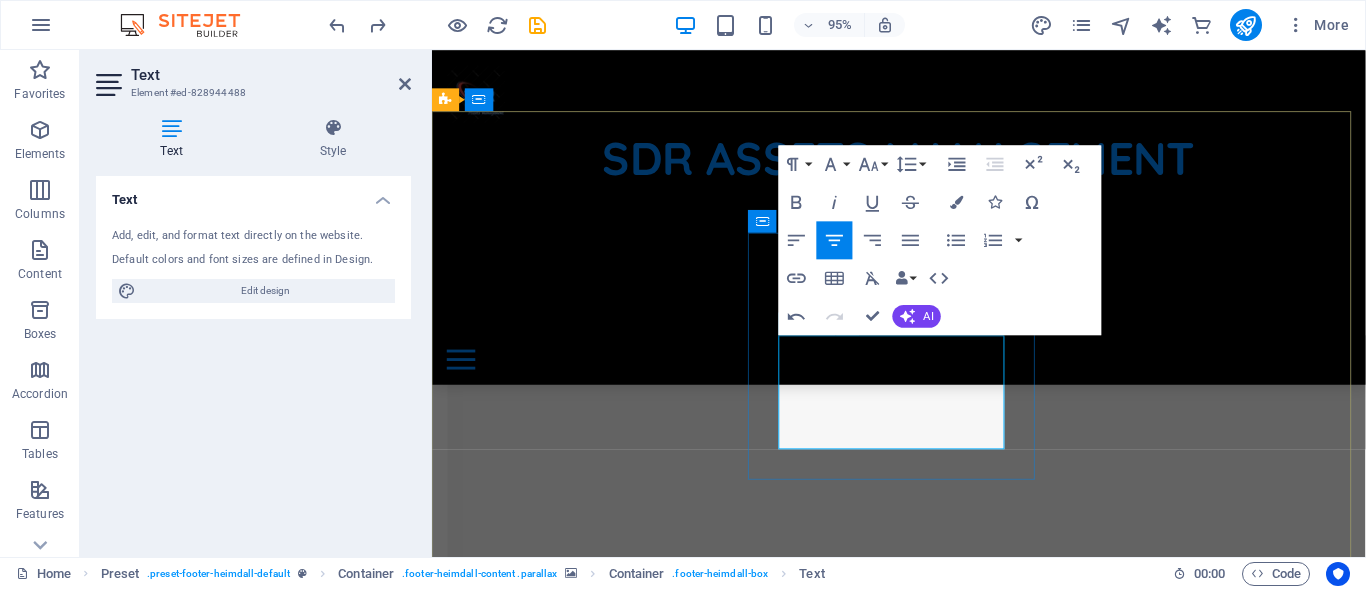click on "12345" at bounding box center [923, 3155297] 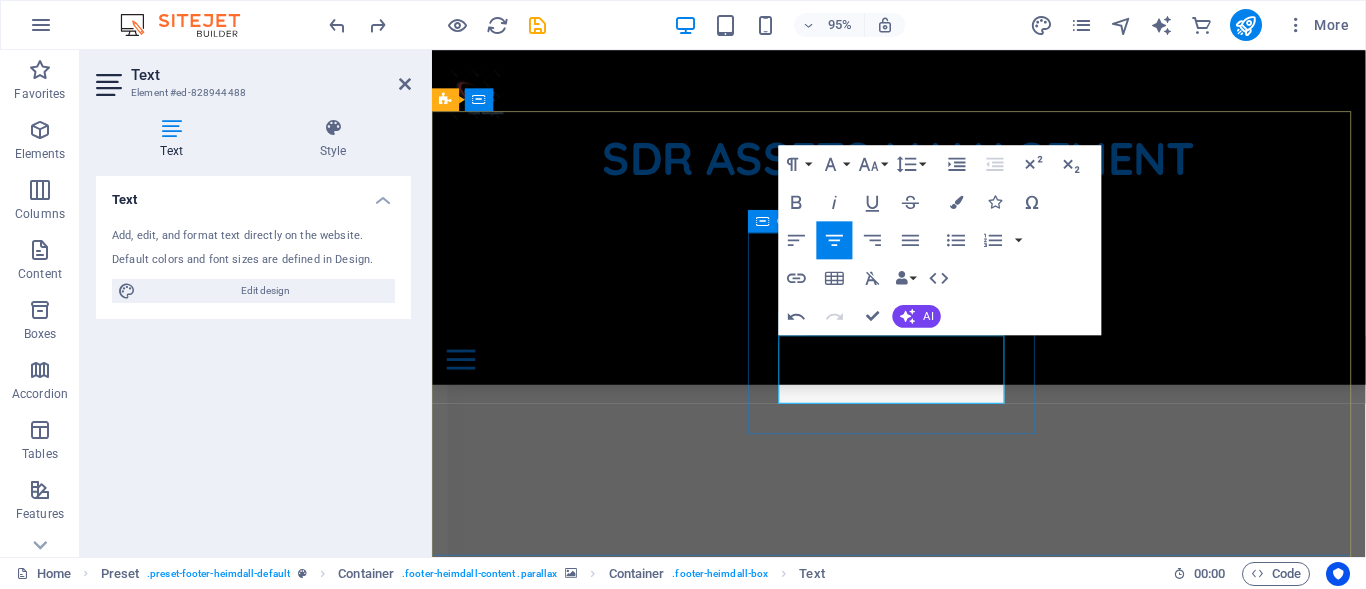click on "Address  Registered Office:  601, 6th Floor, Ackruti Star, Central Road, MIDC, Andheri East, Mumbai - 400093 . ​" at bounding box center [923, 3155198] 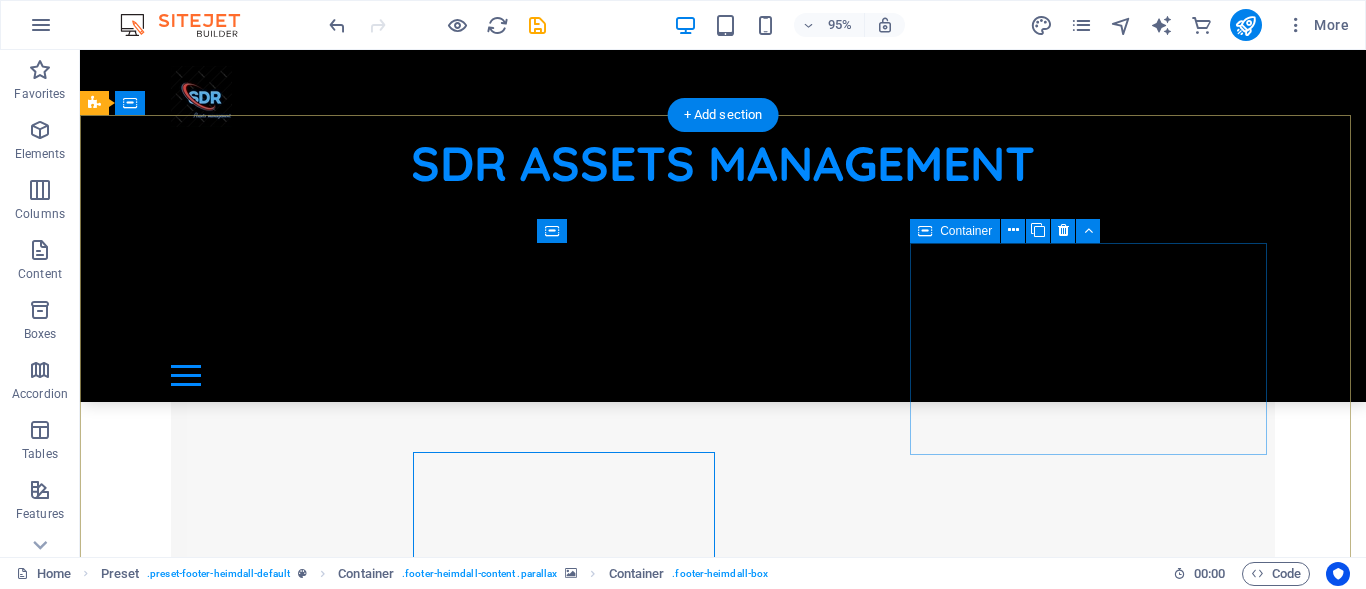 scroll, scrollTop: 12486, scrollLeft: 0, axis: vertical 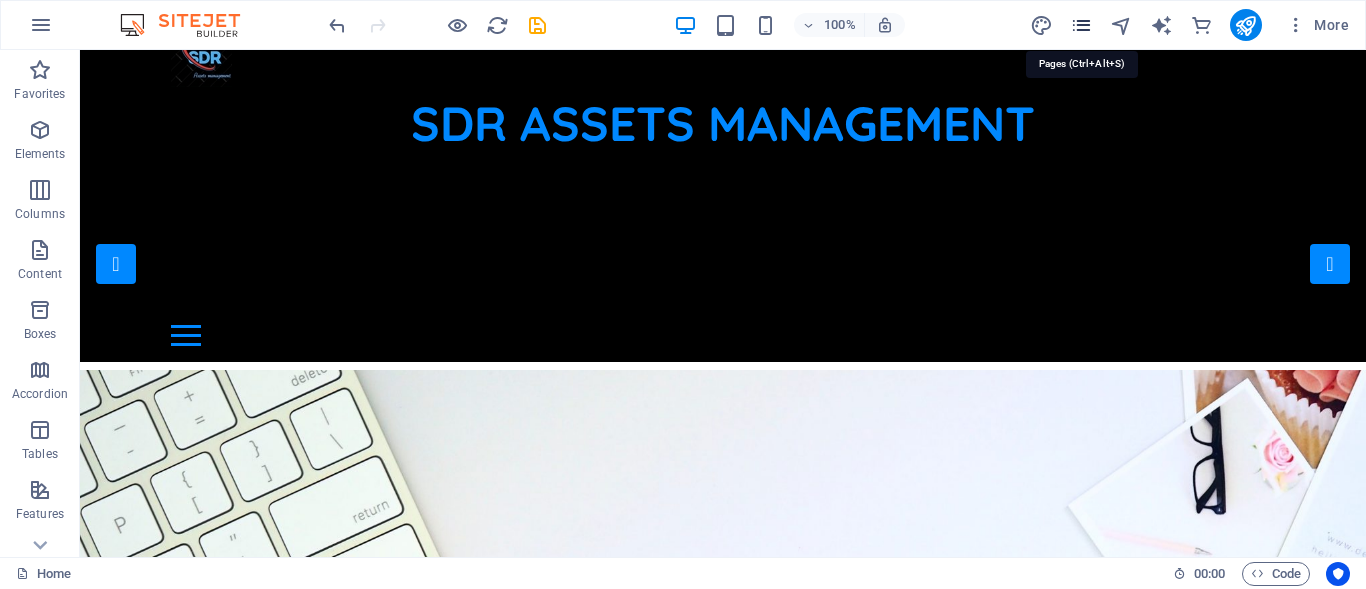 click at bounding box center (1081, 25) 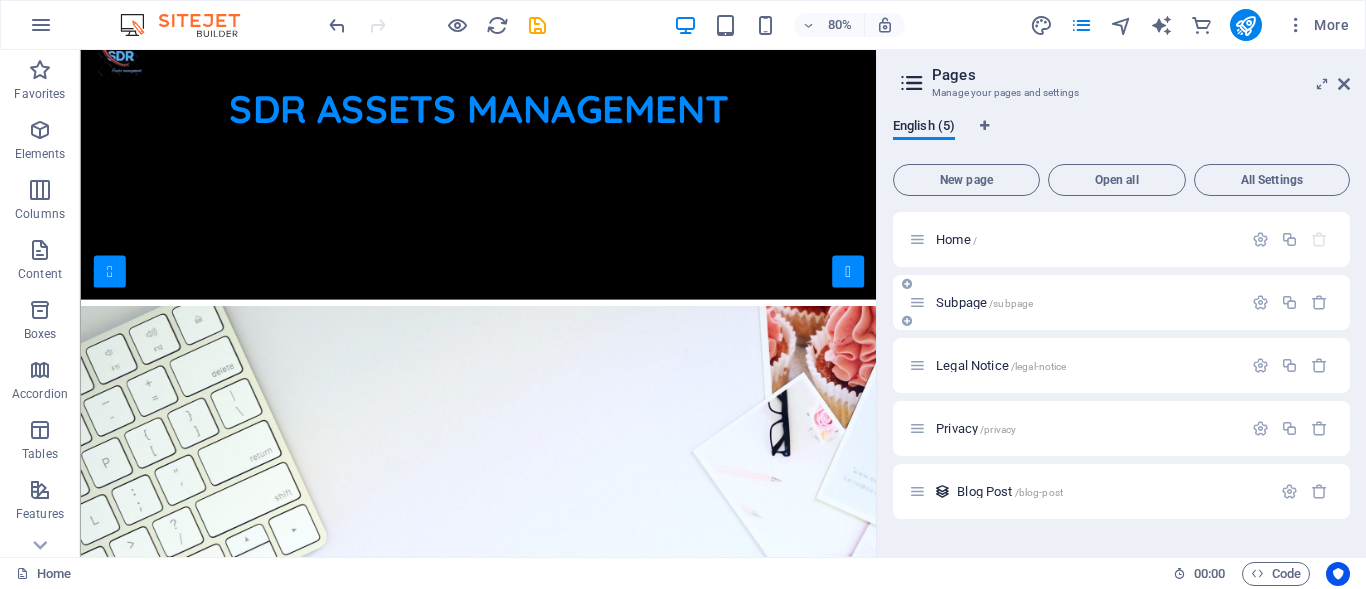 click on "Subpage /subpage" at bounding box center (1075, 302) 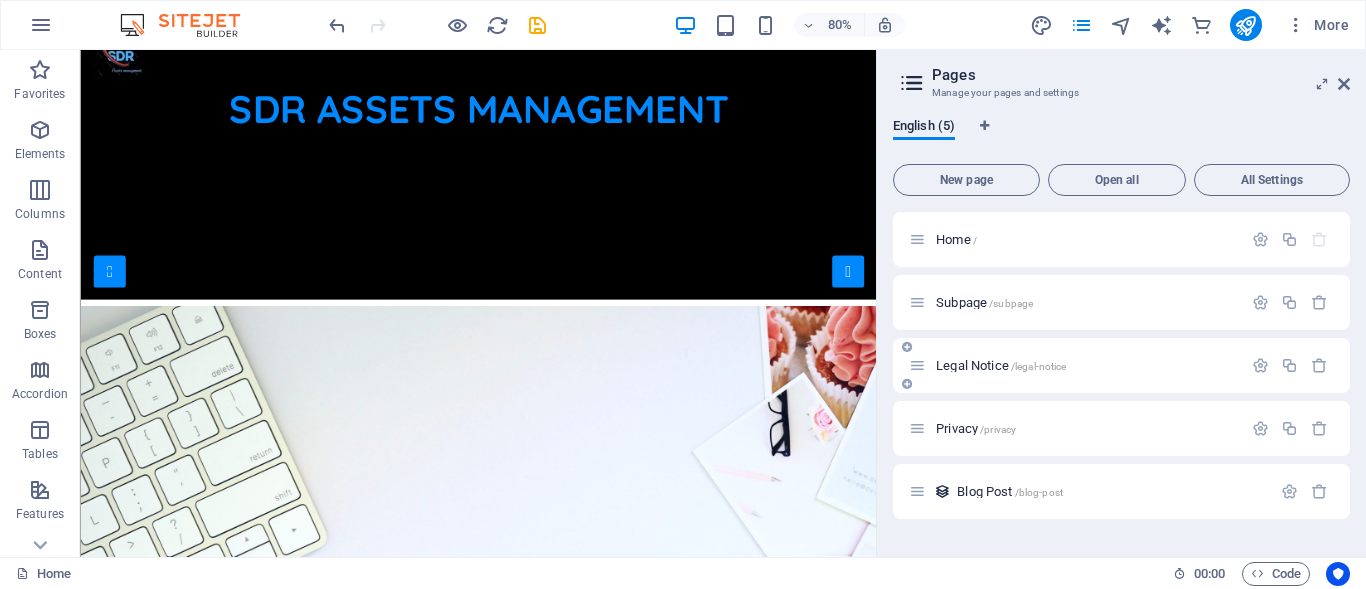 click on "Legal Notice /legal-notice" at bounding box center (1121, 365) 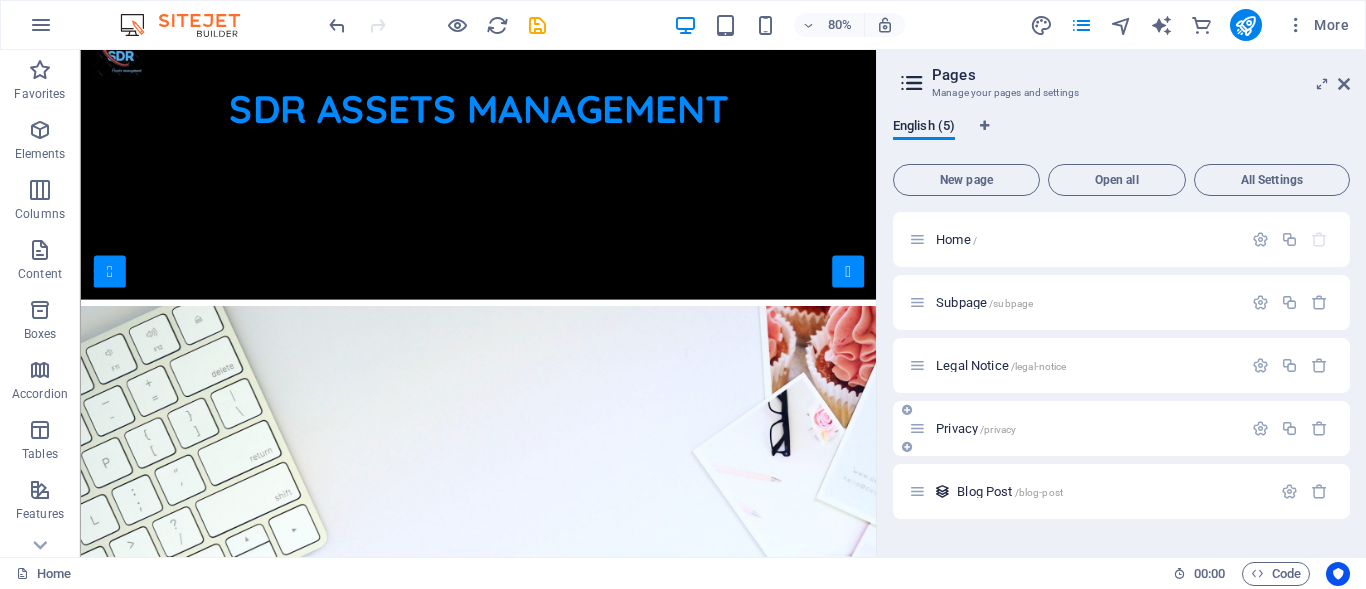 click on "Privacy /privacy" at bounding box center [1075, 428] 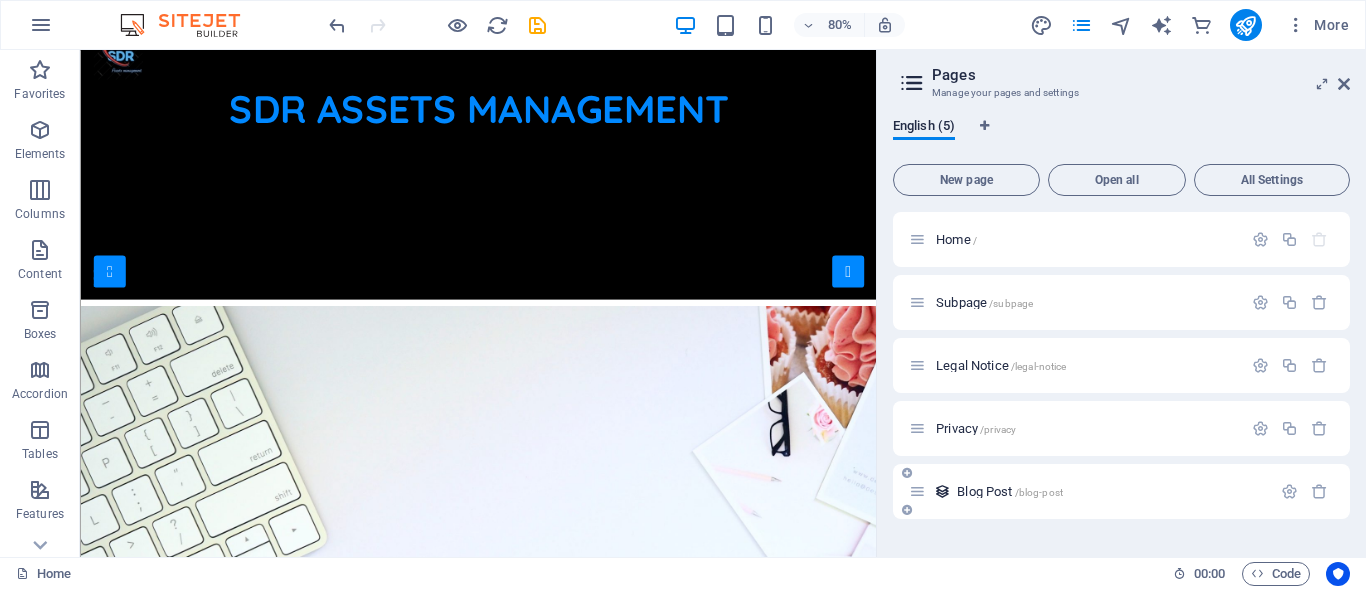 click on "Blog Post /blog-post" at bounding box center (1121, 491) 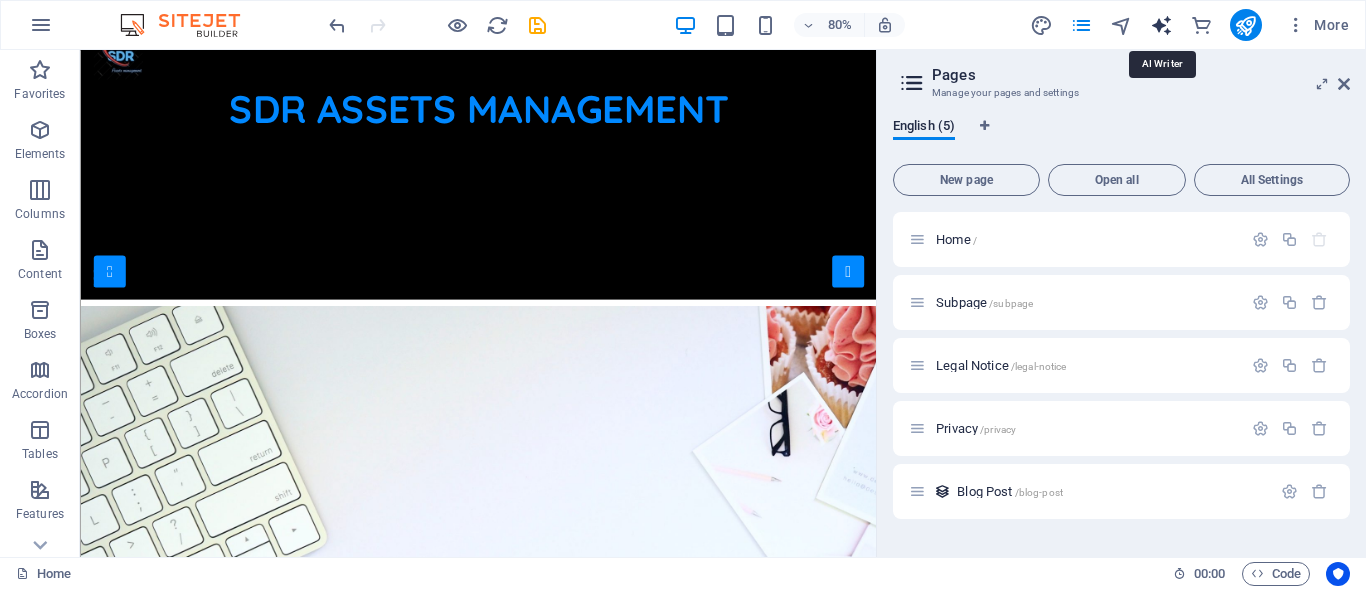 click at bounding box center [1161, 25] 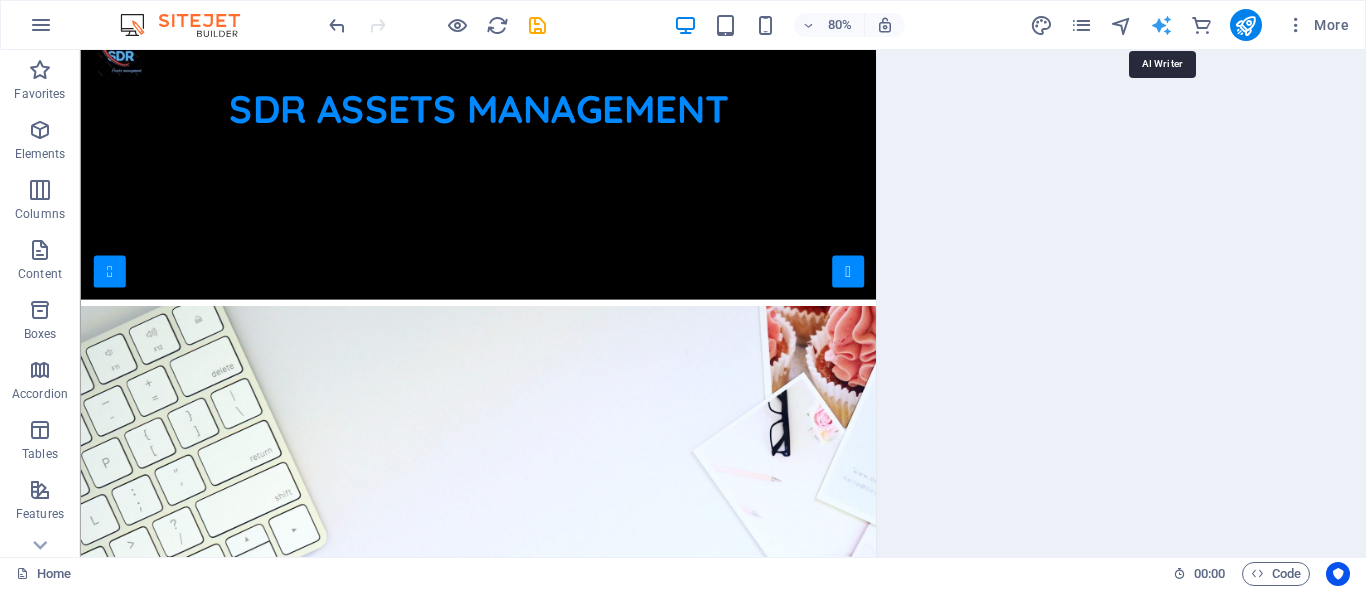 select on "English" 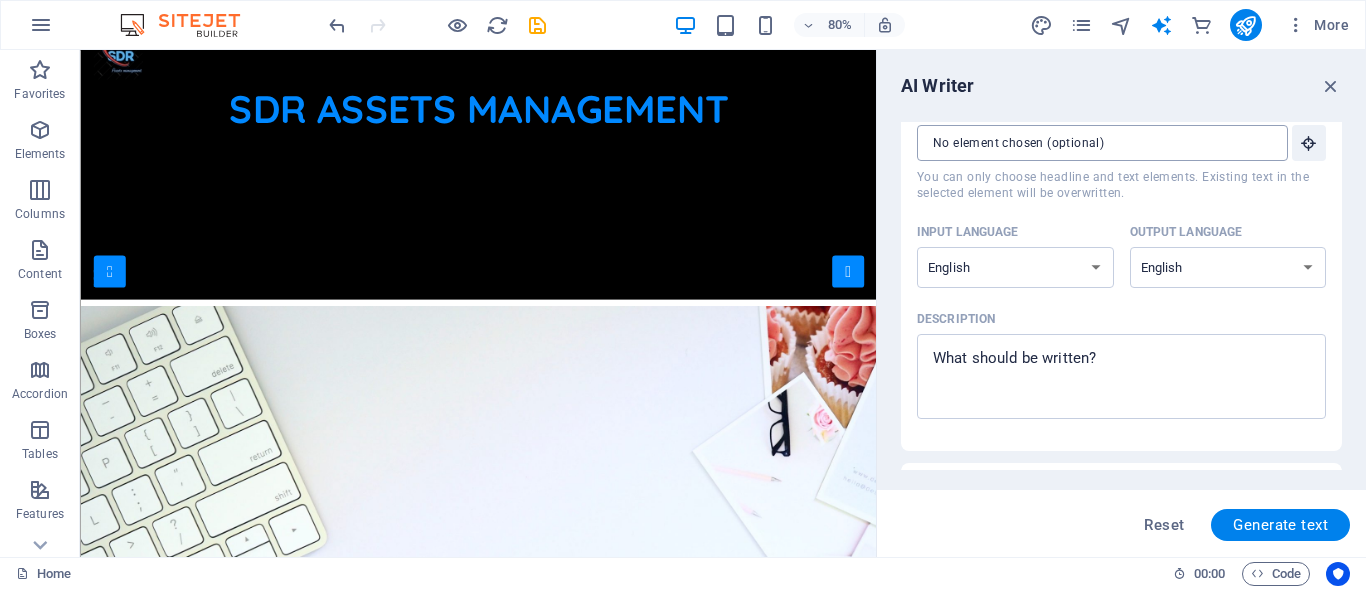 scroll, scrollTop: 100, scrollLeft: 0, axis: vertical 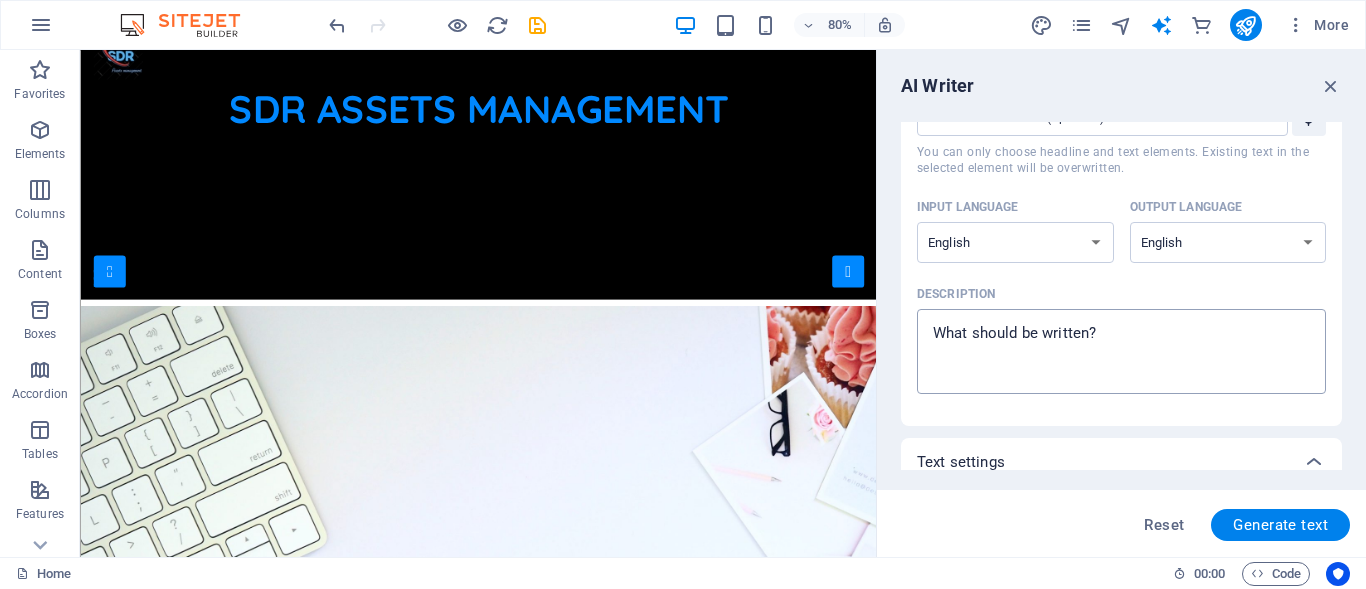 type on "x" 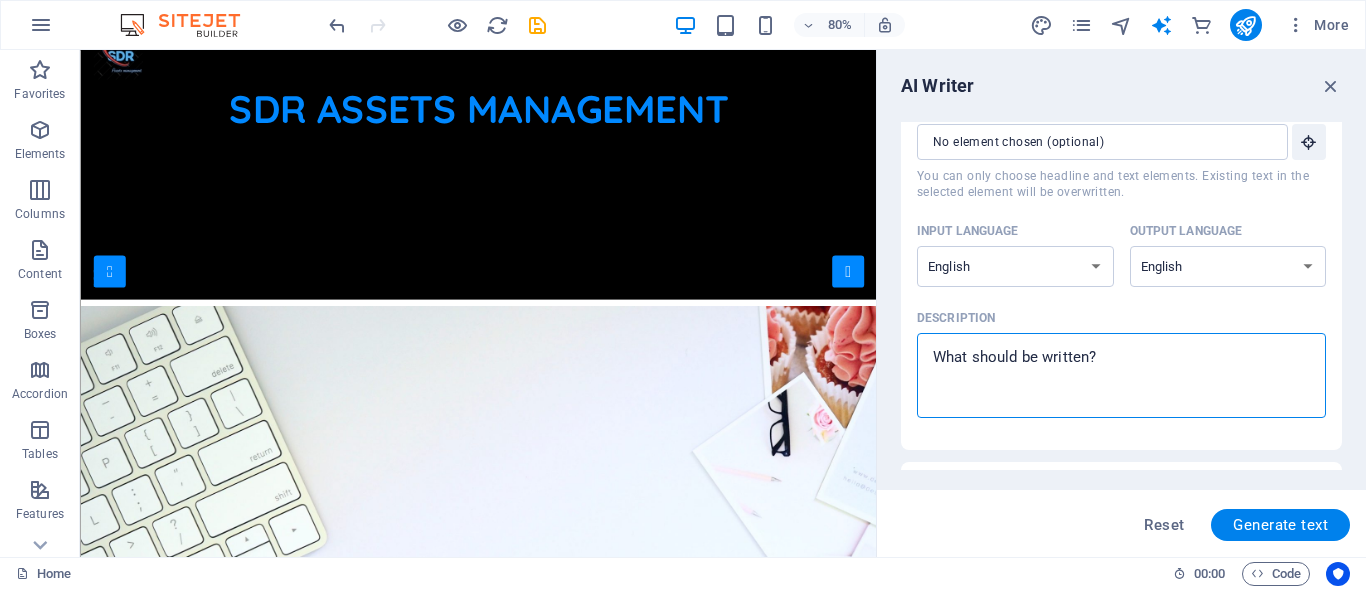 scroll, scrollTop: 0, scrollLeft: 0, axis: both 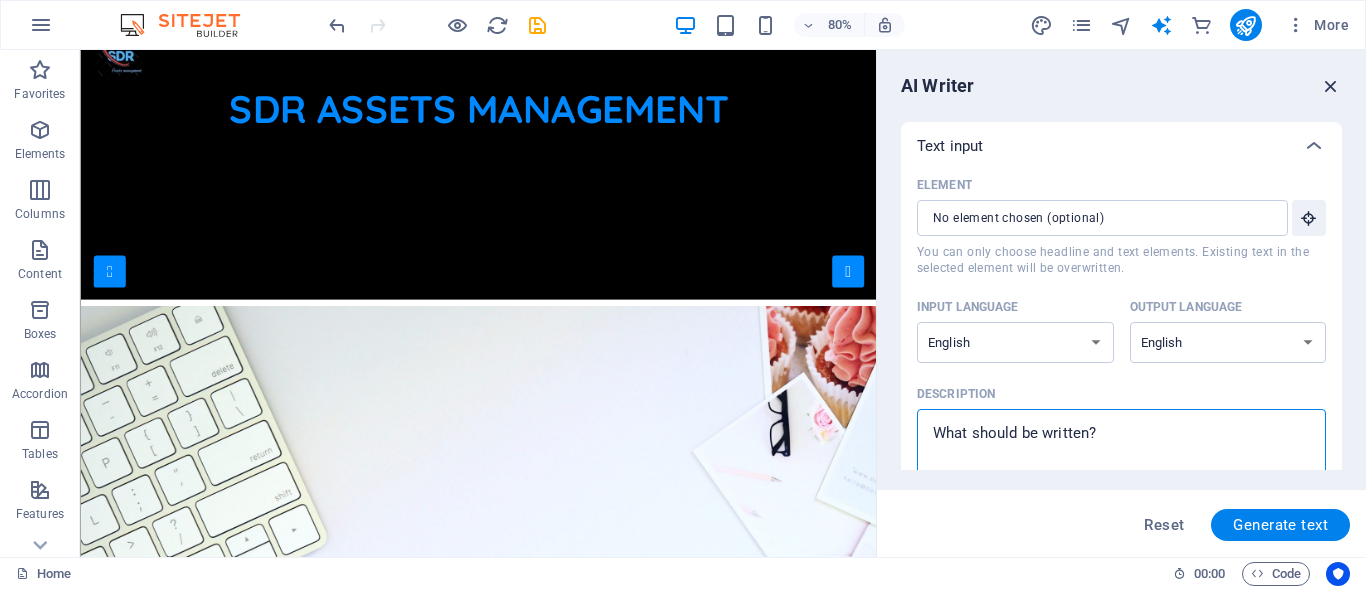 click at bounding box center [1331, 86] 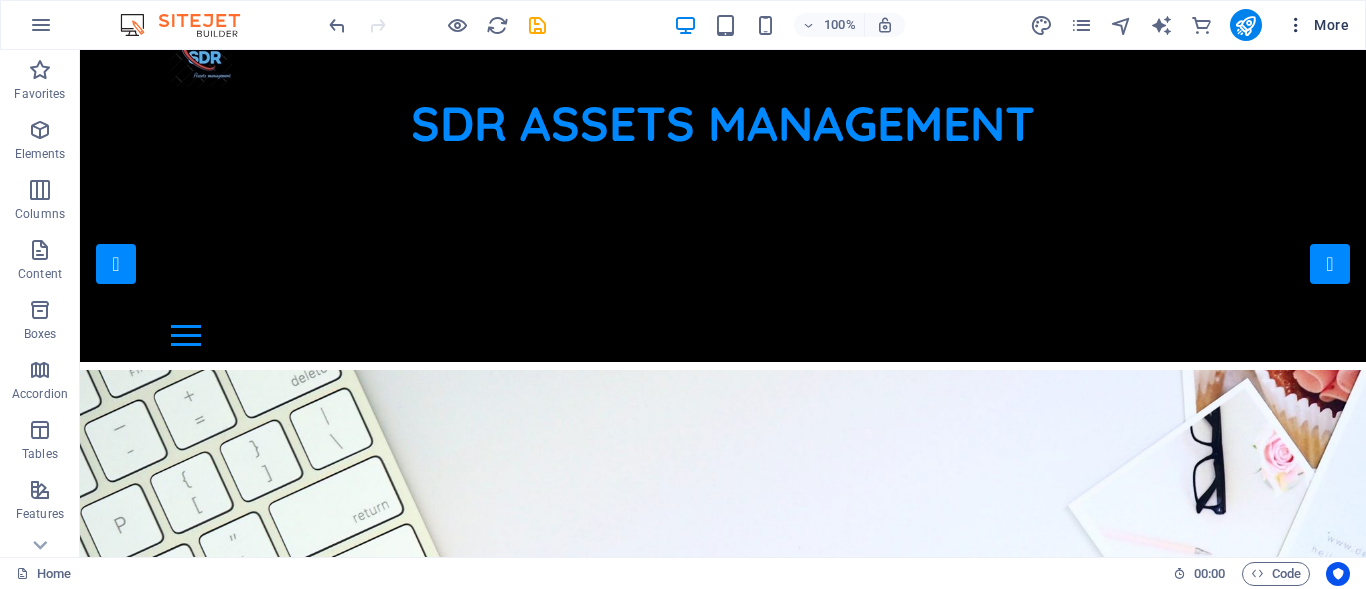 click at bounding box center (1296, 25) 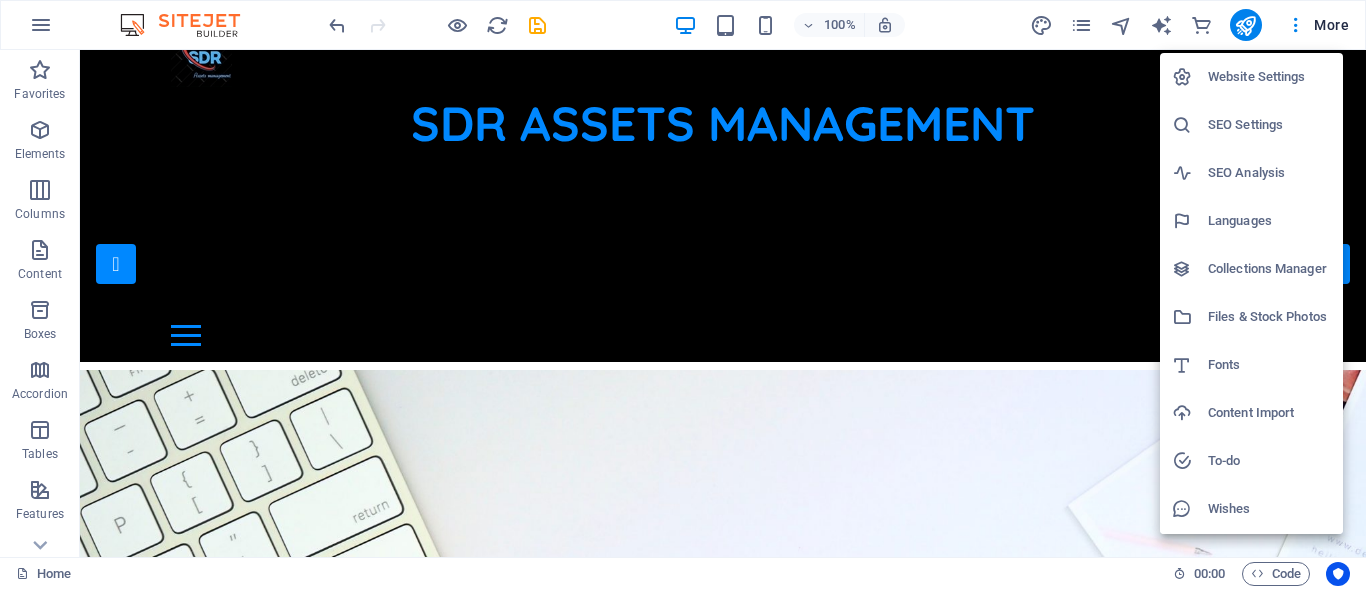 click on "Website Settings" at bounding box center (1269, 77) 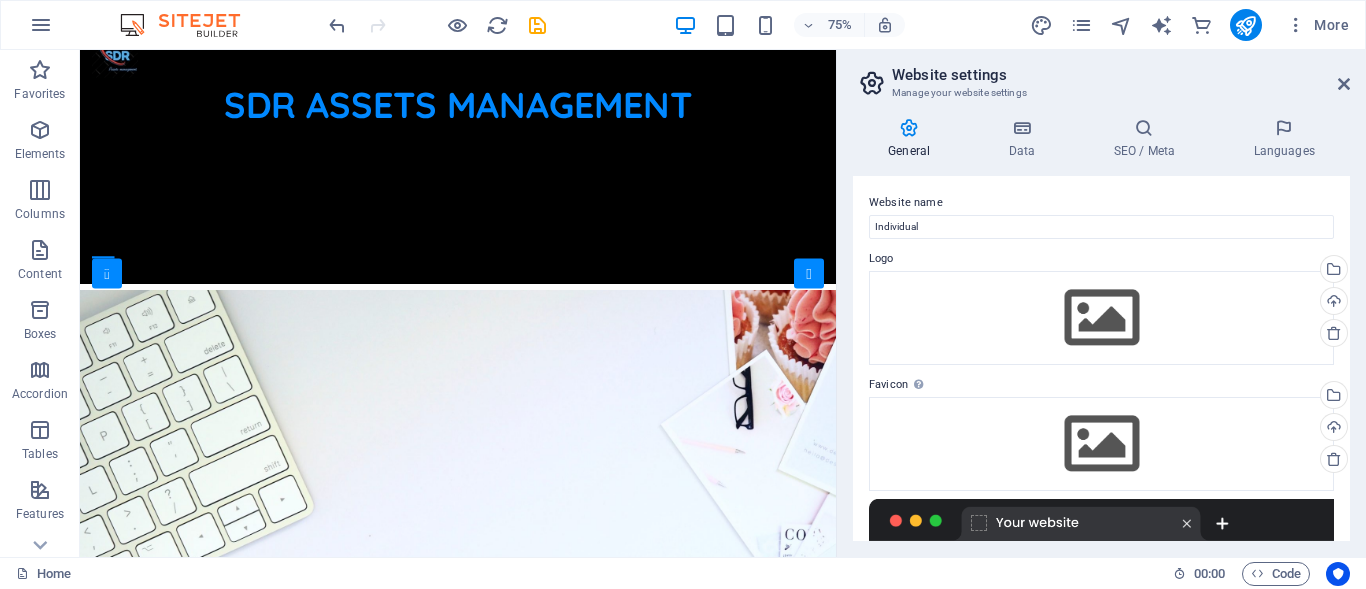 scroll, scrollTop: 0, scrollLeft: 0, axis: both 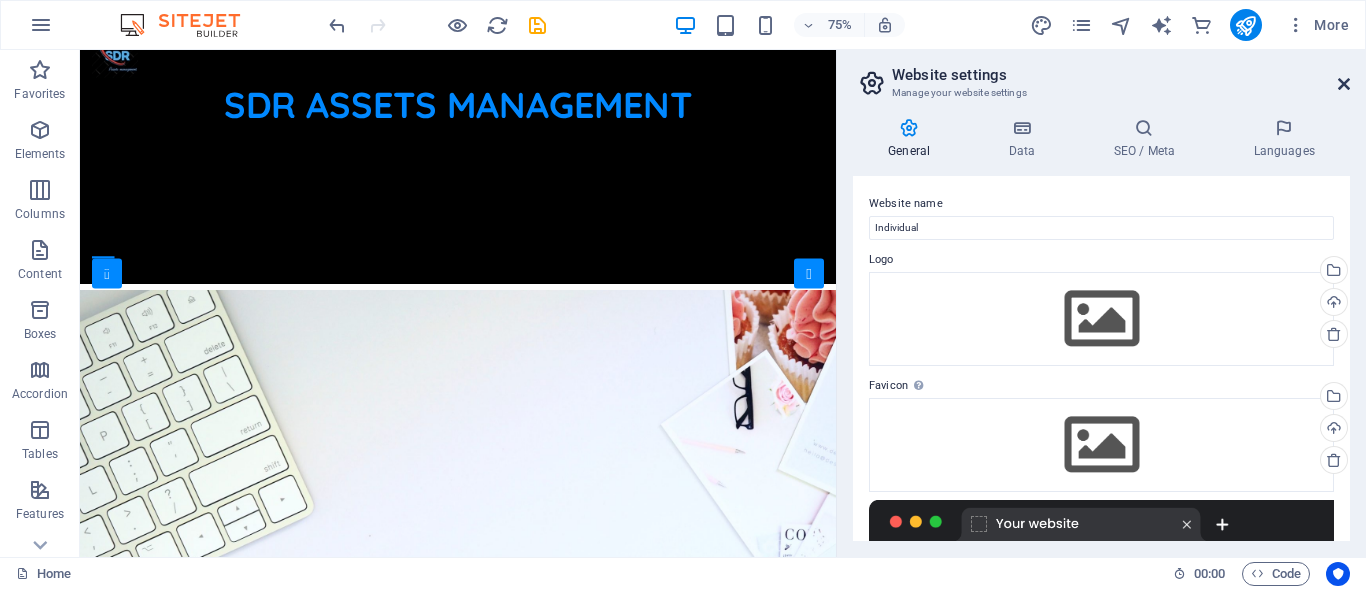 click at bounding box center (1344, 84) 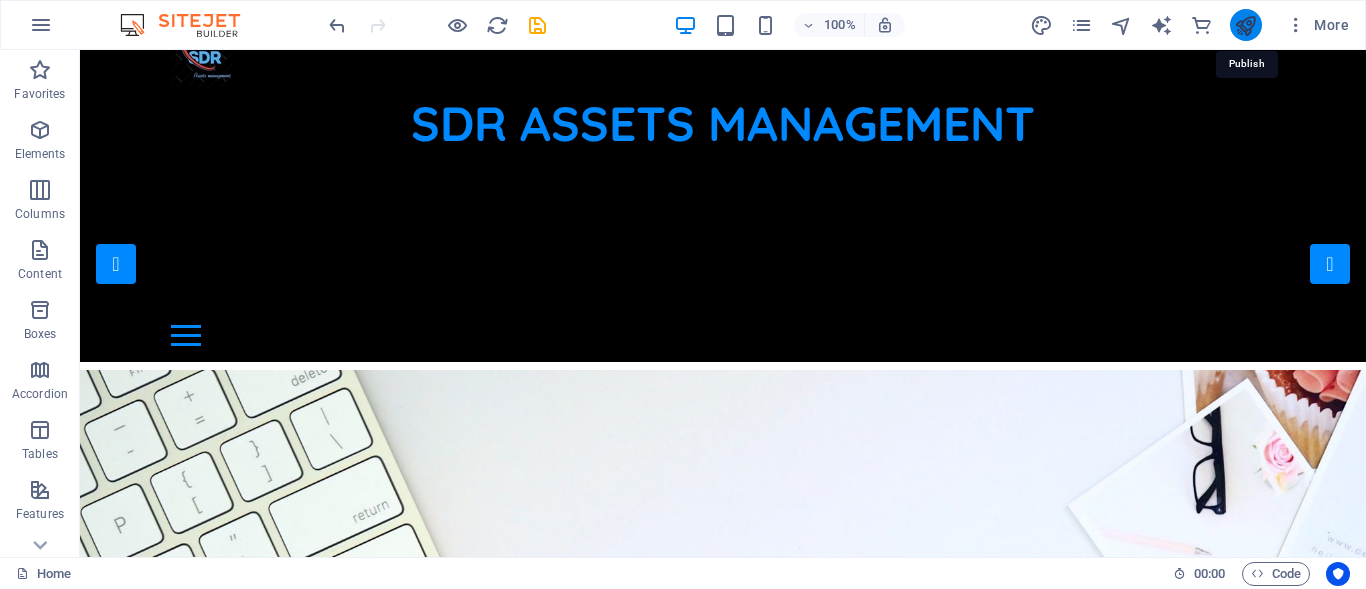 click at bounding box center [1245, 25] 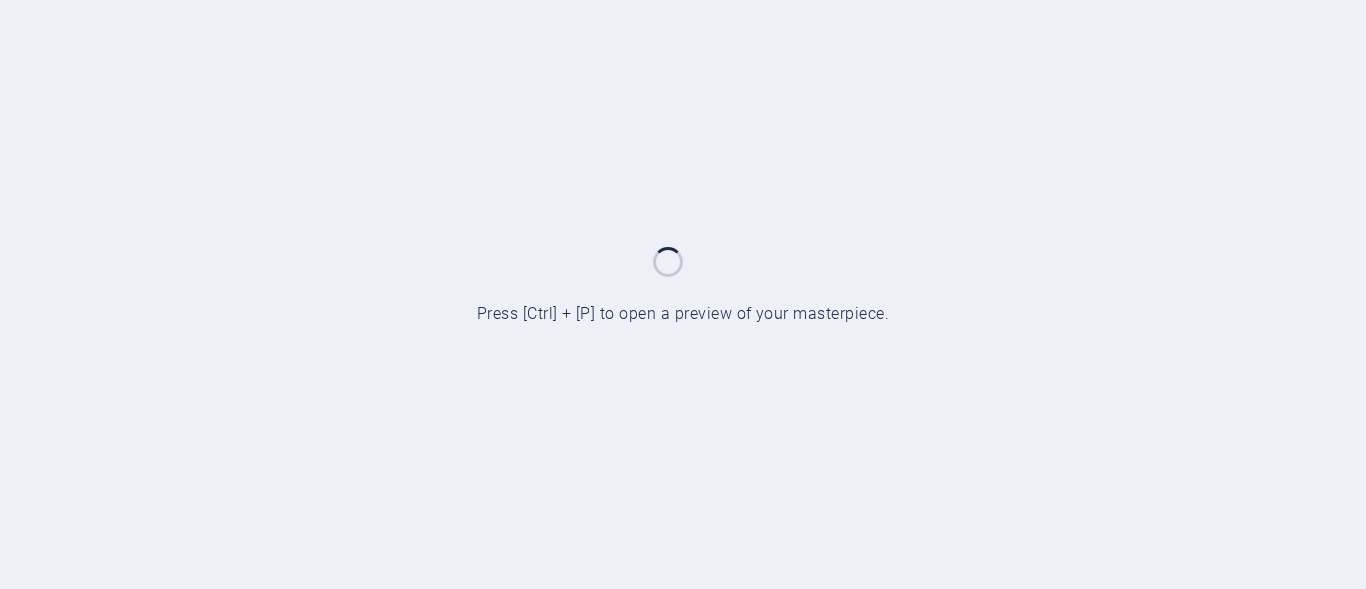 scroll, scrollTop: 0, scrollLeft: 0, axis: both 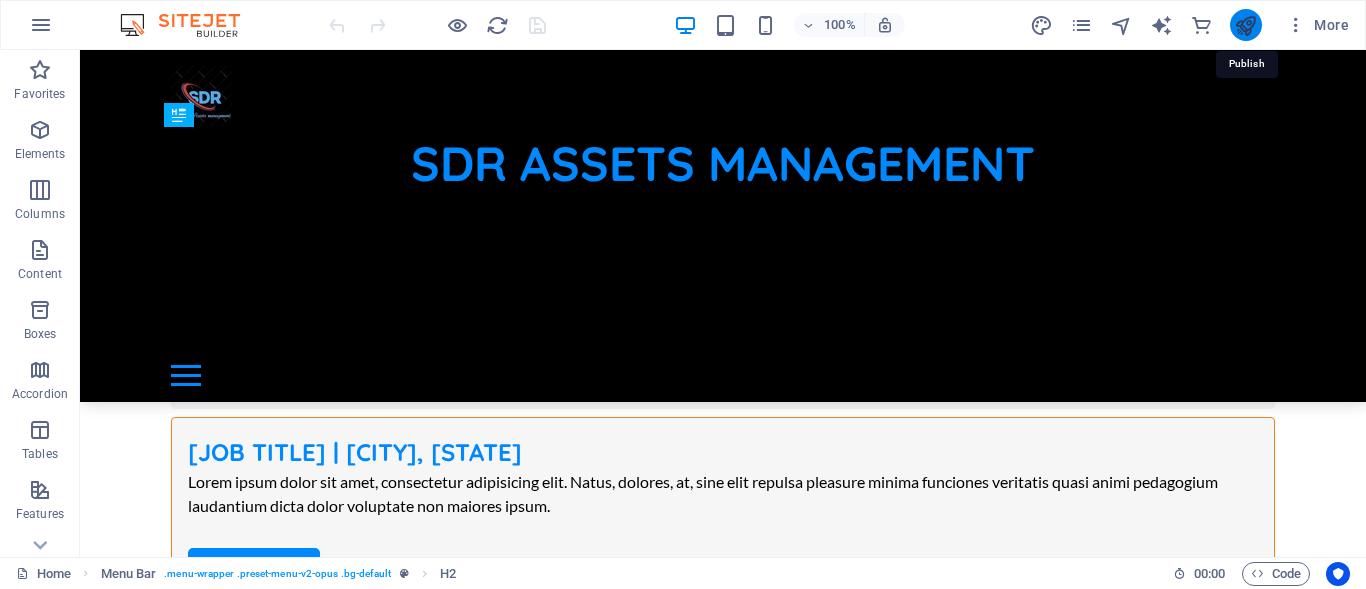 click at bounding box center (1245, 25) 